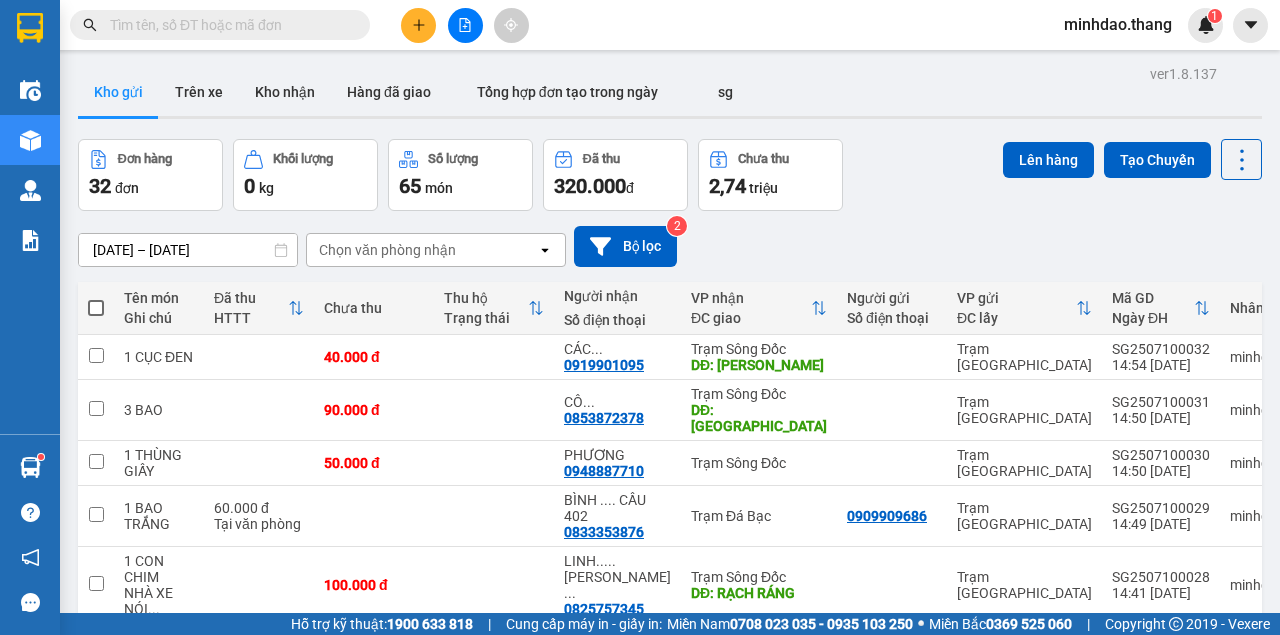 scroll, scrollTop: 0, scrollLeft: 0, axis: both 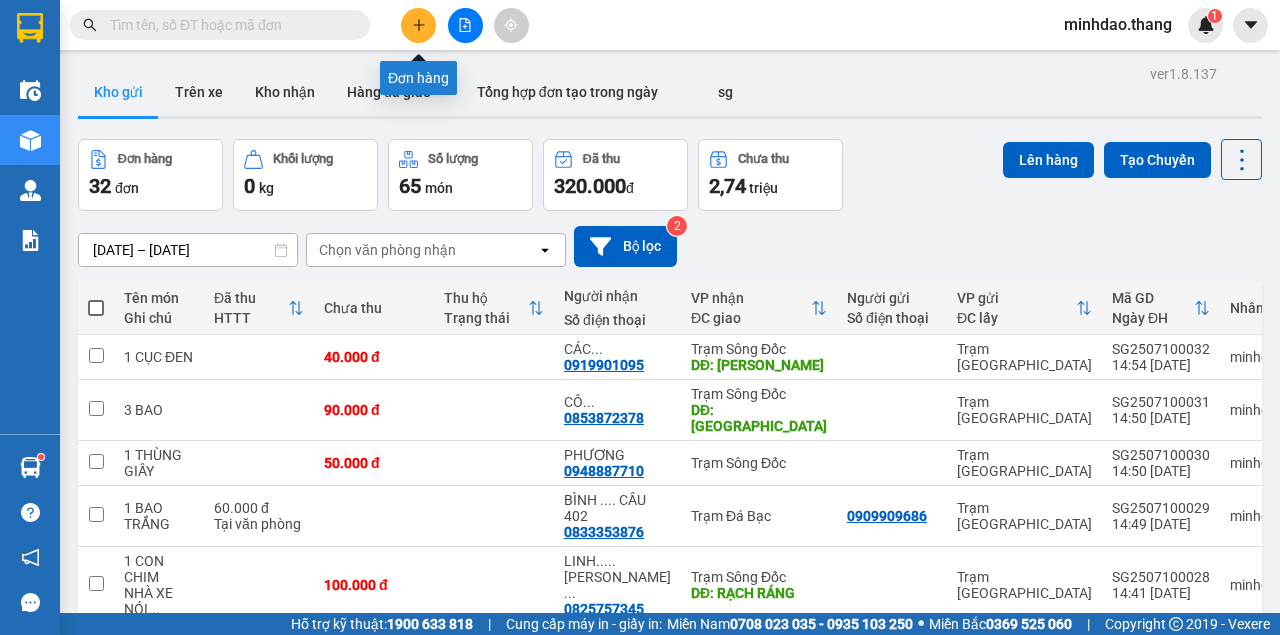 click 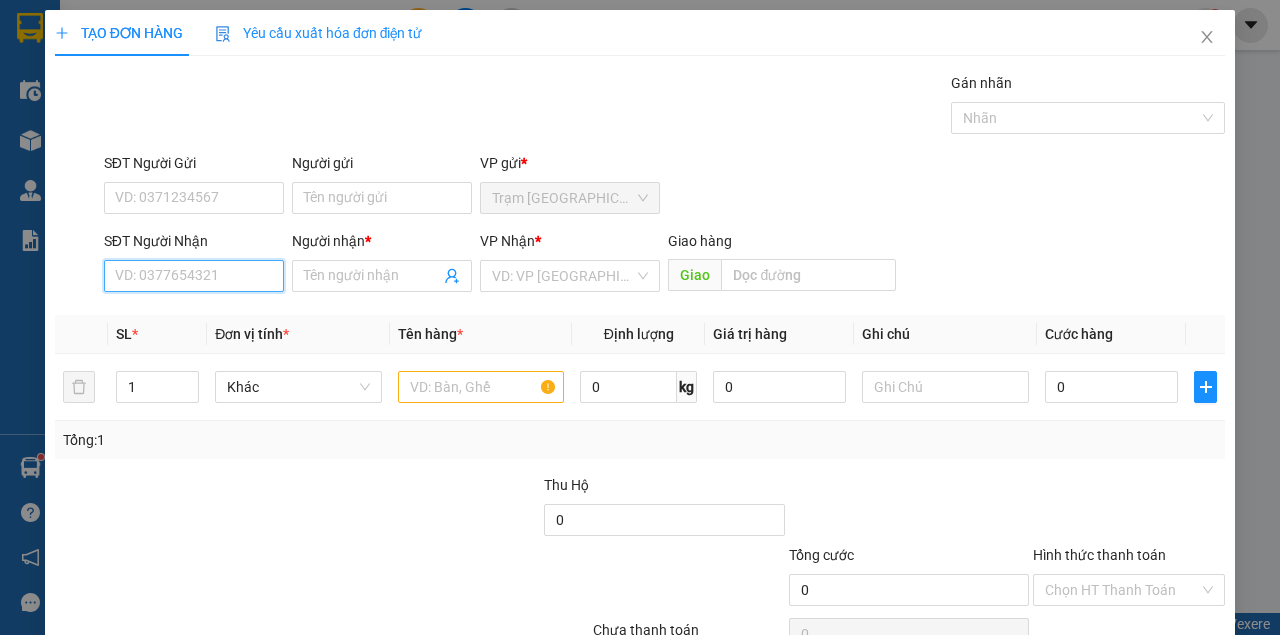 click on "SĐT Người Nhận" at bounding box center [194, 276] 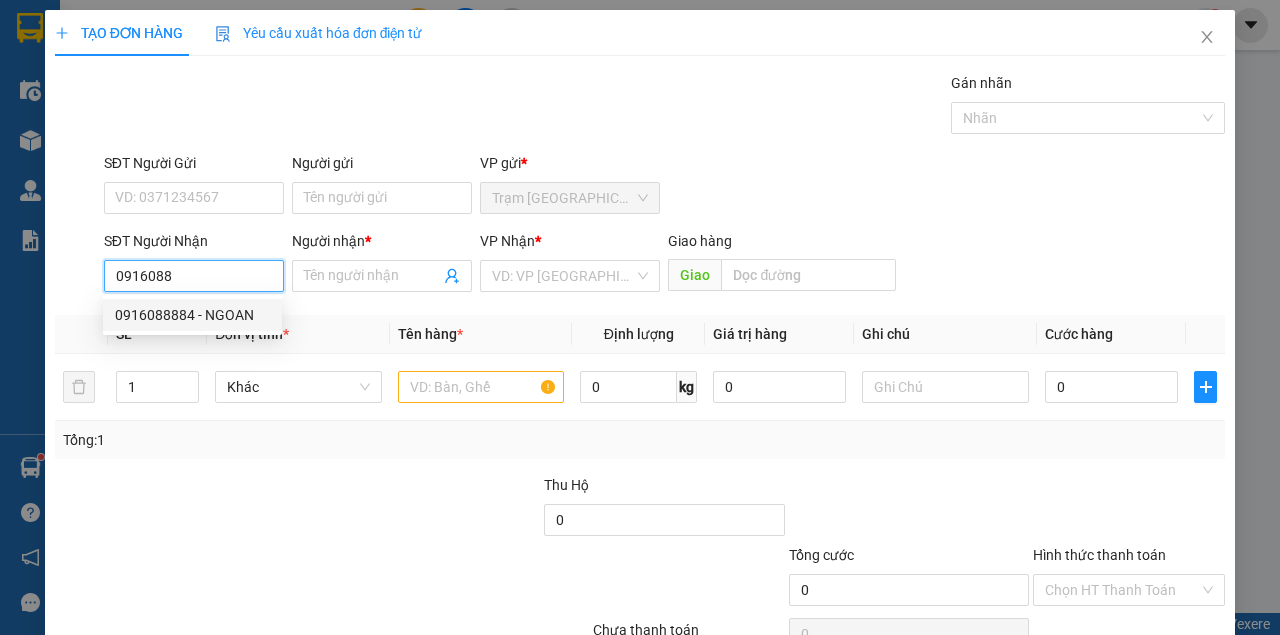 click on "0916088884 - NGOAN" at bounding box center [192, 315] 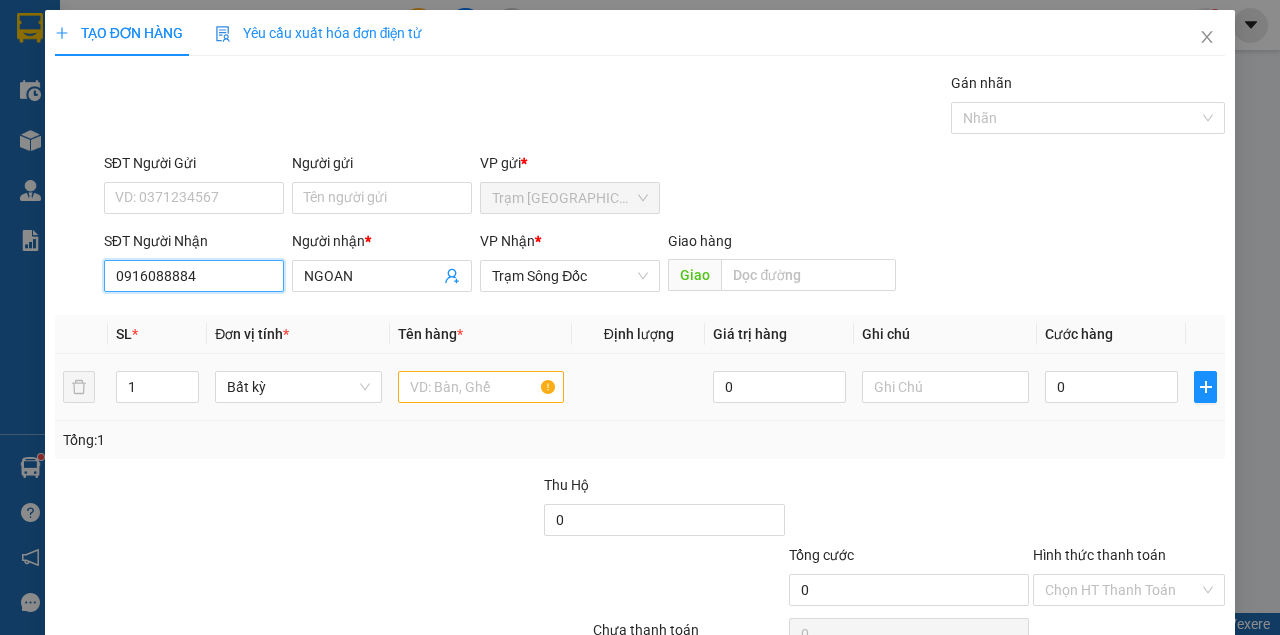 type on "0916088884" 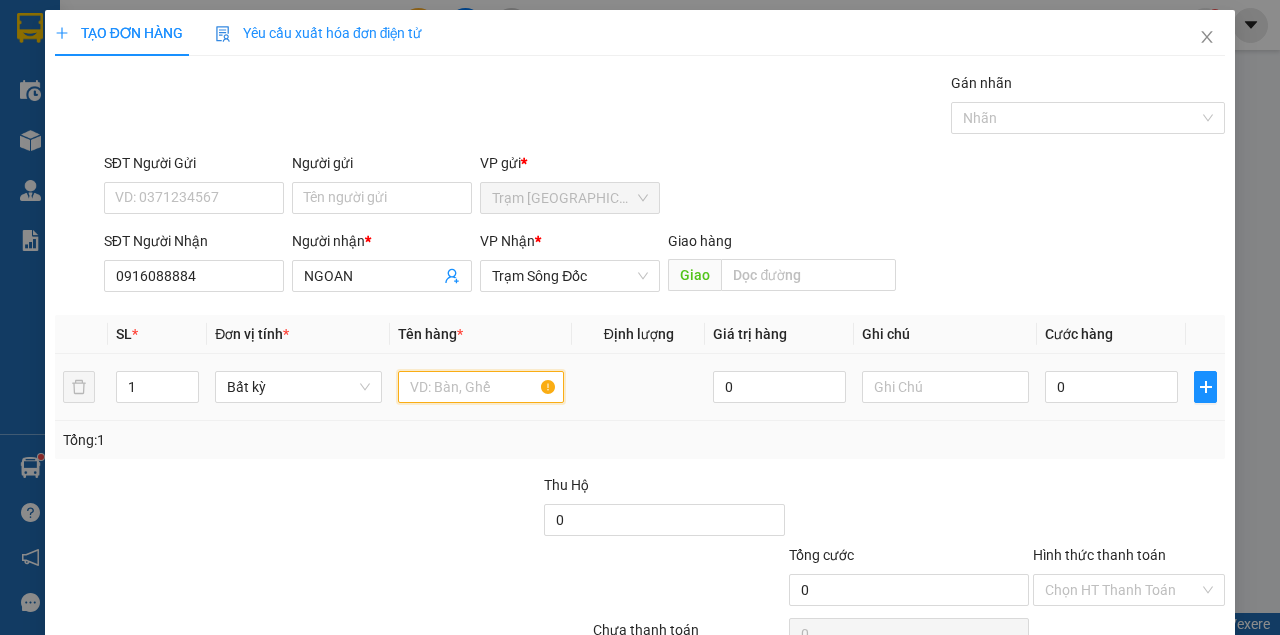click at bounding box center (481, 387) 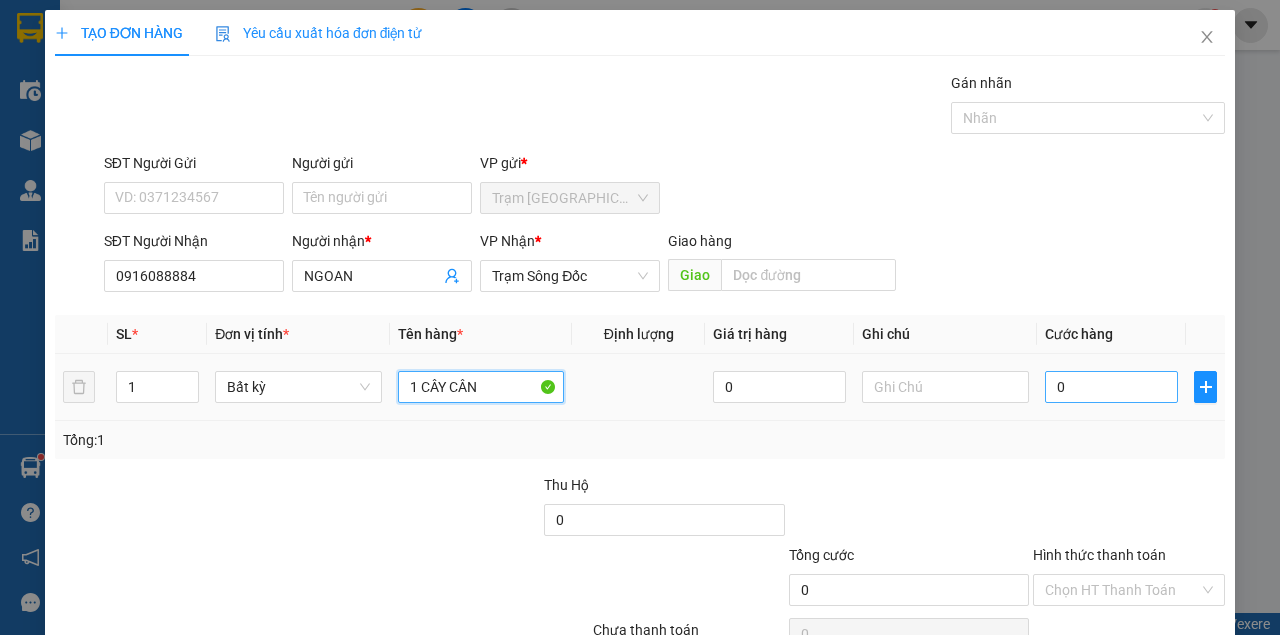type on "1 CÂY CÂN" 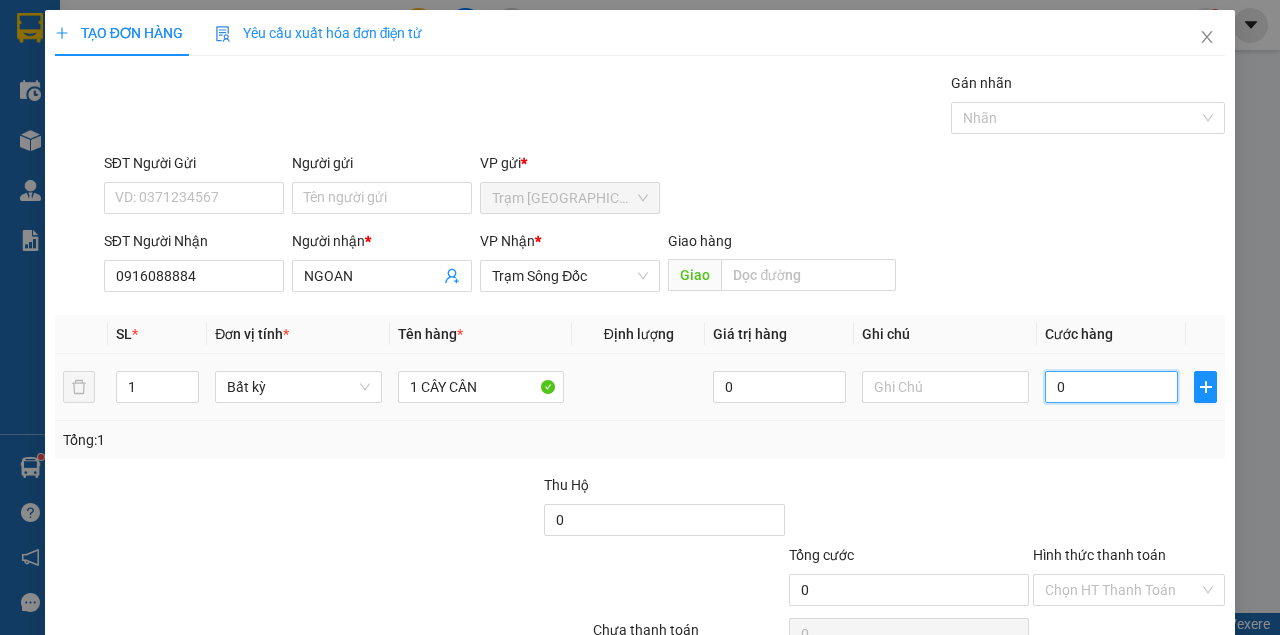 click on "0" at bounding box center (1111, 387) 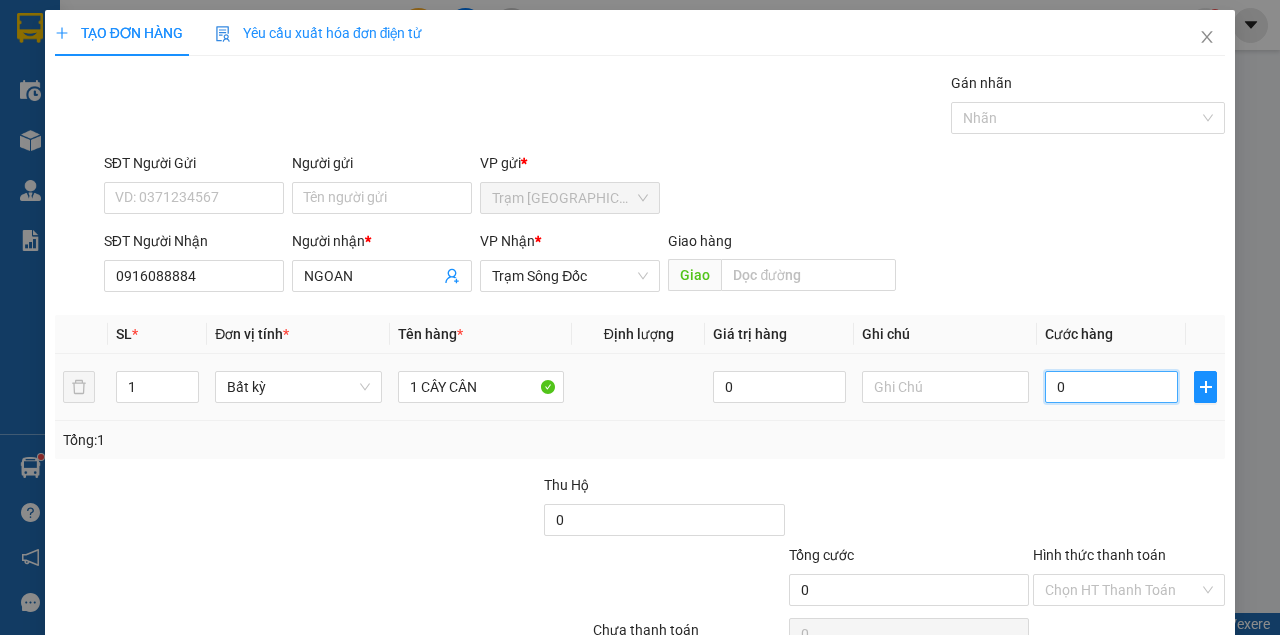 type on "1" 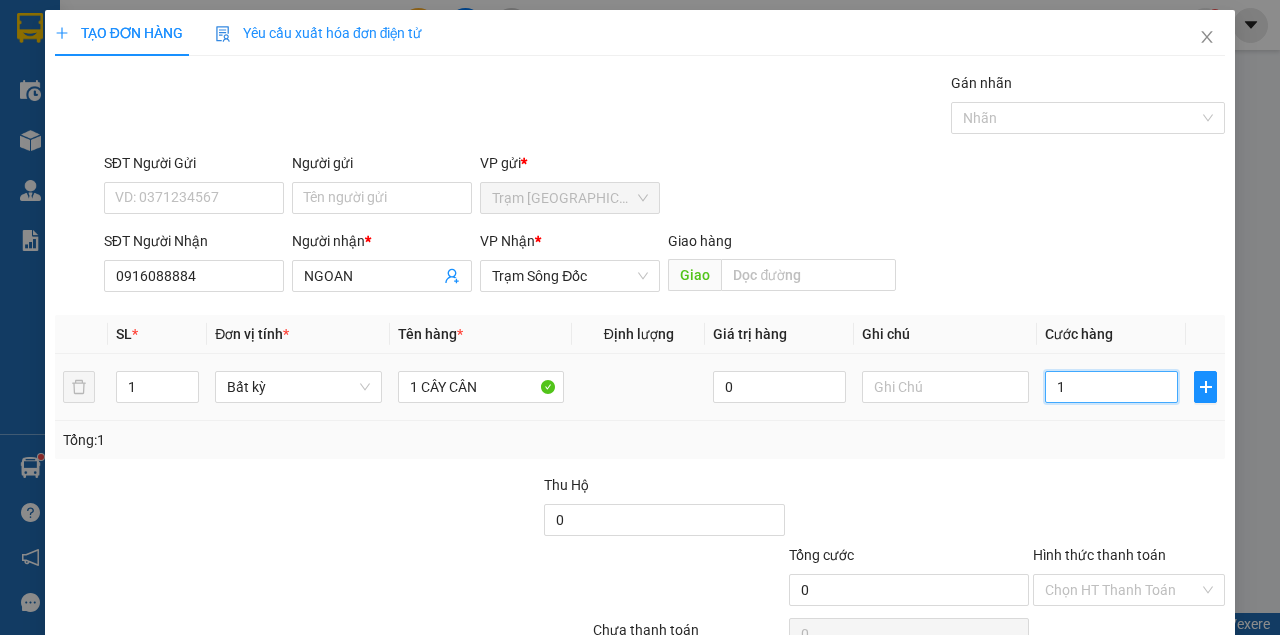 type on "1" 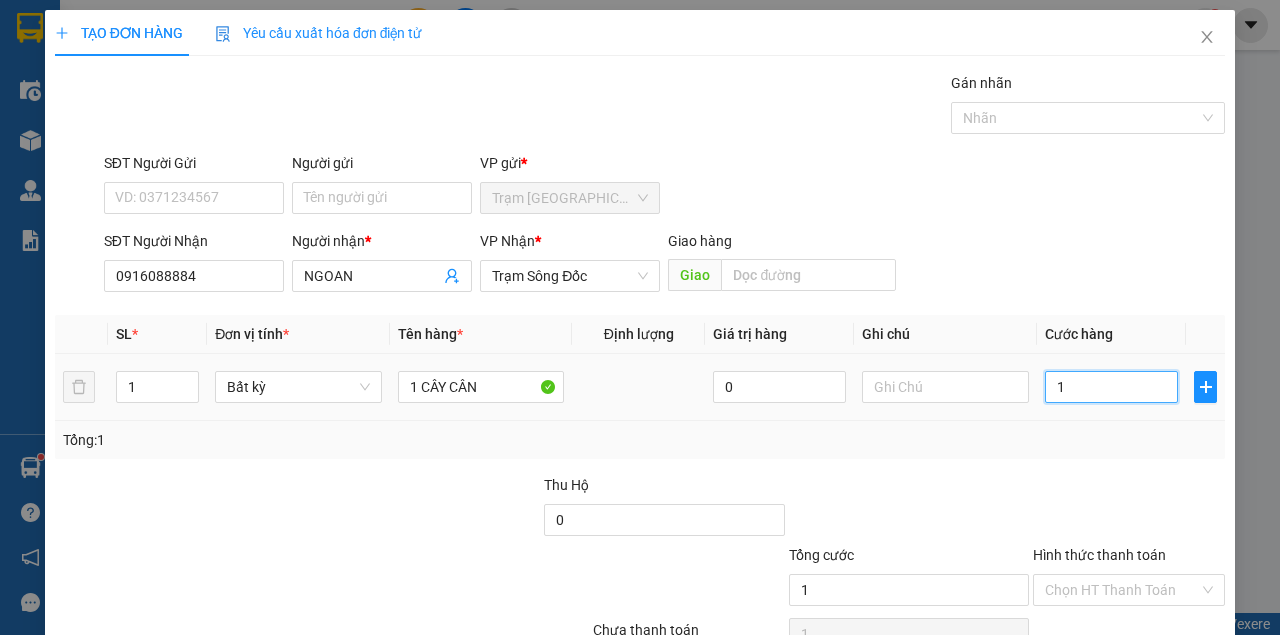 type on "10" 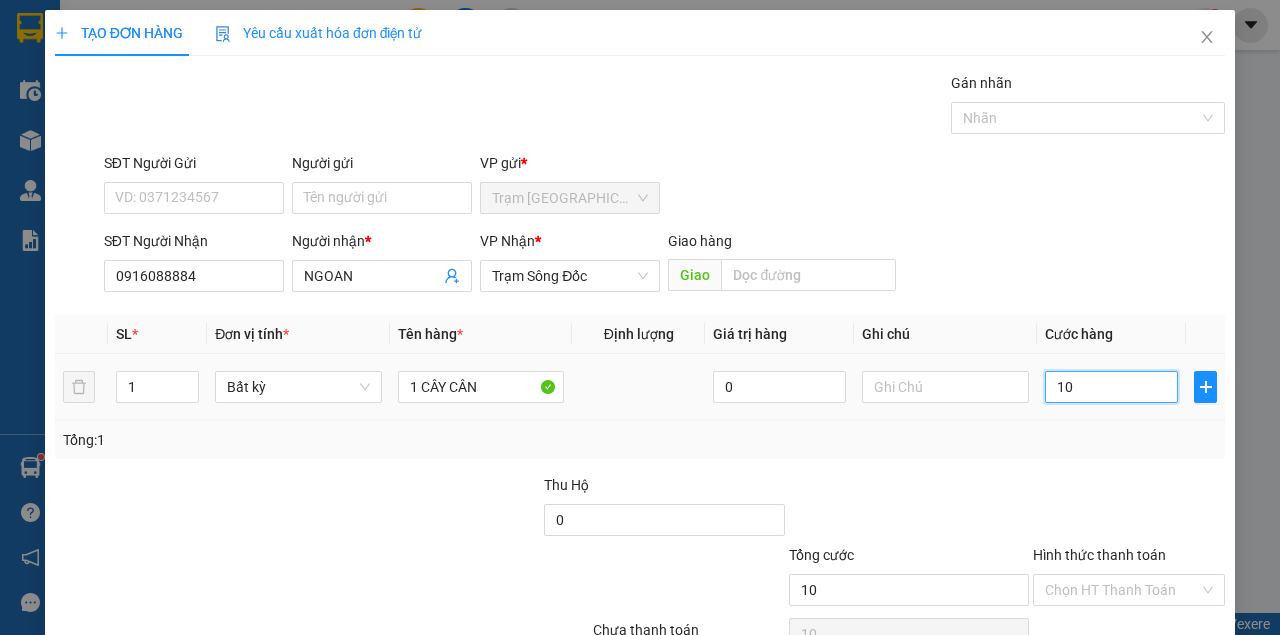 type on "100" 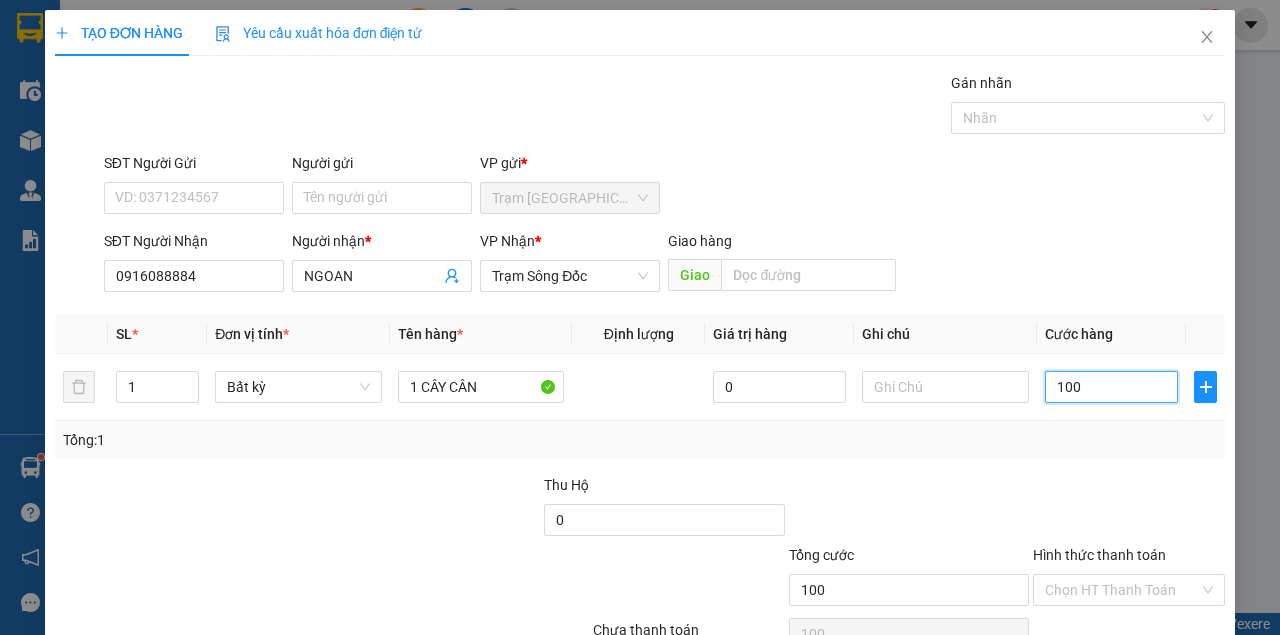 type on "10" 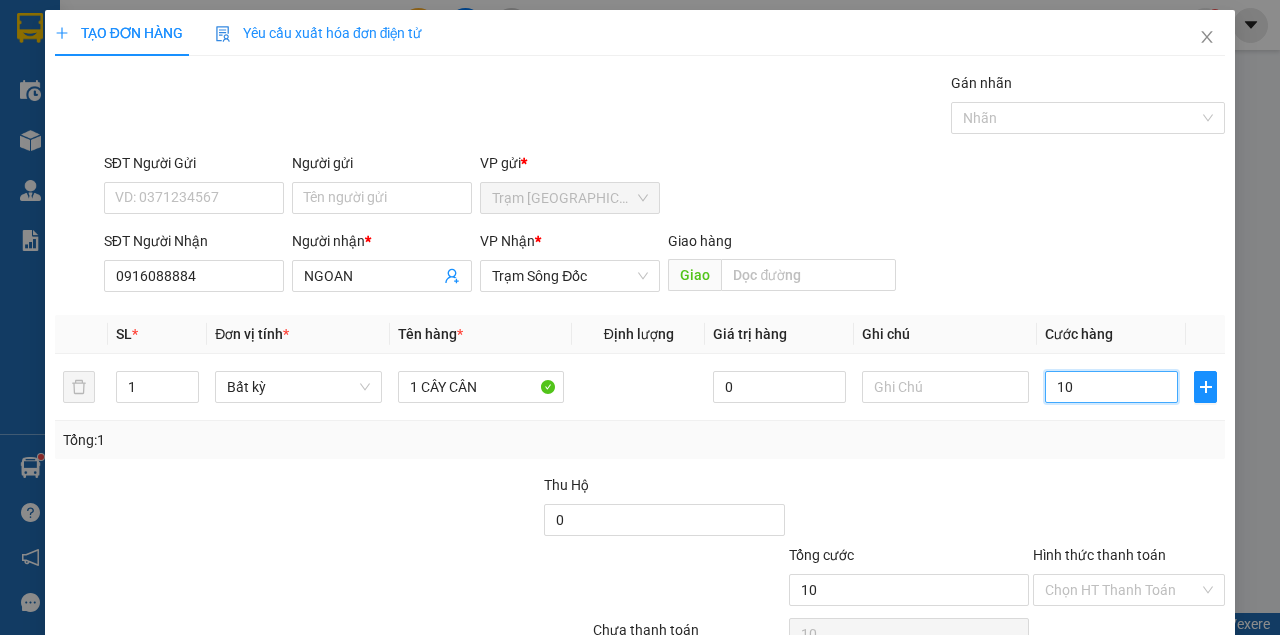 type on "1" 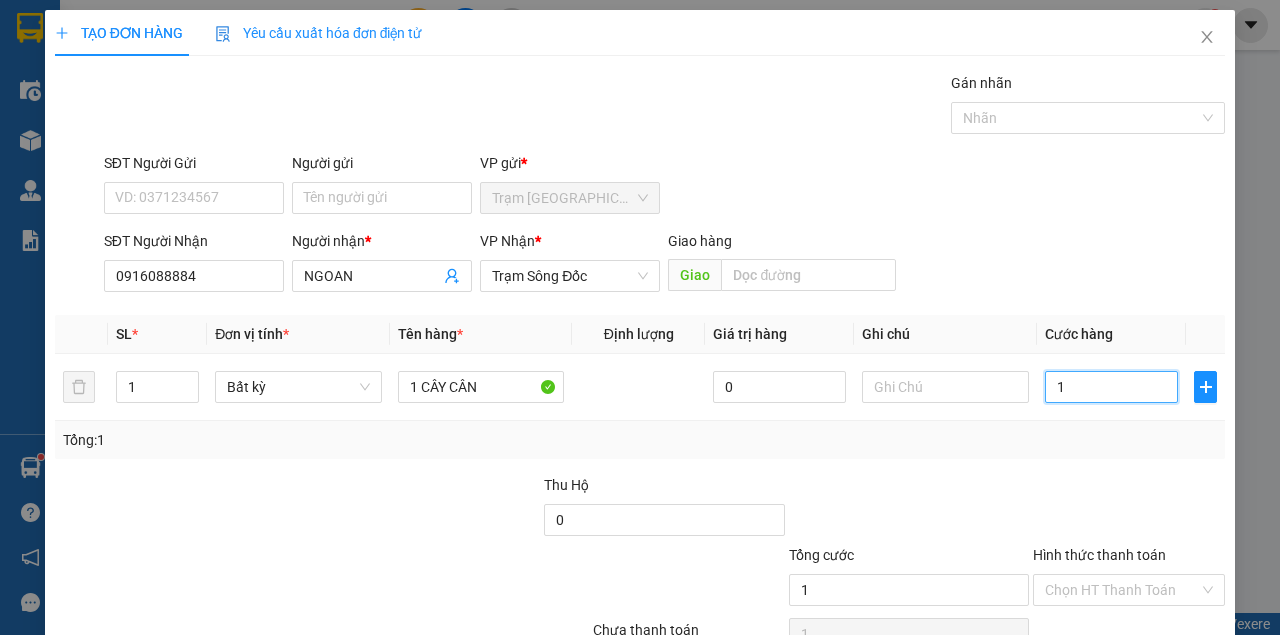 type on "0" 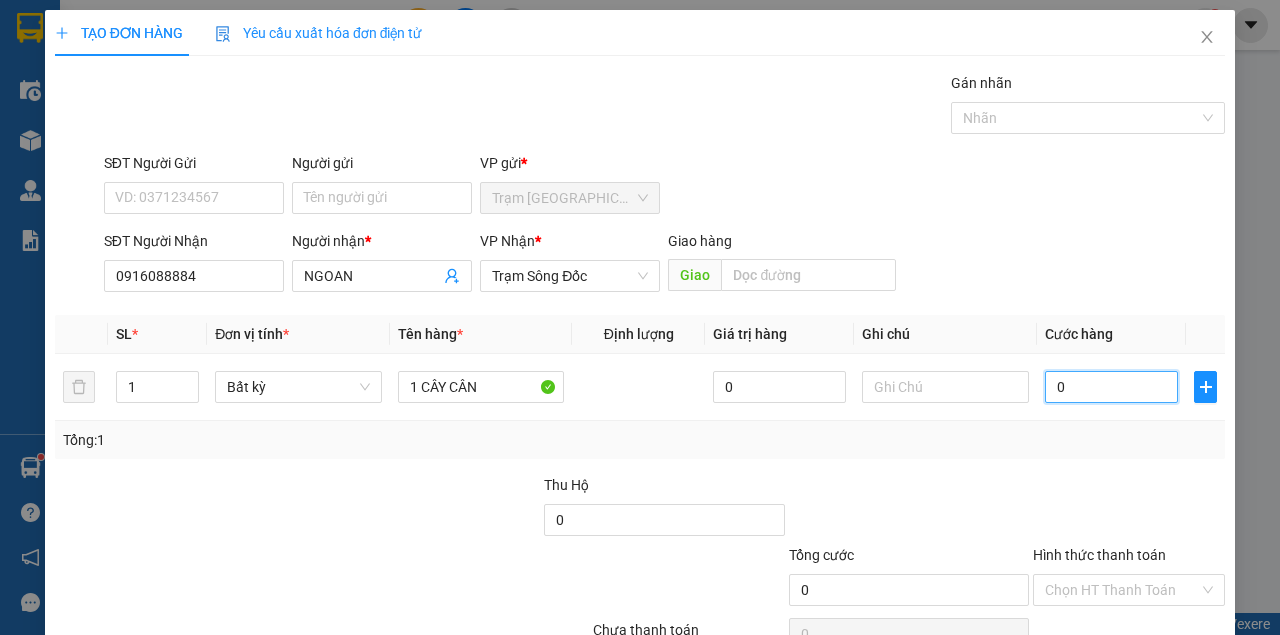 type on "04" 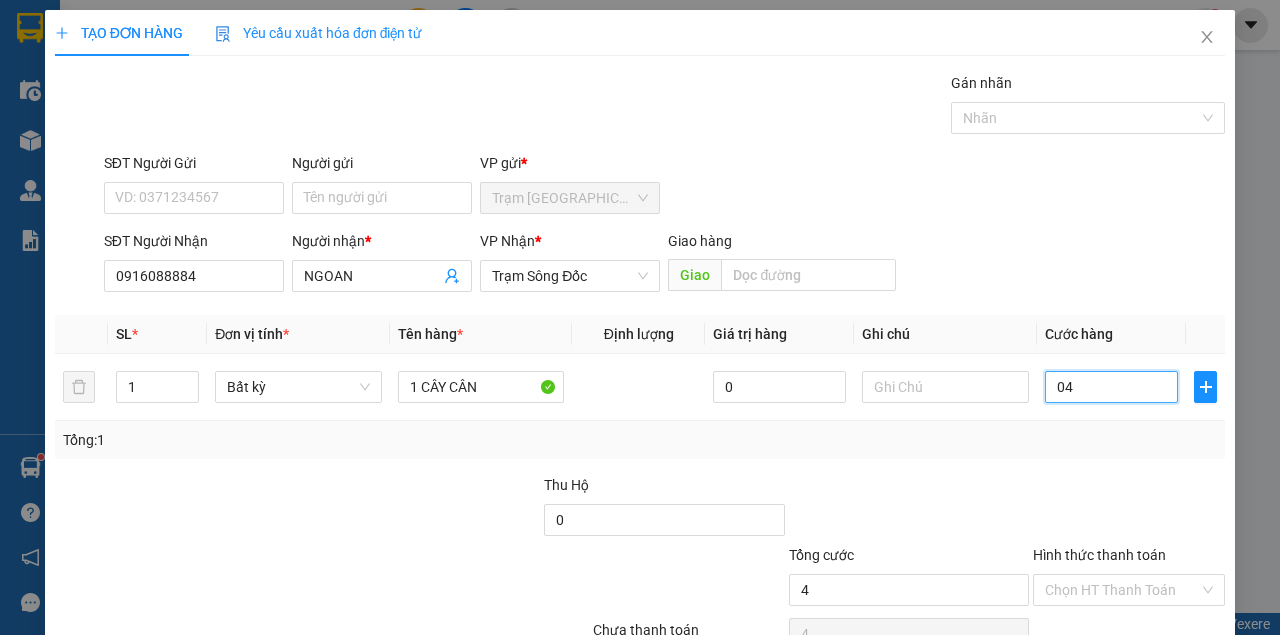 type on "0" 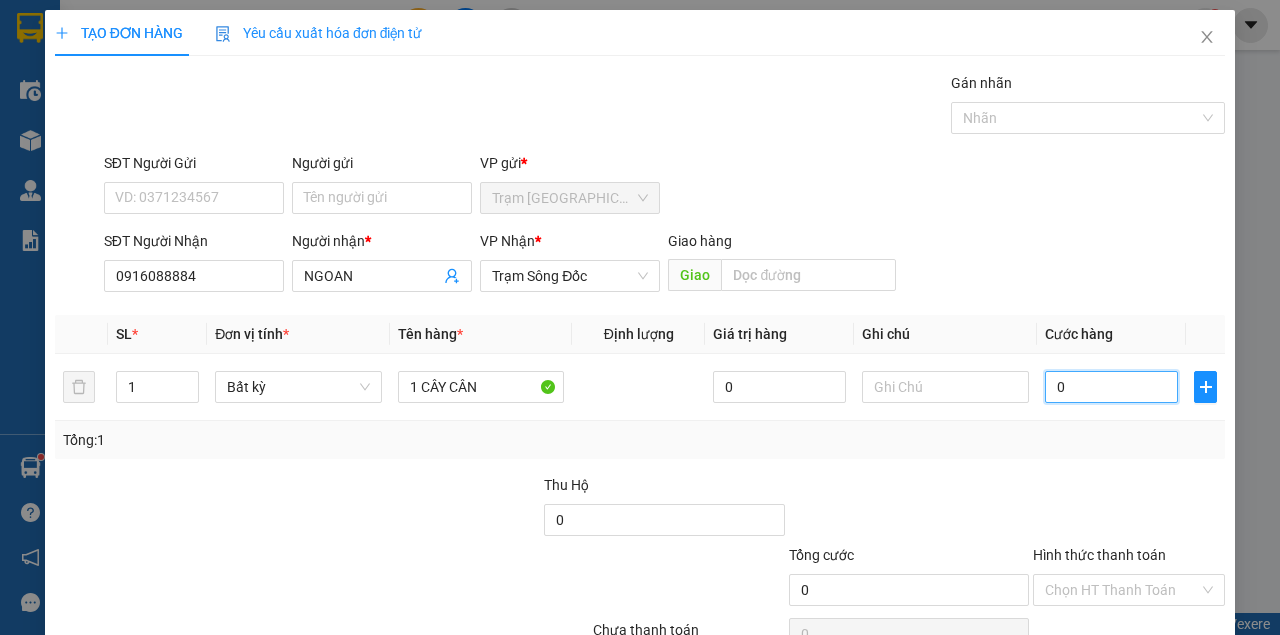 type on "07" 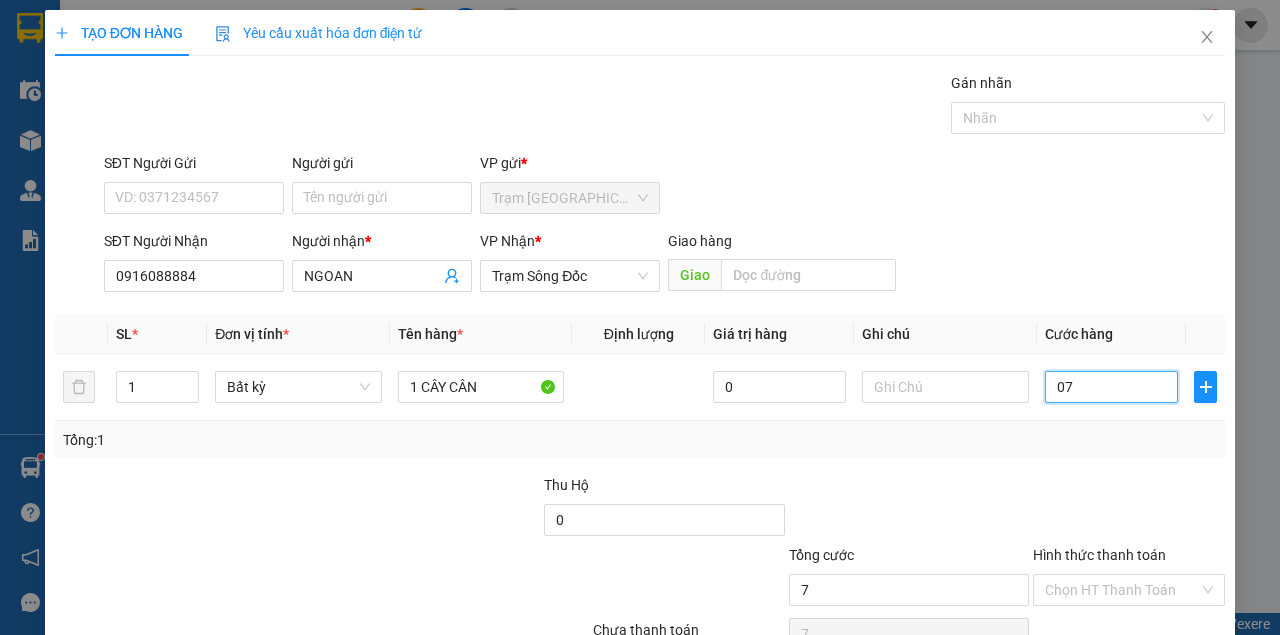 type on "070" 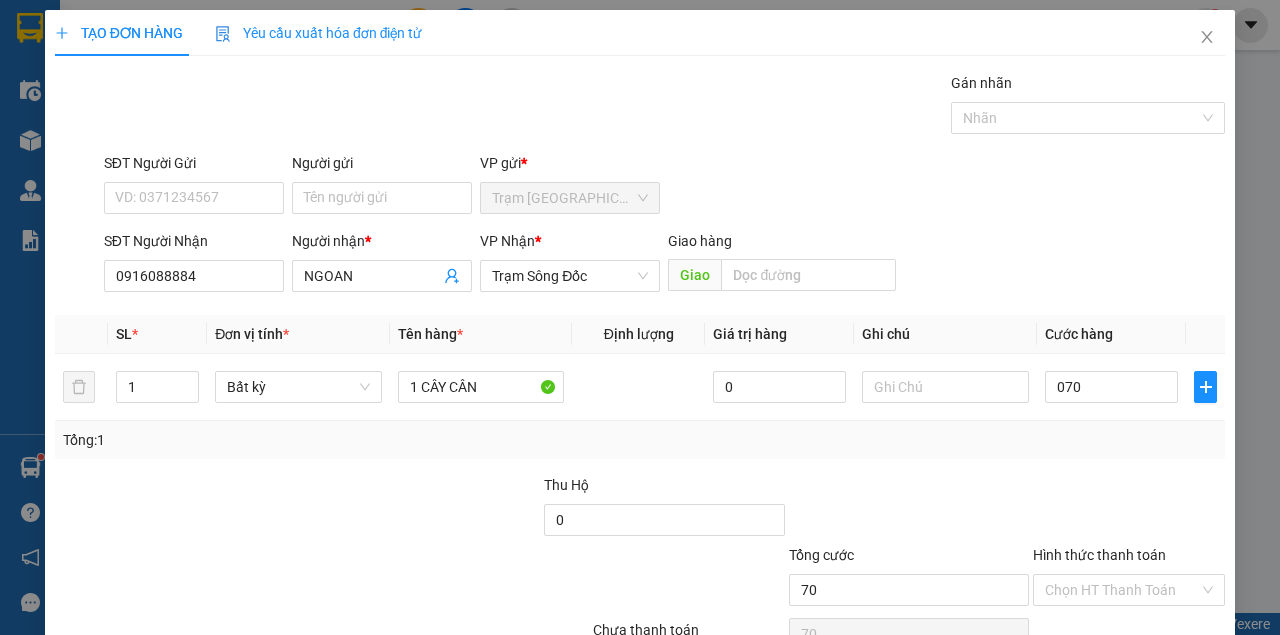 type on "70.000" 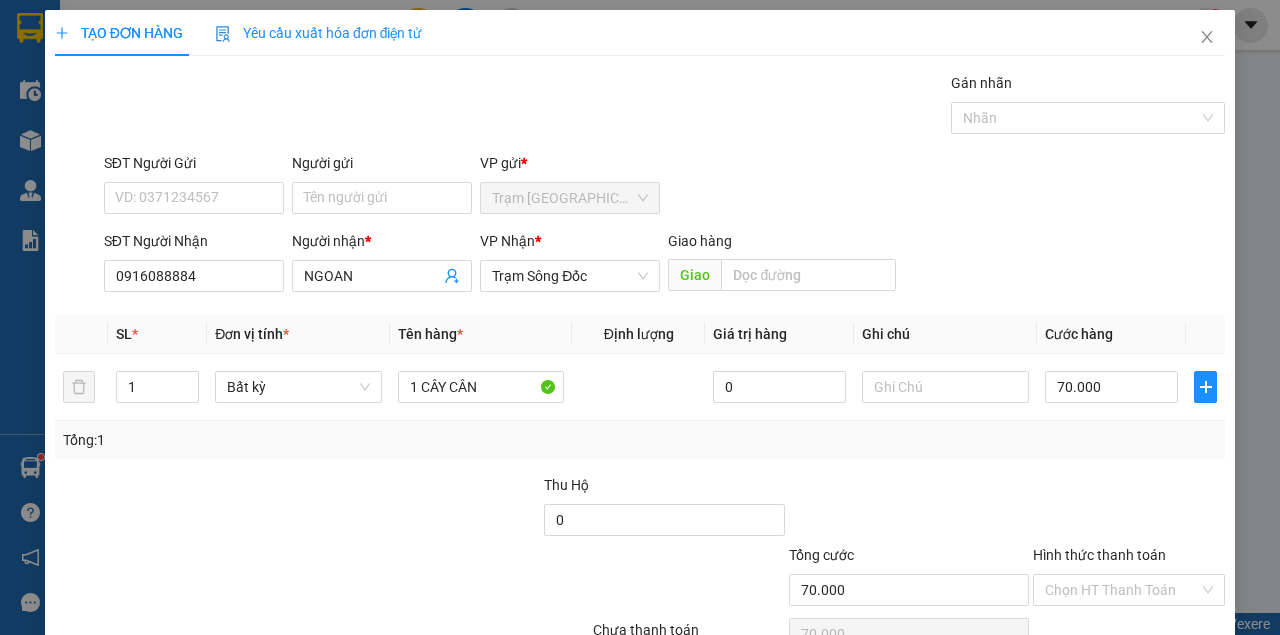 drag, startPoint x: 1146, startPoint y: 529, endPoint x: 1137, endPoint y: 520, distance: 12.727922 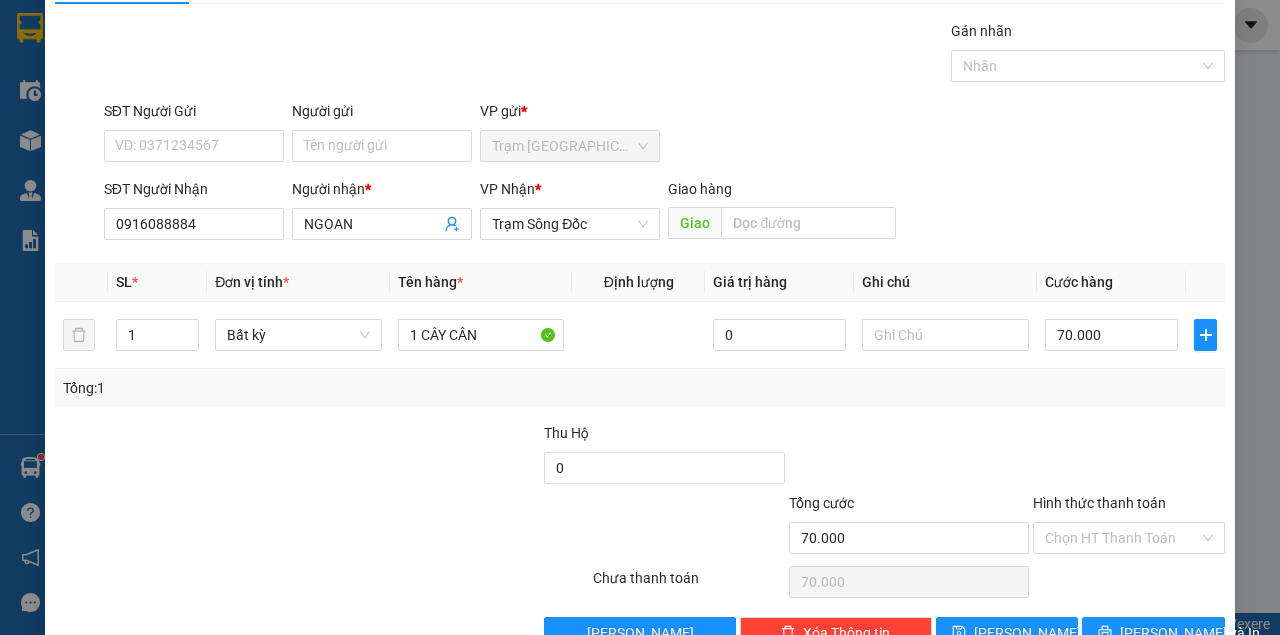 scroll, scrollTop: 102, scrollLeft: 0, axis: vertical 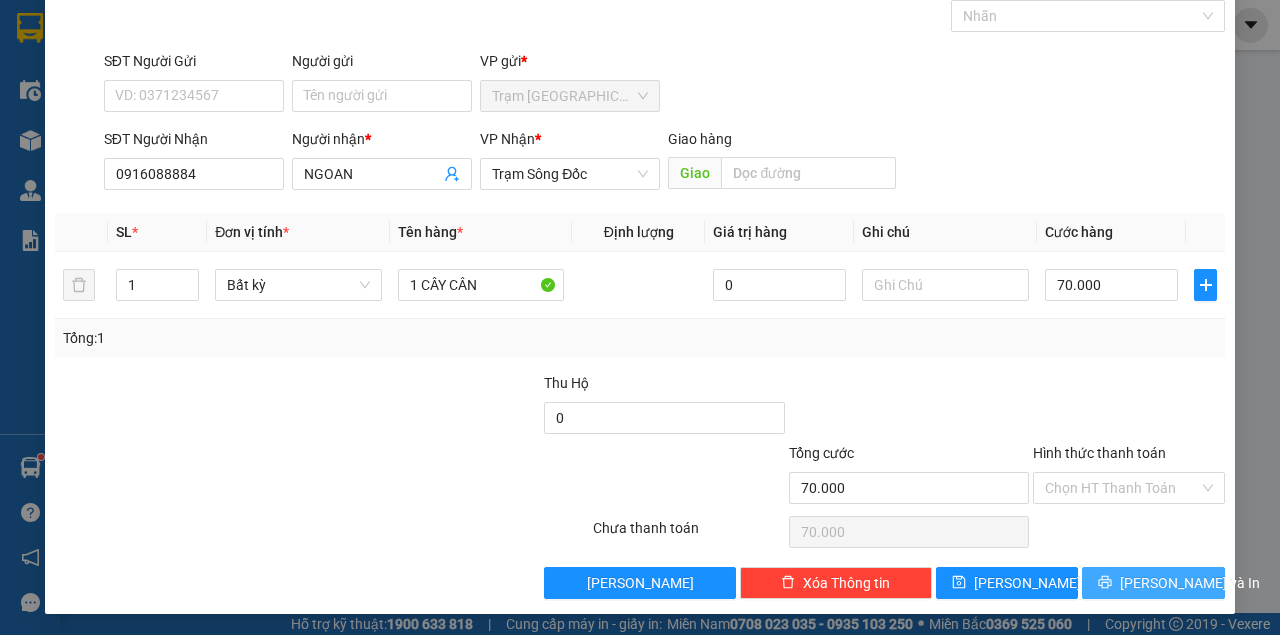 click on "[PERSON_NAME] và In" at bounding box center [1153, 583] 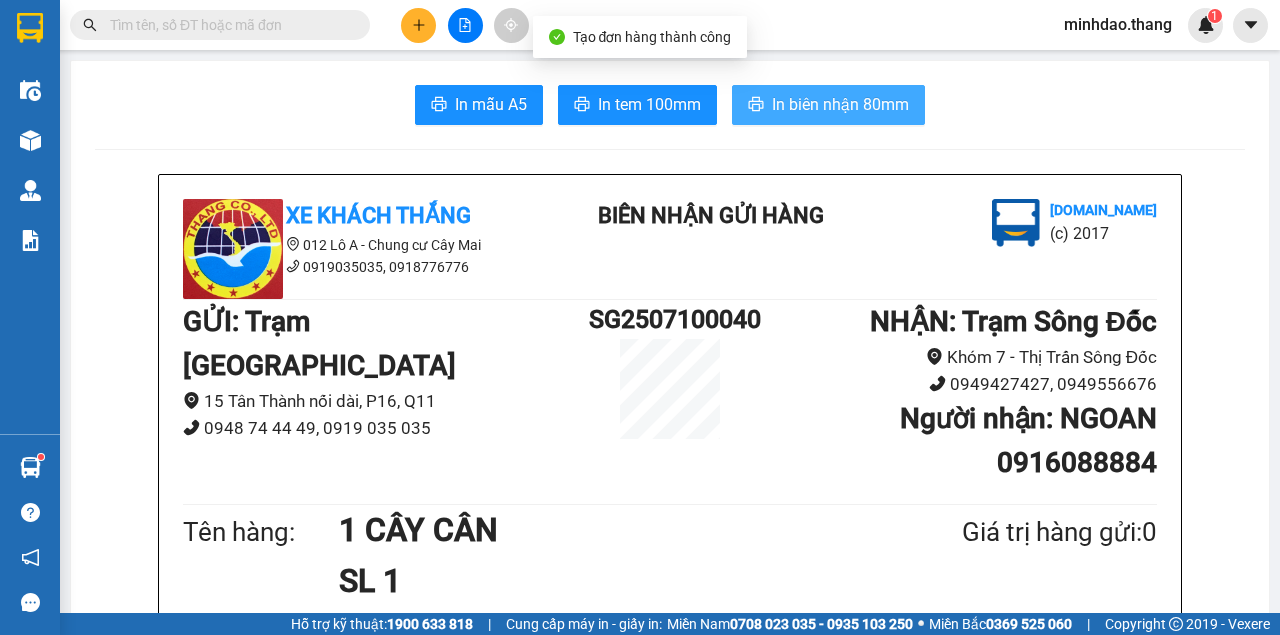 click on "In biên nhận 80mm" at bounding box center [840, 104] 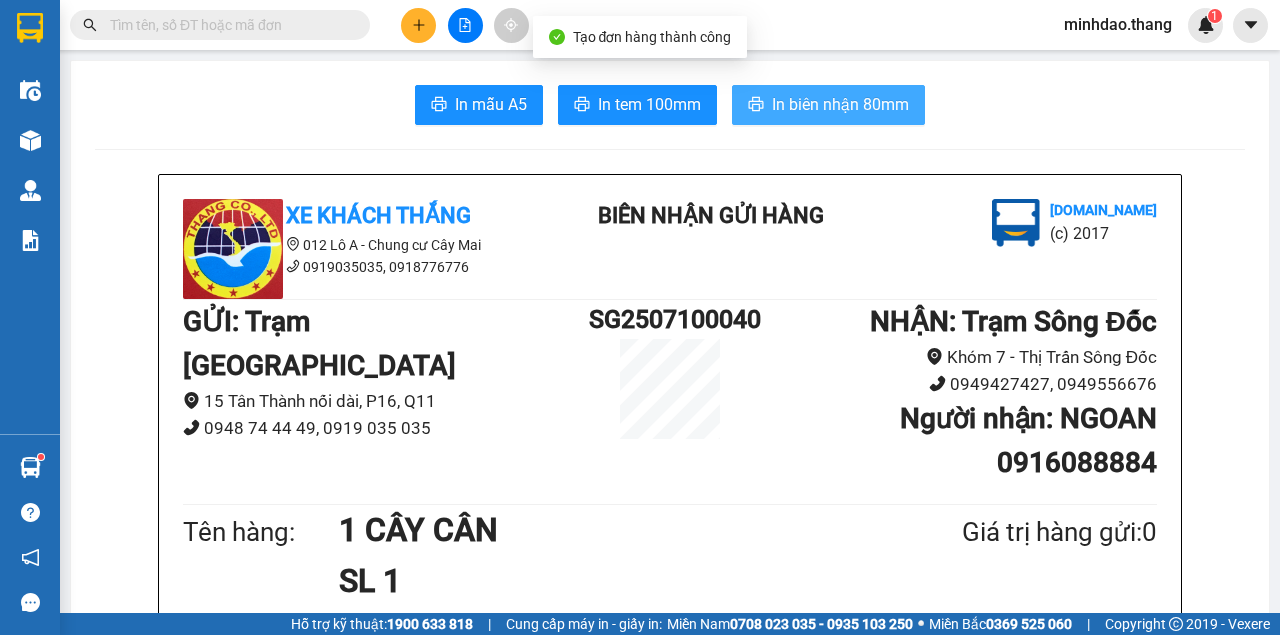 scroll, scrollTop: 0, scrollLeft: 0, axis: both 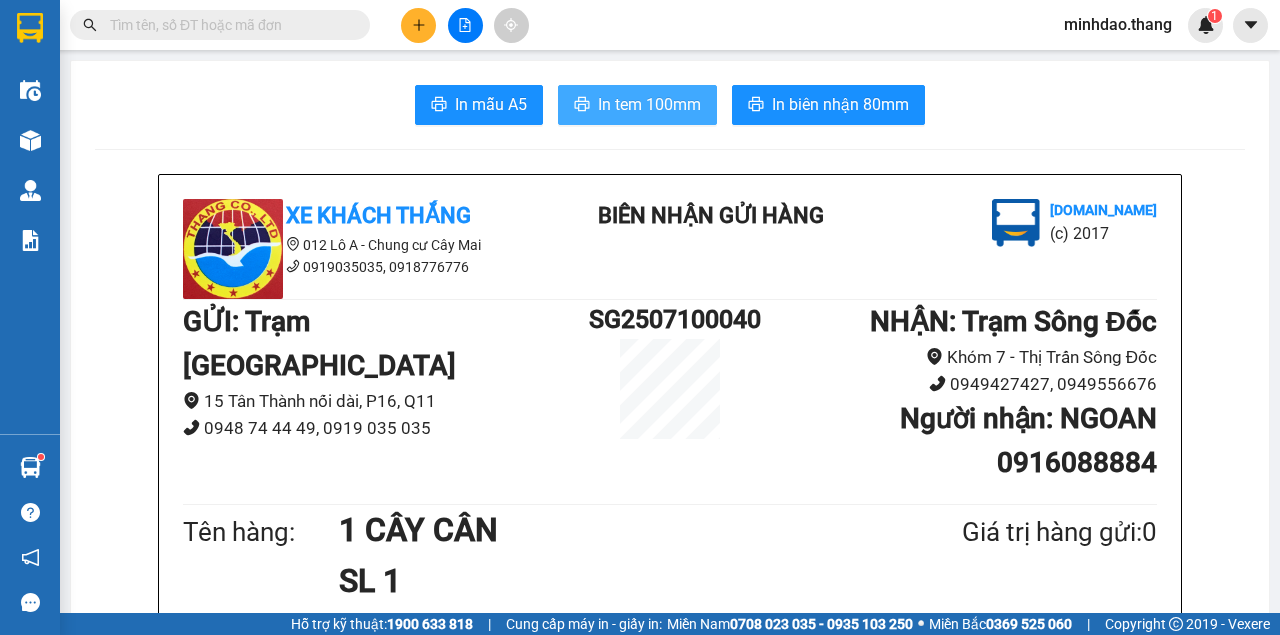 click on "In tem 100mm" at bounding box center (649, 104) 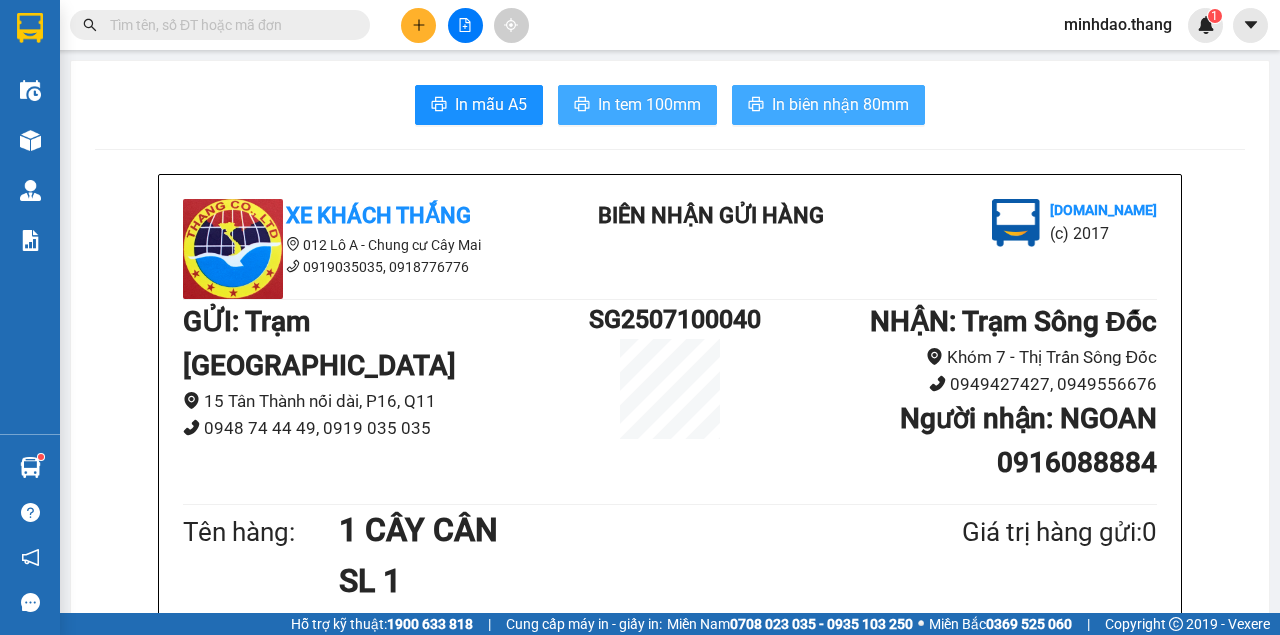 scroll, scrollTop: 0, scrollLeft: 0, axis: both 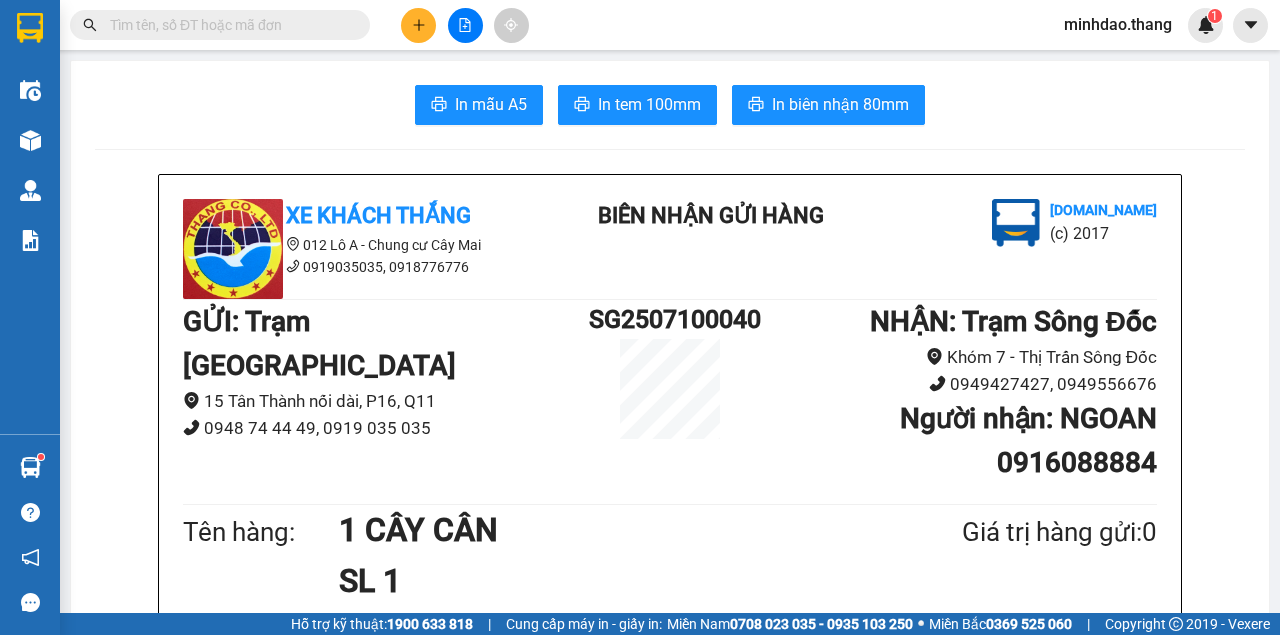 click at bounding box center [228, 25] 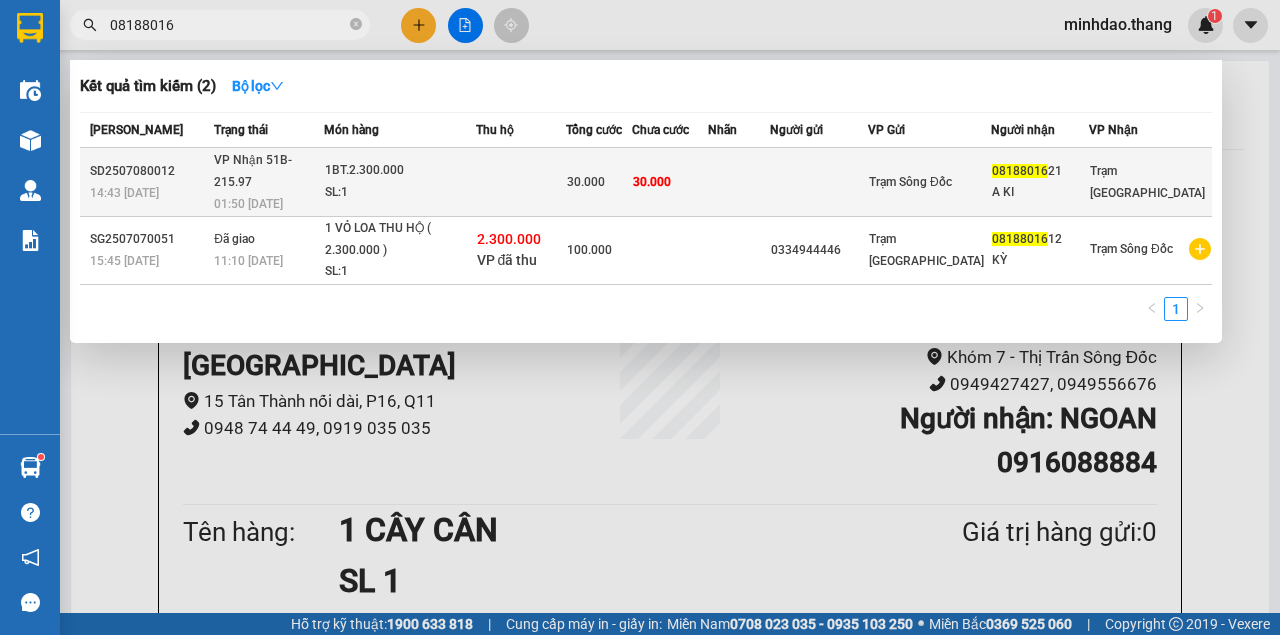 type on "08188016" 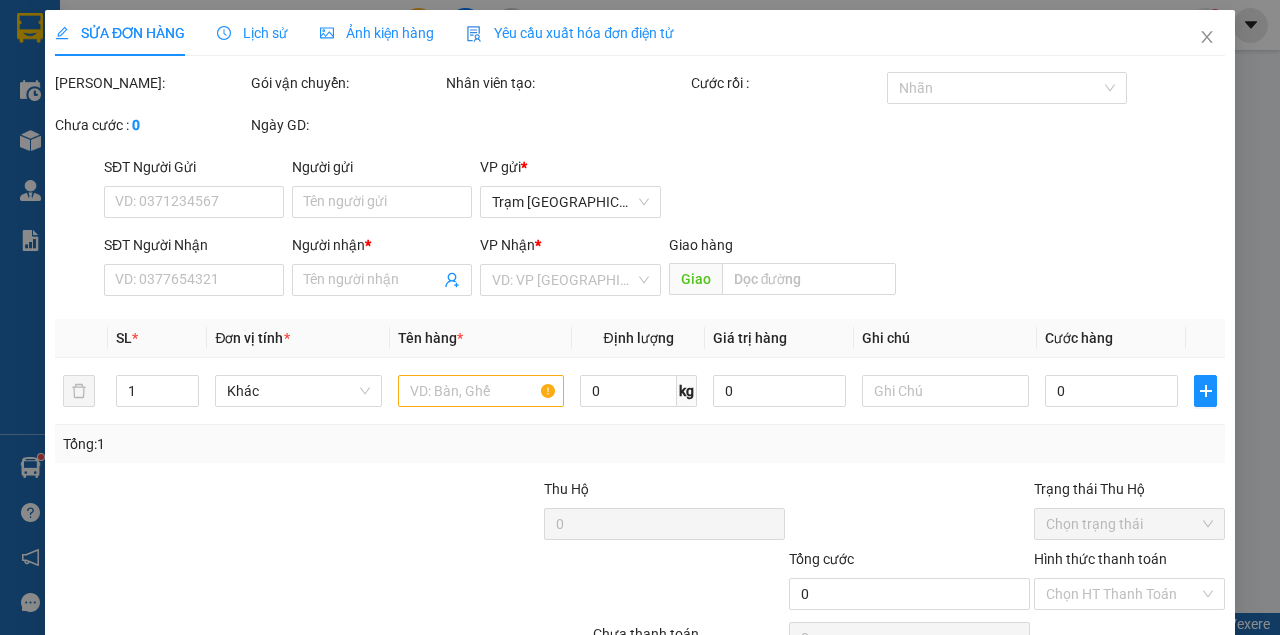 type on "0818801621" 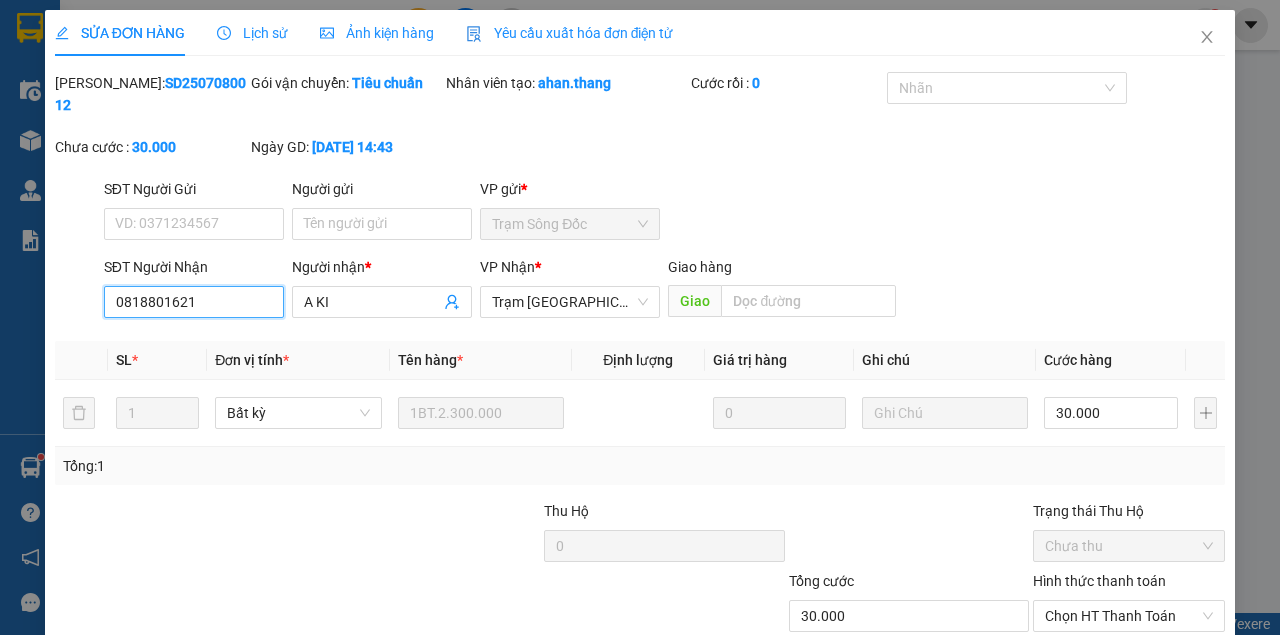 click on "0818801621" at bounding box center [194, 302] 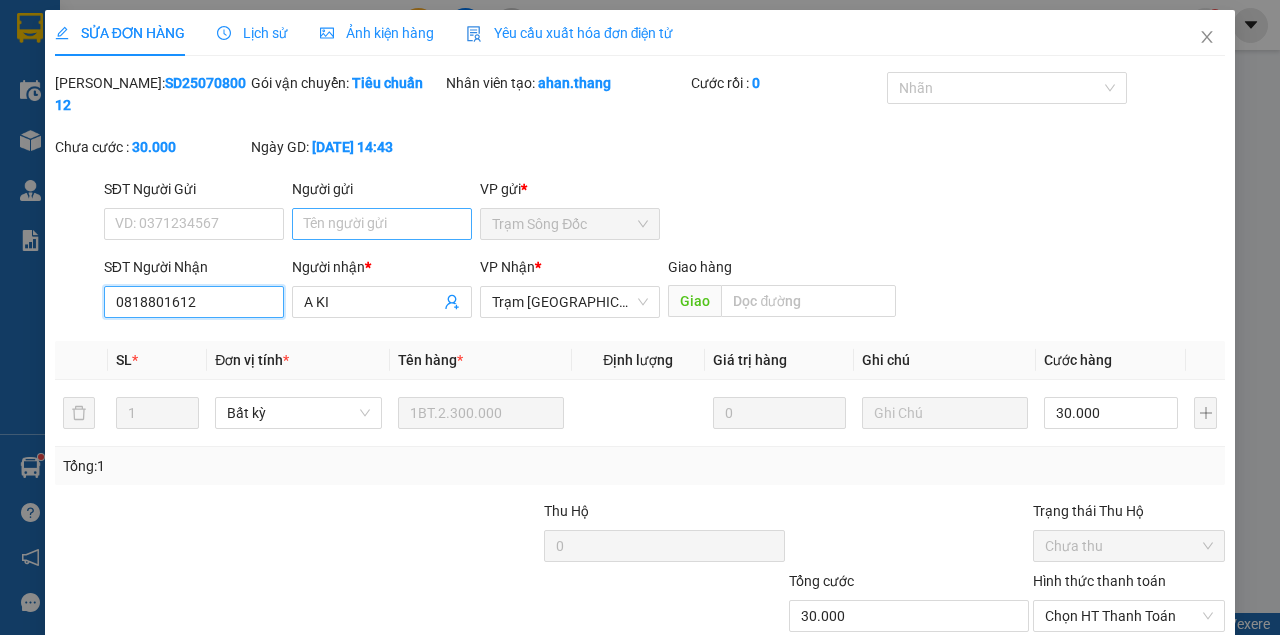 type on "0818801612" 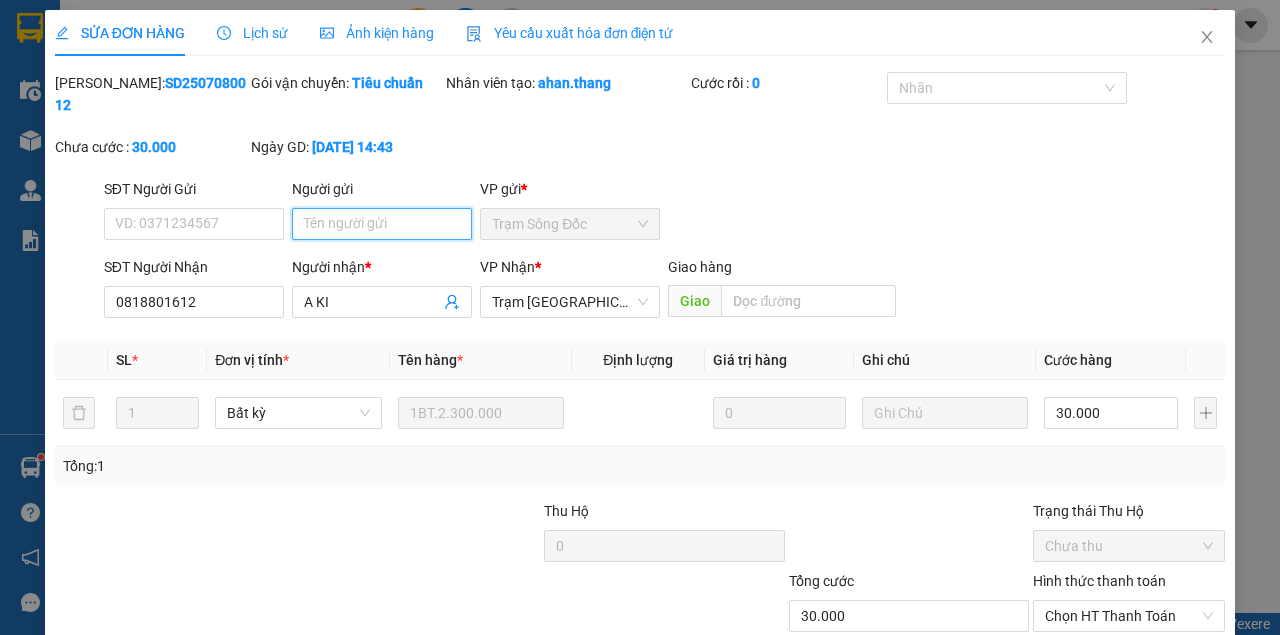 click on "Người gửi" at bounding box center (382, 224) 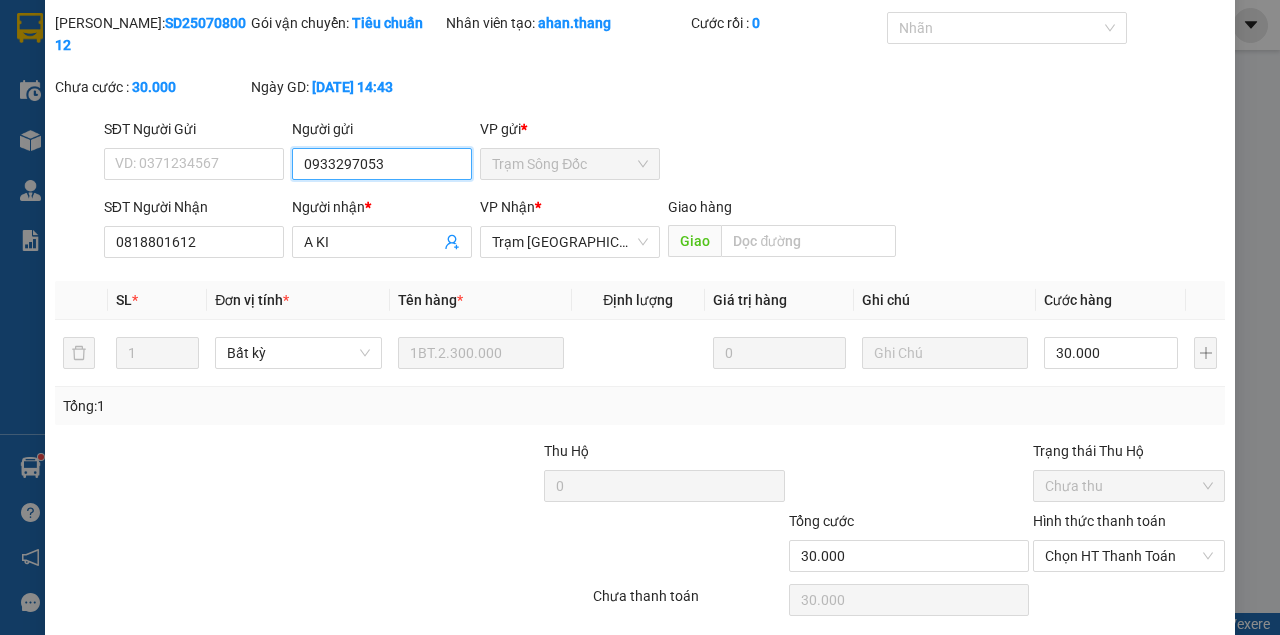 scroll, scrollTop: 129, scrollLeft: 0, axis: vertical 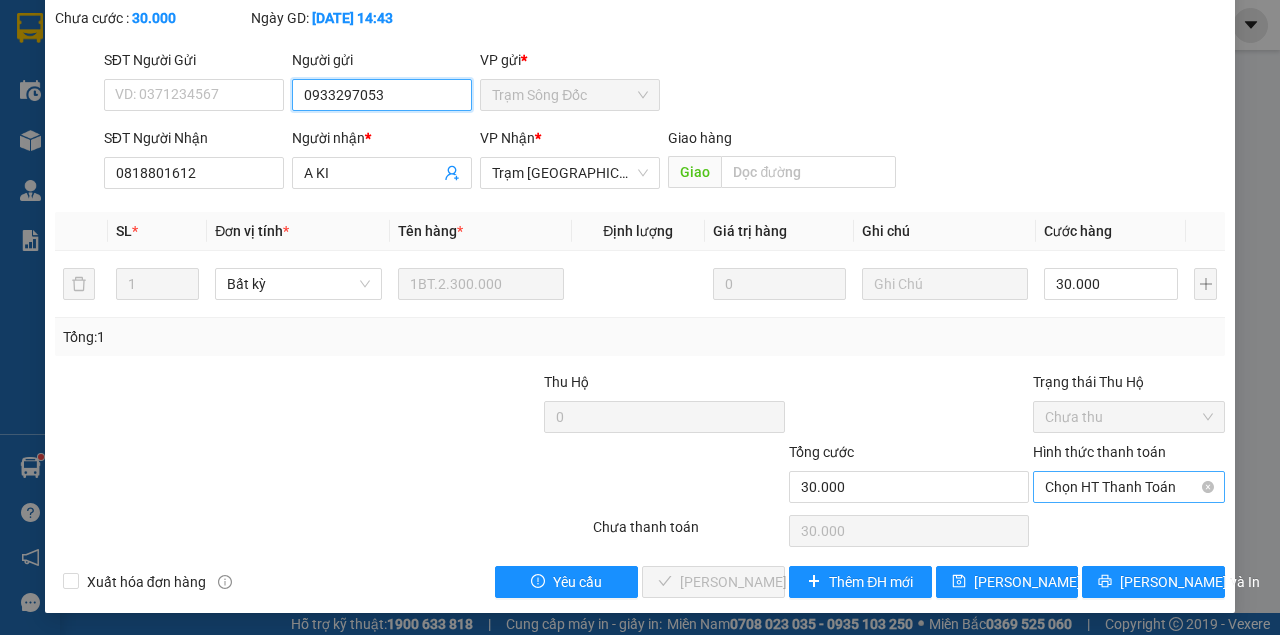 click on "Chọn HT Thanh Toán" at bounding box center (1129, 487) 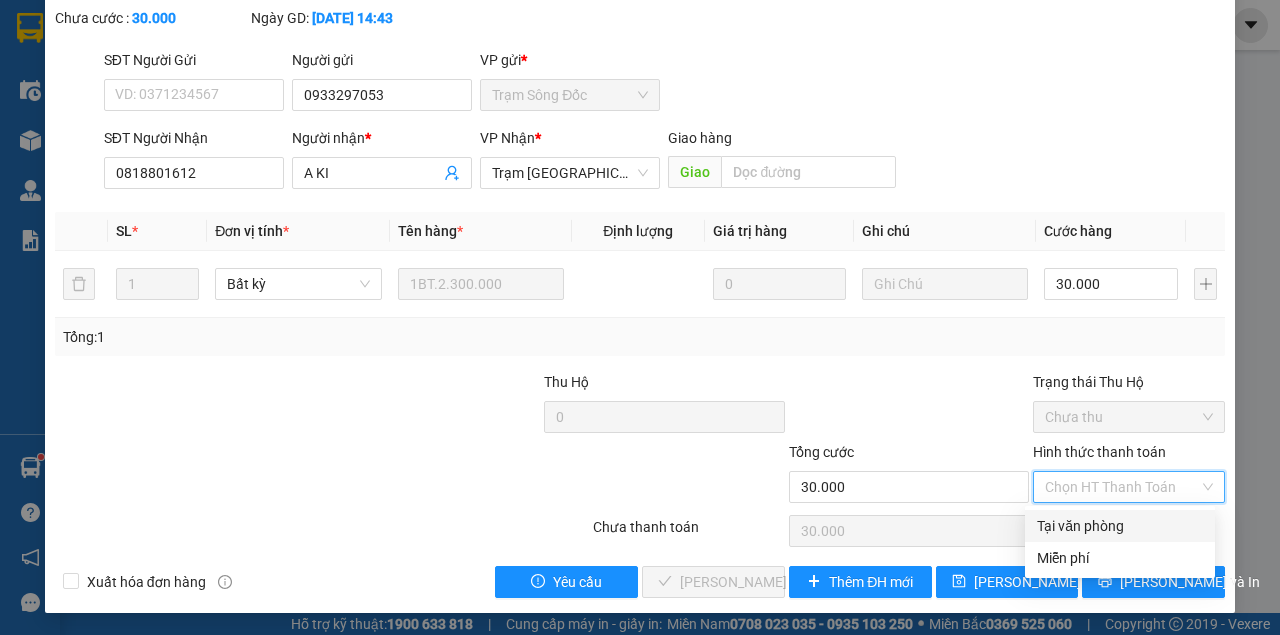 drag, startPoint x: 1133, startPoint y: 516, endPoint x: 1094, endPoint y: 522, distance: 39.45884 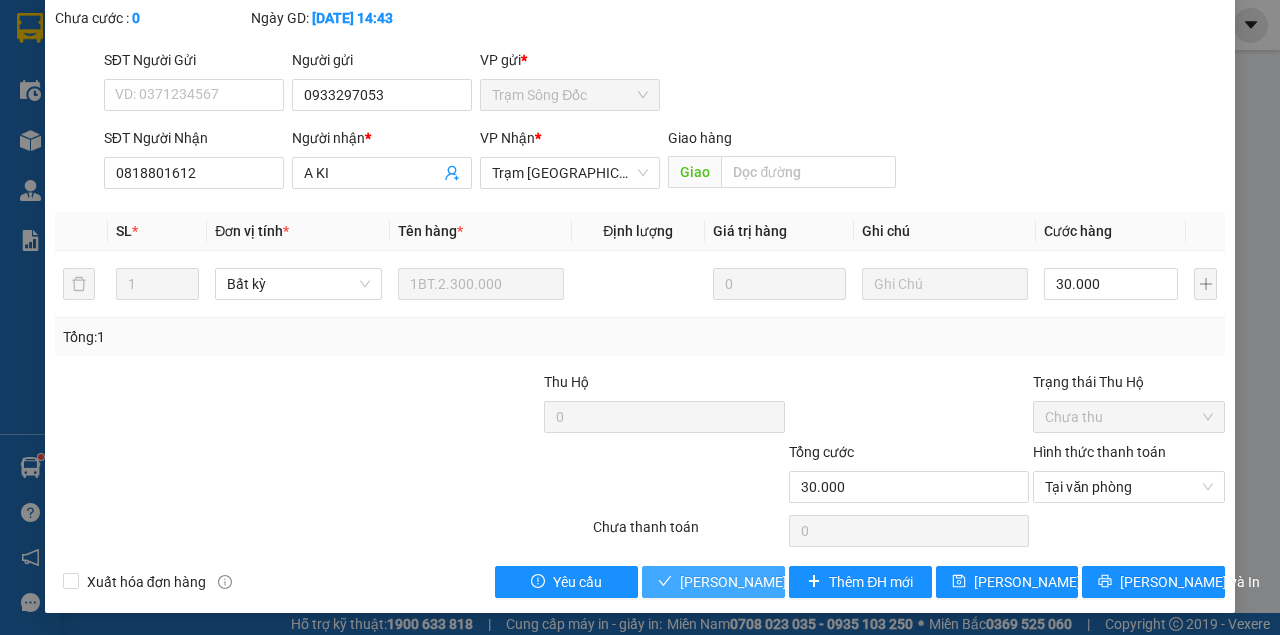 click on "[PERSON_NAME] và Giao hàng" at bounding box center (776, 582) 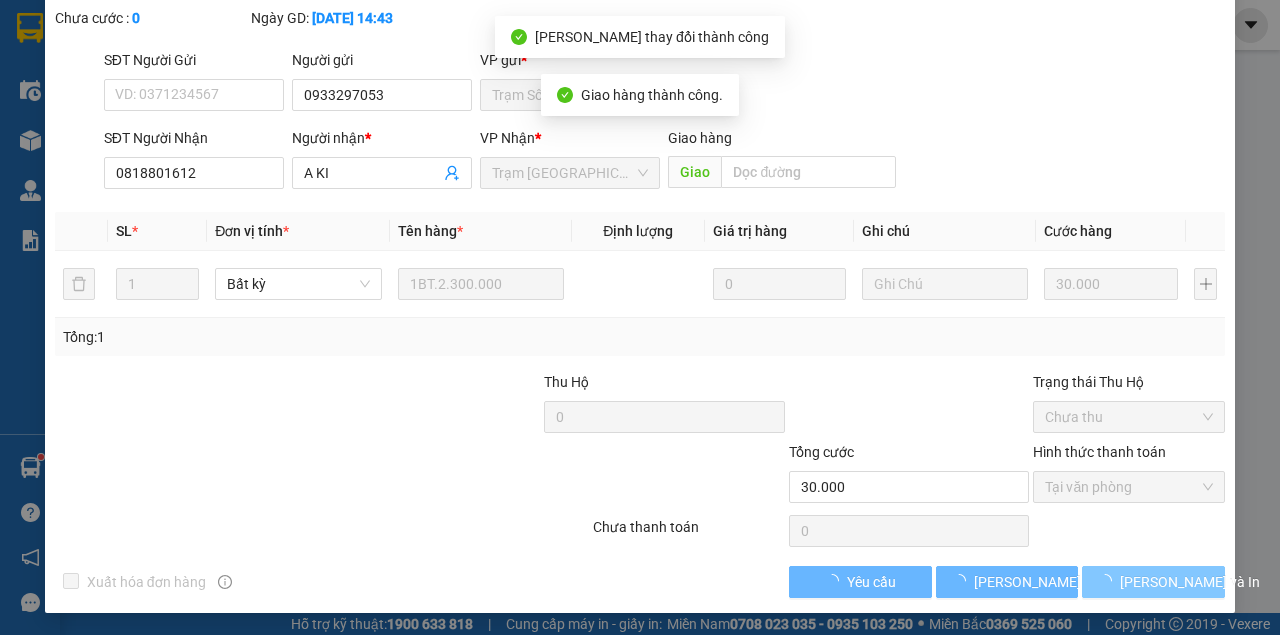 scroll, scrollTop: 151, scrollLeft: 0, axis: vertical 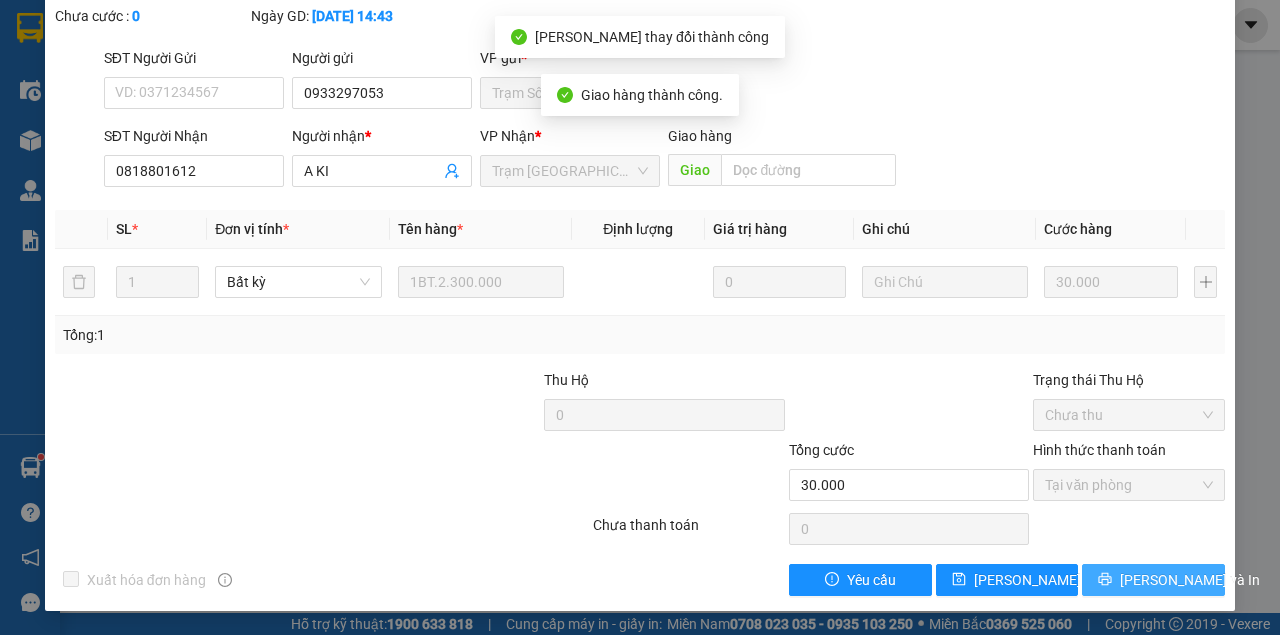 click on "[PERSON_NAME] và In" at bounding box center [1190, 580] 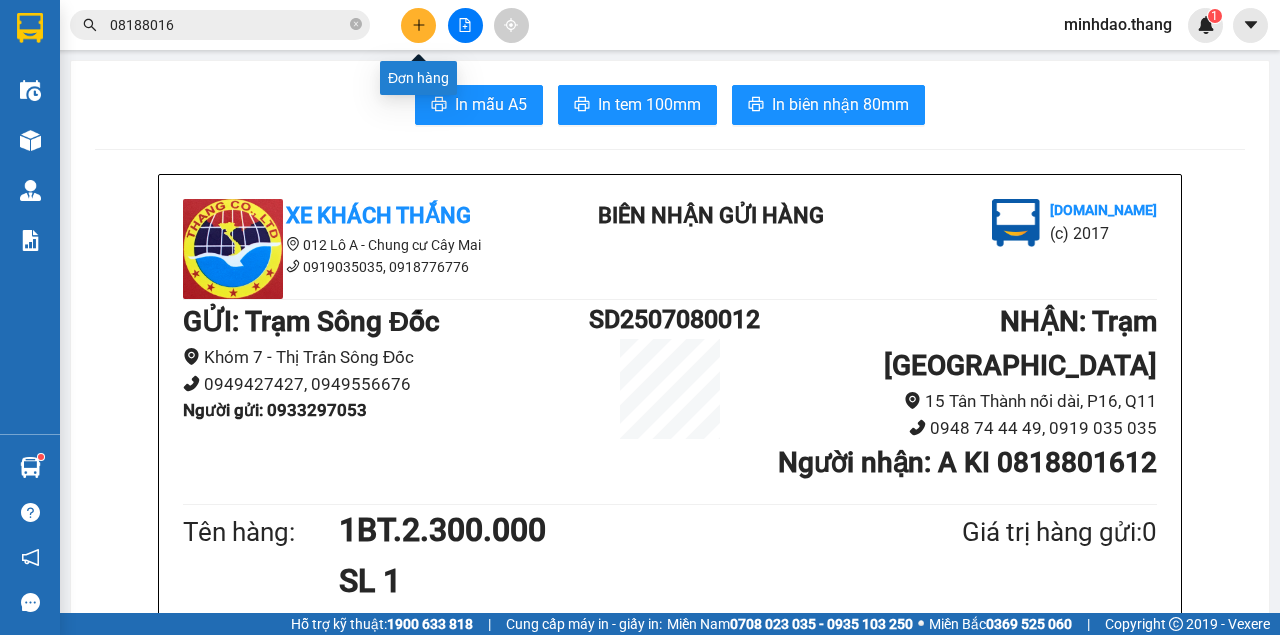 click at bounding box center (418, 25) 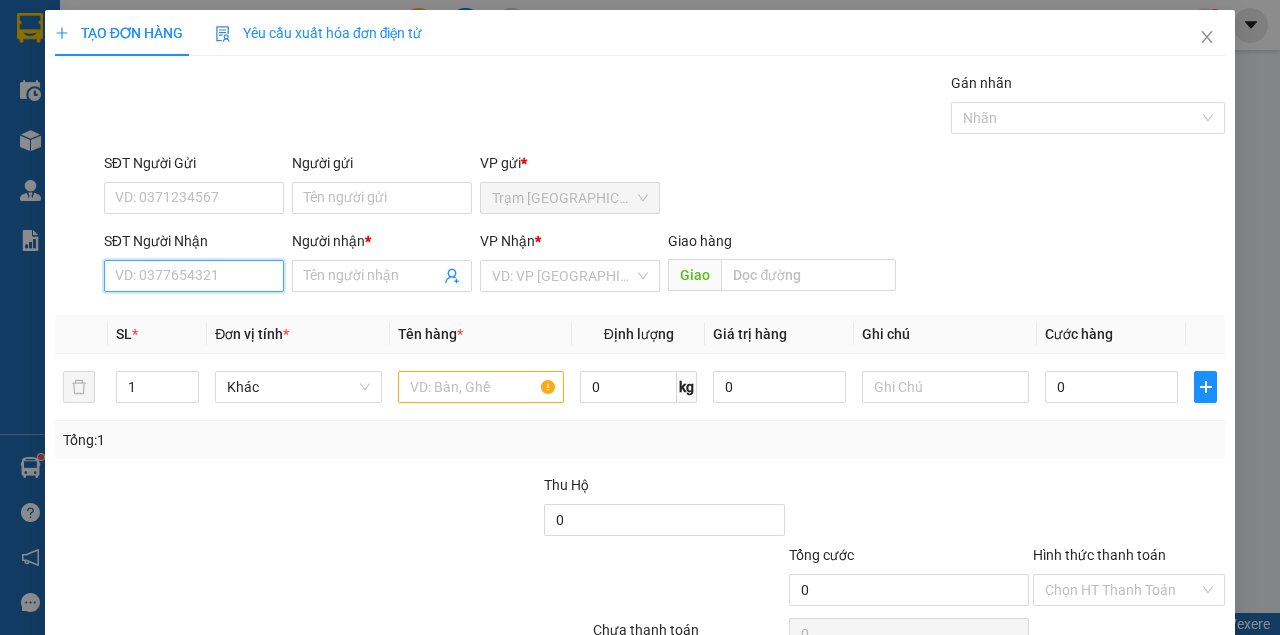 click on "SĐT Người Nhận" at bounding box center [194, 276] 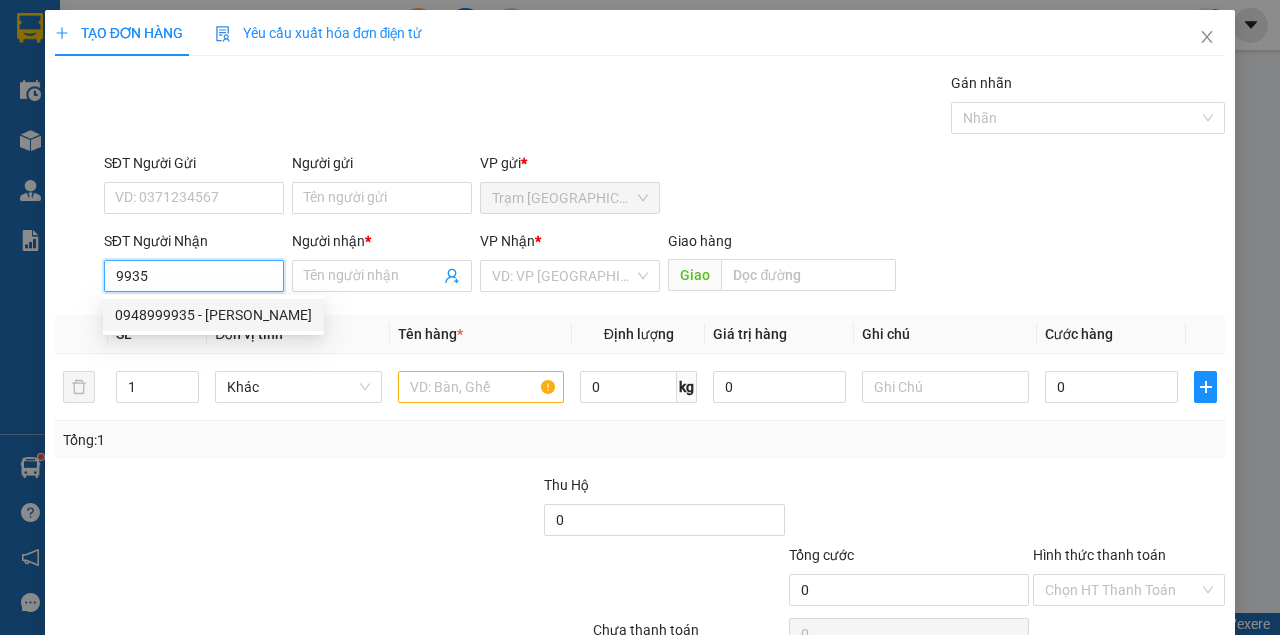 click on "0948999935 - [PERSON_NAME]" at bounding box center (213, 315) 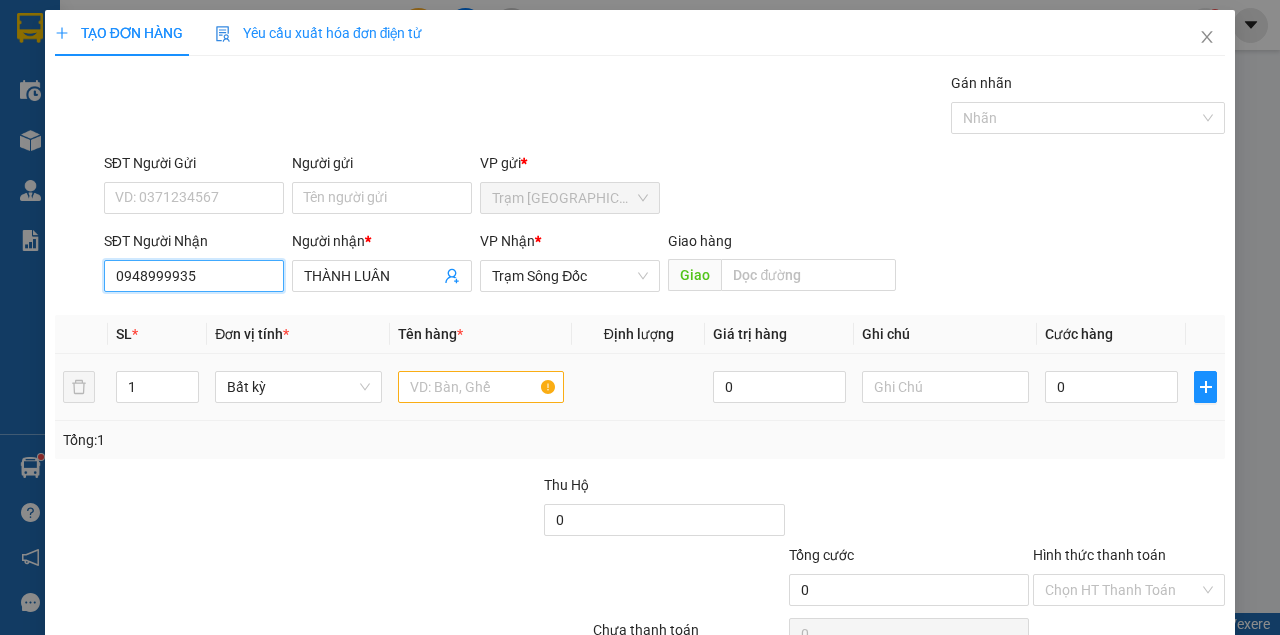 type on "0948999935" 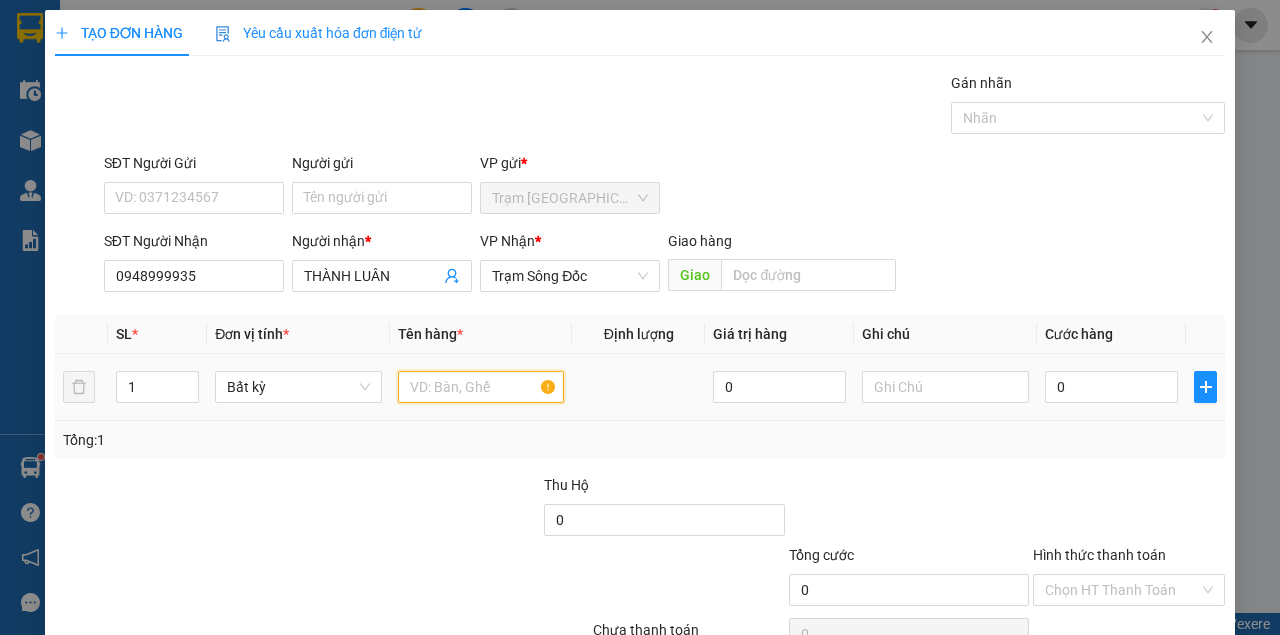 click at bounding box center (481, 387) 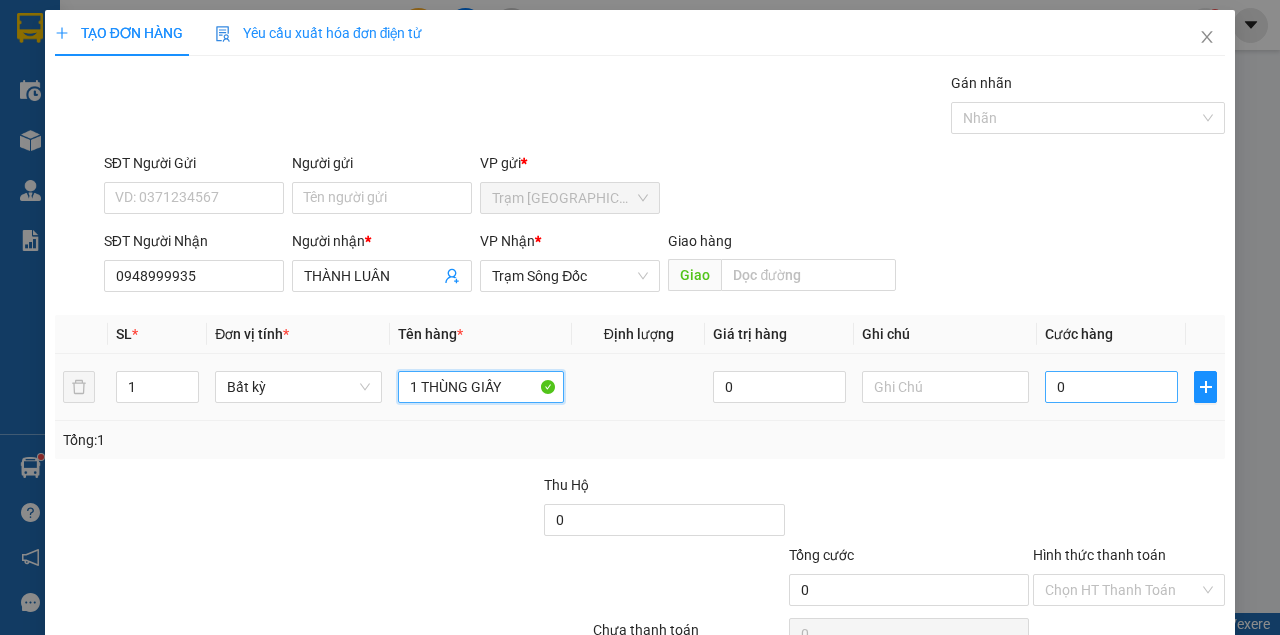 type on "1 THÙNG GIẤY" 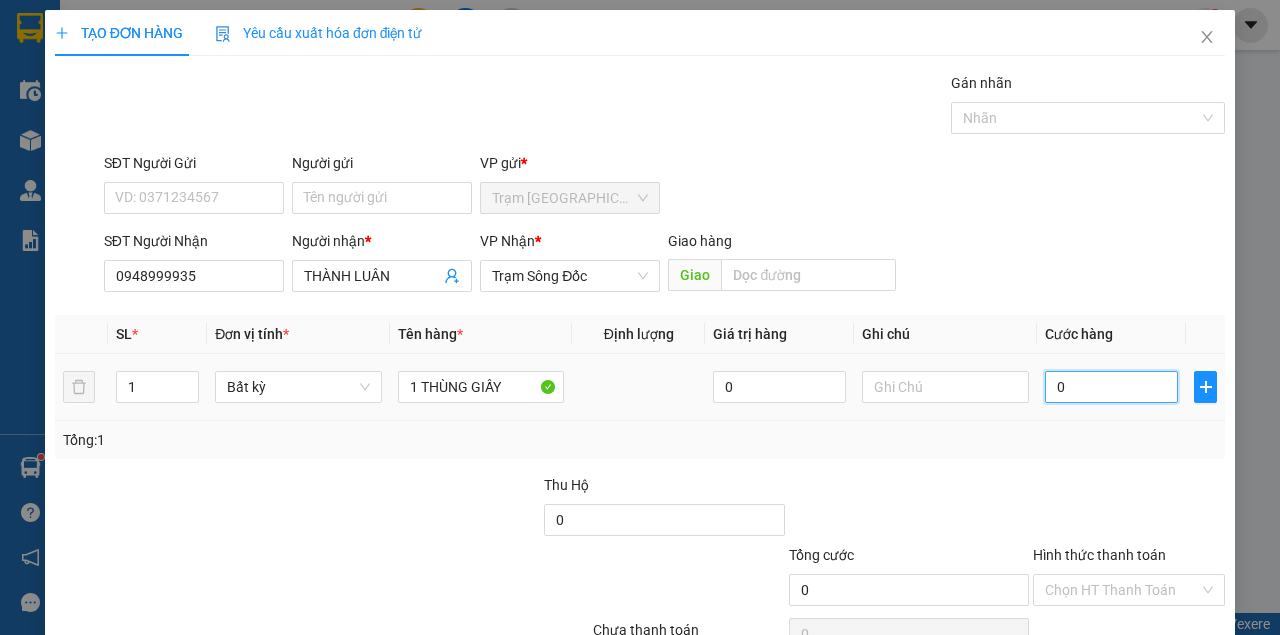 click on "0" at bounding box center (1111, 387) 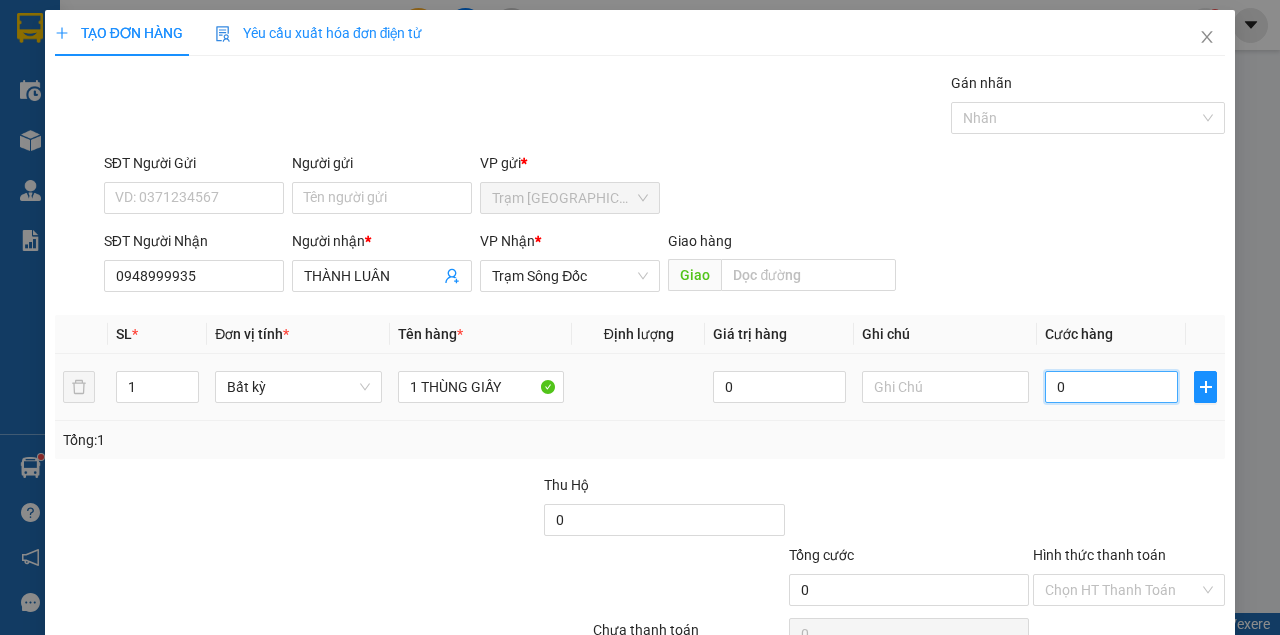 type on "5" 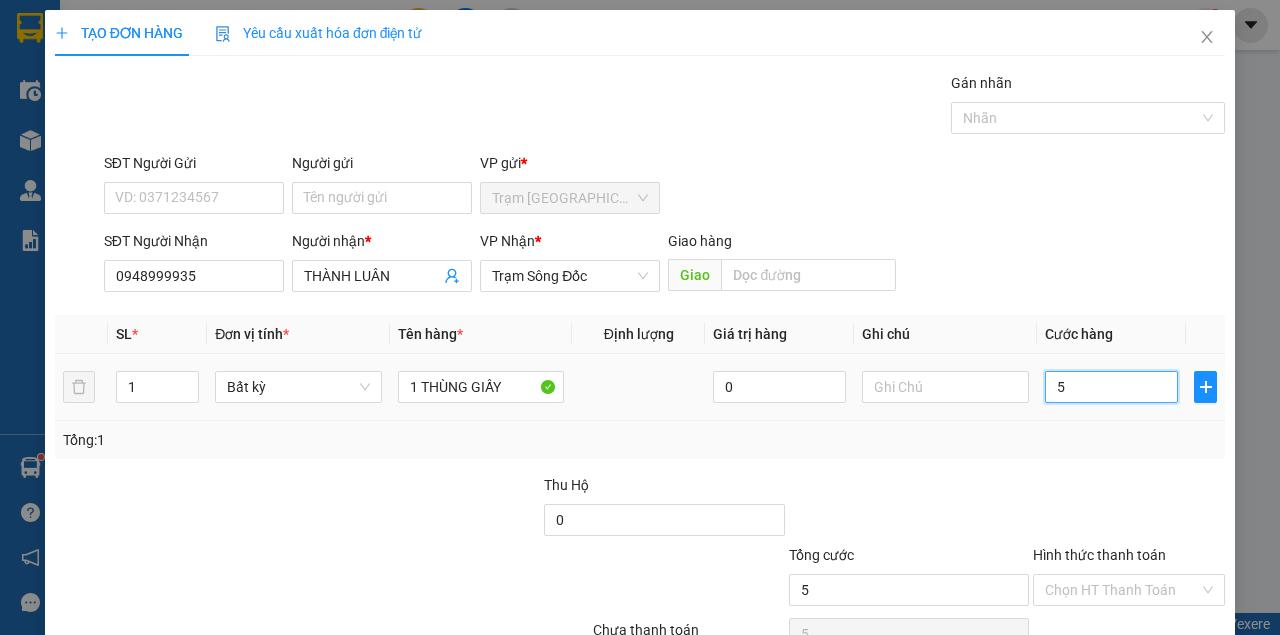 type on "50" 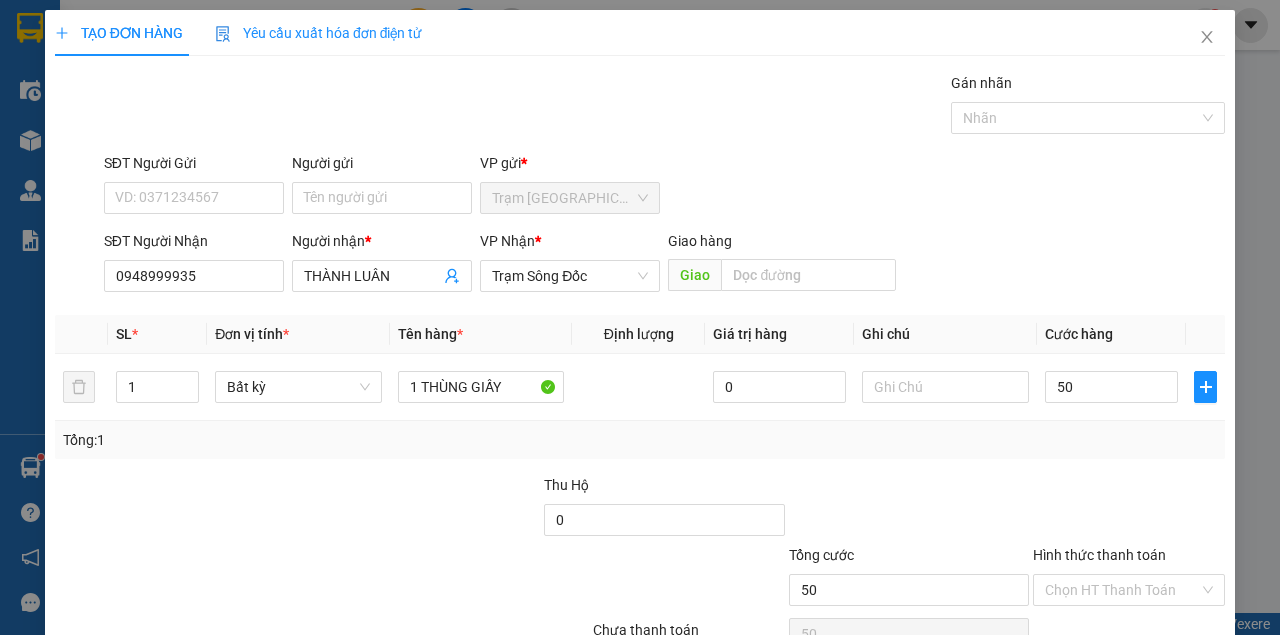 type on "50.000" 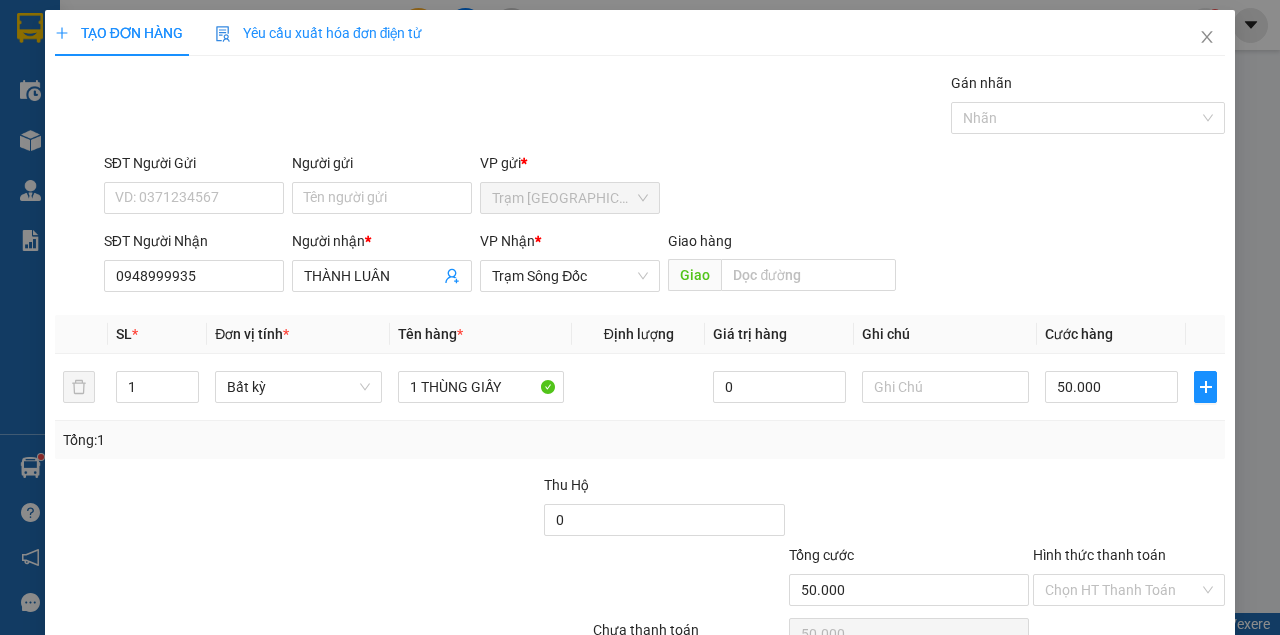 click on "Transit Pickup Surcharge Ids Transit Deliver Surcharge Ids Transit Deliver Surcharge Transit Deliver Surcharge Gói vận chuyển  * Tiêu chuẩn Gán nhãn   Nhãn SĐT Người Gửi VD: 0371234567 Người gửi Tên người gửi VP gửi  * Trạm Sài Gòn SĐT Người Nhận 0948999935 Người nhận  * THÀNH LUÂN VP Nhận  * Trạm Sông Đốc Giao hàng Giao SL  * Đơn vị tính  * Tên hàng  * Định lượng Giá trị hàng Ghi chú Cước hàng                   1 Bất kỳ 1 THÙNG GIẤY 0 50.000 Tổng:  1 Thu Hộ 0 Tổng cước 50.000 Hình thức thanh toán Chọn HT Thanh Toán Số tiền thu trước 0 Chưa thanh toán 50.000 Chọn HT Thanh Toán Lưu nháp Xóa Thông tin Lưu Lưu và In" at bounding box center (640, 386) 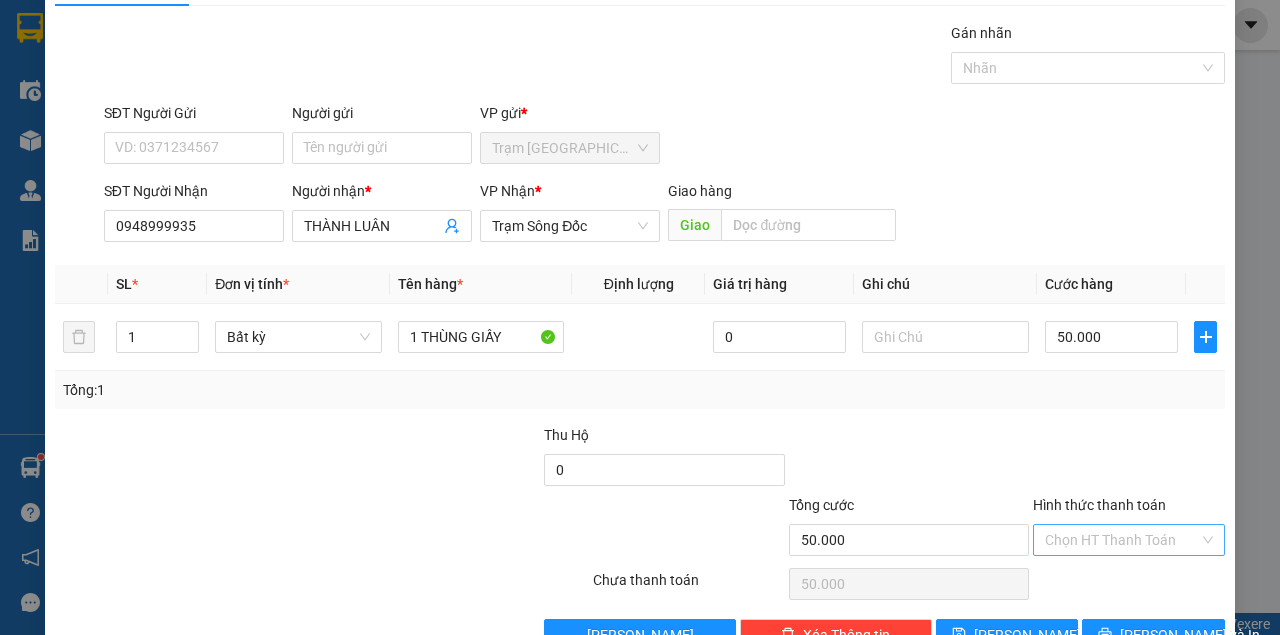 scroll, scrollTop: 102, scrollLeft: 0, axis: vertical 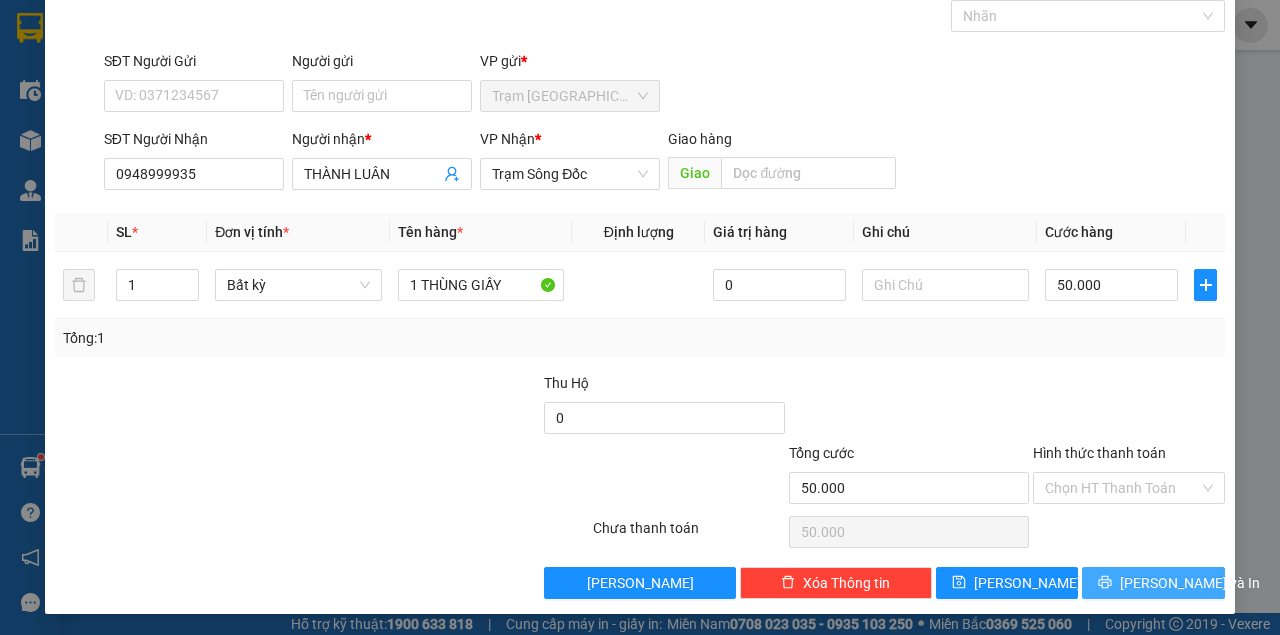 click on "[PERSON_NAME] và In" at bounding box center (1190, 583) 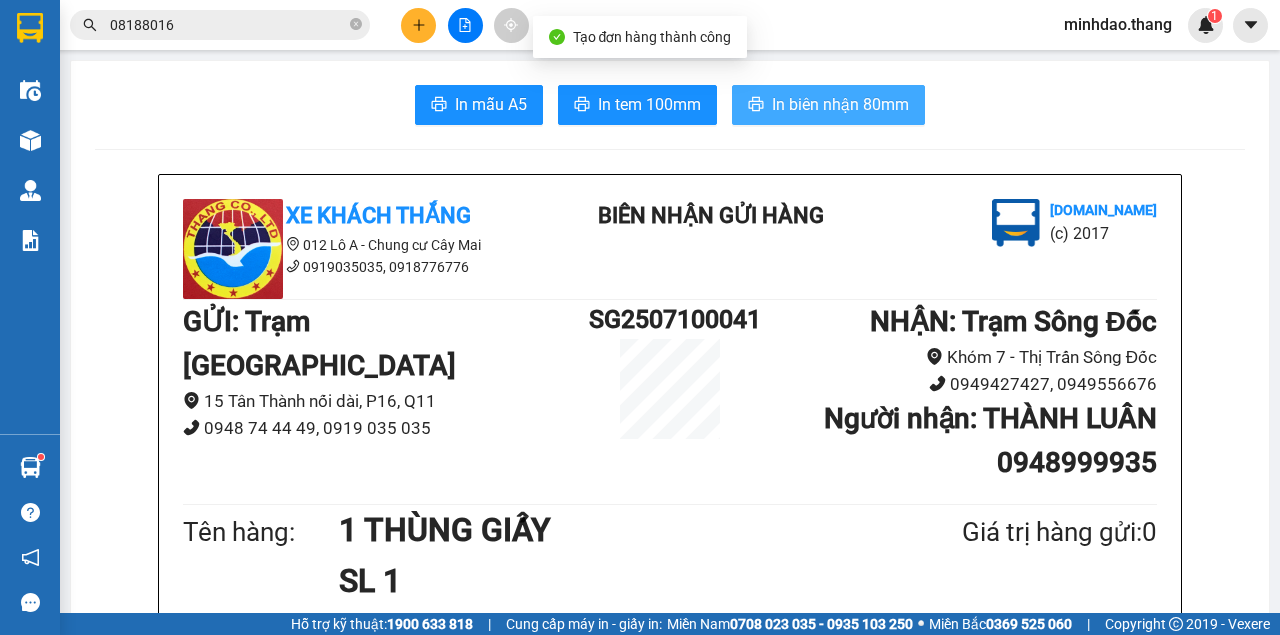 click on "In biên nhận 80mm" at bounding box center (840, 104) 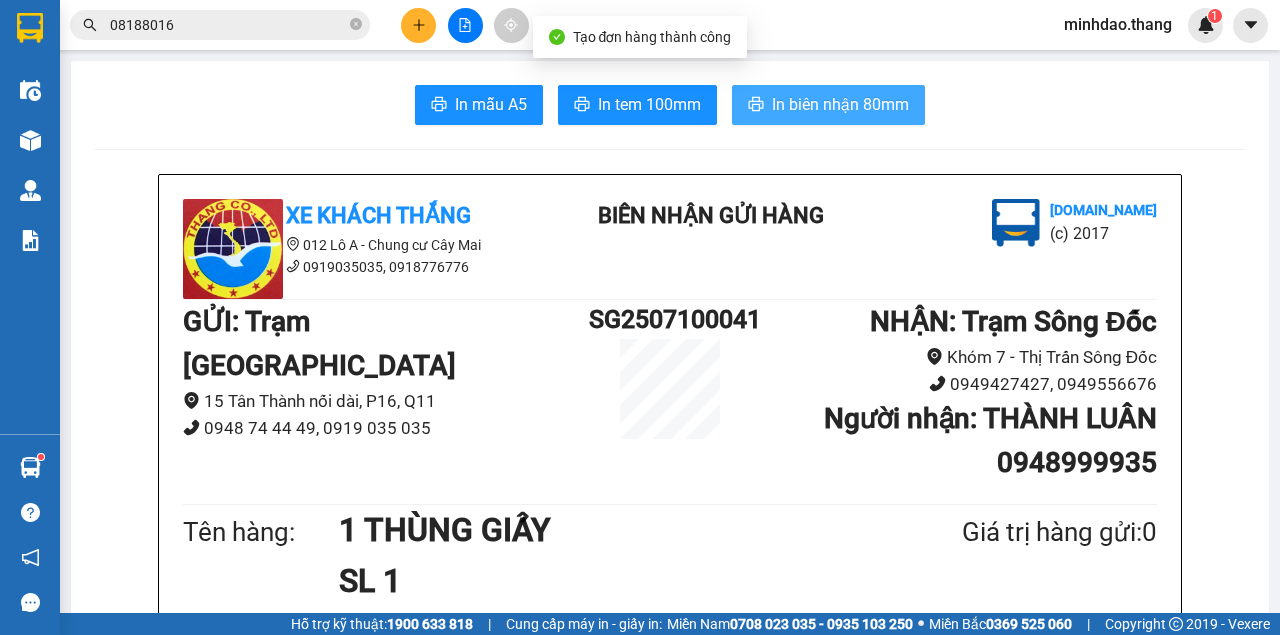 scroll, scrollTop: 0, scrollLeft: 0, axis: both 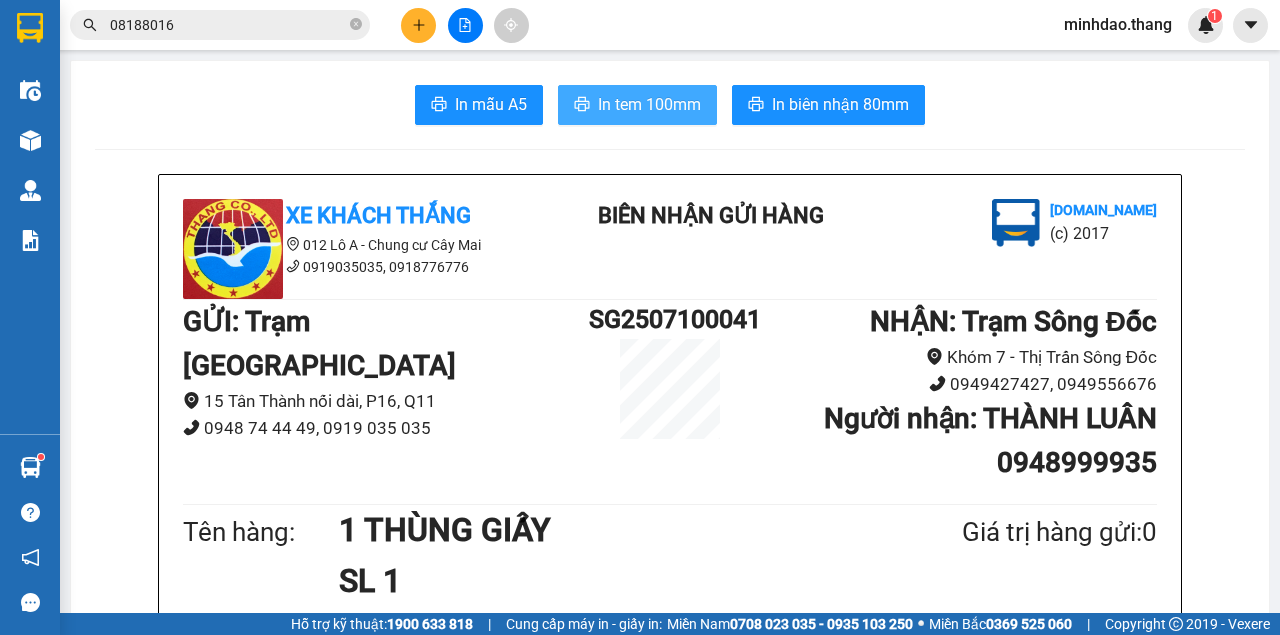 drag, startPoint x: 592, startPoint y: 101, endPoint x: 637, endPoint y: 98, distance: 45.099888 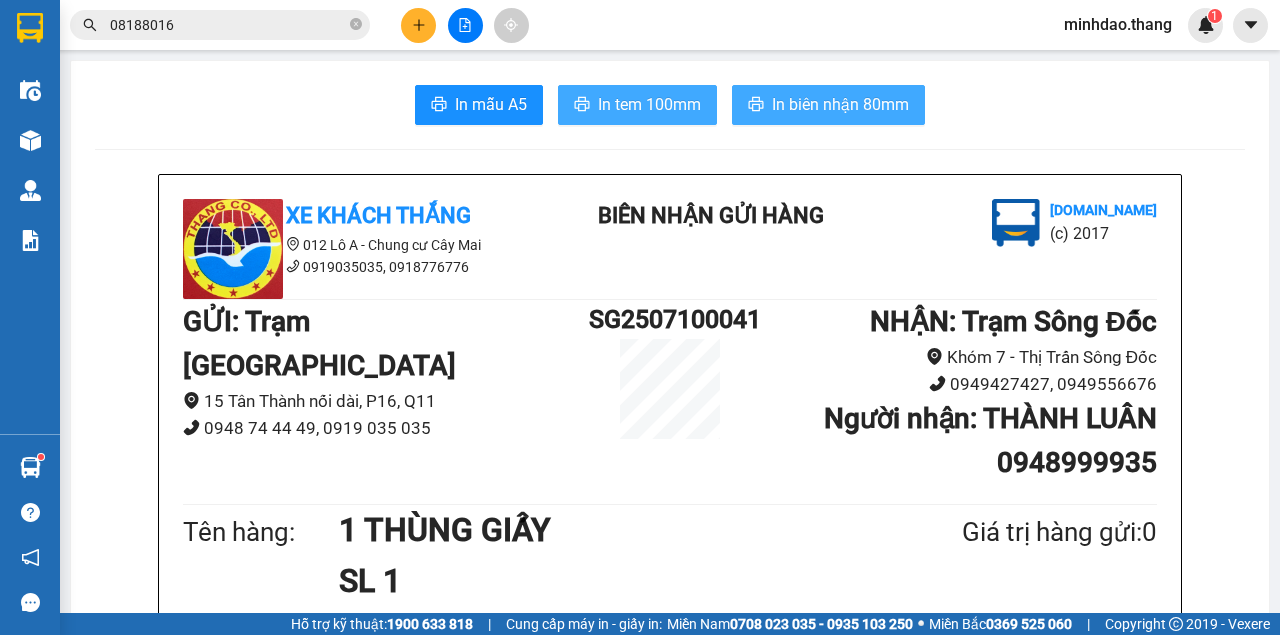scroll, scrollTop: 0, scrollLeft: 0, axis: both 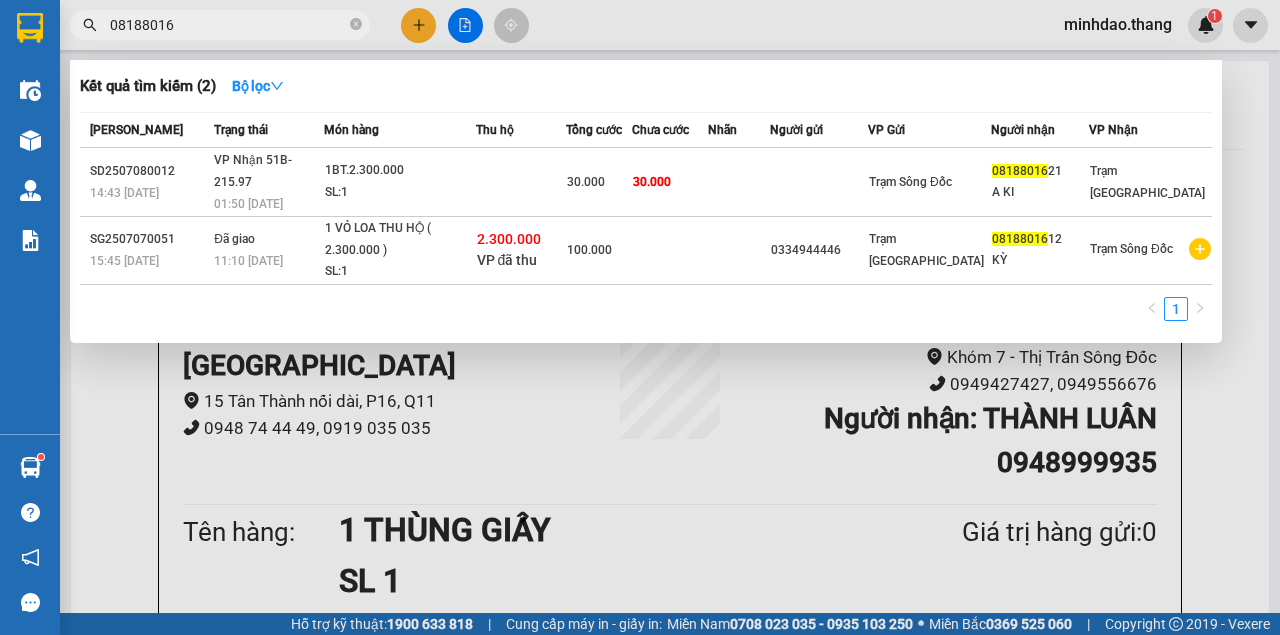 click on "08188016" at bounding box center [220, 25] 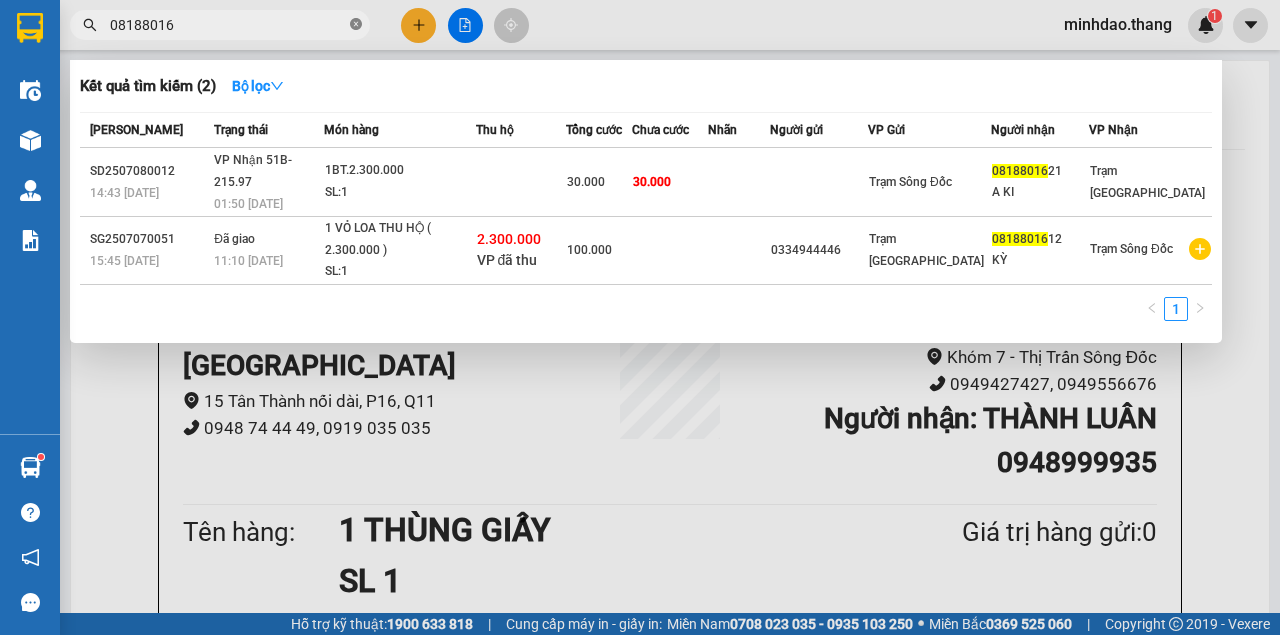 click 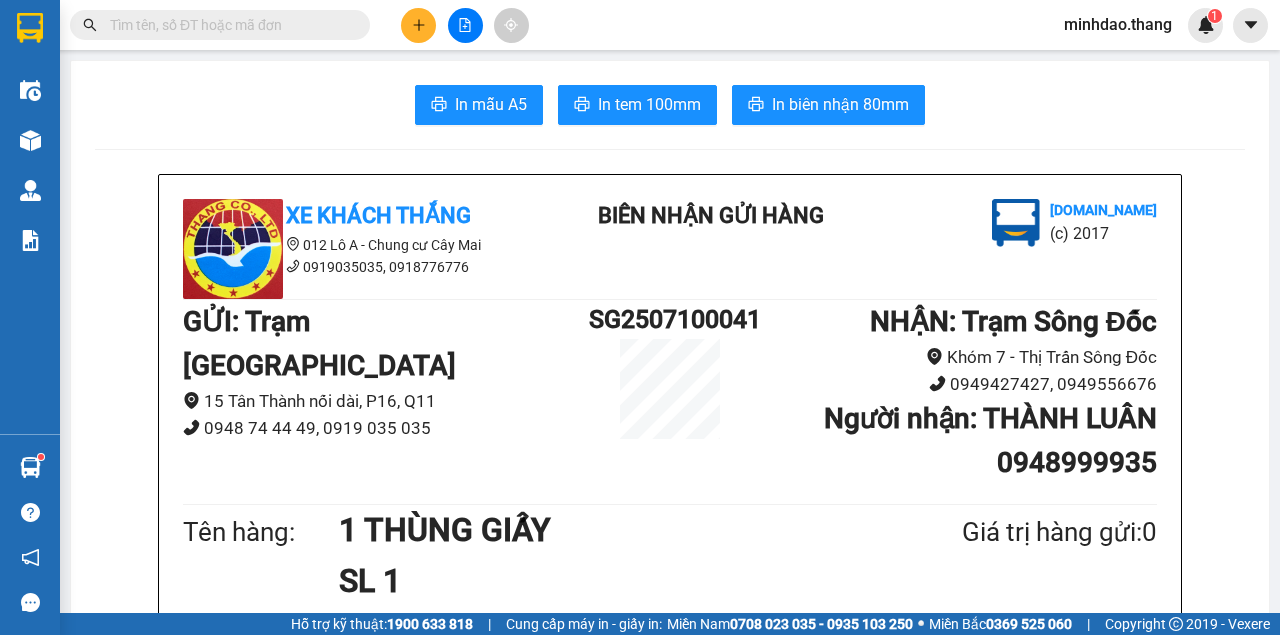 click on "Kết quả tìm kiếm ( 2 )  Bộ lọc  Mã ĐH Trạng thái Món hàng Thu hộ Tổng cước Chưa cước Nhãn Người gửi VP Gửi Người nhận VP Nhận SD2507080012 14:43 - 08/07 VP Nhận   51B-215.97 01:50 - 09/07 1BT.2.300.000 SL:  1 30.000 30.000 Trạm Sông Đốc 0818801621 A KI Trạm Sài Gòn SG2507070051 15:45 - 07/07 Đã giao   11:10 - 08/07 1 VỎ LOA THU HỘ ( 2.300.000 ) SL:  1 2.300.000 VP đã thu 100.000 0334944446 Trạm Sài Gòn 0818801612 KỲ  Trạm Sông Đốc 1" at bounding box center (195, 25) 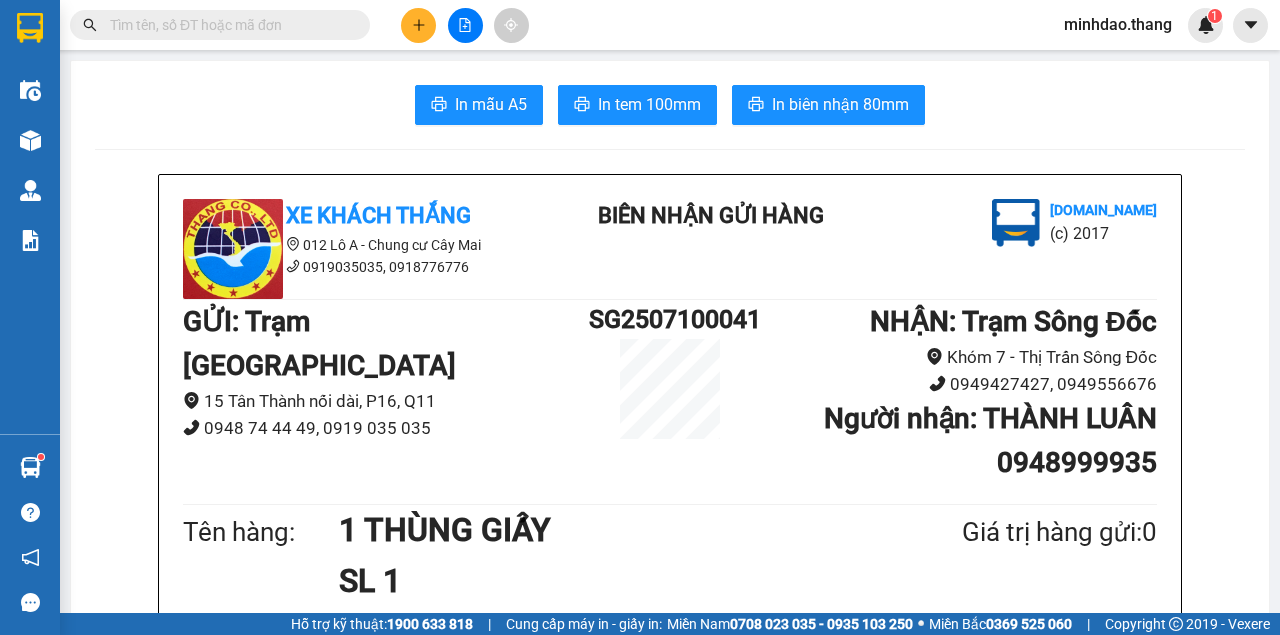 click at bounding box center [228, 25] 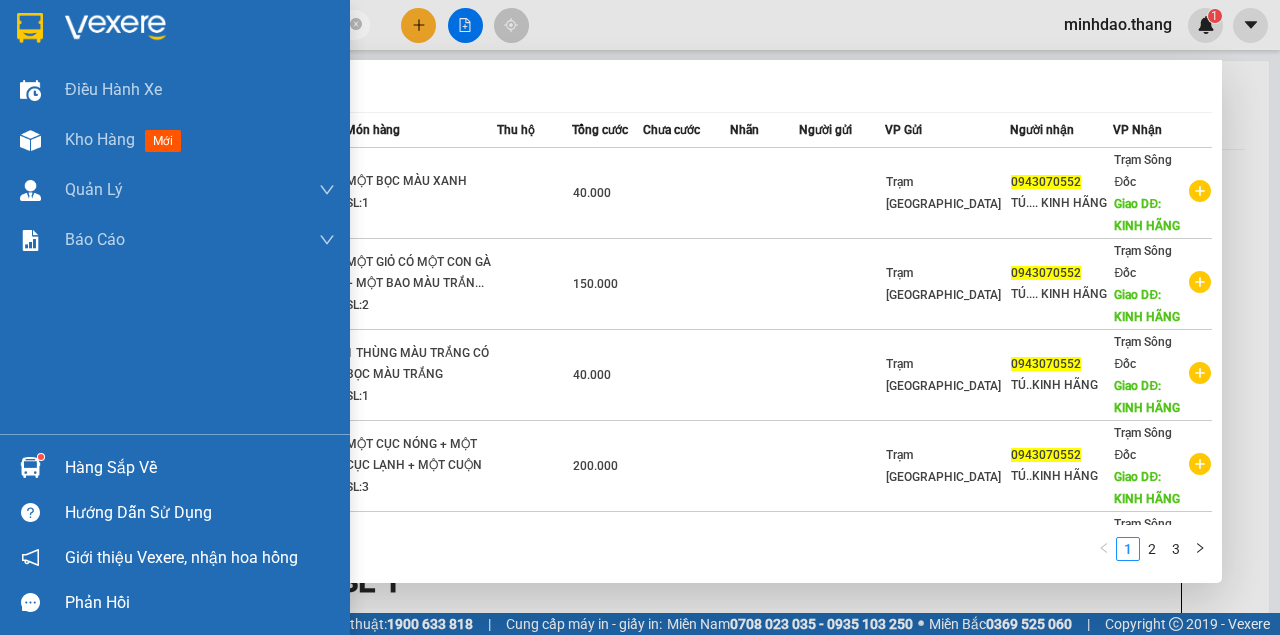 drag, startPoint x: 217, startPoint y: 31, endPoint x: 46, endPoint y: 18, distance: 171.49344 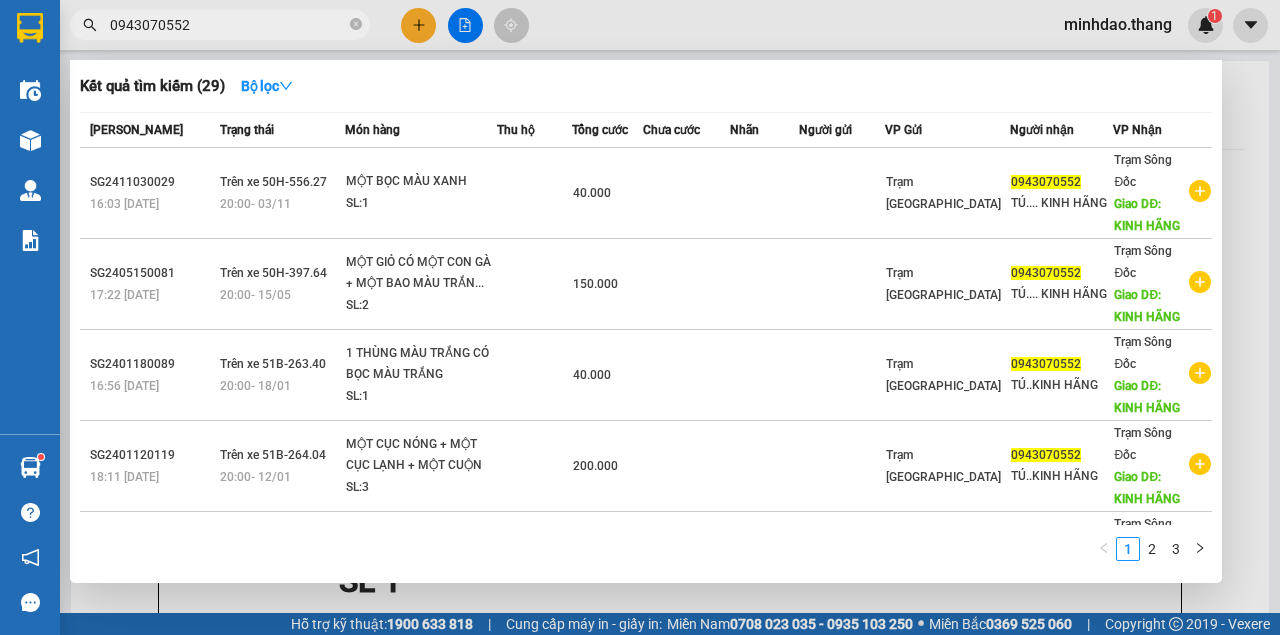 type on "0943070552" 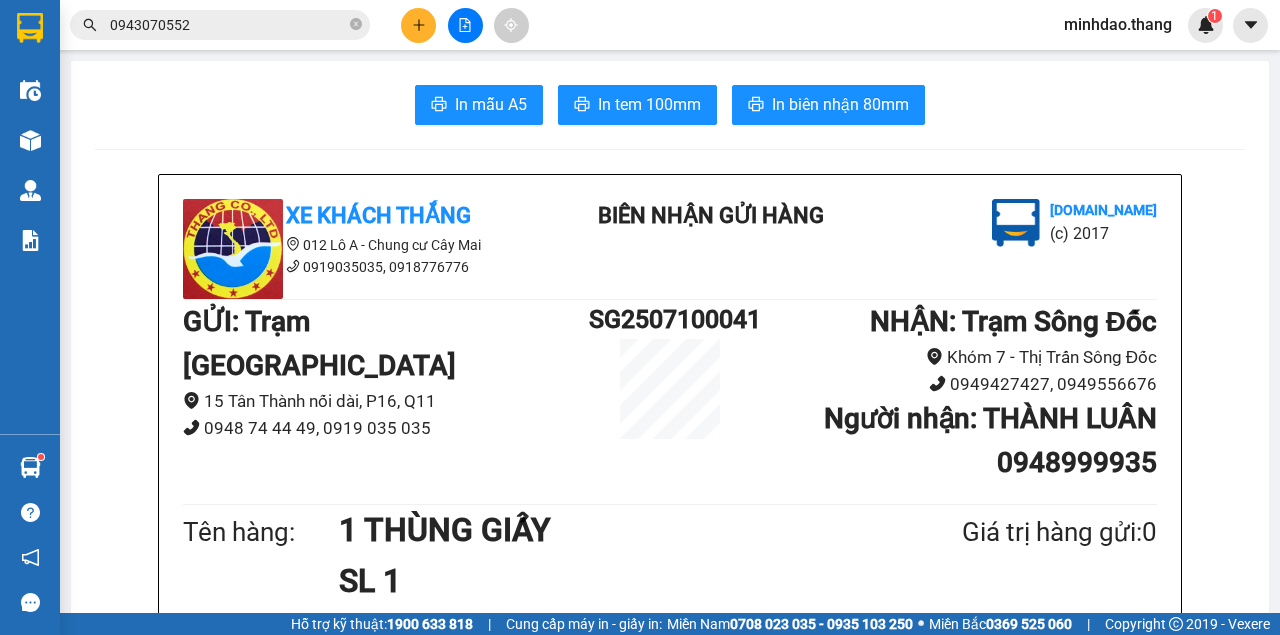 click at bounding box center [418, 25] 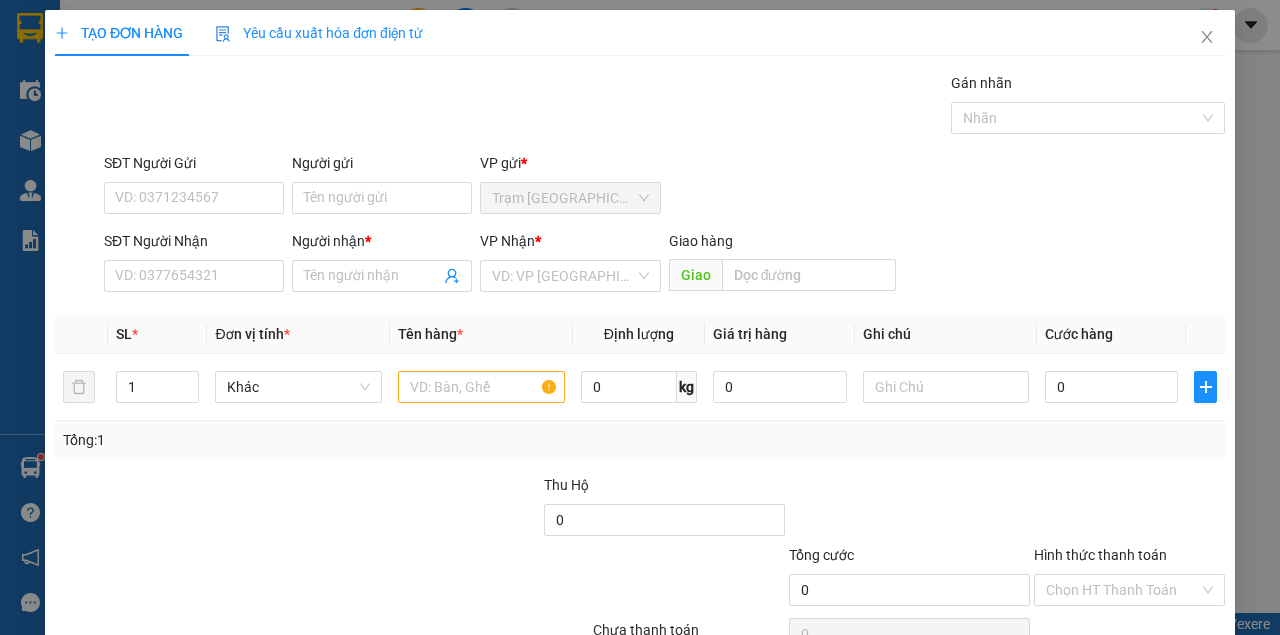 click on "Yêu cầu xuất hóa đơn điện tử" at bounding box center [319, 33] 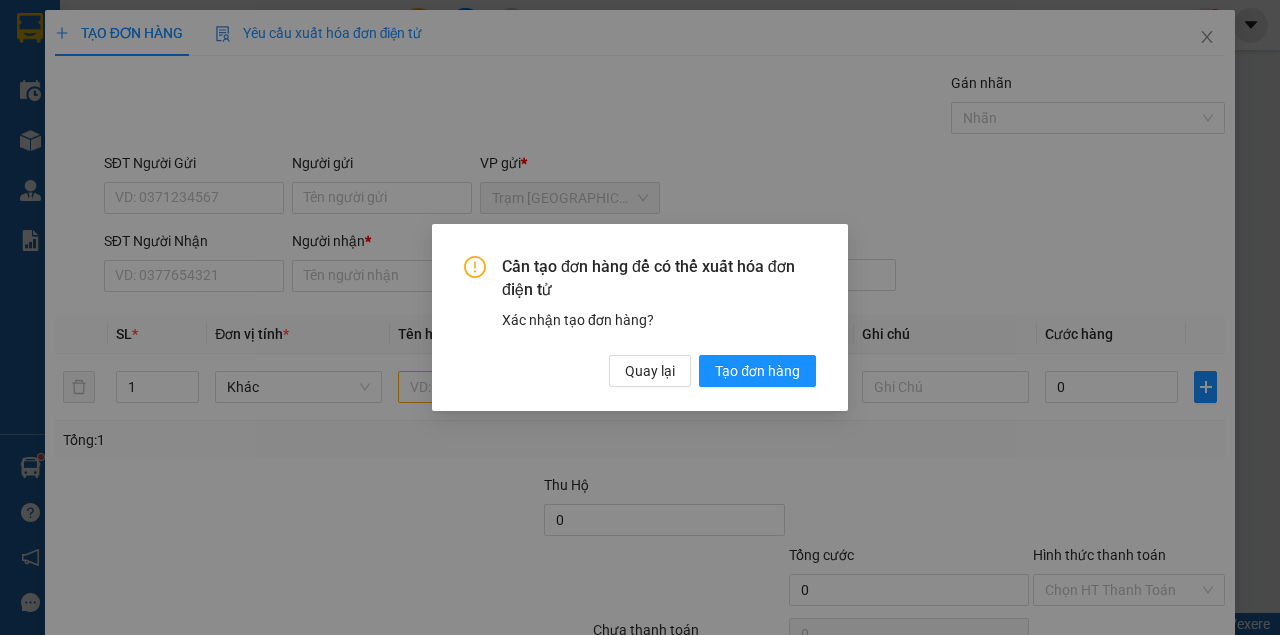 drag, startPoint x: 710, startPoint y: 391, endPoint x: 691, endPoint y: 383, distance: 20.615528 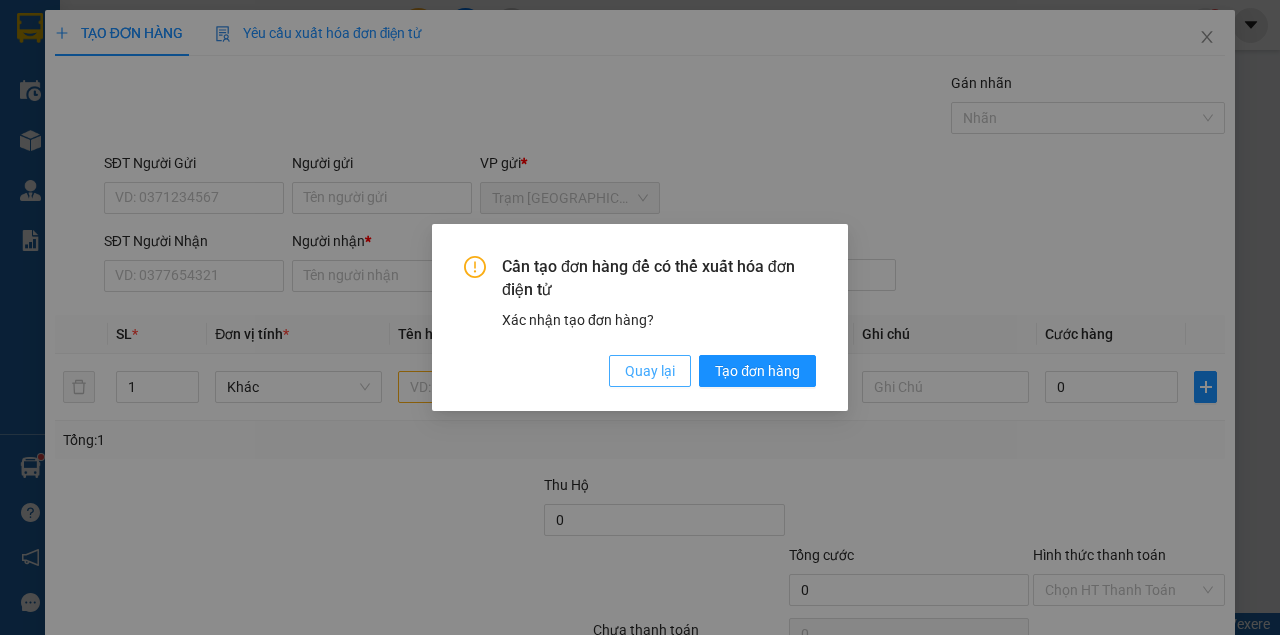 click on "Quay lại" at bounding box center [650, 371] 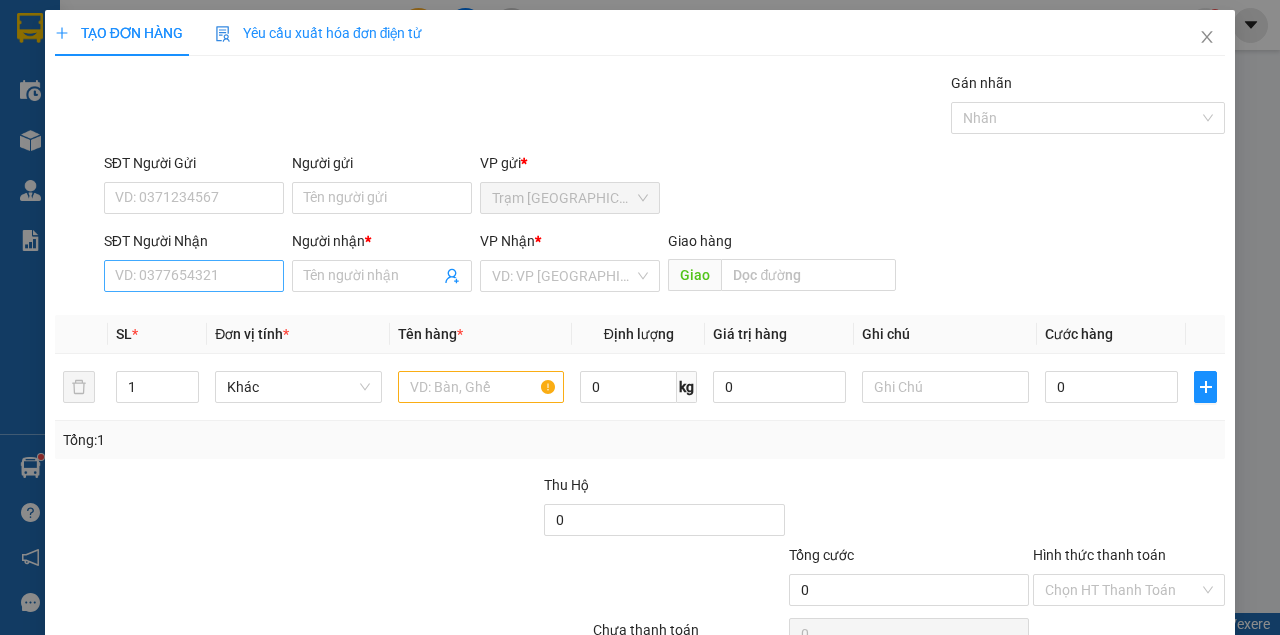 drag, startPoint x: 218, startPoint y: 292, endPoint x: 251, endPoint y: 269, distance: 40.22437 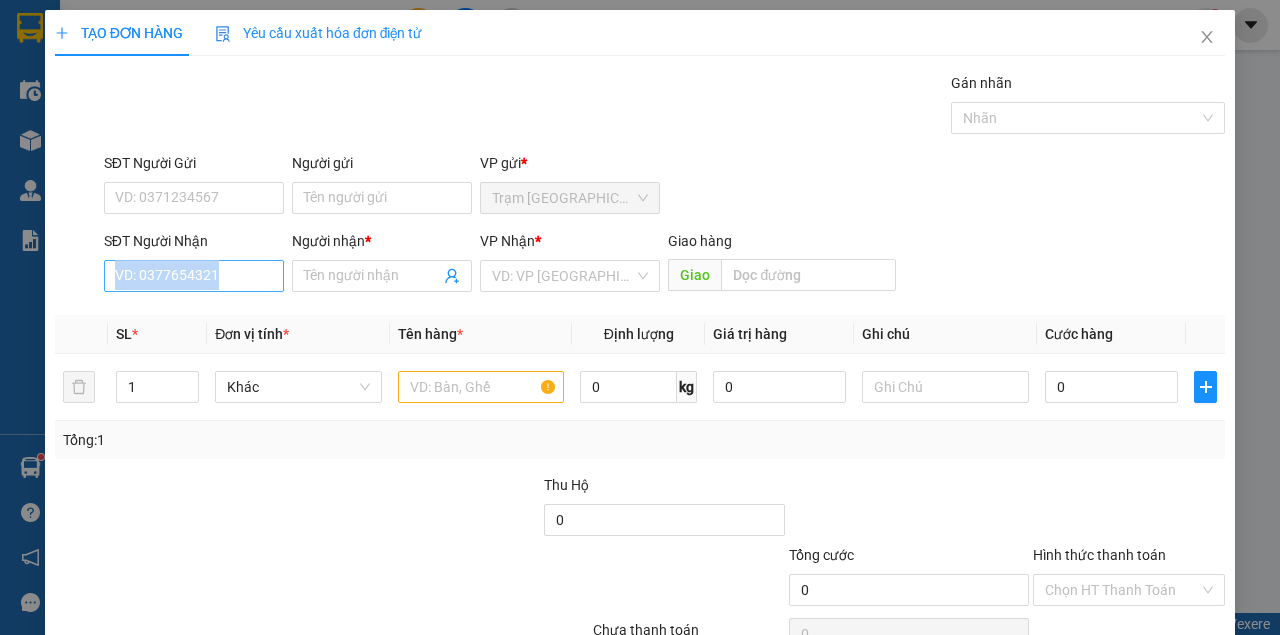 click on "SĐT Người Nhận" at bounding box center (194, 276) 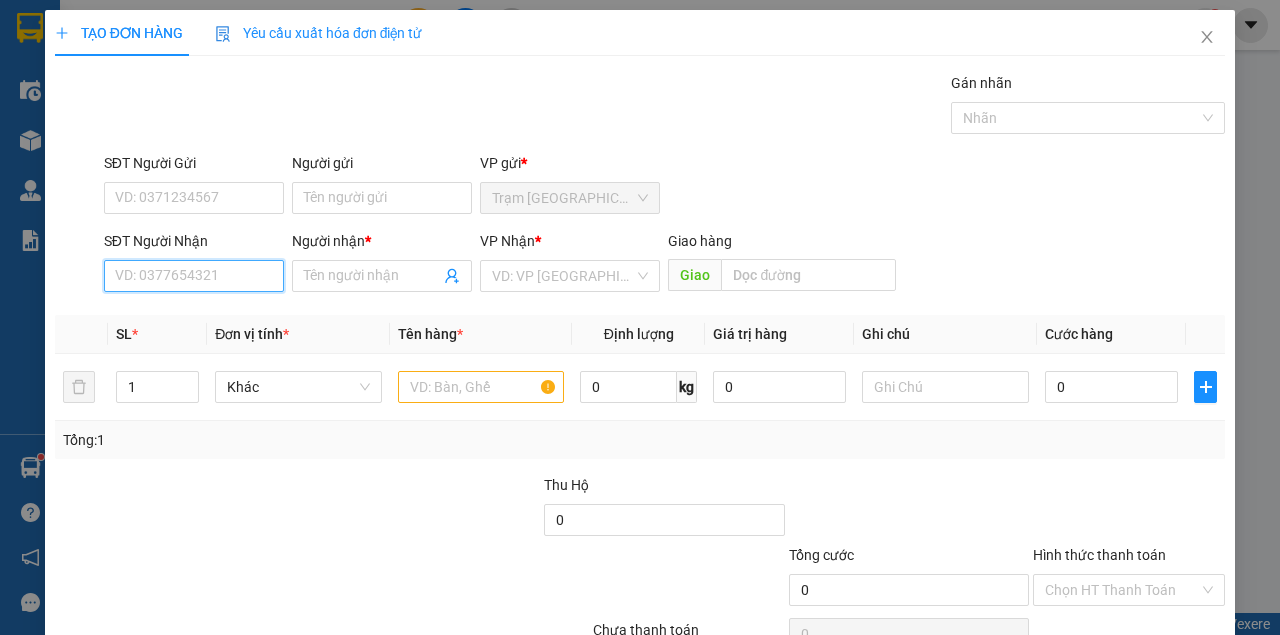click on "SĐT Người Nhận" at bounding box center [194, 276] 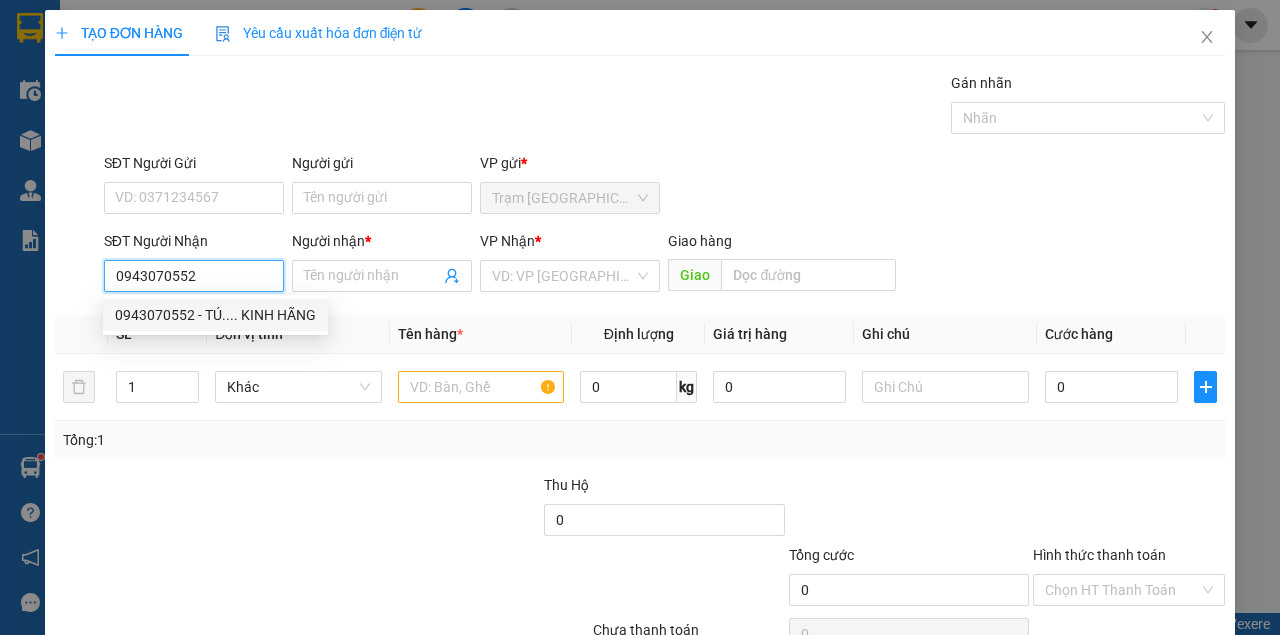 click on "0943070552 - TÚ.... KINH HÃNG" at bounding box center [215, 315] 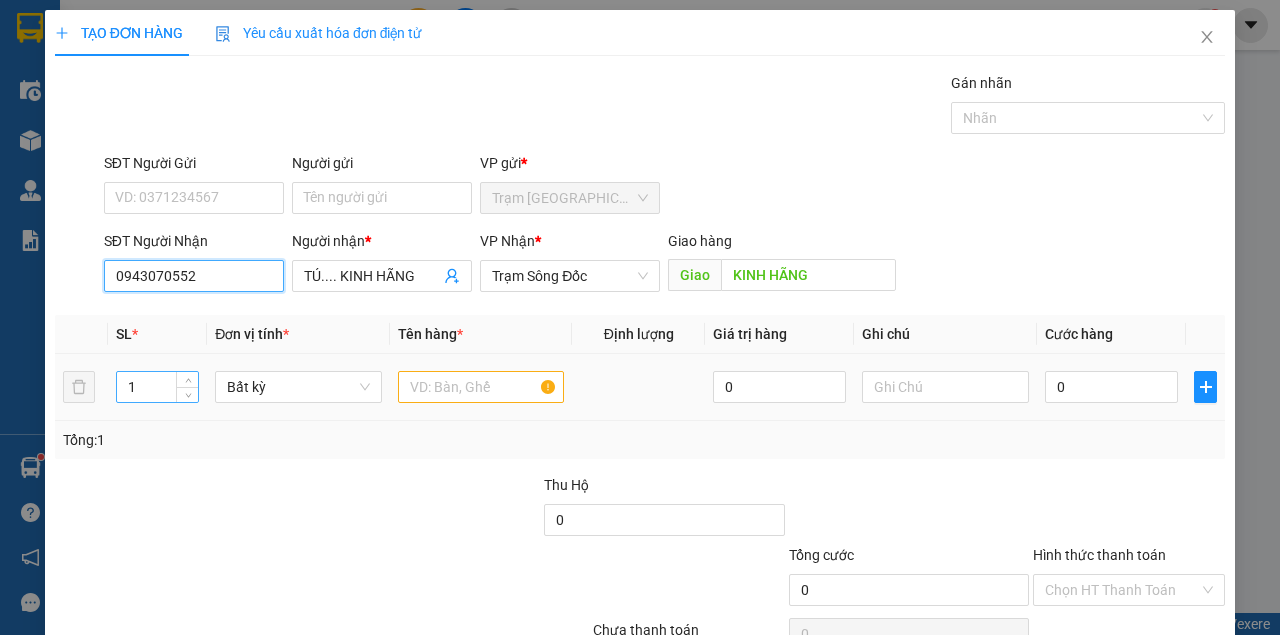 type on "0943070552" 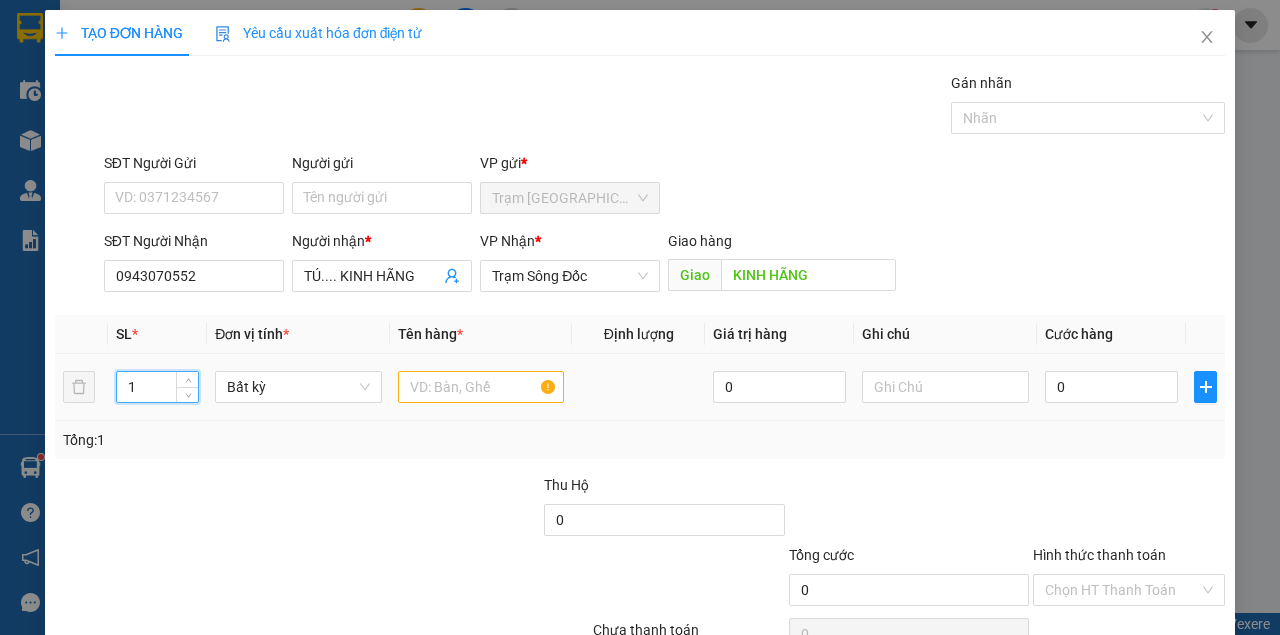 click on "1" at bounding box center [158, 387] 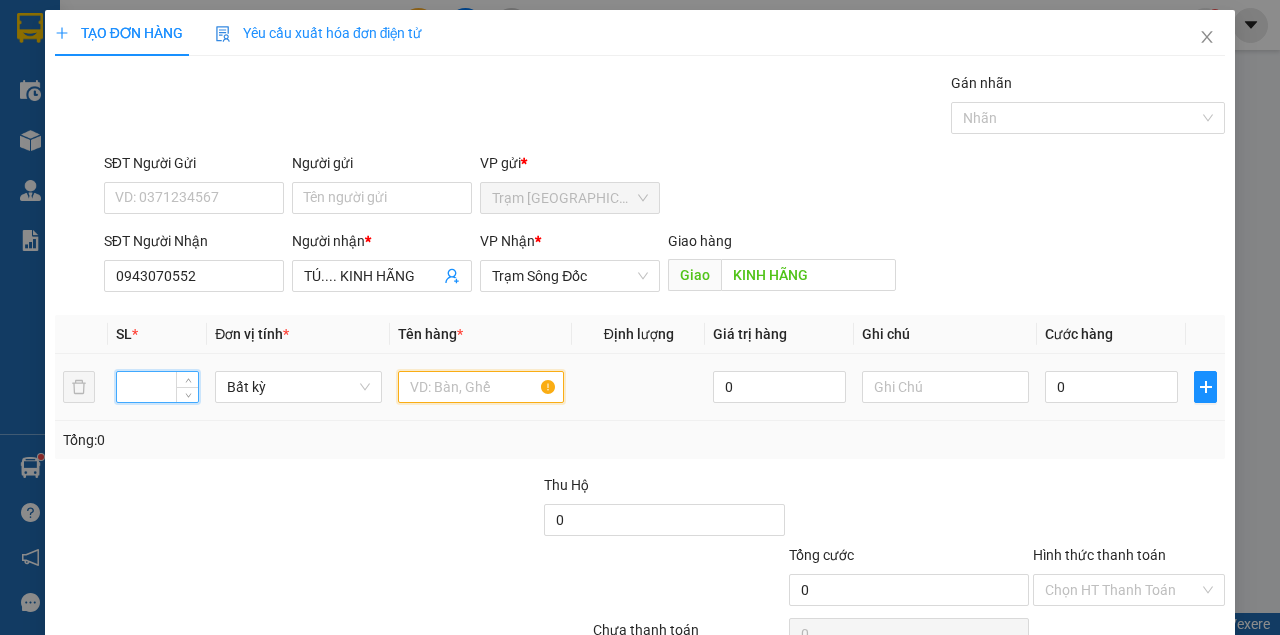 click at bounding box center [481, 387] 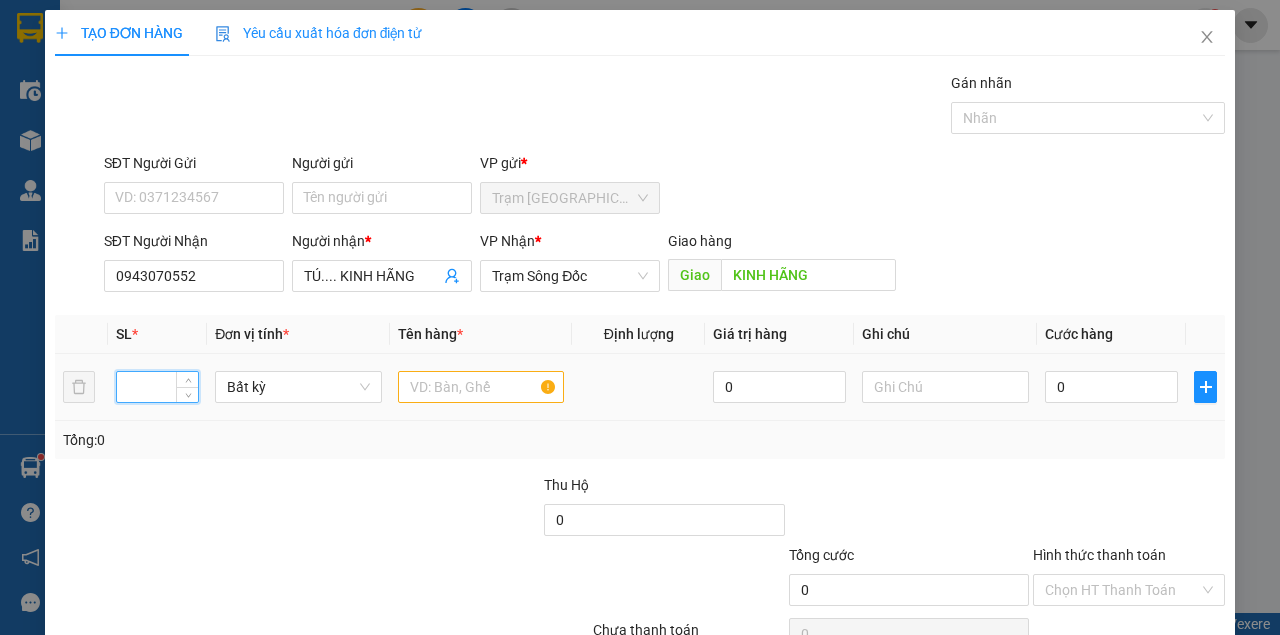 click at bounding box center (158, 387) 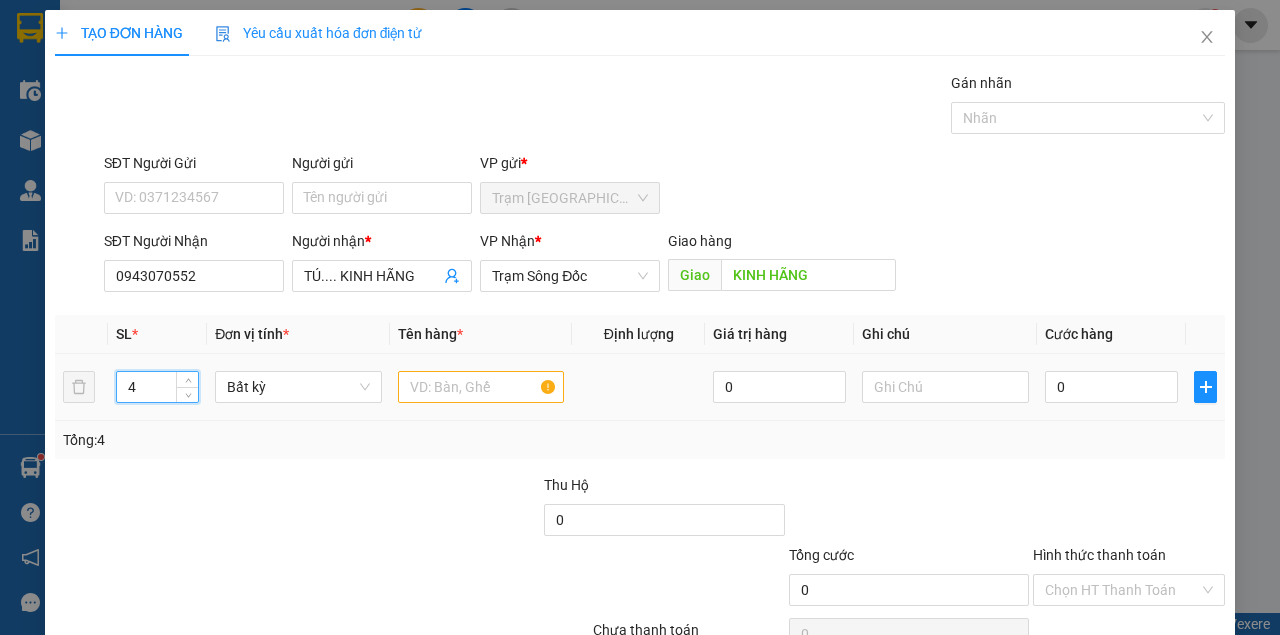 type on "4" 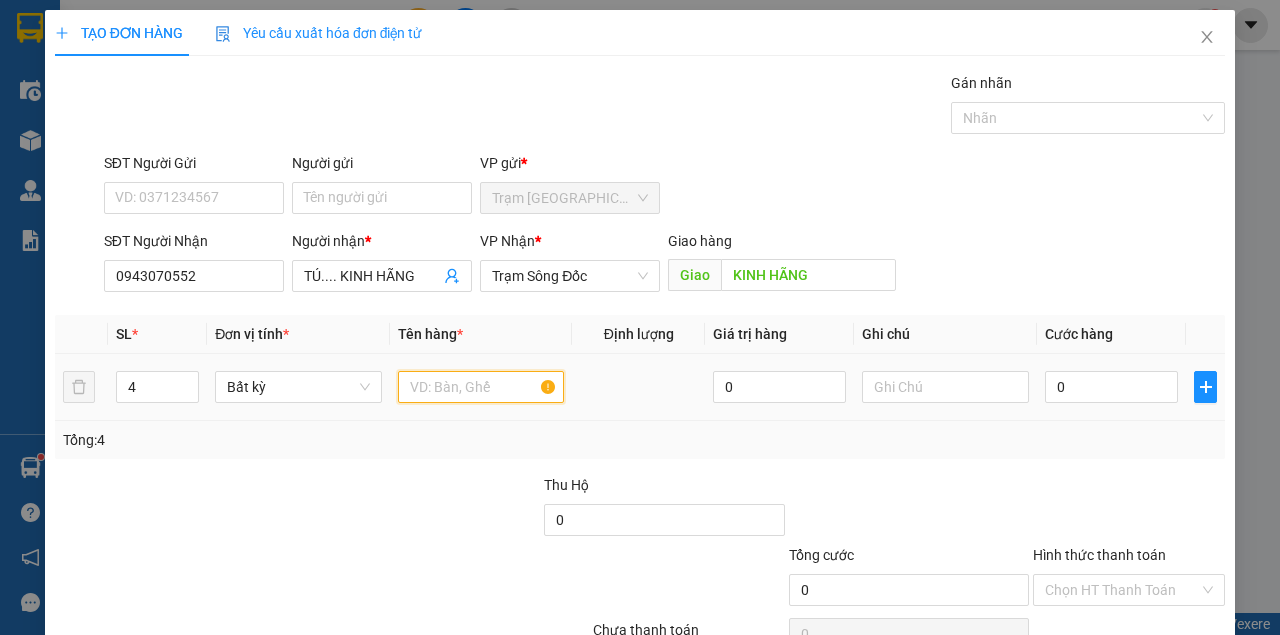 click at bounding box center [481, 387] 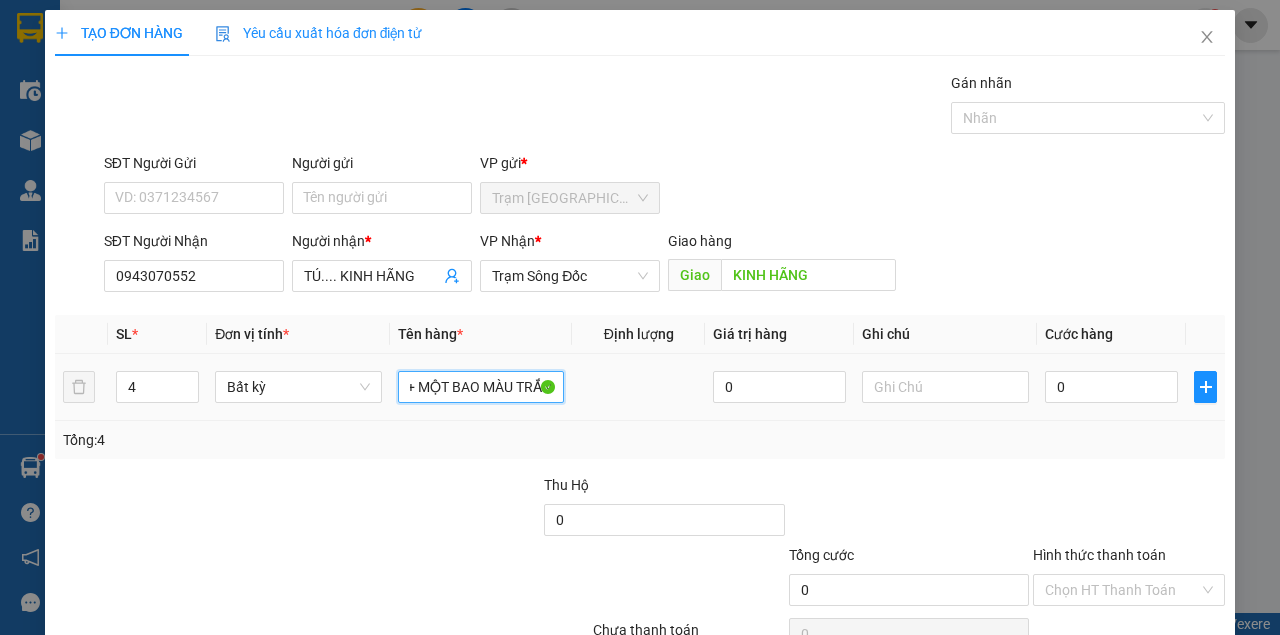 scroll, scrollTop: 0, scrollLeft: 109, axis: horizontal 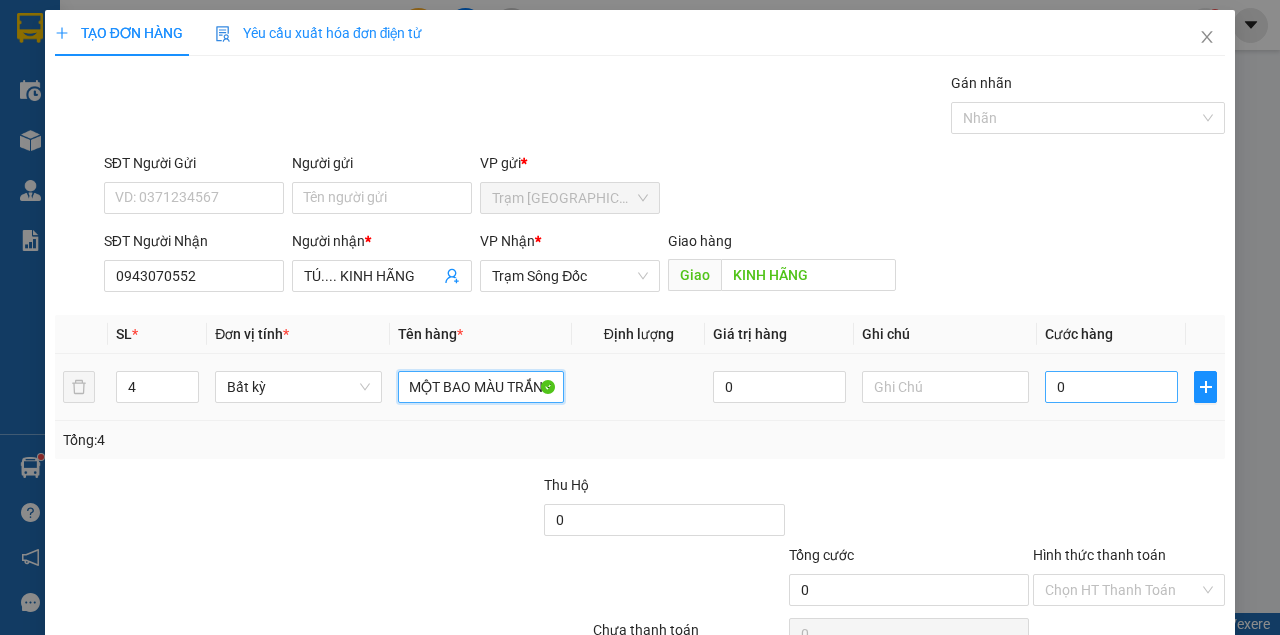 type on "BA KIỆN LƯỚI + MỘT BAO MÀU TRẮNG" 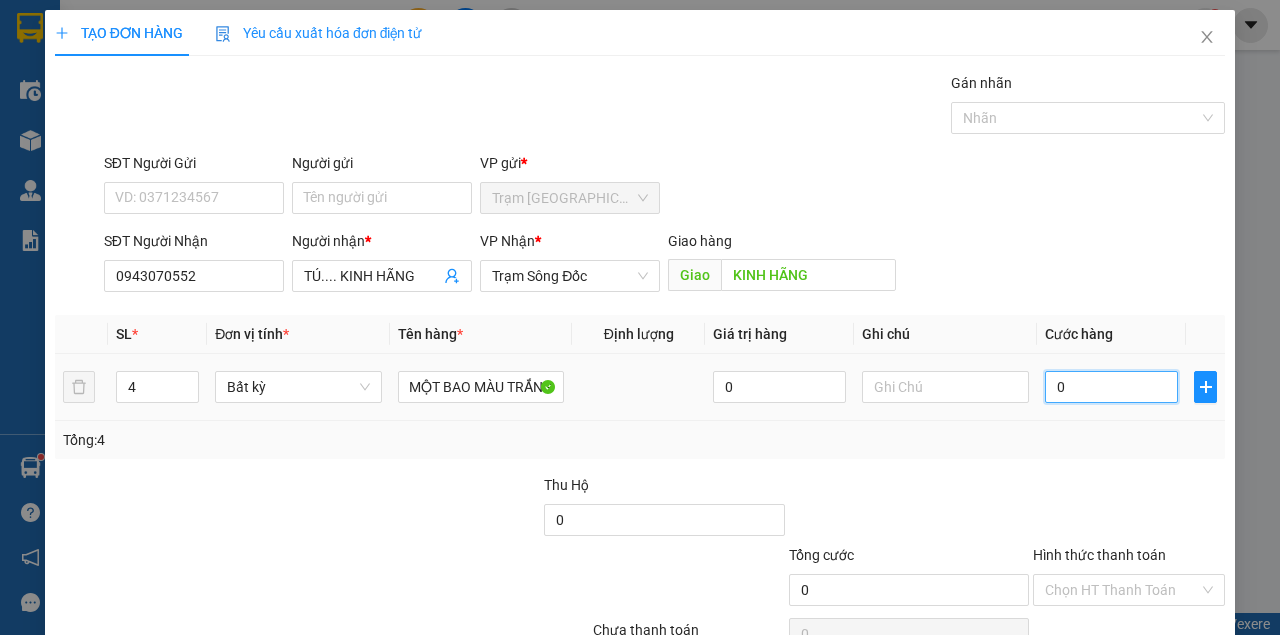 scroll, scrollTop: 0, scrollLeft: 0, axis: both 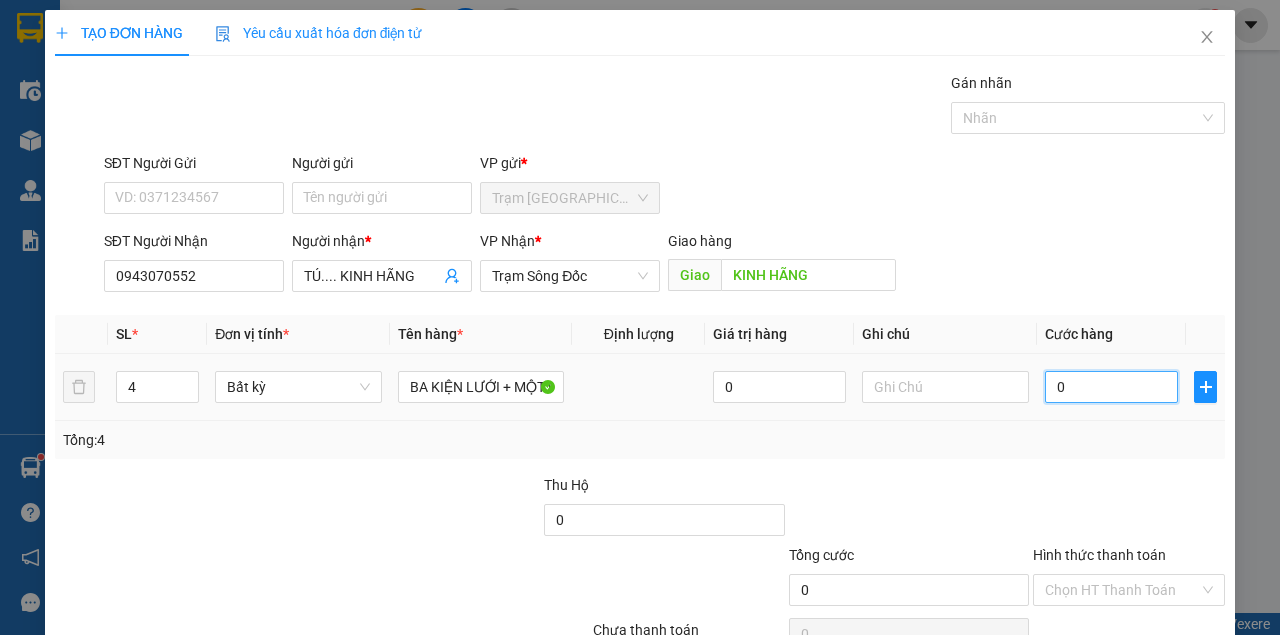 click on "0" at bounding box center [1111, 387] 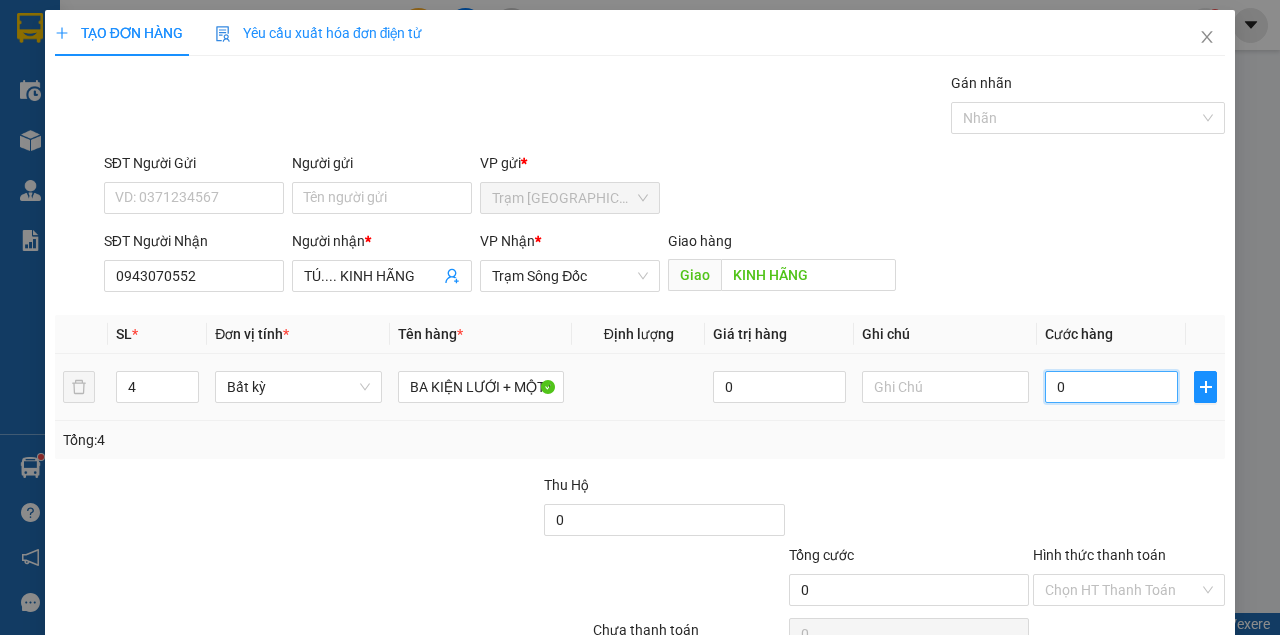 type on "1" 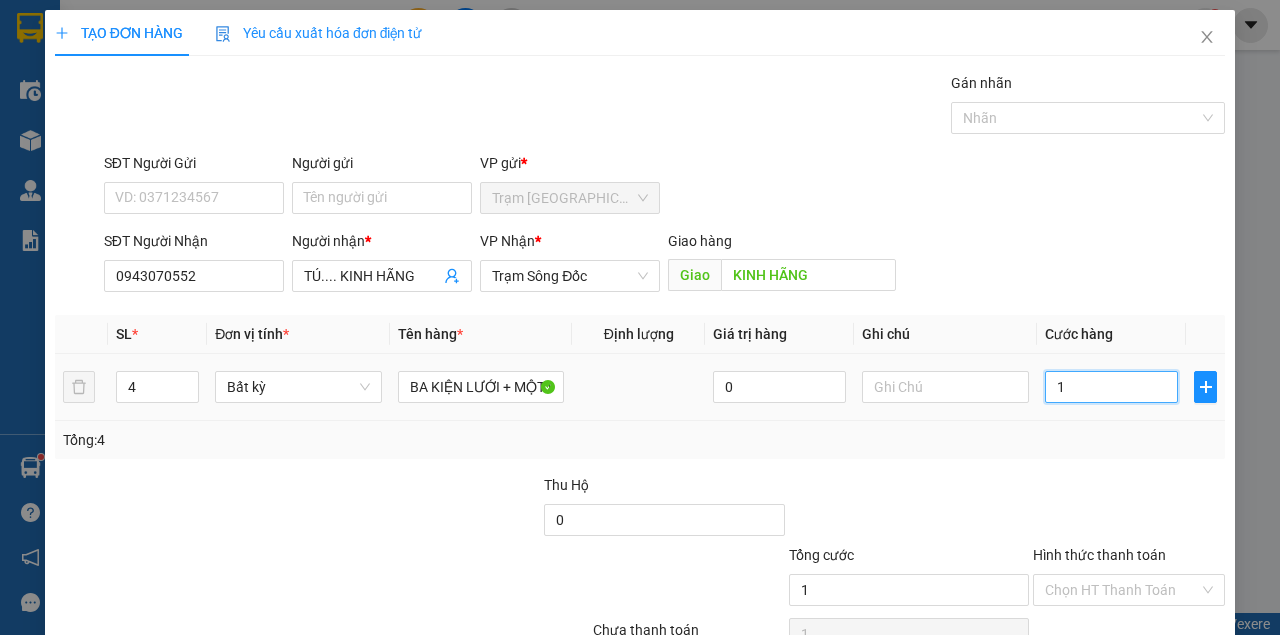 type on "19" 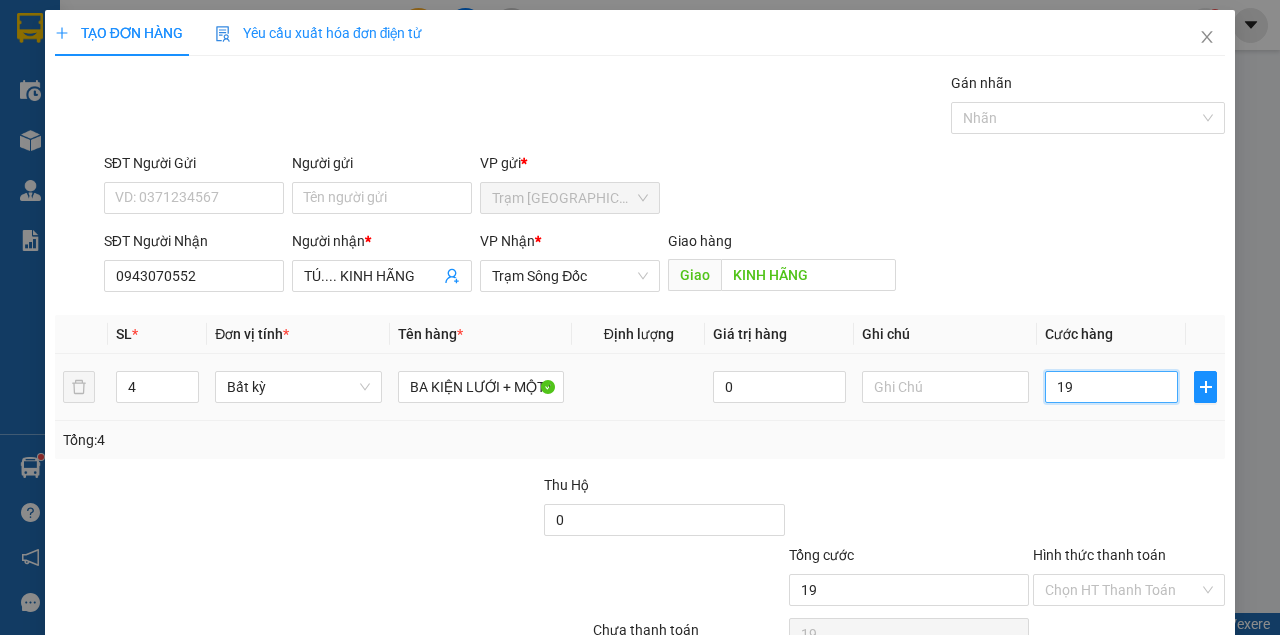 type on "190" 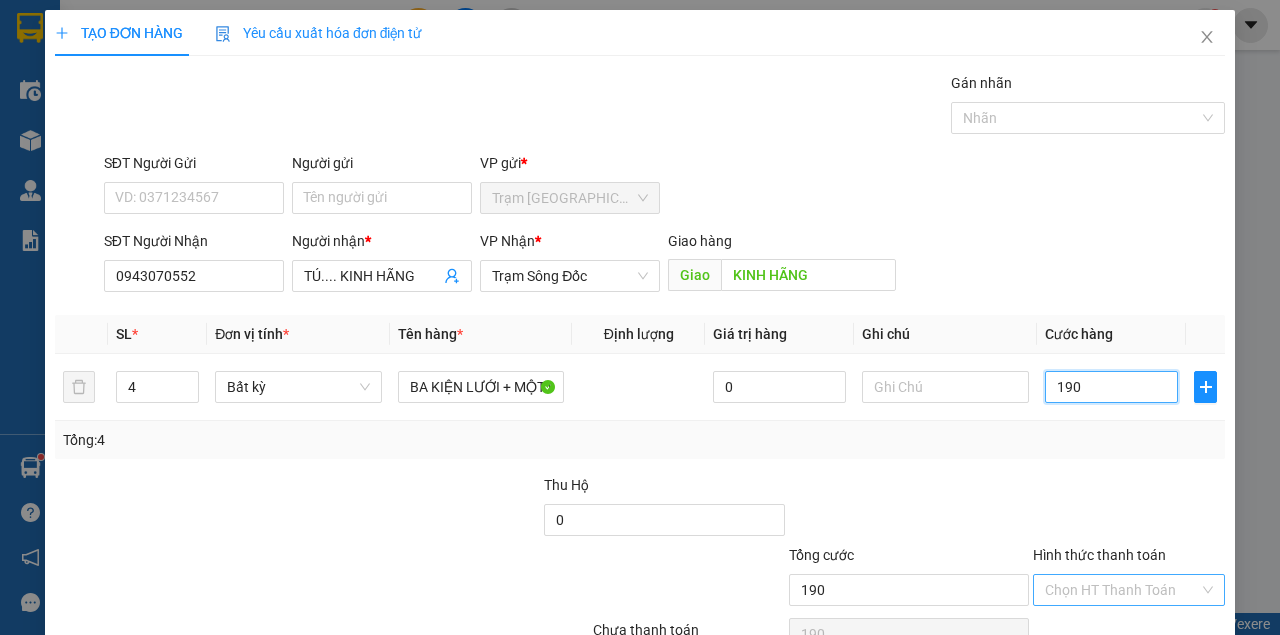 scroll, scrollTop: 102, scrollLeft: 0, axis: vertical 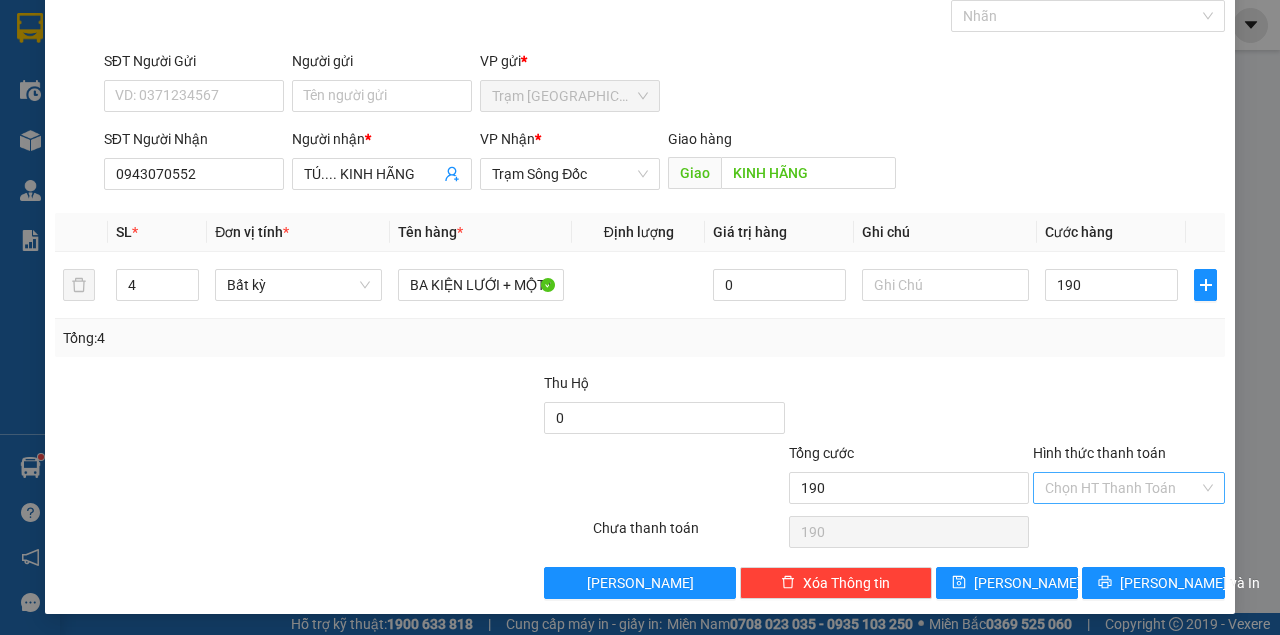 type on "190.000" 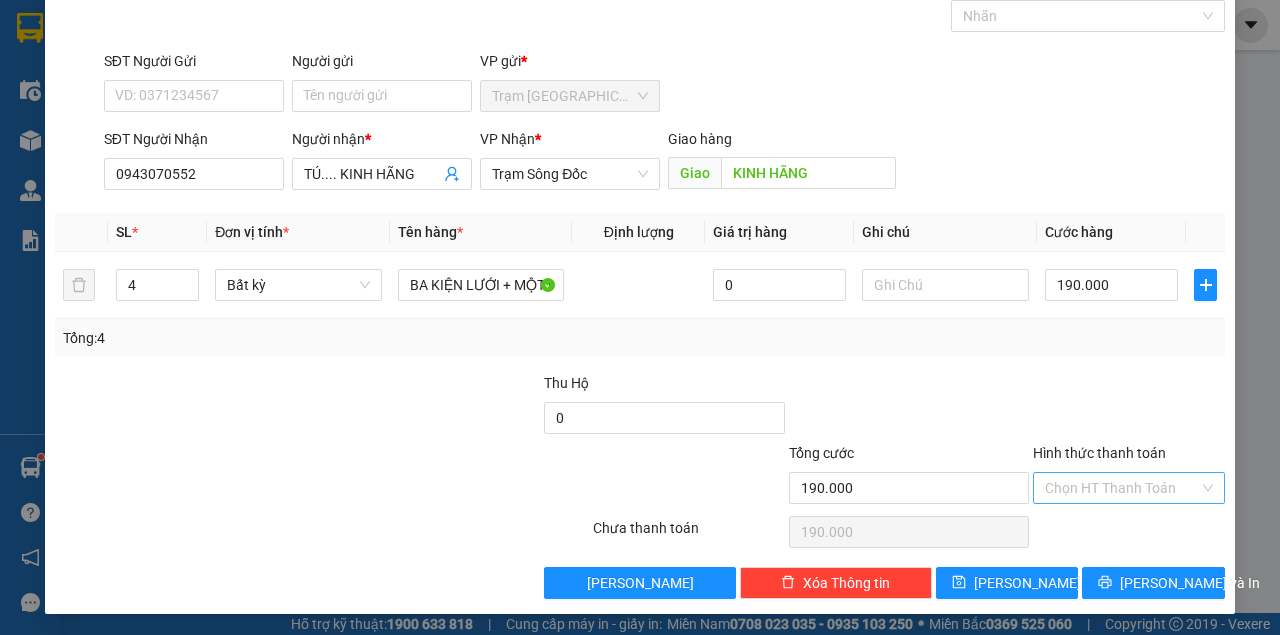 click on "Hình thức thanh toán" at bounding box center (1122, 488) 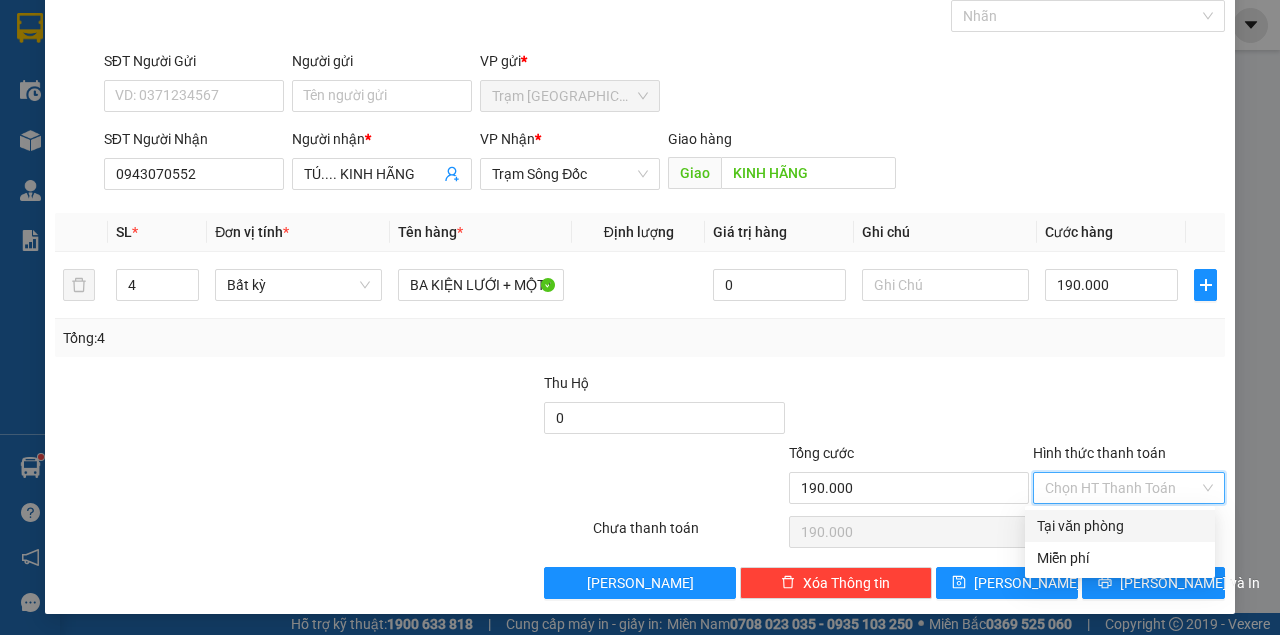 click on "Tại văn phòng" at bounding box center (1120, 526) 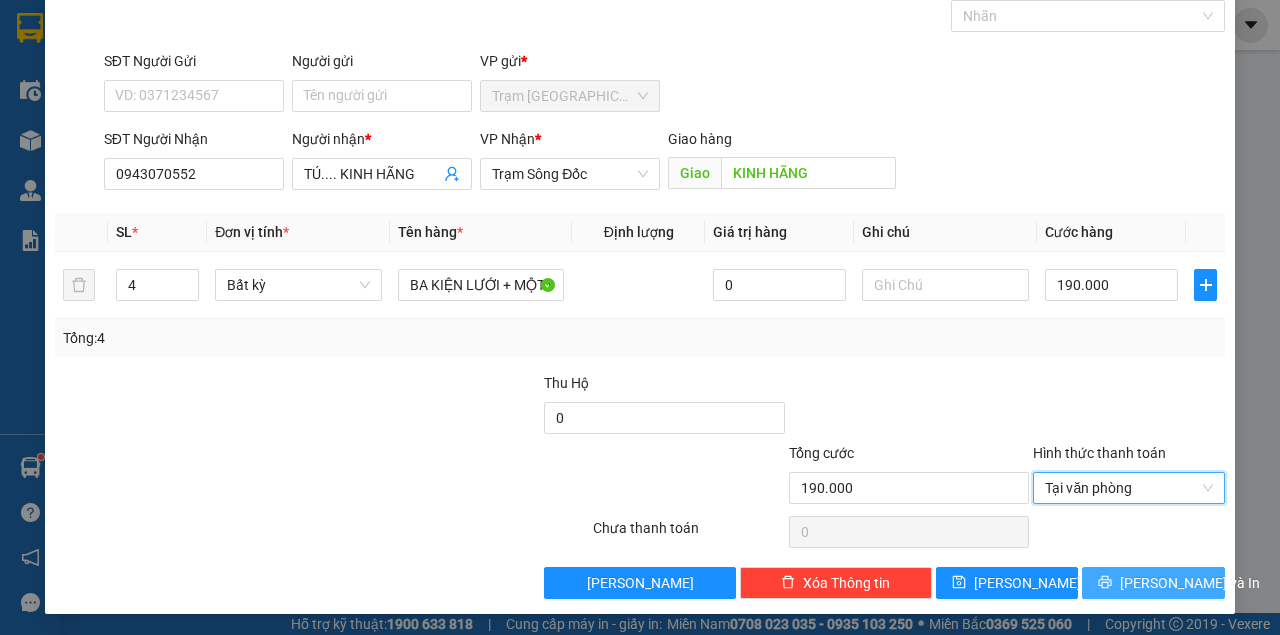 click on "[PERSON_NAME] và In" at bounding box center (1153, 583) 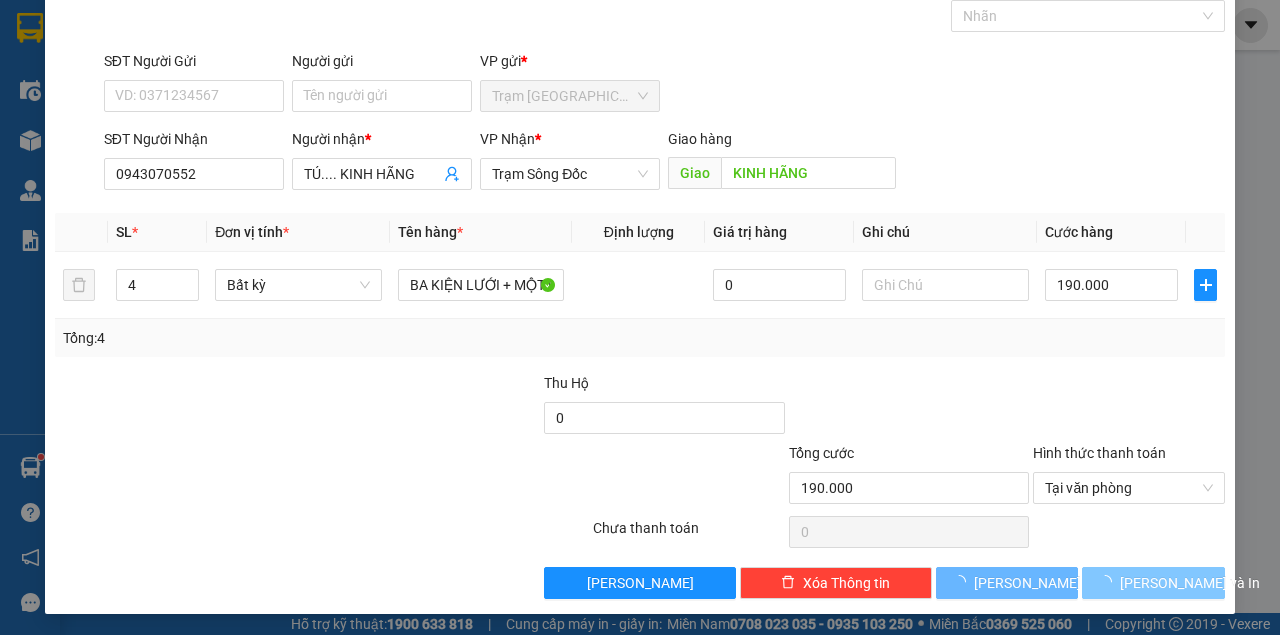 type 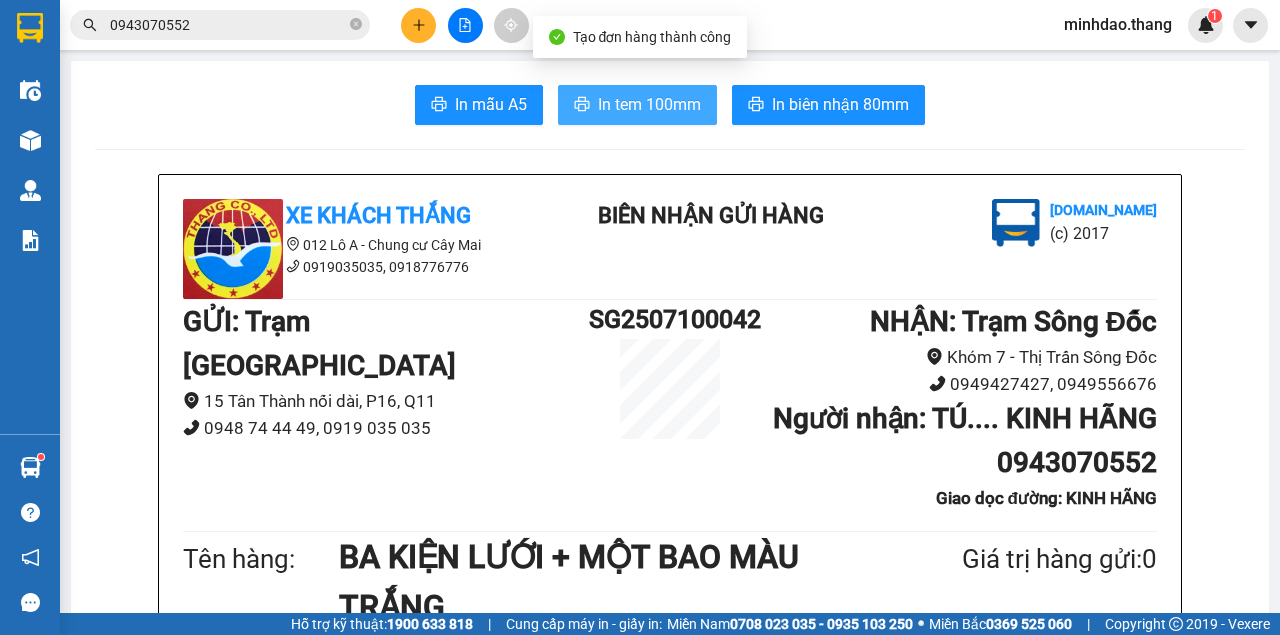 click on "In tem 100mm" at bounding box center [649, 104] 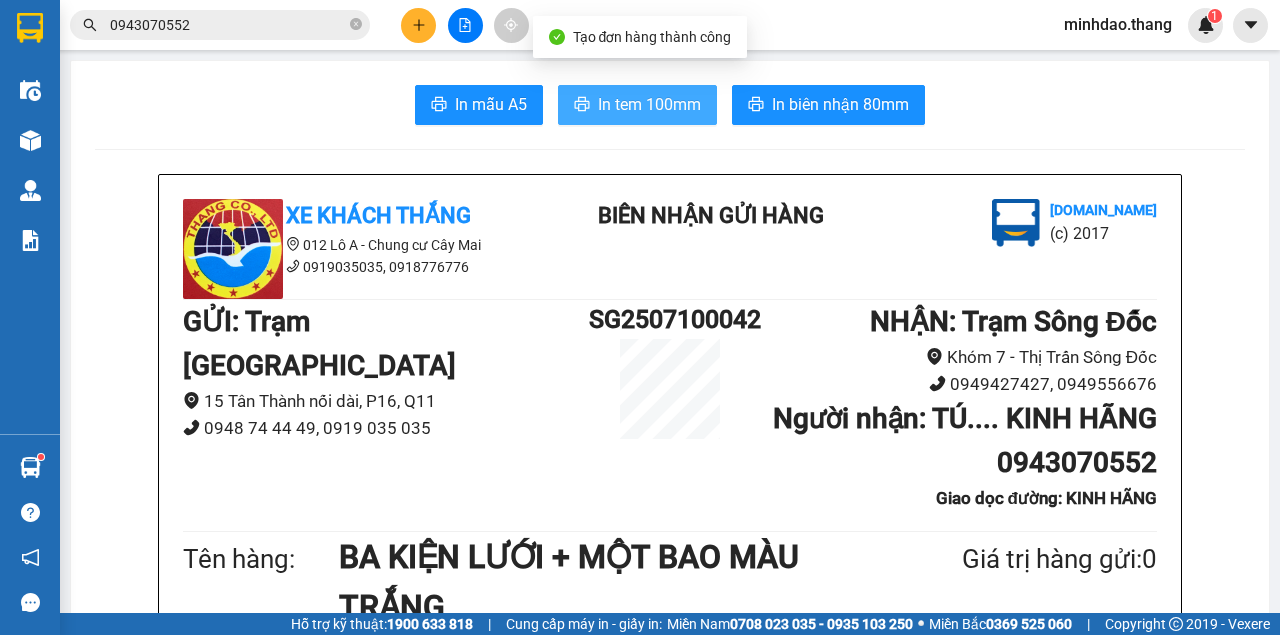 scroll, scrollTop: 0, scrollLeft: 0, axis: both 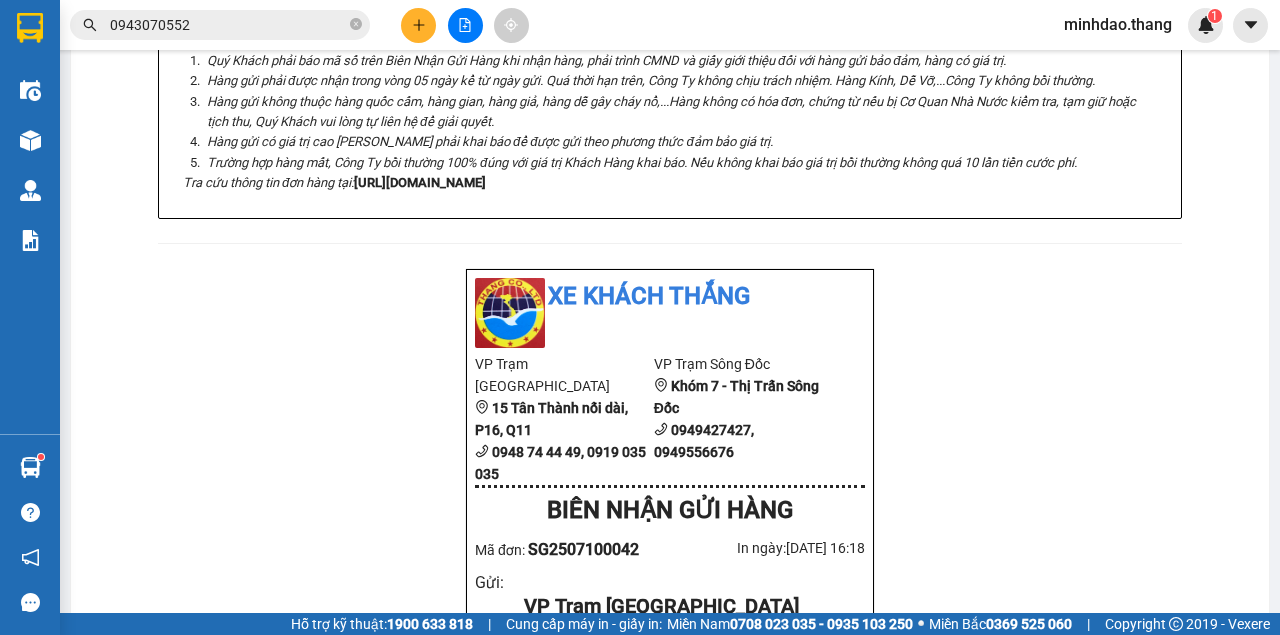 click on "In biên nhận 80mm" at bounding box center (828, -675) 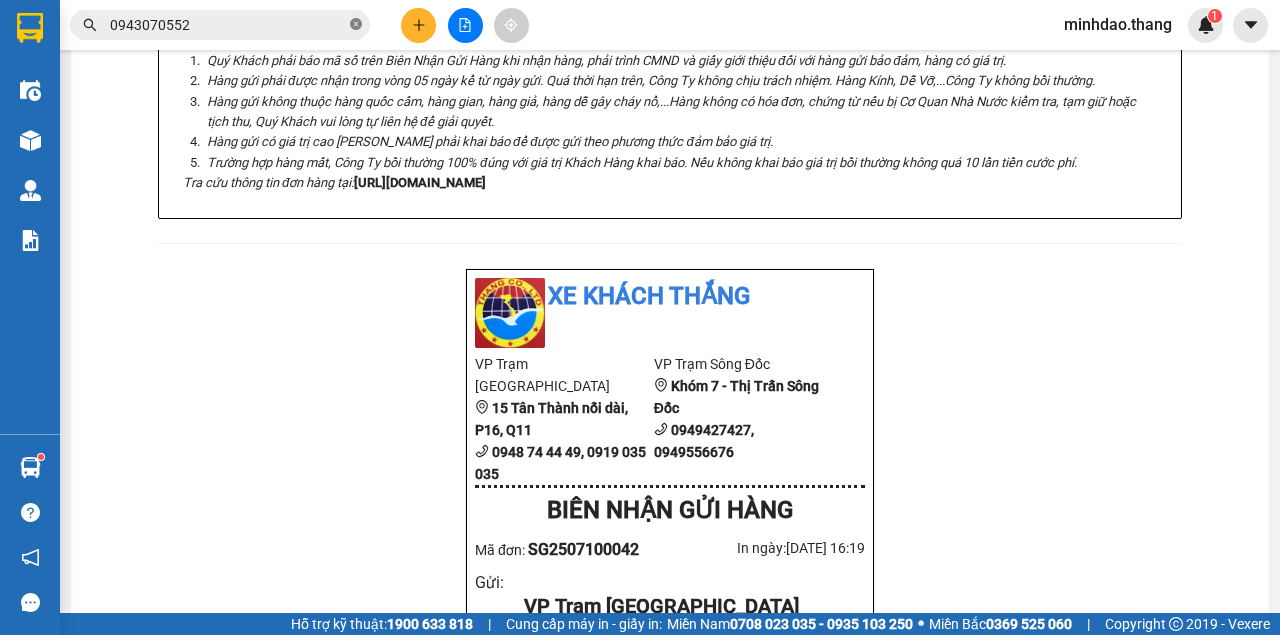 click 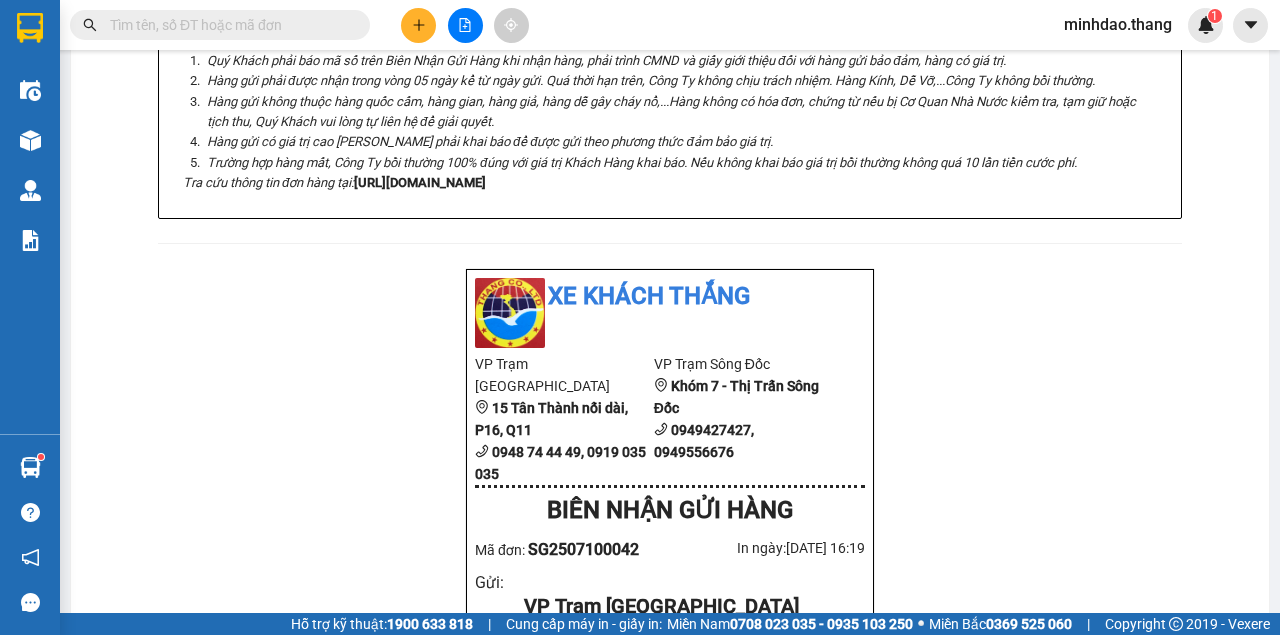 click at bounding box center (228, 25) 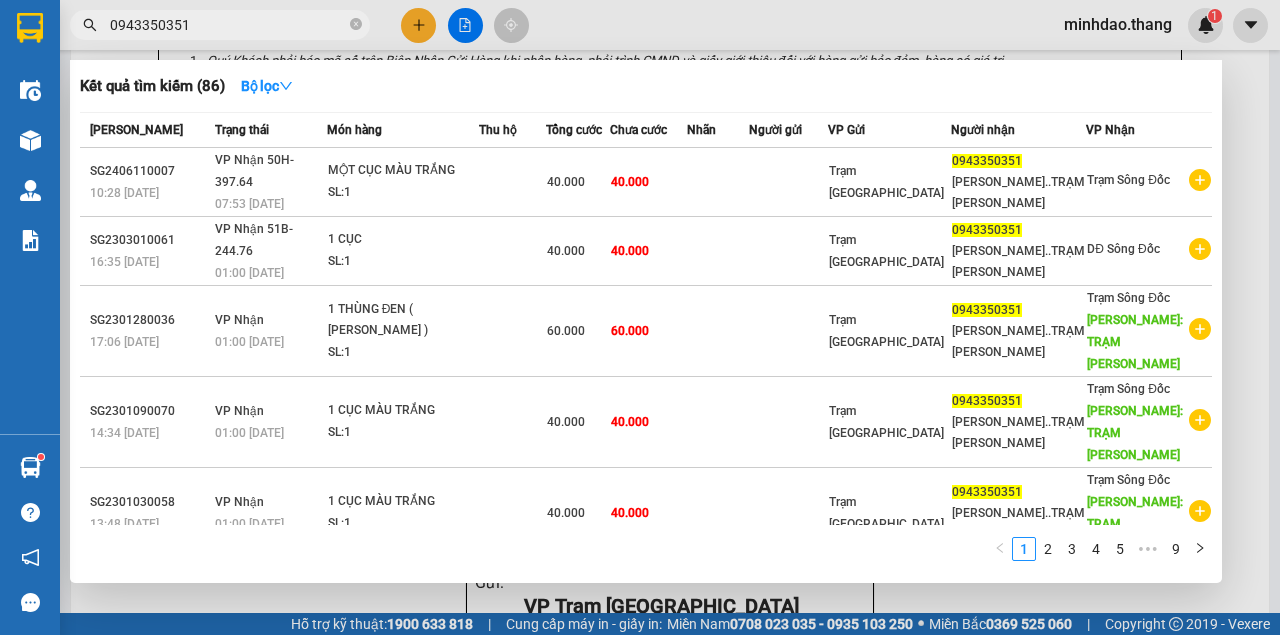 type on "0943350351" 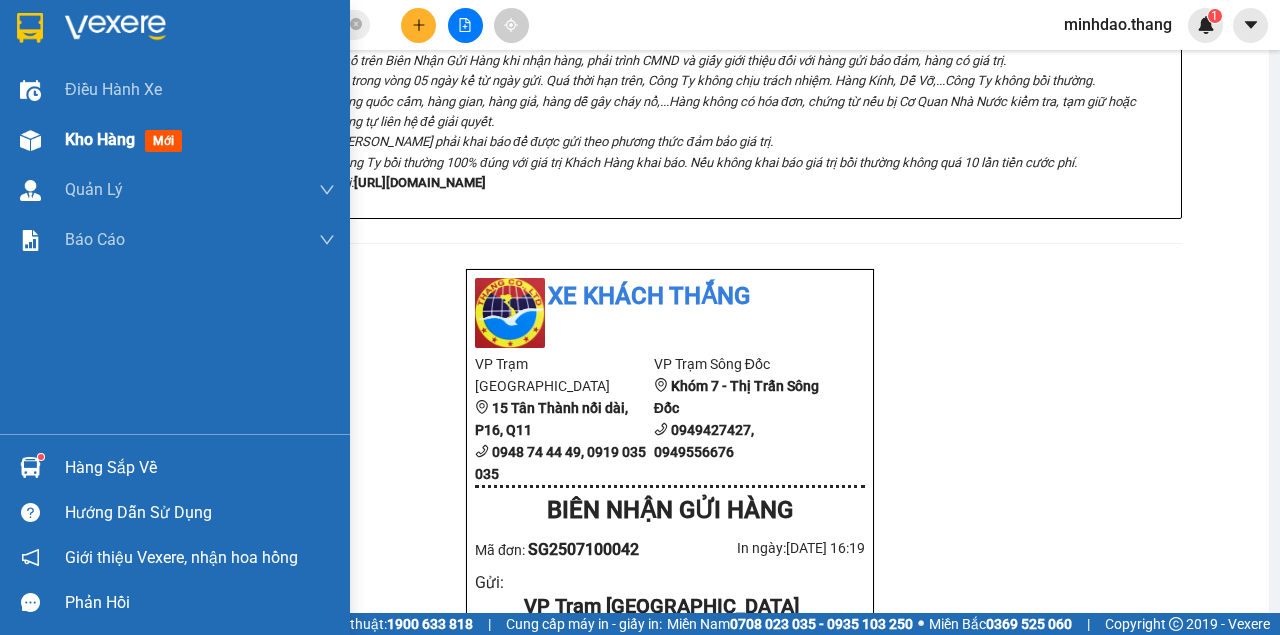 click at bounding box center (30, 140) 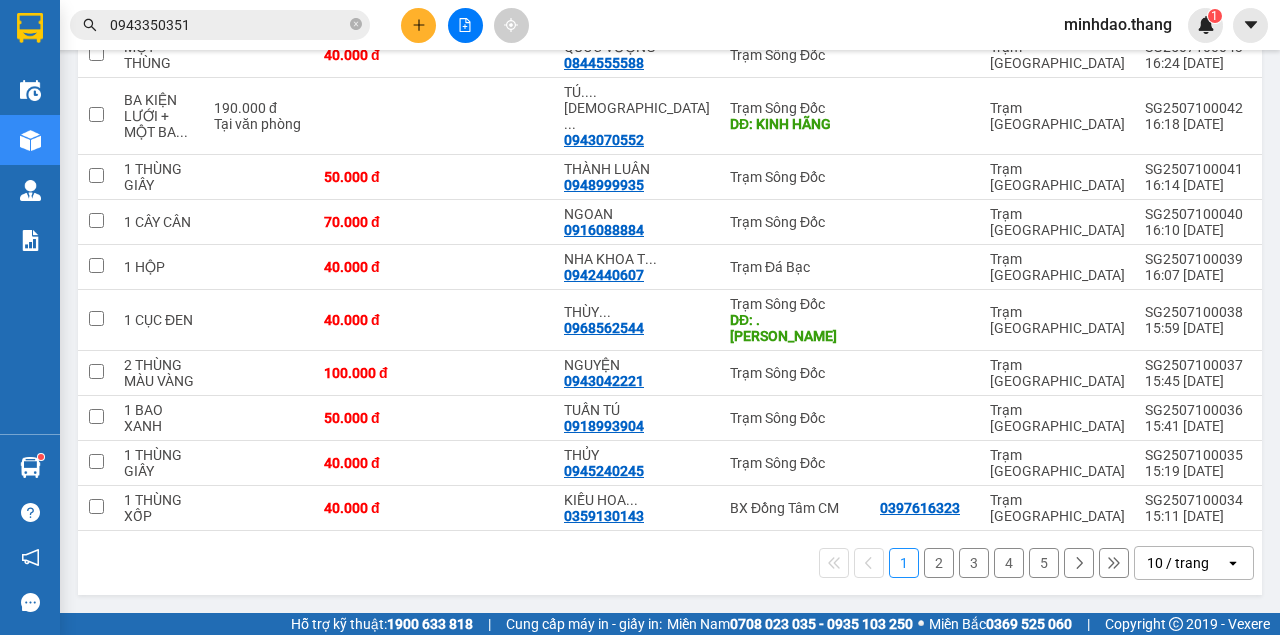 click on "10 / trang" at bounding box center [1180, 563] 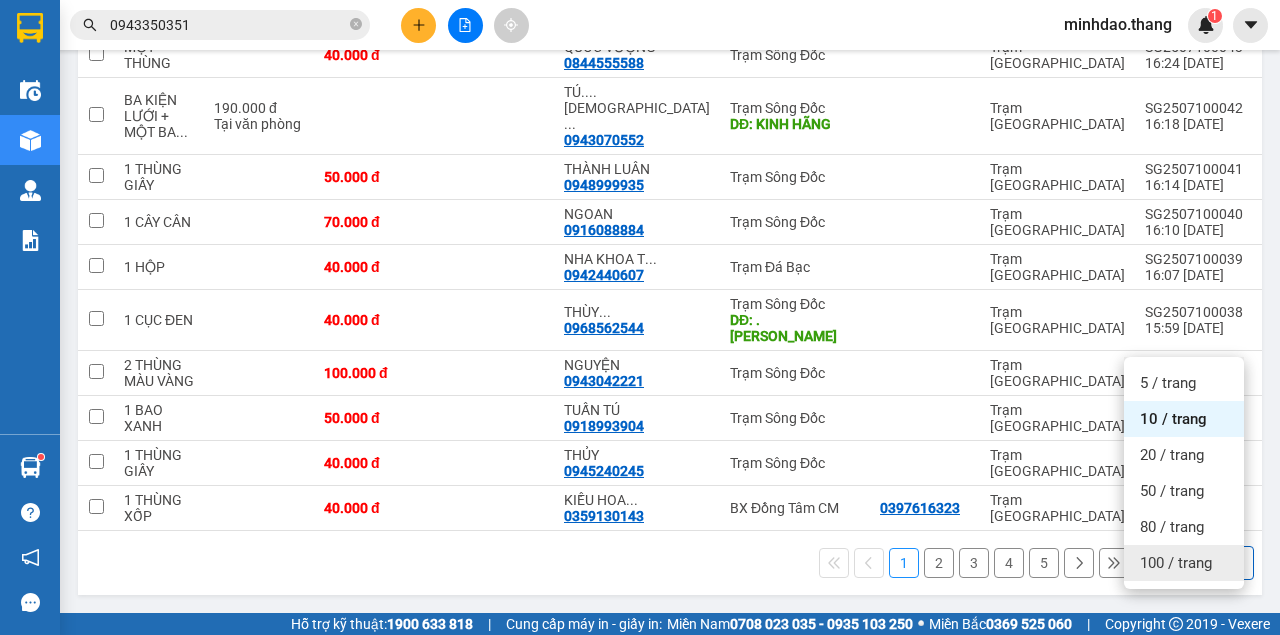 click on "100 / trang" at bounding box center [1176, 563] 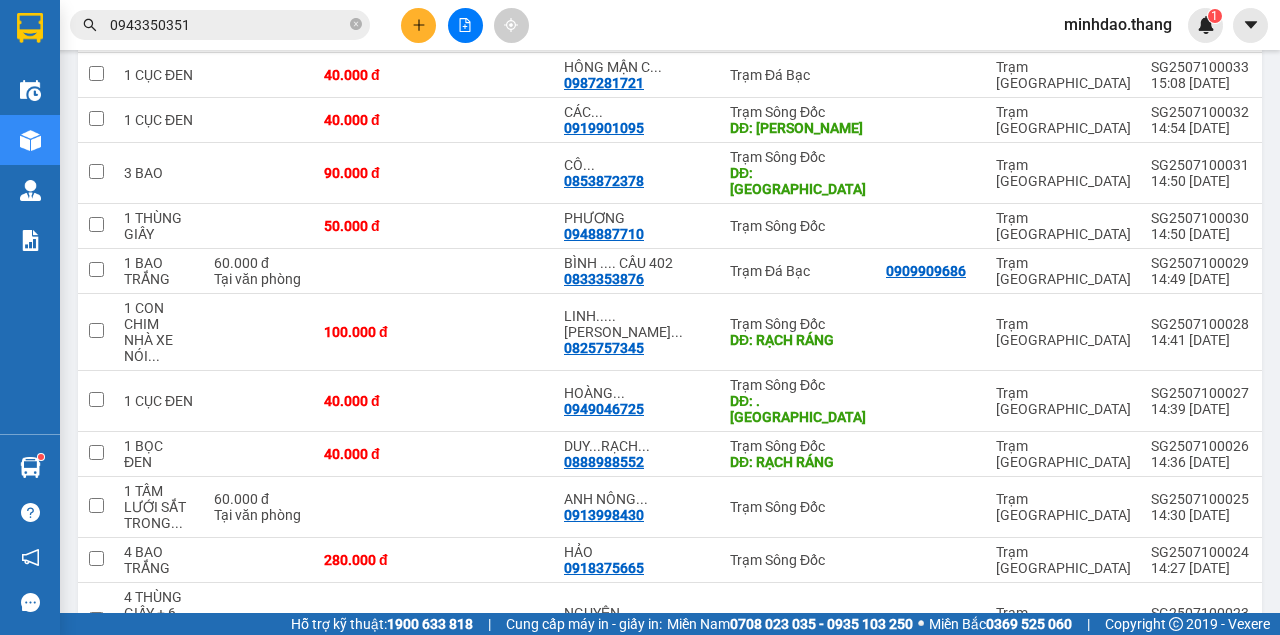 click 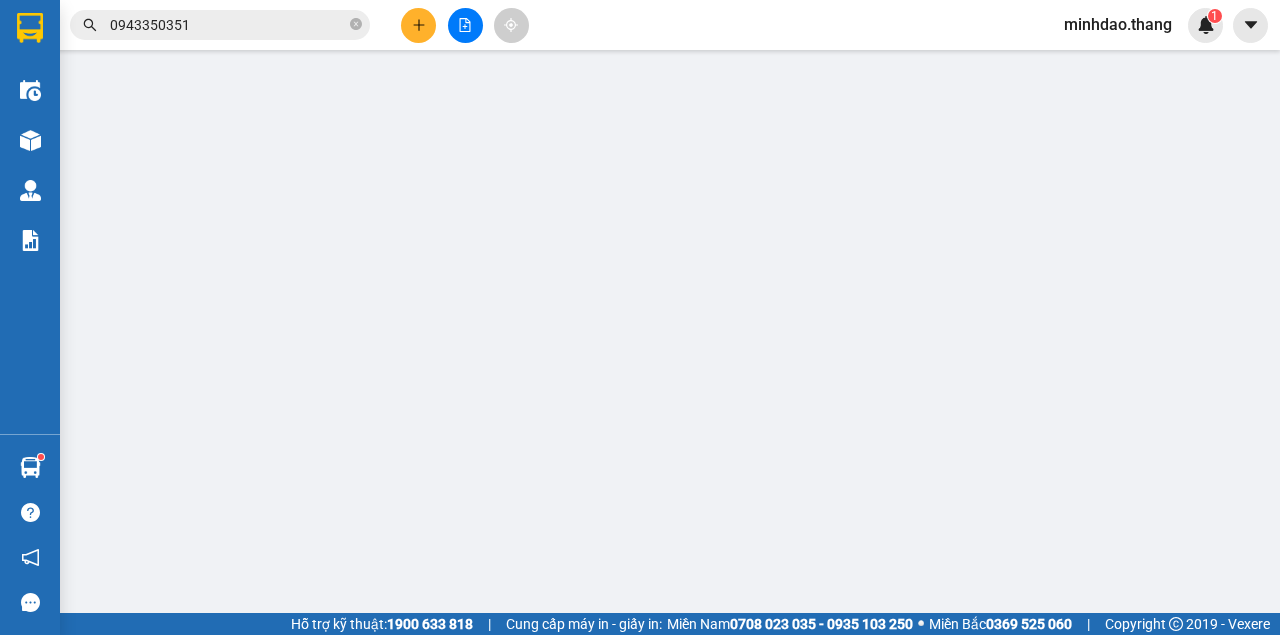 type on "0916088884" 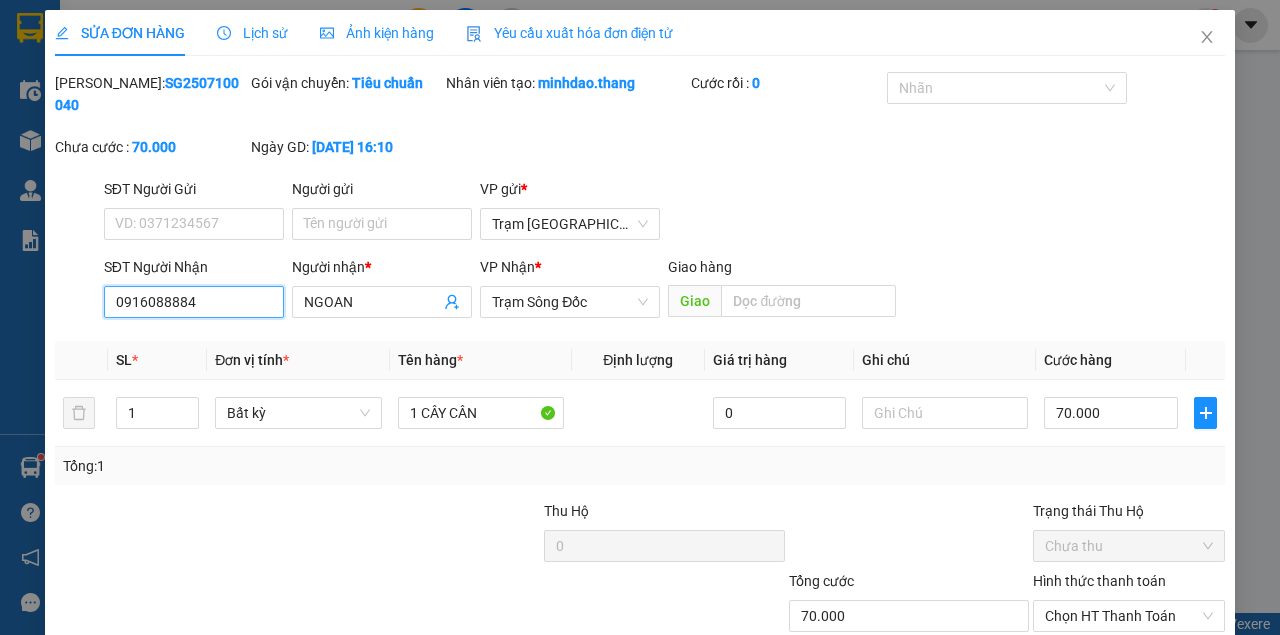 drag, startPoint x: 229, startPoint y: 301, endPoint x: 0, endPoint y: 311, distance: 229.21823 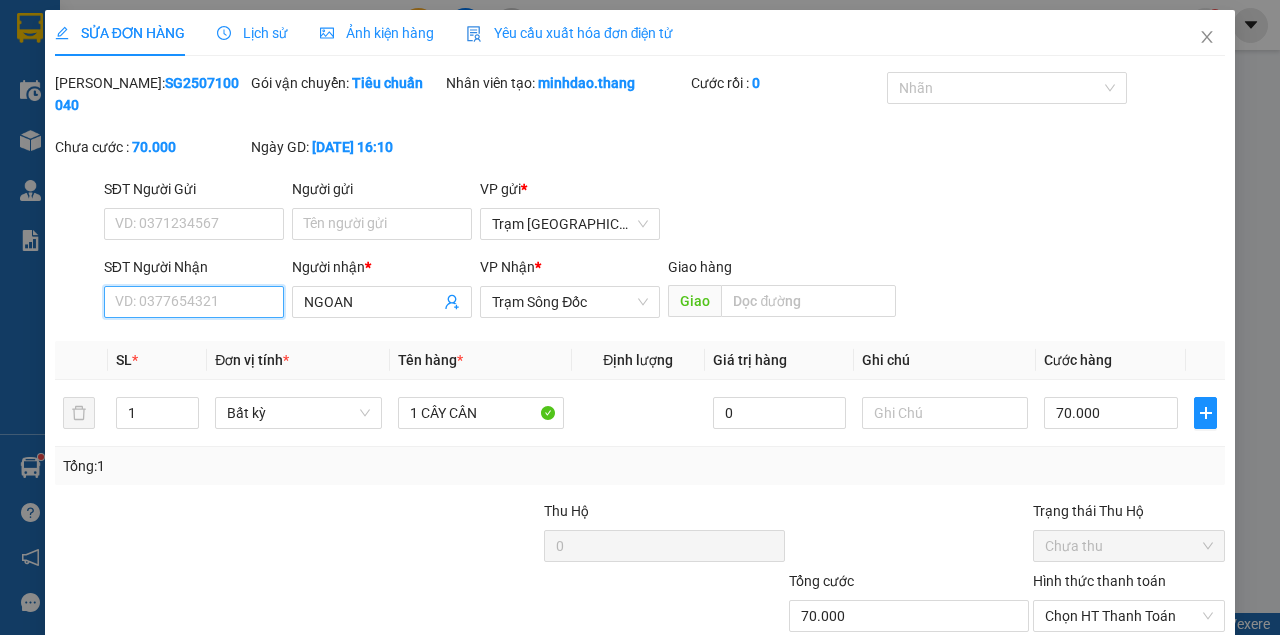 type 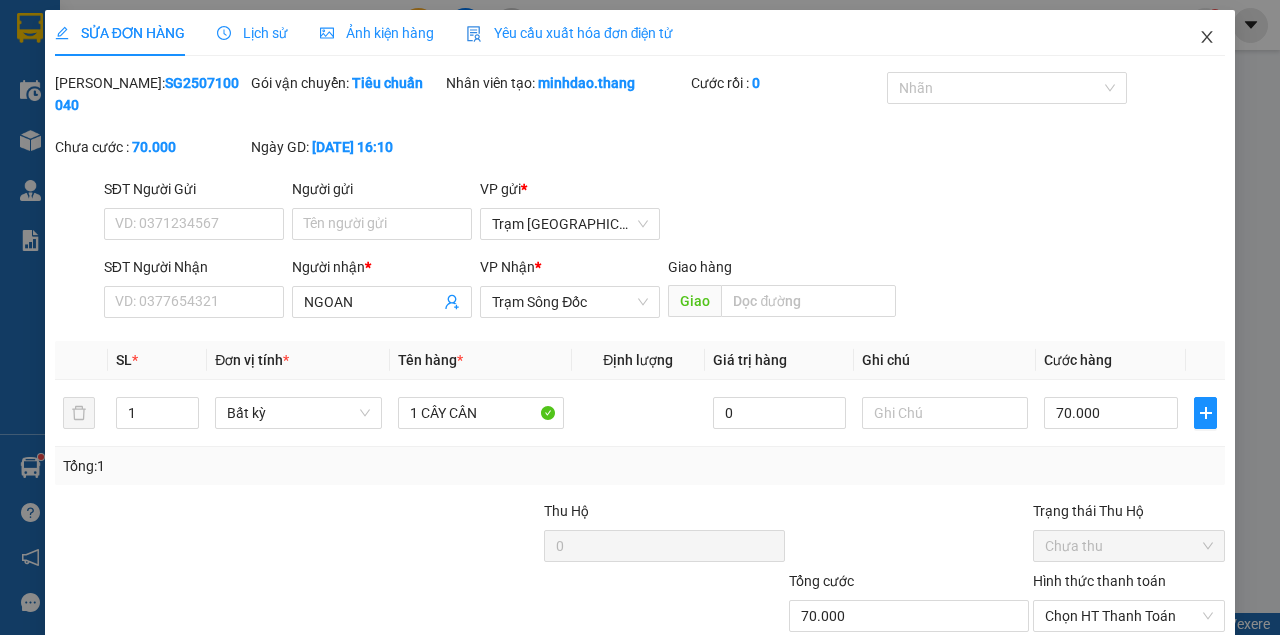drag, startPoint x: 1192, startPoint y: 34, endPoint x: 242, endPoint y: 0, distance: 950.6082 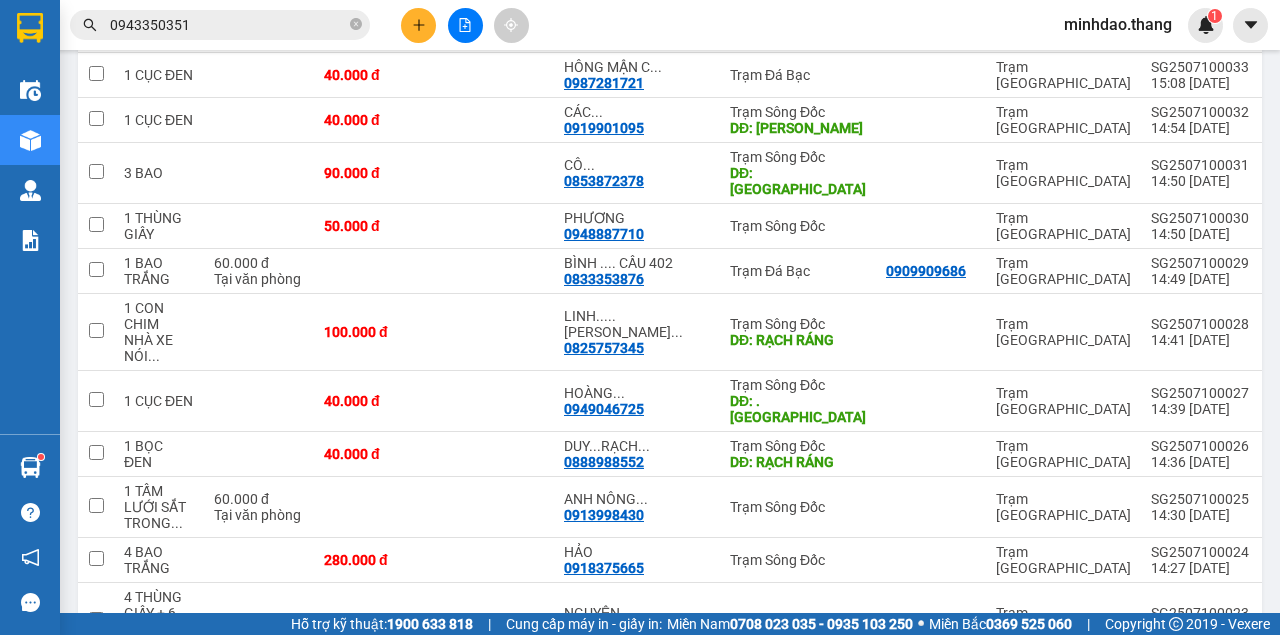 click at bounding box center (1104, -256) 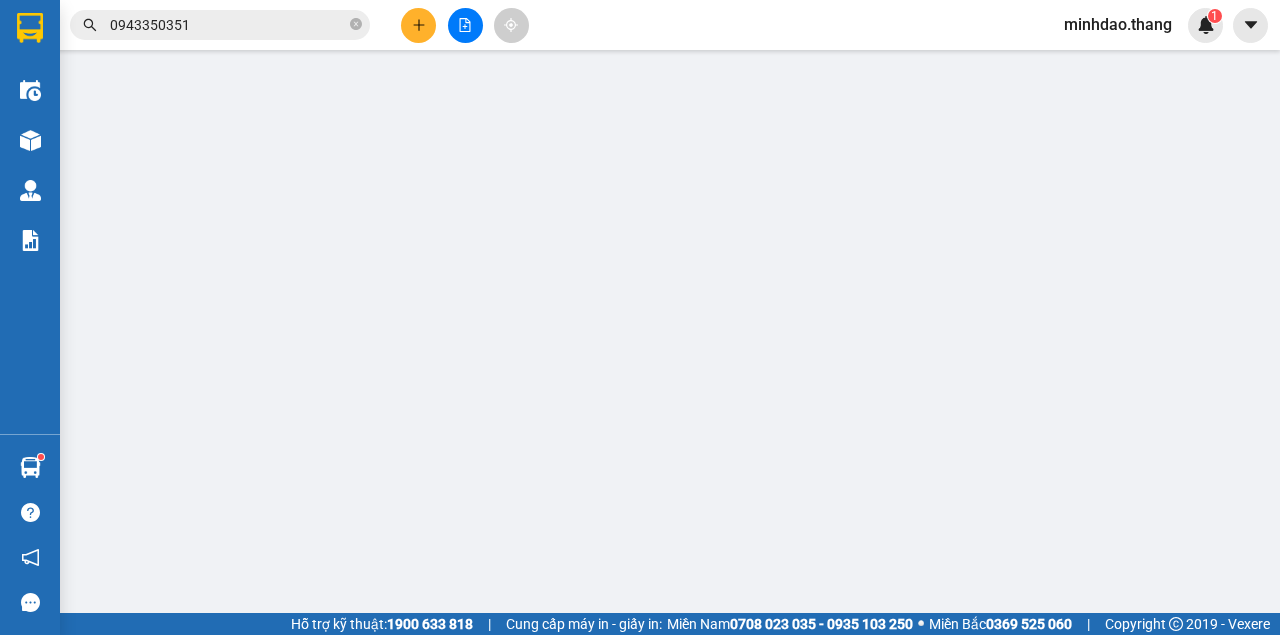 type on "0916088884" 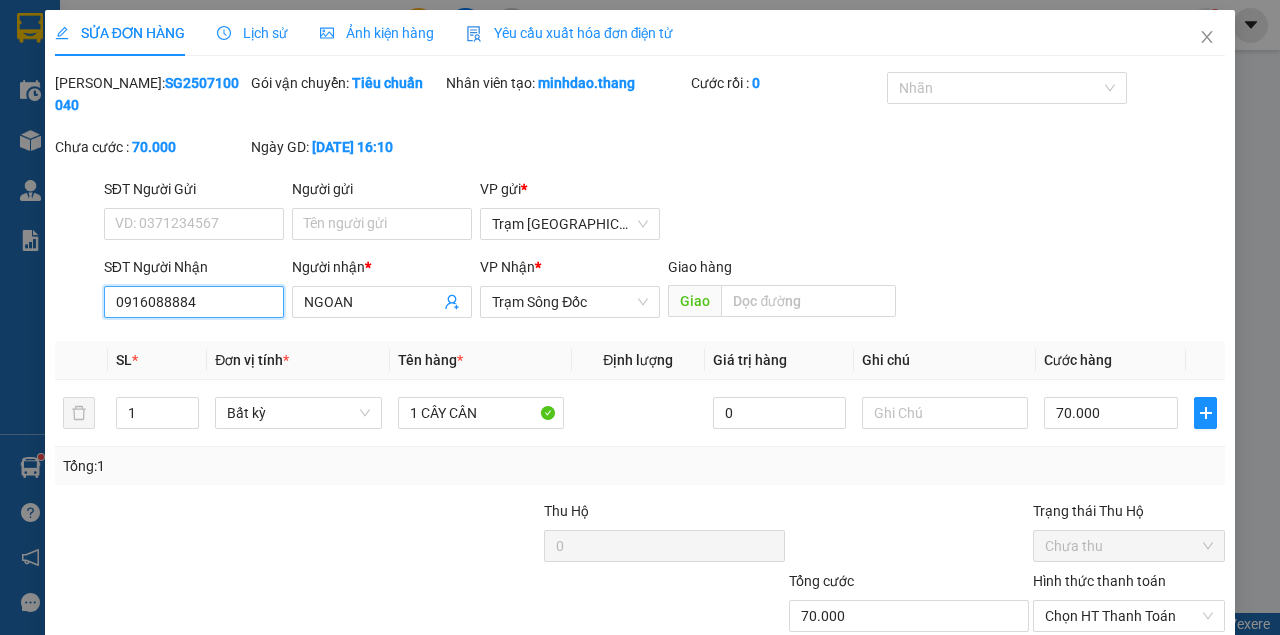 click on "0916088884" at bounding box center [194, 302] 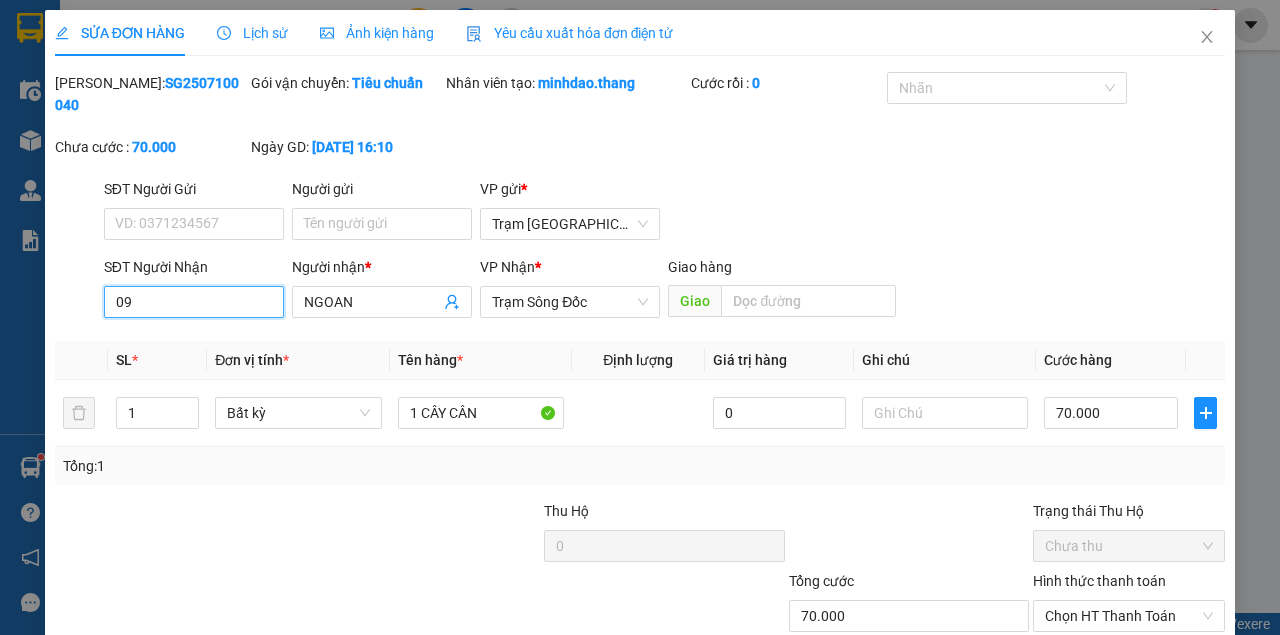 type on "0" 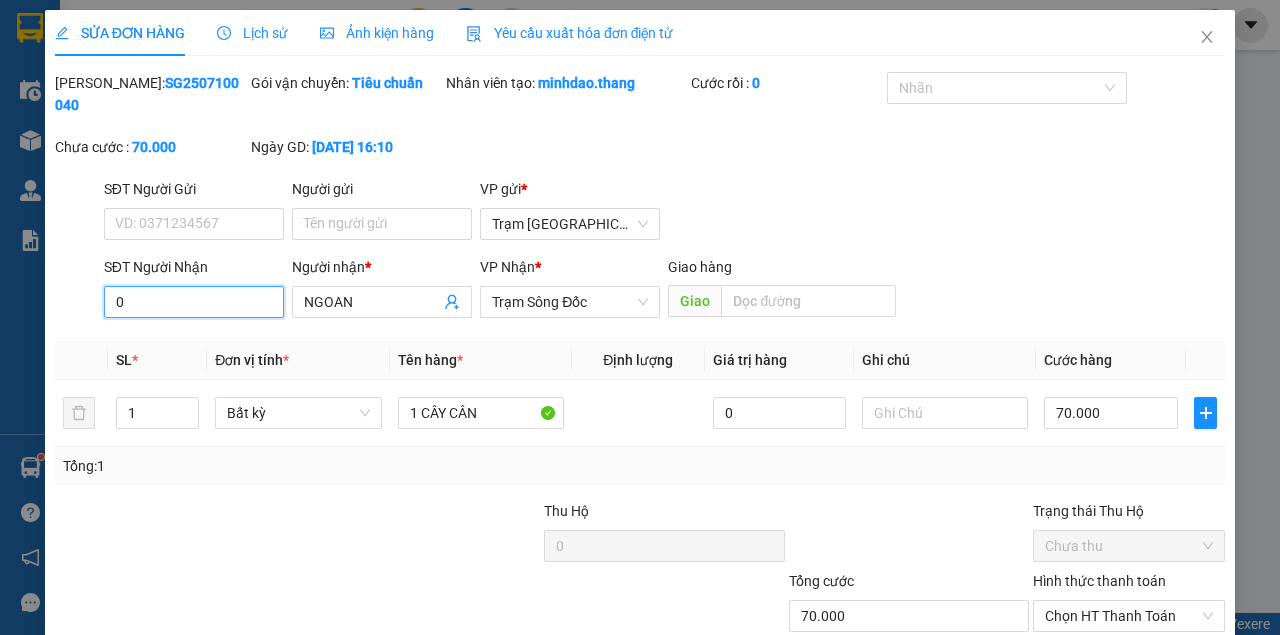 type 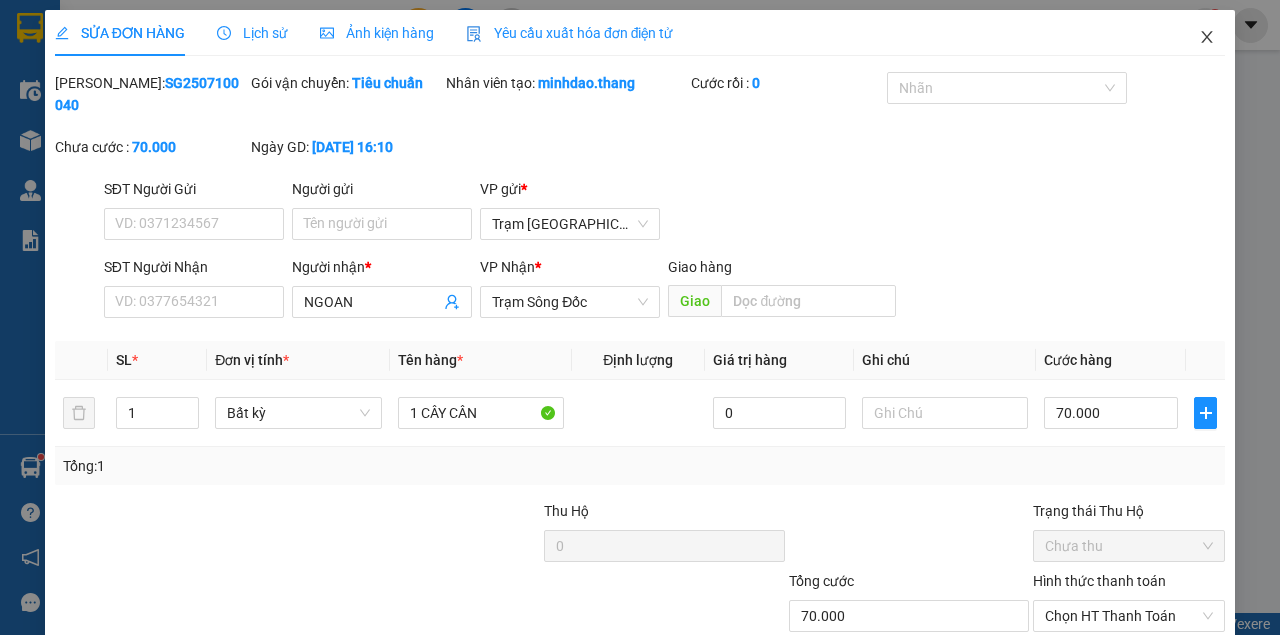 click at bounding box center (1207, 38) 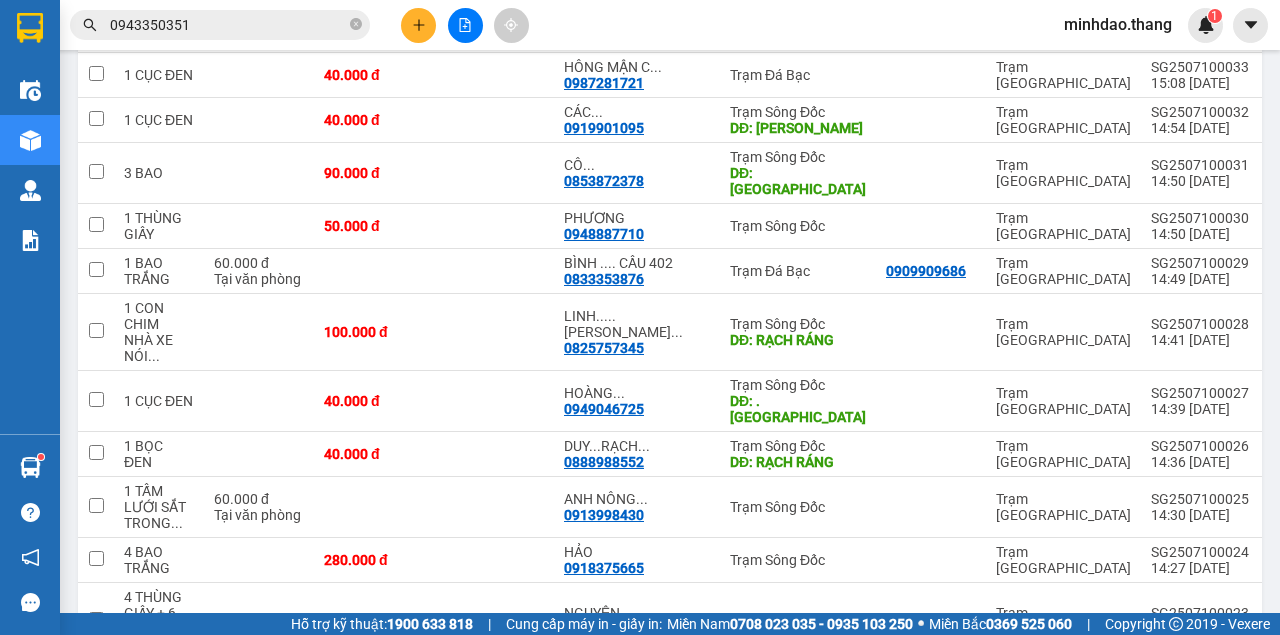 click 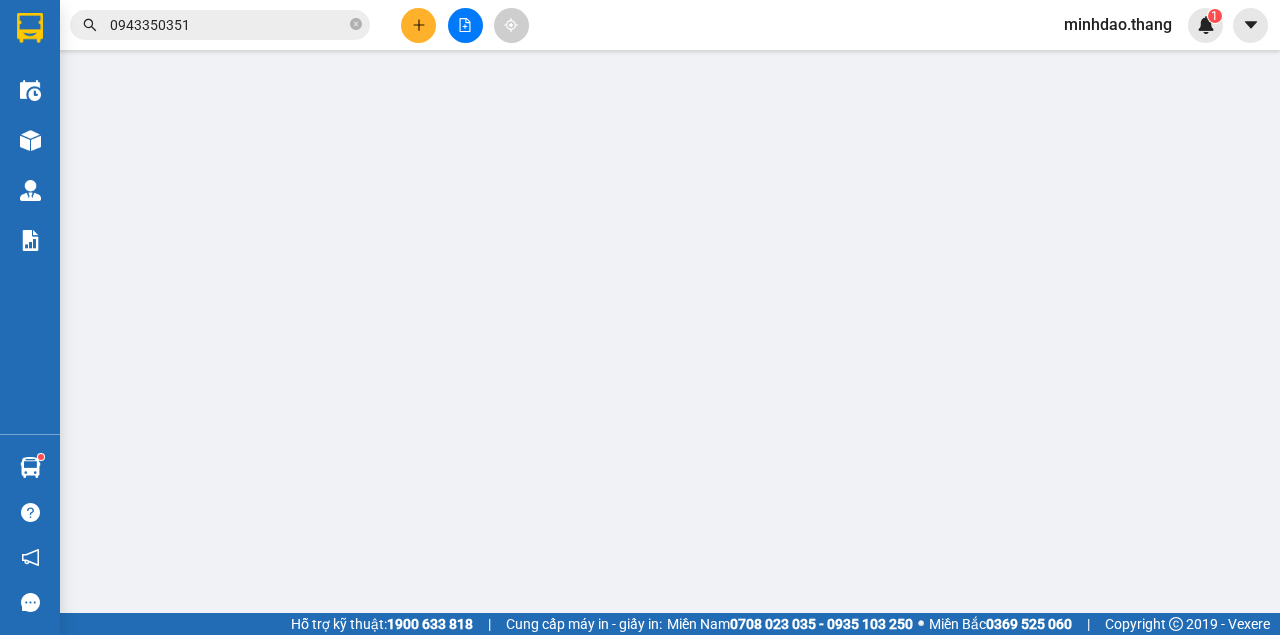 type on "0916088884" 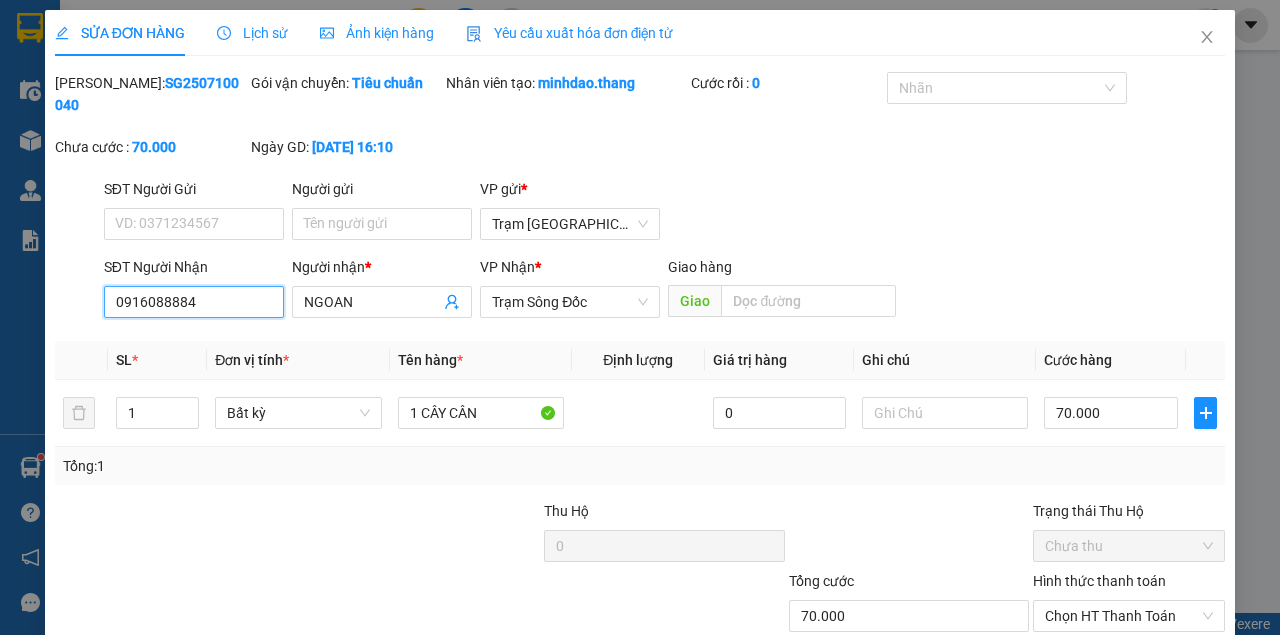 click on "0916088884" at bounding box center [194, 302] 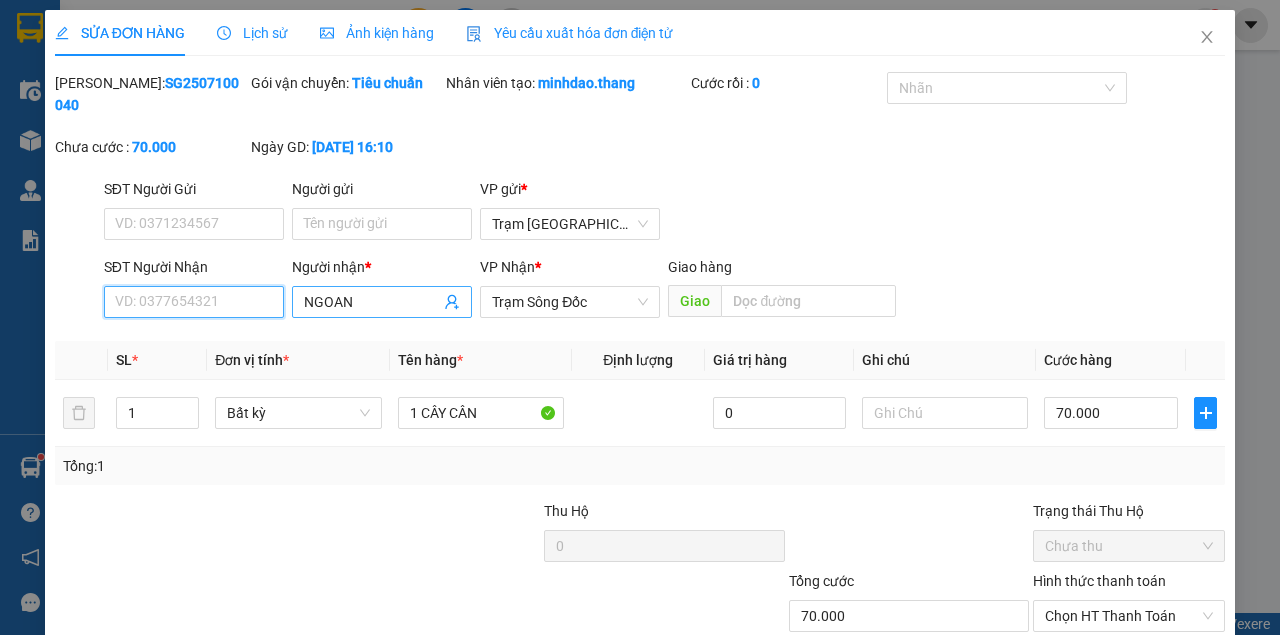 type 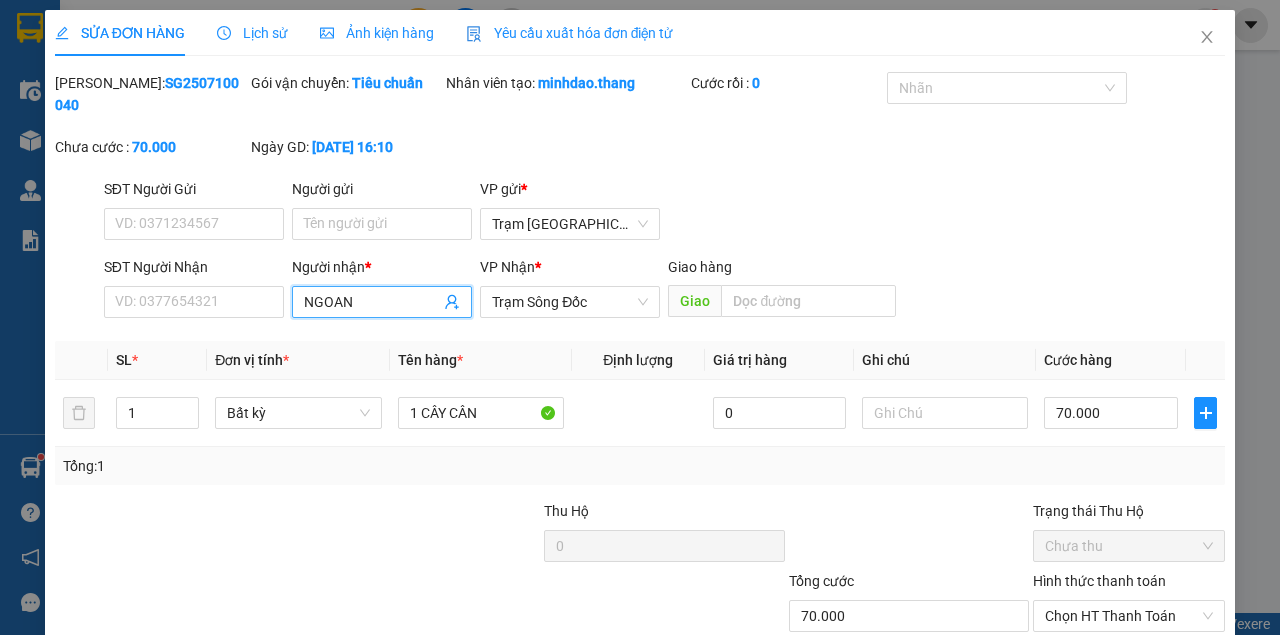 click on "NGOAN" at bounding box center (372, 302) 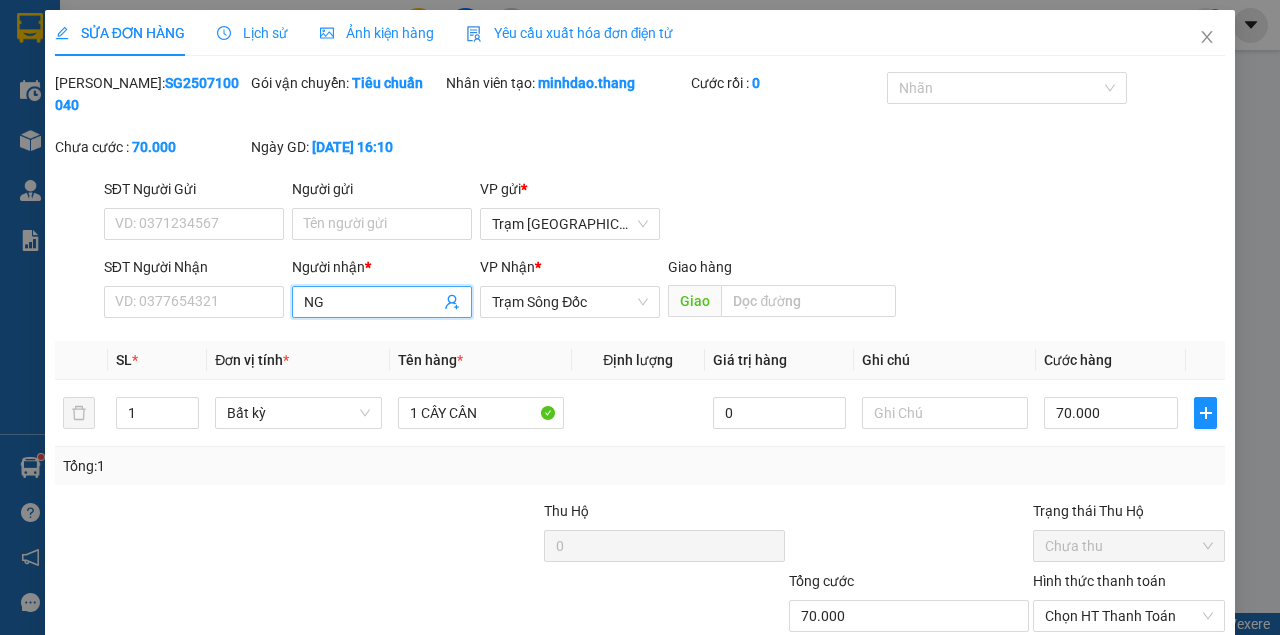 type on "N" 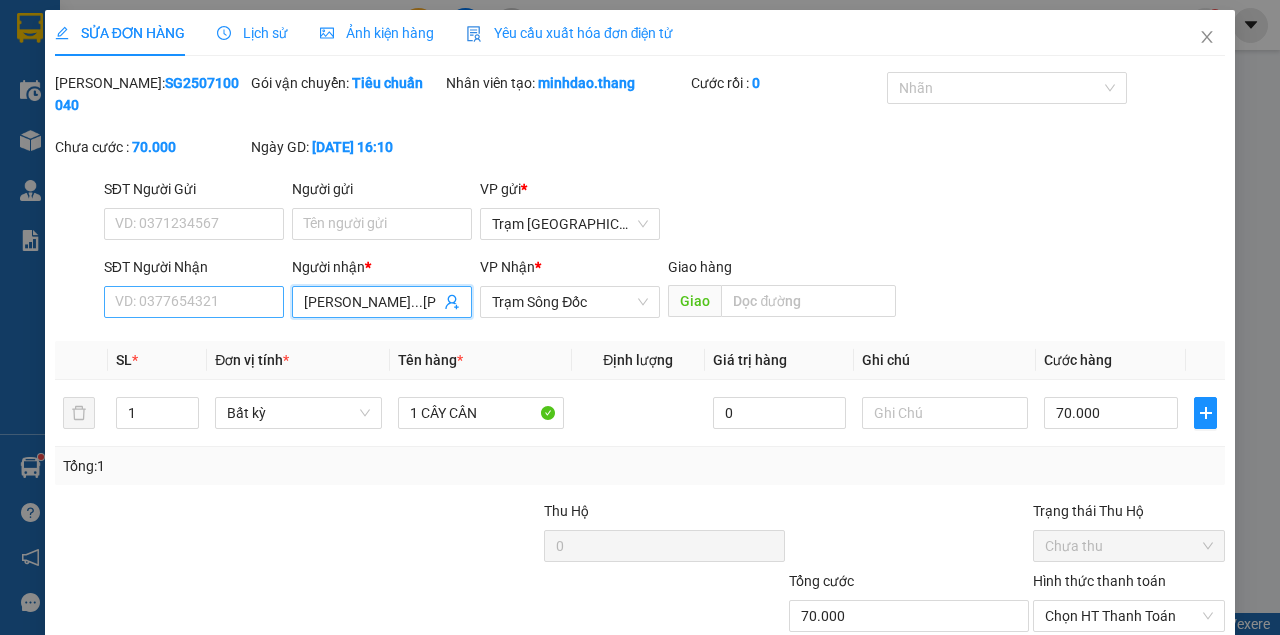 type on "[PERSON_NAME]...[PERSON_NAME]" 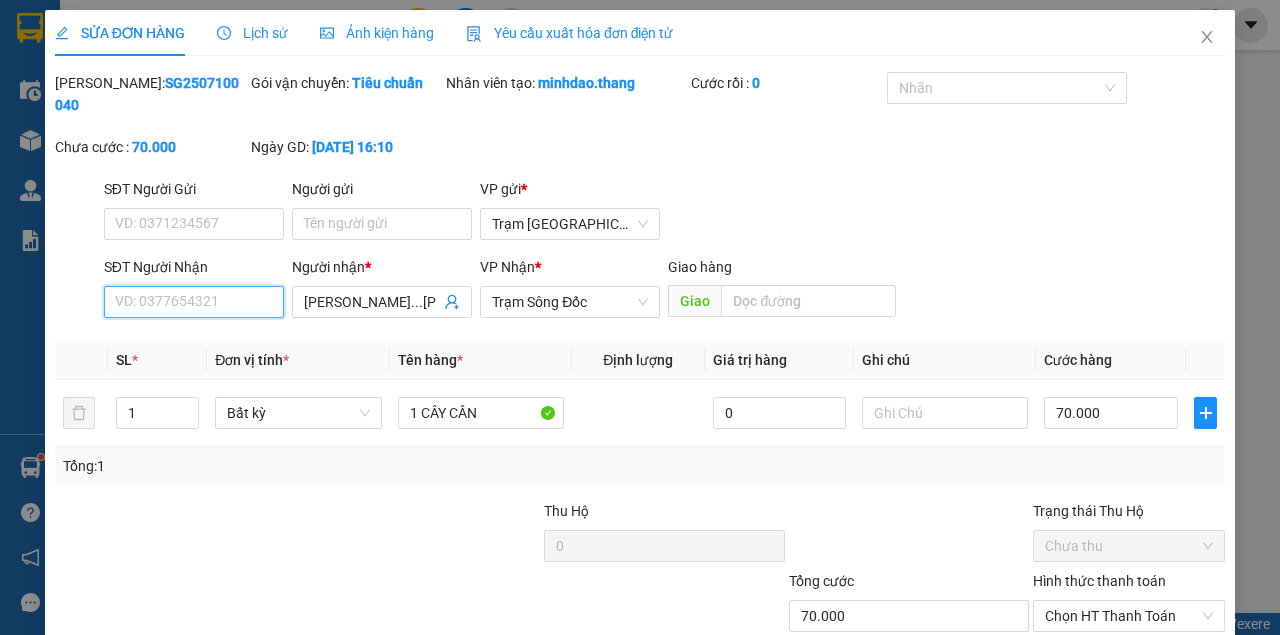 click on "SĐT Người Nhận" at bounding box center (194, 302) 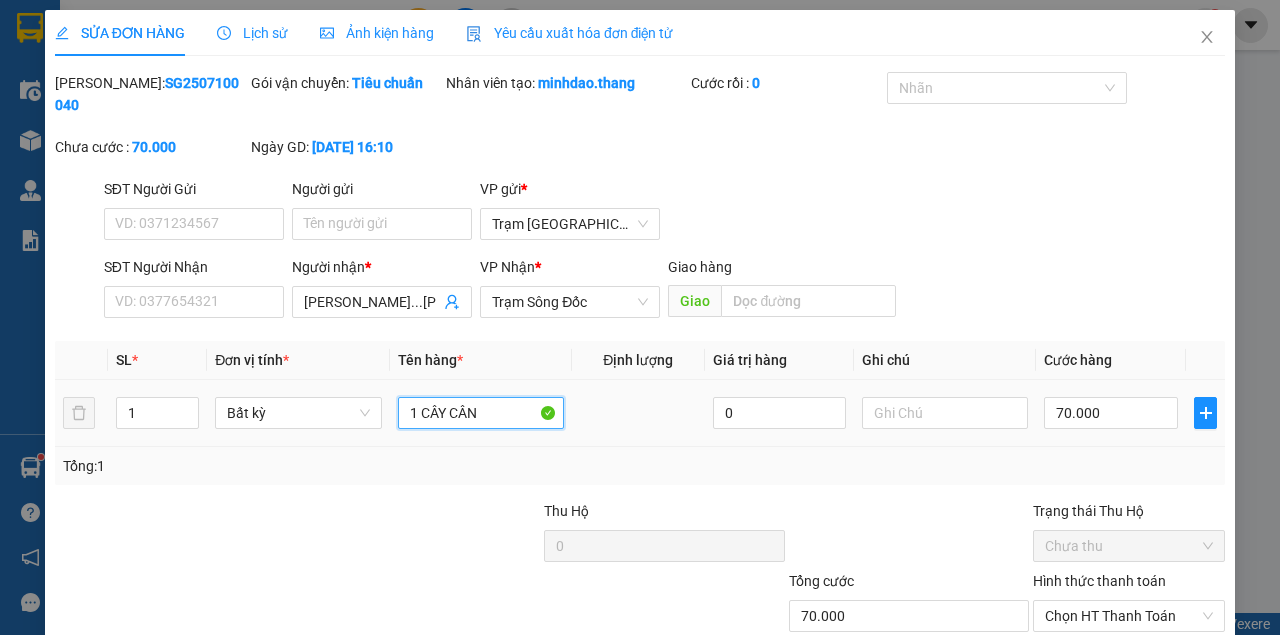 drag, startPoint x: 500, startPoint y: 413, endPoint x: 176, endPoint y: 376, distance: 326.1058 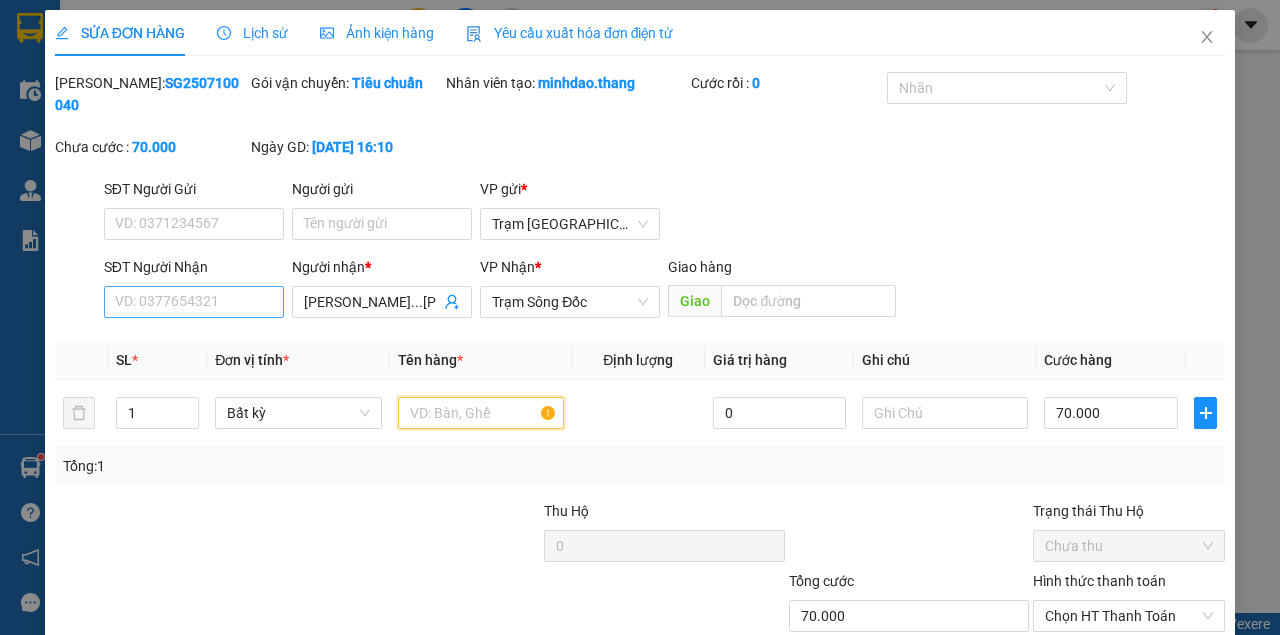 type 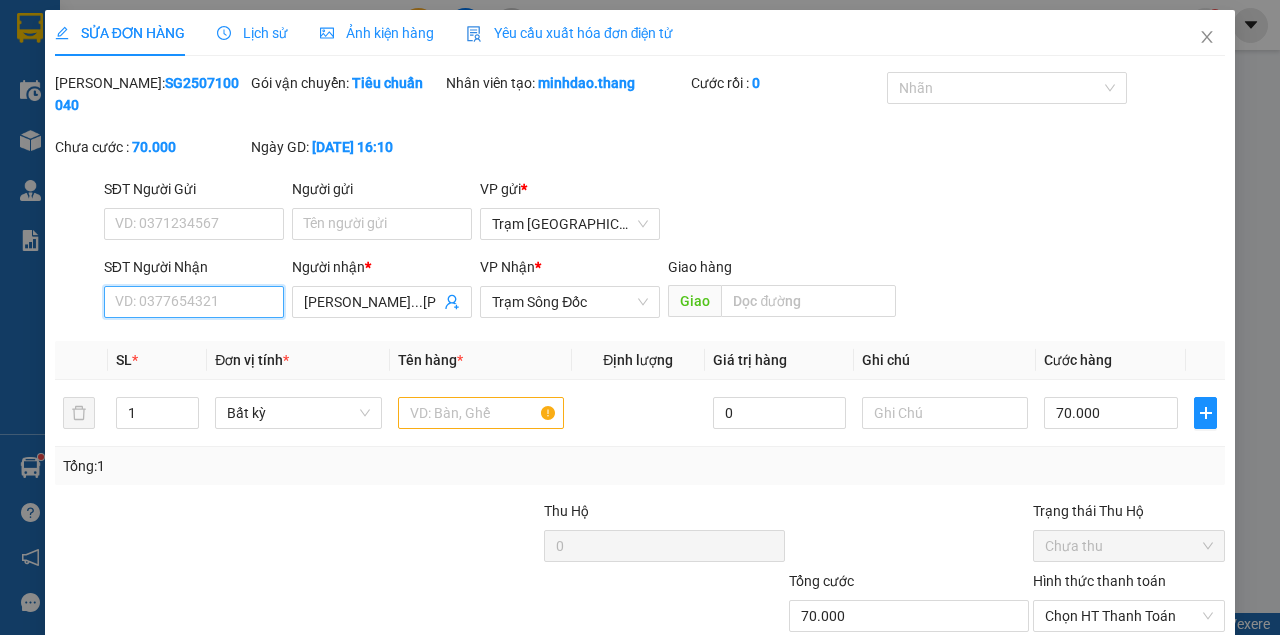 click on "SĐT Người Nhận" at bounding box center (194, 302) 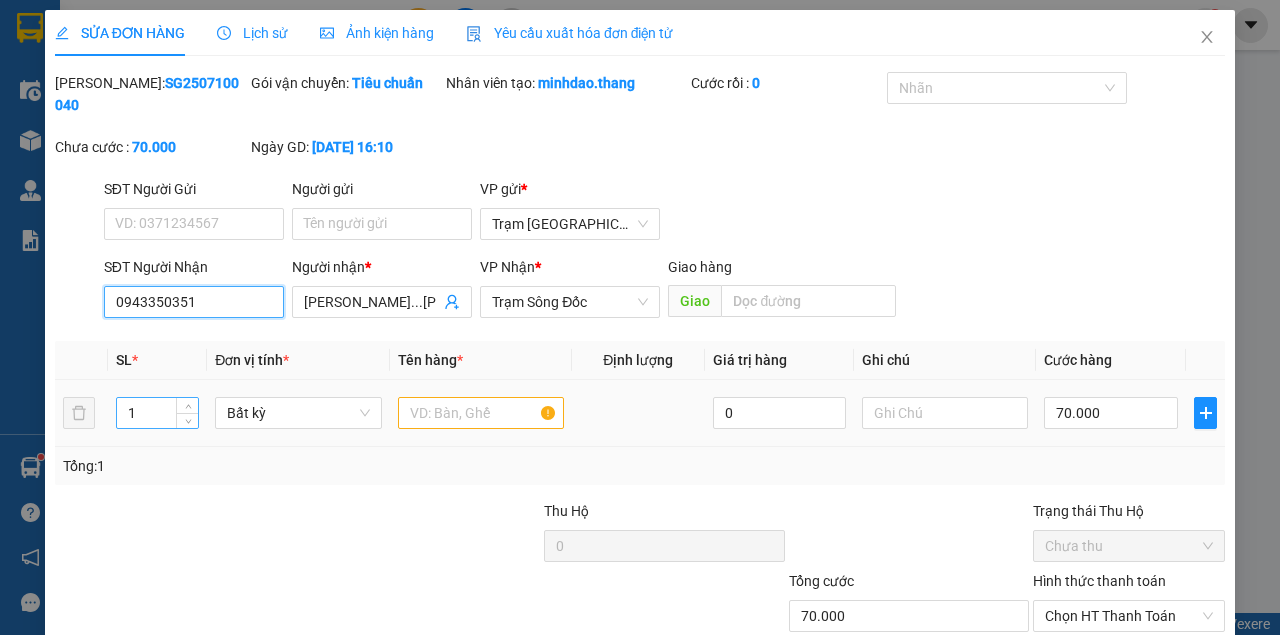 type on "0943350351" 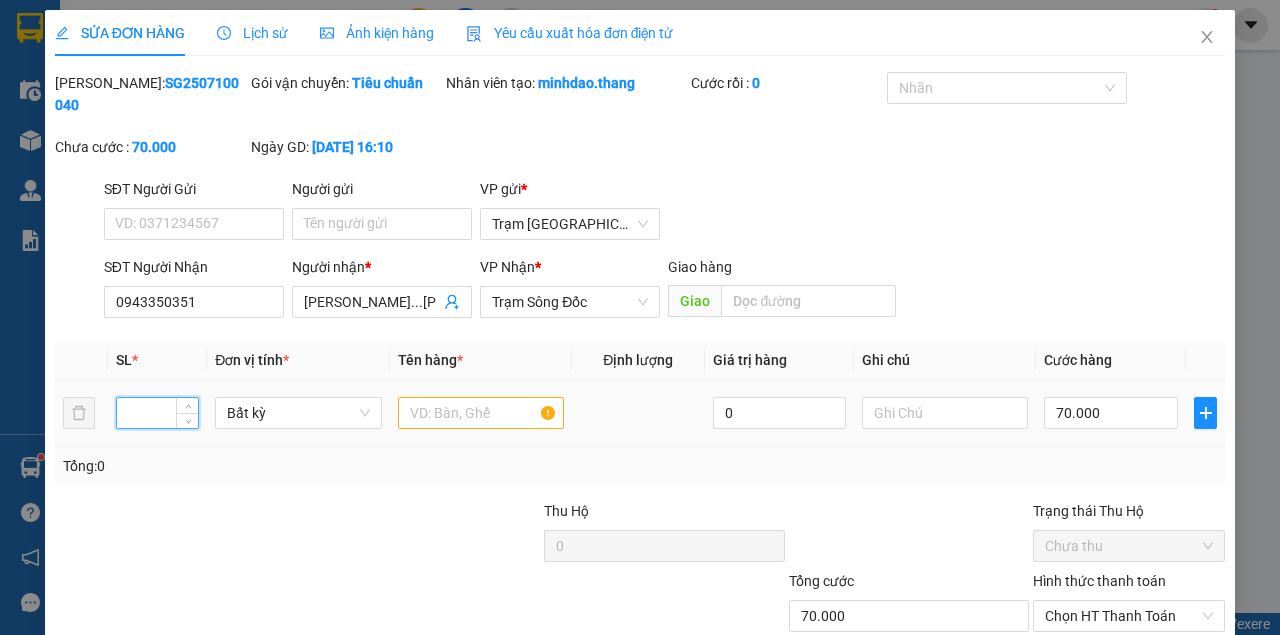 type on "1" 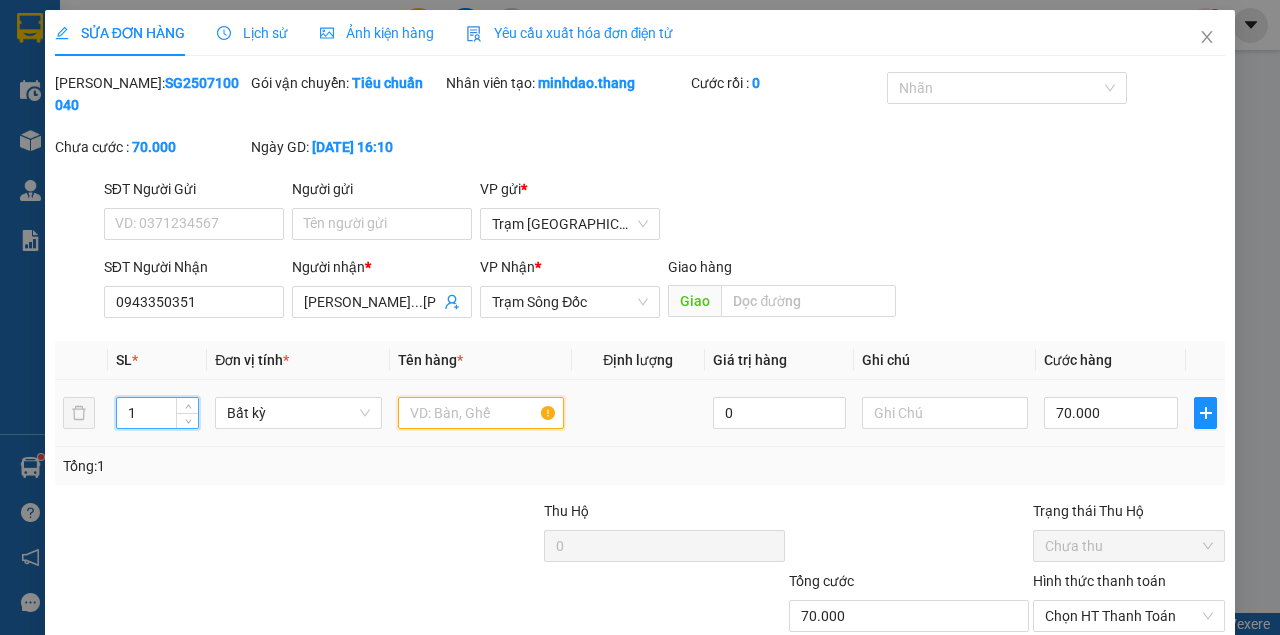 click at bounding box center [481, 413] 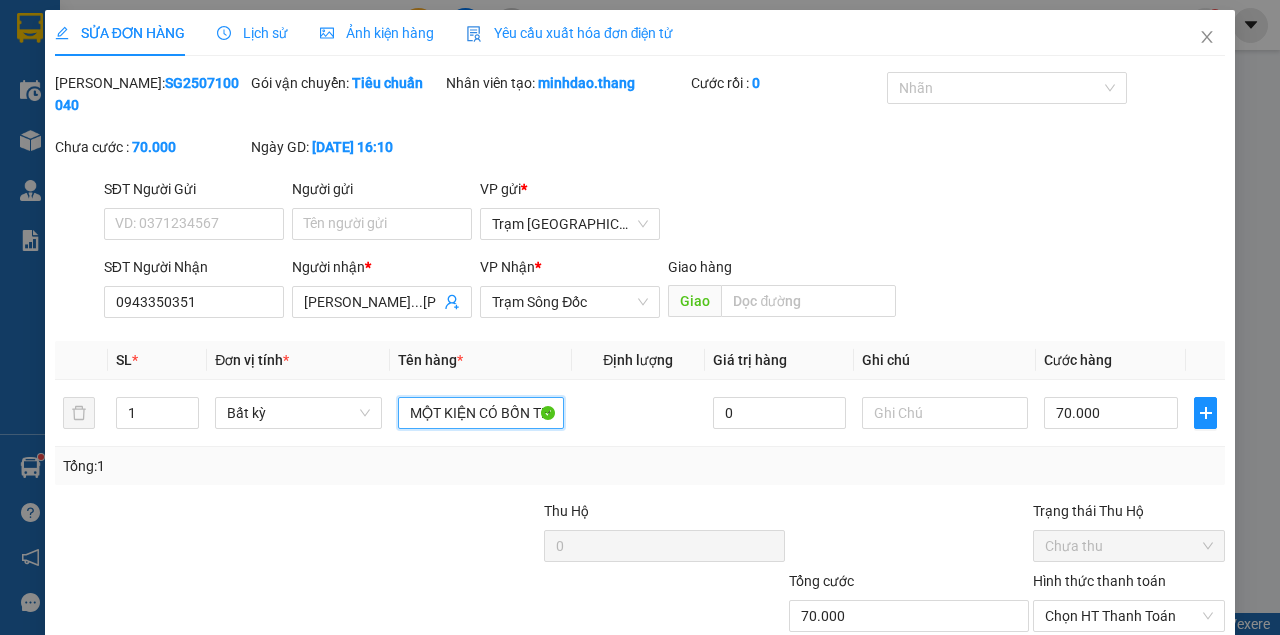 type on "MỘT KIỆN CÓ BỐN THÙNG CỘT CHUNG" 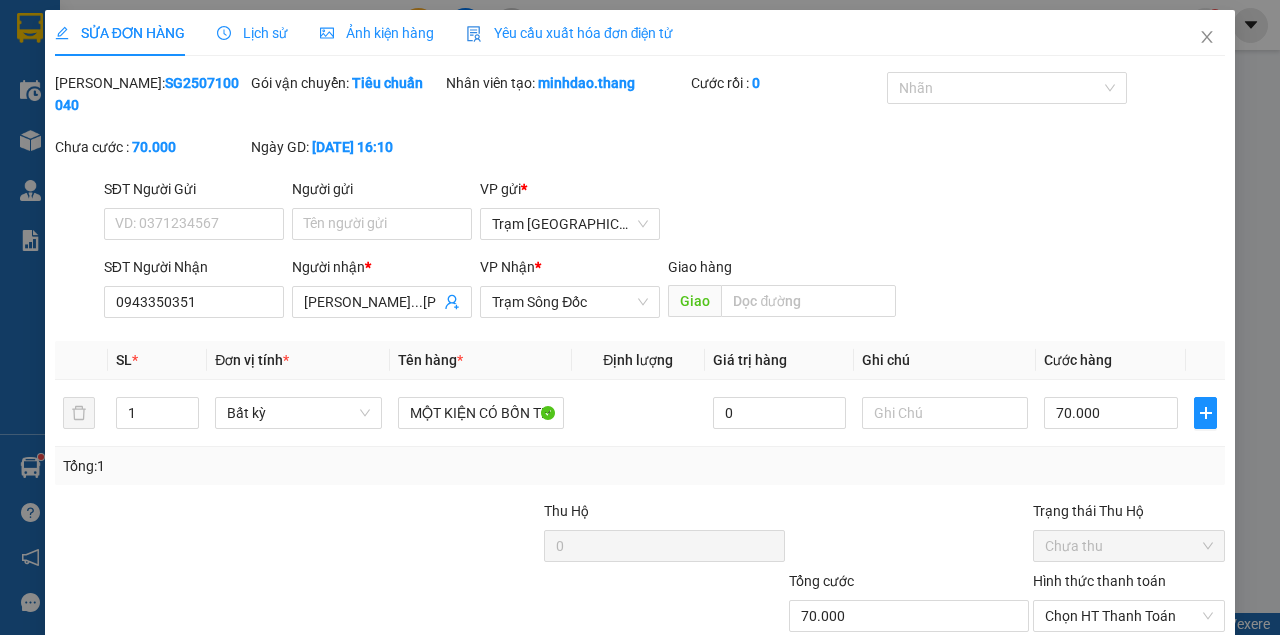 drag, startPoint x: 474, startPoint y: 468, endPoint x: 474, endPoint y: 444, distance: 24 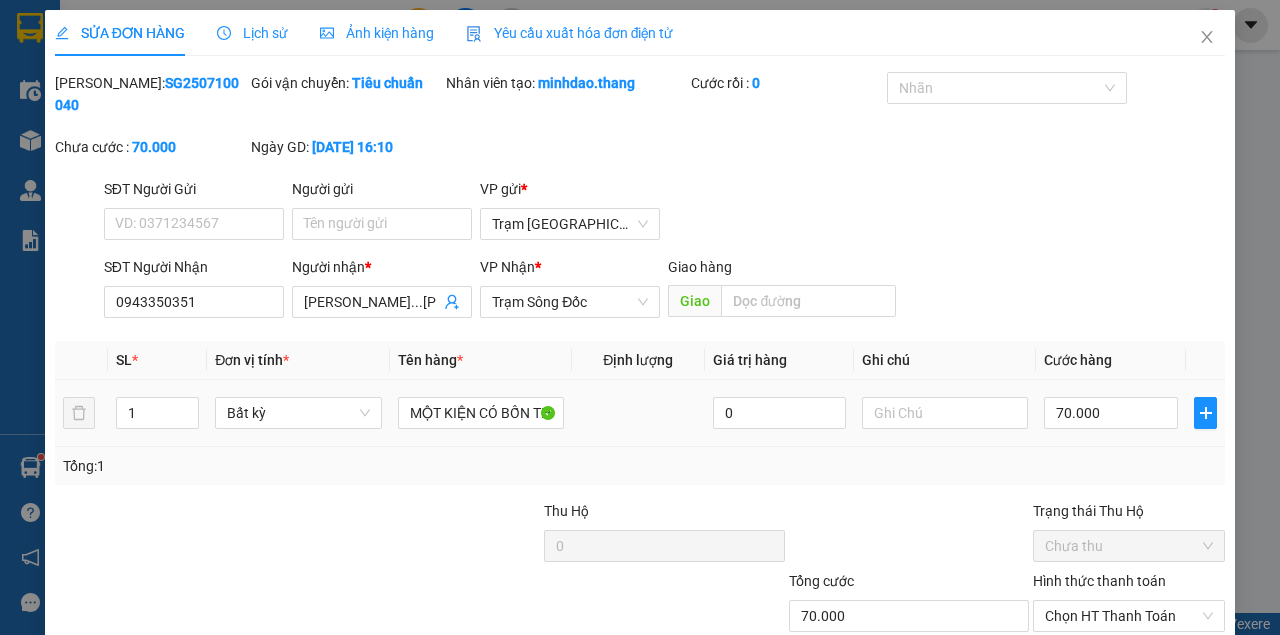 click on "Tổng:  1" at bounding box center [279, 466] 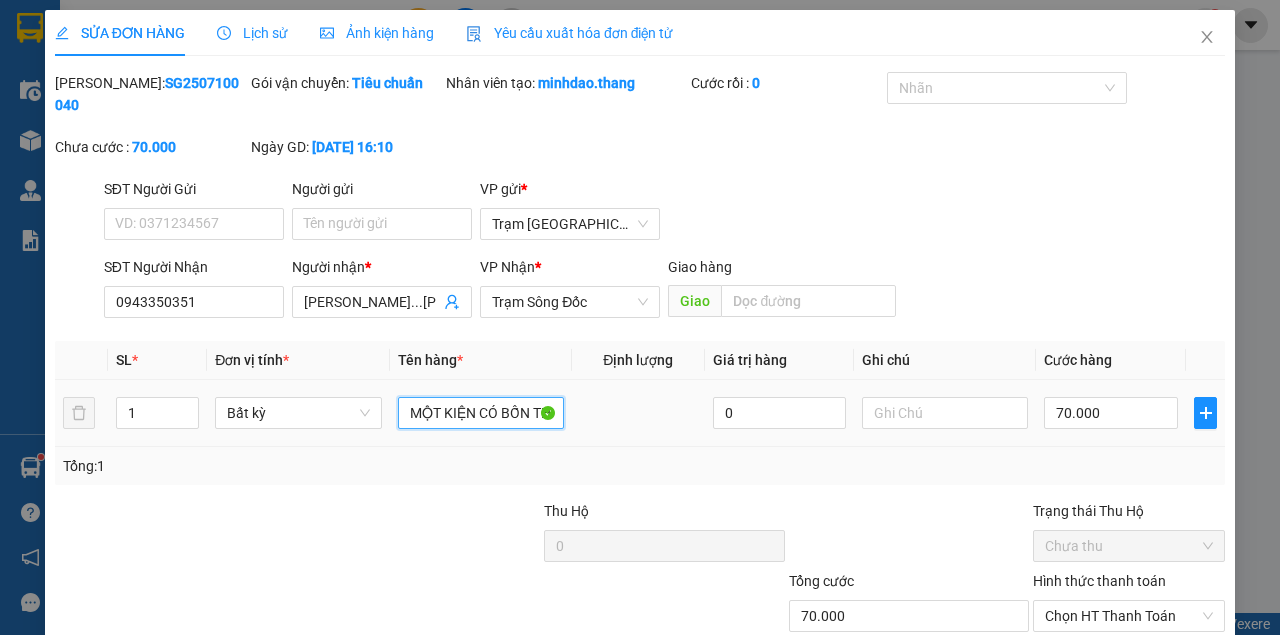 click on "MỘT KIỆN CÓ BỐN THÙNG CỘT CHUNG" at bounding box center (481, 413) 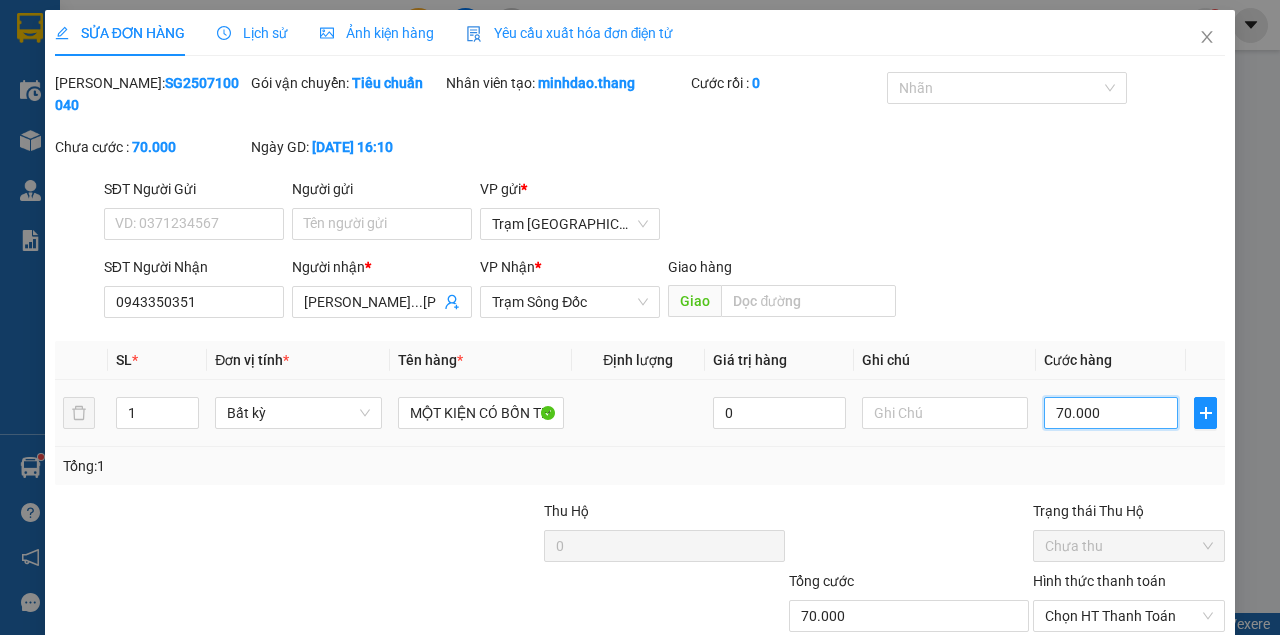 click on "70.000" at bounding box center (1111, 413) 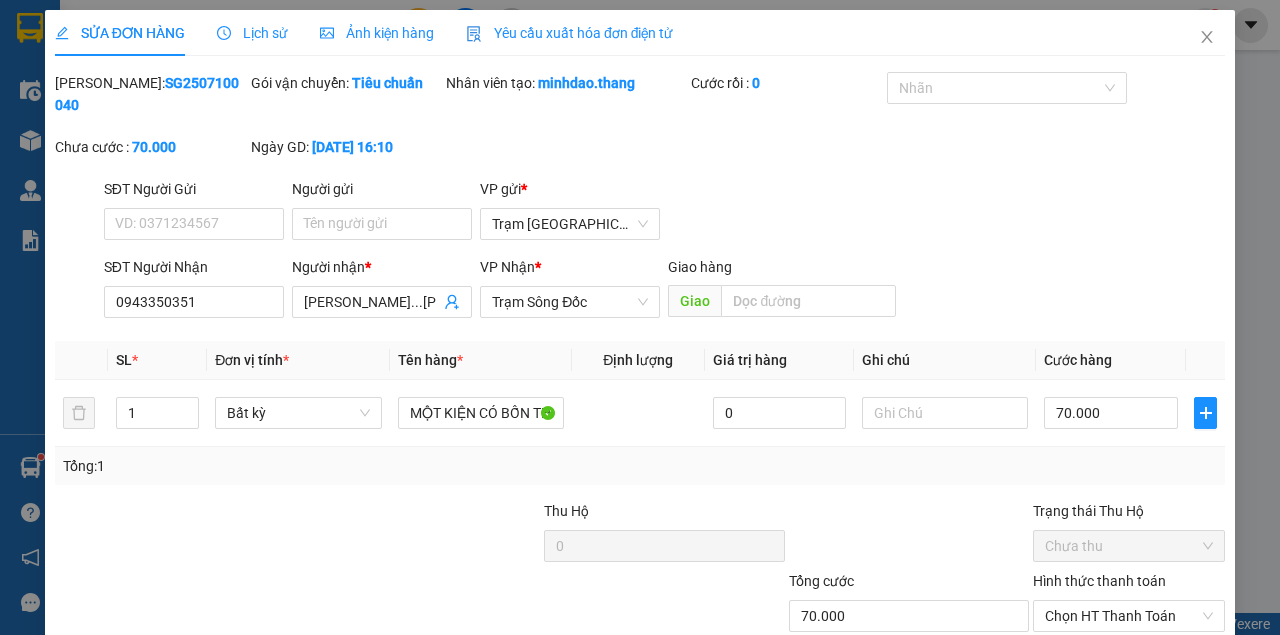 click on "[PERSON_NAME] thay đổi" at bounding box center (1007, 711) 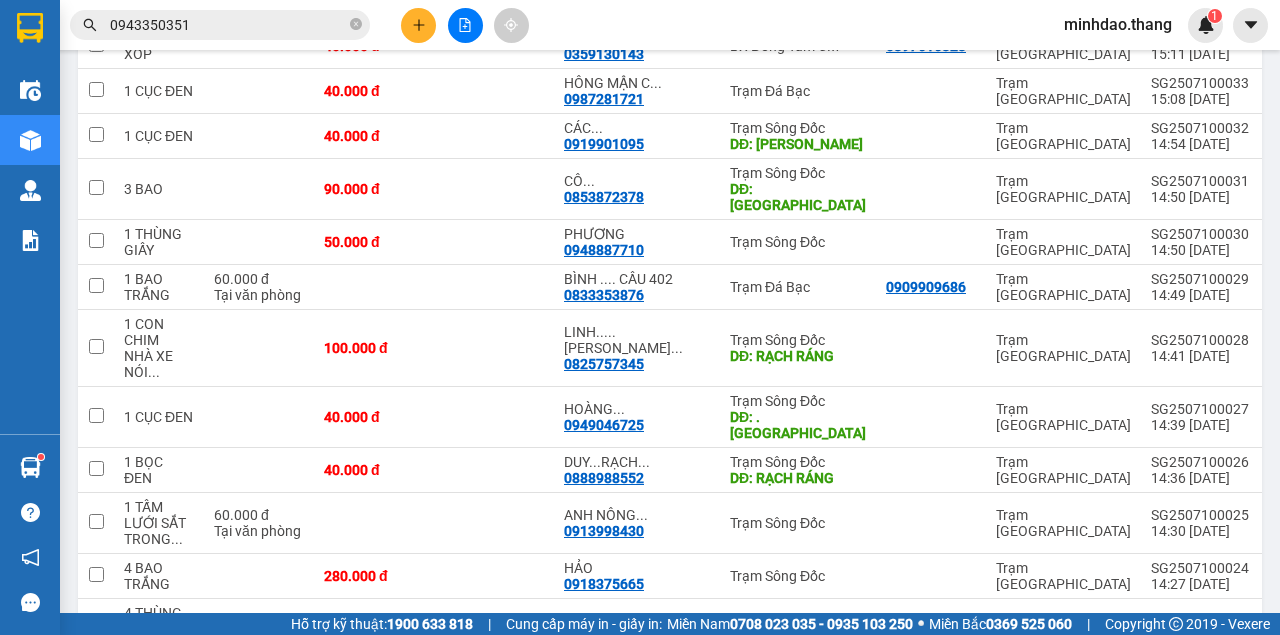 click 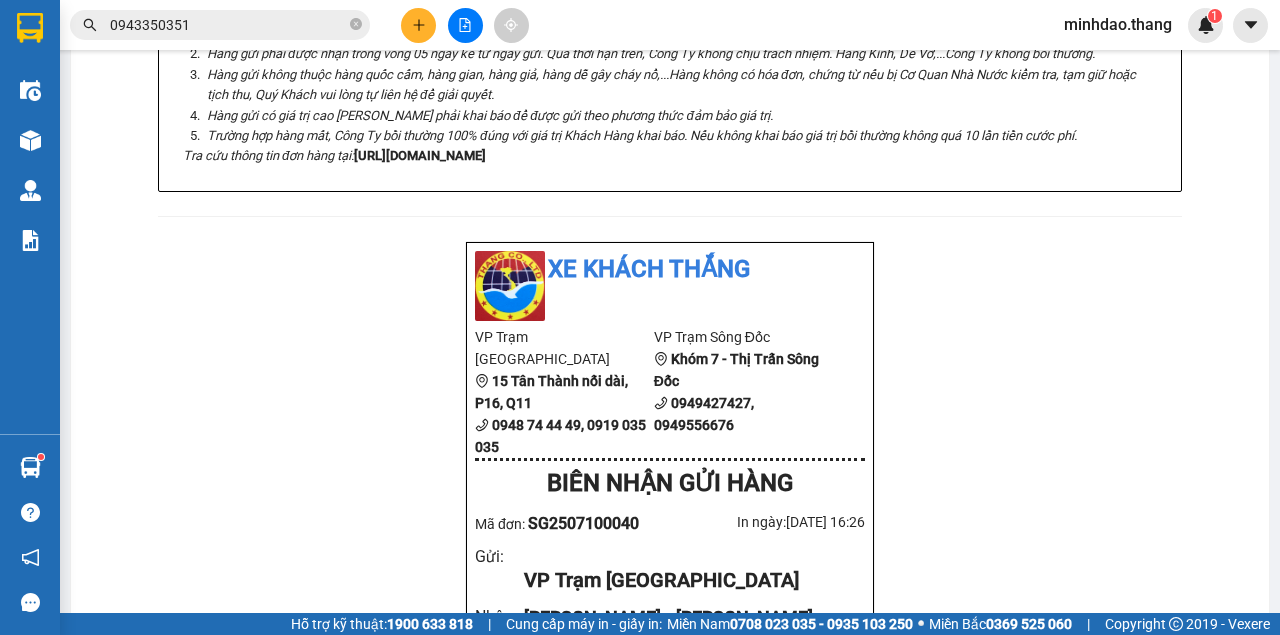 click on "In tem 100mm" at bounding box center [649, -676] 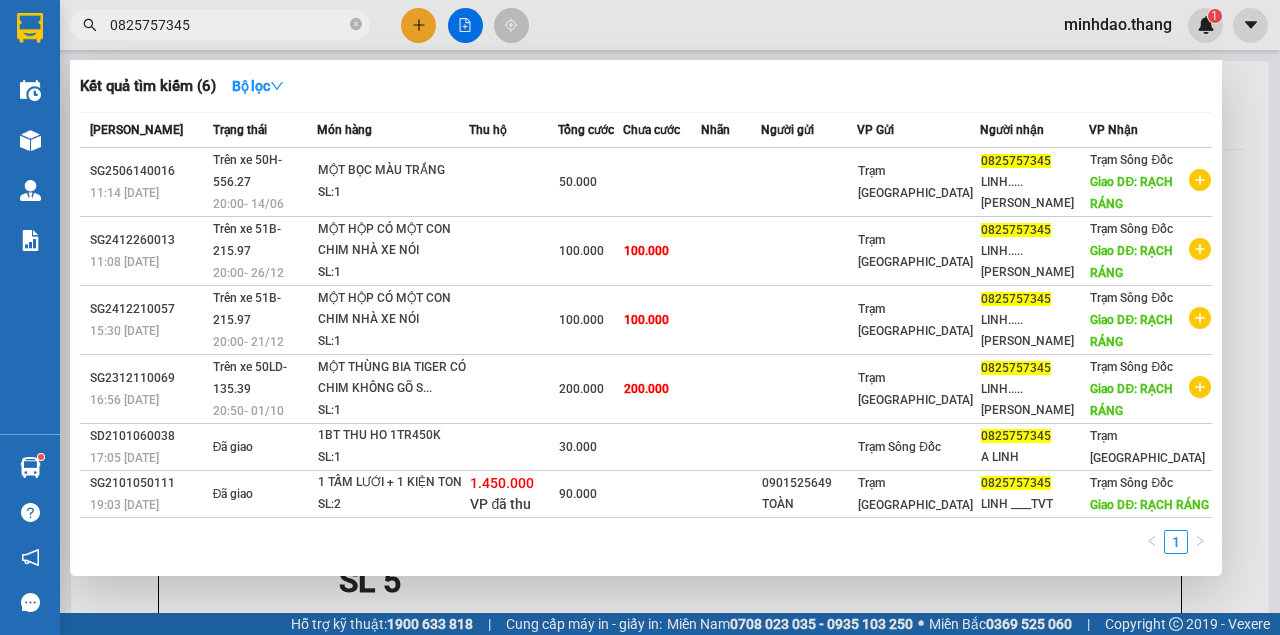 scroll, scrollTop: 0, scrollLeft: 0, axis: both 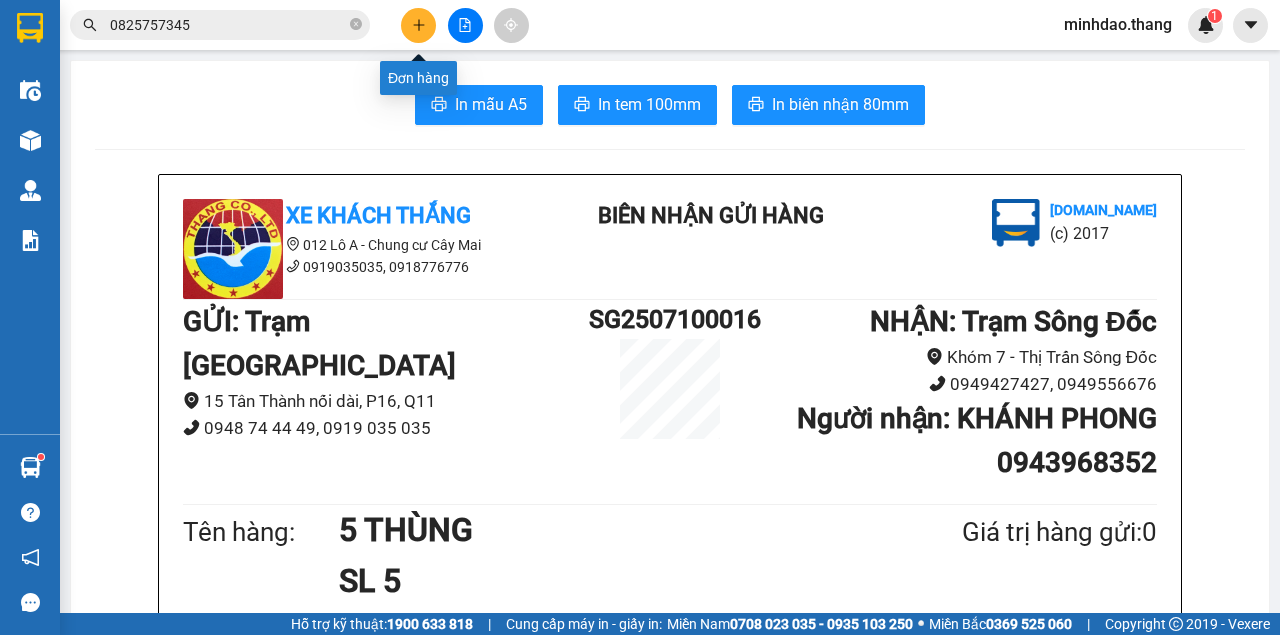 click 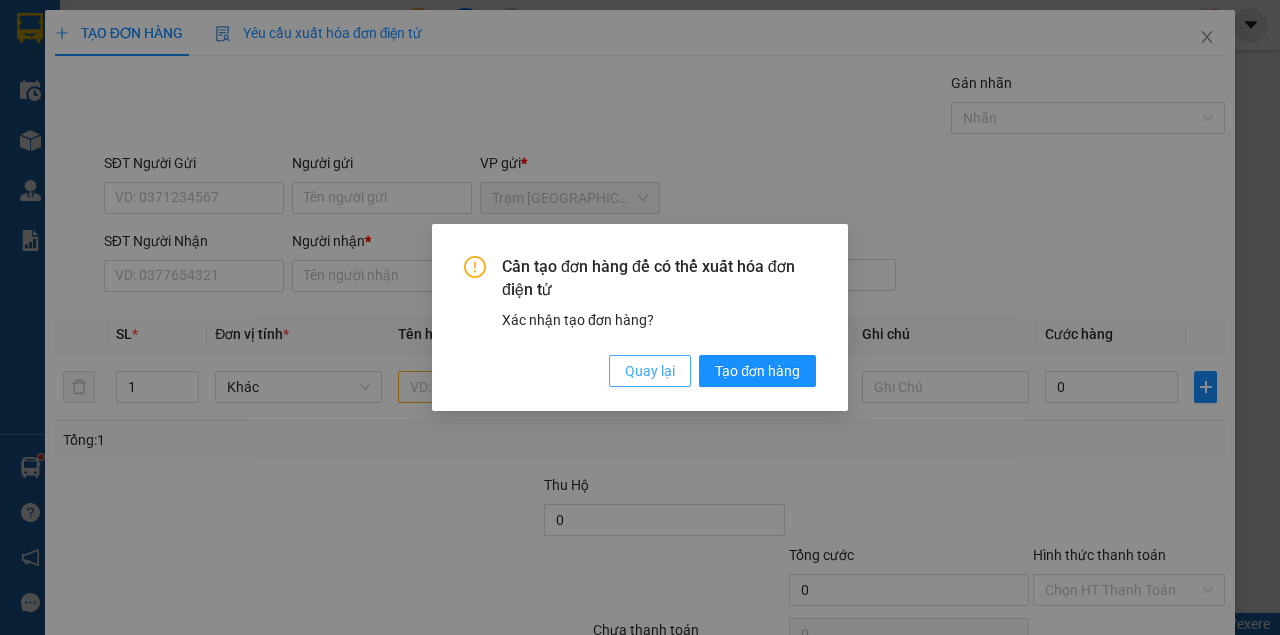 drag, startPoint x: 653, startPoint y: 374, endPoint x: 464, endPoint y: 352, distance: 190.27611 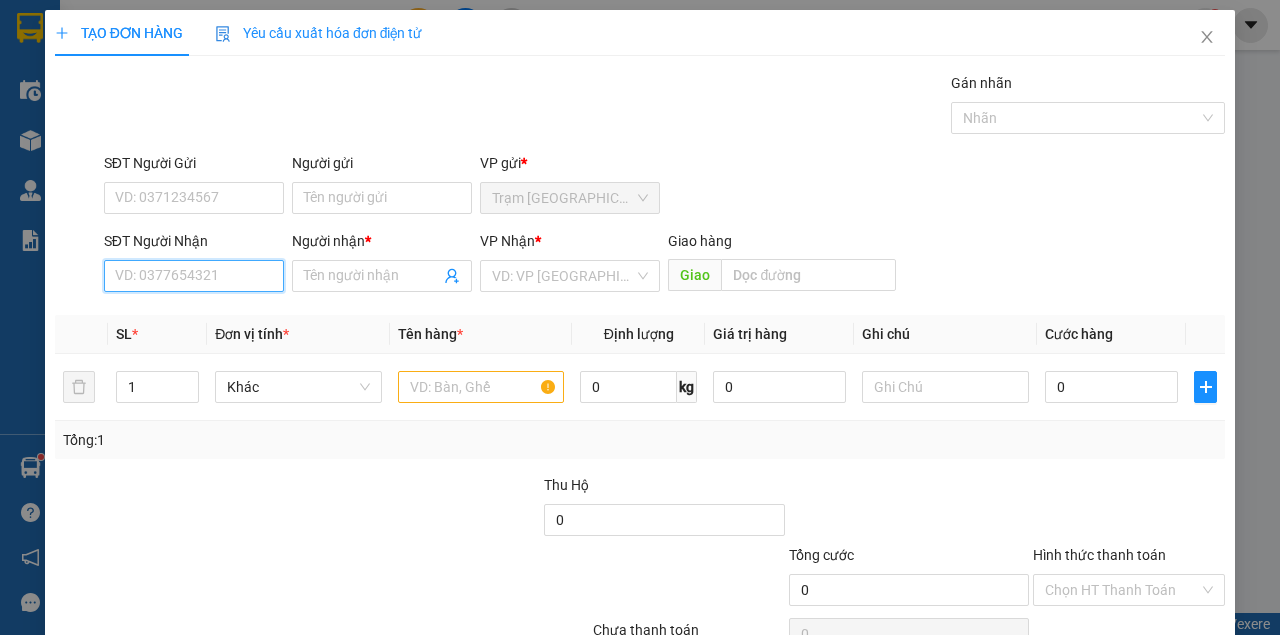 click on "SĐT Người Nhận" at bounding box center (194, 276) 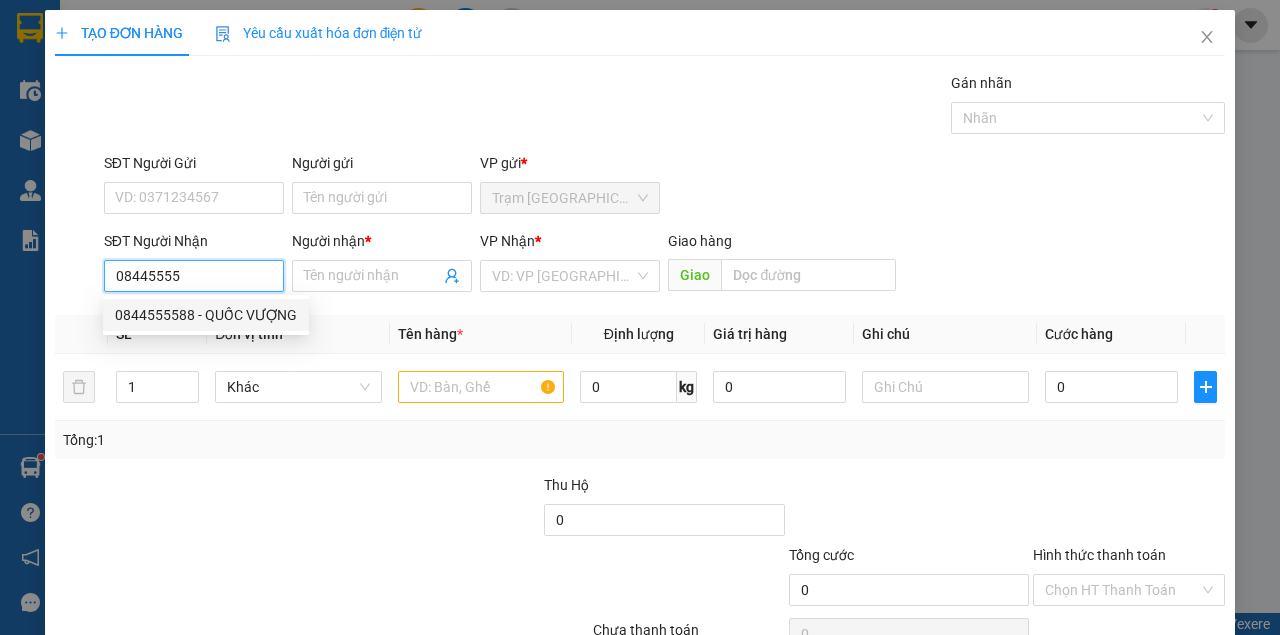 click on "0844555588 - QUỐC VƯỢNG" at bounding box center [206, 315] 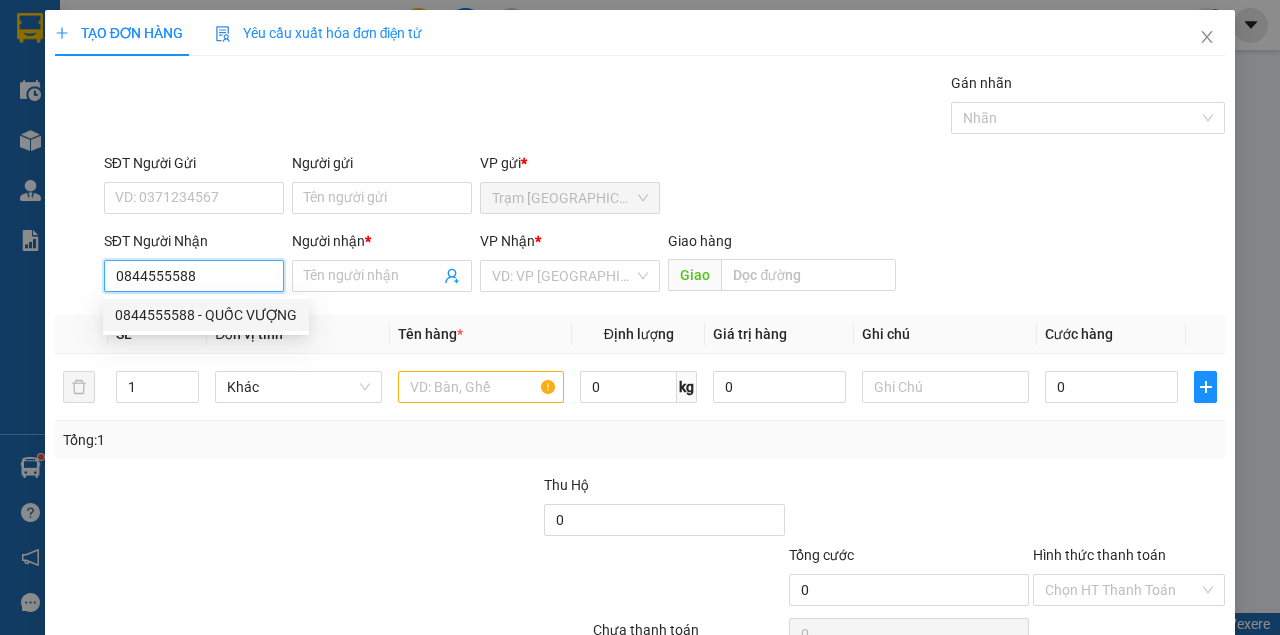 type on "QUỐC VƯỢNG" 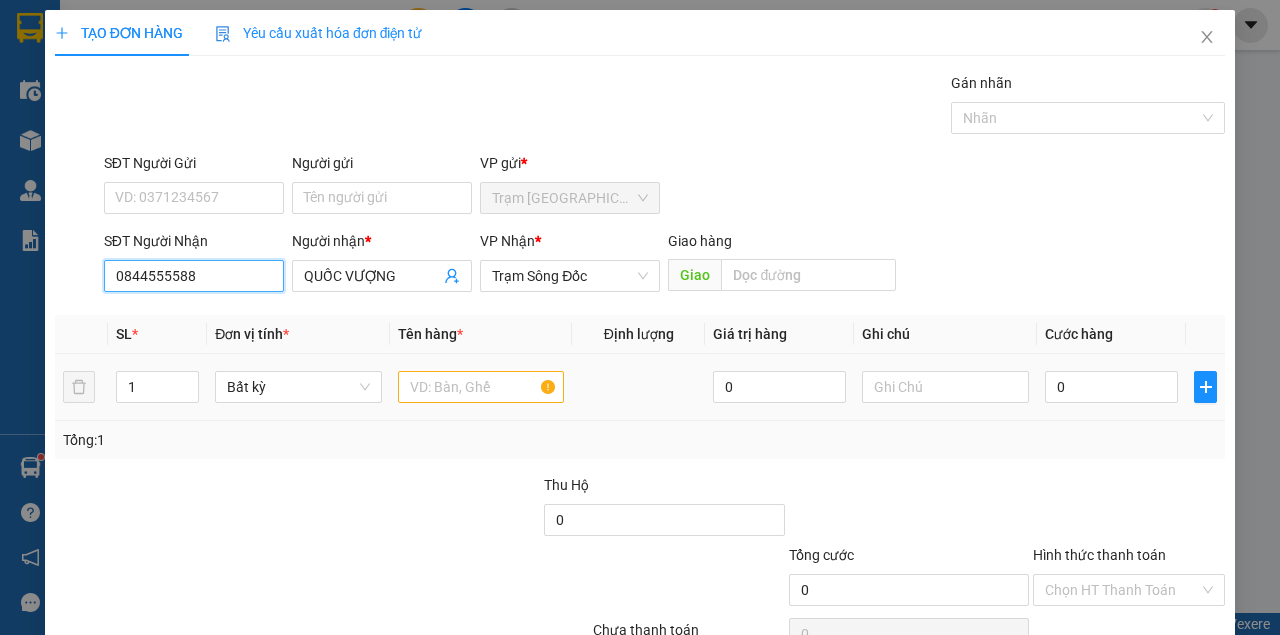 type on "0844555588" 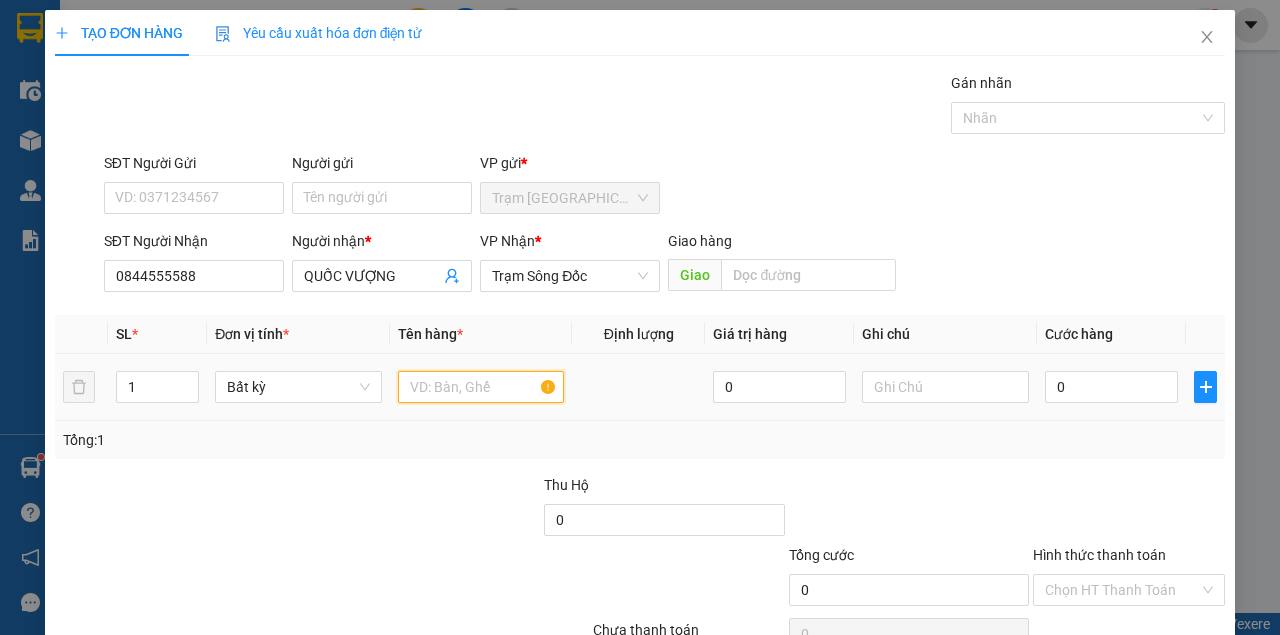 click at bounding box center [481, 387] 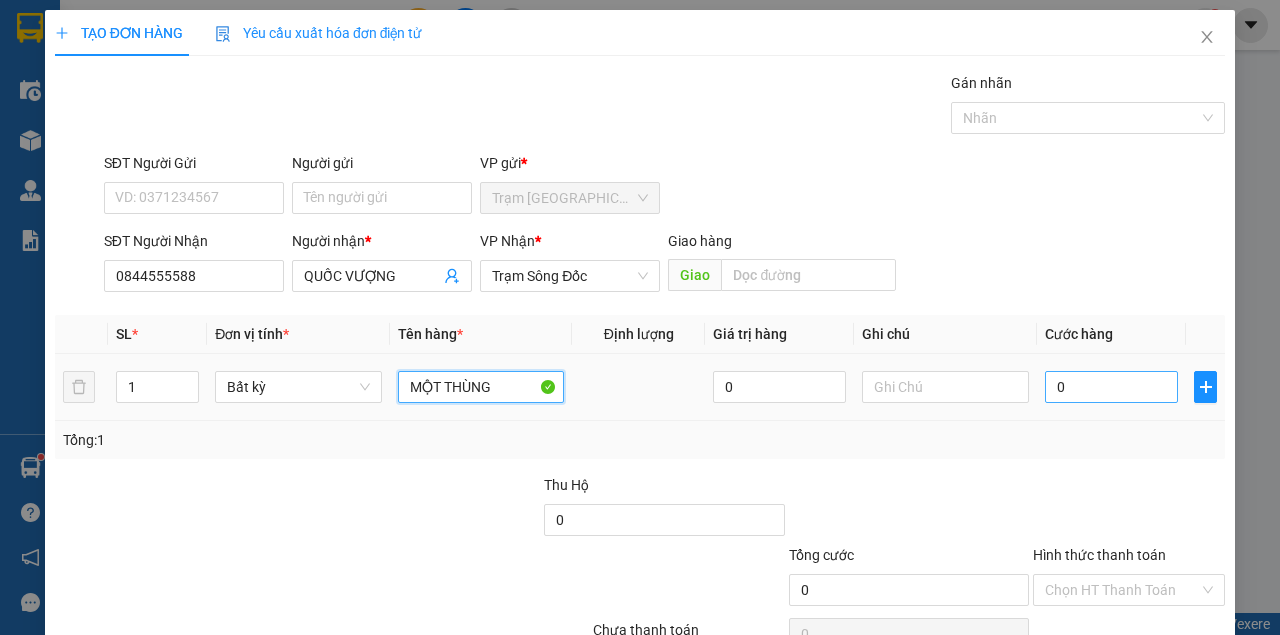 type on "MỘT THÙNG" 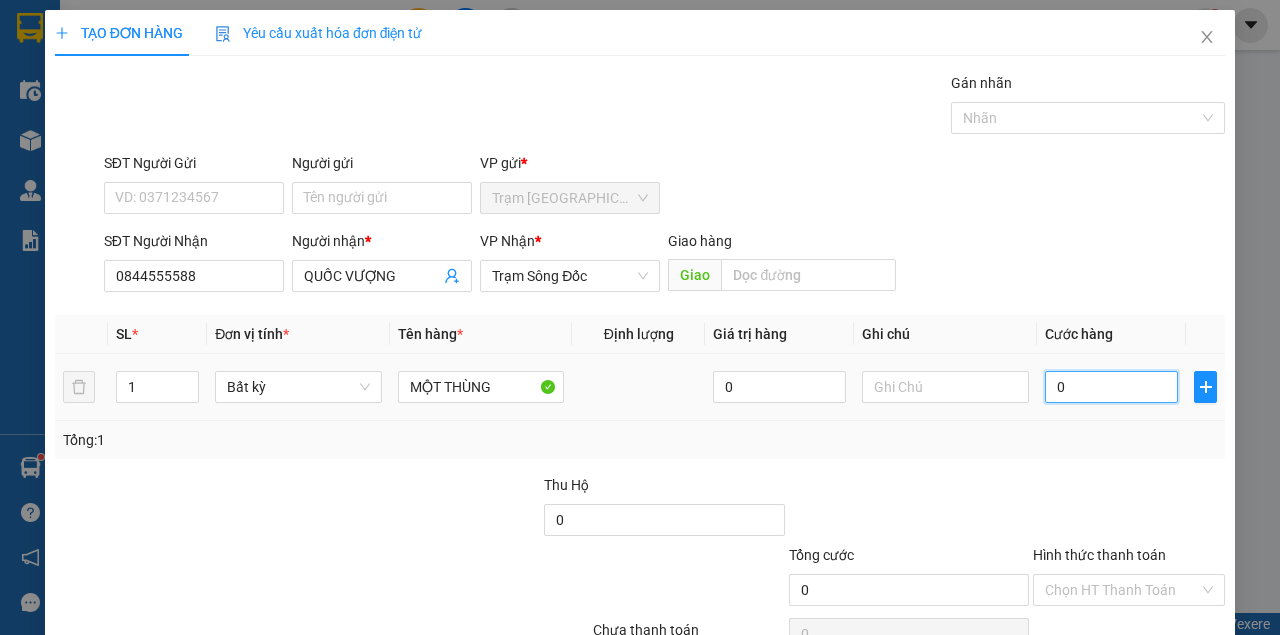 click on "0" at bounding box center (1111, 387) 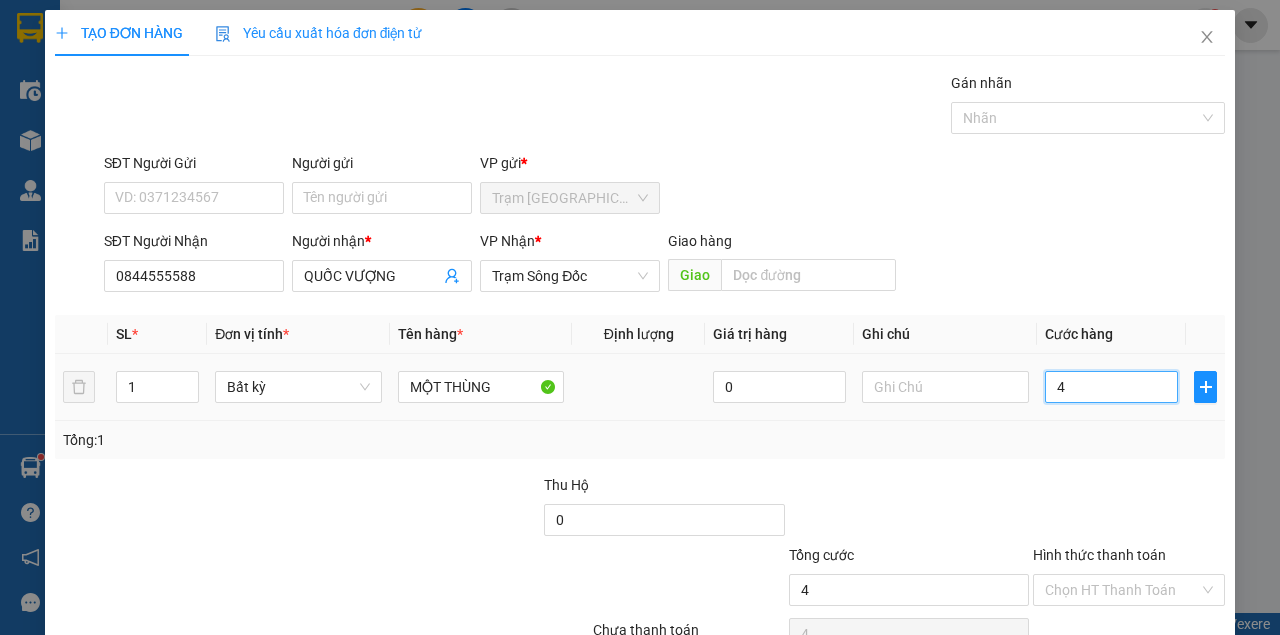 type on "40" 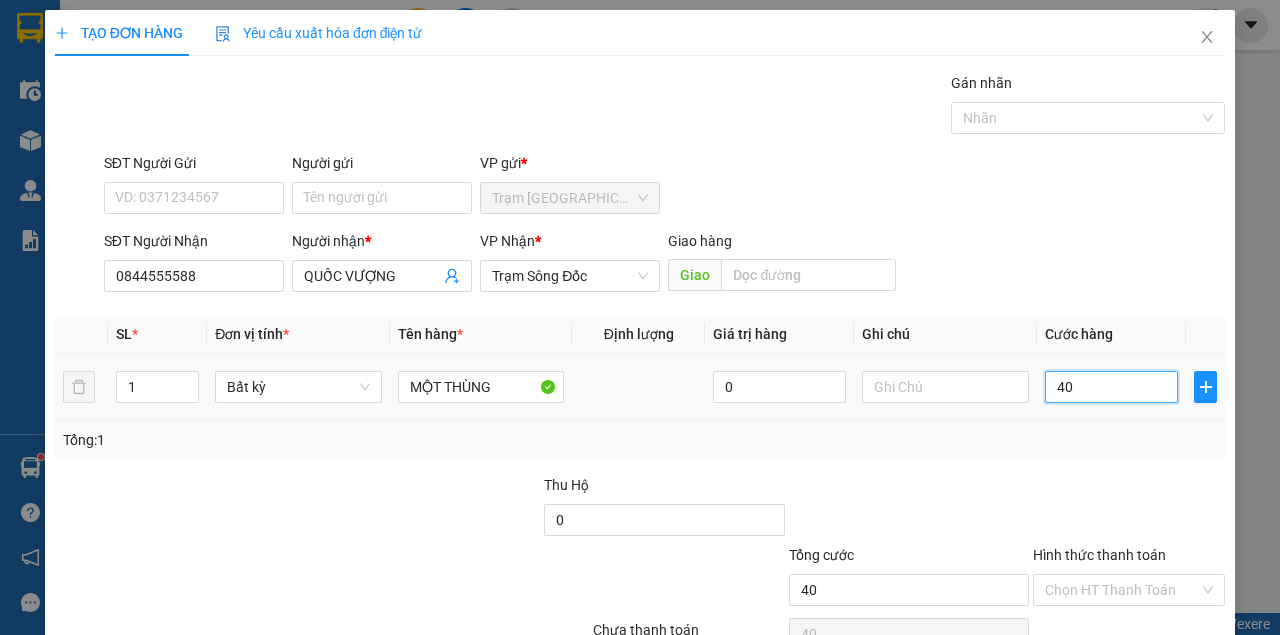 scroll, scrollTop: 102, scrollLeft: 0, axis: vertical 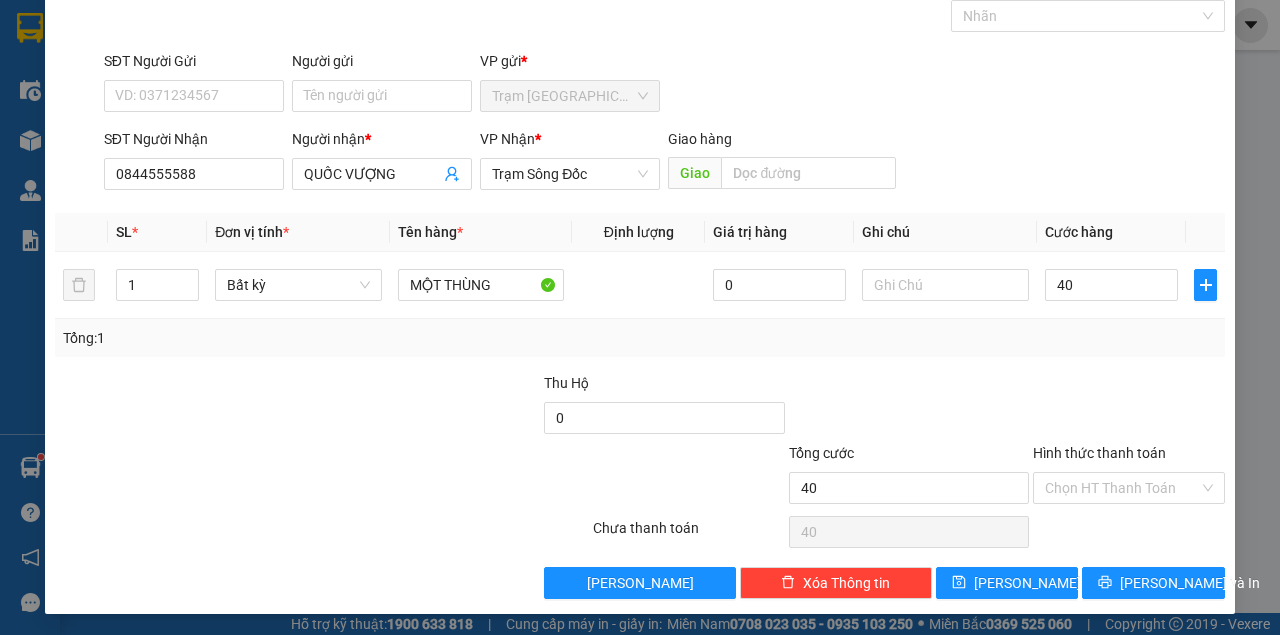 type on "40.000" 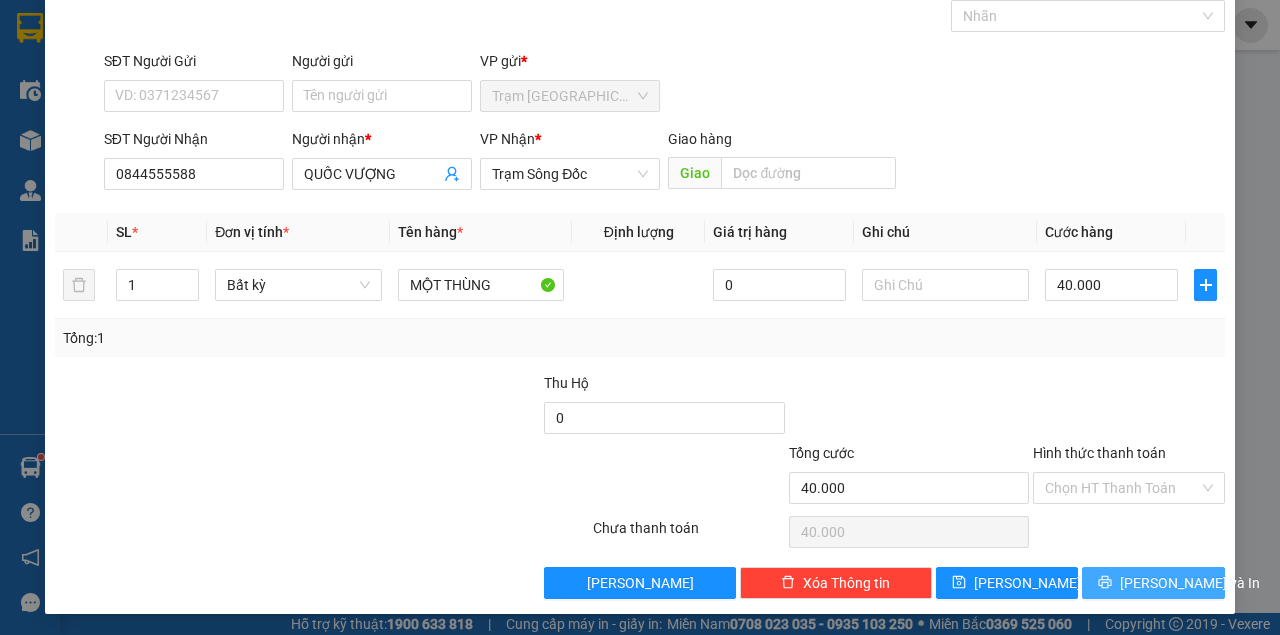 click on "TẠO ĐƠN HÀNG Yêu cầu xuất hóa đơn điện tử Transit Pickup Surcharge Ids Transit Deliver Surcharge Ids Transit Deliver Surcharge Transit Deliver Surcharge Gói vận chuyển  * Tiêu chuẩn Gán nhãn   Nhãn SĐT Người Gửi VD: 0371234567 Người gửi Tên người gửi VP gửi  * Trạm Sài Gòn SĐT Người Nhận 0844555588 Người nhận  * QUỐC VƯỢNG VP Nhận  * Trạm Sông Đốc Giao hàng Giao SL  * Đơn vị tính  * Tên hàng  * Định lượng Giá trị hàng Ghi chú Cước hàng                   1 Bất kỳ MỘT THÙNG 0 40.000 Tổng:  1 Thu Hộ 0 Tổng cước 40.000 Hình thức thanh toán Chọn HT Thanh Toán Số tiền thu trước 0 Chưa thanh toán 40.000 Chọn HT Thanh Toán Lưu nháp Xóa Thông tin Lưu Lưu và In" at bounding box center (640, 261) 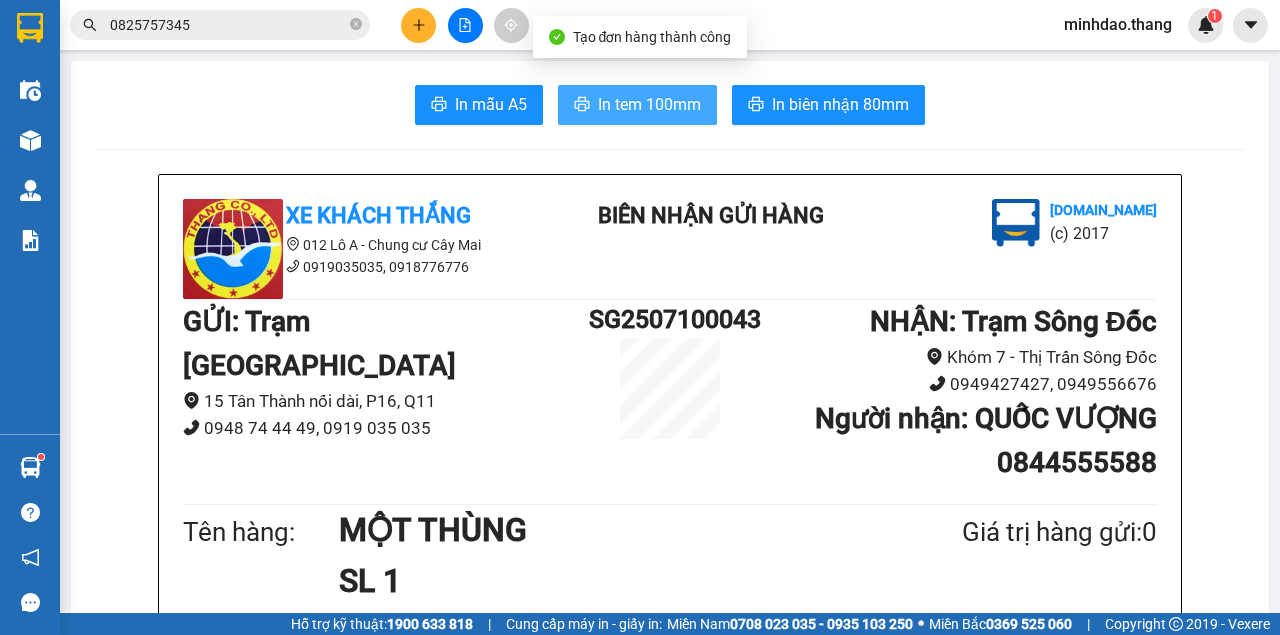 click on "In mẫu A5
In tem 100mm
In biên nhận 80mm Xe Khách THẮNG   012 Lô A - Chung cư Cây Mai   0919035035, 0918776776 BIÊN NHẬN GỬI HÀNG Vexere.com (c) 2017 GỬI :   Trạm Sài Gòn   15 Tân Thành nối dài, P16, Q11   0948 74 44 49, 0919 035 035 SG2507100043 NHẬN :   Trạm Sông Đốc   Khóm 7 - Thị Trấn Sông Đốc   0949427427, 0949556676 Người nhận :   QUỐC VƯỢNG 0844555588 Tên hàng: MỘT THÙNG SL 1 Giá trị hàng gửi:  0 CC   40.000 Tổng phải thu:   40.000 Quy định nhận/gửi hàng : Quý Khách phải báo mã số trên Biên Nhận Gửi Hàng khi nhận hàng, phải trình CMND và giấy giới thiệu đối với hàng gửi bảo đảm, hàng có giá trị. Hàng gửi phải được nhận trong vòng 05 ngày kể từ ngày gửi. Quá thời hạn trên, Công Ty không chịu trách nhiệm. Hàng Kính, Dễ Vỡ,...Công Ty không bồi thường. Tra cứu thông tin đơn hàng tại:  Xe Khách THẮNG             :" at bounding box center (670, 1292) 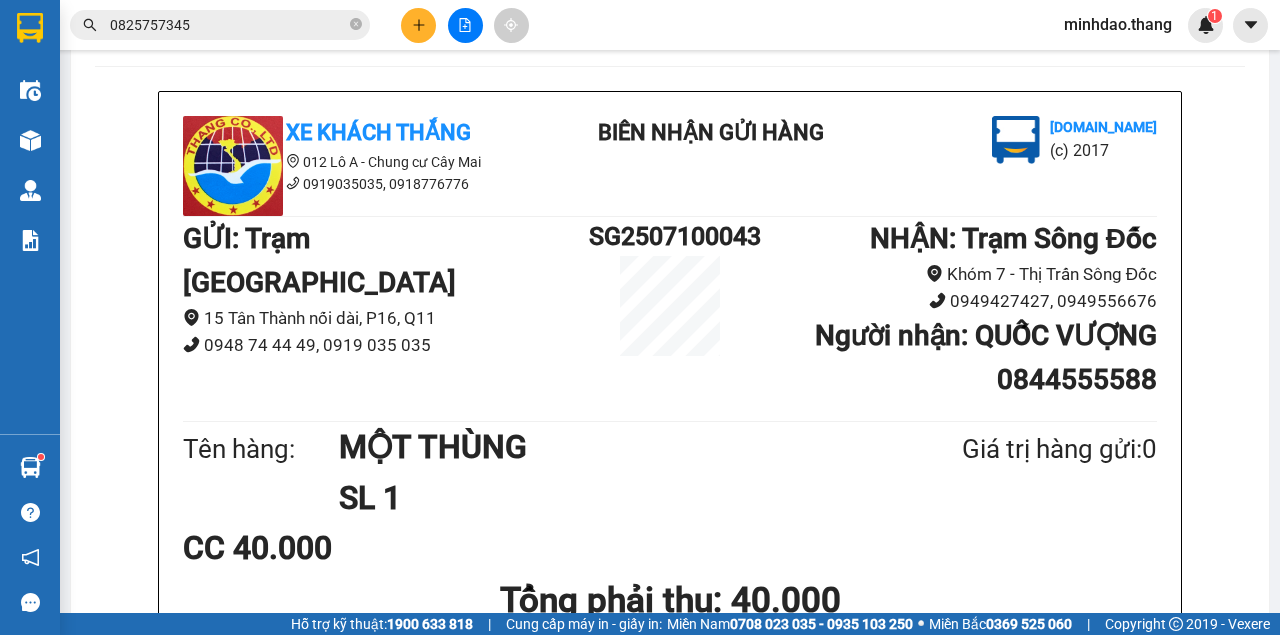 scroll, scrollTop: 0, scrollLeft: 0, axis: both 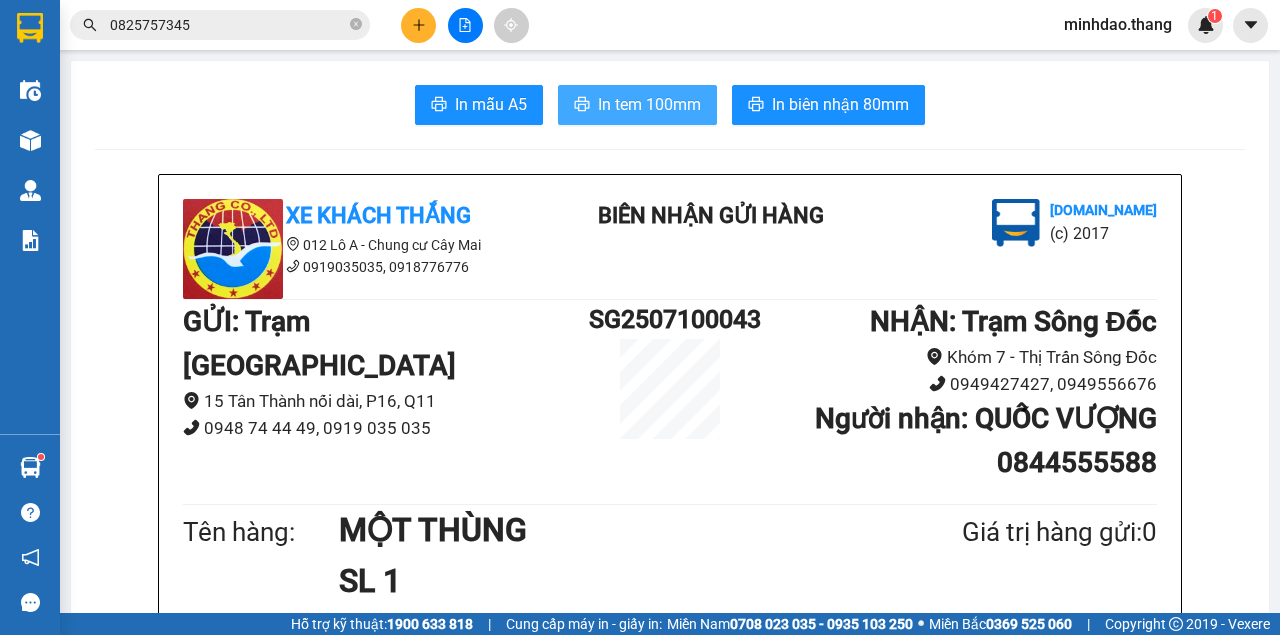 click on "In tem 100mm" at bounding box center [649, 104] 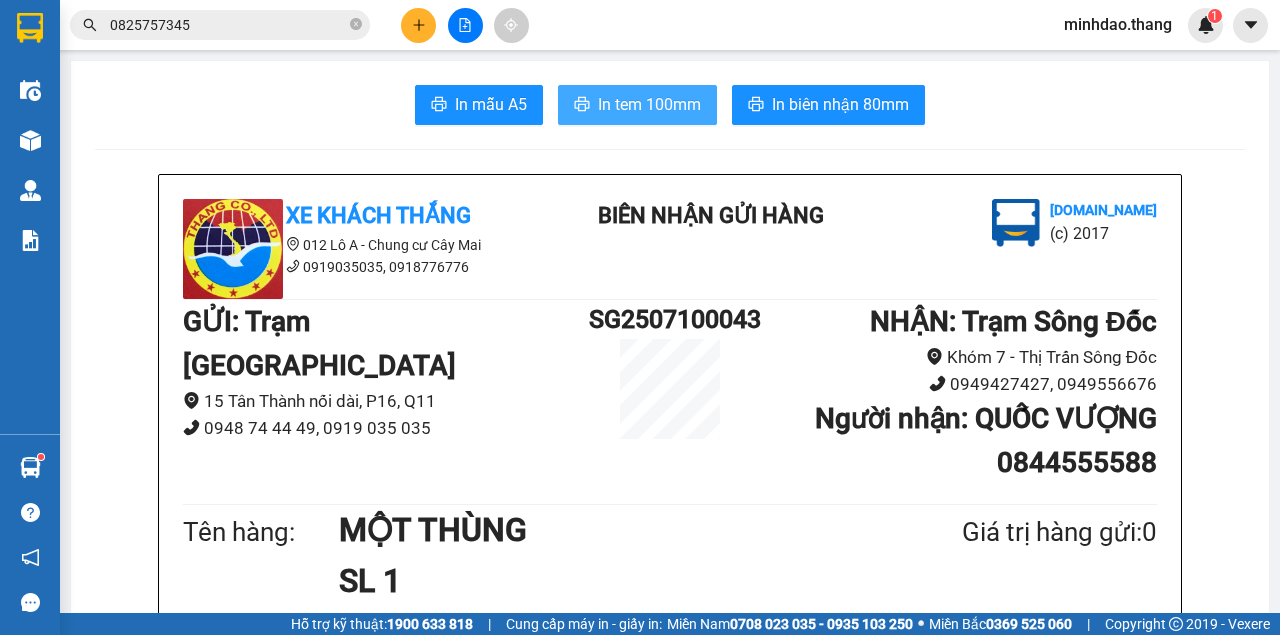 scroll, scrollTop: 0, scrollLeft: 0, axis: both 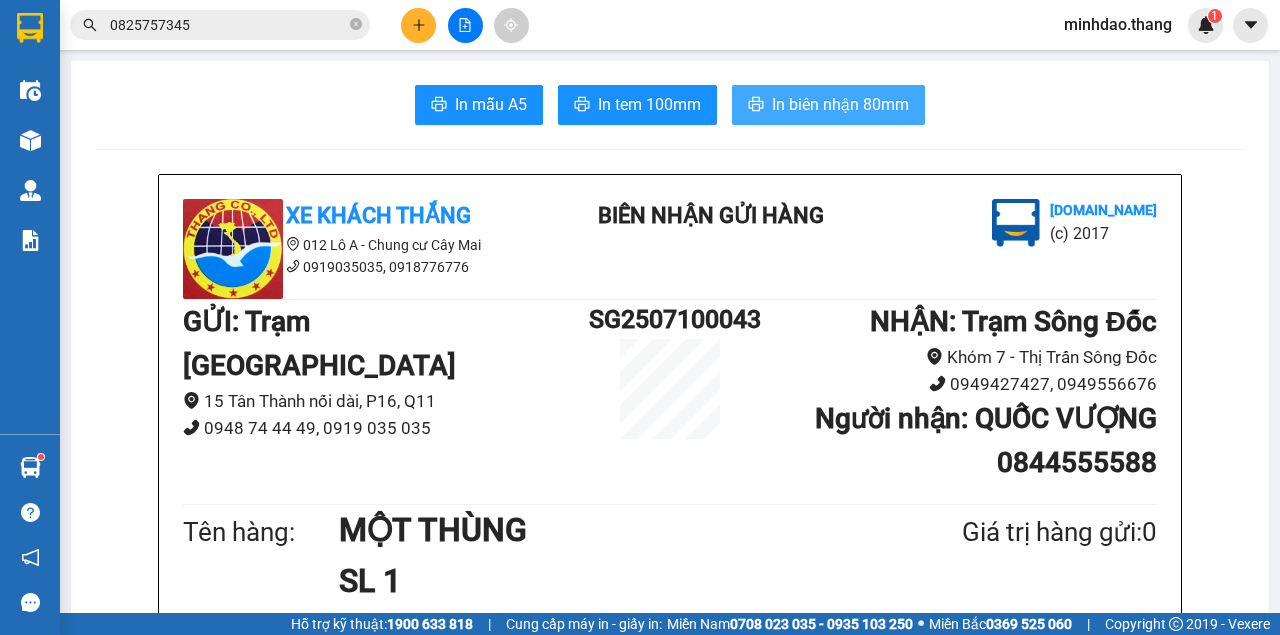 type 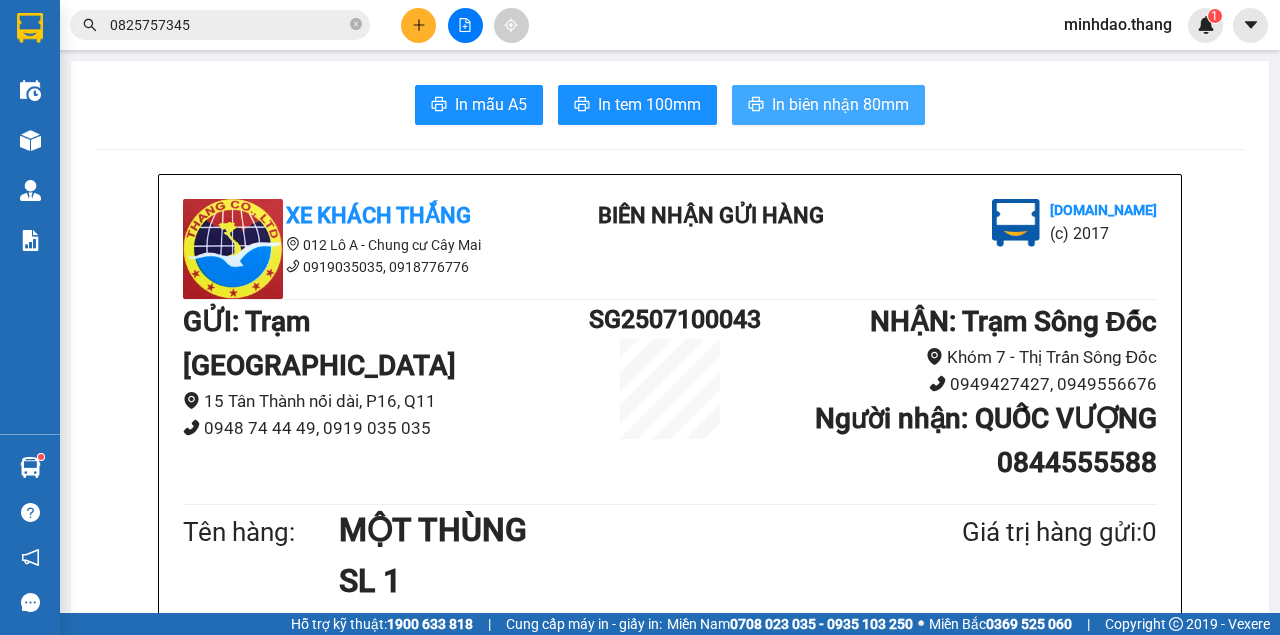 scroll, scrollTop: 0, scrollLeft: 0, axis: both 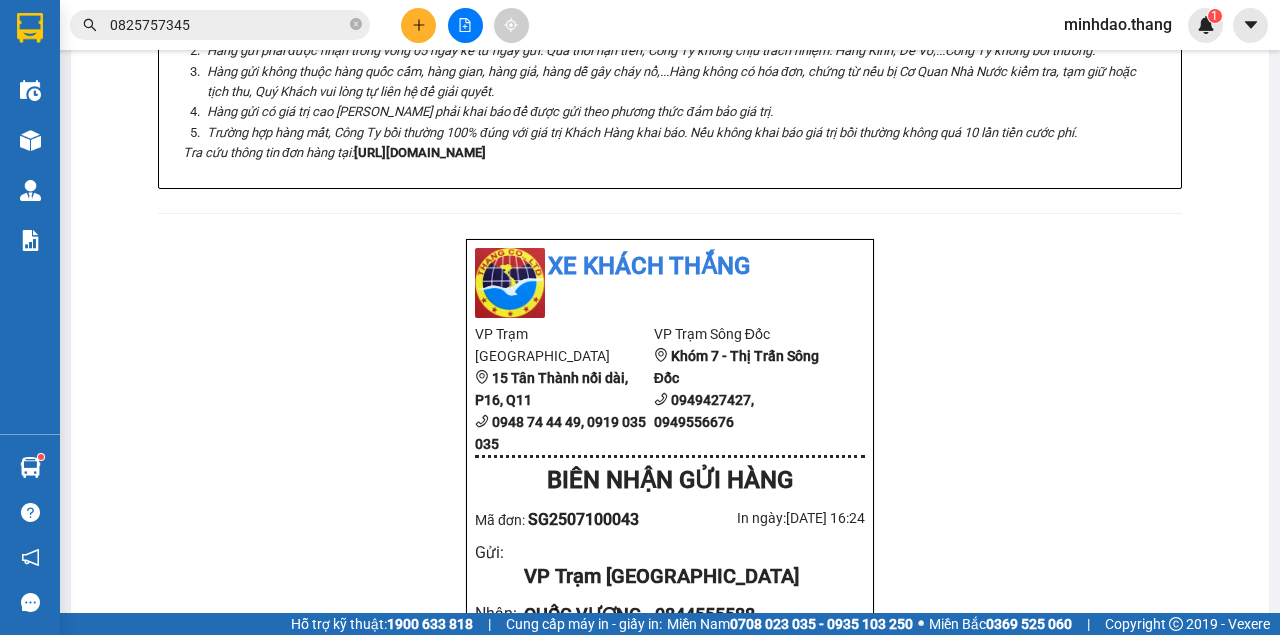 click 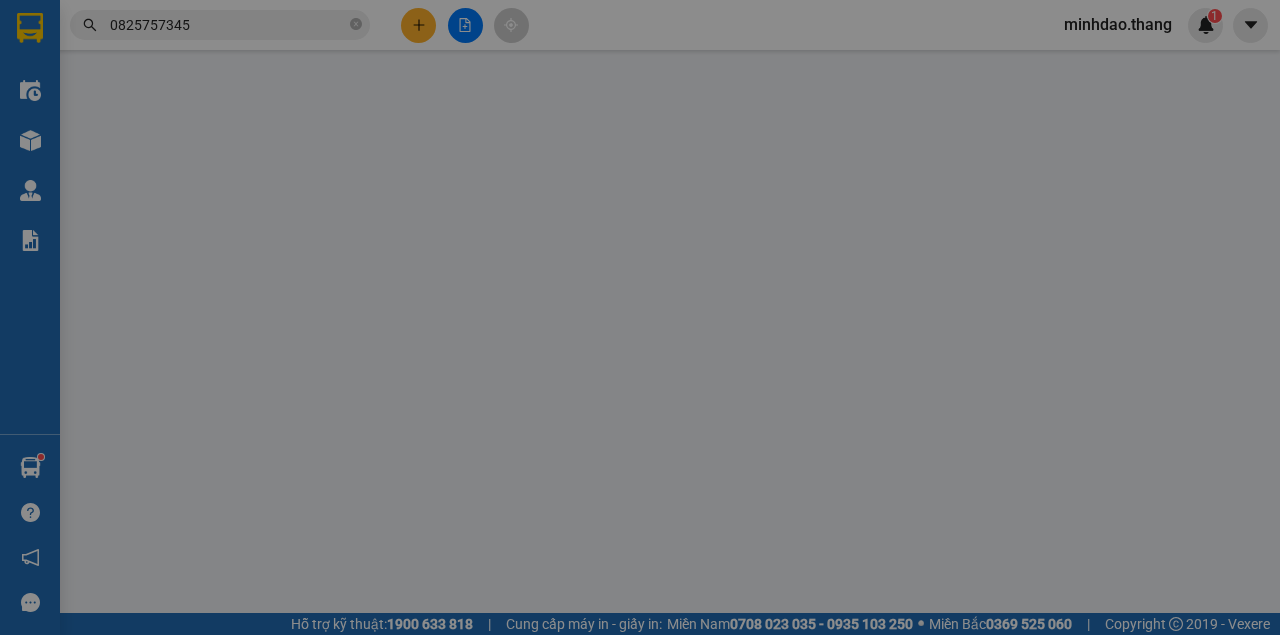 scroll, scrollTop: 0, scrollLeft: 0, axis: both 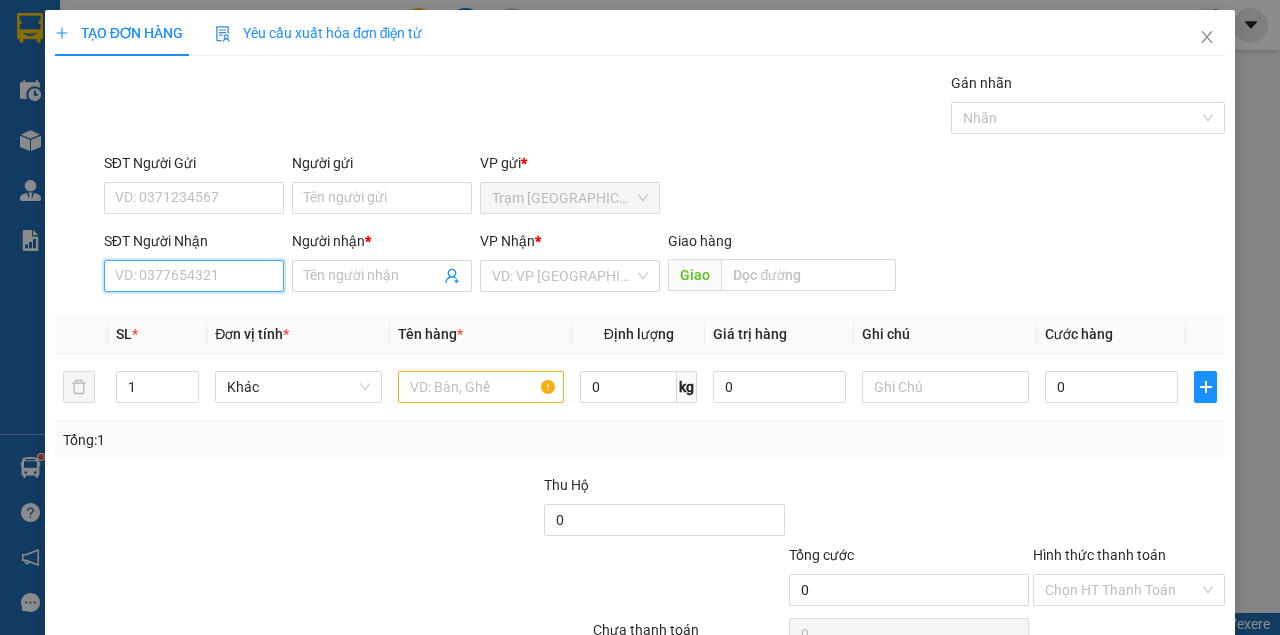 drag, startPoint x: 213, startPoint y: 277, endPoint x: 241, endPoint y: 252, distance: 37.536648 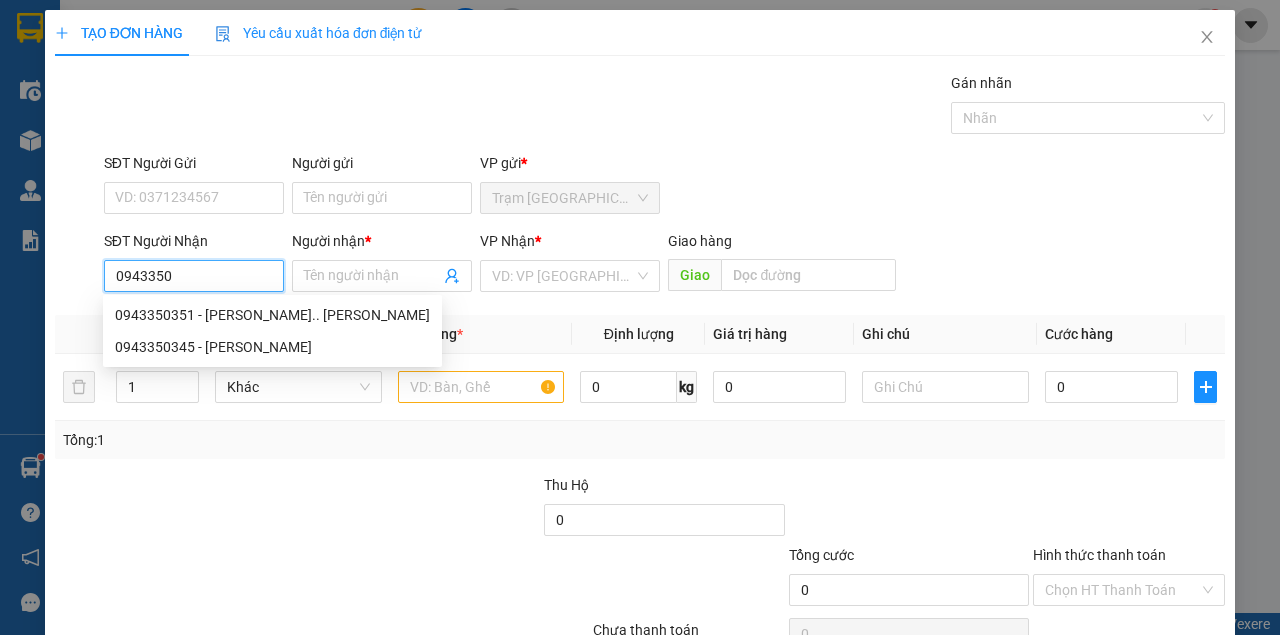 click on "0943350351 - ANH VÂN.. TRẦN VĂN THỜI" at bounding box center [272, 315] 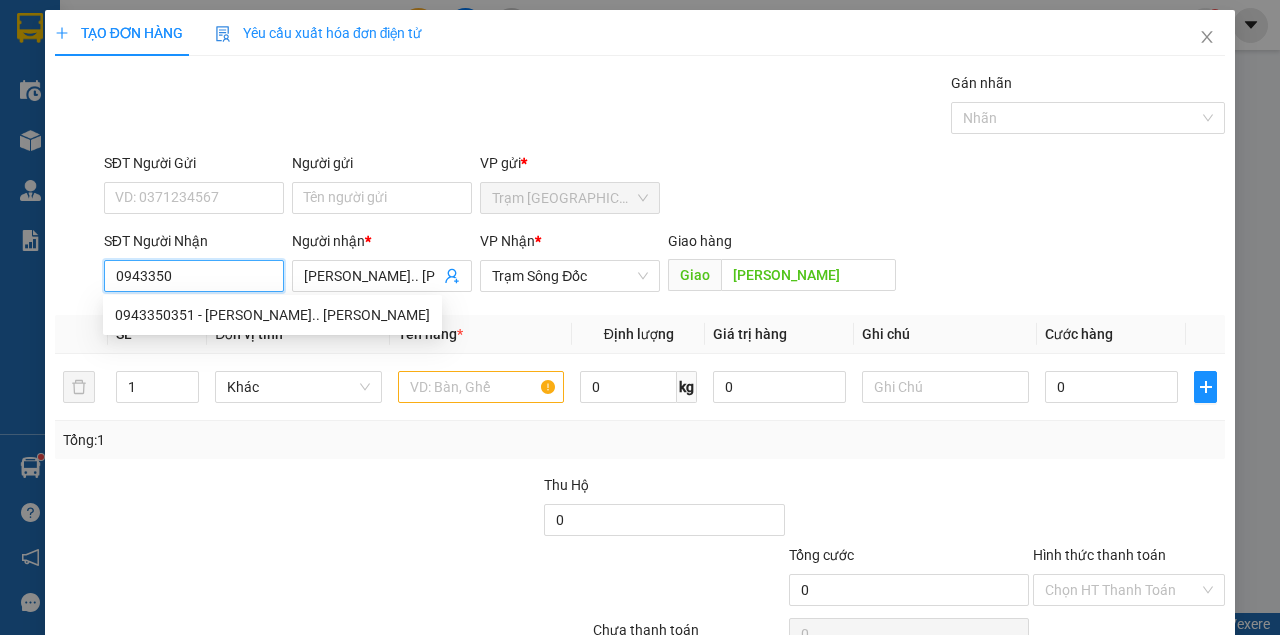 type on "0943350351" 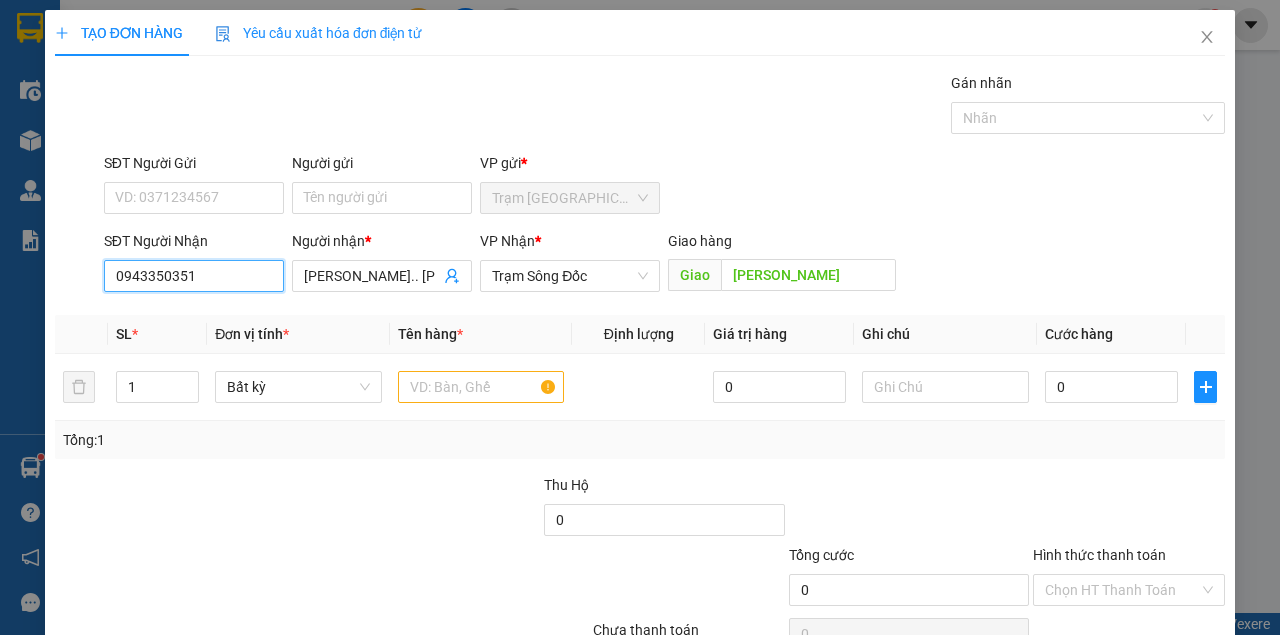 drag, startPoint x: 232, startPoint y: 274, endPoint x: 0, endPoint y: 194, distance: 245.40579 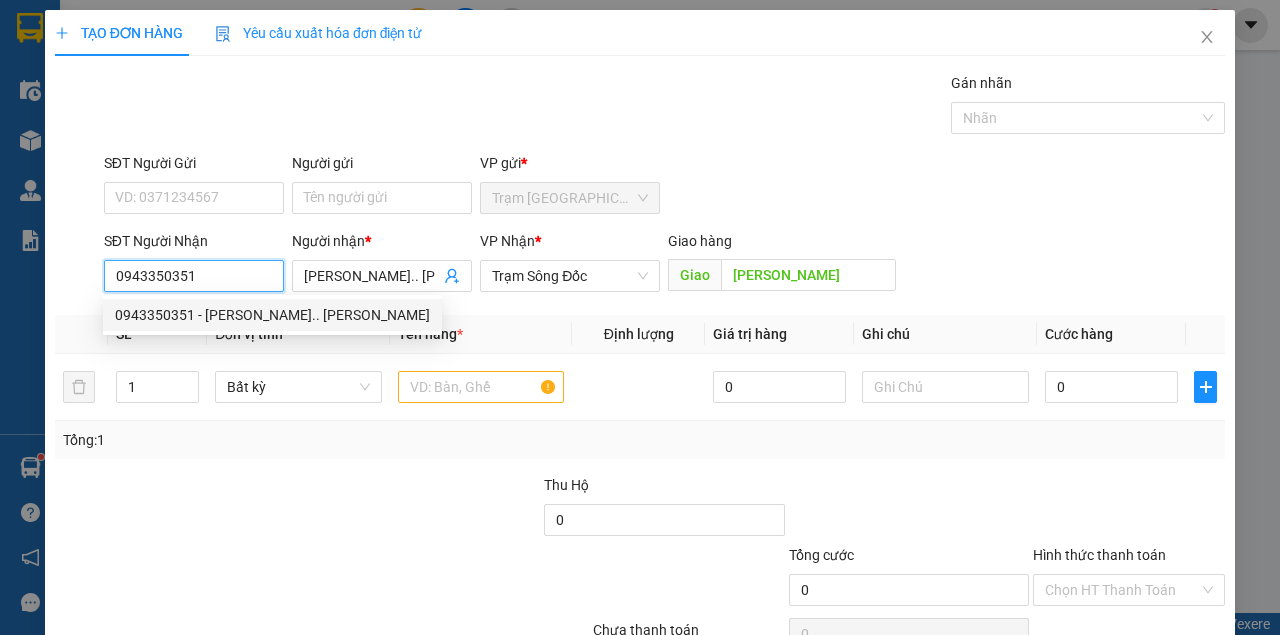 type on "0943350351" 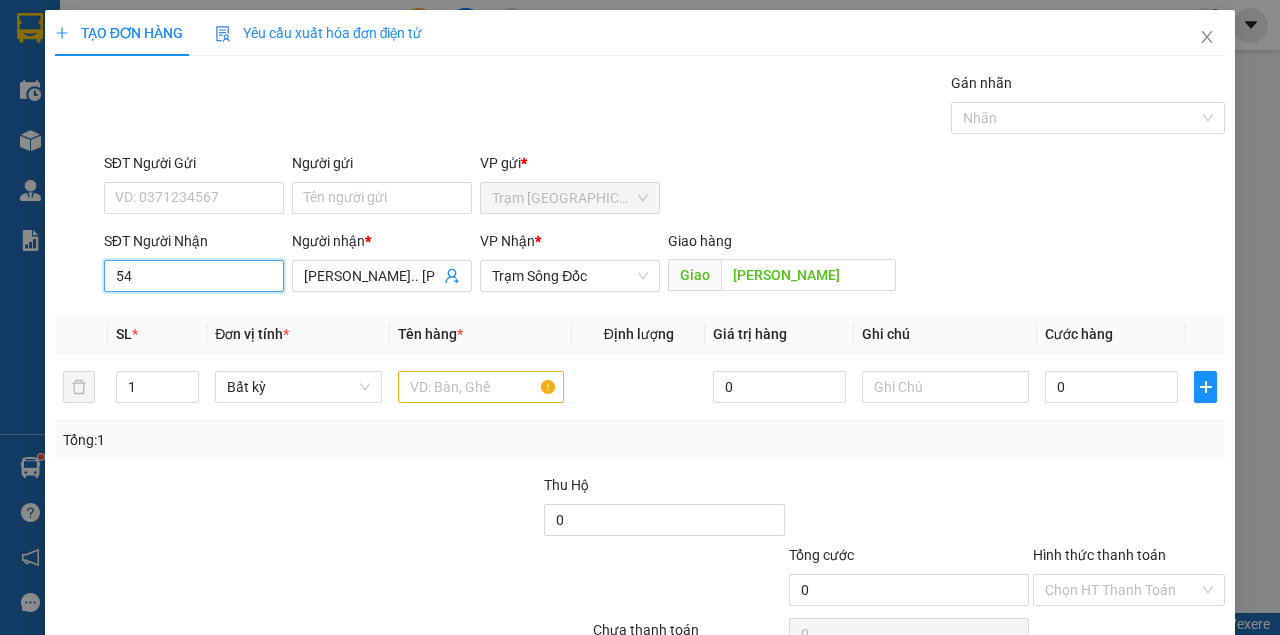type on "5" 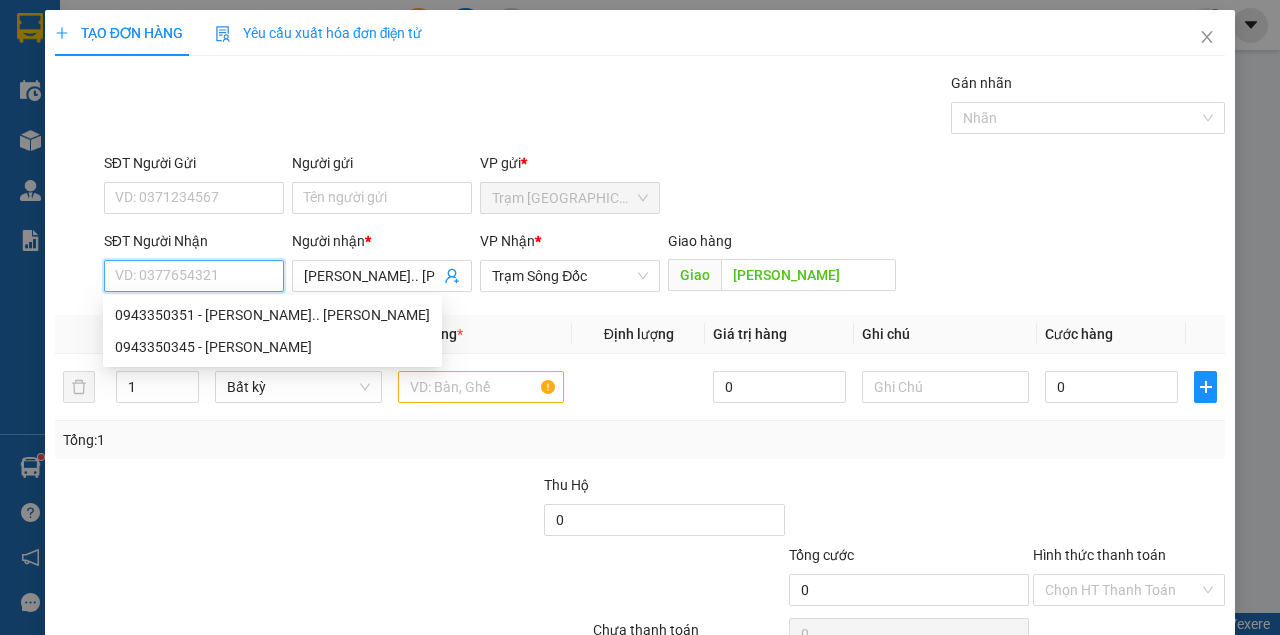 type on "2" 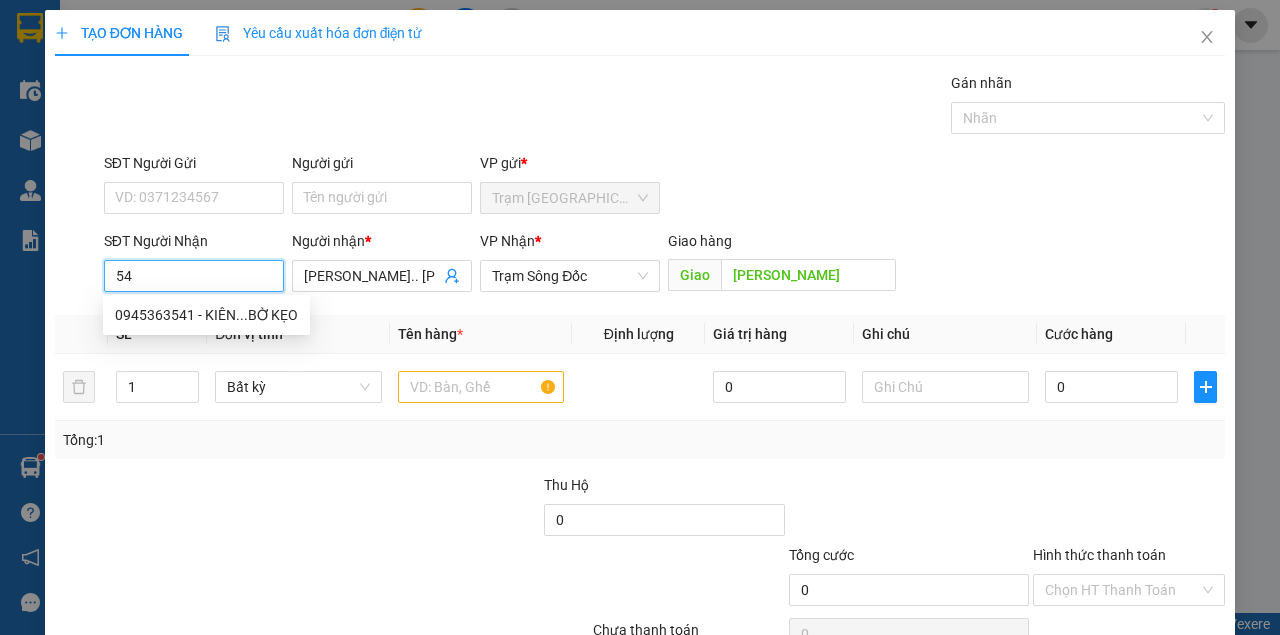 type on "5" 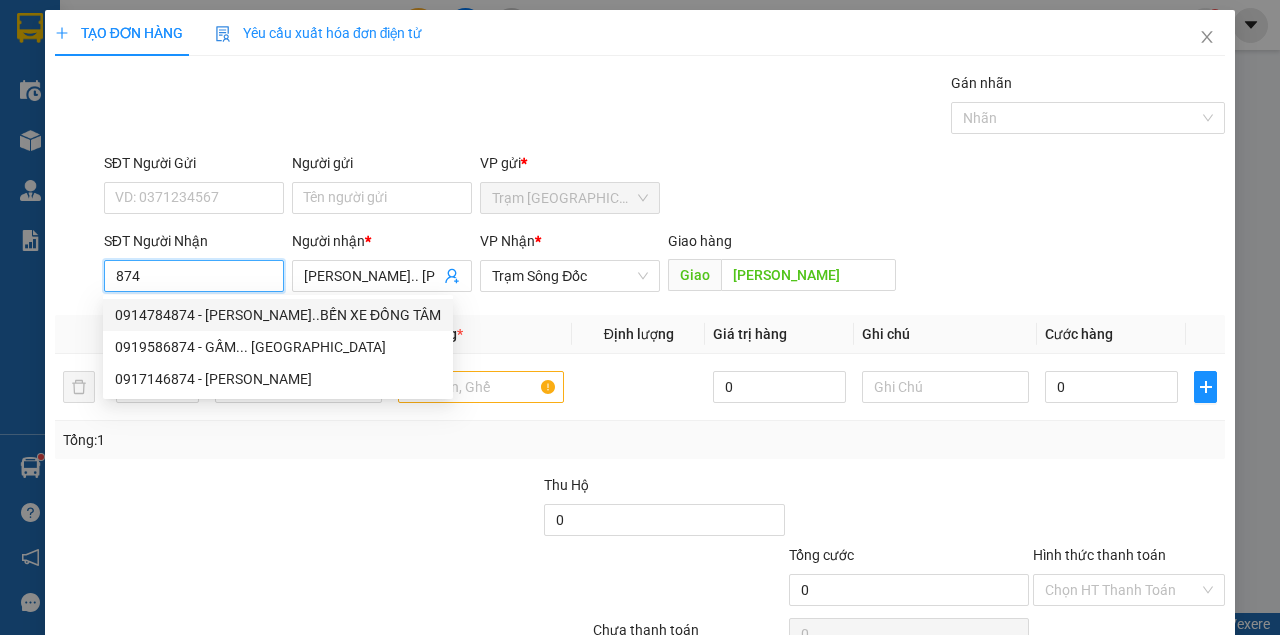 drag, startPoint x: 184, startPoint y: 314, endPoint x: 218, endPoint y: 330, distance: 37.576588 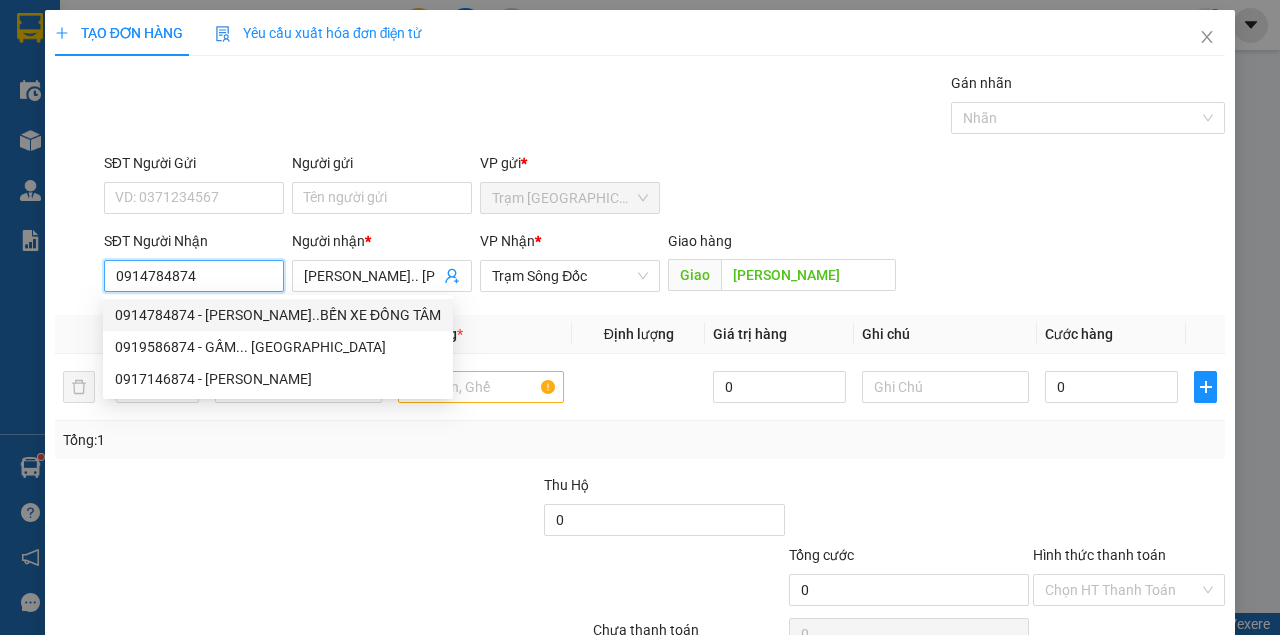 type on "ANH LINH..BẾN XE ĐỒNG TÂM" 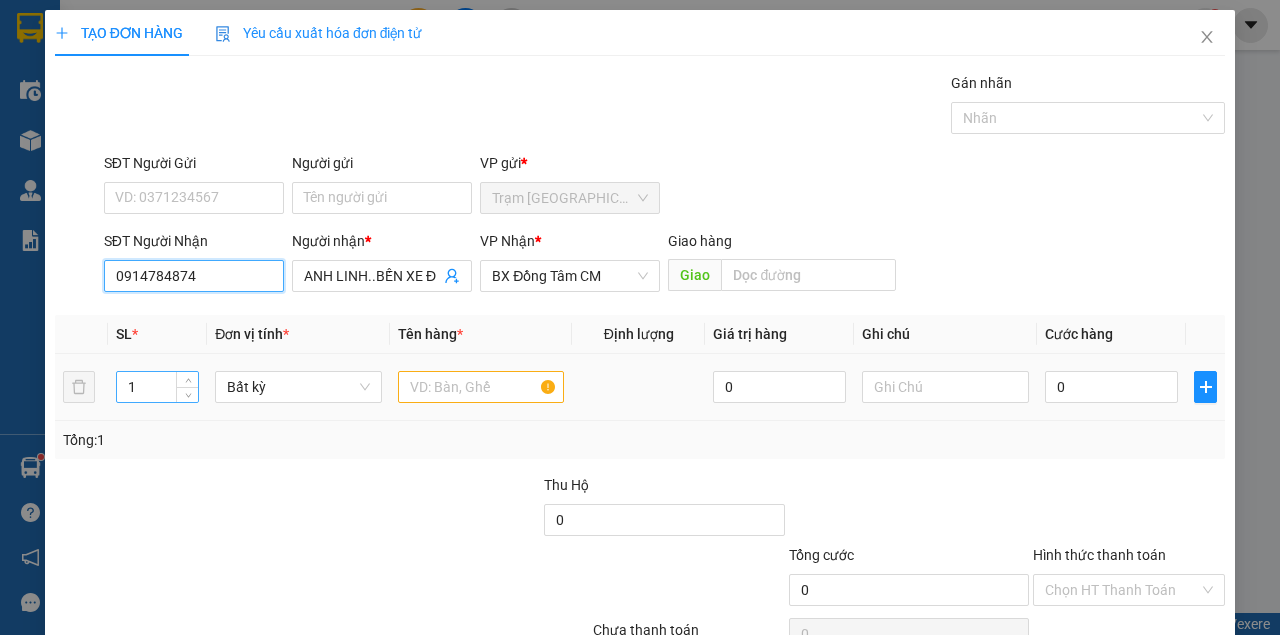type on "0914784874" 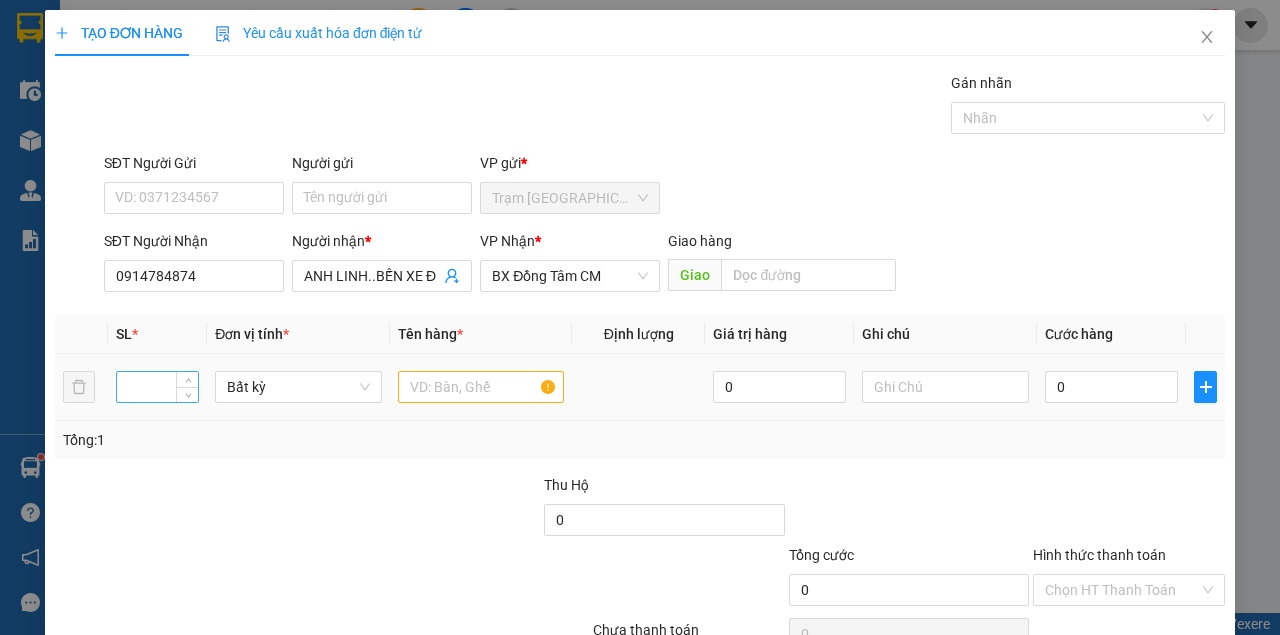 click at bounding box center [158, 387] 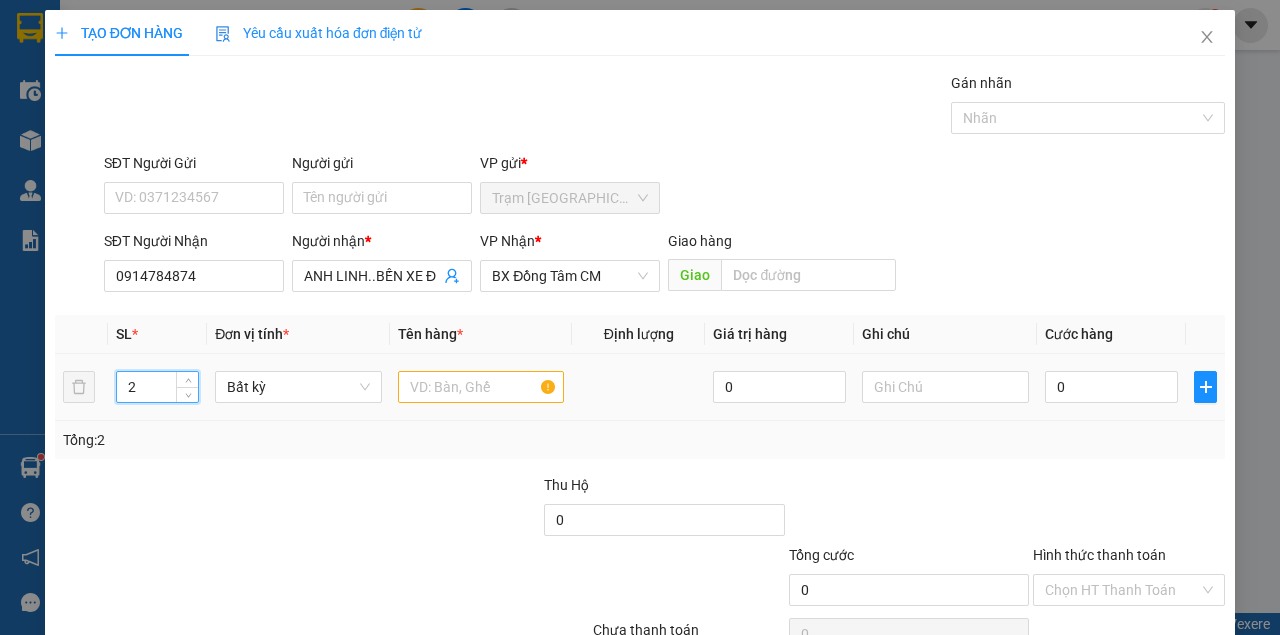 type on "2" 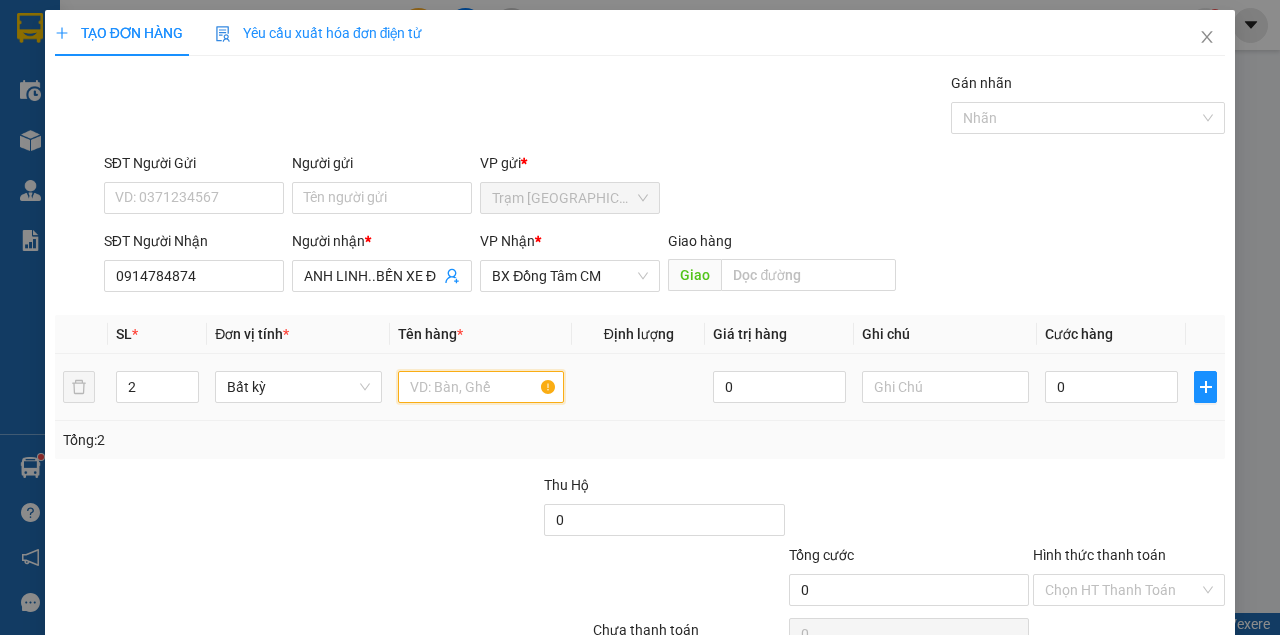 click at bounding box center (481, 387) 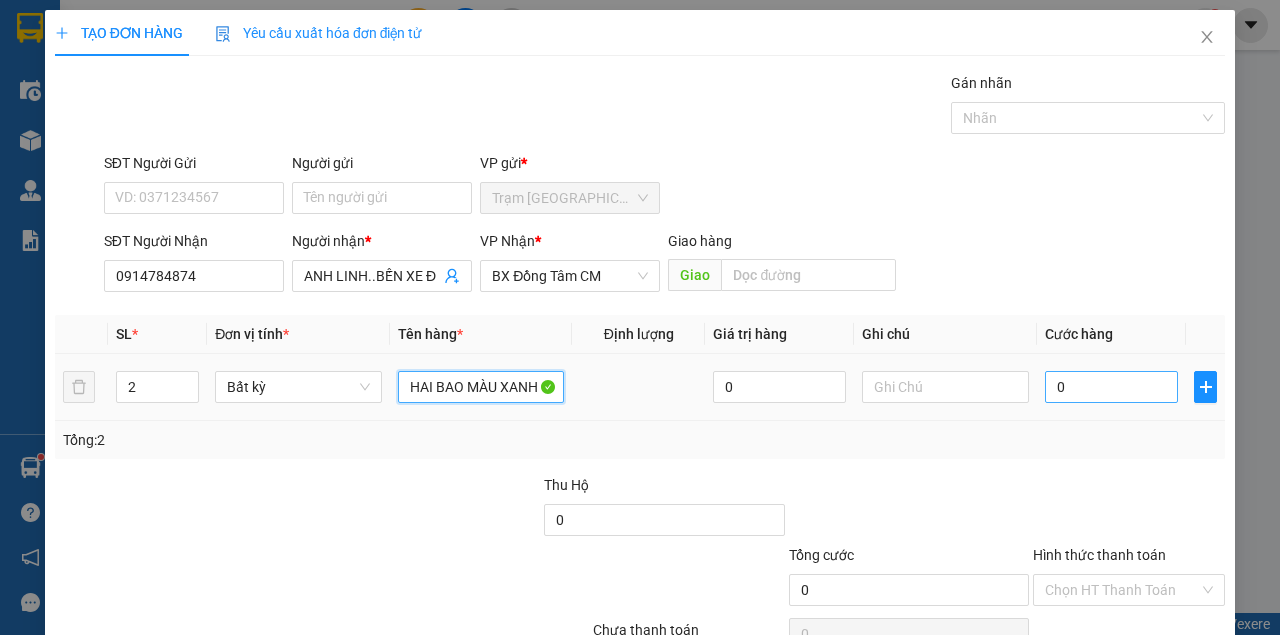 type on "HAI BAO MÀU XANH" 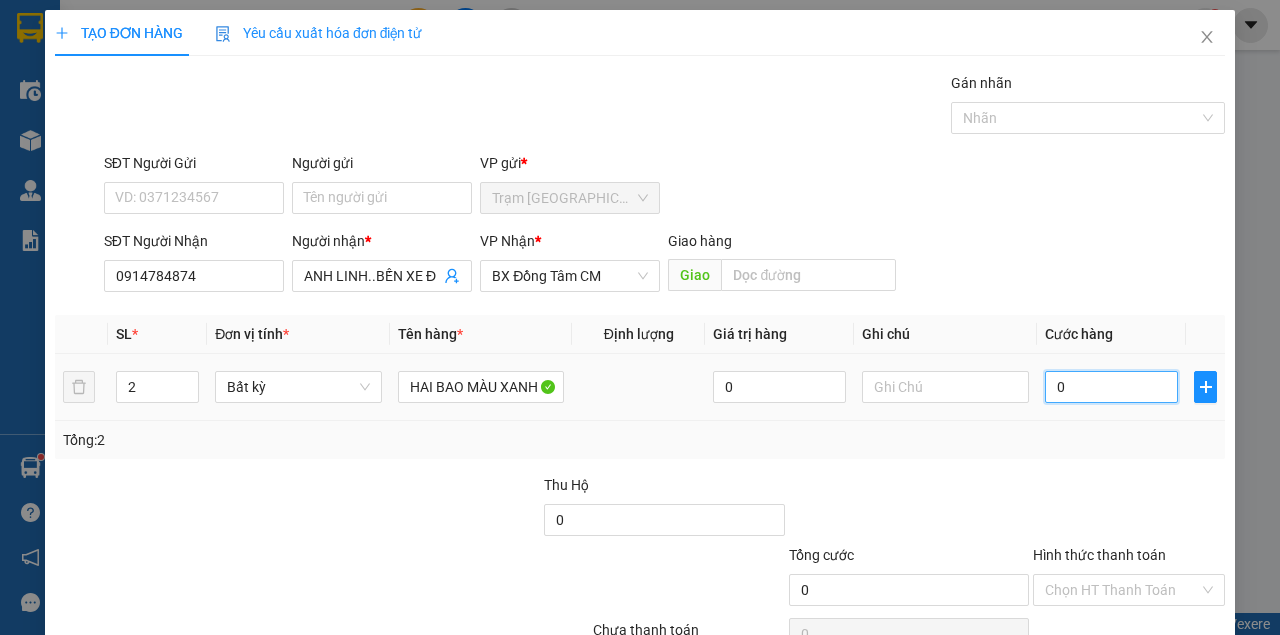 click on "0" at bounding box center [1111, 387] 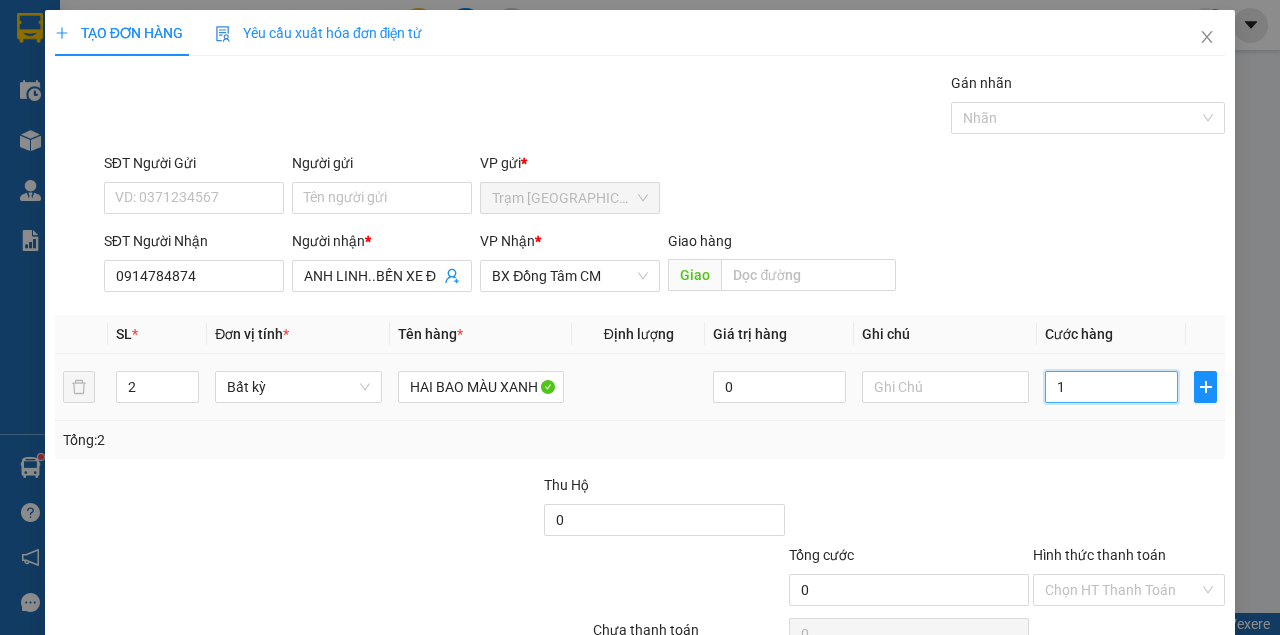 type on "1" 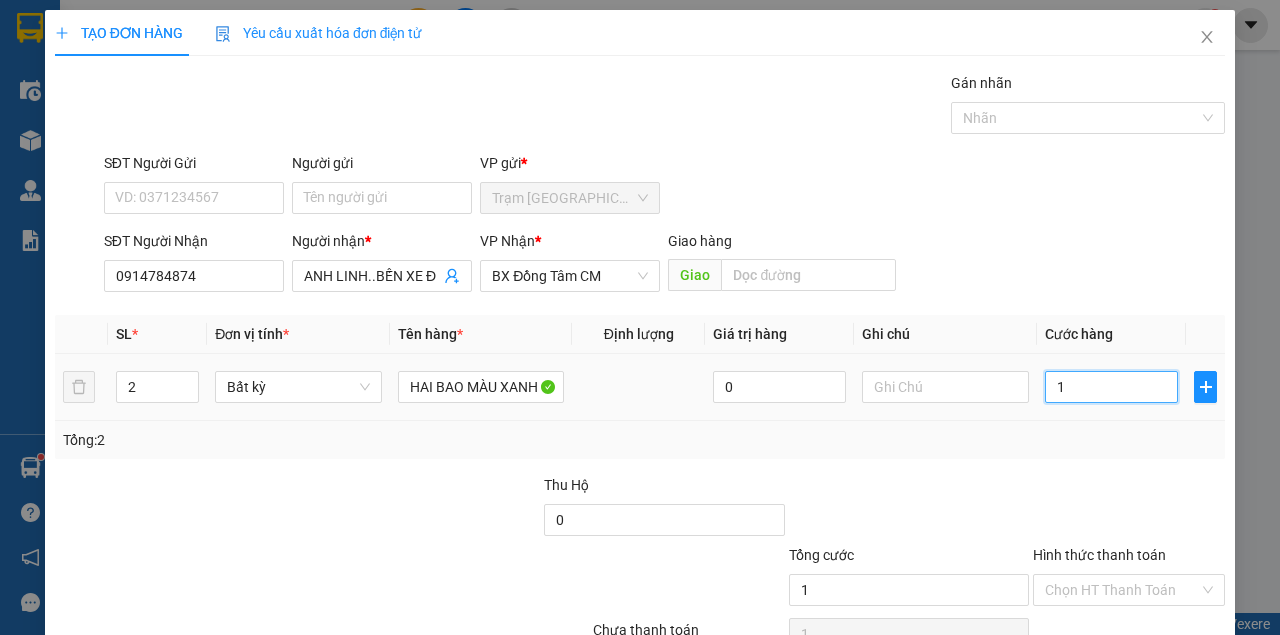 type on "12" 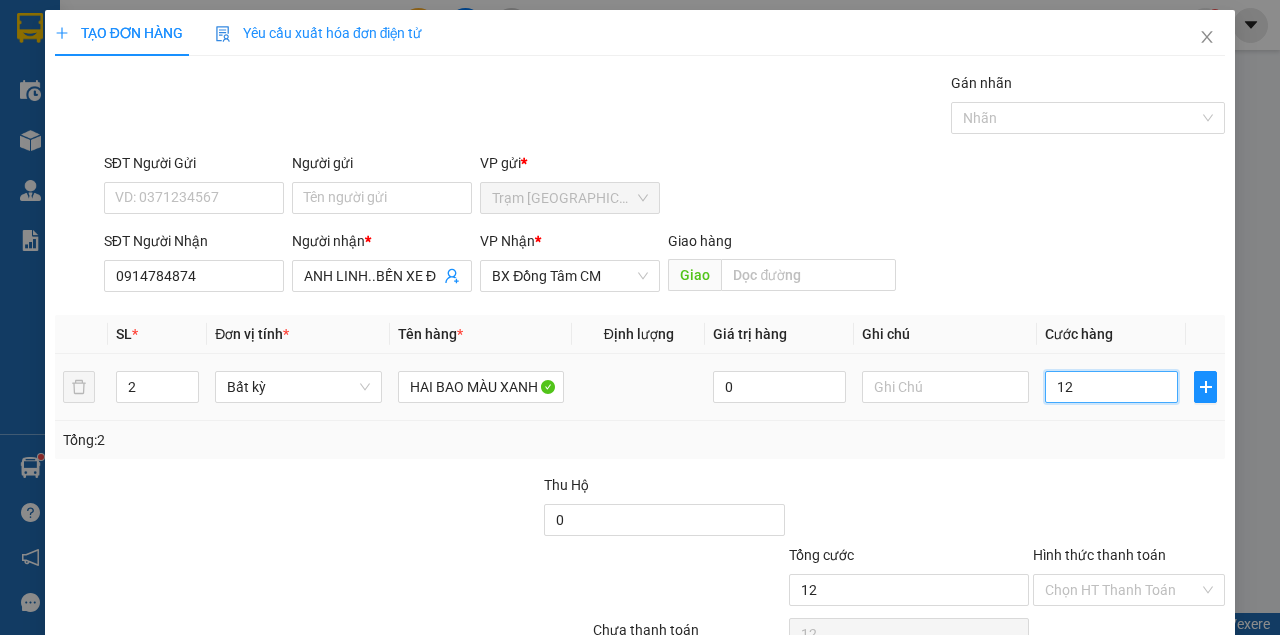 type on "120" 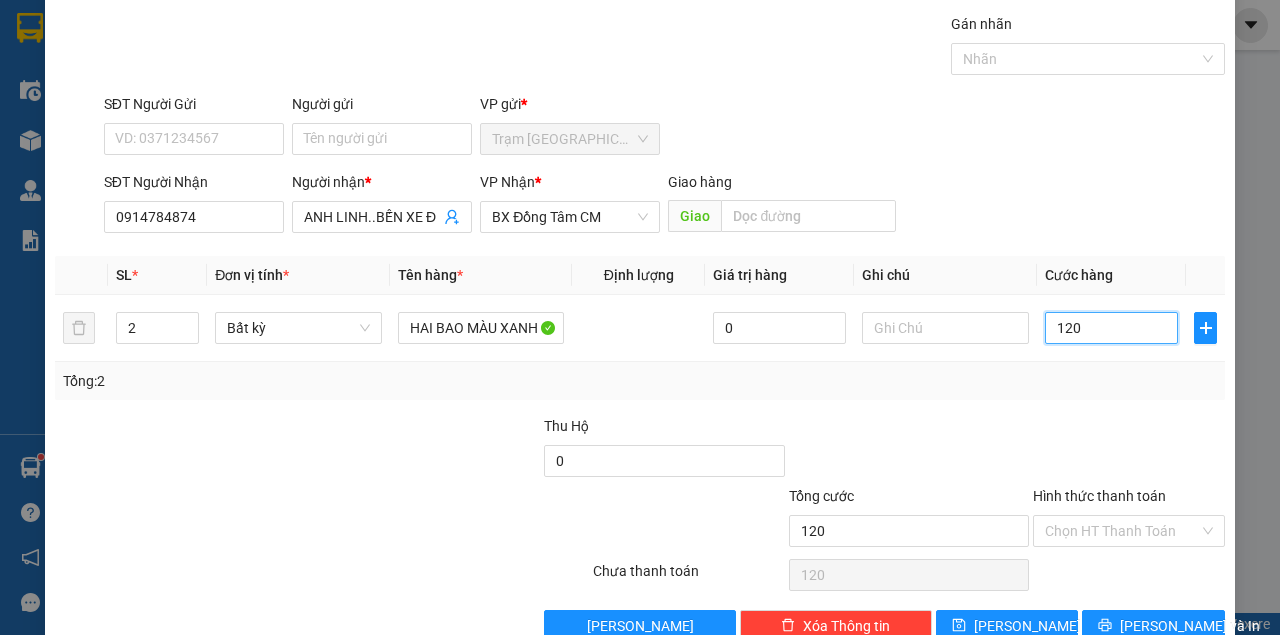 scroll, scrollTop: 102, scrollLeft: 0, axis: vertical 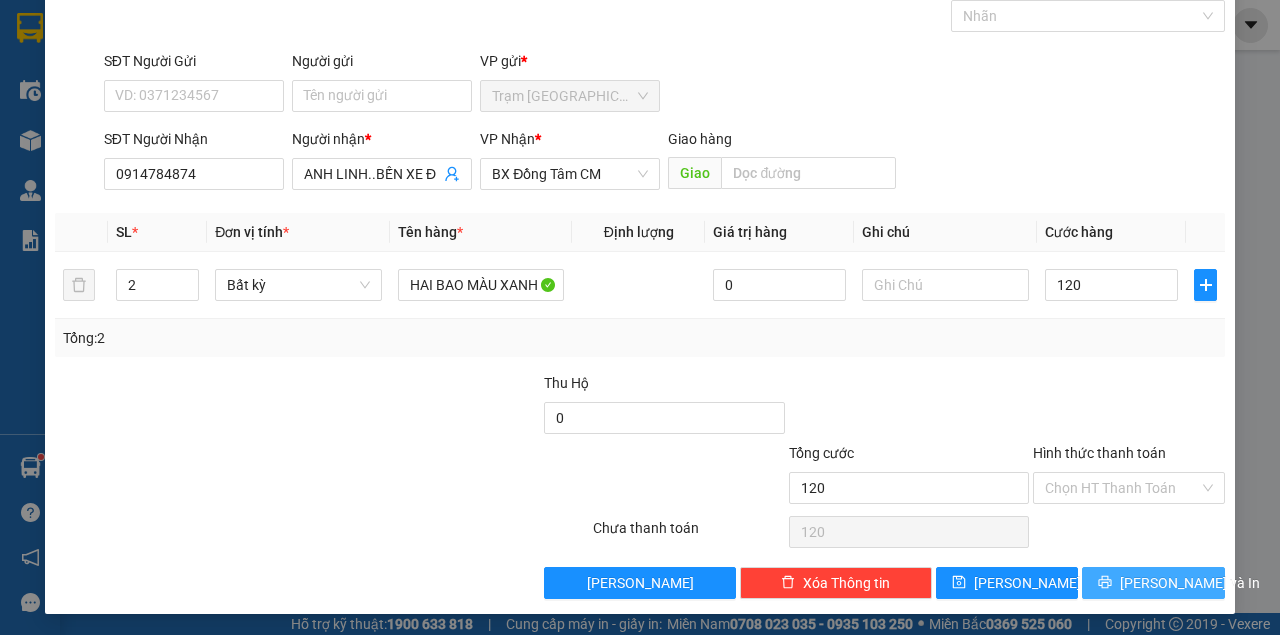 type on "120.000" 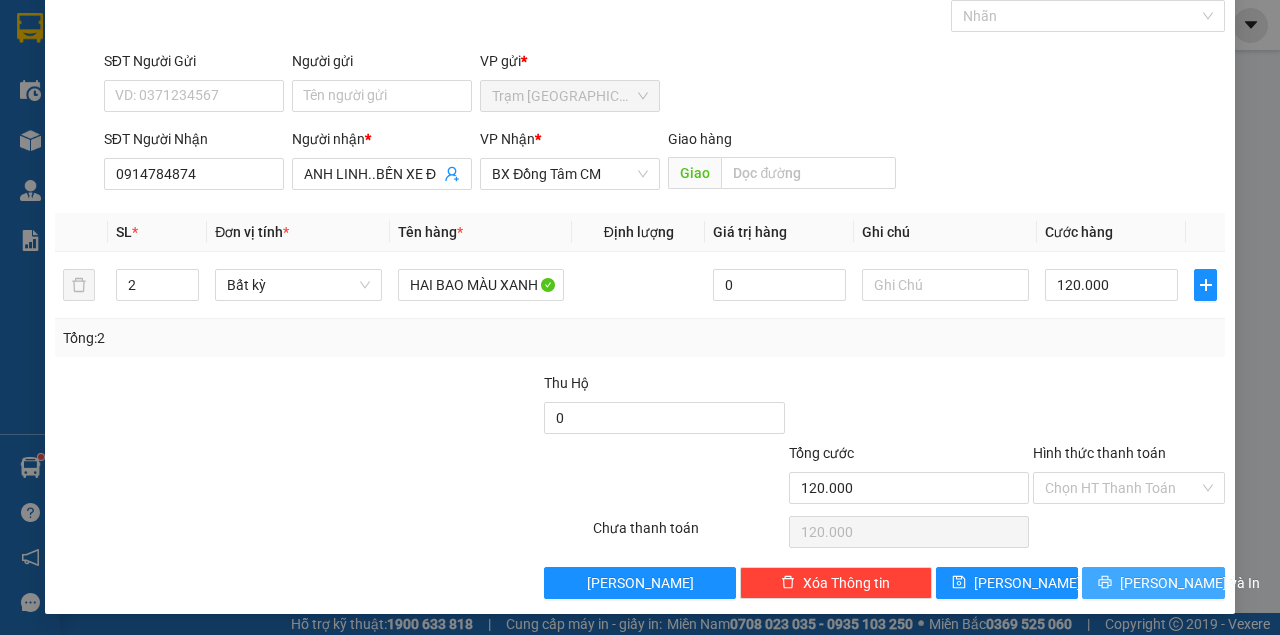 type 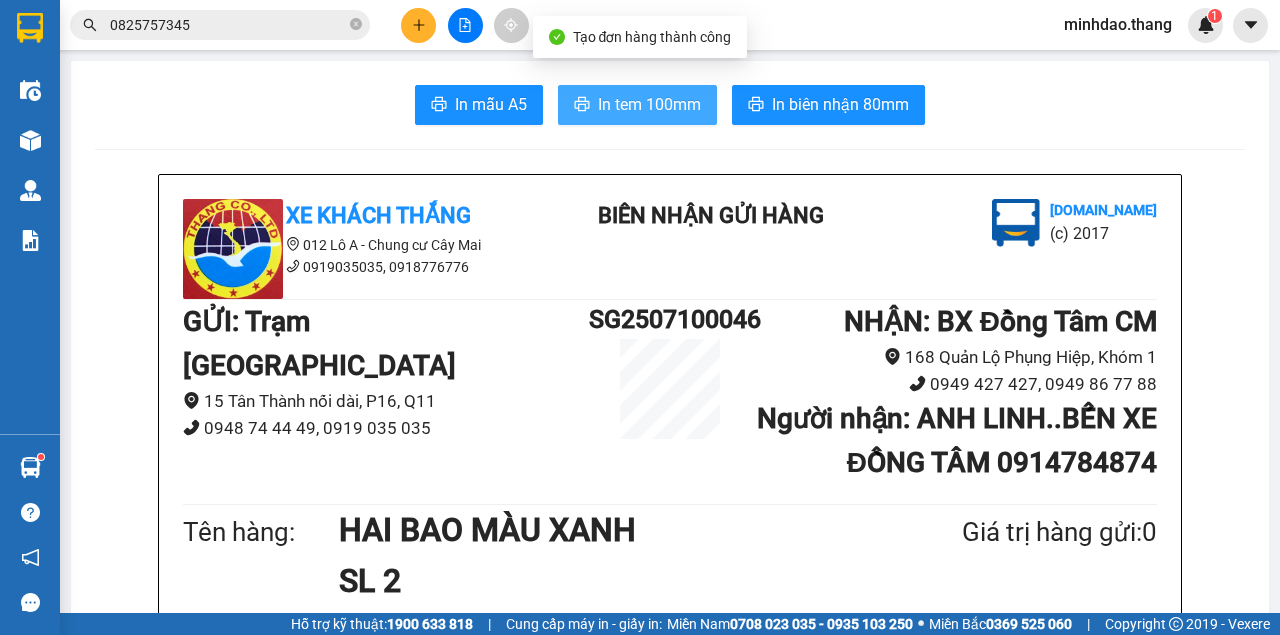 click on "In tem 100mm" at bounding box center (649, 104) 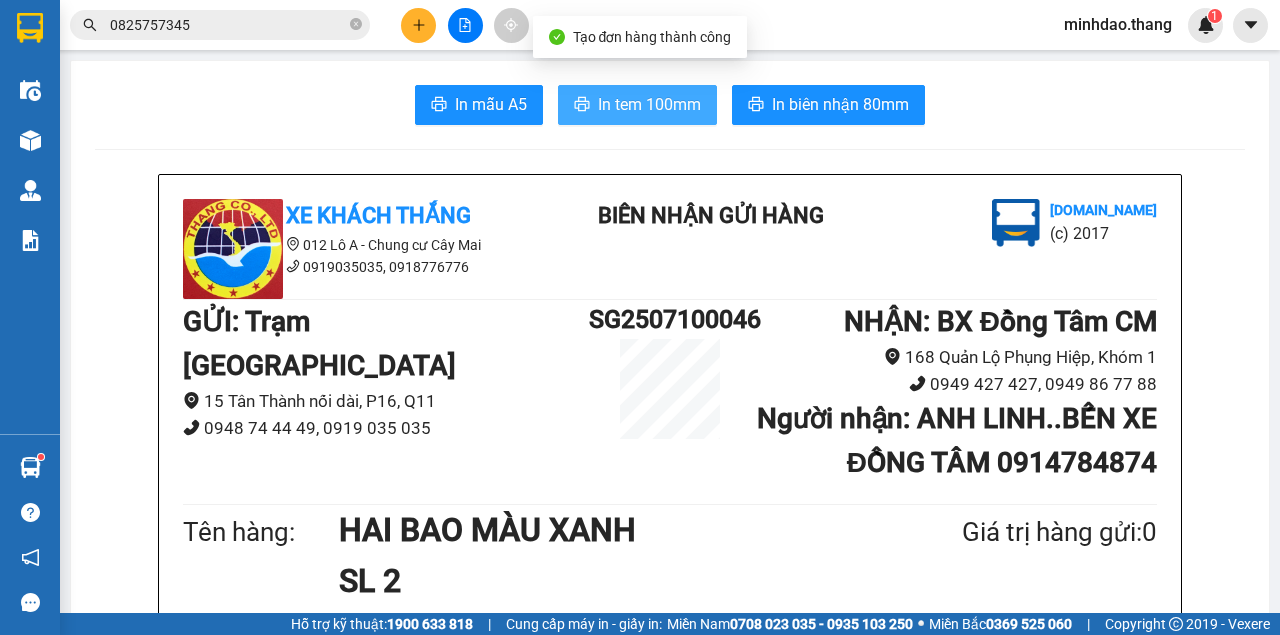 scroll, scrollTop: 466, scrollLeft: 0, axis: vertical 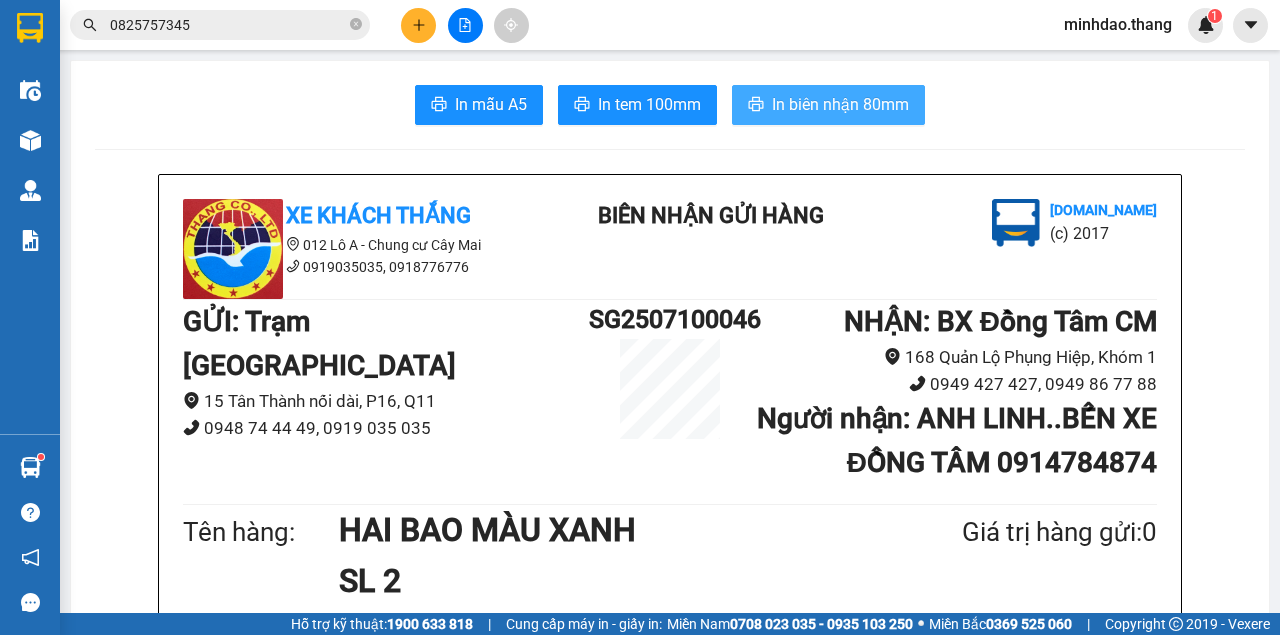 type 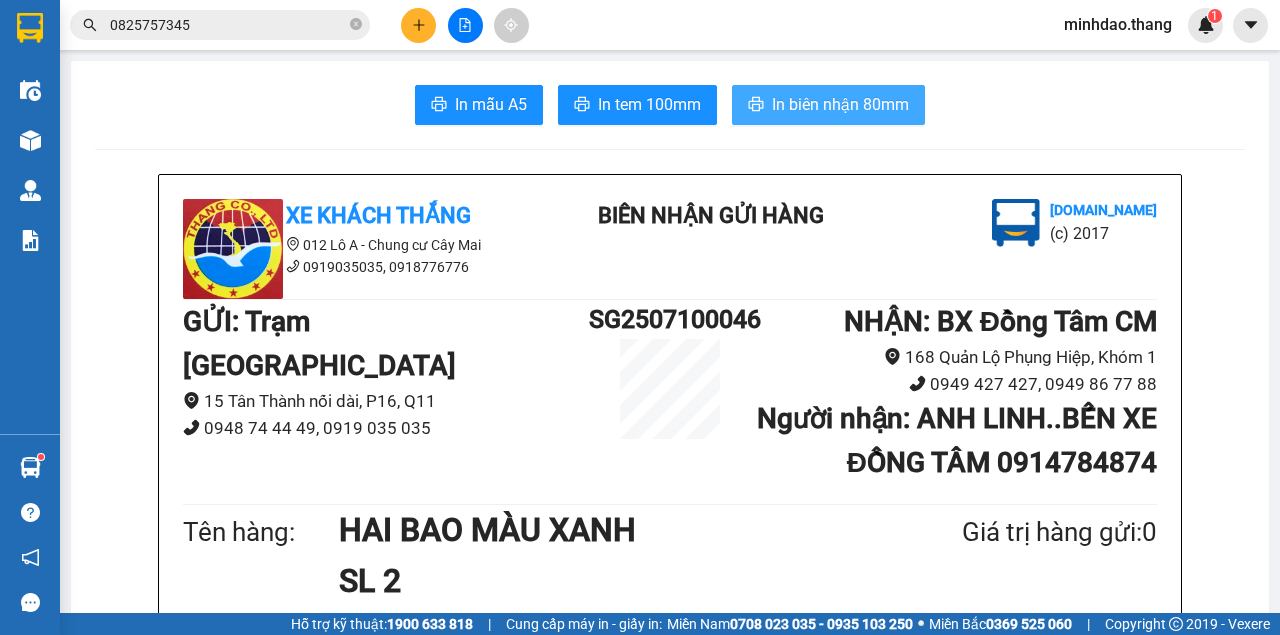 scroll, scrollTop: 0, scrollLeft: 0, axis: both 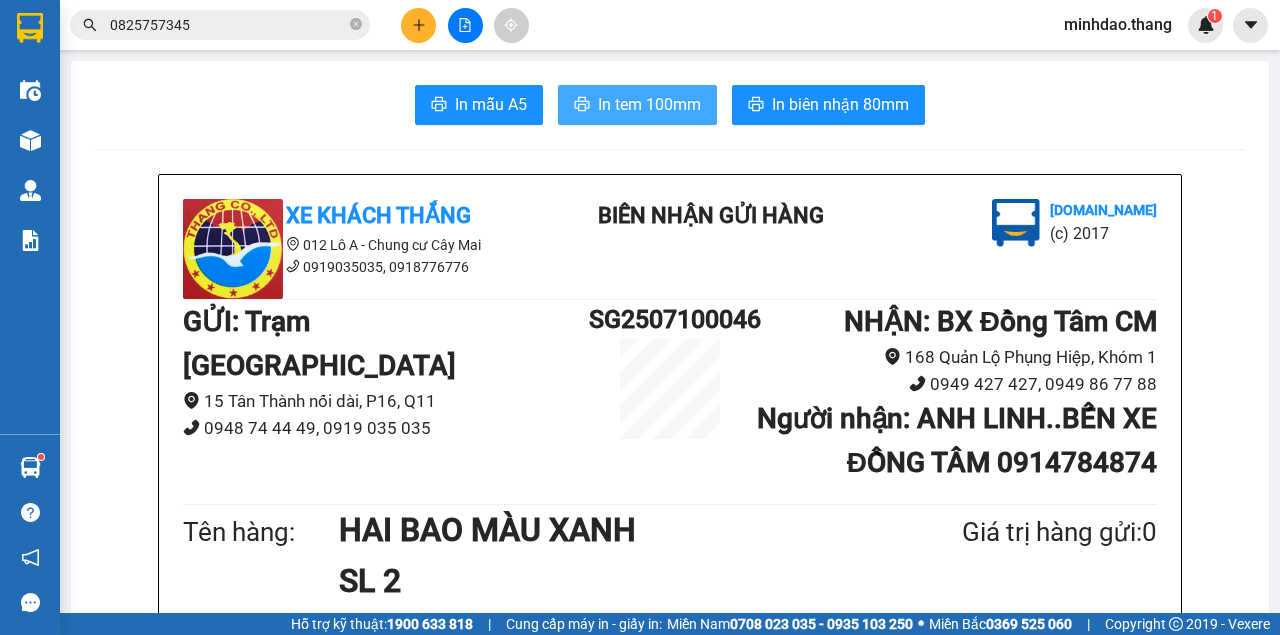 click on "In tem 100mm" at bounding box center [649, 104] 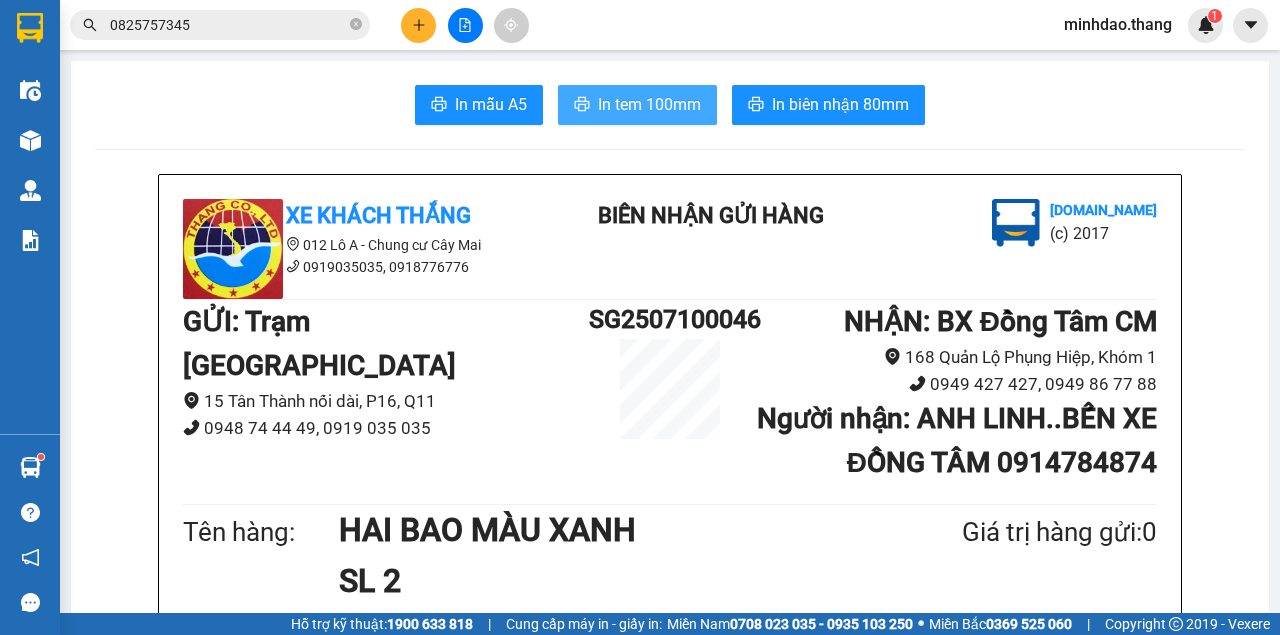 scroll, scrollTop: 174, scrollLeft: 0, axis: vertical 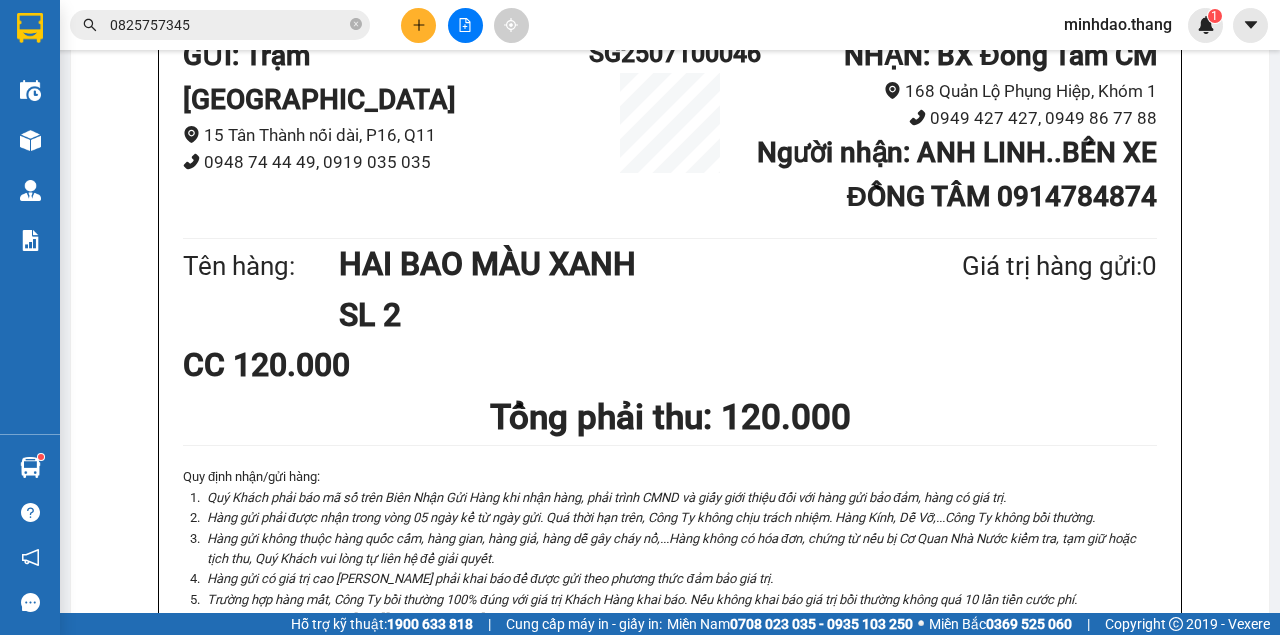 click at bounding box center [418, 25] 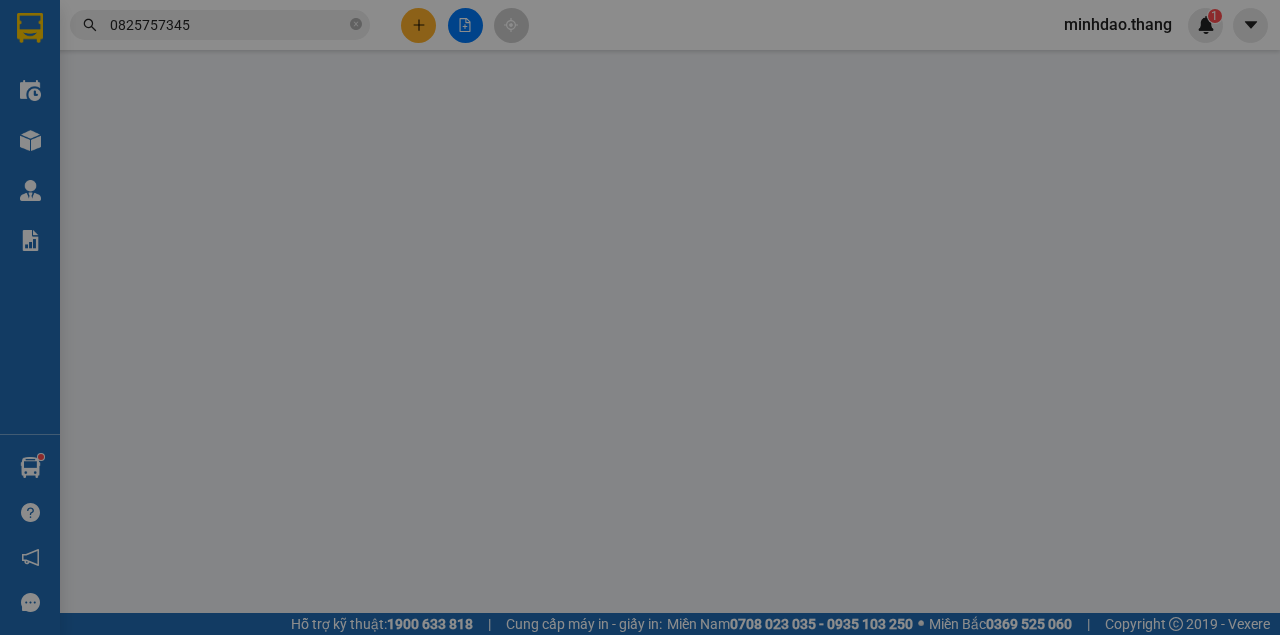 click on "Yêu cầu xuất hóa đơn điện tử" at bounding box center (319, 33) 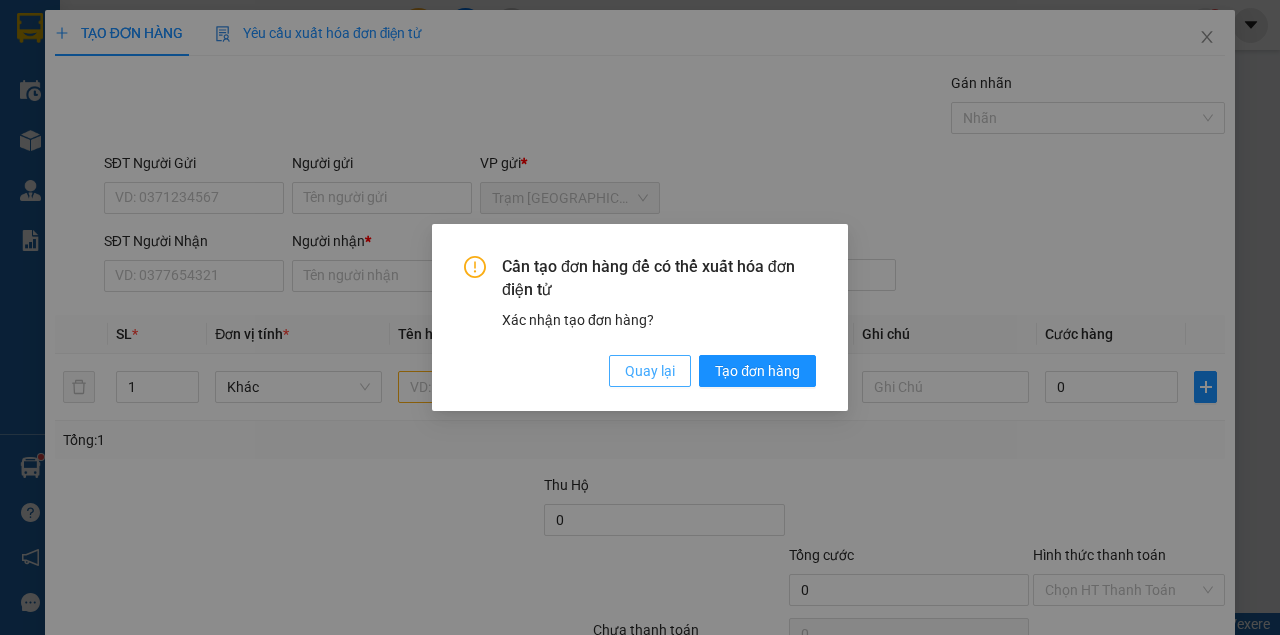click on "Quay lại" at bounding box center [650, 371] 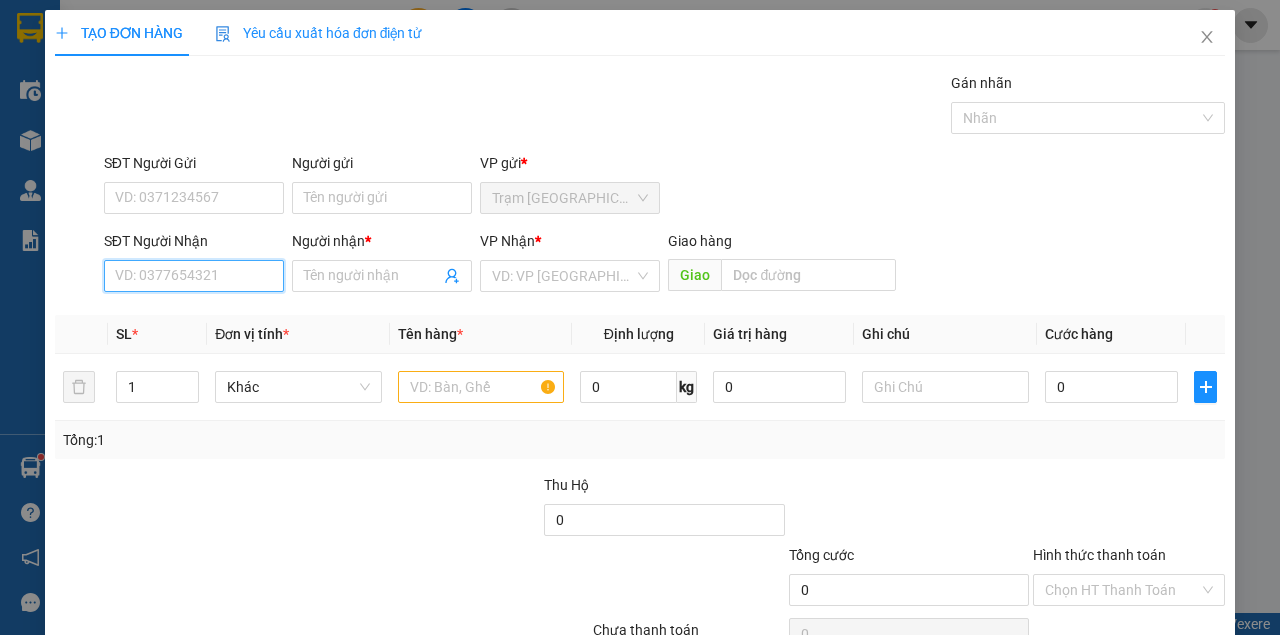 click on "SĐT Người Nhận" at bounding box center (194, 276) 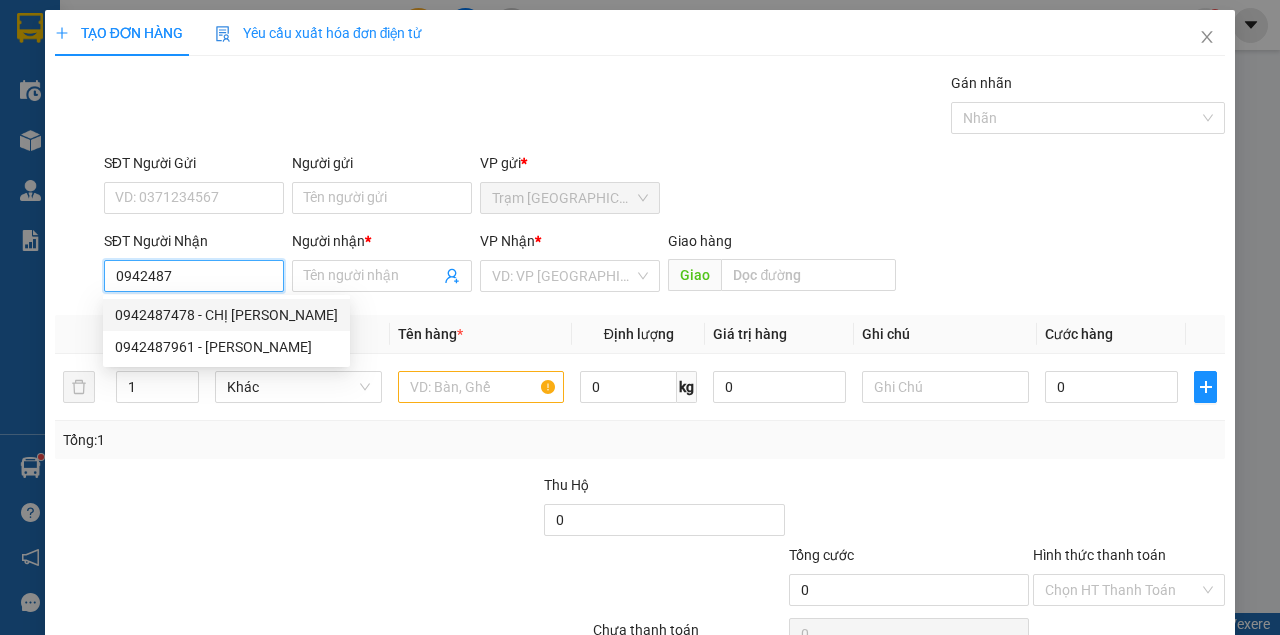 drag, startPoint x: 225, startPoint y: 303, endPoint x: 354, endPoint y: 372, distance: 146.29422 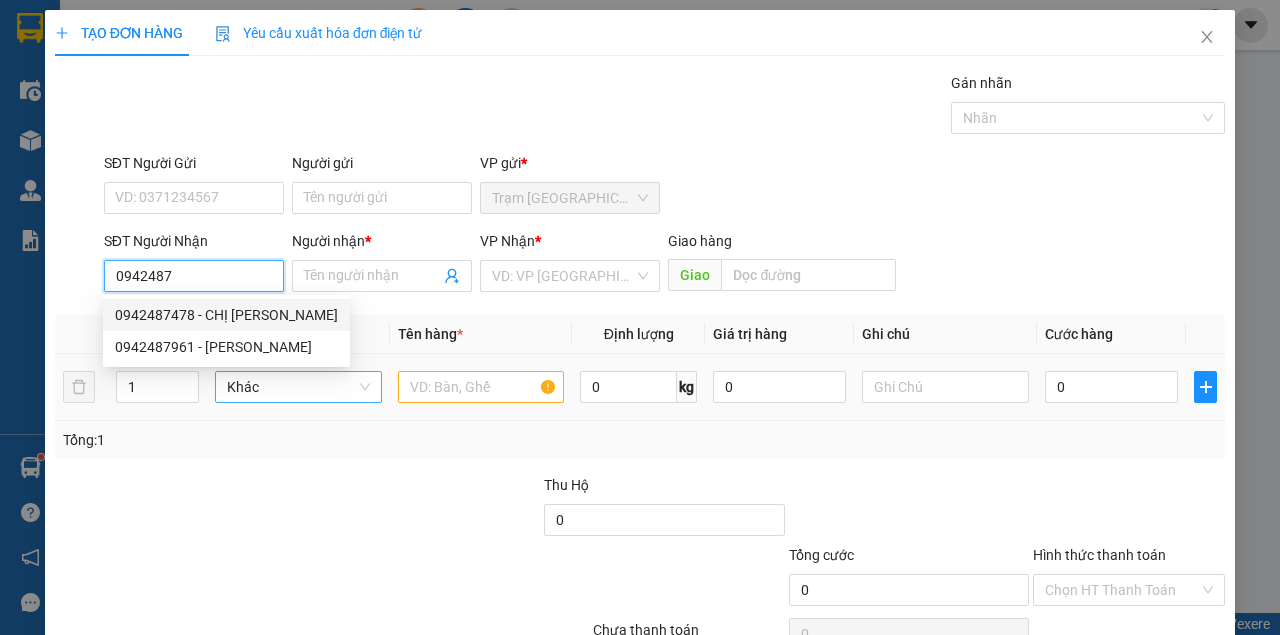type on "0942487478" 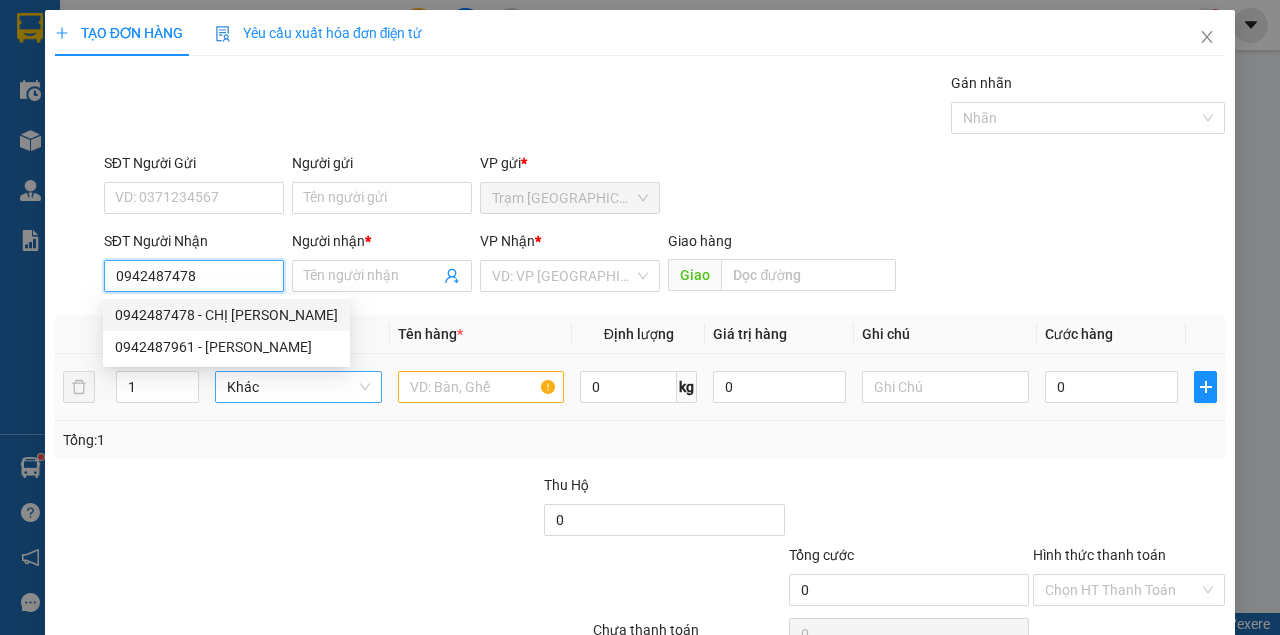 type on "CHỊ [PERSON_NAME]" 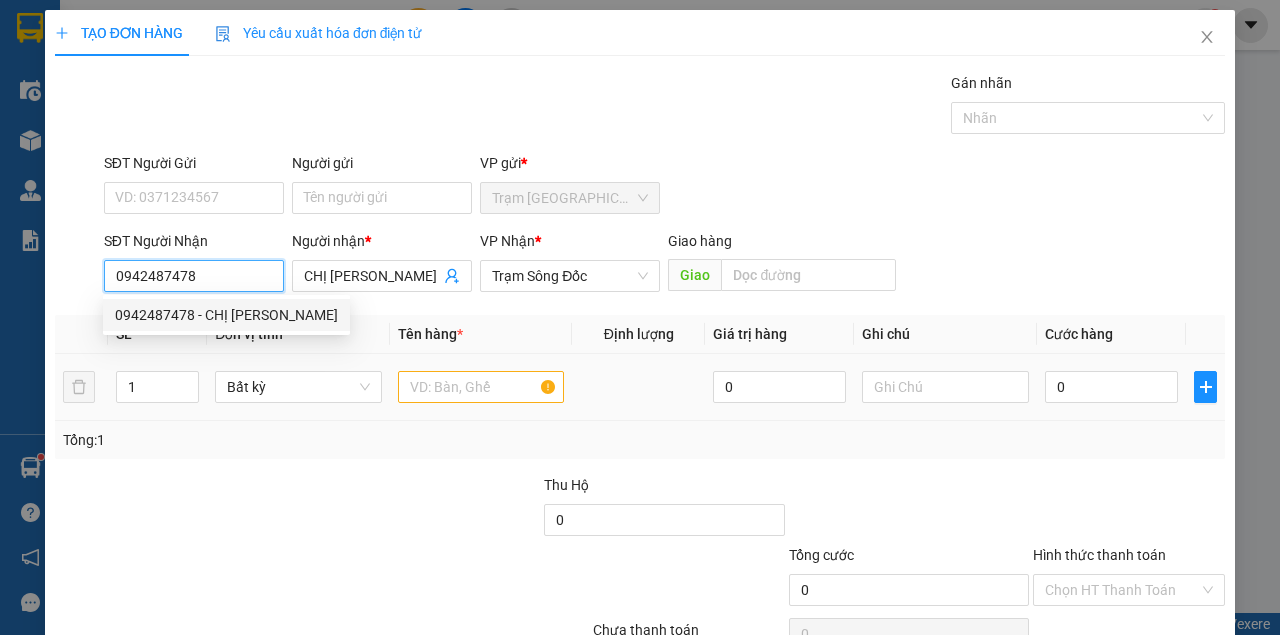 type on "0942487478" 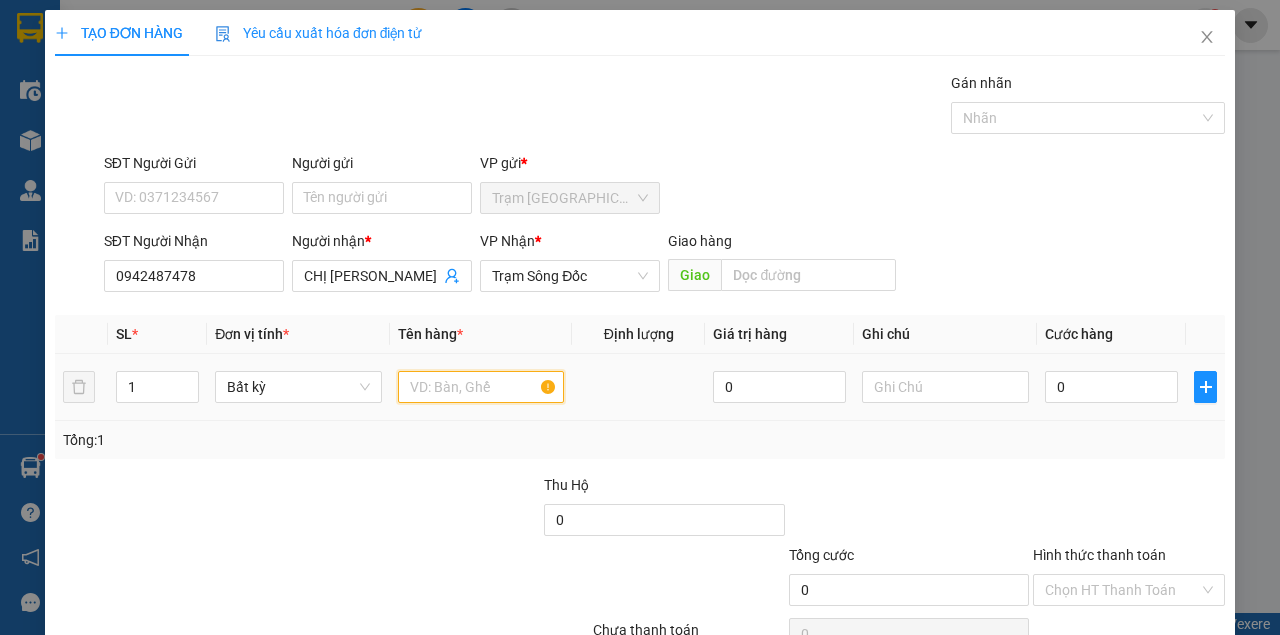 click at bounding box center (481, 387) 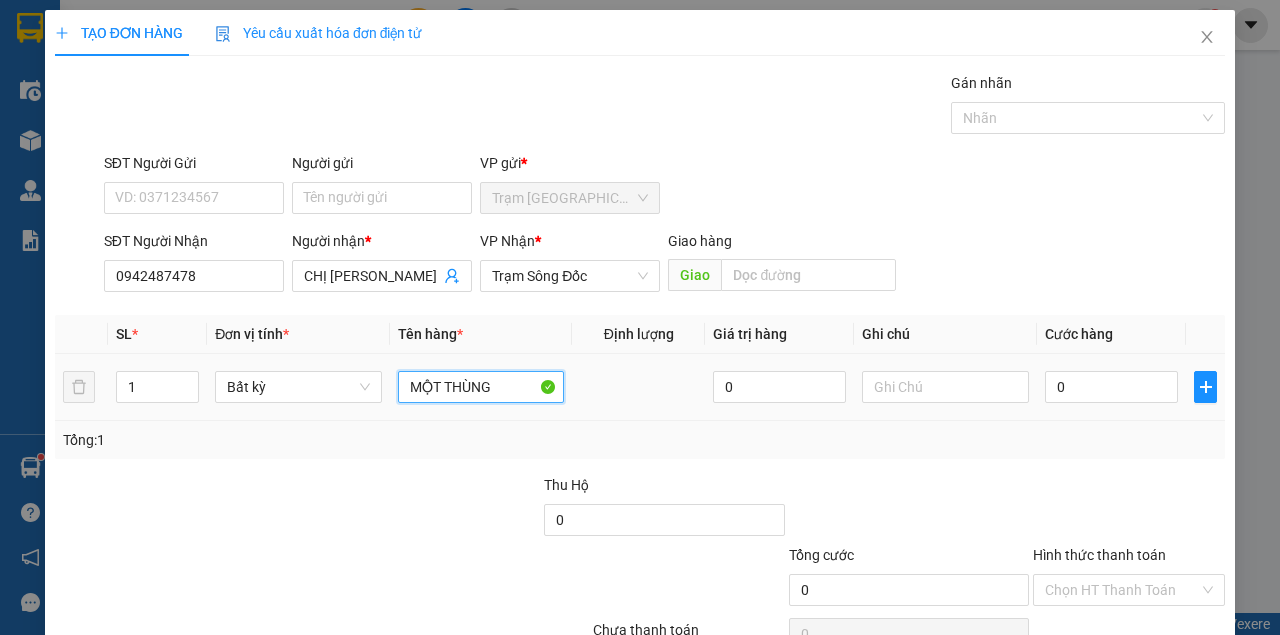 type on "MỘT THÙNG" 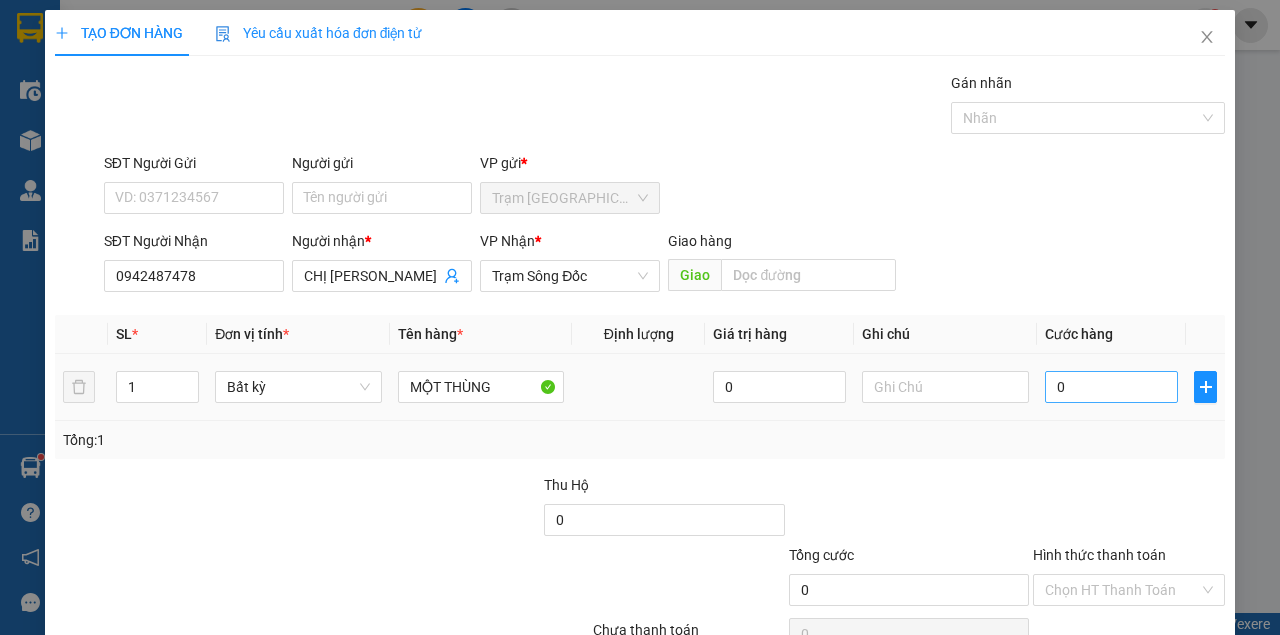 drag, startPoint x: 1072, startPoint y: 402, endPoint x: 1083, endPoint y: 386, distance: 19.416489 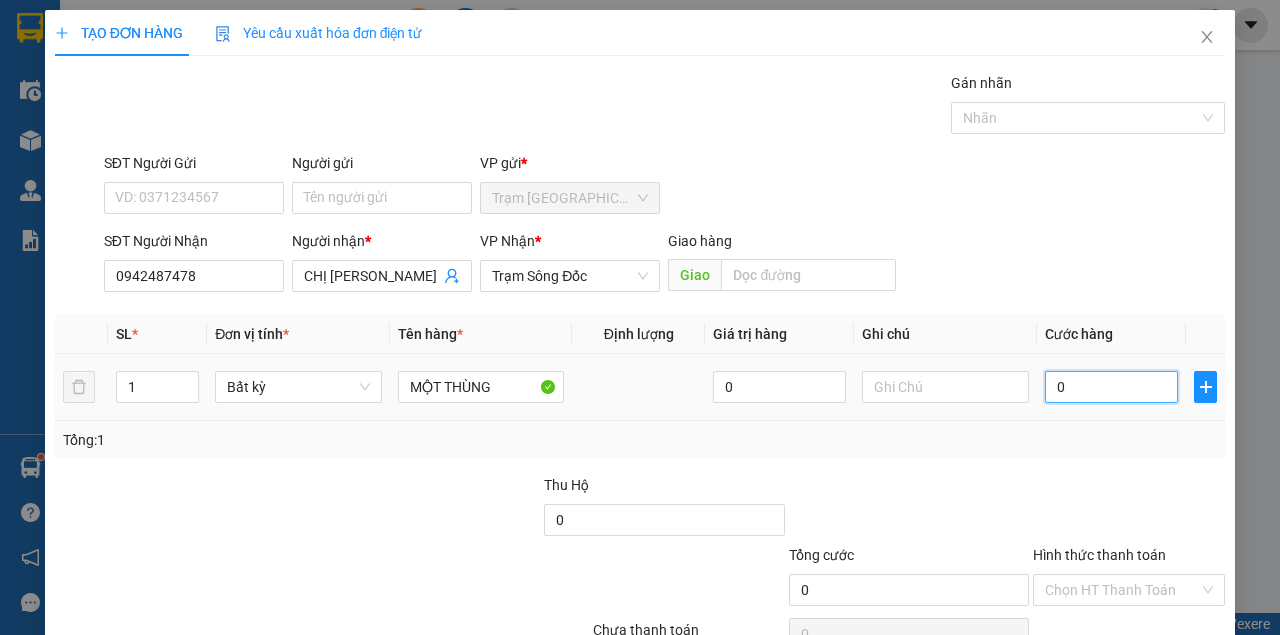 click on "0" at bounding box center [1111, 387] 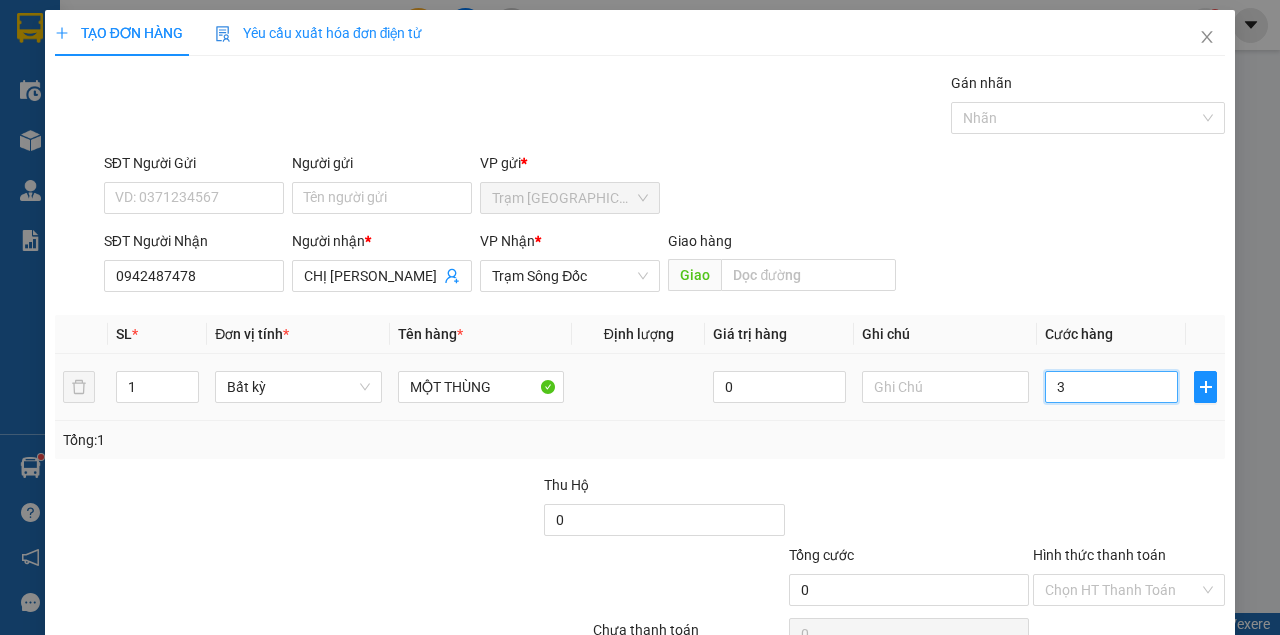 type on "3" 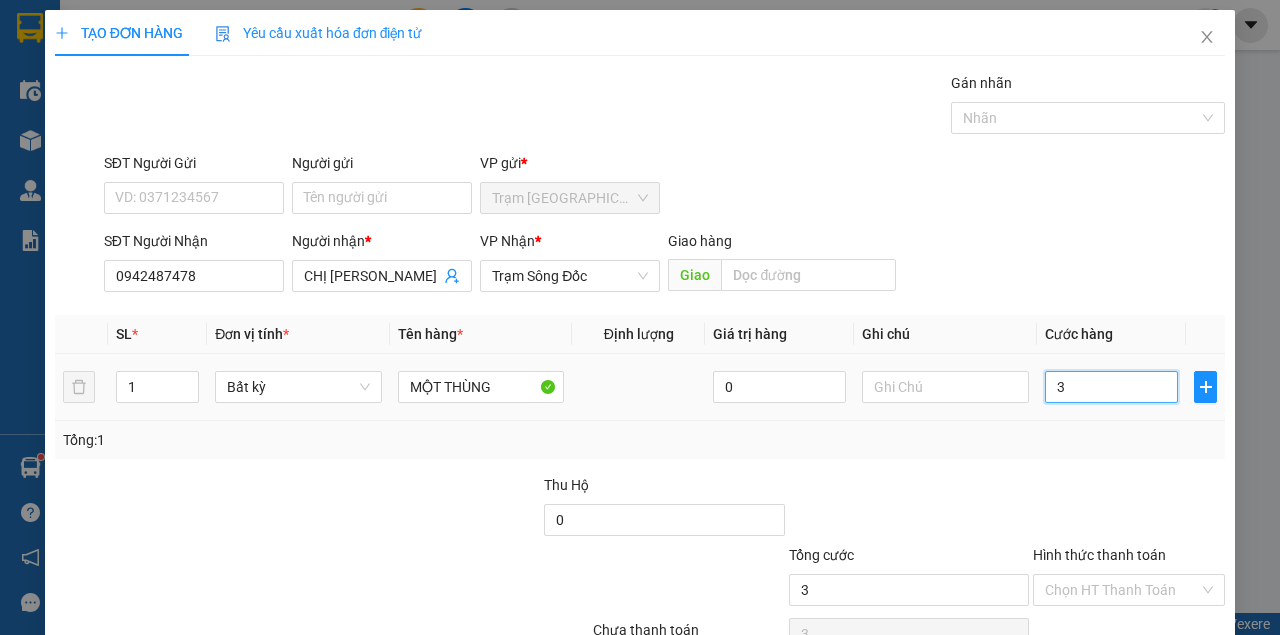 type on "30" 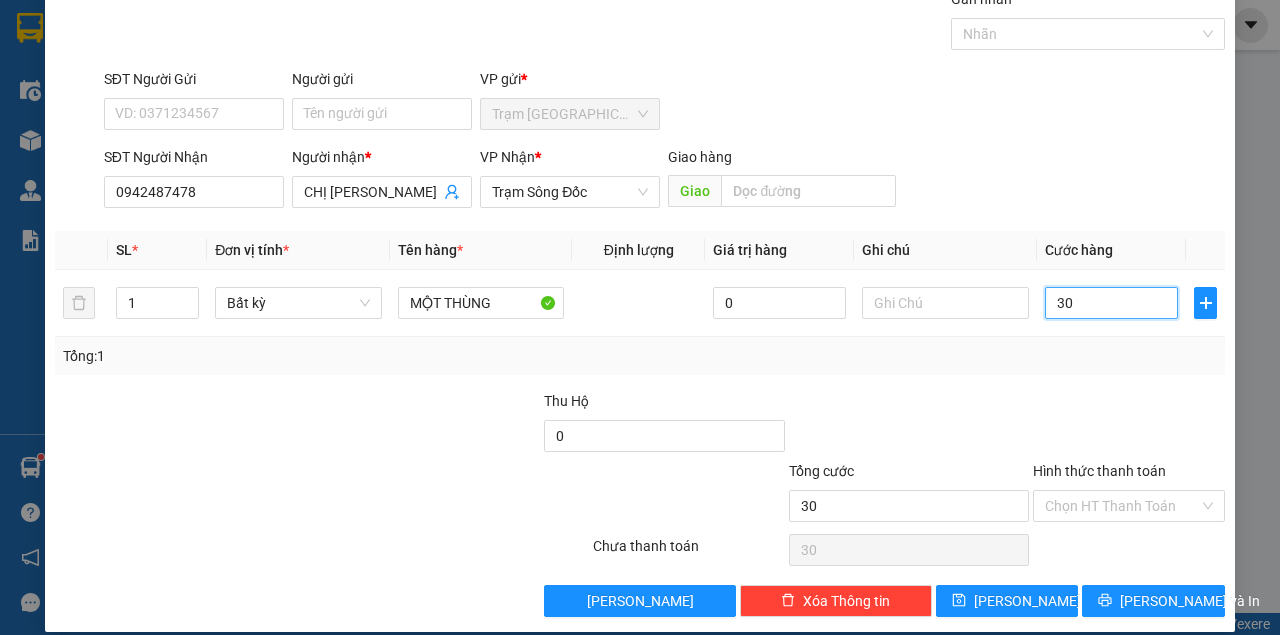 scroll, scrollTop: 102, scrollLeft: 0, axis: vertical 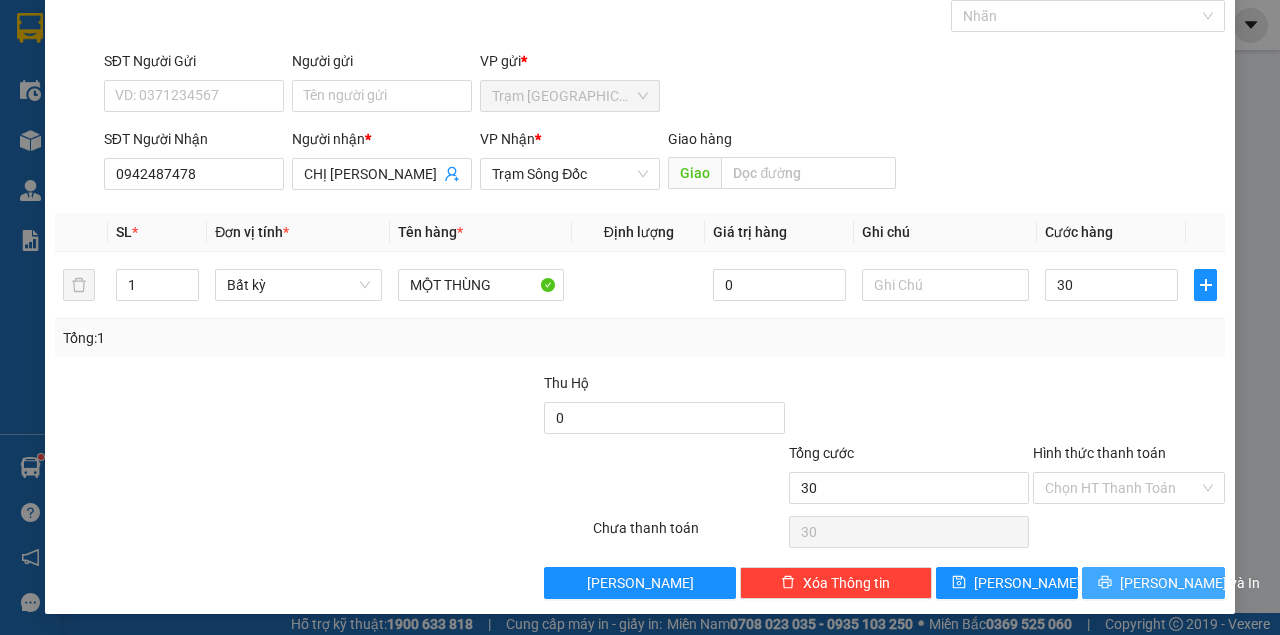 type on "30.000" 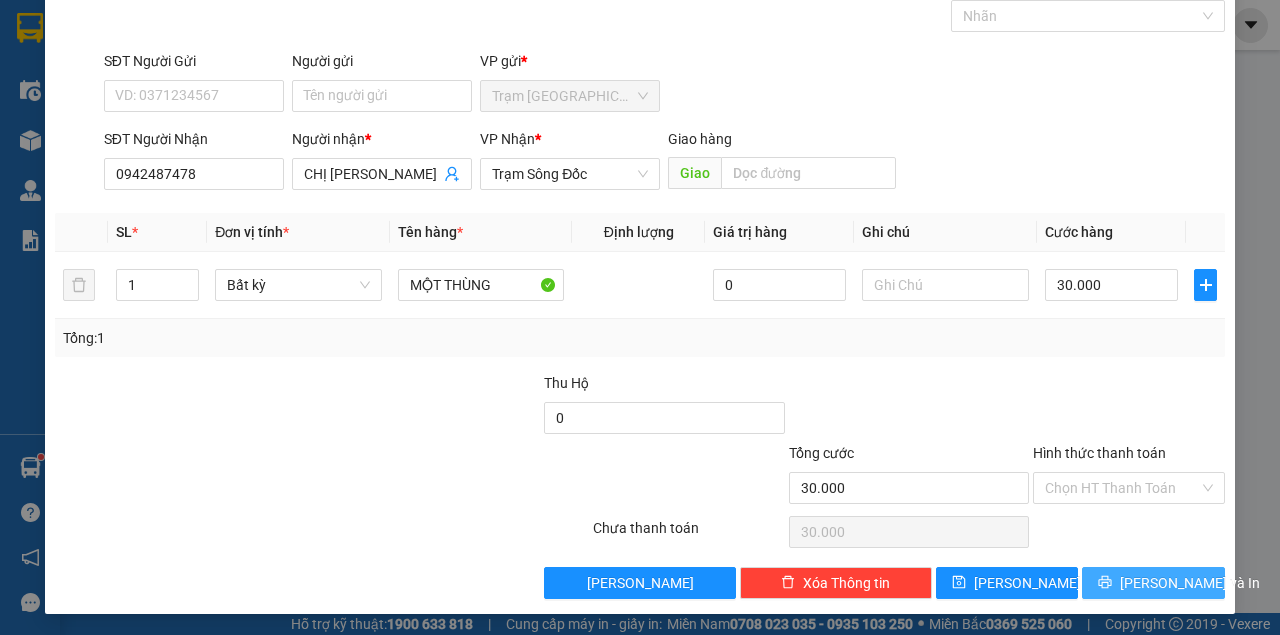 click on "[PERSON_NAME] và In" at bounding box center (1153, 583) 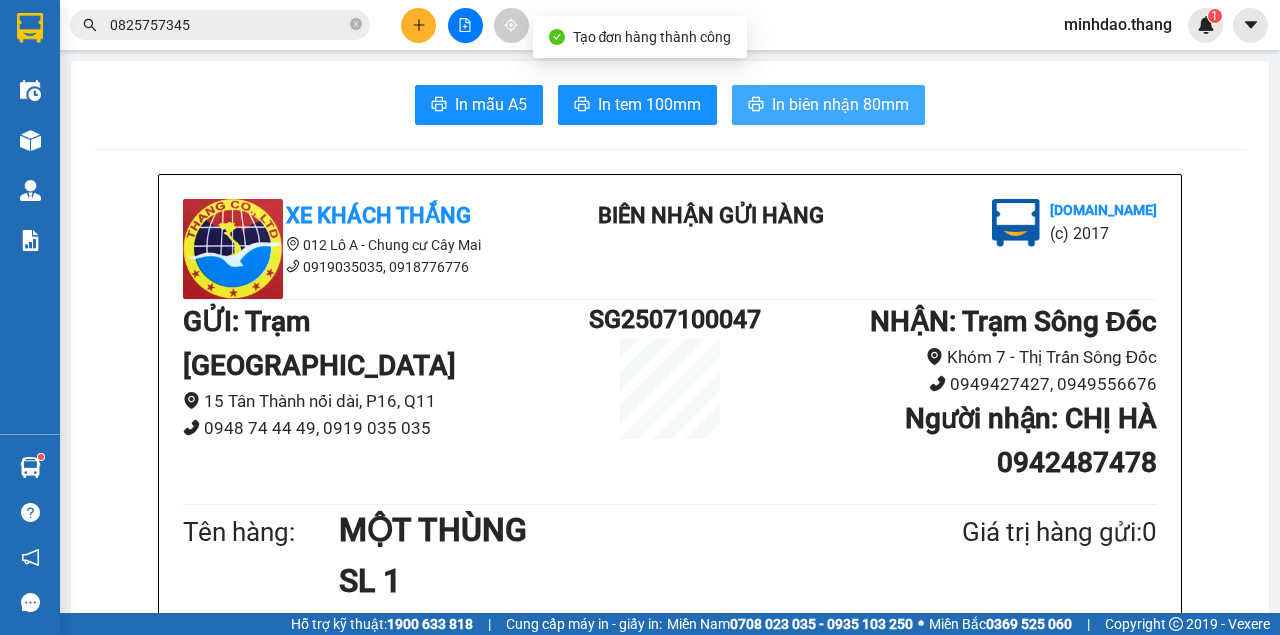 click on "In biên nhận 80mm" at bounding box center [840, 104] 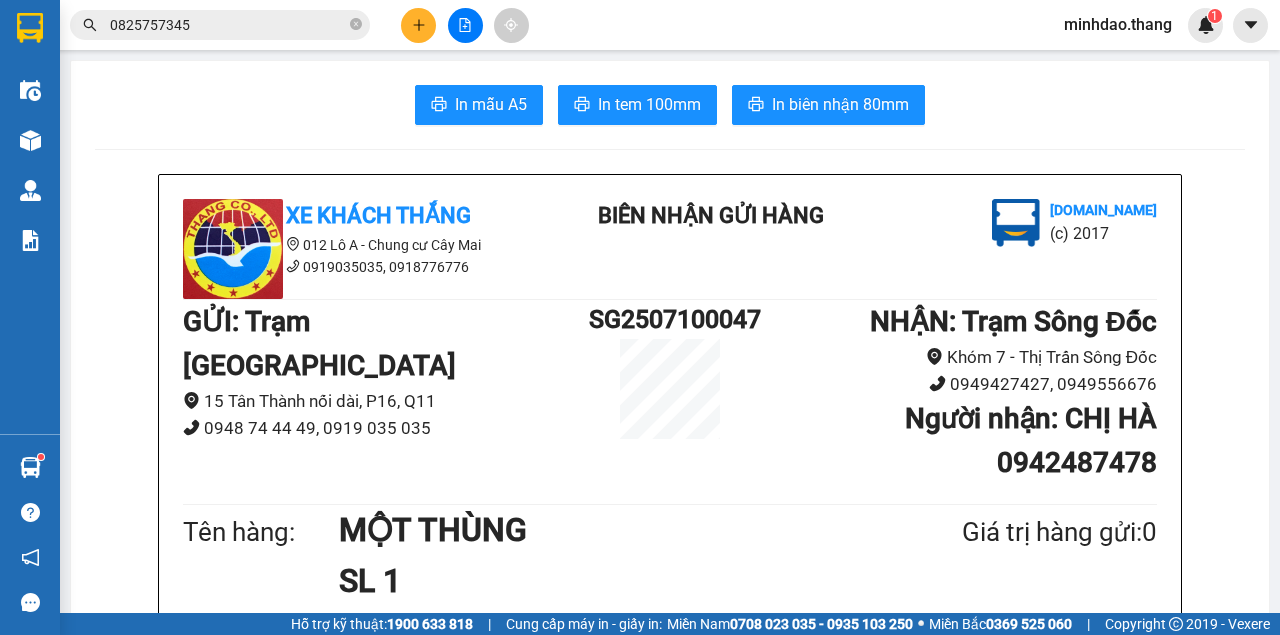 scroll, scrollTop: 122, scrollLeft: 0, axis: vertical 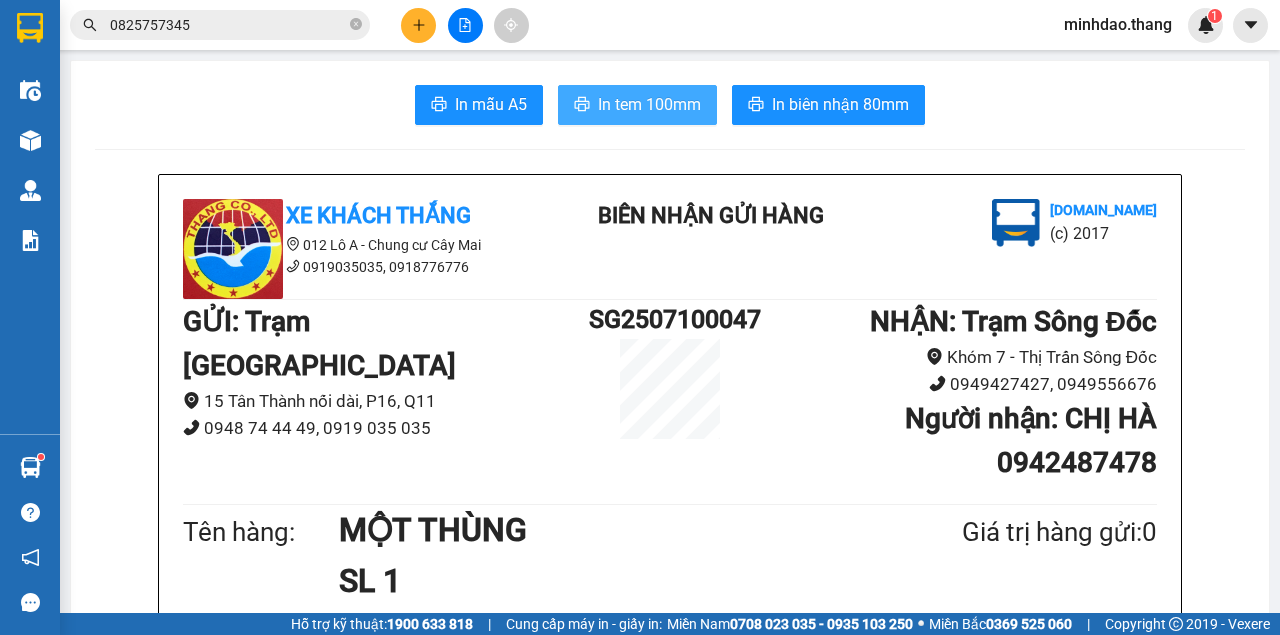 click on "In tem 100mm" at bounding box center (649, 104) 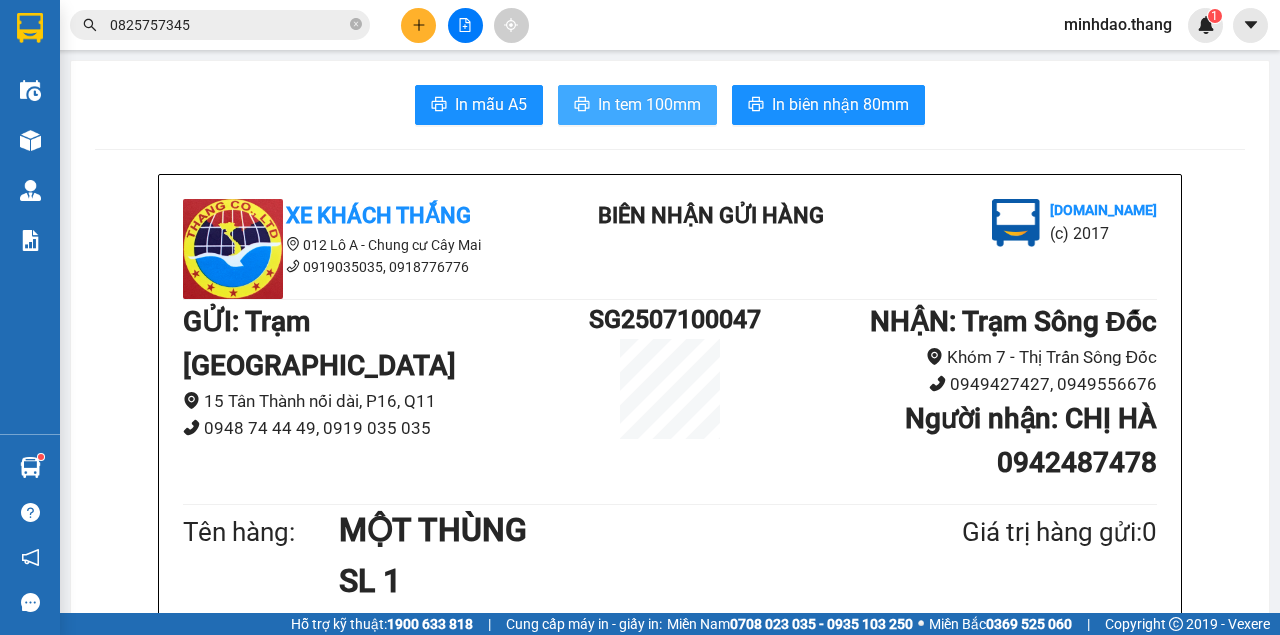 scroll, scrollTop: 0, scrollLeft: 0, axis: both 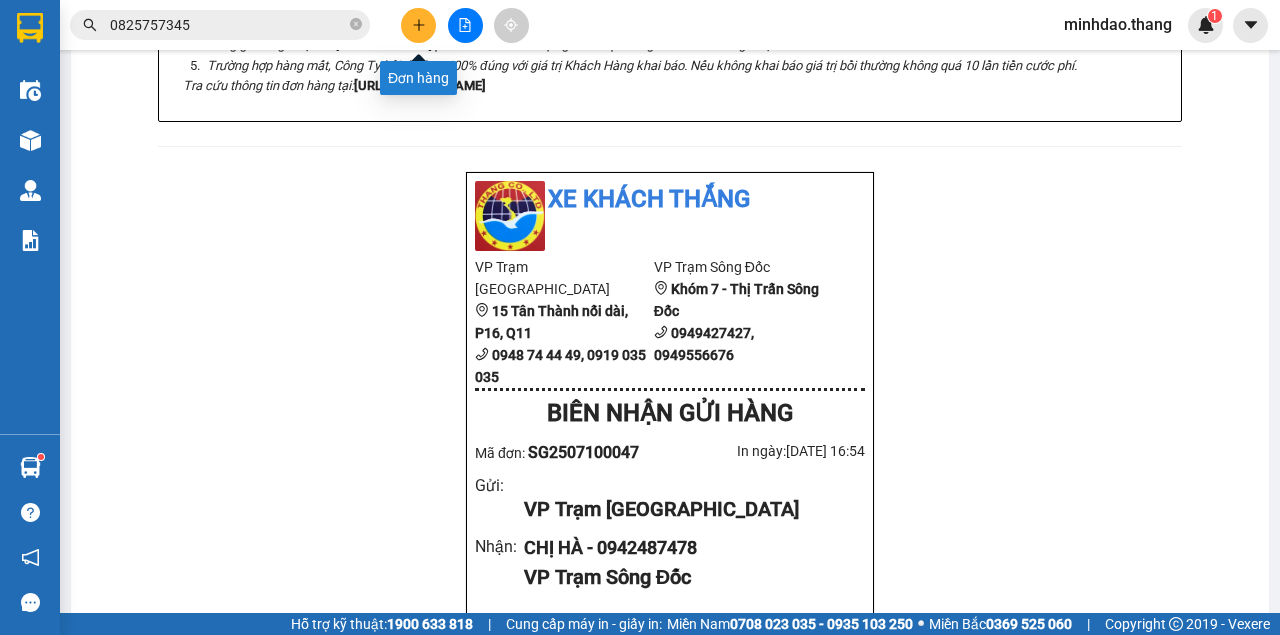 click at bounding box center (418, 25) 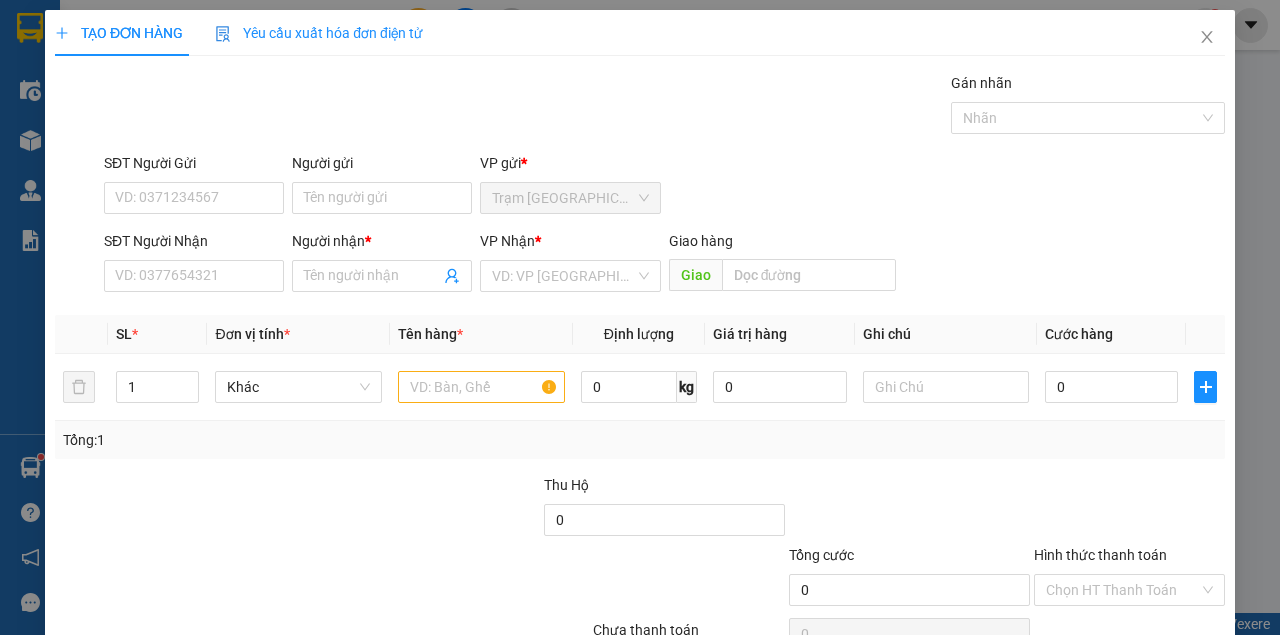 scroll, scrollTop: 0, scrollLeft: 0, axis: both 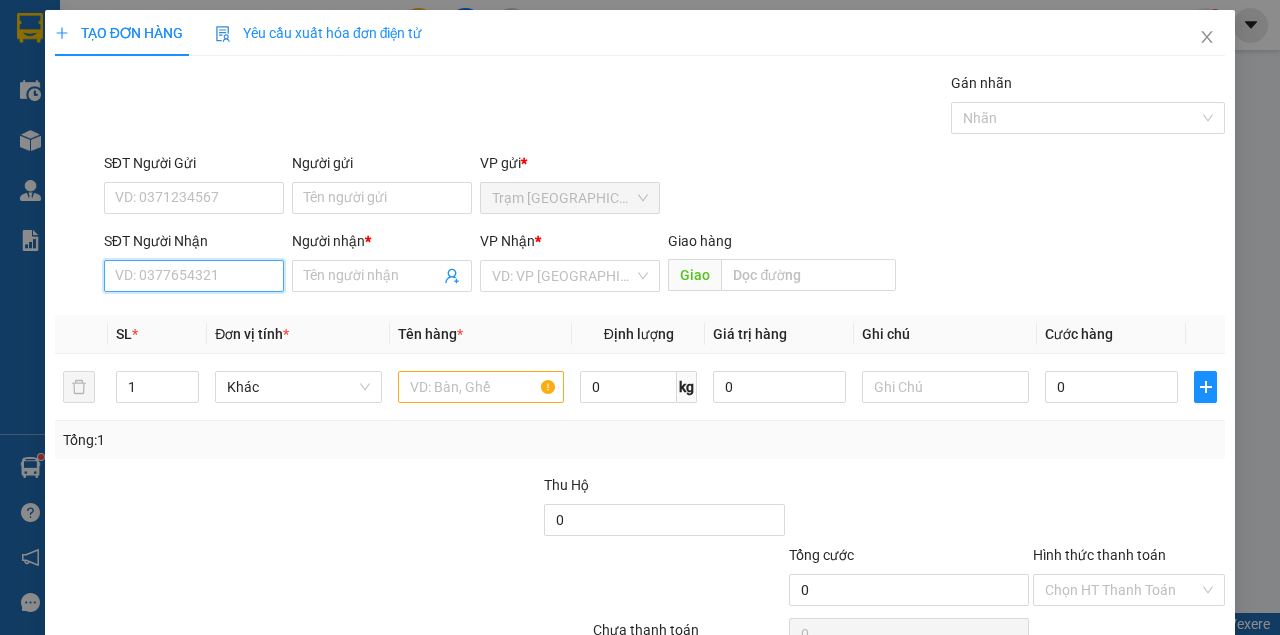 click on "SĐT Người Nhận" at bounding box center [194, 276] 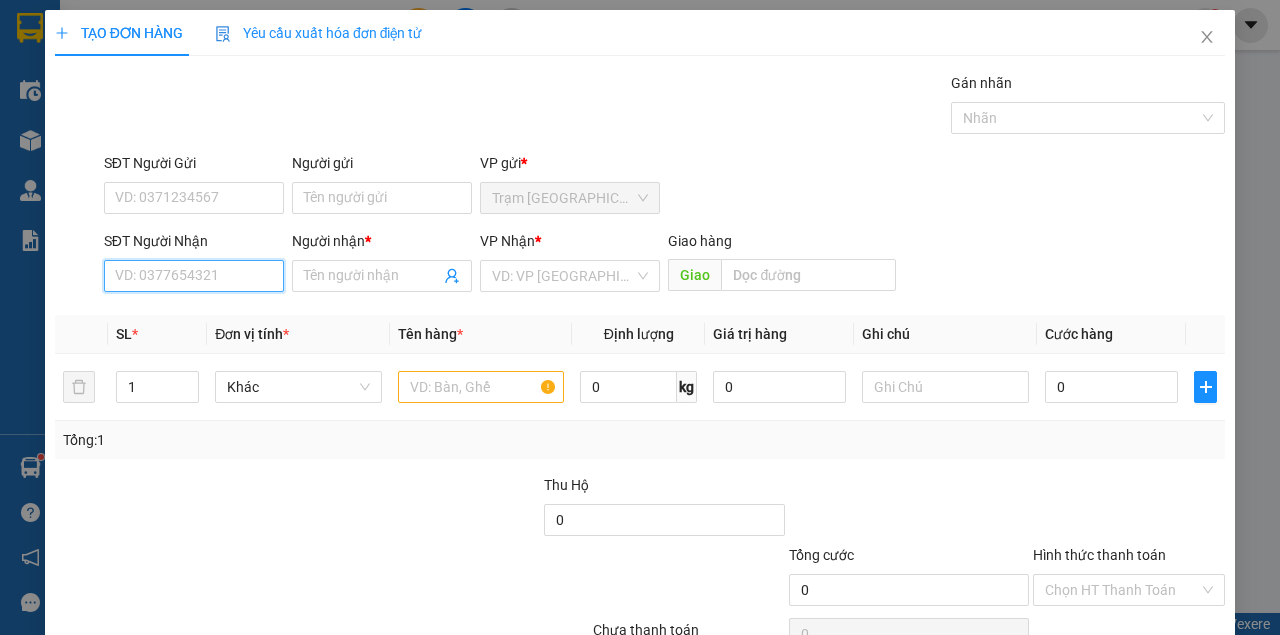 click on "SĐT Người Nhận" at bounding box center [194, 276] 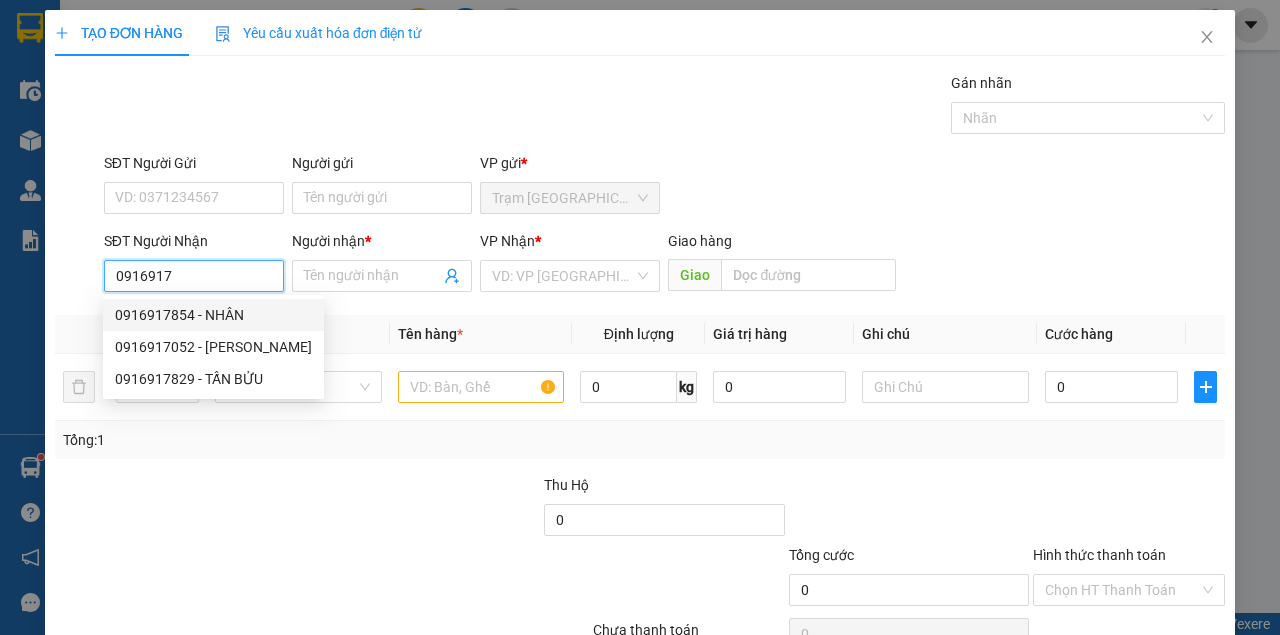 click on "0916917854 - NHÂN" at bounding box center (213, 315) 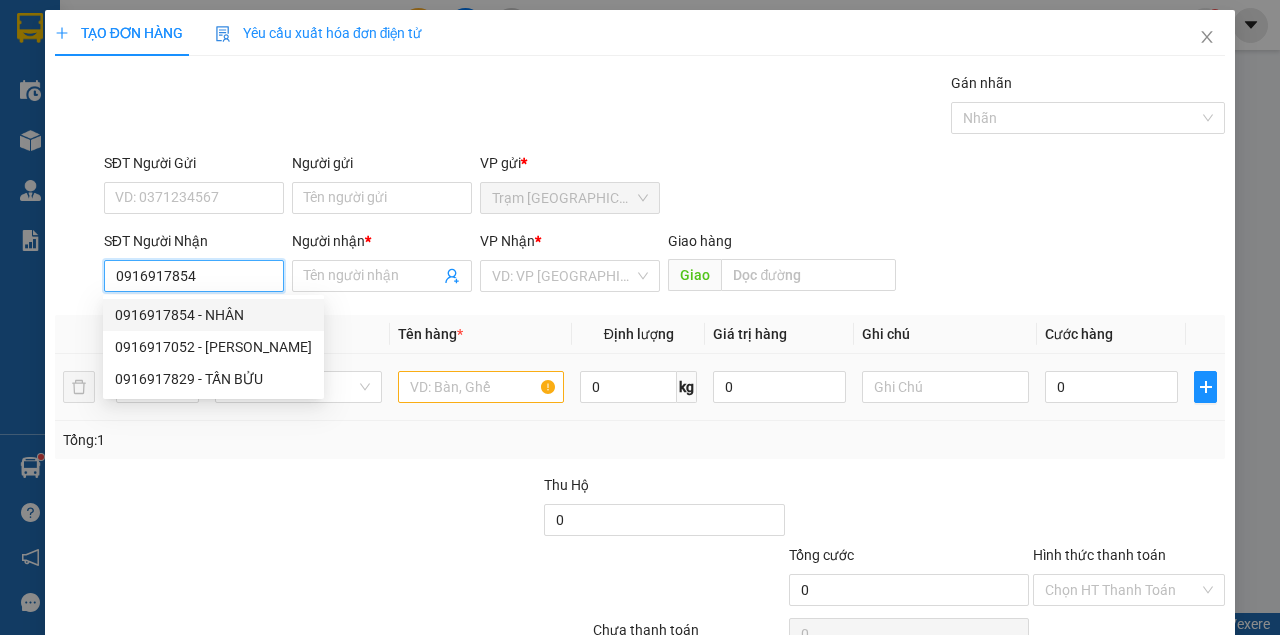 type on "NHÂN" 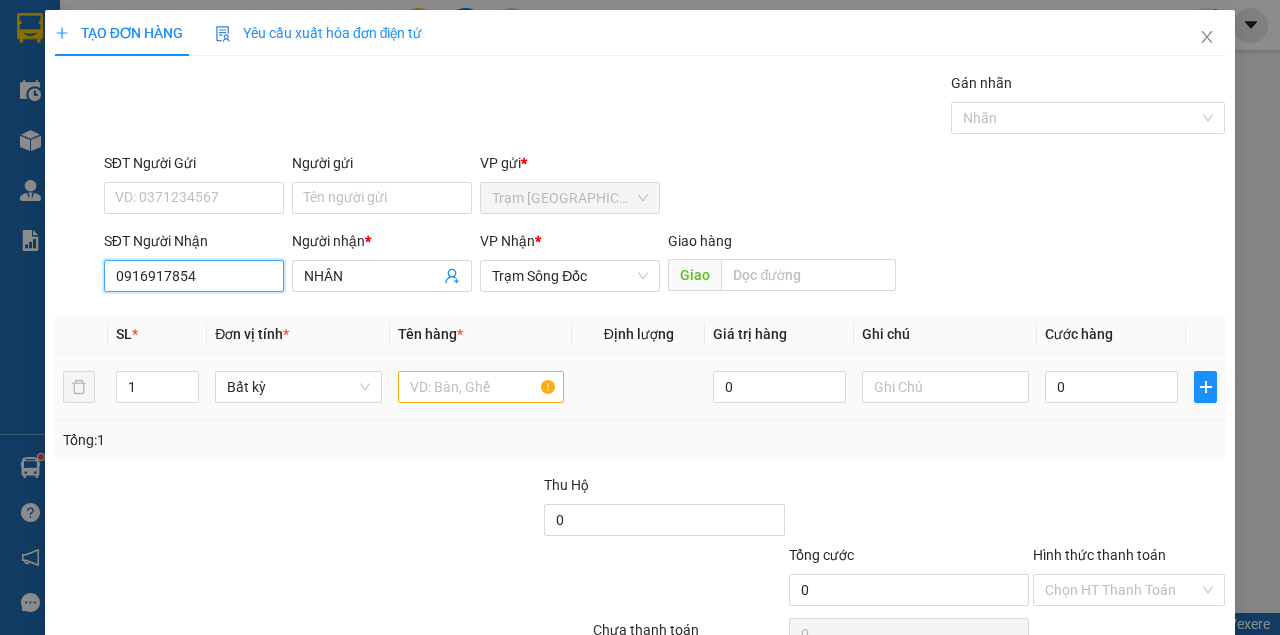 type on "0916917854" 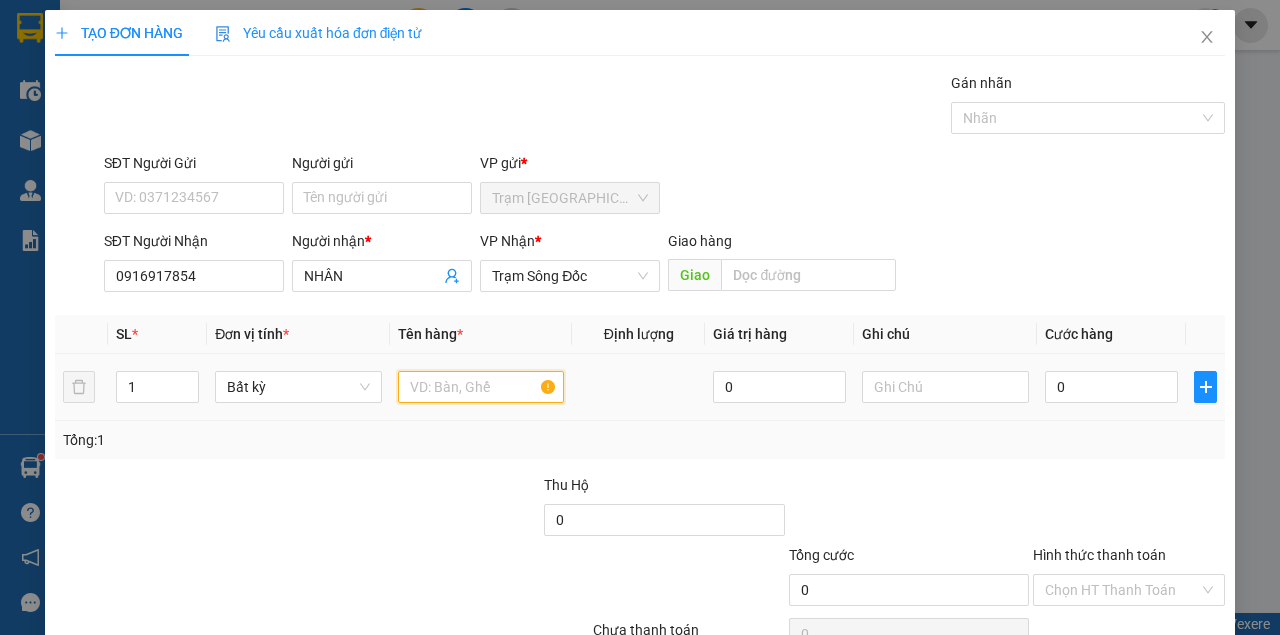 click at bounding box center (481, 387) 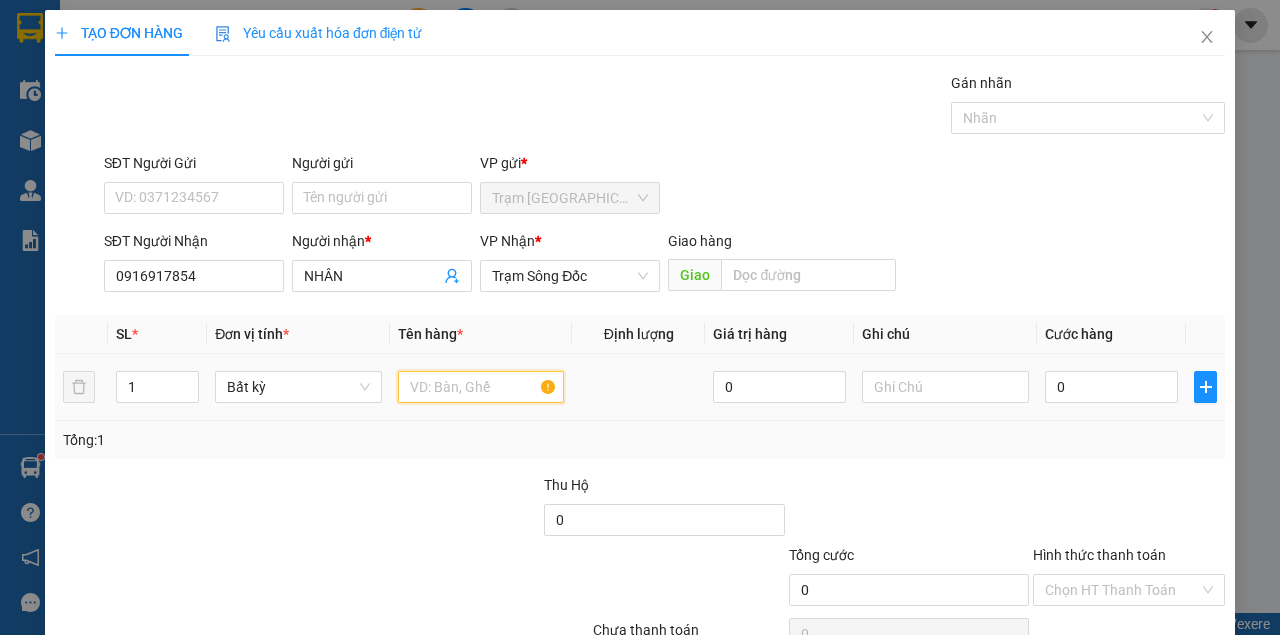 drag, startPoint x: 398, startPoint y: 380, endPoint x: 416, endPoint y: 370, distance: 20.59126 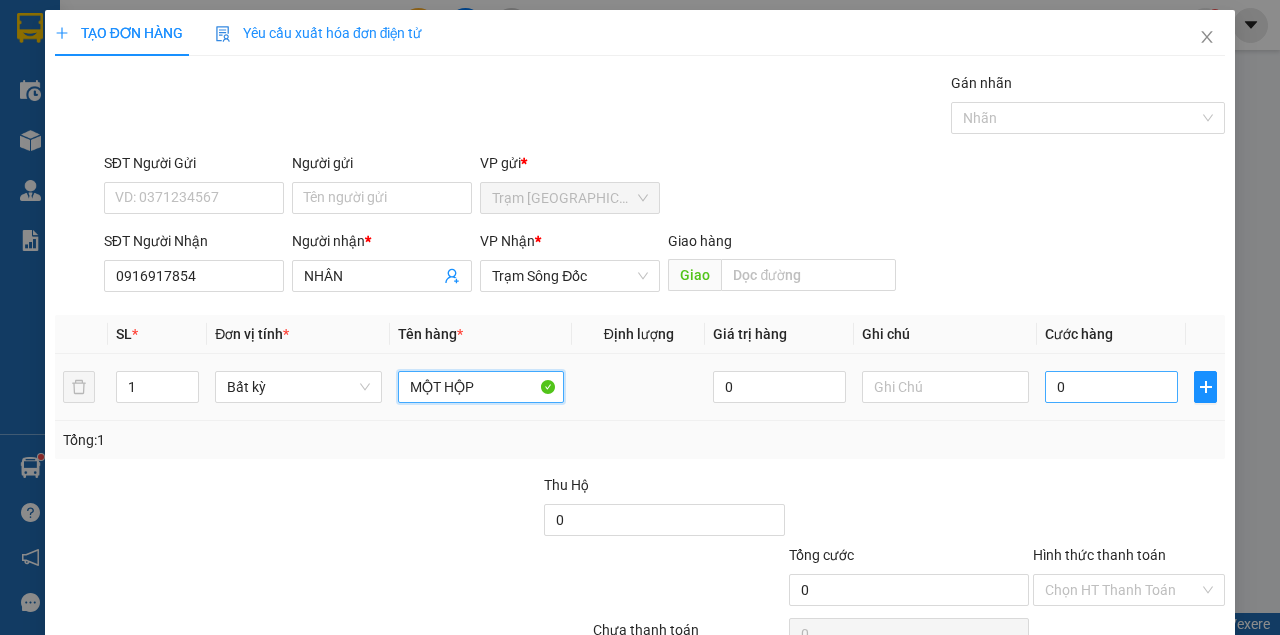 type on "MỘT HỘP" 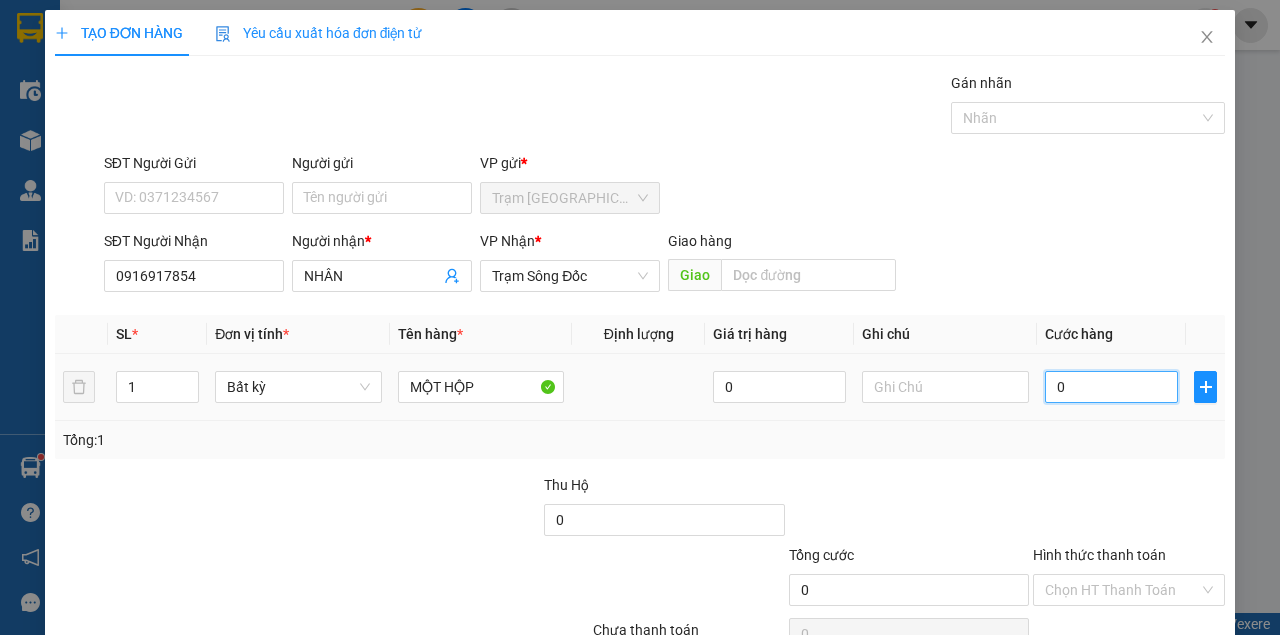 click on "0" at bounding box center [1111, 387] 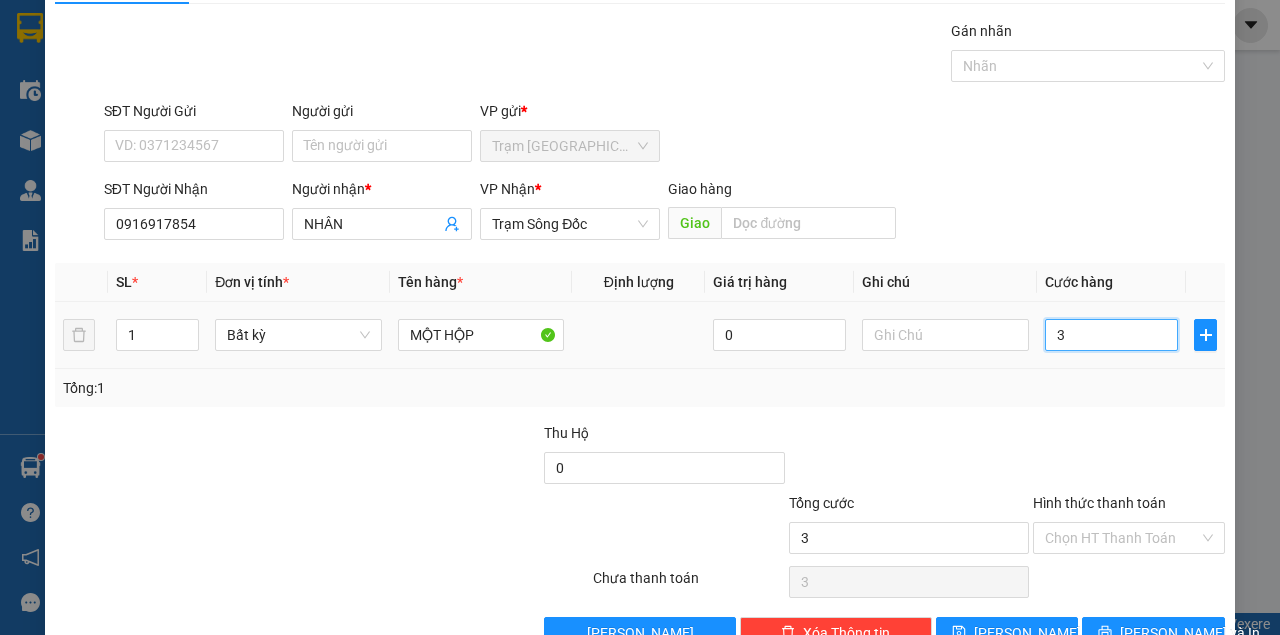 type on "30" 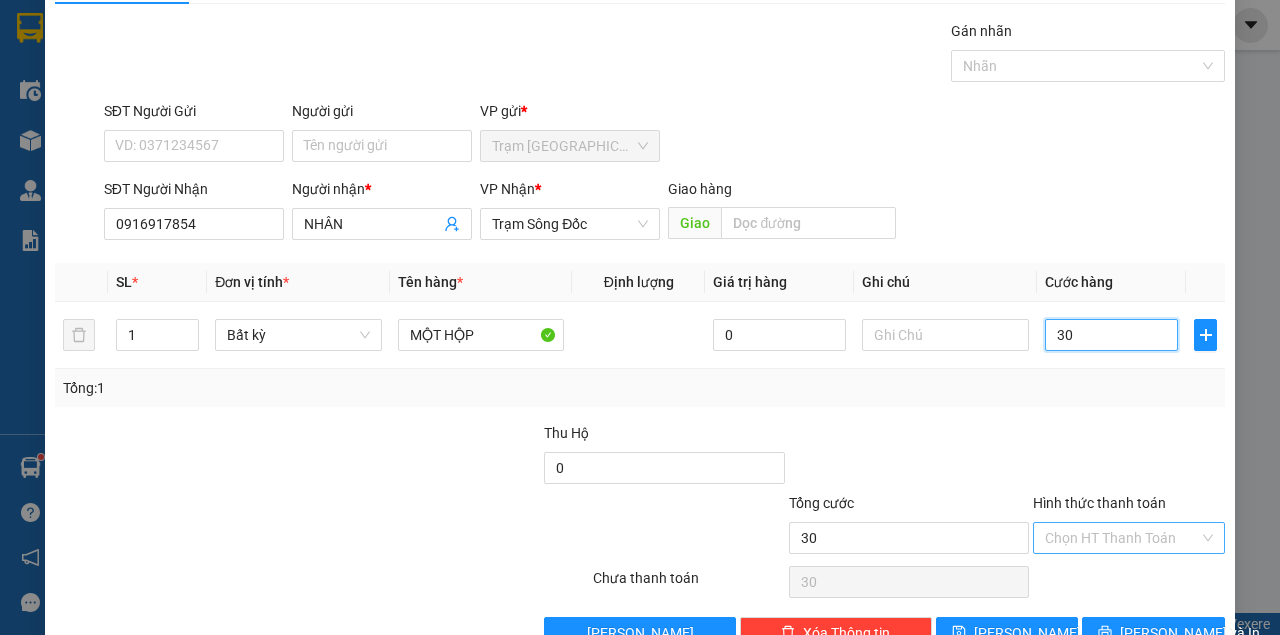 scroll, scrollTop: 102, scrollLeft: 0, axis: vertical 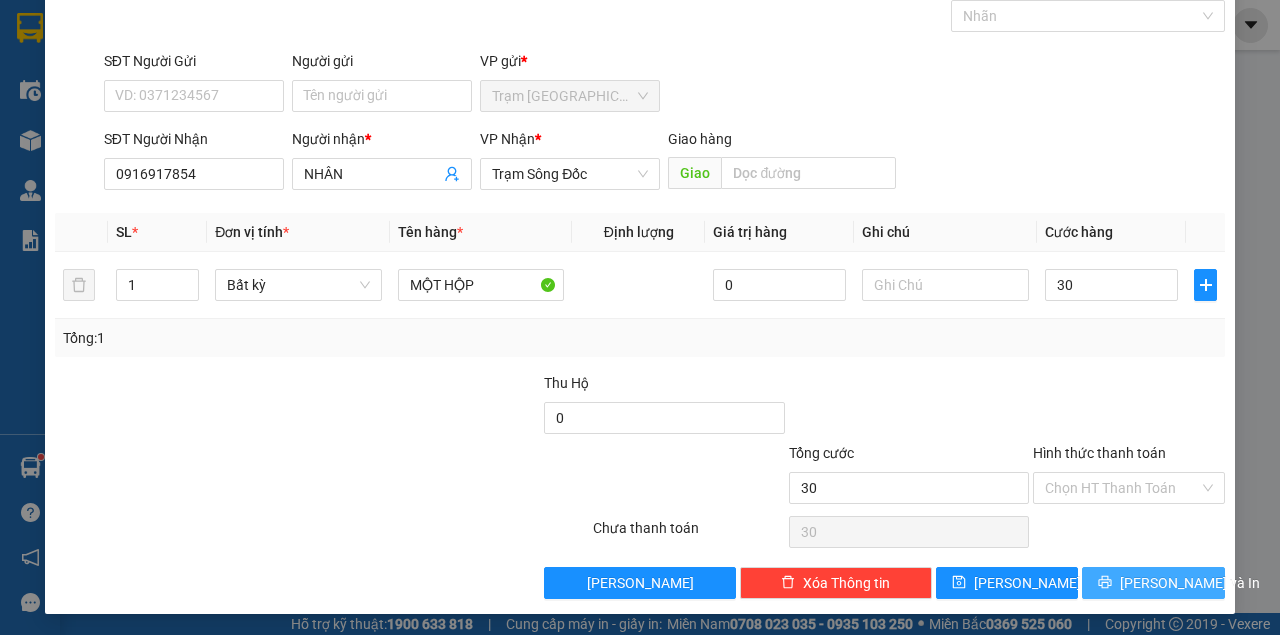 type on "30.000" 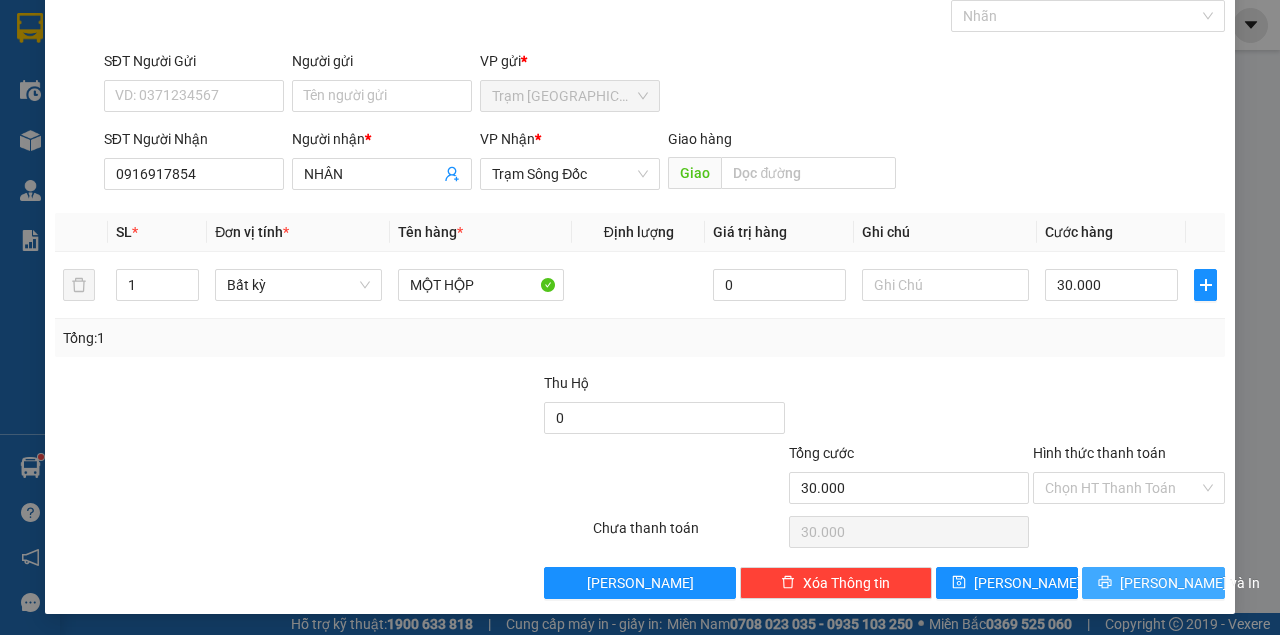 click on "[PERSON_NAME] và In" at bounding box center [1153, 583] 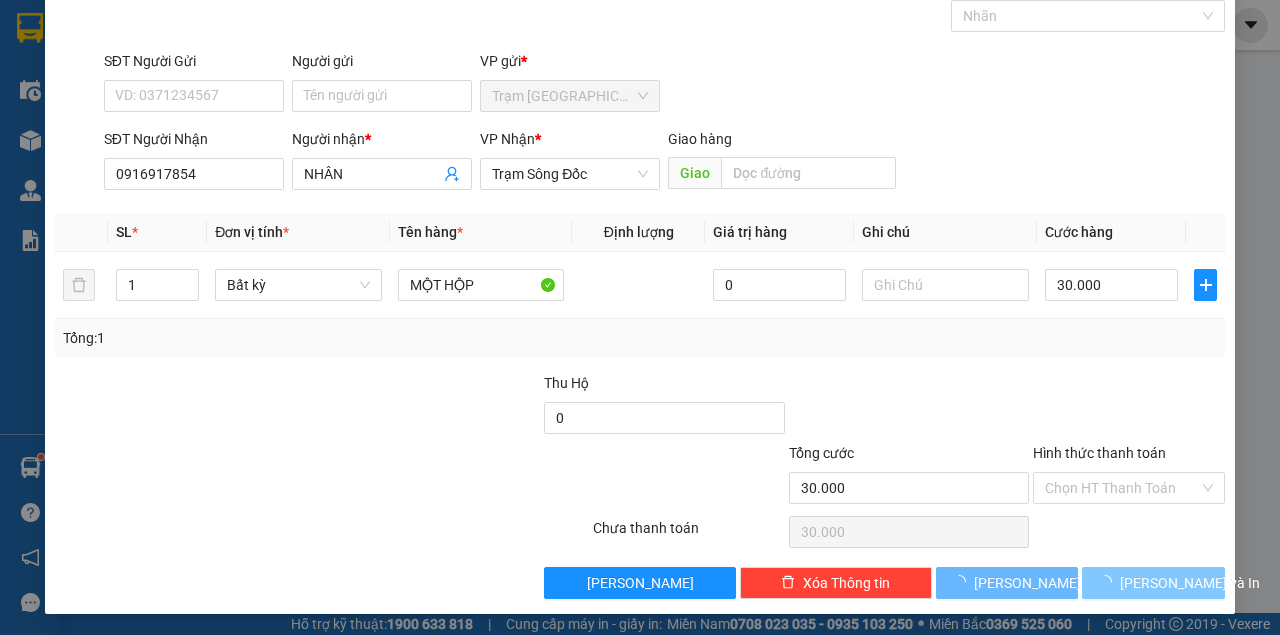 click on "[PERSON_NAME] và In" at bounding box center (1153, 583) 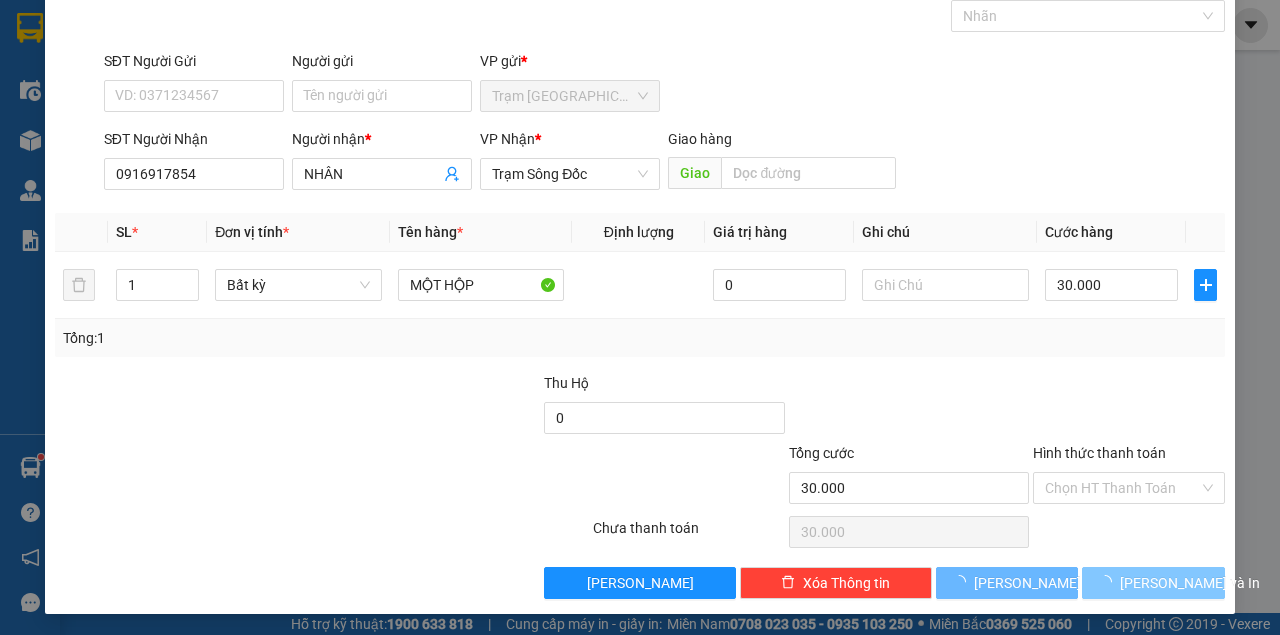 click on "[PERSON_NAME] và In" at bounding box center (1190, 583) 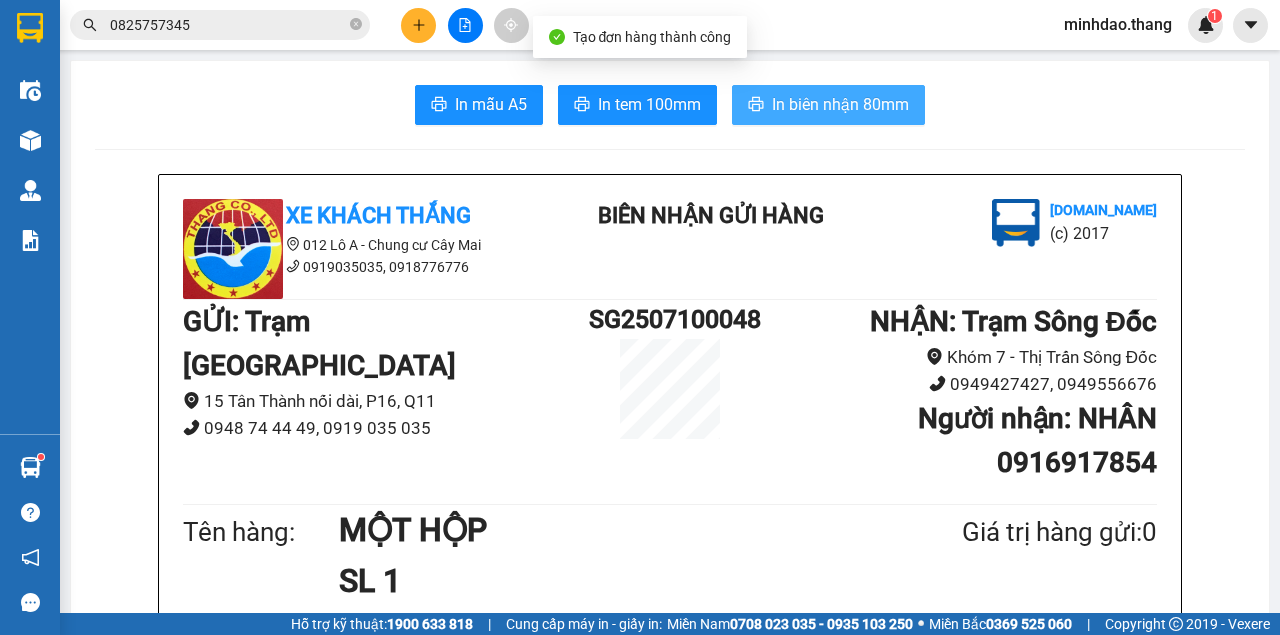 type 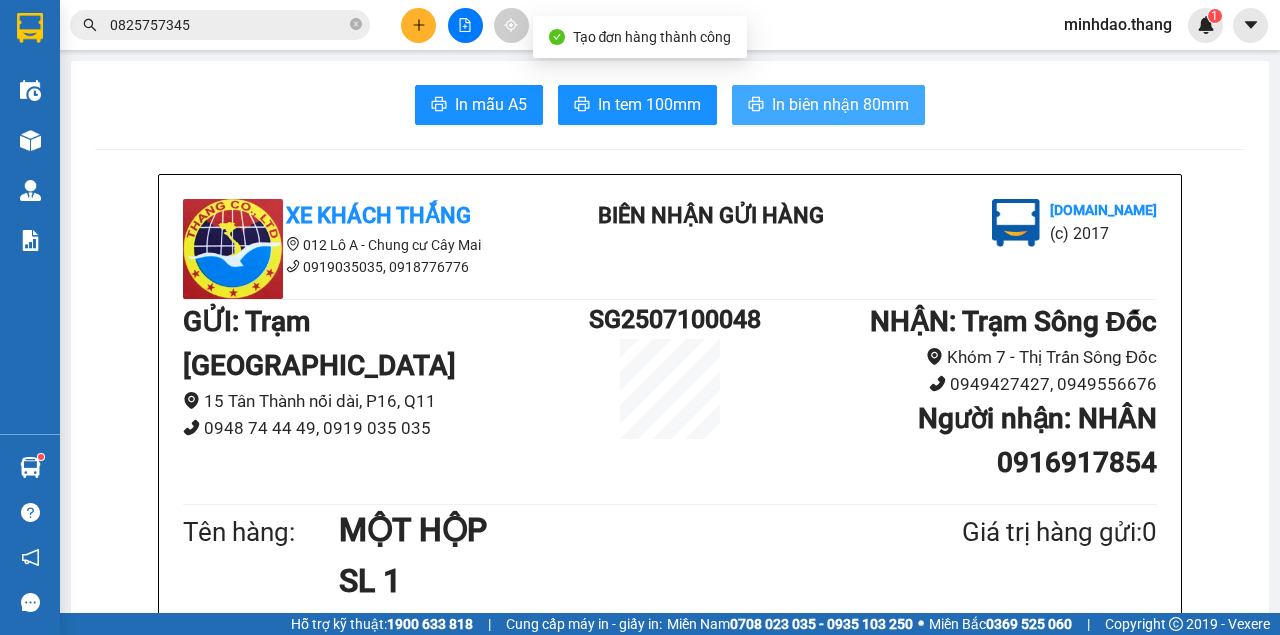 scroll, scrollTop: 0, scrollLeft: 0, axis: both 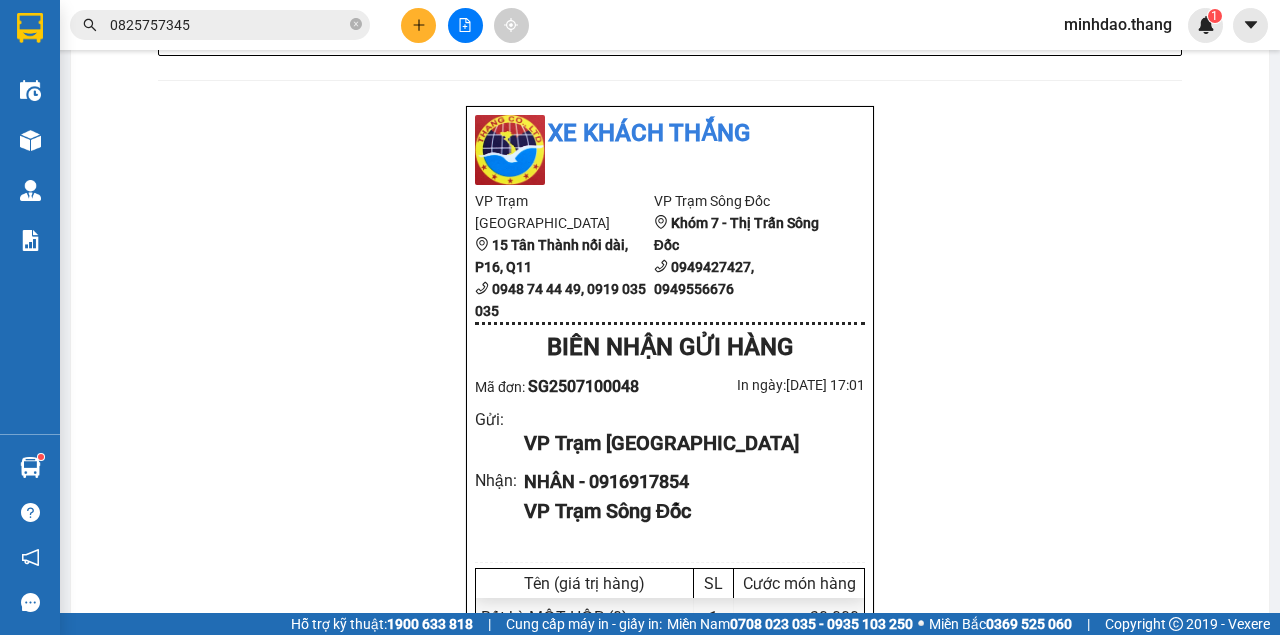 click on "Xe Khách THẮNG   012 Lô A - Chung cư Cây Mai   0919035035, 0918776776 BIÊN NHẬN GỬI HÀNG Vexere.com (c) 2017 GỬI :   Trạm Sài Gòn   15 Tân Thành nối dài, P16, Q11   0948 74 44 49, 0919 035 035 SG2507100048 NHẬN :   Trạm Sông Đốc   Khóm 7 - Thị Trấn Sông Đốc   0949427427, 0949556676 Người nhận :   NHÂN 0916917854 Tên hàng: MỘT HỘP  SL 1 Giá trị hàng gửi:  0 CC   30.000 Tổng phải thu:   30.000 Quy định nhận/gửi hàng : Quý Khách phải báo mã số trên Biên Nhận Gửi Hàng khi nhận hàng, phải trình CMND và giấy giới thiệu đối với hàng gửi bảo đảm, hàng có giá trị. Hàng gửi phải được nhận trong vòng 05 ngày kể từ ngày gửi. Quá thời hạn trên, Công Ty không chịu trách nhiệm. Hàng Kính, Dễ Vỡ,...Công Ty không bồi thường. Hàng gửi có giá trị cao Quý Khách phải khai báo để được gửi theo phương thức đảm bảo giá trị. Xe Khách THẮNG" at bounding box center (670, 470) 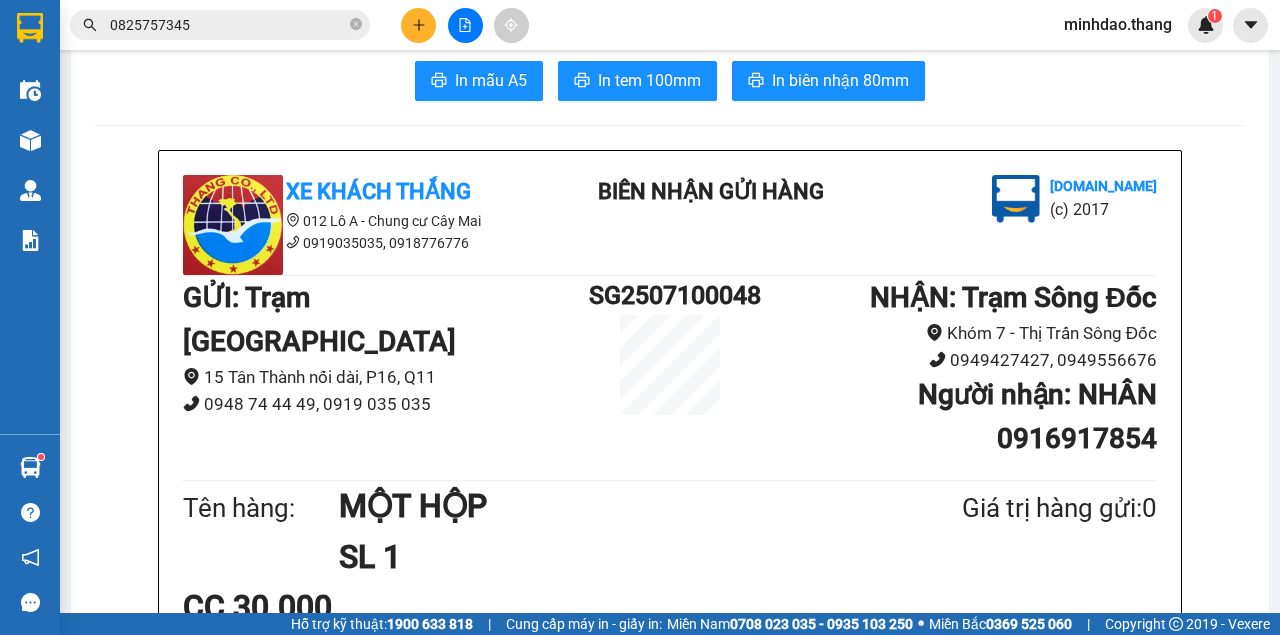 scroll, scrollTop: 0, scrollLeft: 0, axis: both 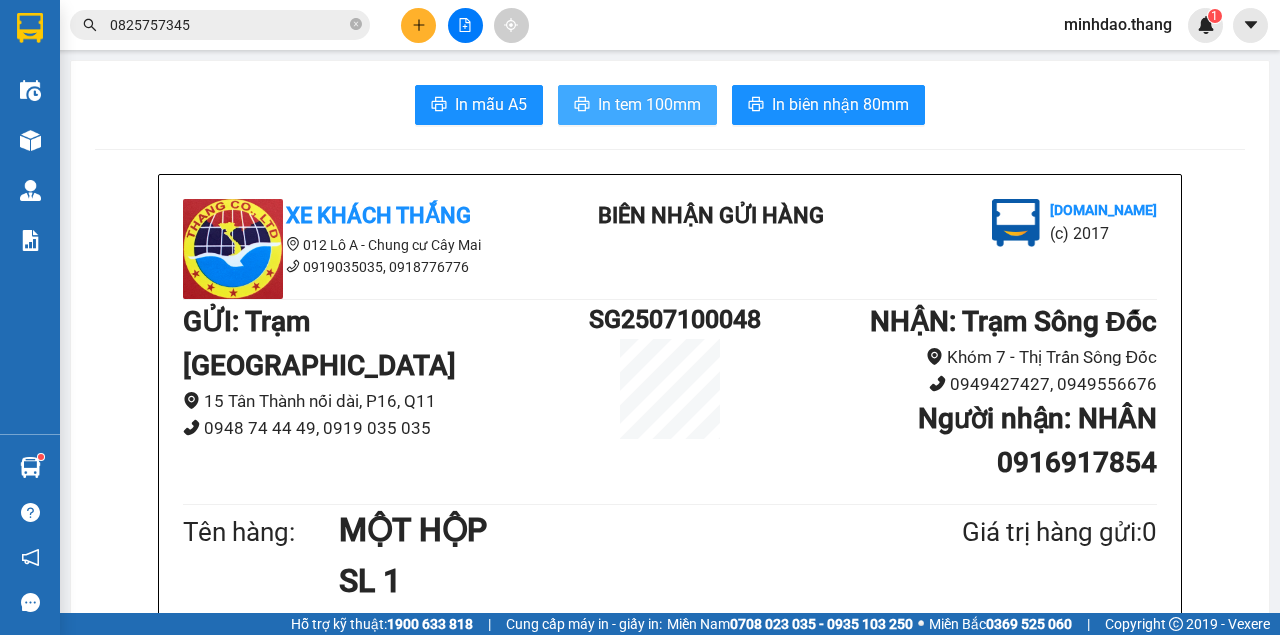 click on "In tem 100mm" at bounding box center [649, 104] 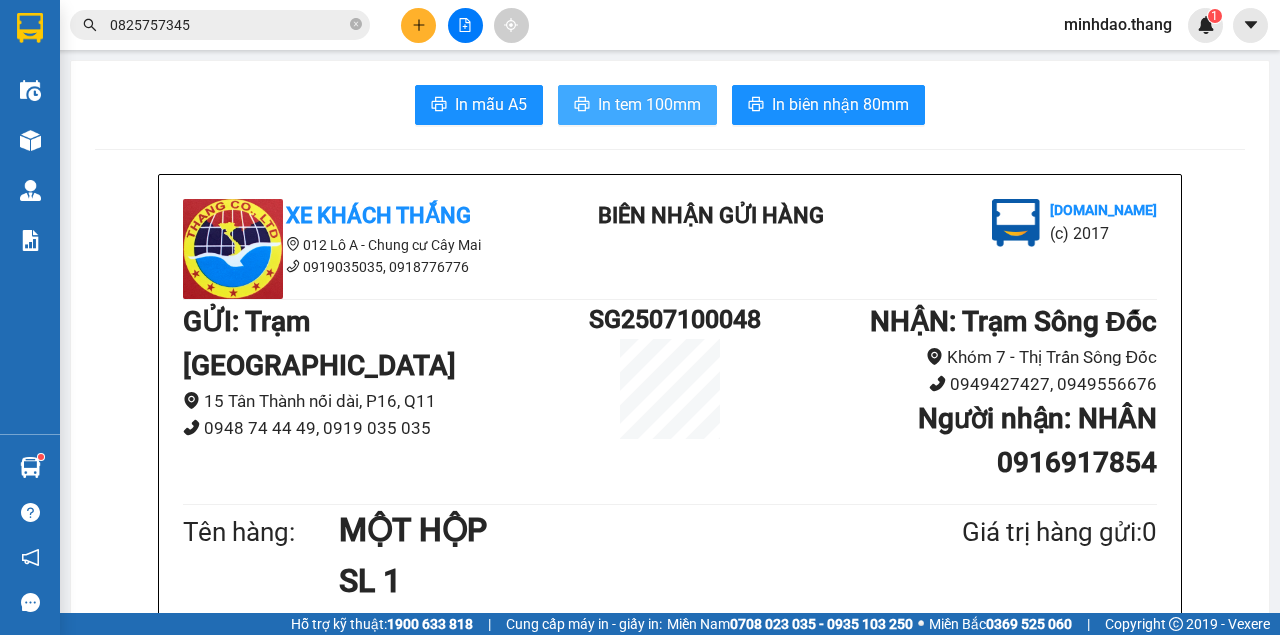 scroll, scrollTop: 0, scrollLeft: 0, axis: both 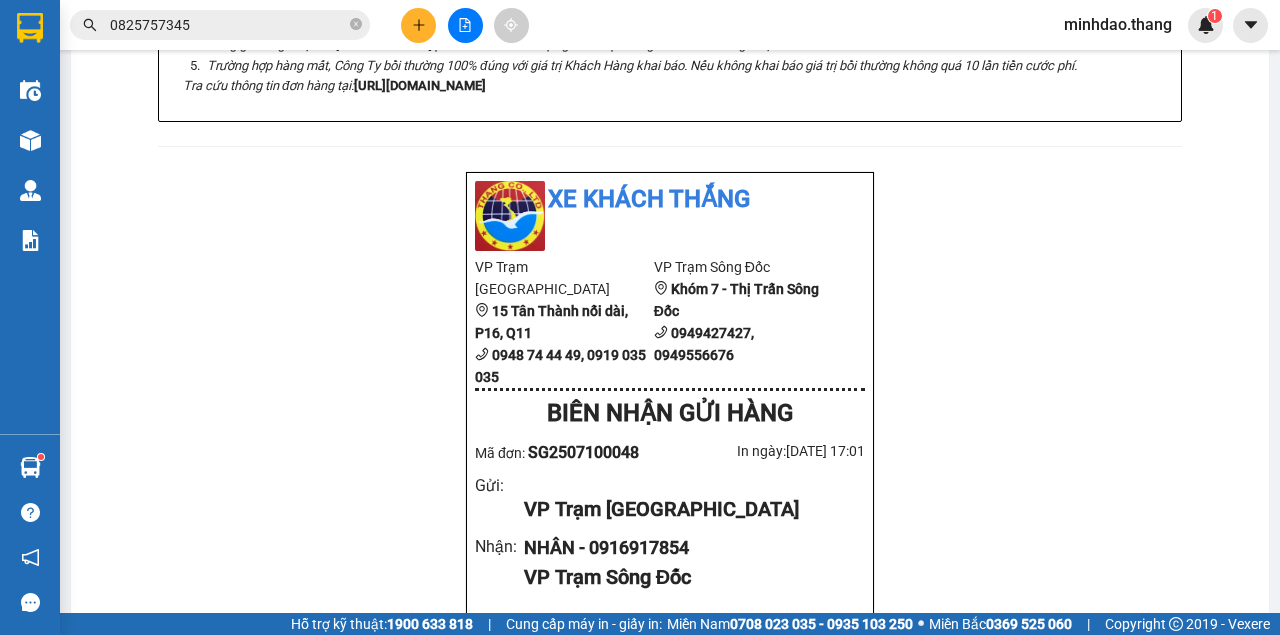 click on "Xe Khách THẮNG   012 Lô A - Chung cư Cây Mai   0919035035, 0918776776 BIÊN NHẬN GỬI HÀNG Vexere.com (c) 2017 GỬI :   Trạm Sài Gòn   15 Tân Thành nối dài, P16, Q11   0948 74 44 49, 0919 035 035 SG2507100048 NHẬN :   Trạm Sông Đốc   Khóm 7 - Thị Trấn Sông Đốc   0949427427, 0949556676 Người nhận :   NHÂN 0916917854 Tên hàng: MỘT HỘP  SL 1 Giá trị hàng gửi:  0 CC   30.000 Tổng phải thu:   30.000 Quy định nhận/gửi hàng : Quý Khách phải báo mã số trên Biên Nhận Gửi Hàng khi nhận hàng, phải trình CMND và giấy giới thiệu đối với hàng gửi bảo đảm, hàng có giá trị. Hàng gửi phải được nhận trong vòng 05 ngày kể từ ngày gửi. Quá thời hạn trên, Công Ty không chịu trách nhiệm. Hàng Kính, Dễ Vỡ,...Công Ty không bồi thường. Hàng gửi có giá trị cao Quý Khách phải khai báo để được gửi theo phương thức đảm bảo giá trị. Xe Khách THẮNG" at bounding box center (670, 536) 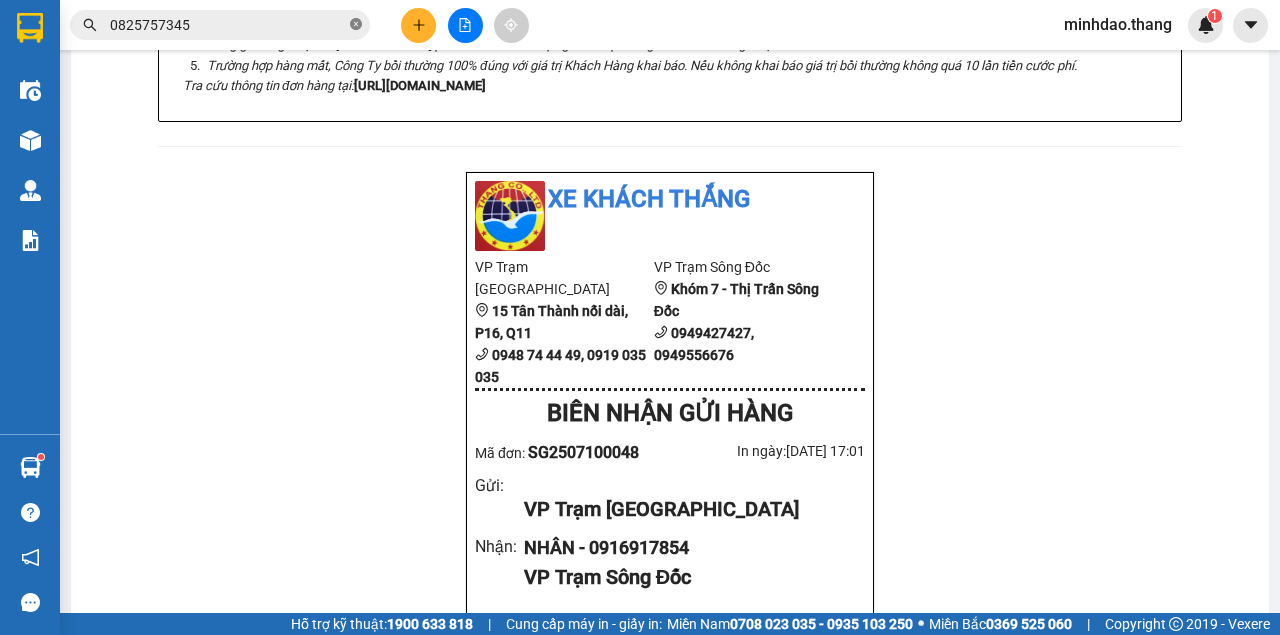 click 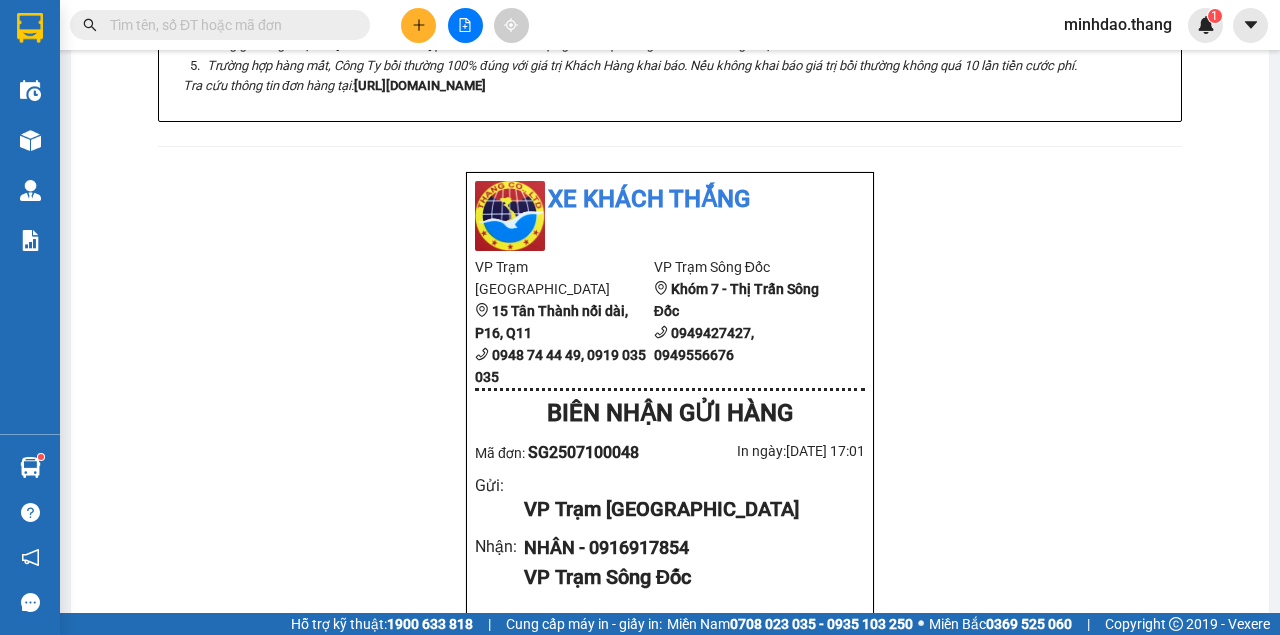 click at bounding box center [228, 25] 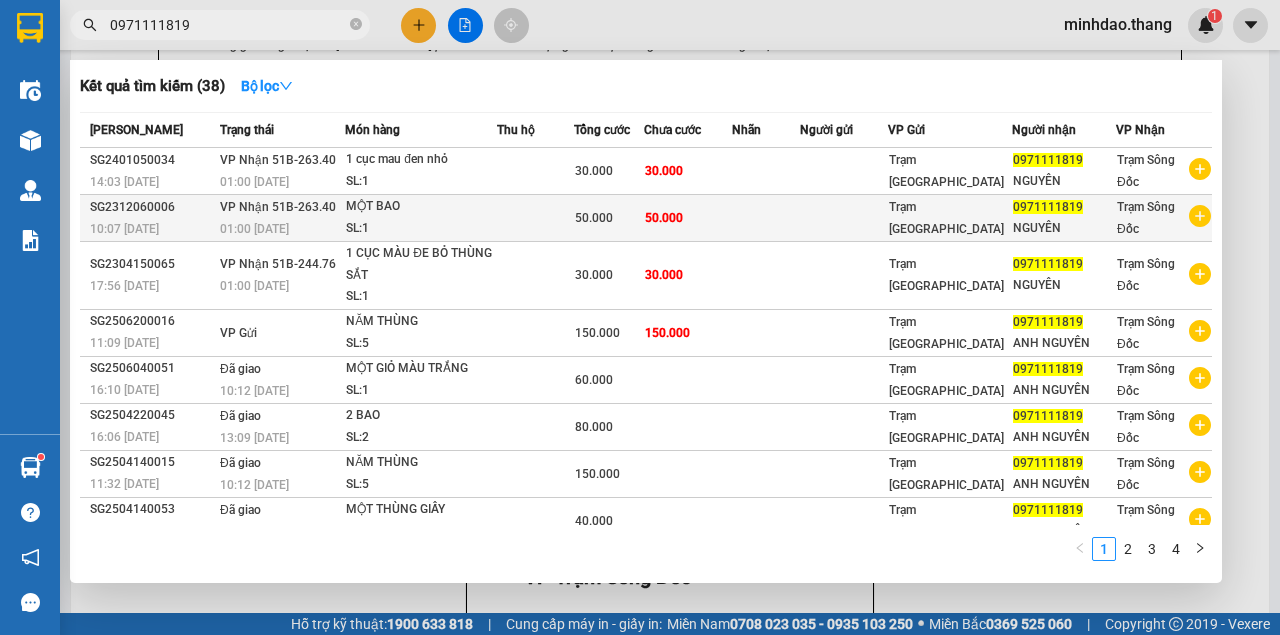 type on "0971111819" 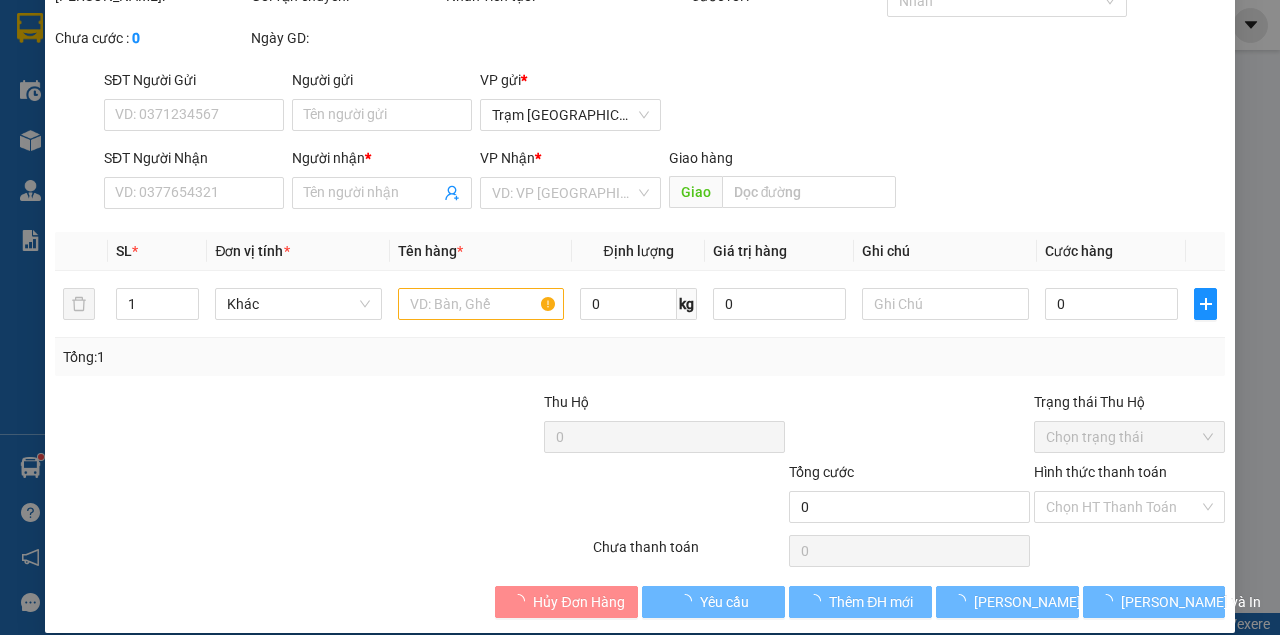 type on "0971111819" 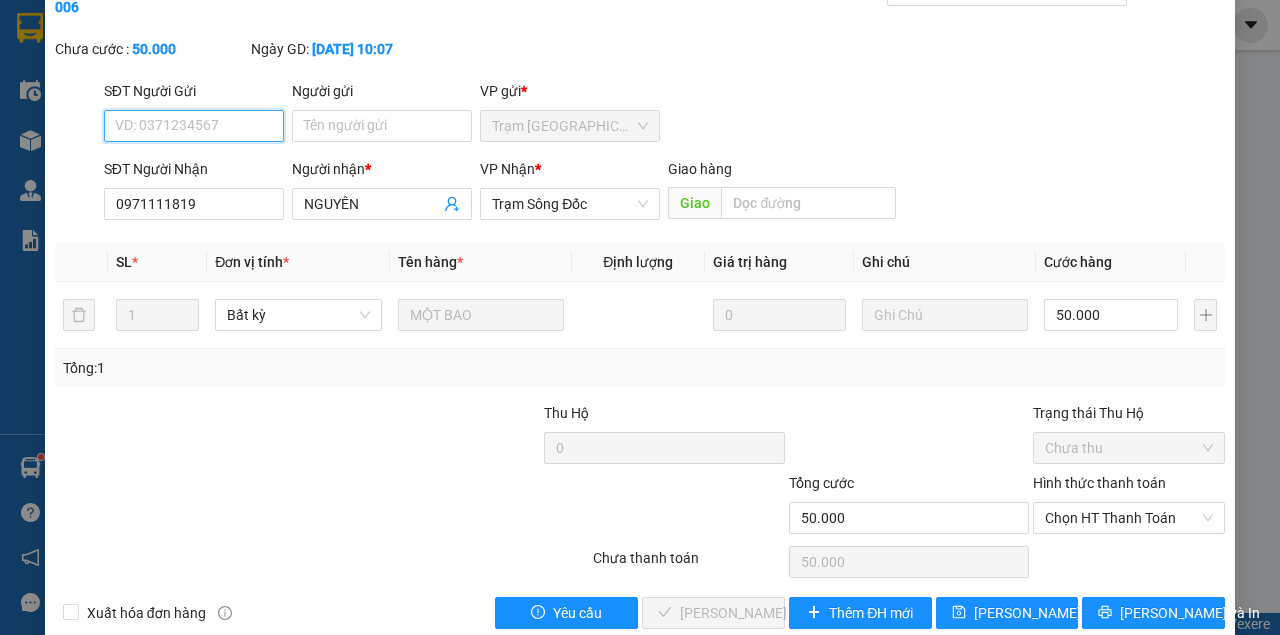 scroll, scrollTop: 129, scrollLeft: 0, axis: vertical 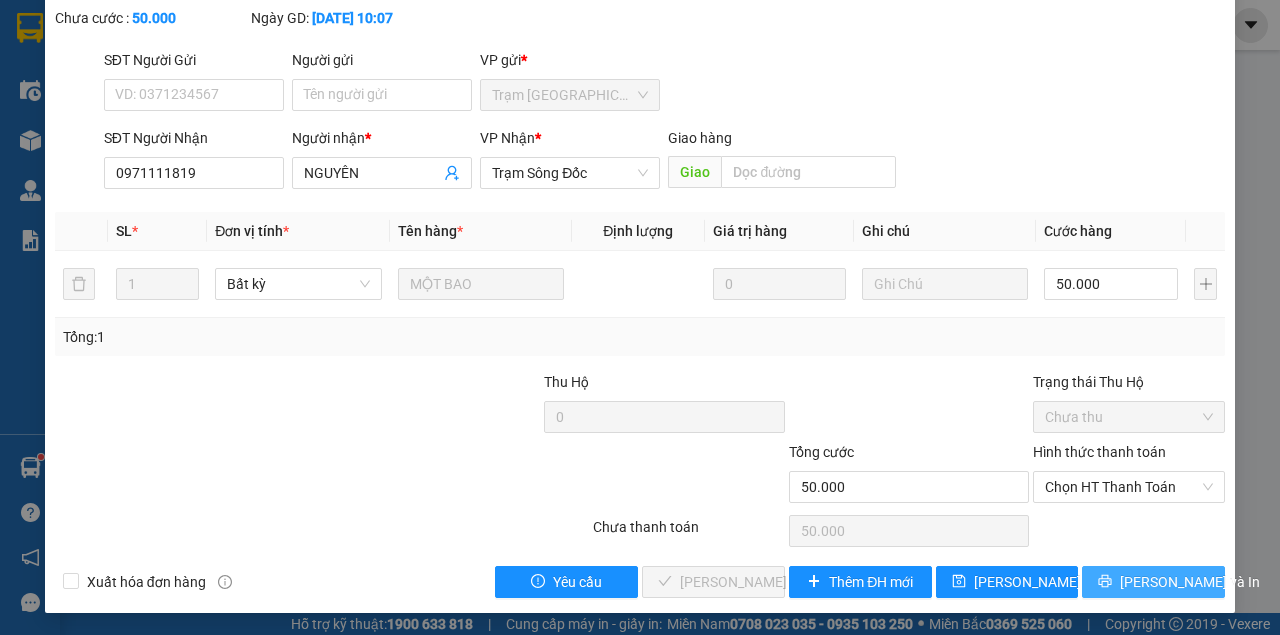 click on "[PERSON_NAME] và In" at bounding box center (1190, 582) 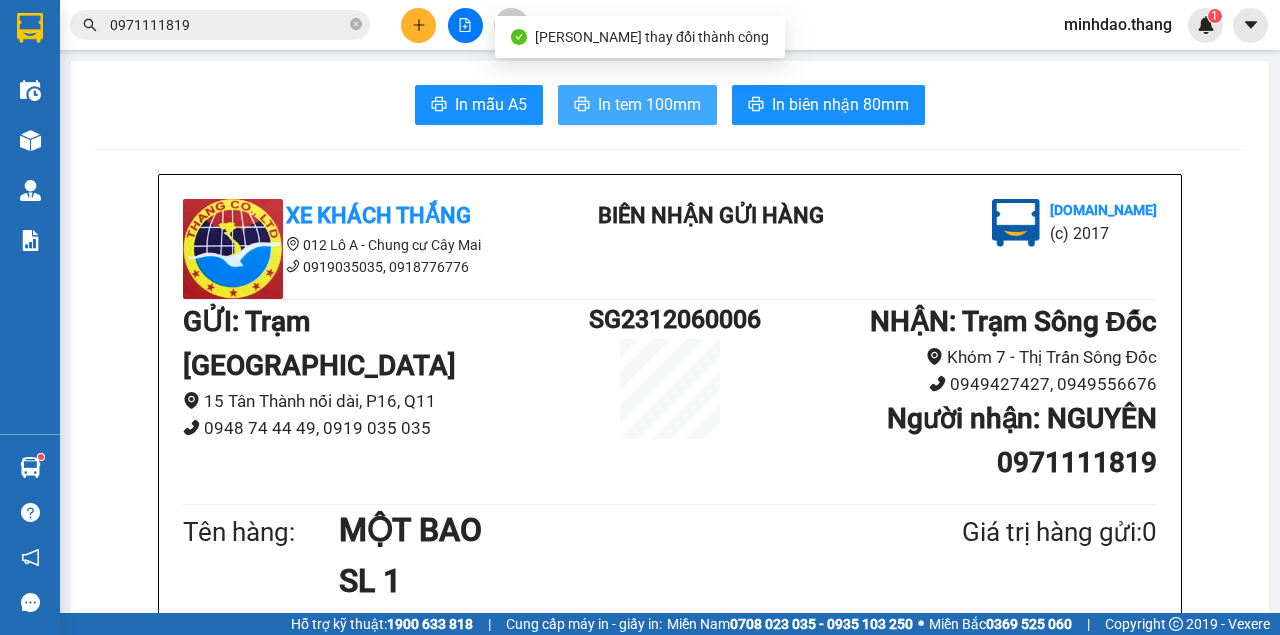 click on "In tem 100mm" at bounding box center (637, 105) 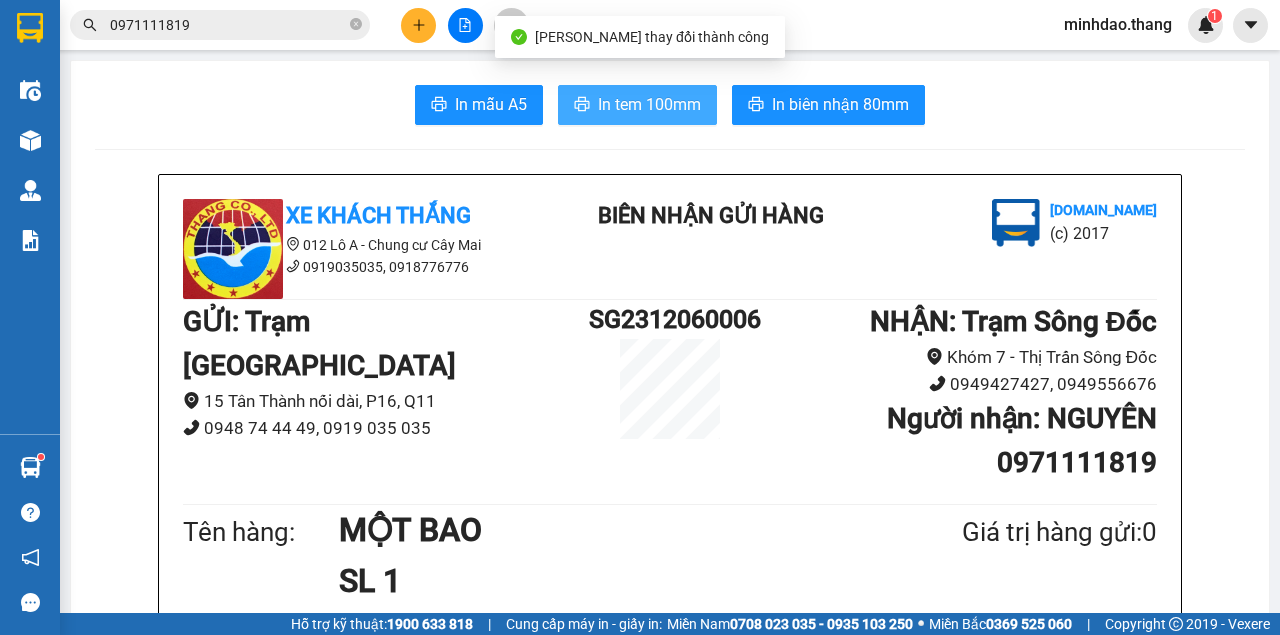 scroll, scrollTop: 0, scrollLeft: 0, axis: both 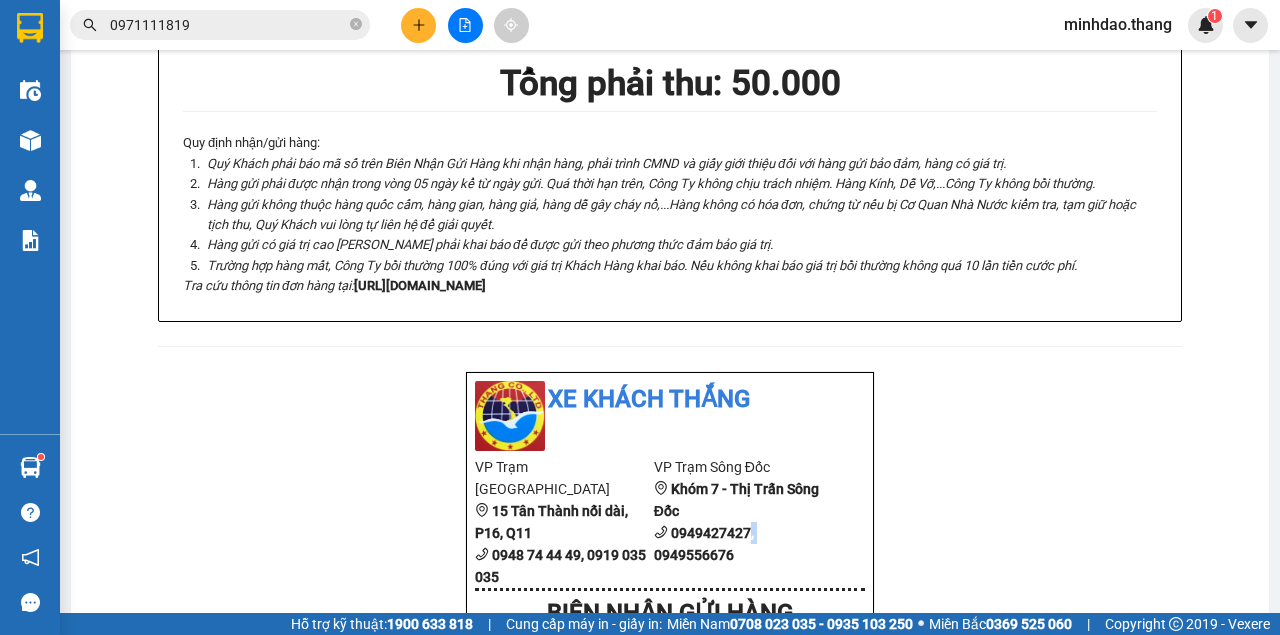 drag, startPoint x: 980, startPoint y: 538, endPoint x: 972, endPoint y: 520, distance: 19.697716 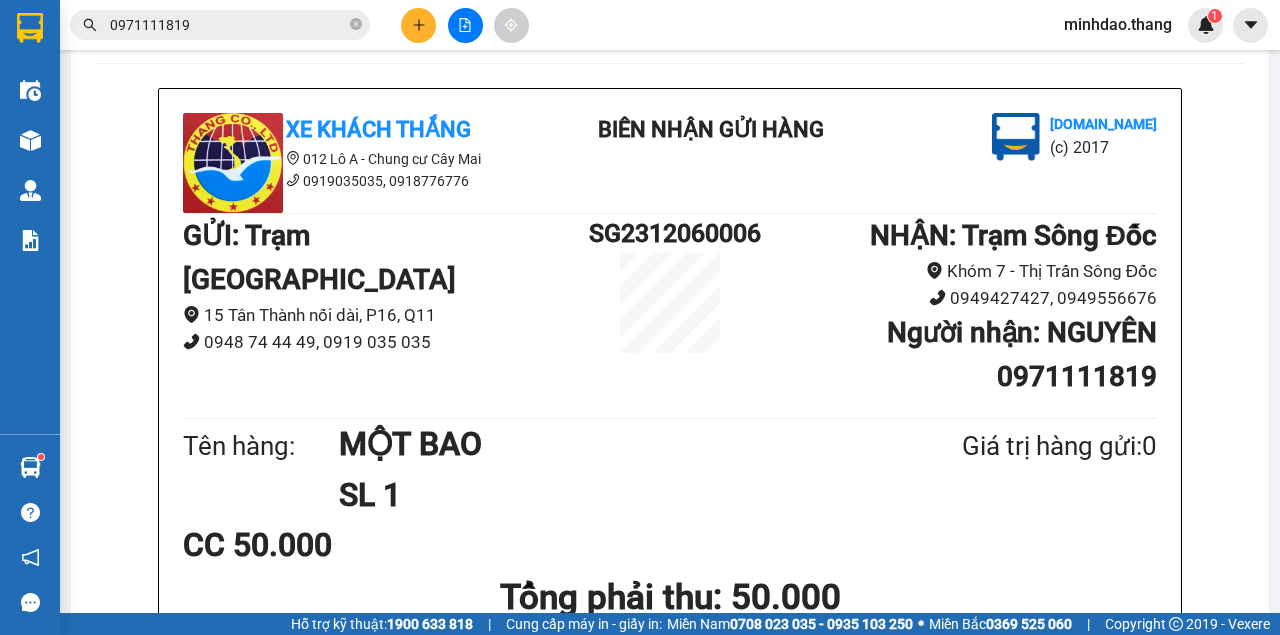 scroll, scrollTop: 0, scrollLeft: 0, axis: both 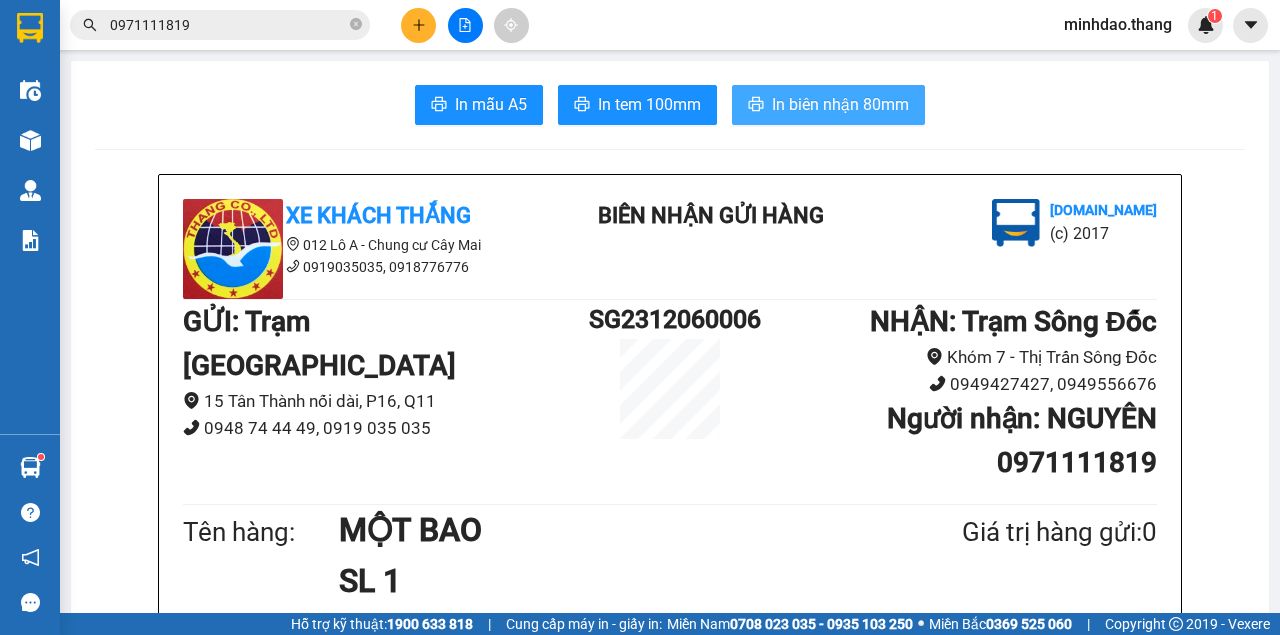 click on "In biên nhận 80mm" at bounding box center [840, 104] 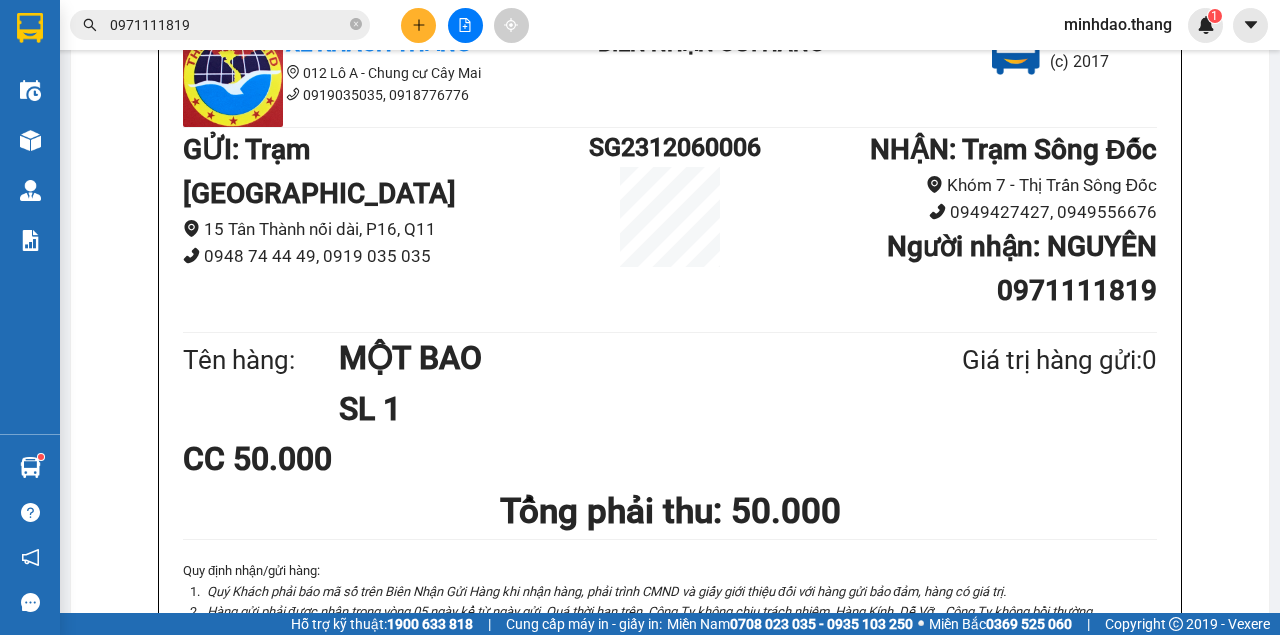 scroll, scrollTop: 0, scrollLeft: 0, axis: both 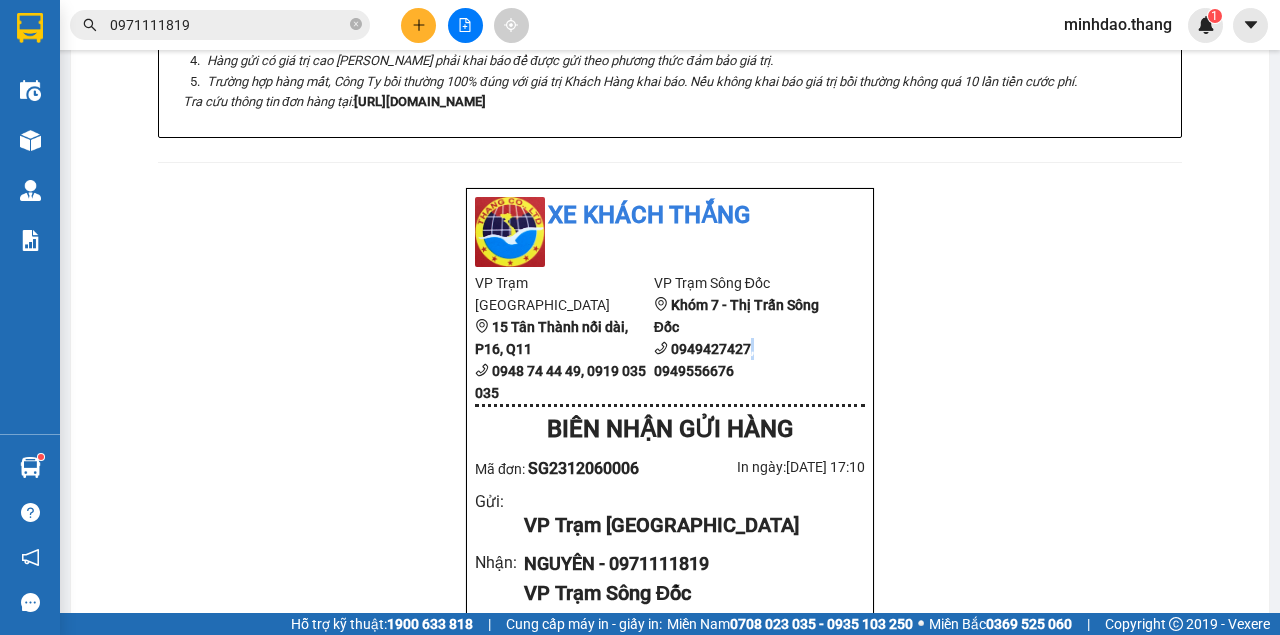 click on "In biên nhận 80mm" at bounding box center [840, -680] 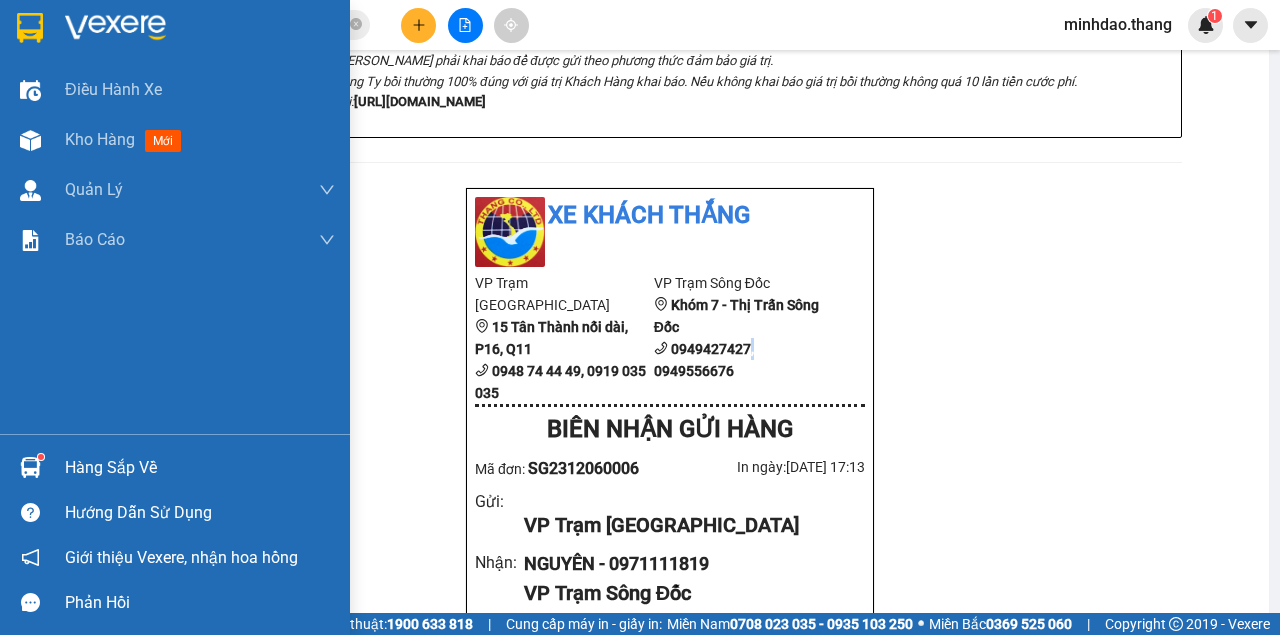 drag, startPoint x: 28, startPoint y: 128, endPoint x: 290, endPoint y: 580, distance: 522.4443 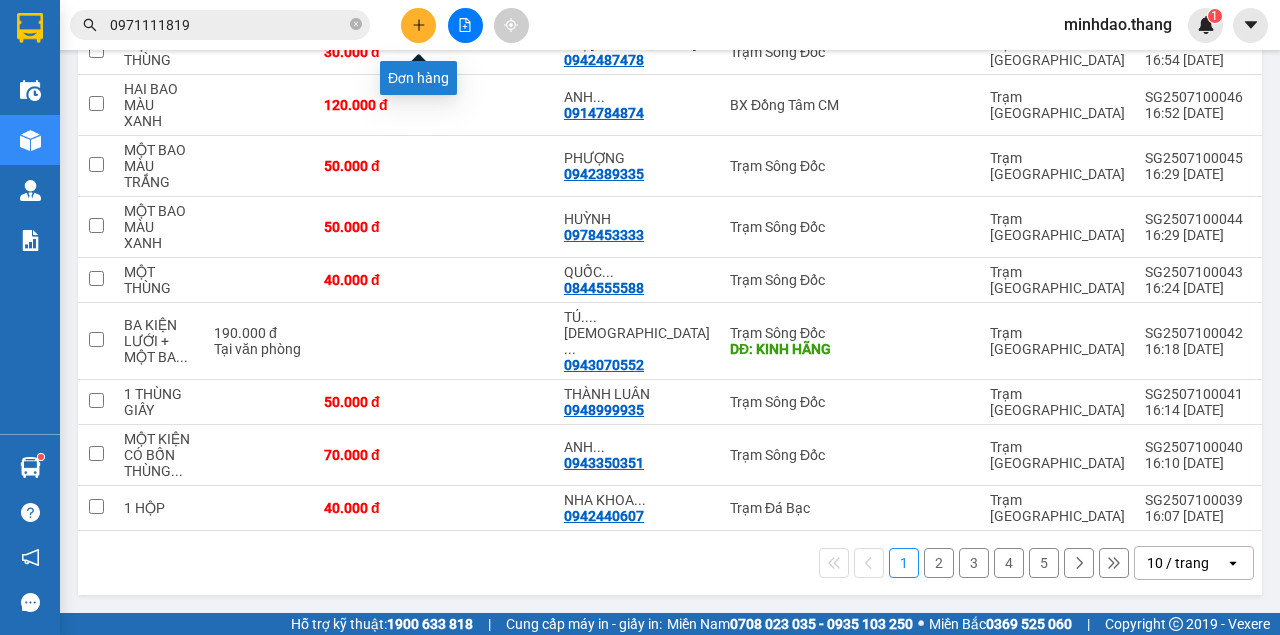 click at bounding box center [418, 25] 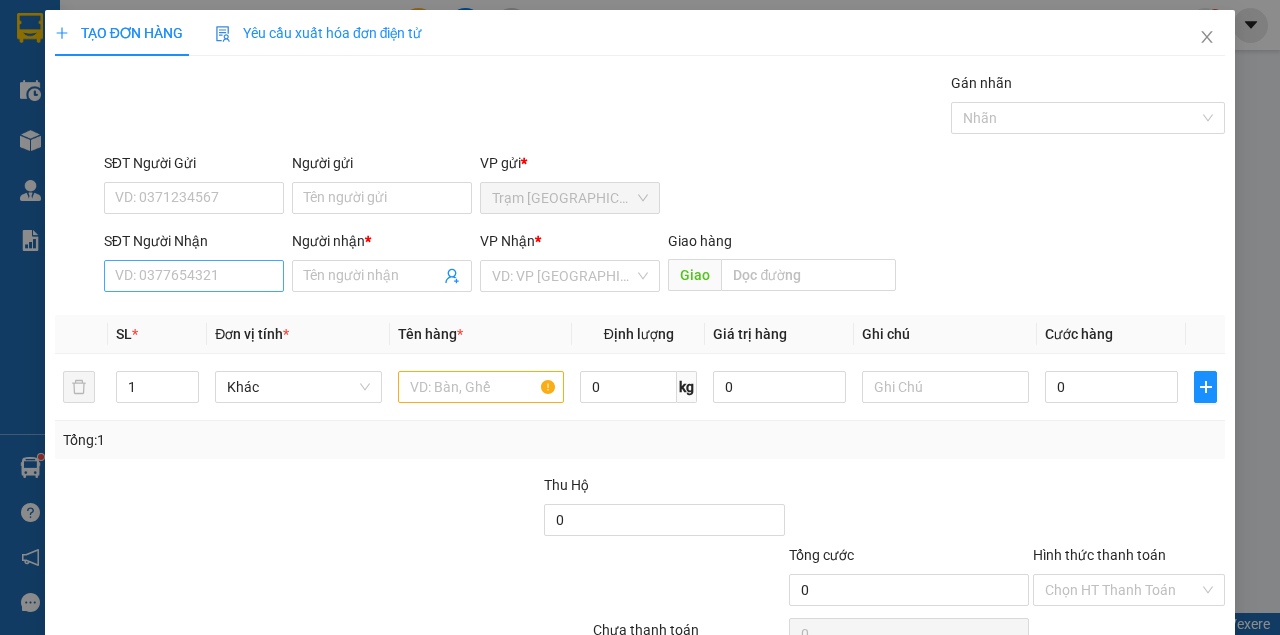 click on "SĐT Người Nhận VD: 0377654321" at bounding box center [194, 265] 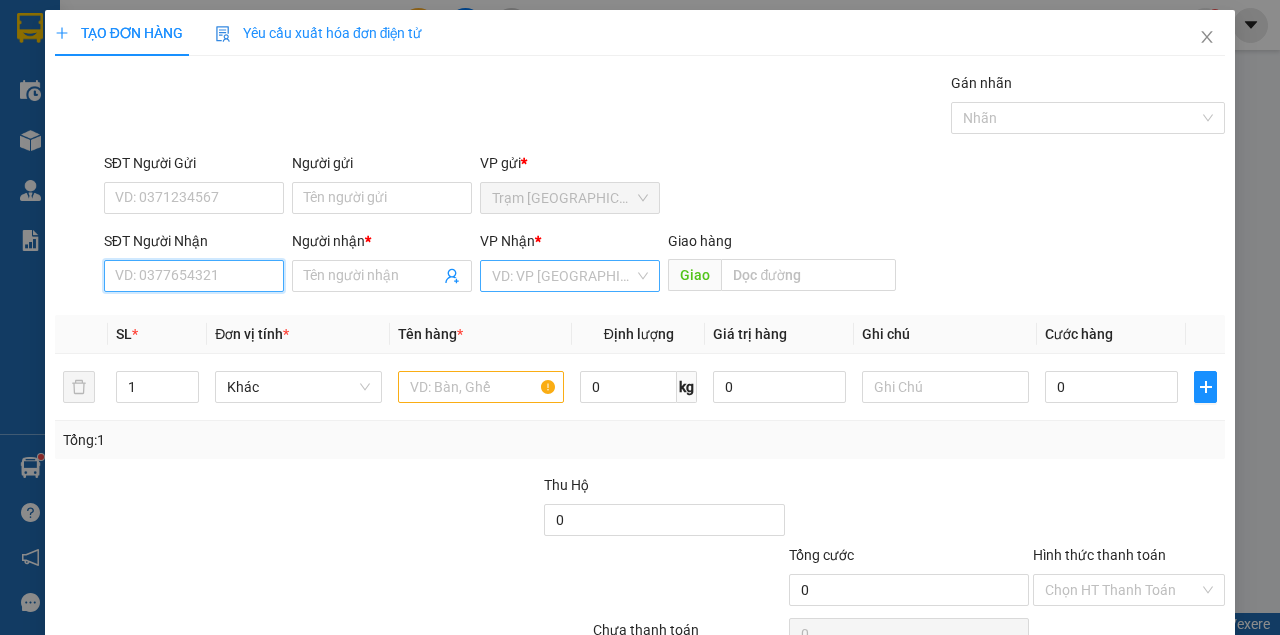 drag, startPoint x: 258, startPoint y: 278, endPoint x: 560, endPoint y: 266, distance: 302.2383 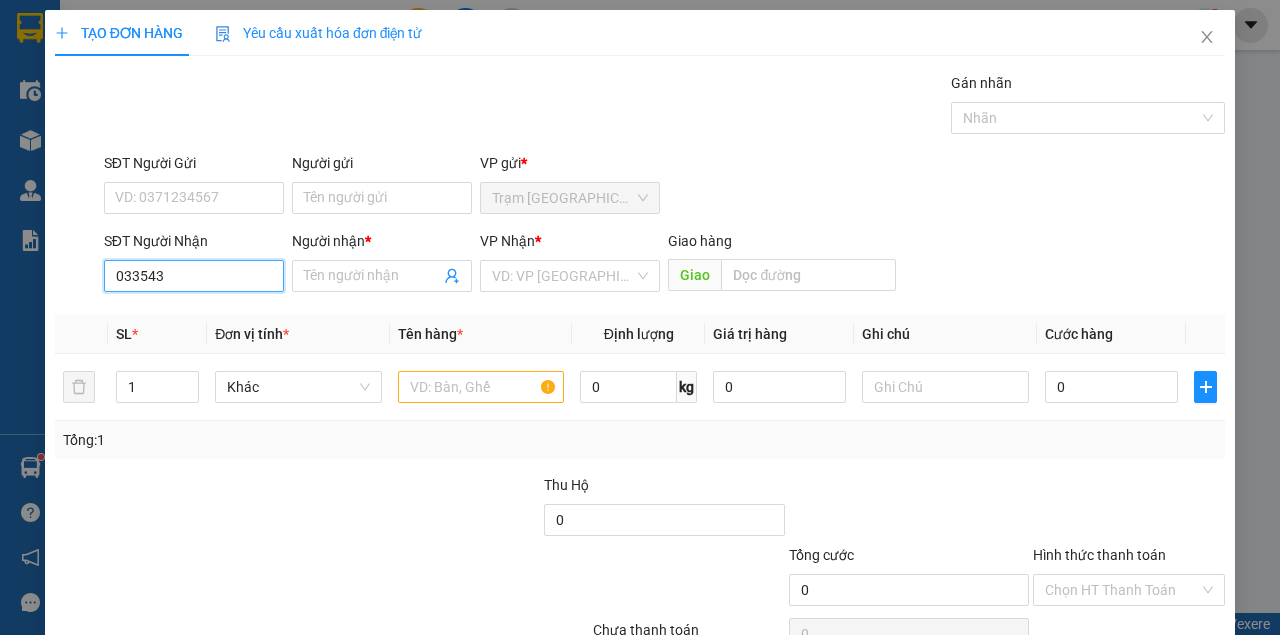 click on "033543" at bounding box center [194, 276] 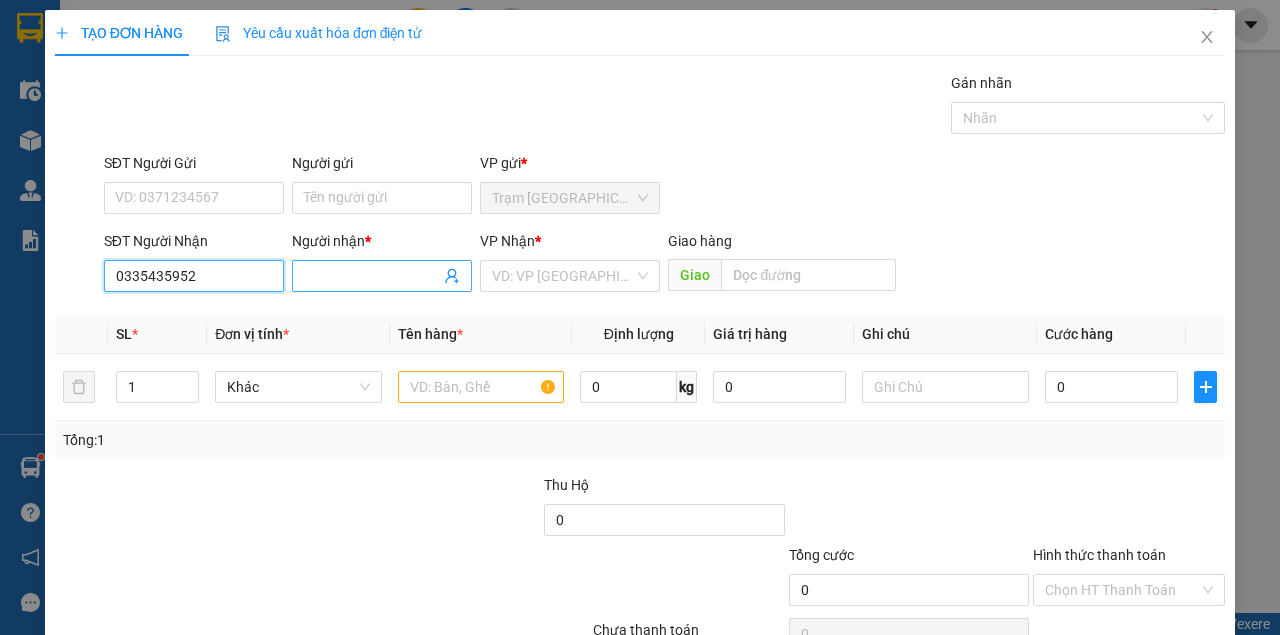 type on "0335435952" 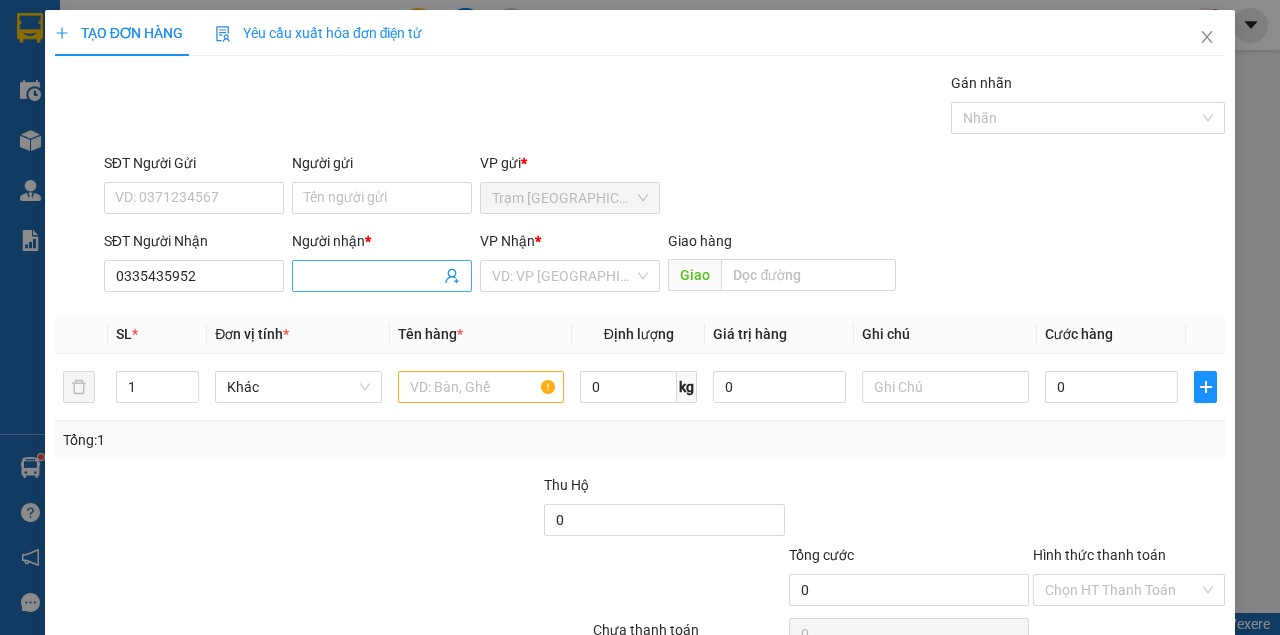 click on "Người nhận  *" at bounding box center (372, 276) 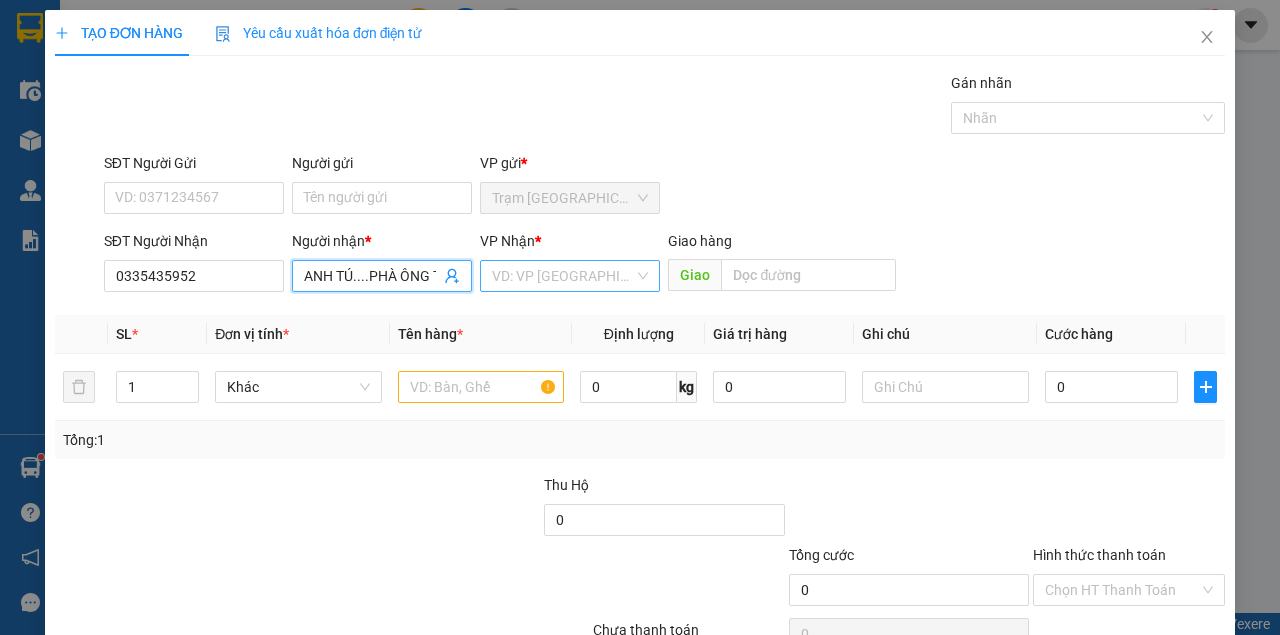 type on "ANH TÚ....PHÀ ÔNG TỰ" 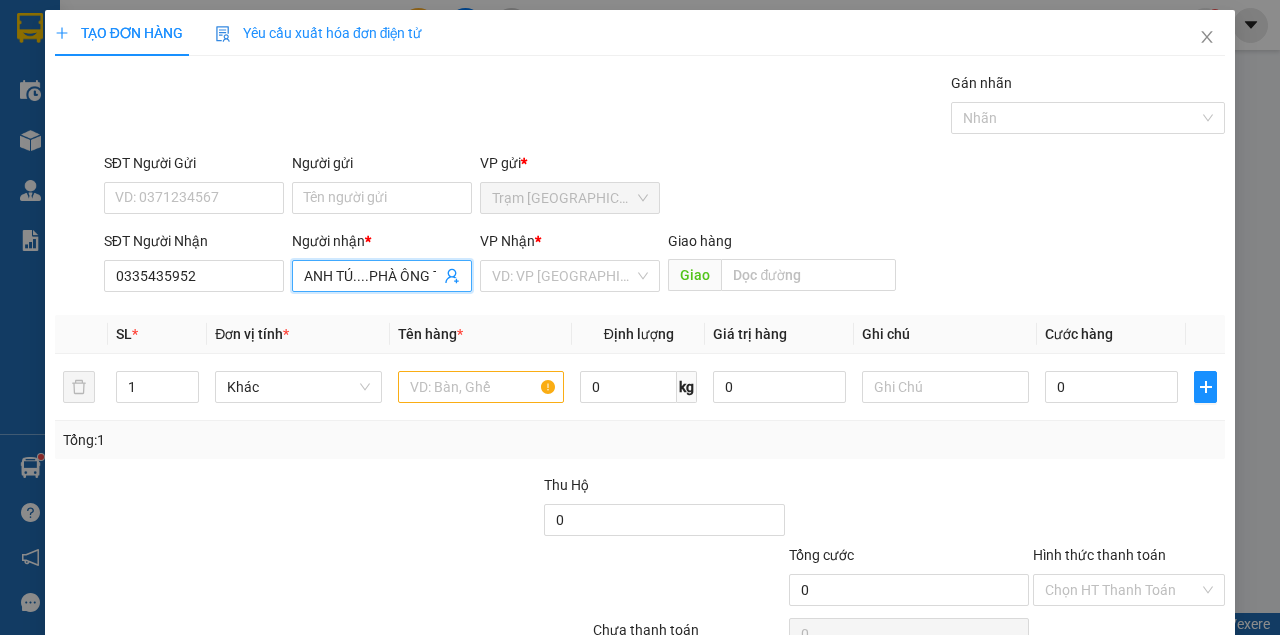 drag, startPoint x: 553, startPoint y: 283, endPoint x: 548, endPoint y: 292, distance: 10.29563 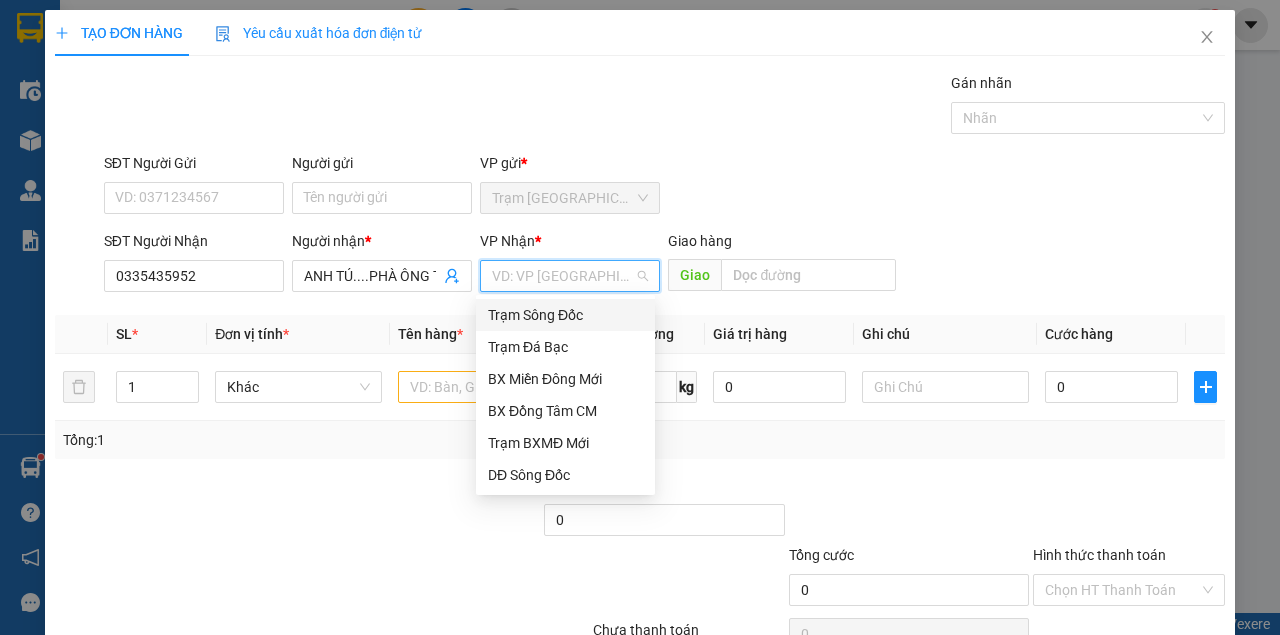 drag, startPoint x: 560, startPoint y: 310, endPoint x: 398, endPoint y: 309, distance: 162.00308 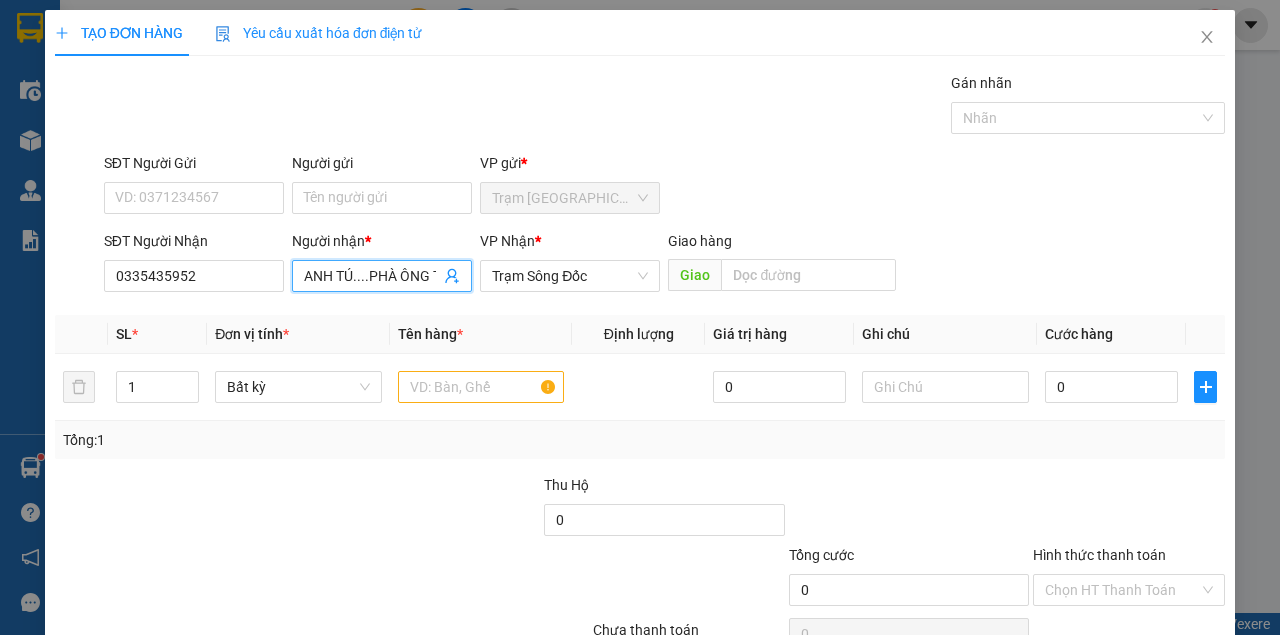 drag, startPoint x: 361, startPoint y: 274, endPoint x: 398, endPoint y: 282, distance: 37.85499 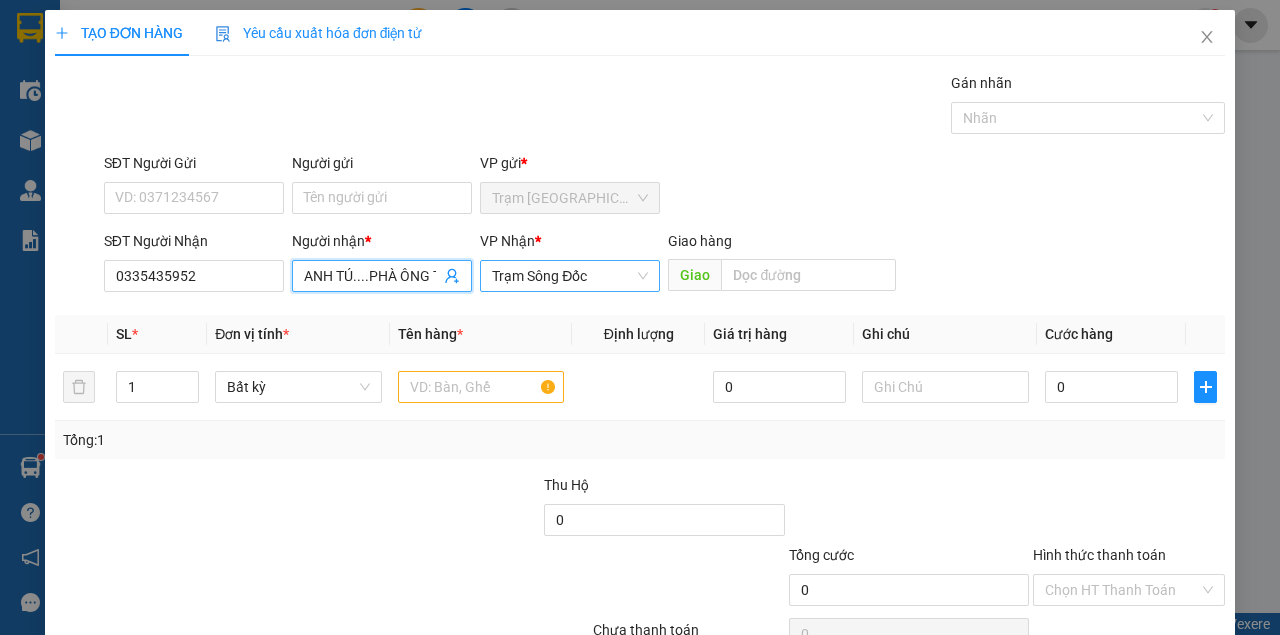 drag, startPoint x: 347, startPoint y: 274, endPoint x: 508, endPoint y: 282, distance: 161.19864 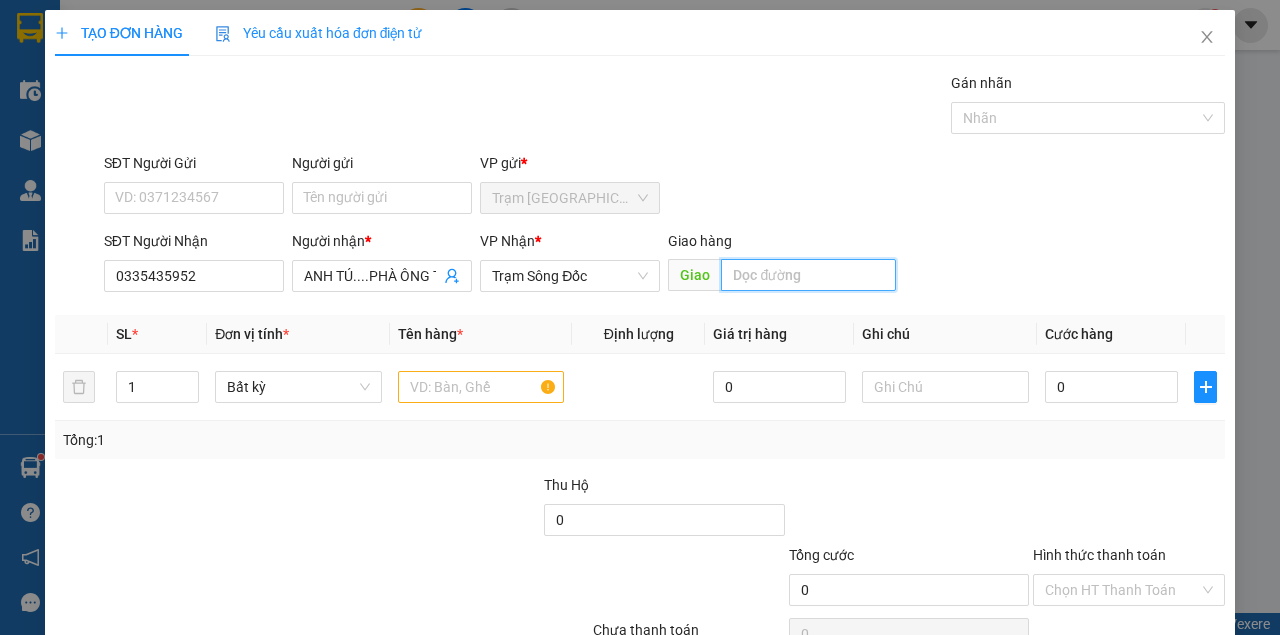click at bounding box center (808, 275) 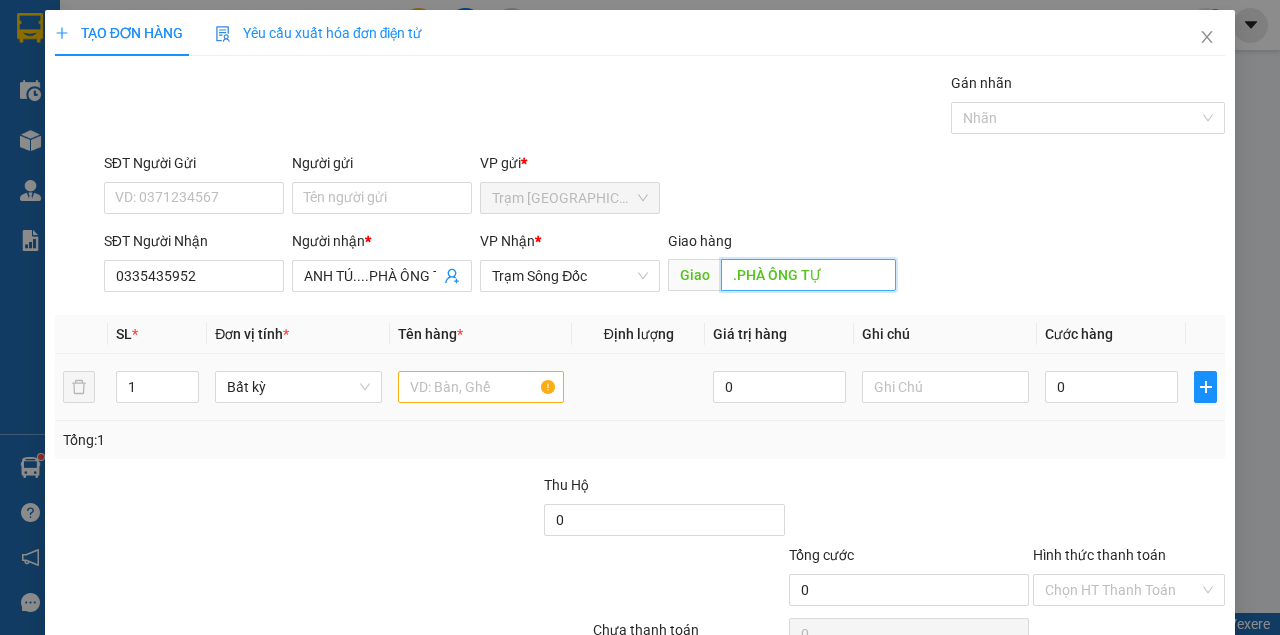 type on ".PHÀ ÔNG TỰ" 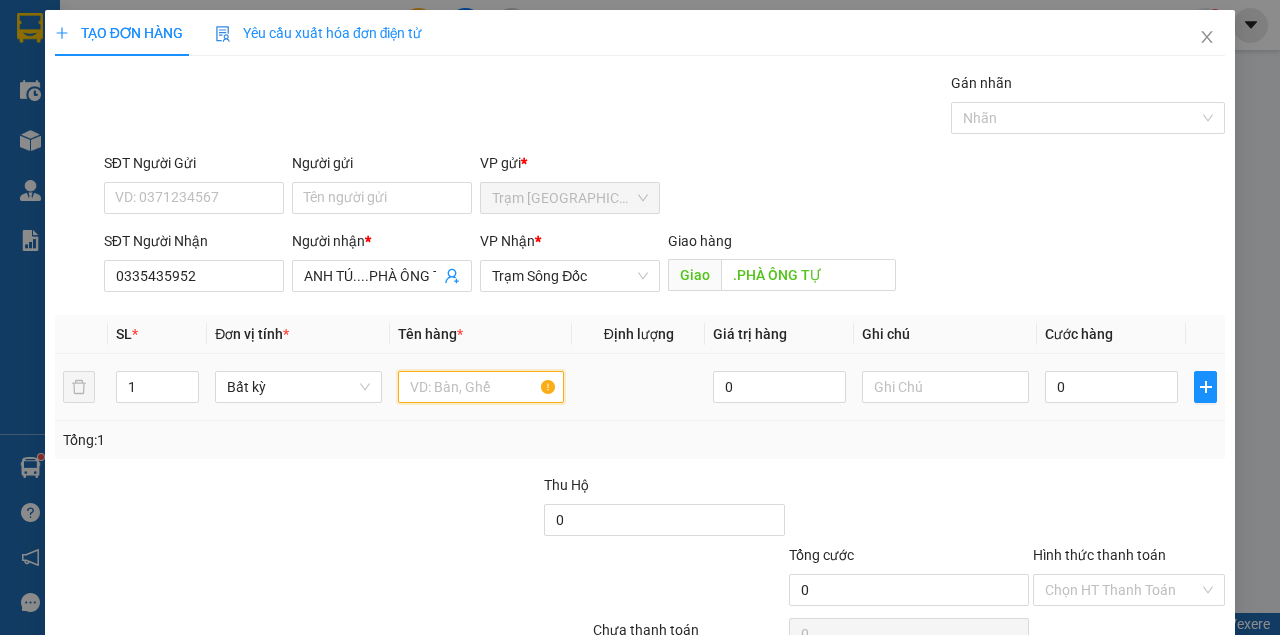 click at bounding box center (481, 387) 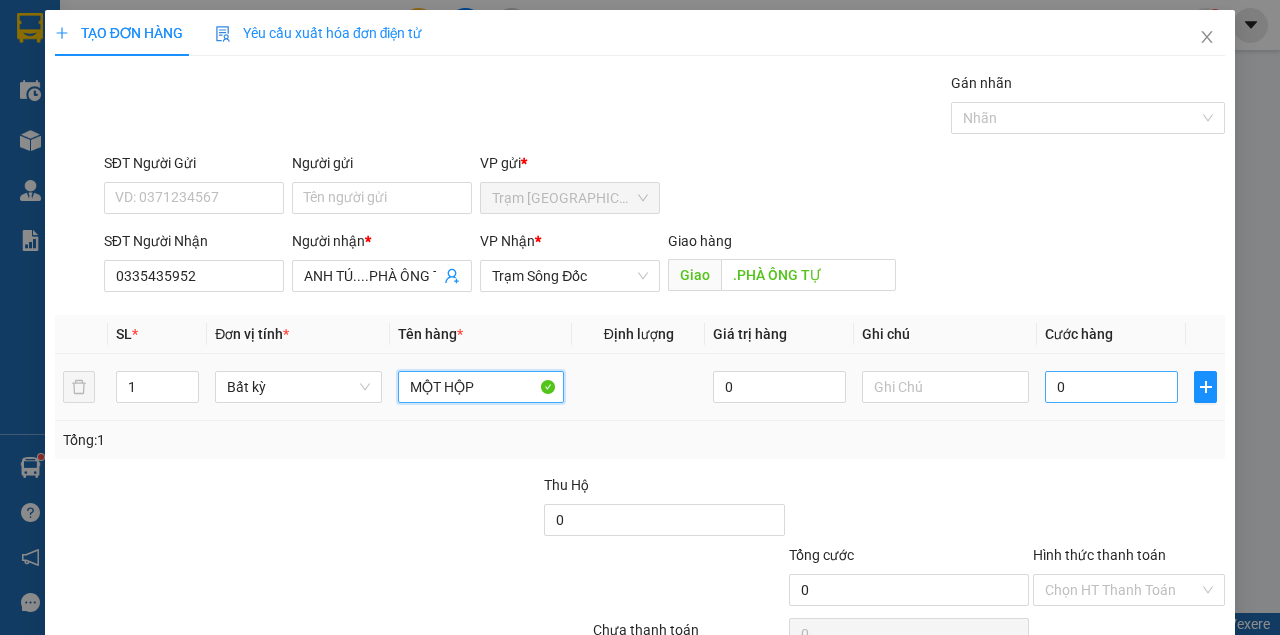 type on "MỘT HỘP" 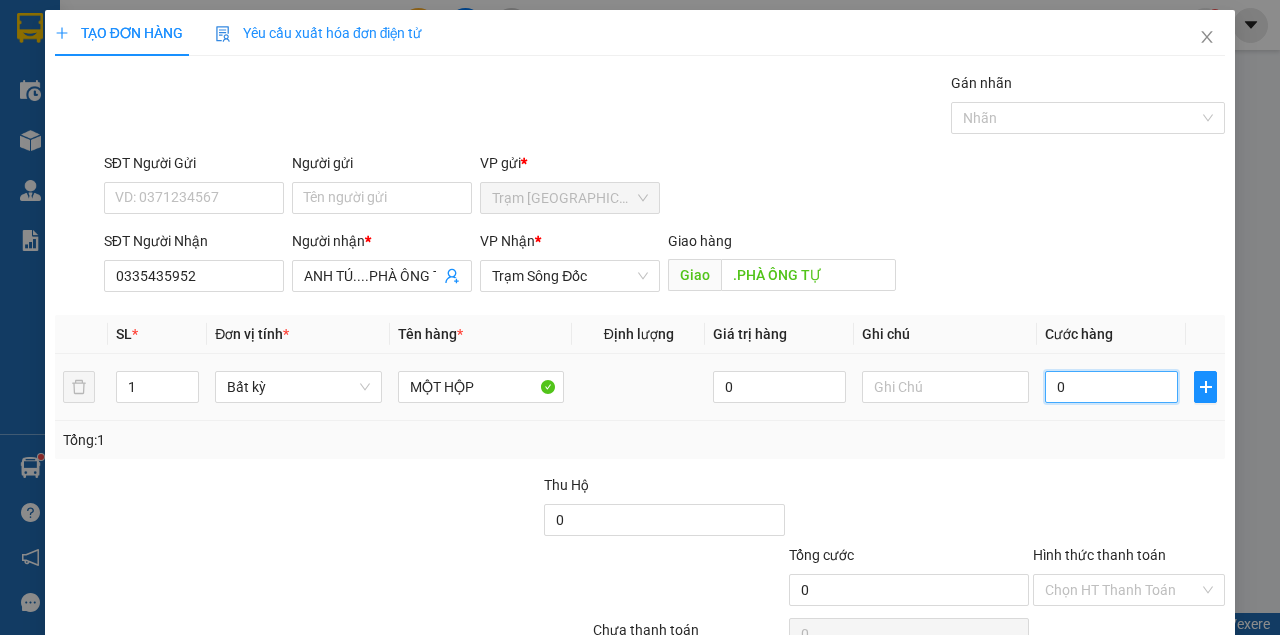 click on "0" at bounding box center [1111, 387] 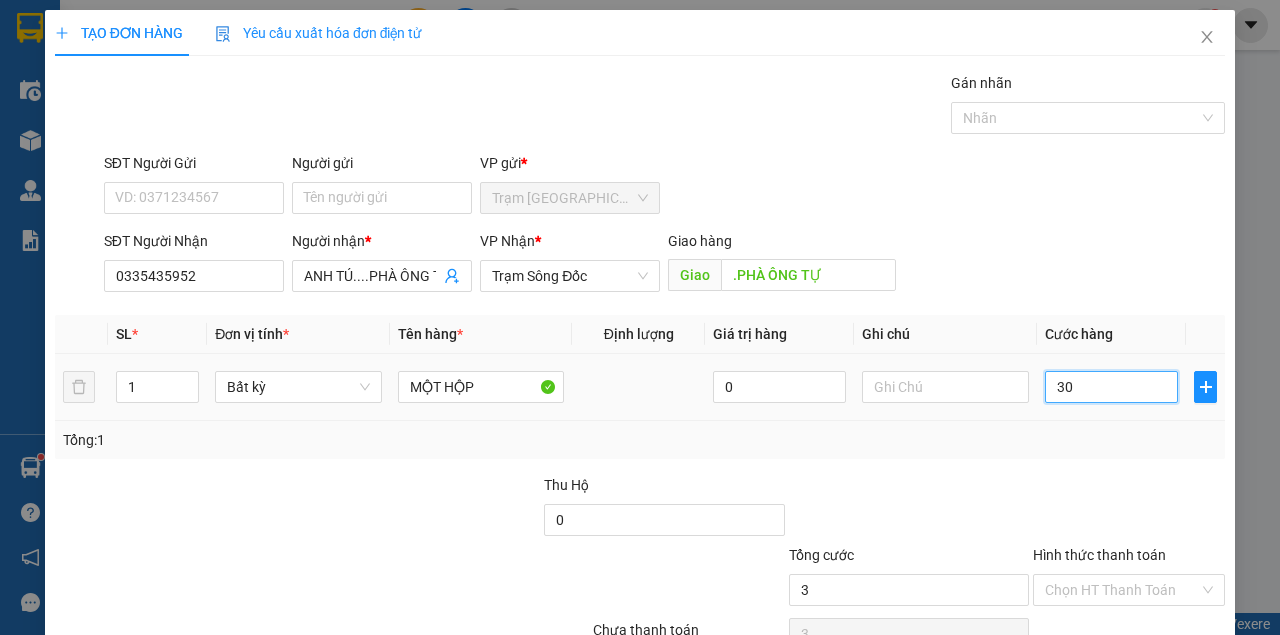 type on "302" 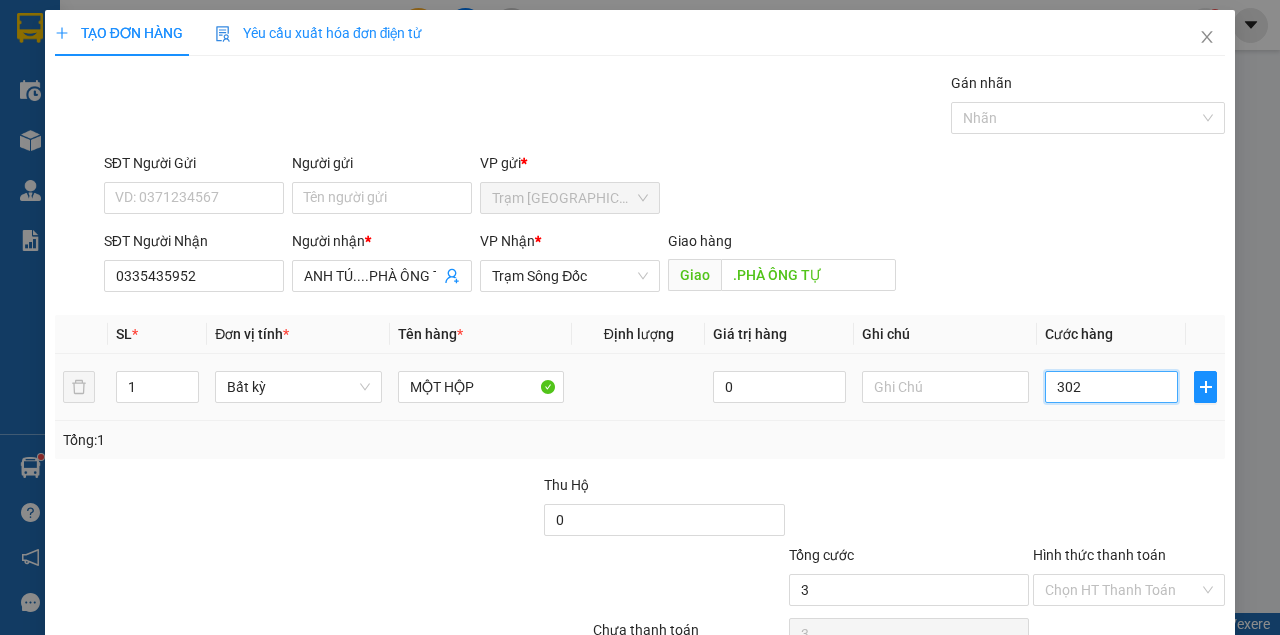 type on "302" 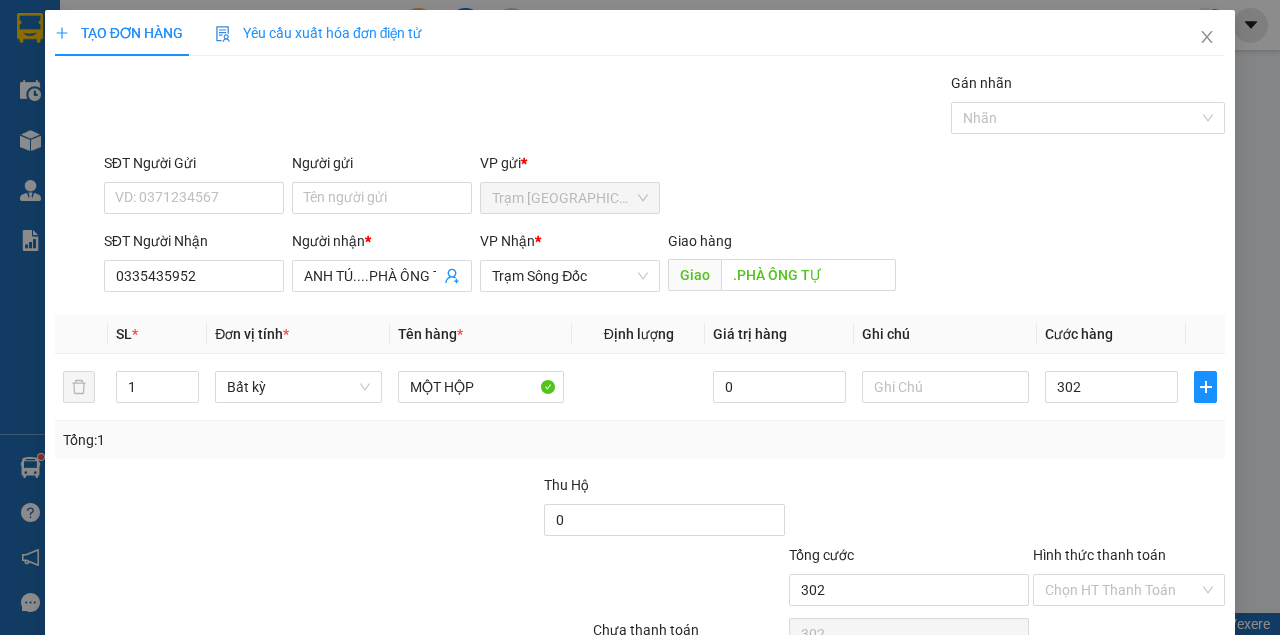 type on "302.000" 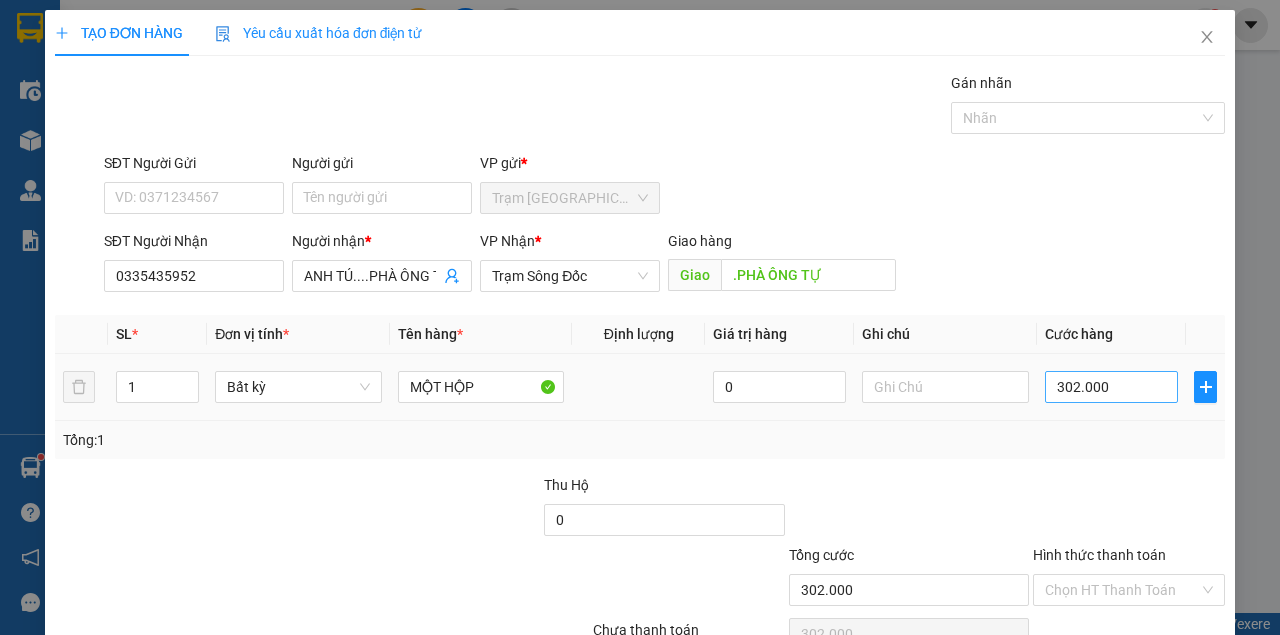 drag, startPoint x: 1118, startPoint y: 568, endPoint x: 1074, endPoint y: 281, distance: 290.35324 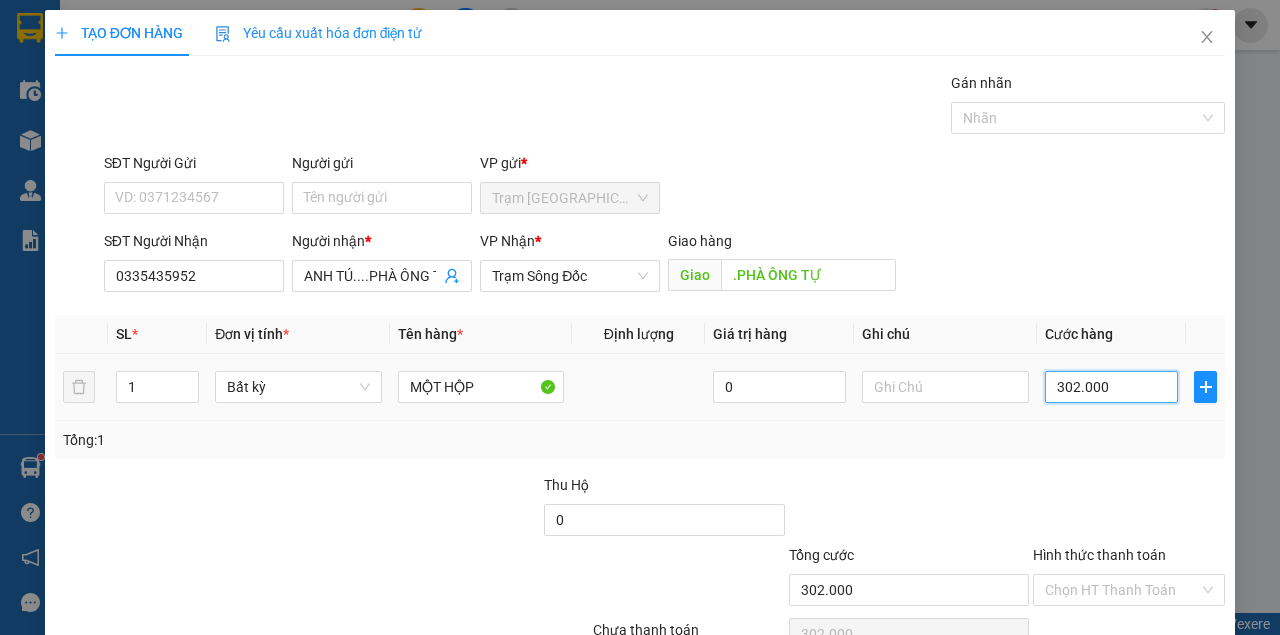 click on "302.000" at bounding box center (1111, 387) 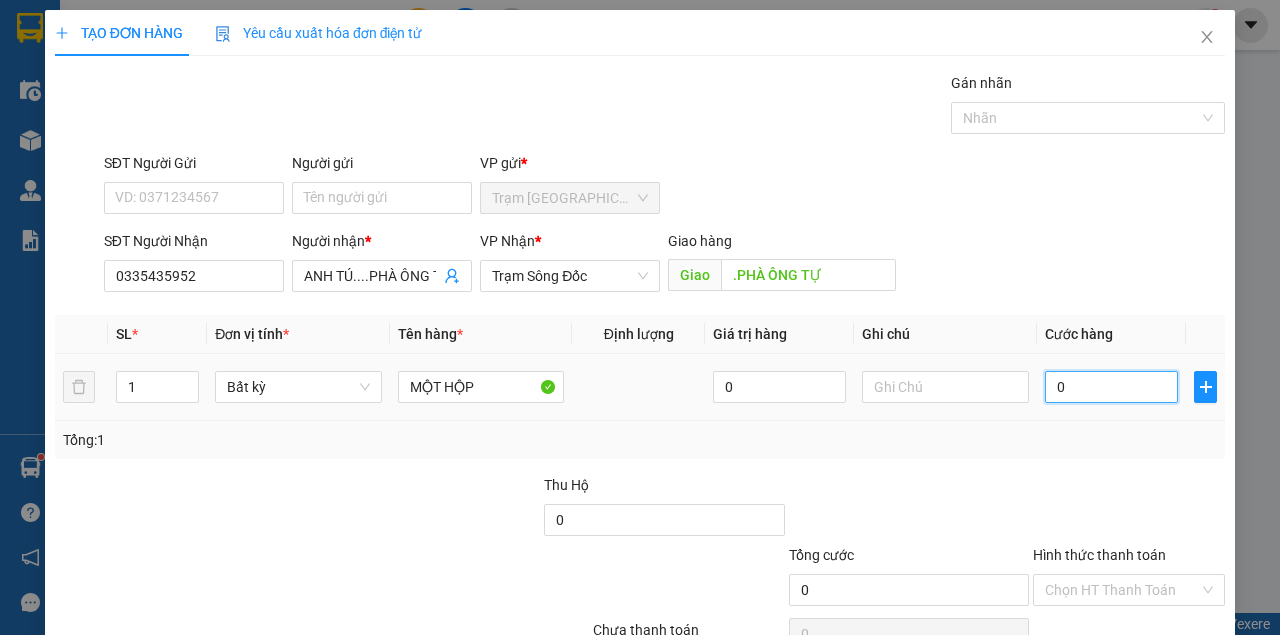 type on "03" 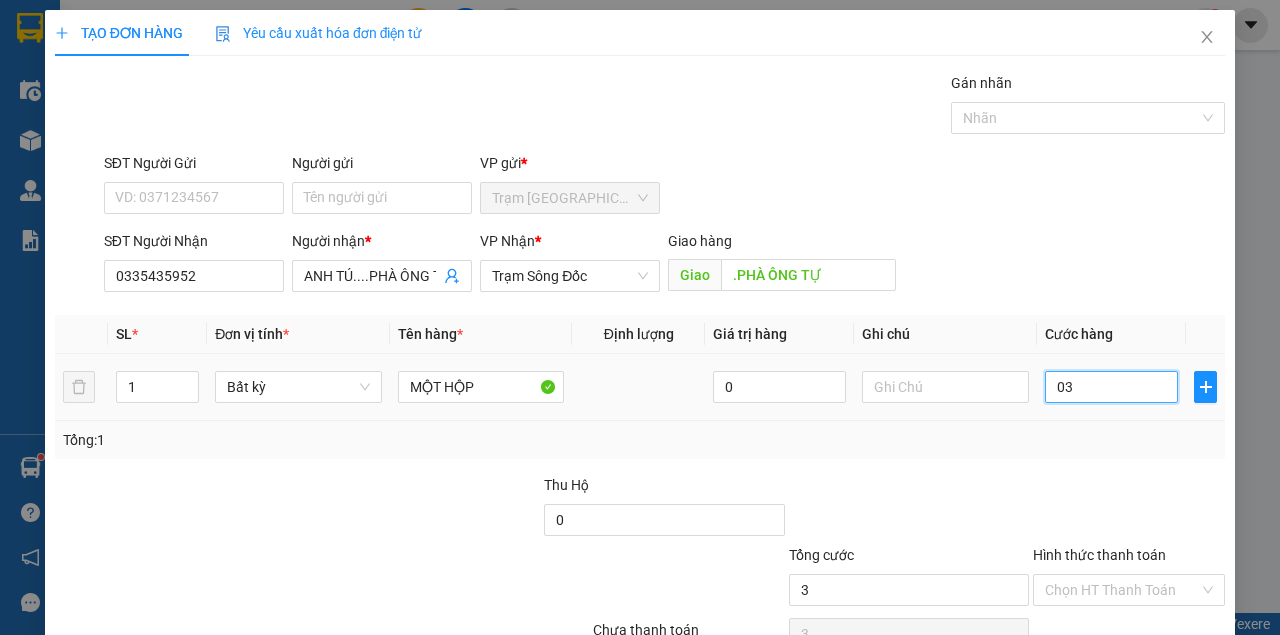 type on "030" 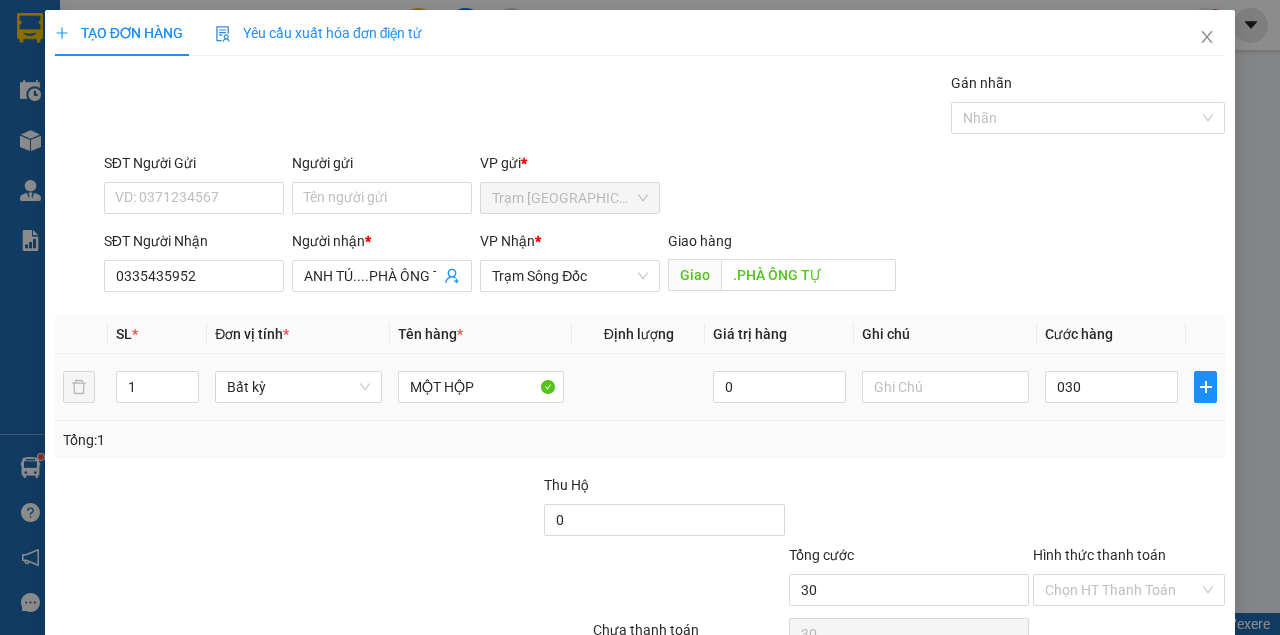 type on "30.000" 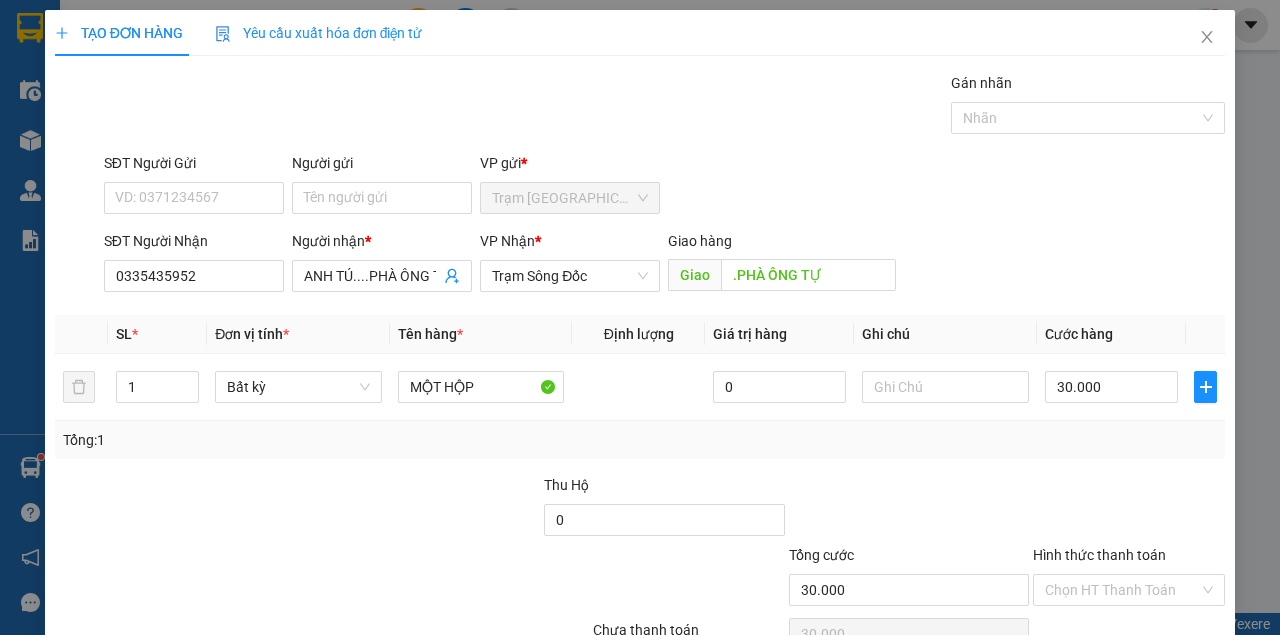 drag, startPoint x: 1008, startPoint y: 187, endPoint x: 1012, endPoint y: 224, distance: 37.215588 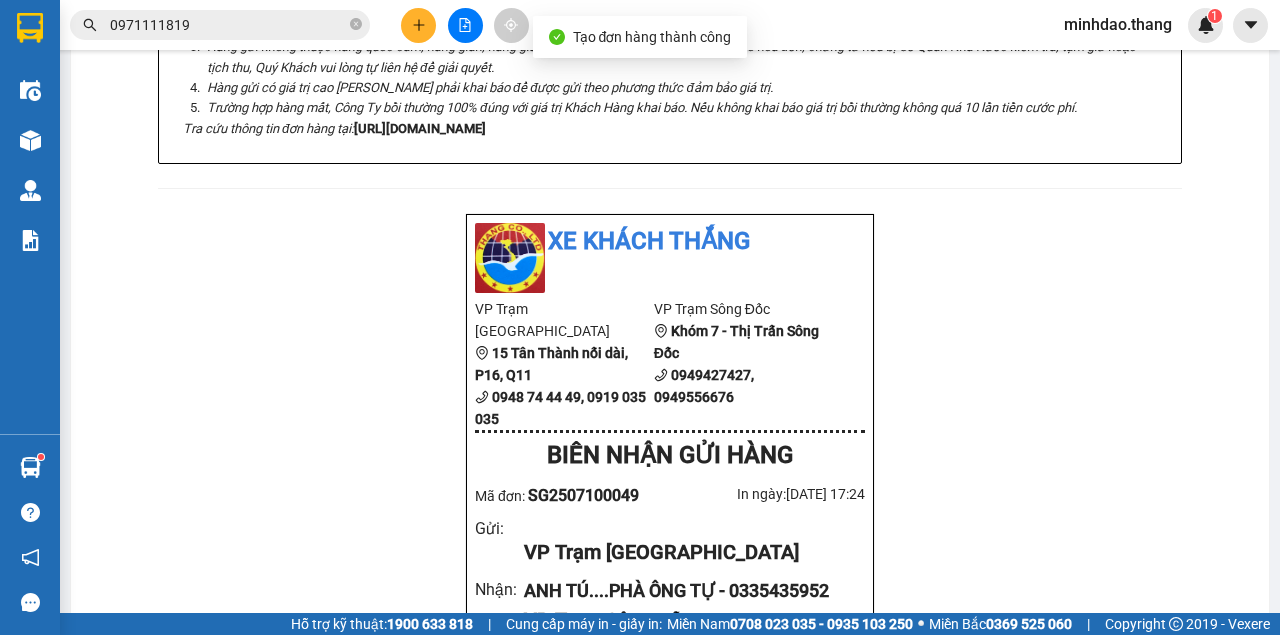 click on "In biên nhận 80mm" at bounding box center (840, -680) 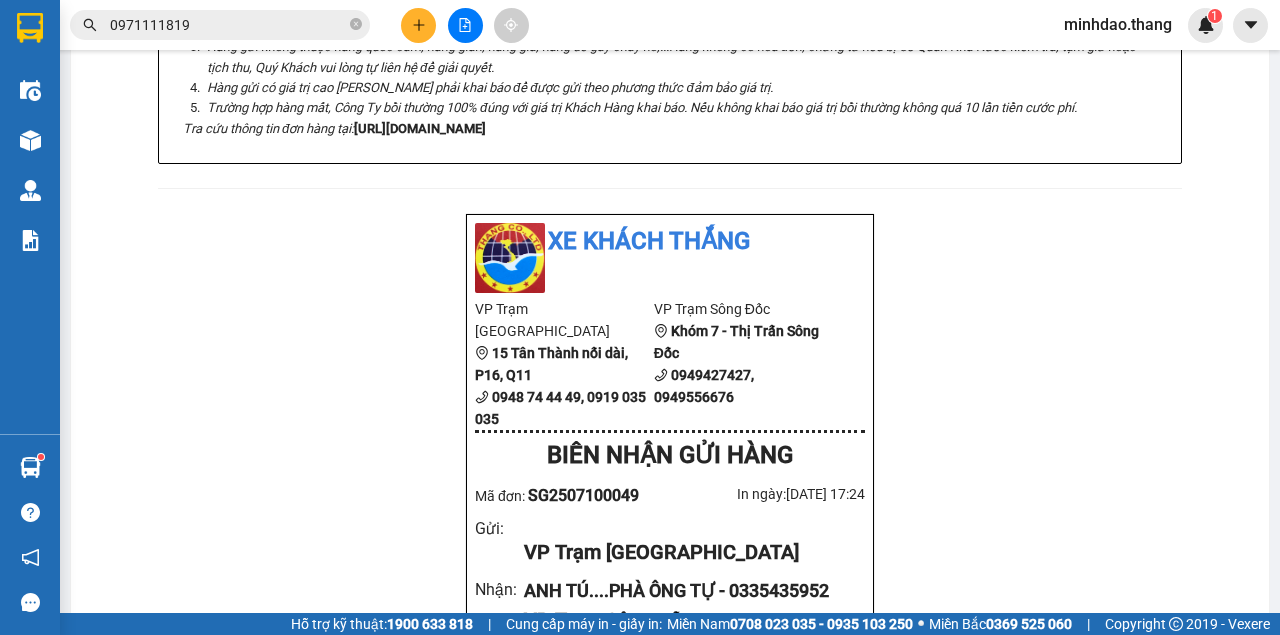 drag, startPoint x: 584, startPoint y: 88, endPoint x: 594, endPoint y: 94, distance: 11.661903 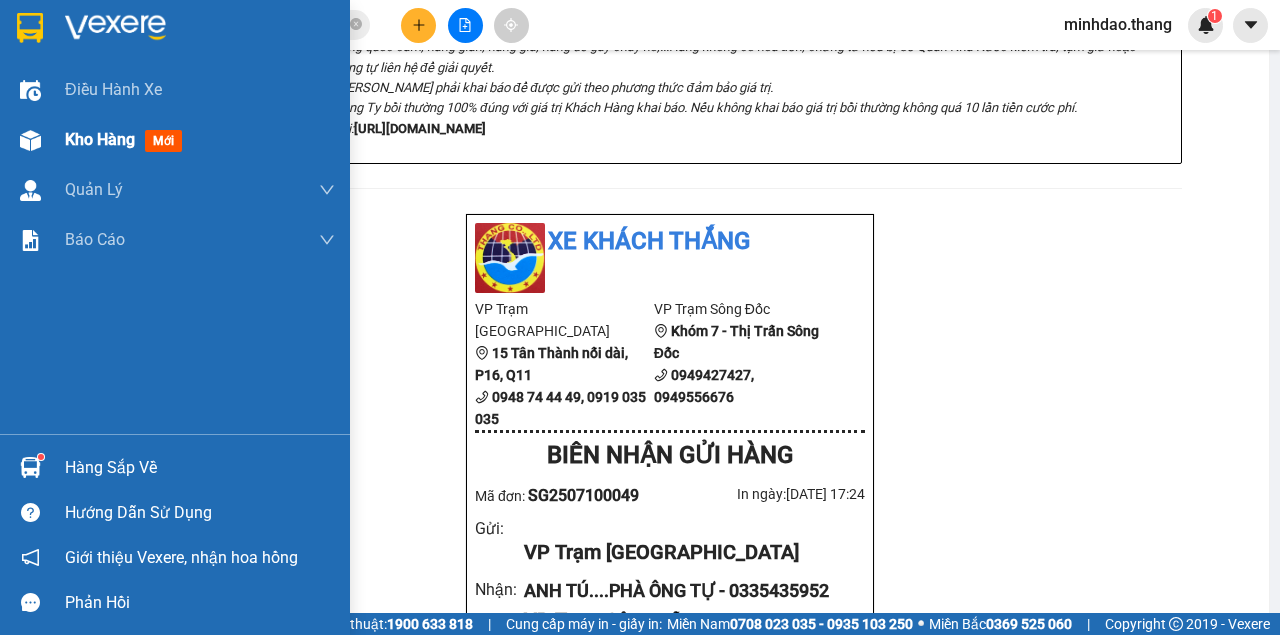 click on "Kho hàng" at bounding box center (100, 139) 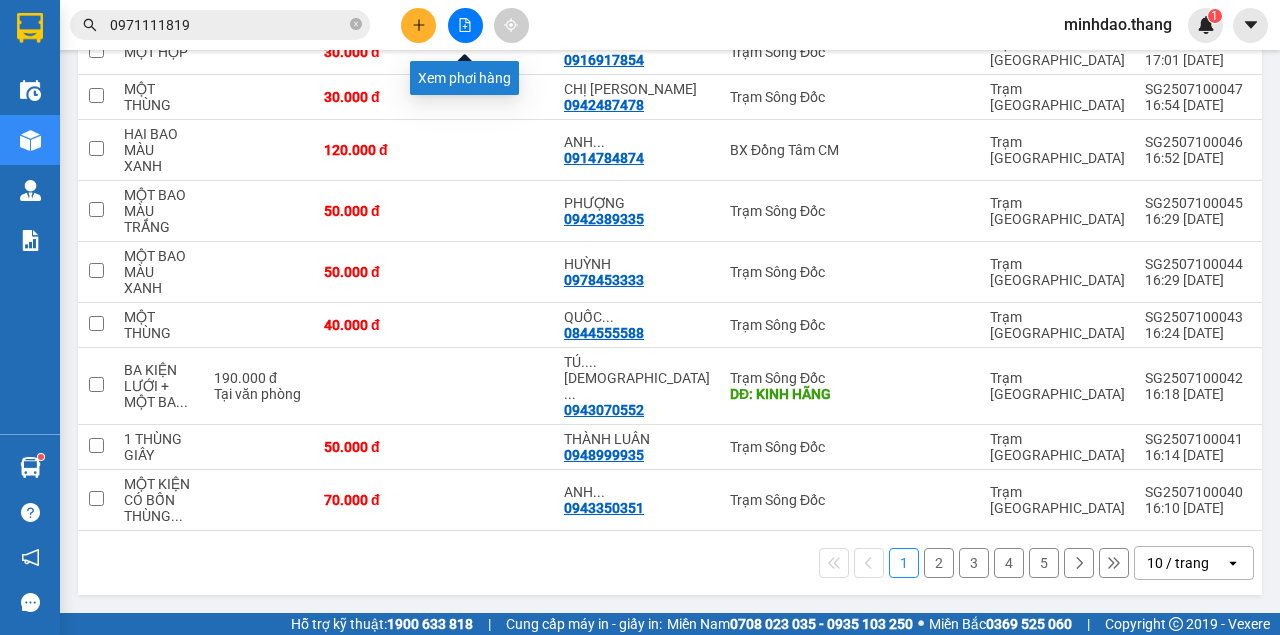 click at bounding box center [465, 25] 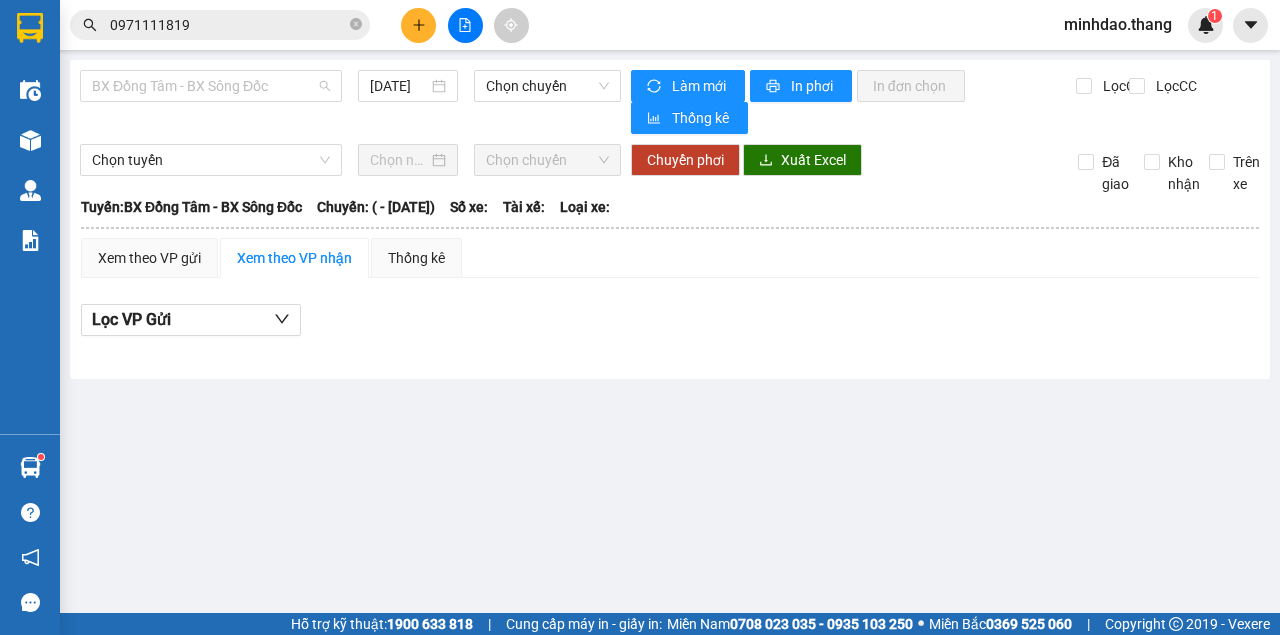 drag, startPoint x: 198, startPoint y: 93, endPoint x: 187, endPoint y: 131, distance: 39.56008 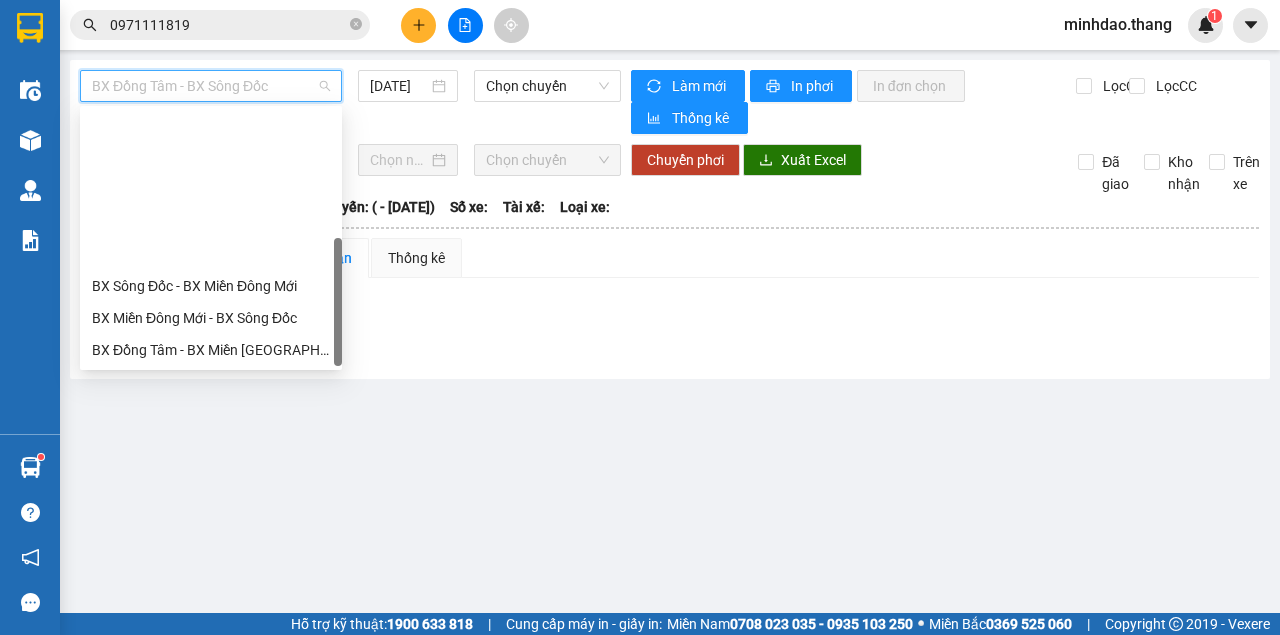 click on "BX Miền Tây - BX Đồng Tâm" at bounding box center (211, 478) 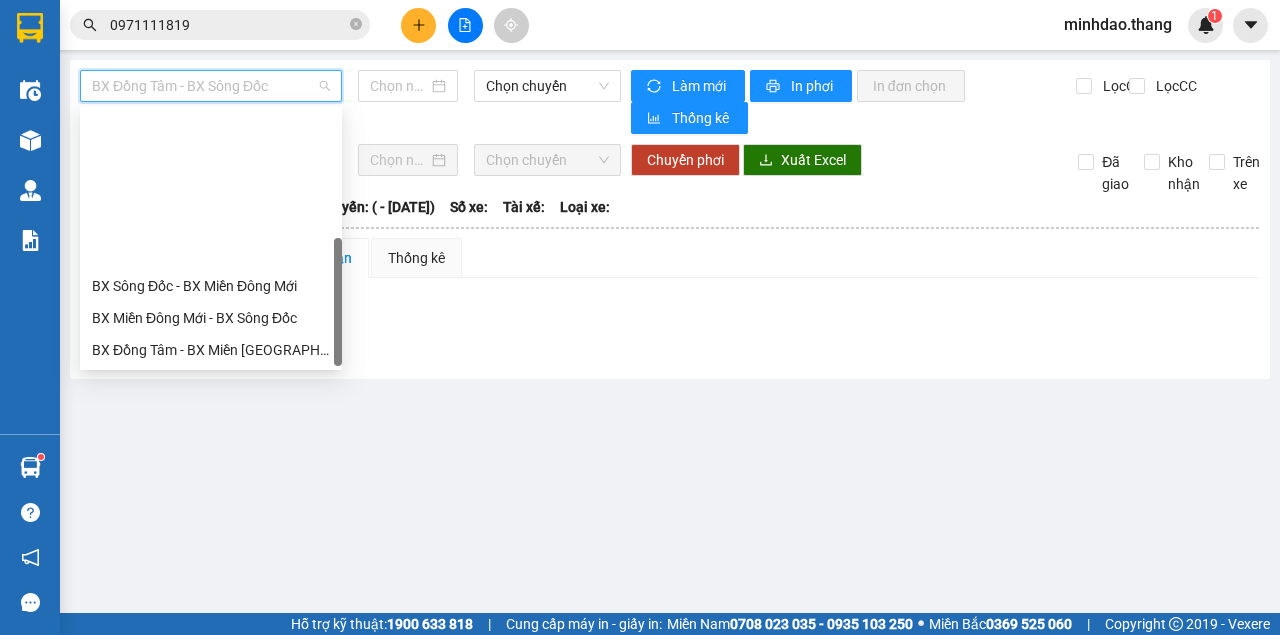 type on "[DATE]" 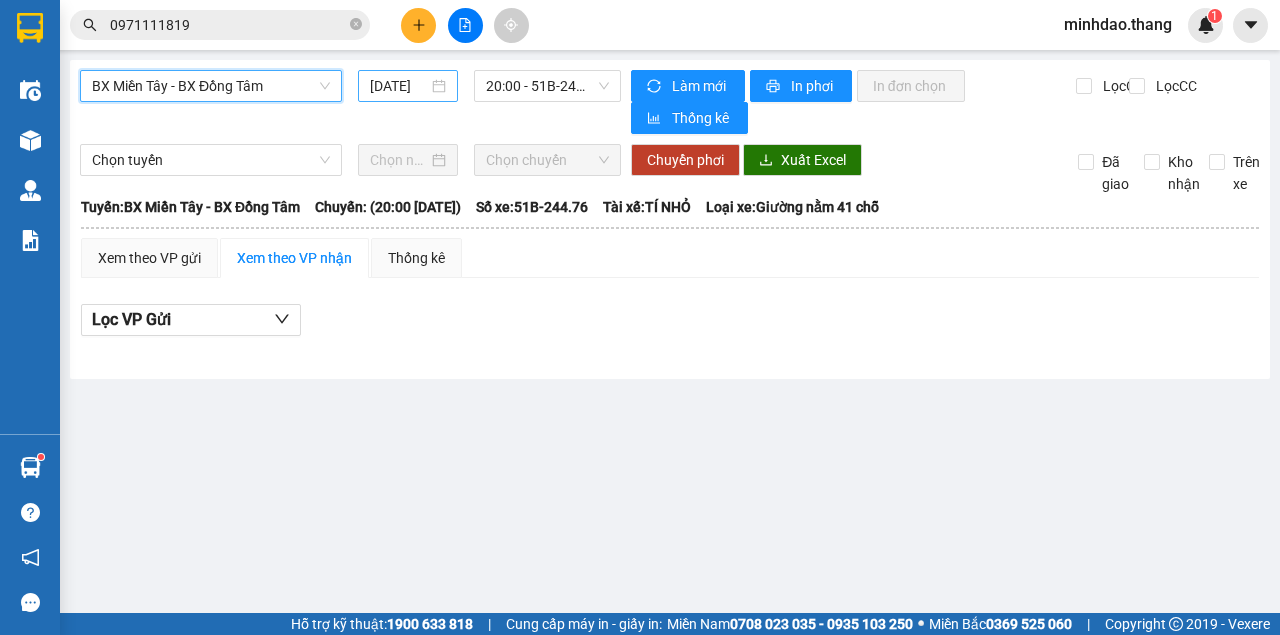 click on "[DATE]" at bounding box center (399, 86) 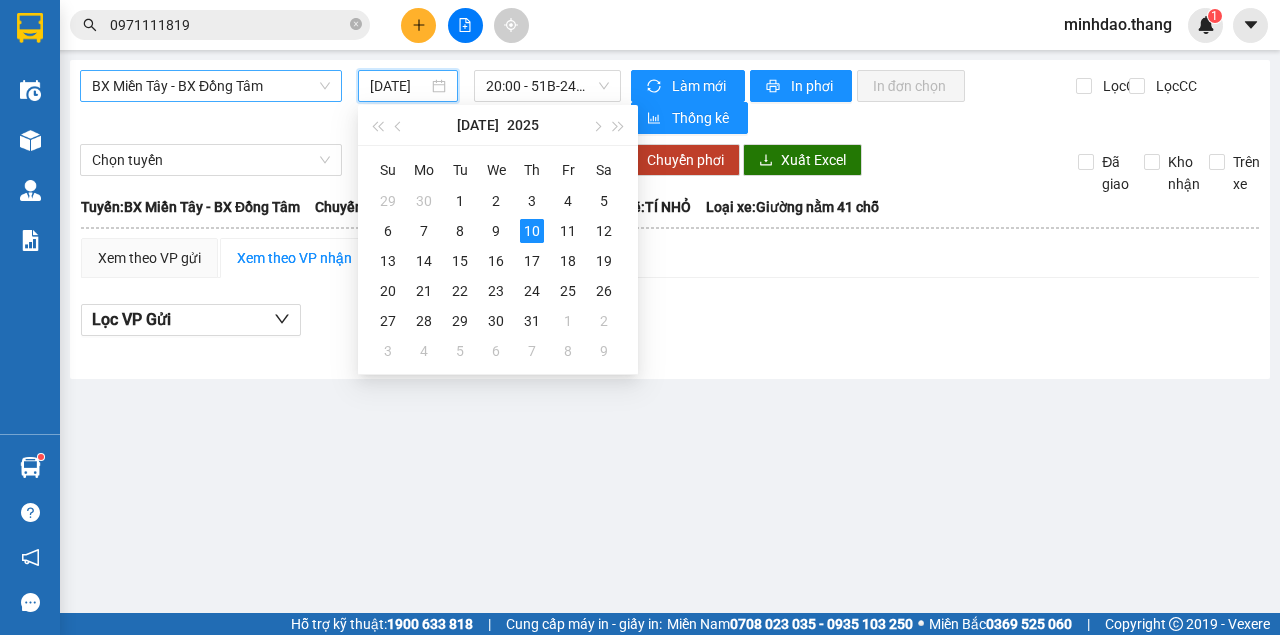click on "BX Miền Tây - BX Đồng Tâm 10/07/2025 20:00     - 51B-244.76" at bounding box center (350, 102) 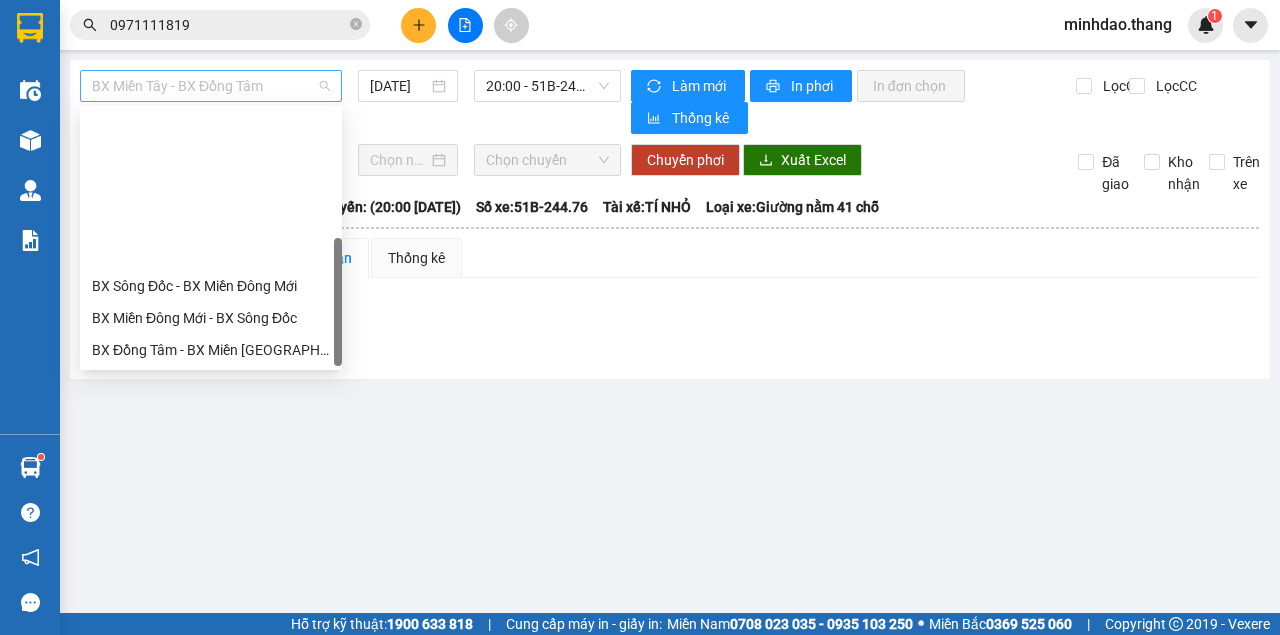 click on "BX Miền Tây - BX Đồng Tâm" at bounding box center (211, 86) 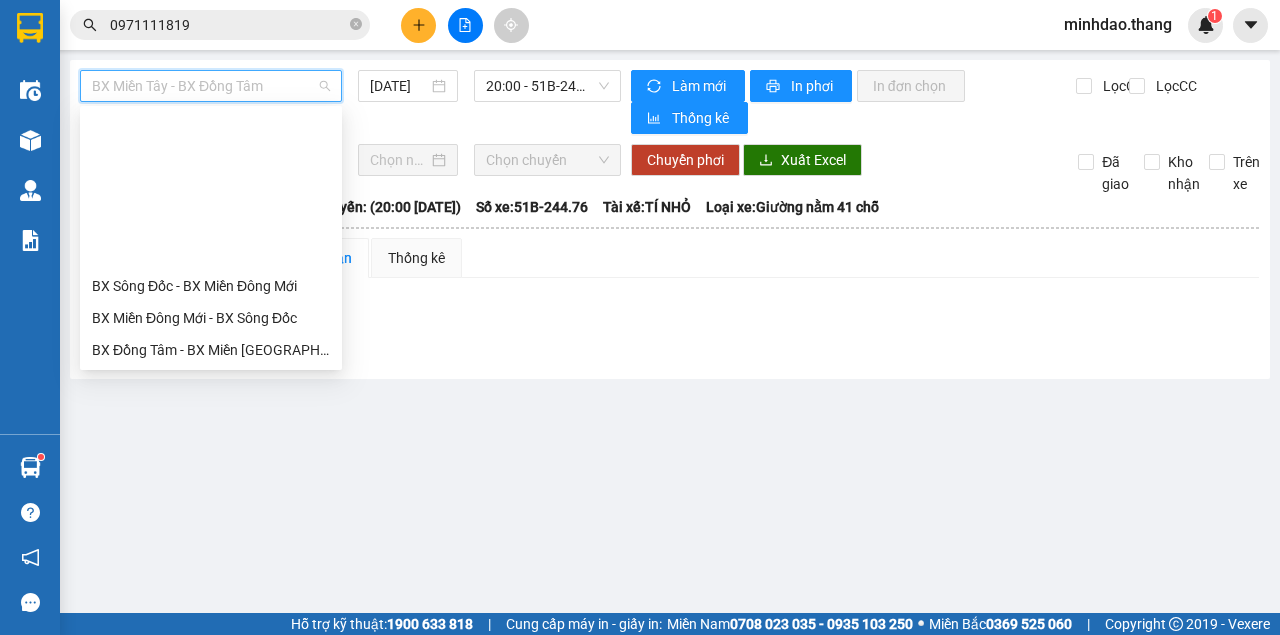 click on "BX Miền Tây - BX Đồng Tâm" at bounding box center [211, 478] 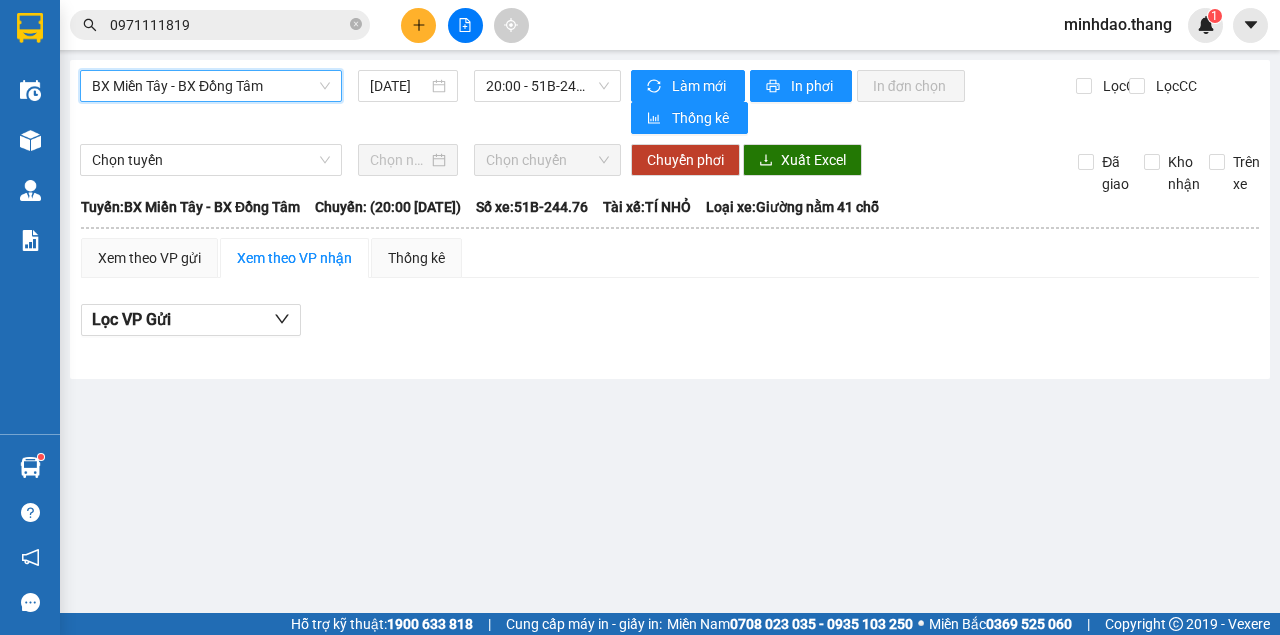 click on "BX Miền Tây - BX Đồng Tâm" at bounding box center [211, 86] 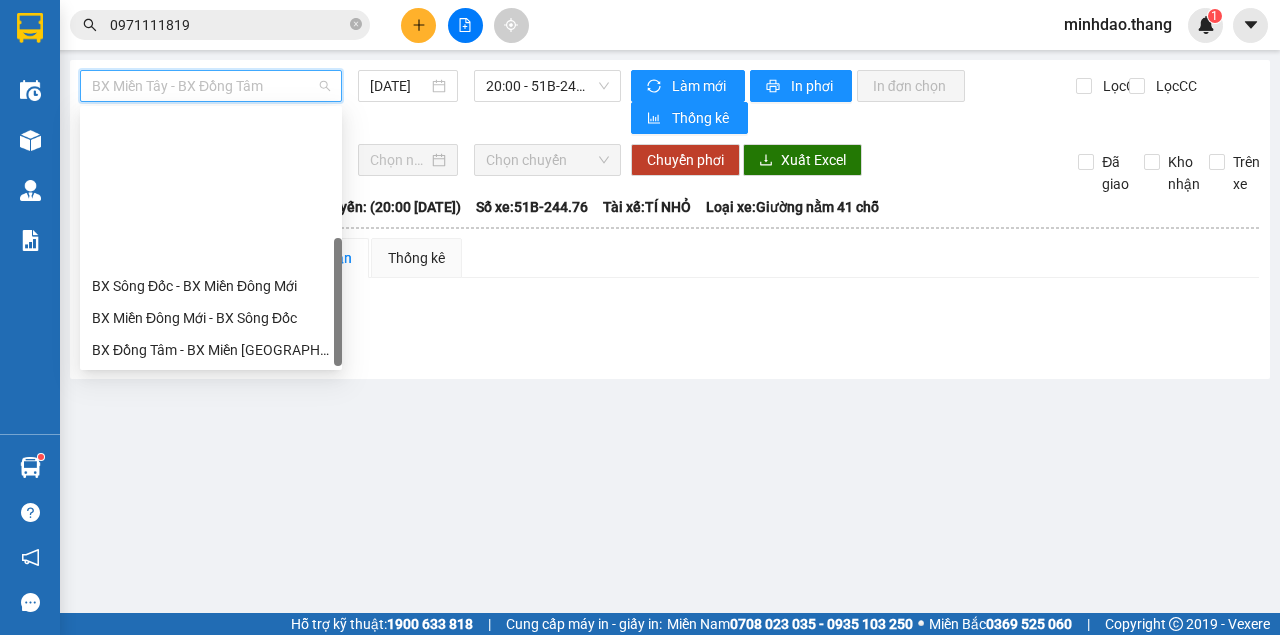 click on "BX Đồng Tâm - BX Miền Tây" at bounding box center (211, 510) 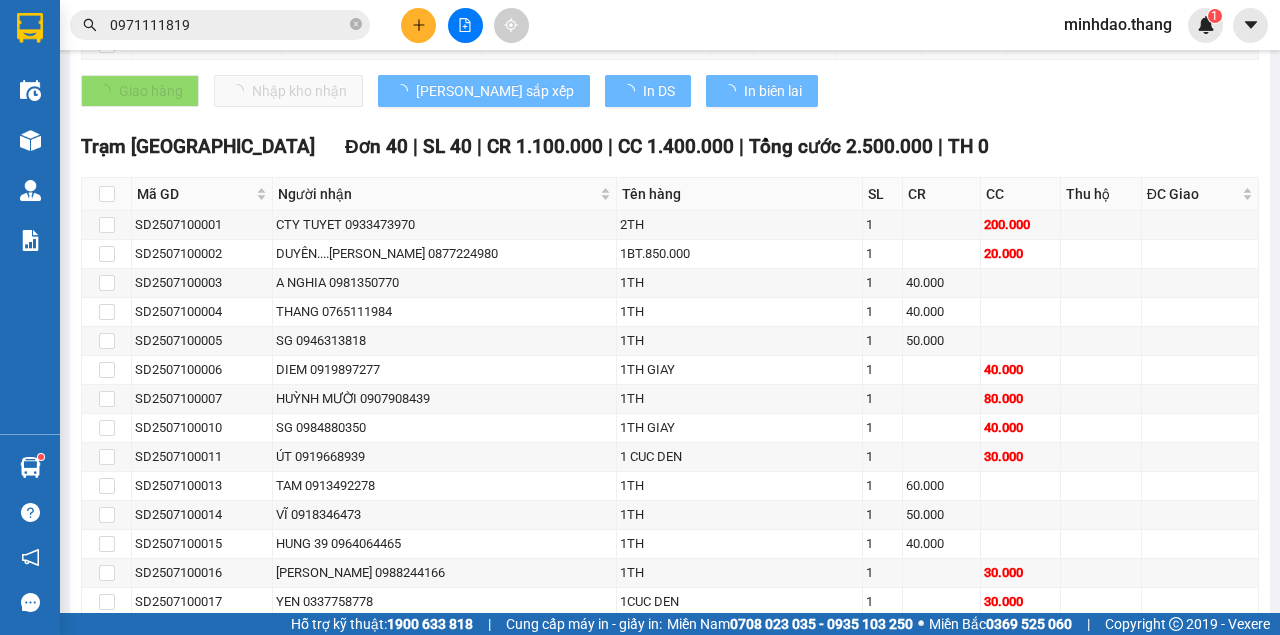 click on "[DATE]" at bounding box center [399, -698] 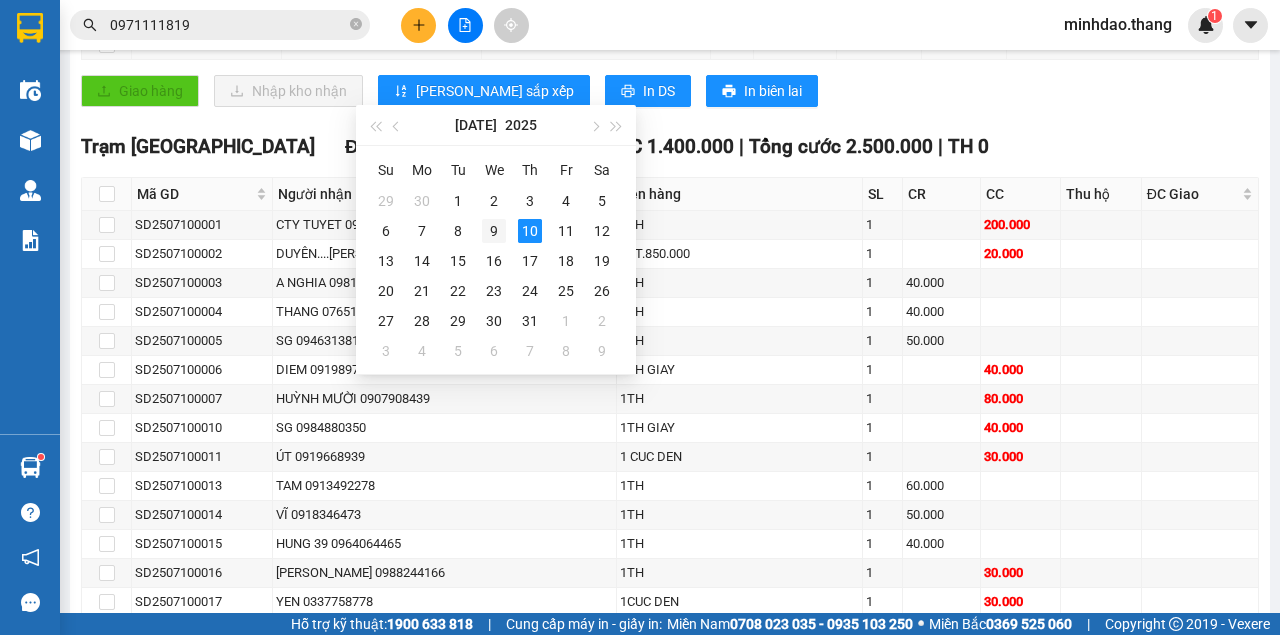 click on "9" at bounding box center (494, 231) 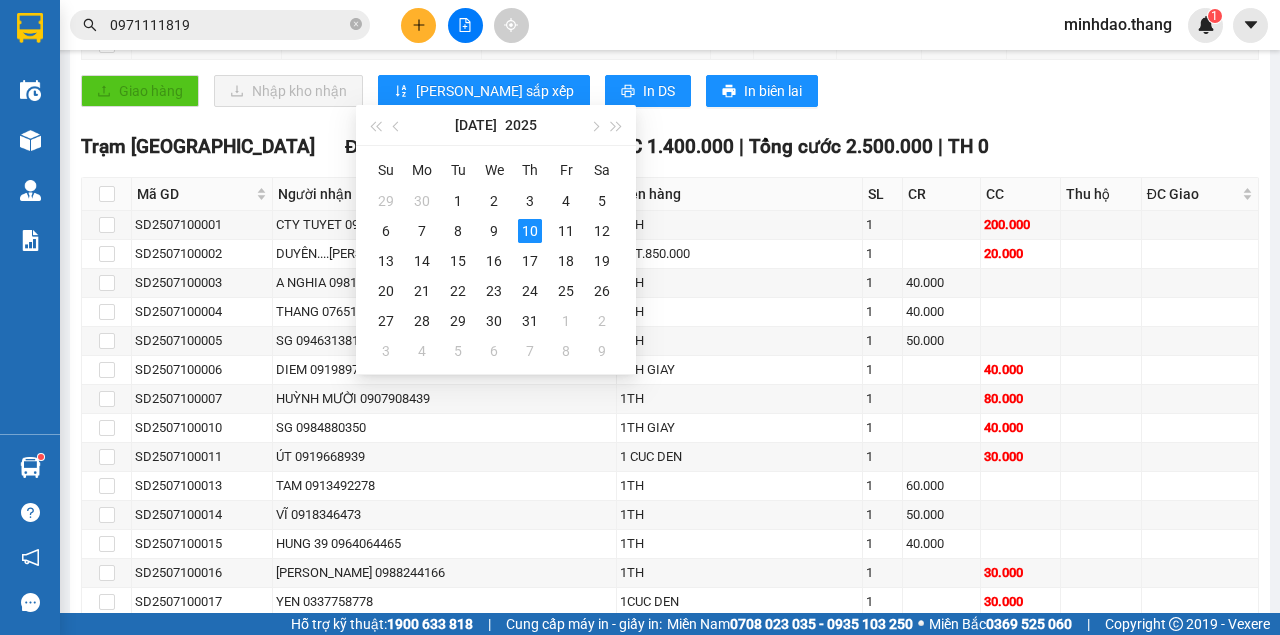 type on "09/07/2025" 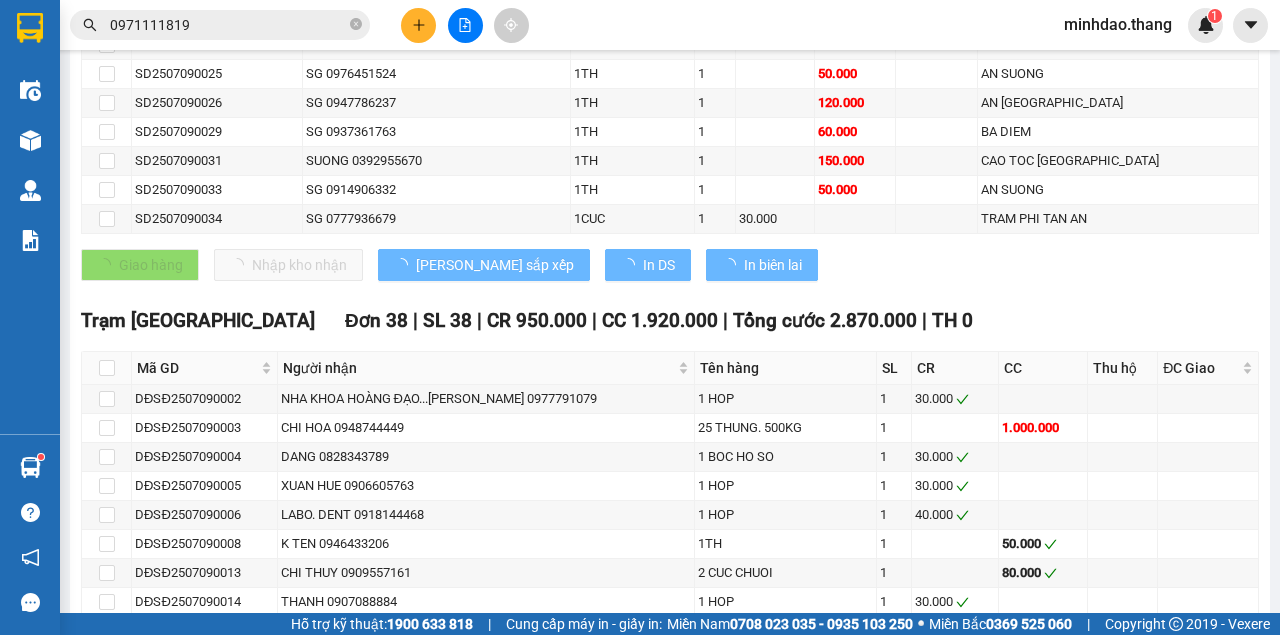 click on "20:50     - 50H-940.76" at bounding box center [547, -698] 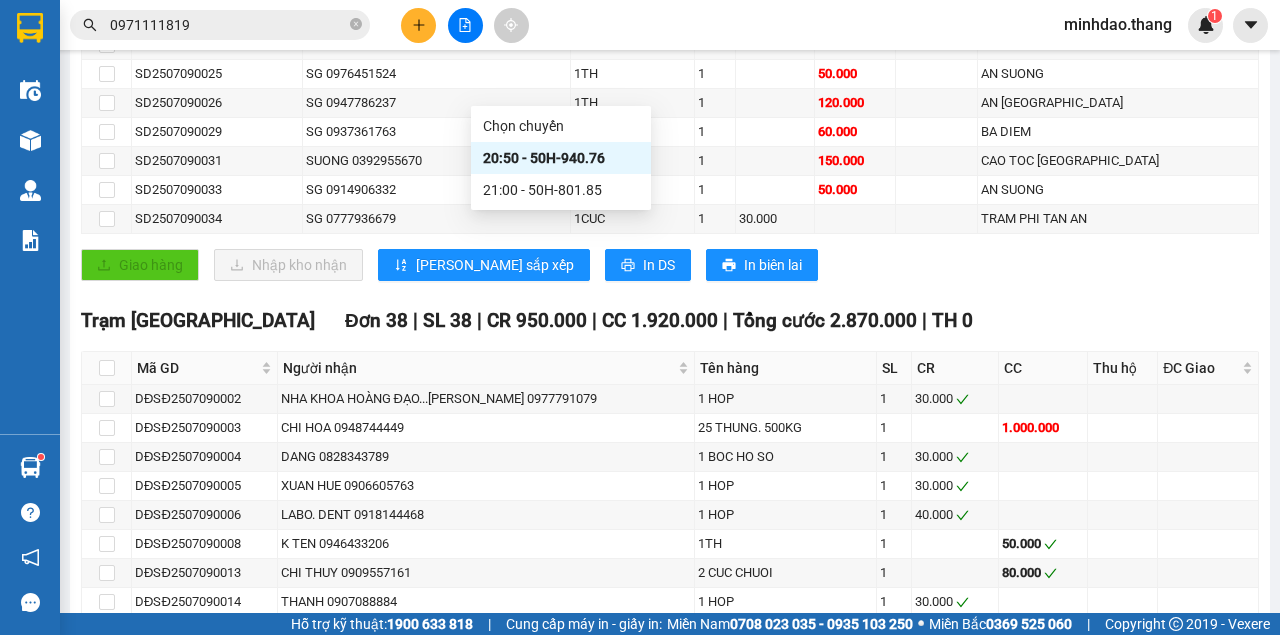 click on "20:50     - 50H-940.76" at bounding box center (561, 158) 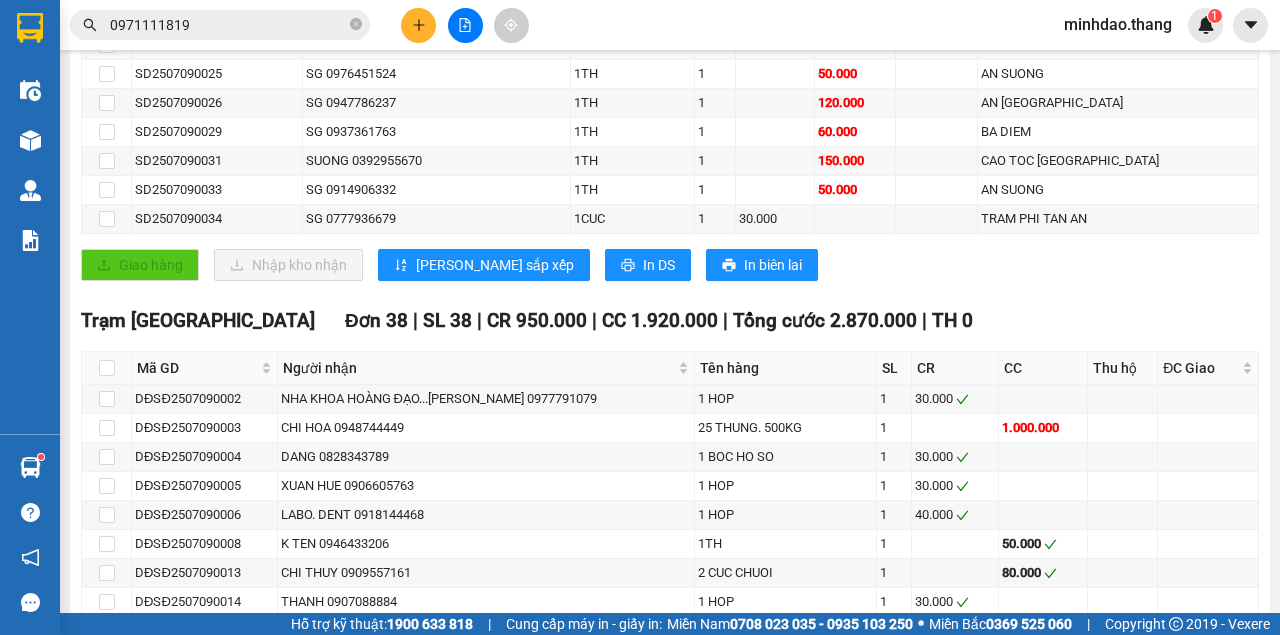 click at bounding box center (418, 25) 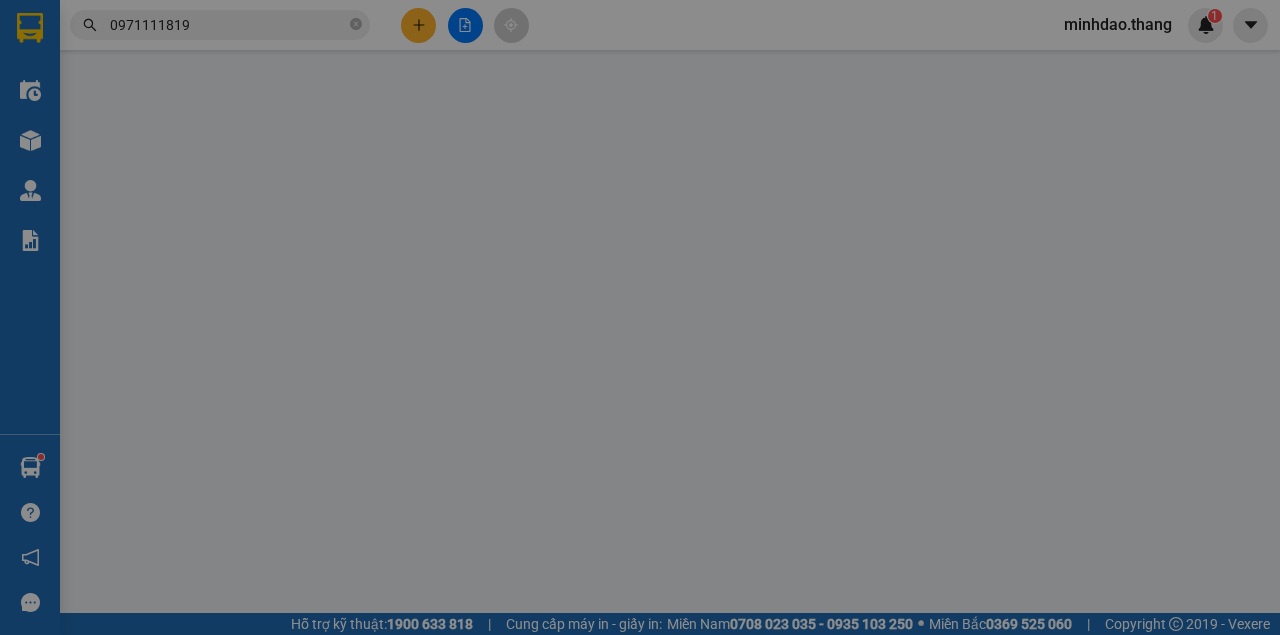 click on "Yêu cầu xuất hóa đơn điện tử" at bounding box center [319, 33] 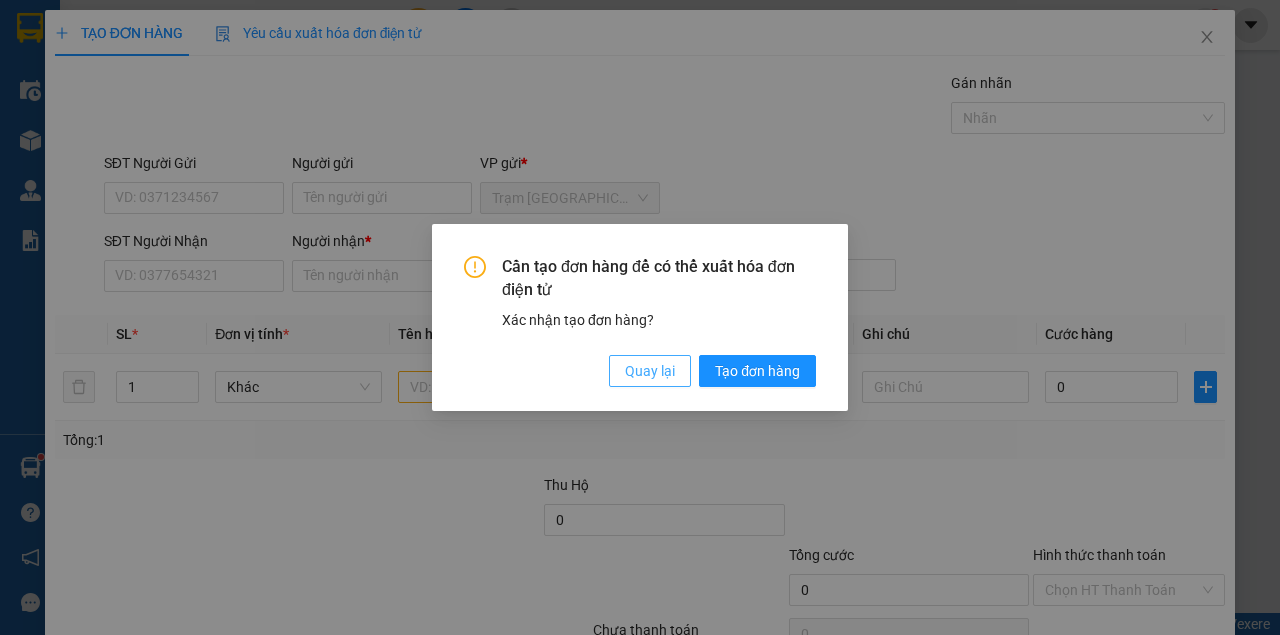 click on "Quay lại" at bounding box center [650, 371] 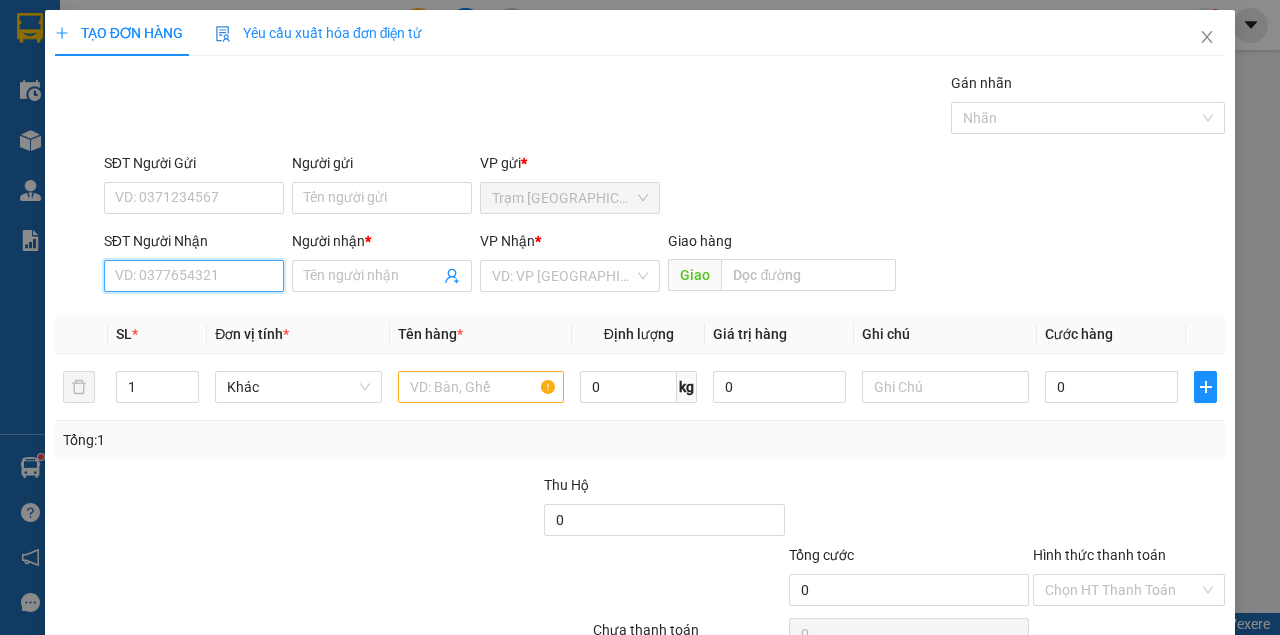 click on "SĐT Người Nhận" at bounding box center [194, 276] 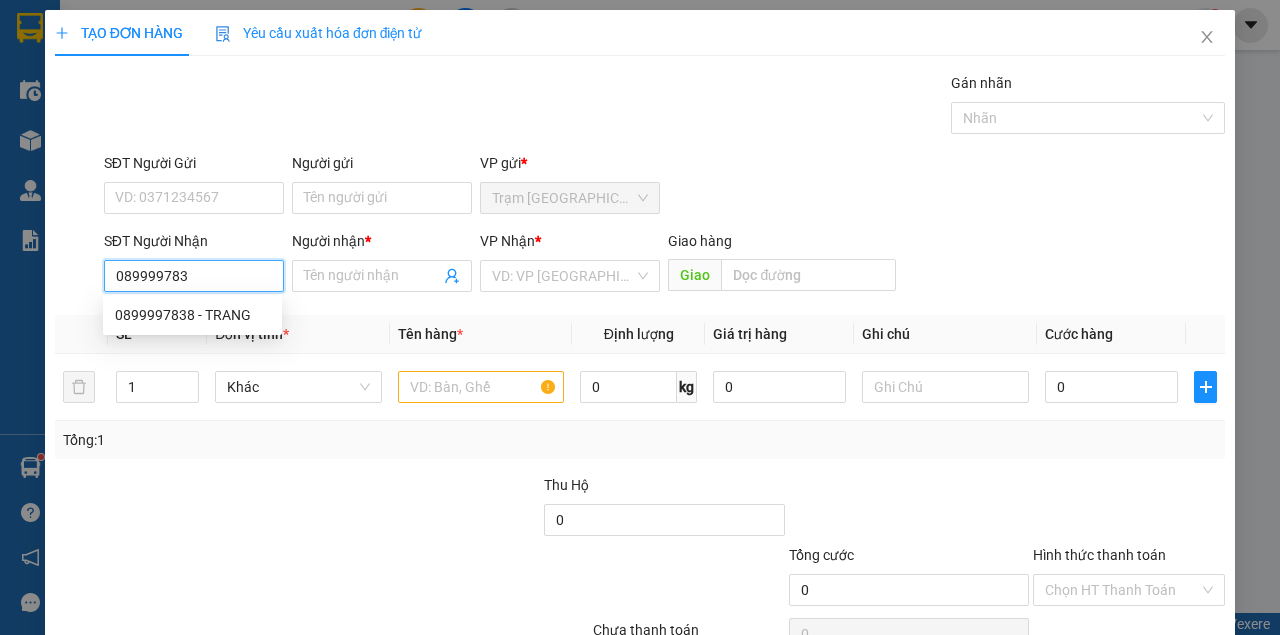 type on "0899997838" 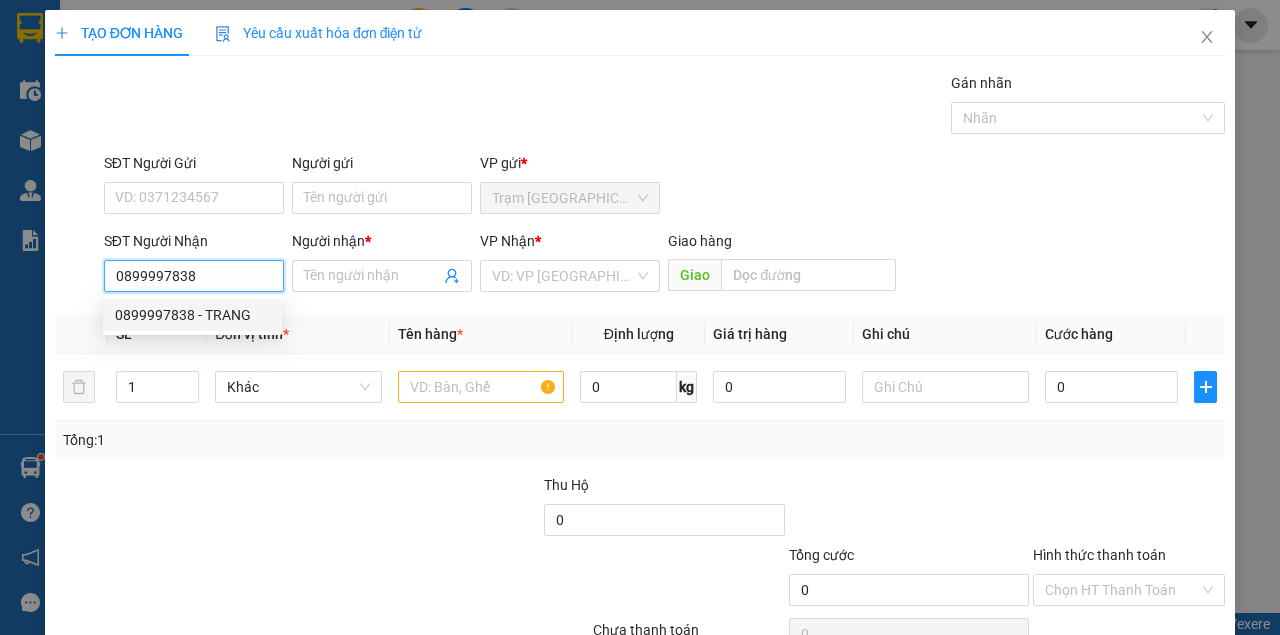 drag, startPoint x: 208, startPoint y: 312, endPoint x: 220, endPoint y: 314, distance: 12.165525 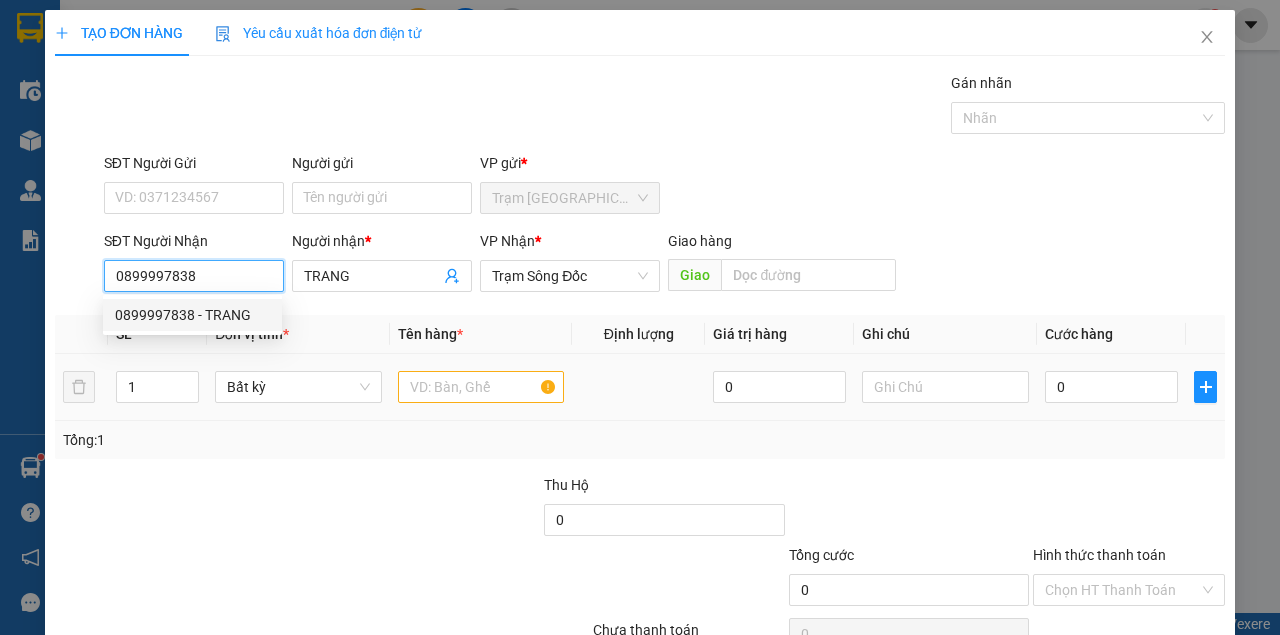 type on "0899997838" 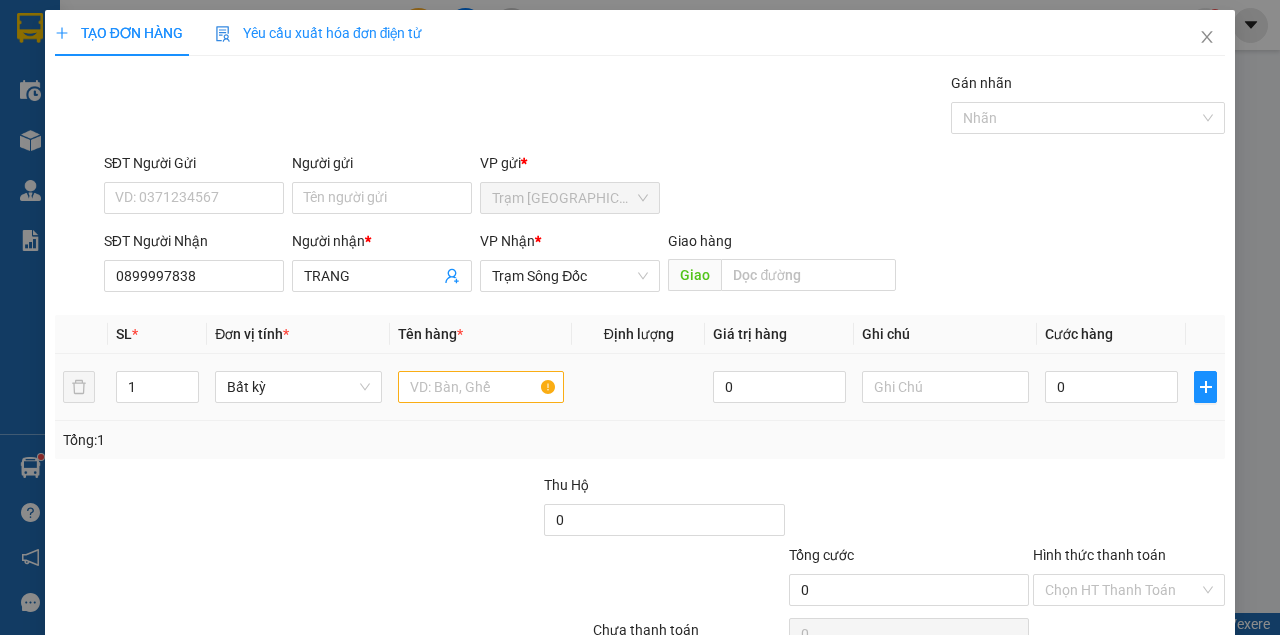 click at bounding box center [481, 387] 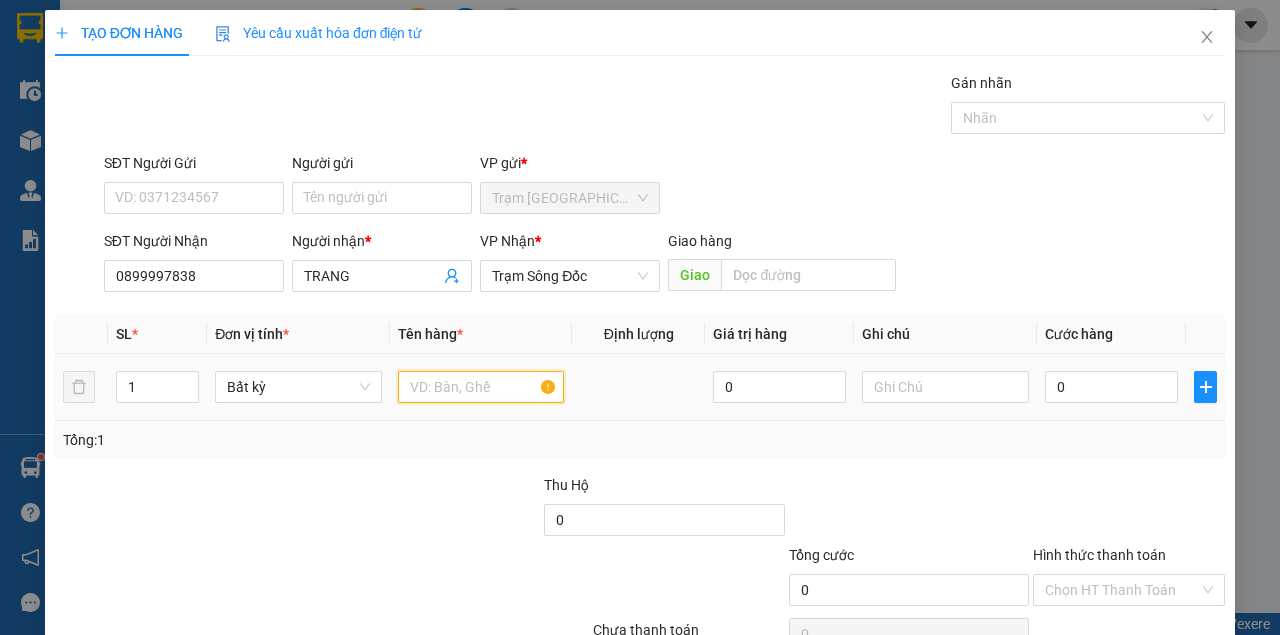 click at bounding box center [481, 387] 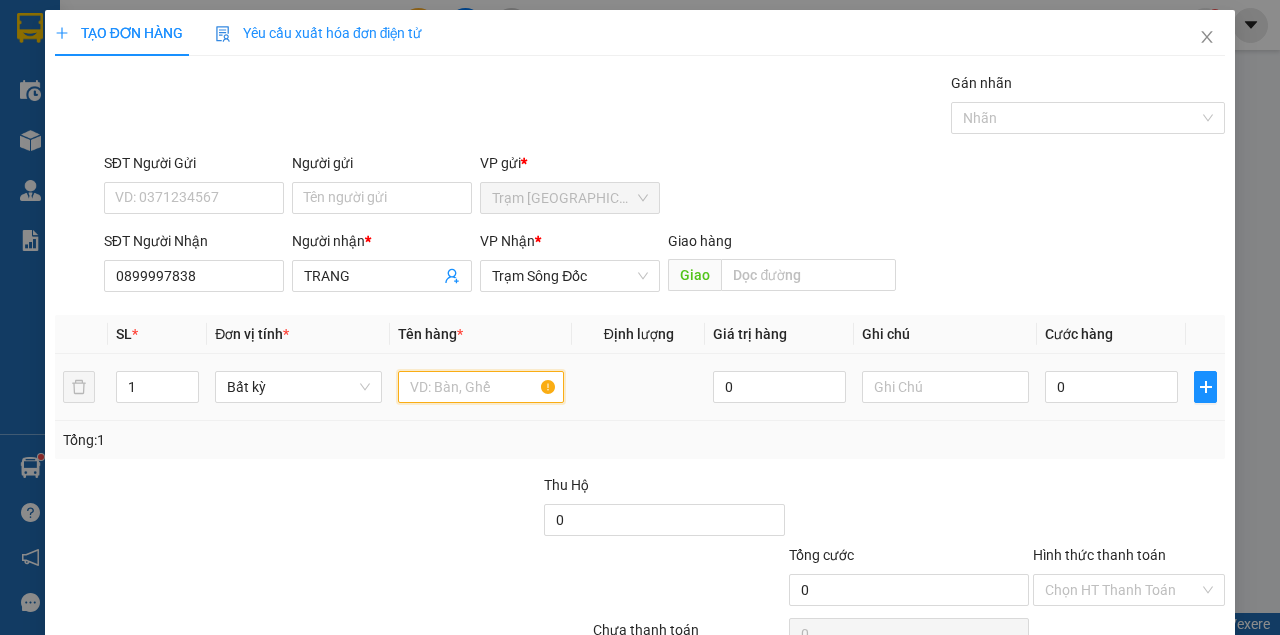 click at bounding box center [481, 387] 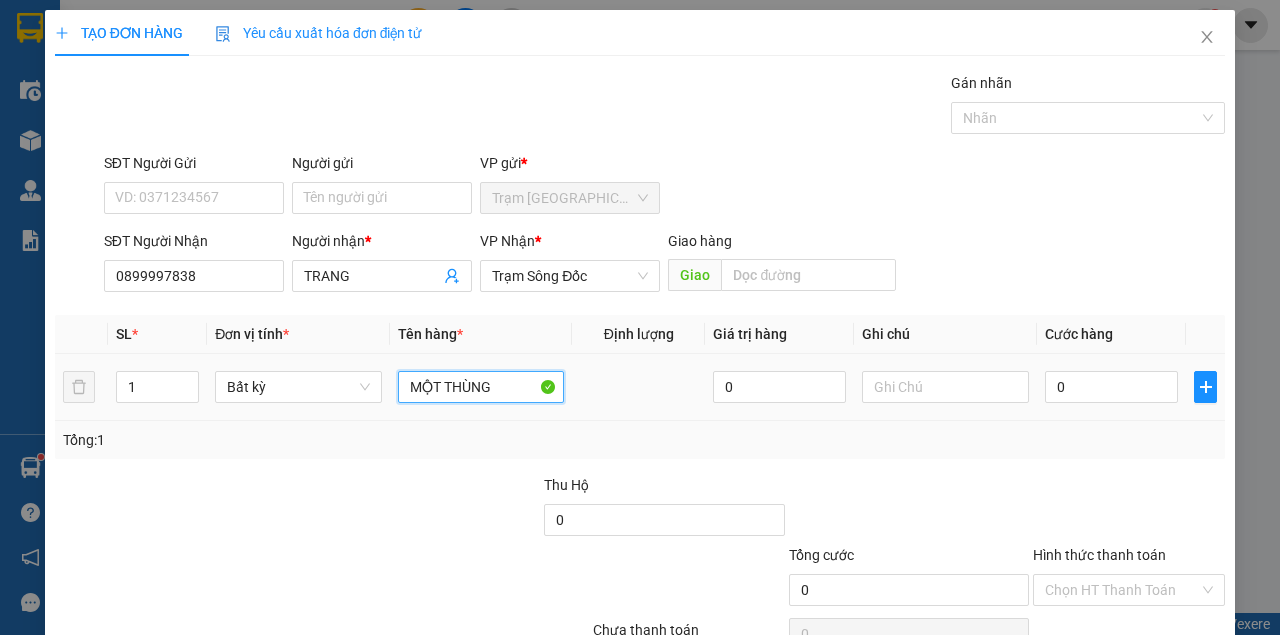 type on "MỘT THÙNG" 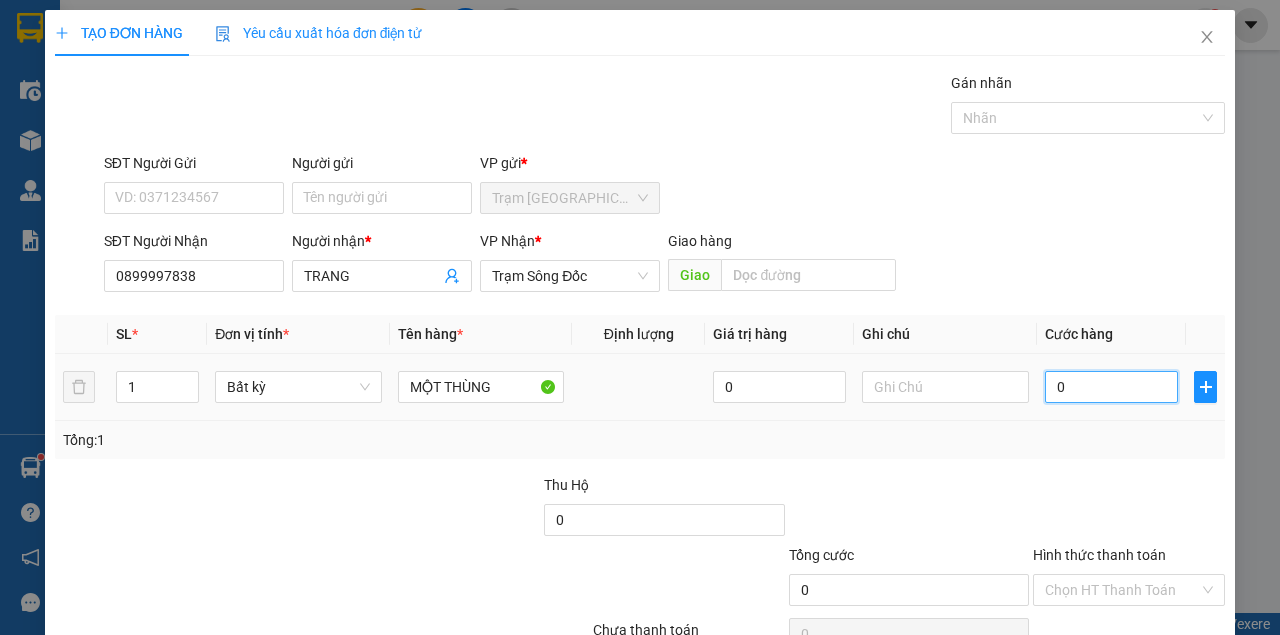 click on "0" at bounding box center [1111, 387] 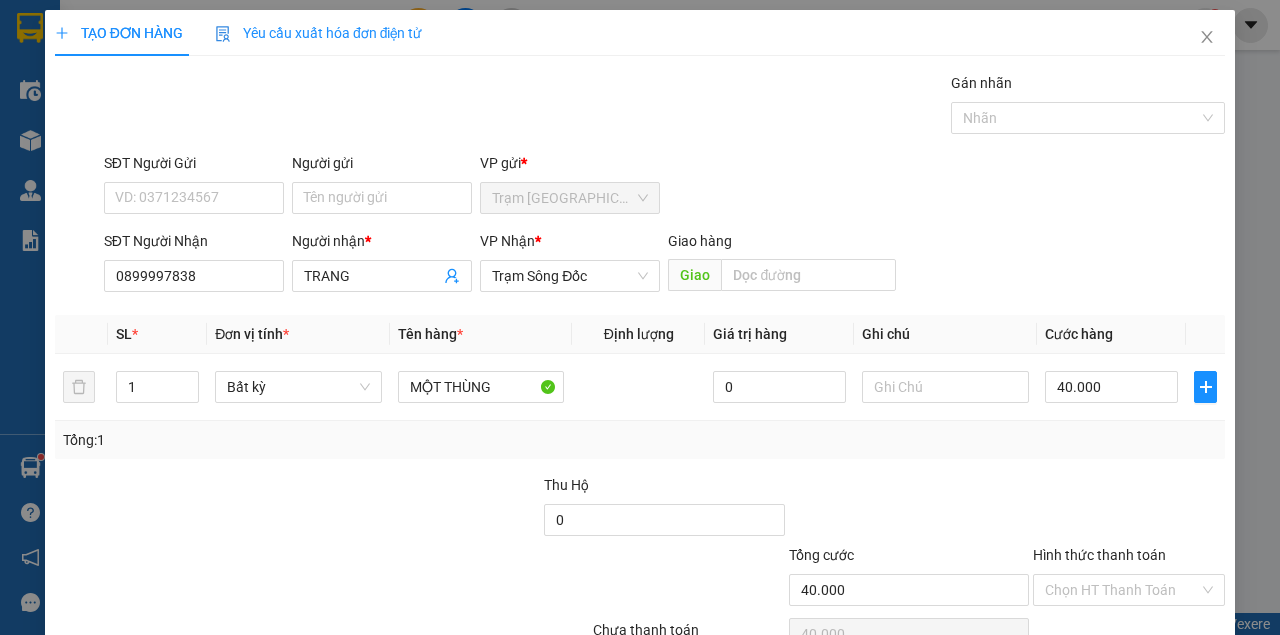 click 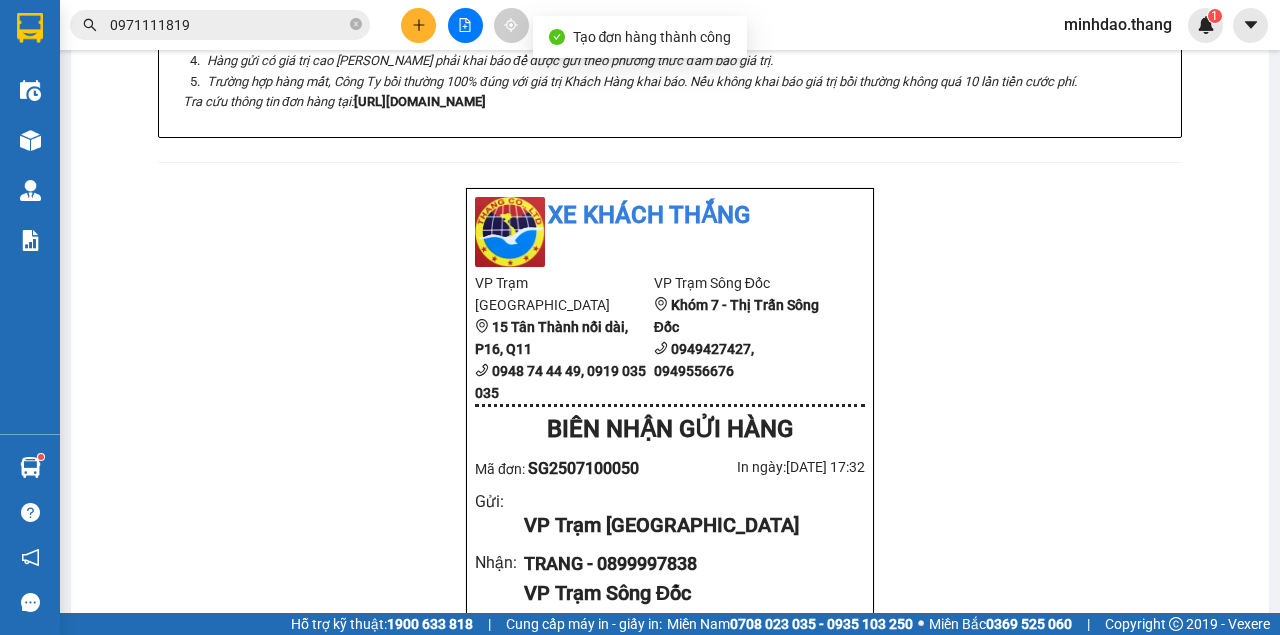 click on "In tem 100mm" at bounding box center (649, -680) 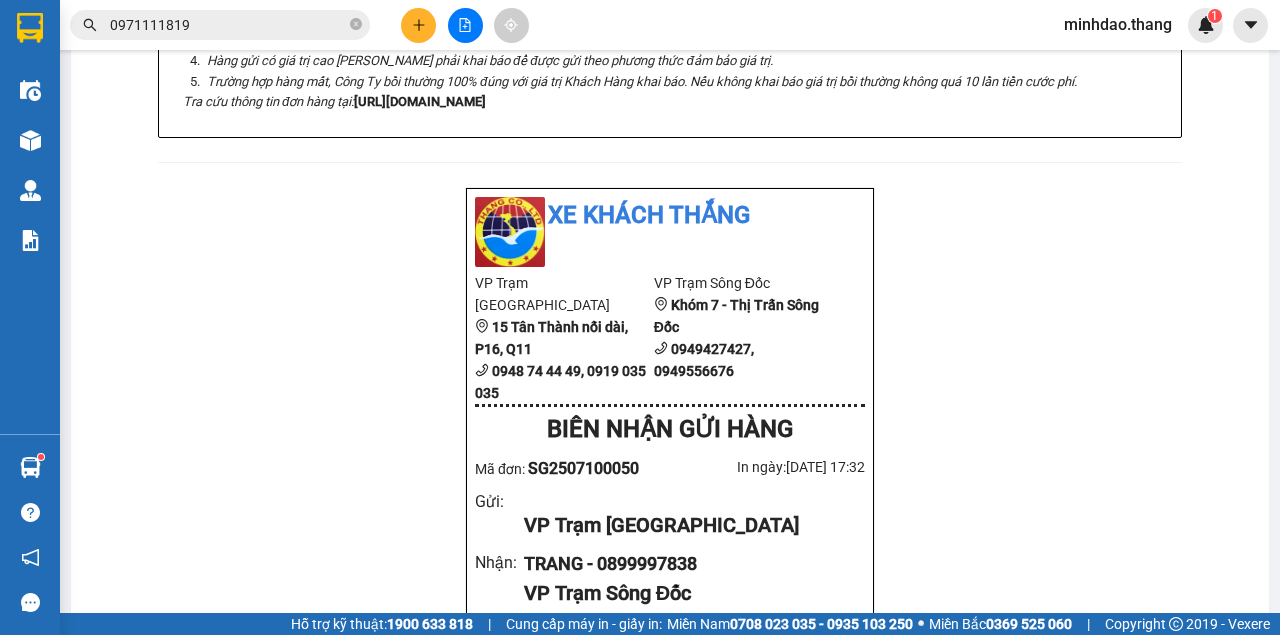 click on "In biên nhận 80mm" at bounding box center [828, -679] 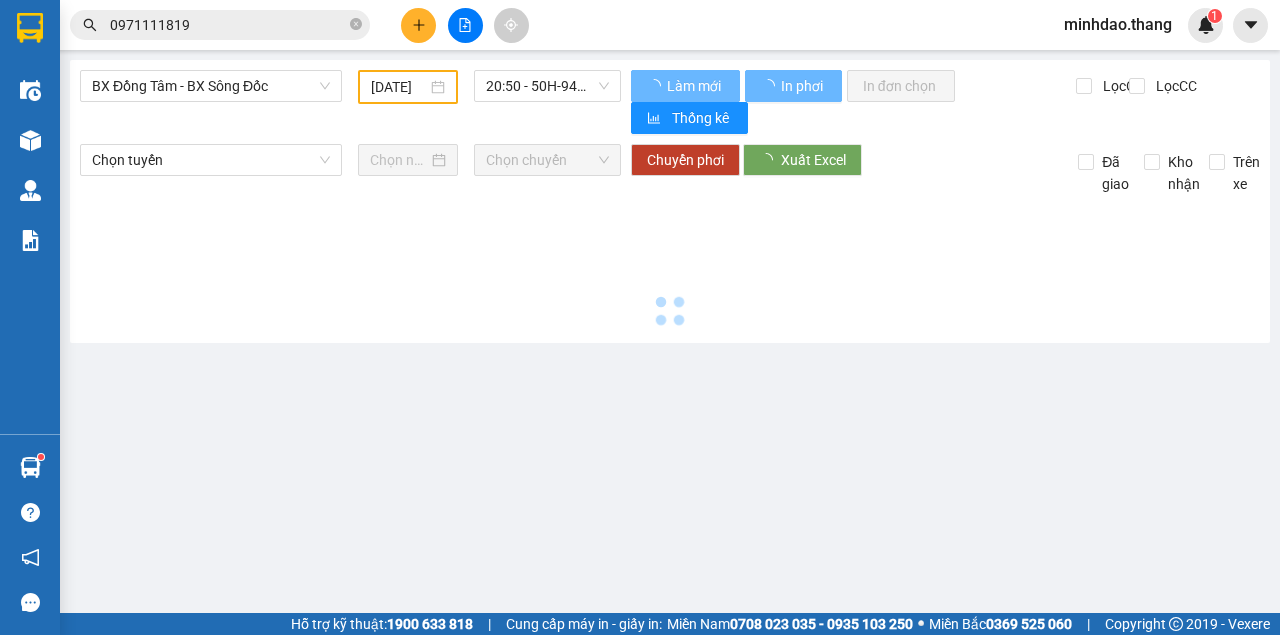 click at bounding box center (418, 25) 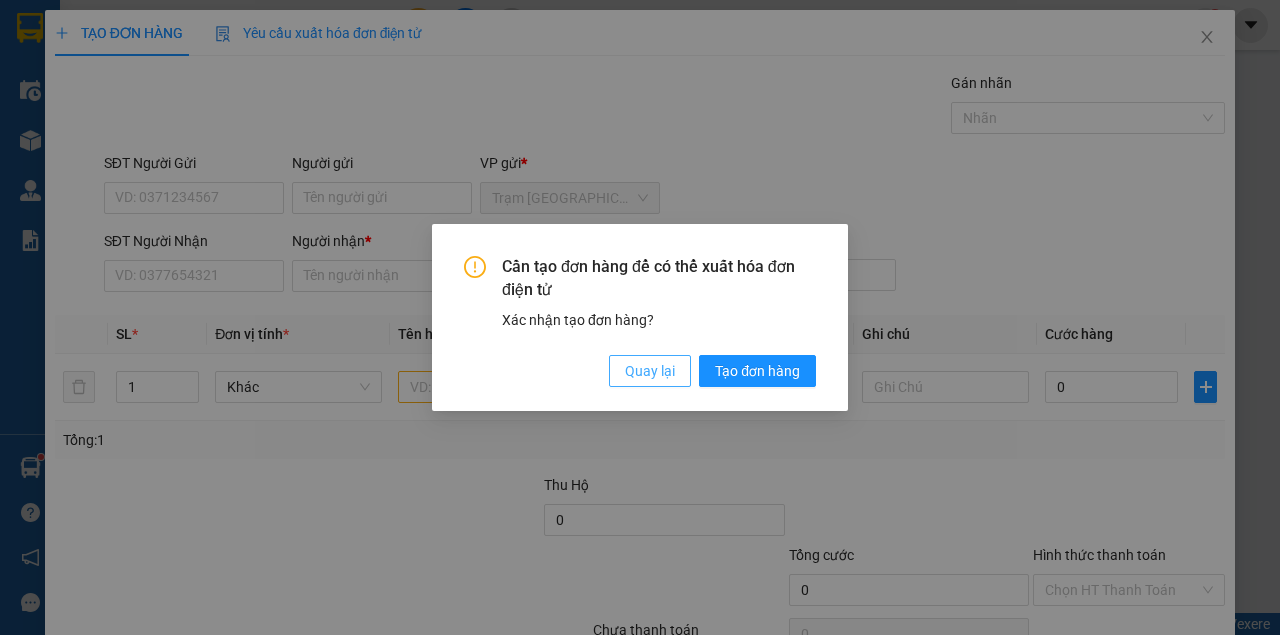 click on "Quay lại" at bounding box center (650, 371) 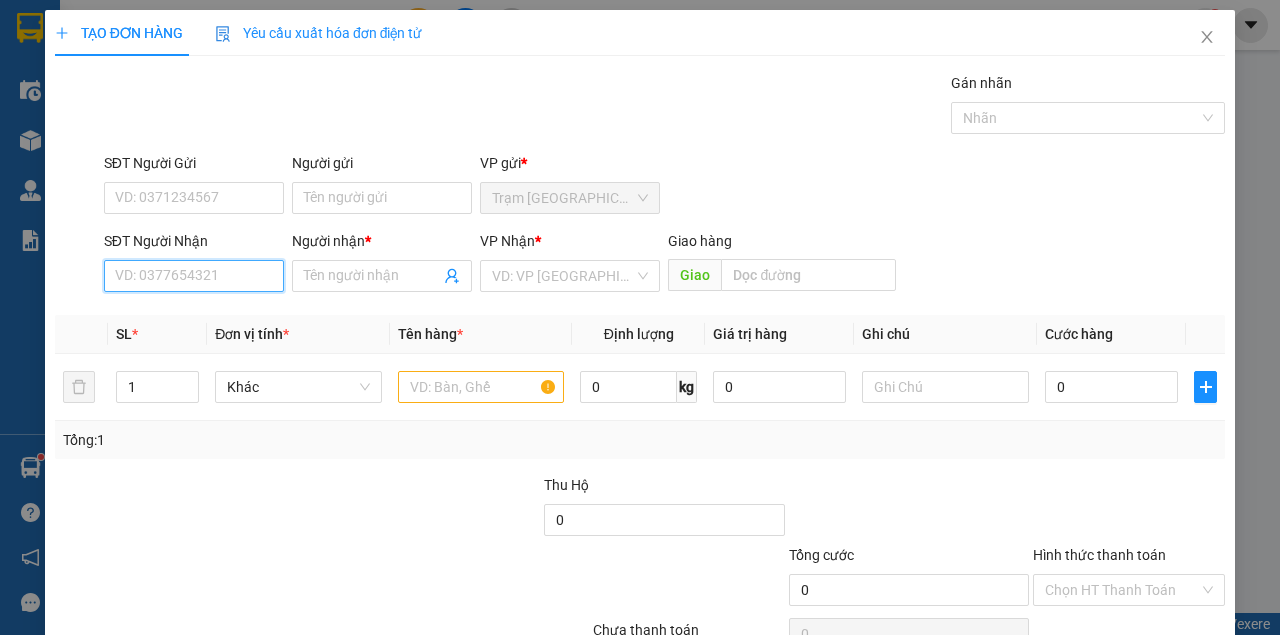 click on "SĐT Người Nhận" at bounding box center [194, 276] 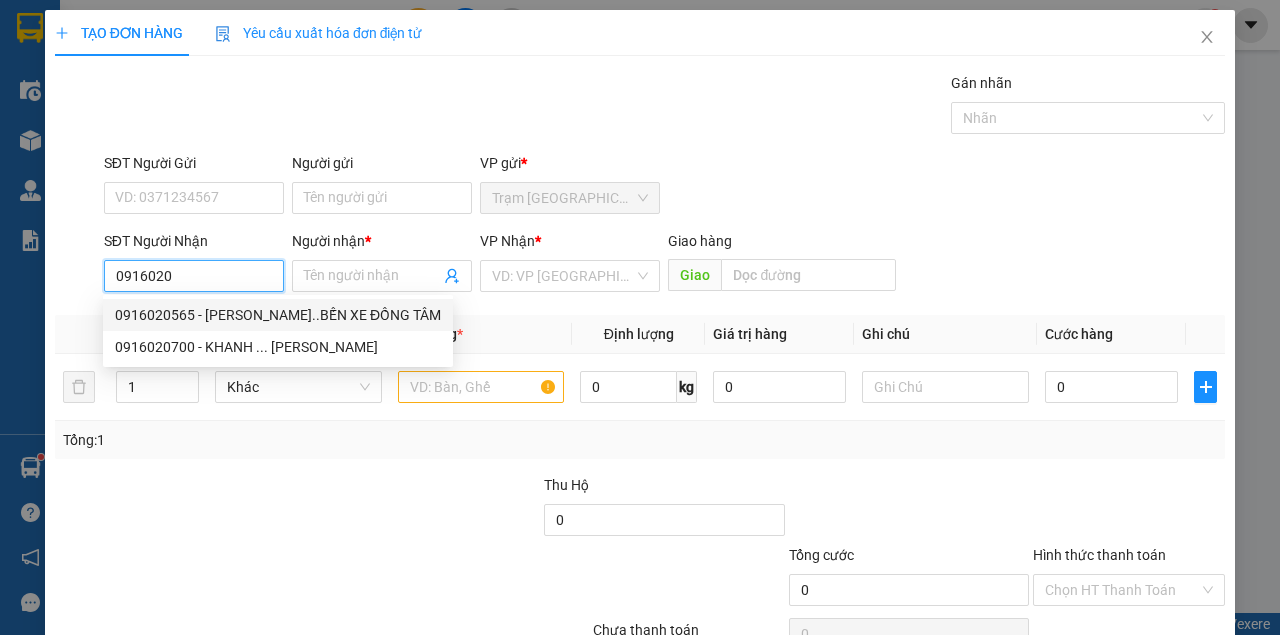 click on "0916020565 - [PERSON_NAME]..BẾN XE ĐỒNG TÂM" at bounding box center (278, 315) 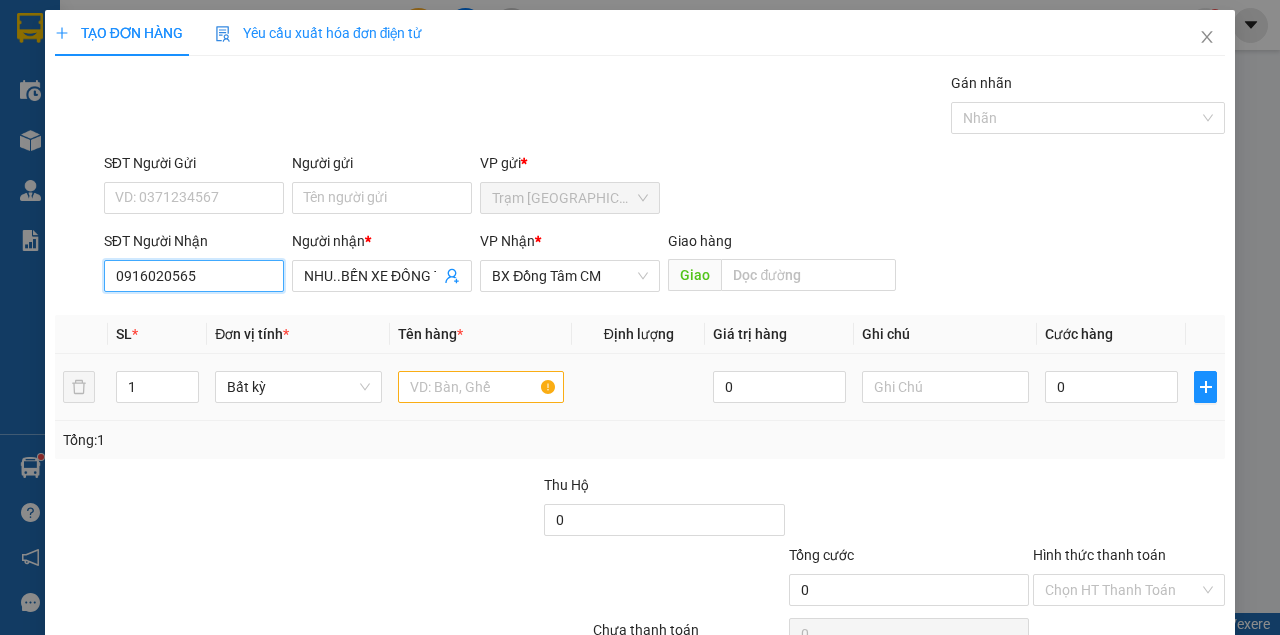 type on "0916020565" 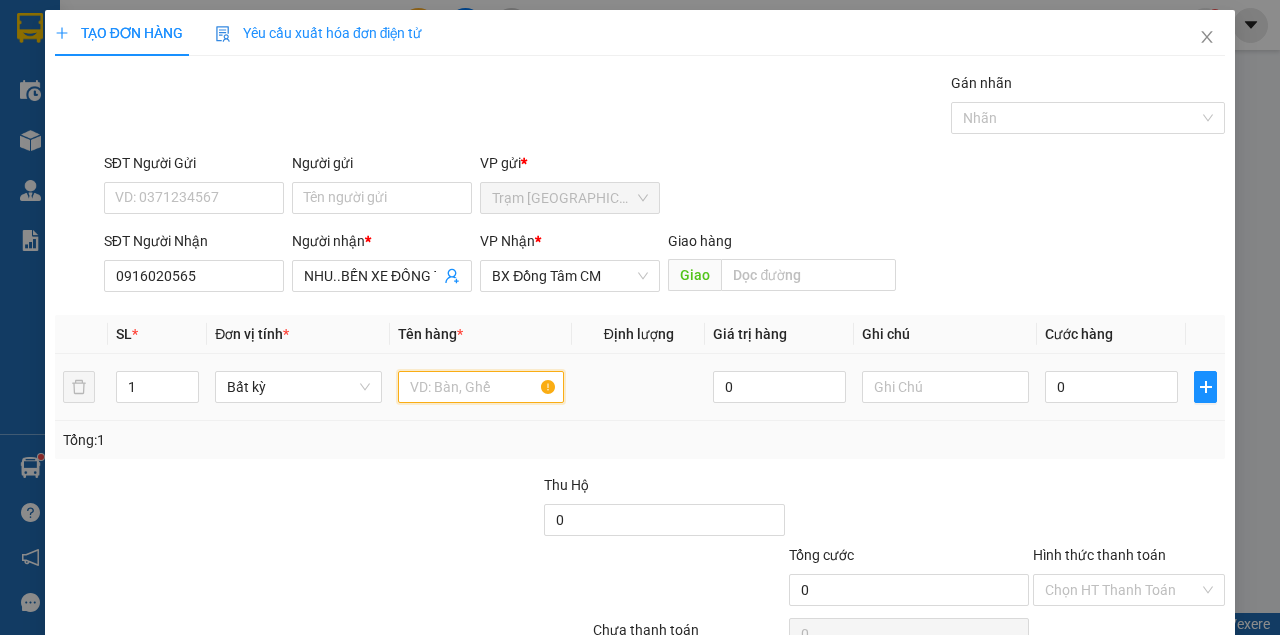 click at bounding box center [481, 387] 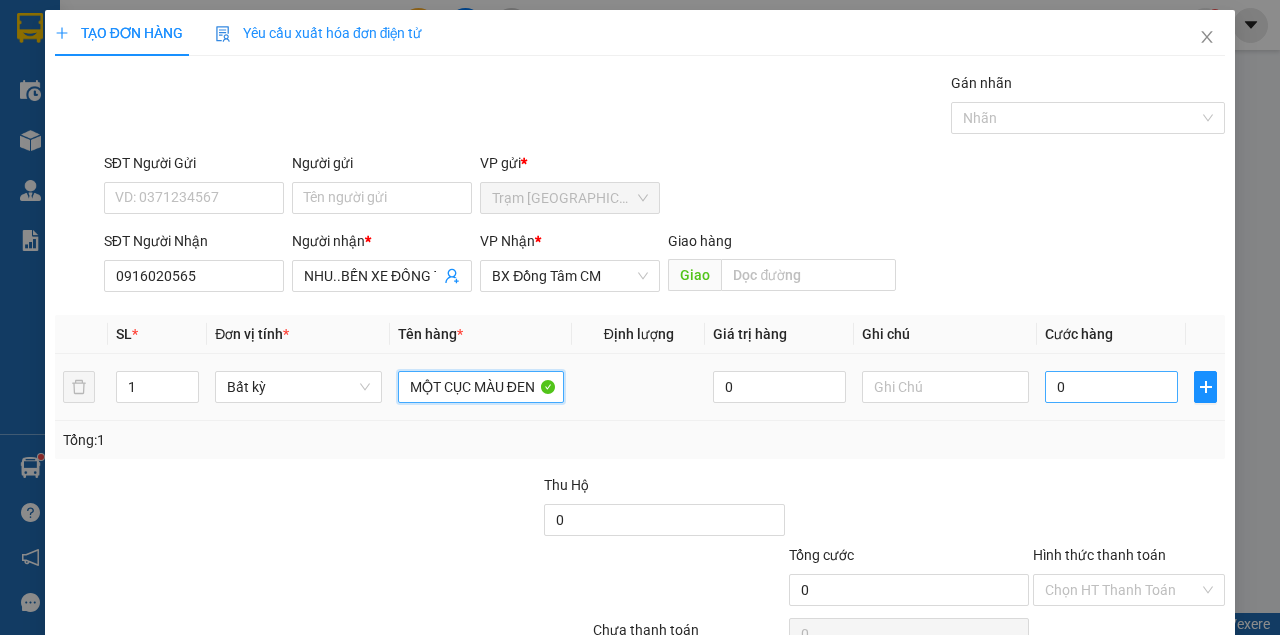 type on "MỘT CỤC MÀU ĐEN" 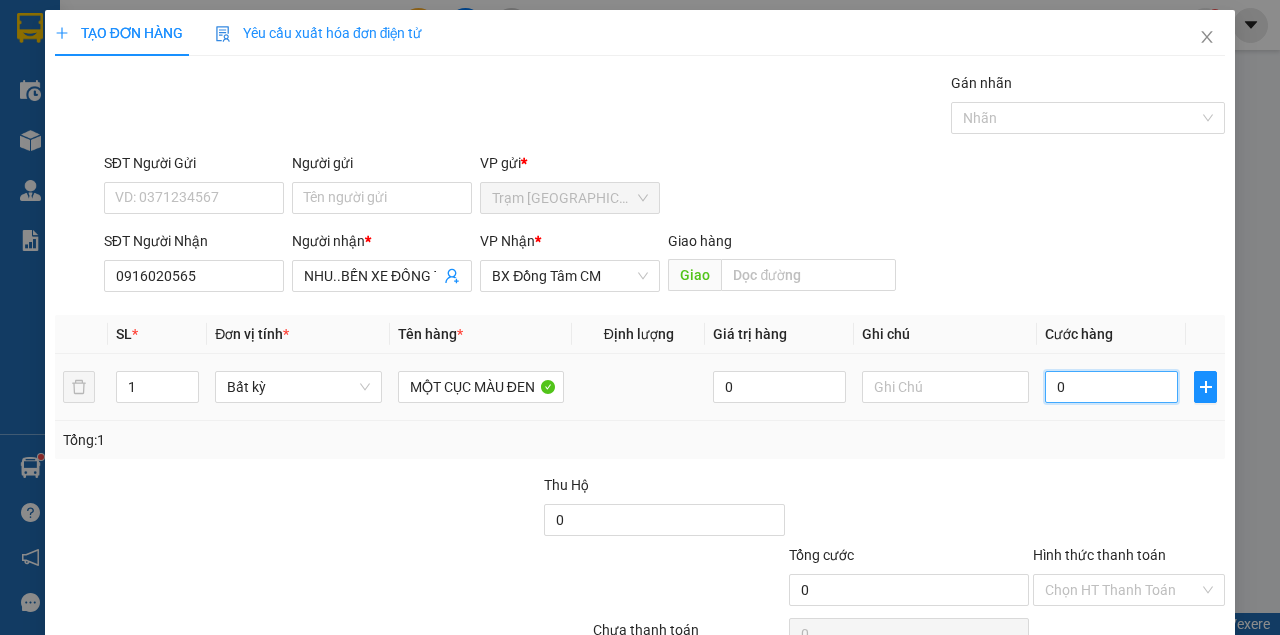 click on "0" at bounding box center (1111, 387) 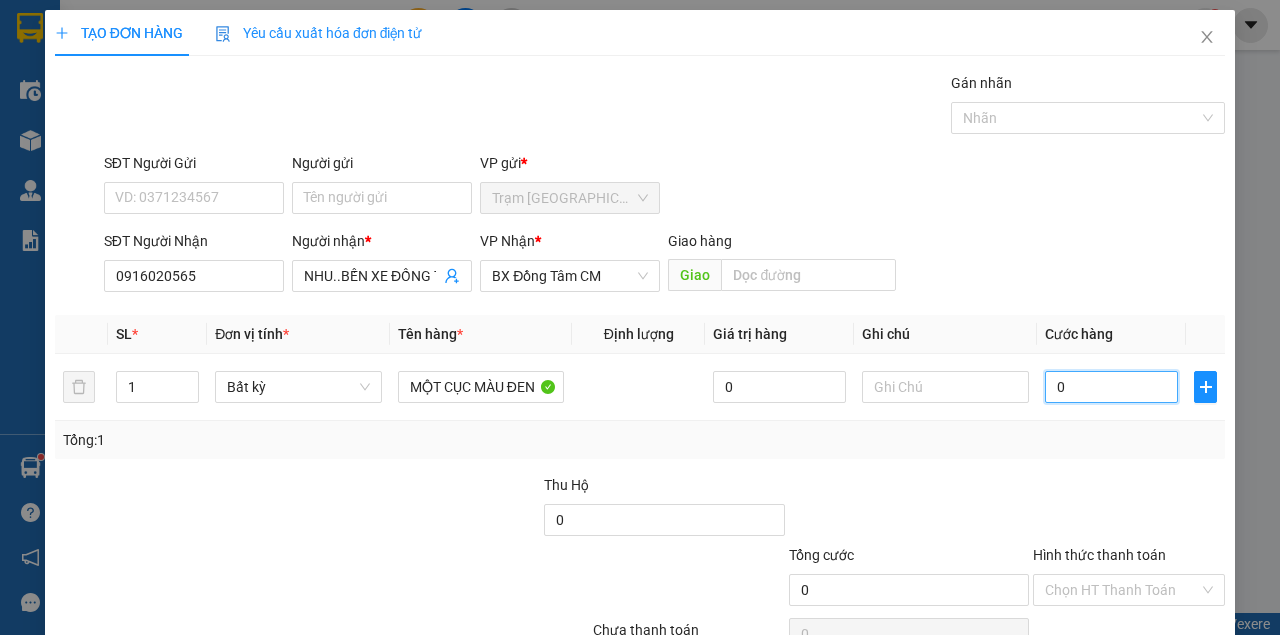 type on "03" 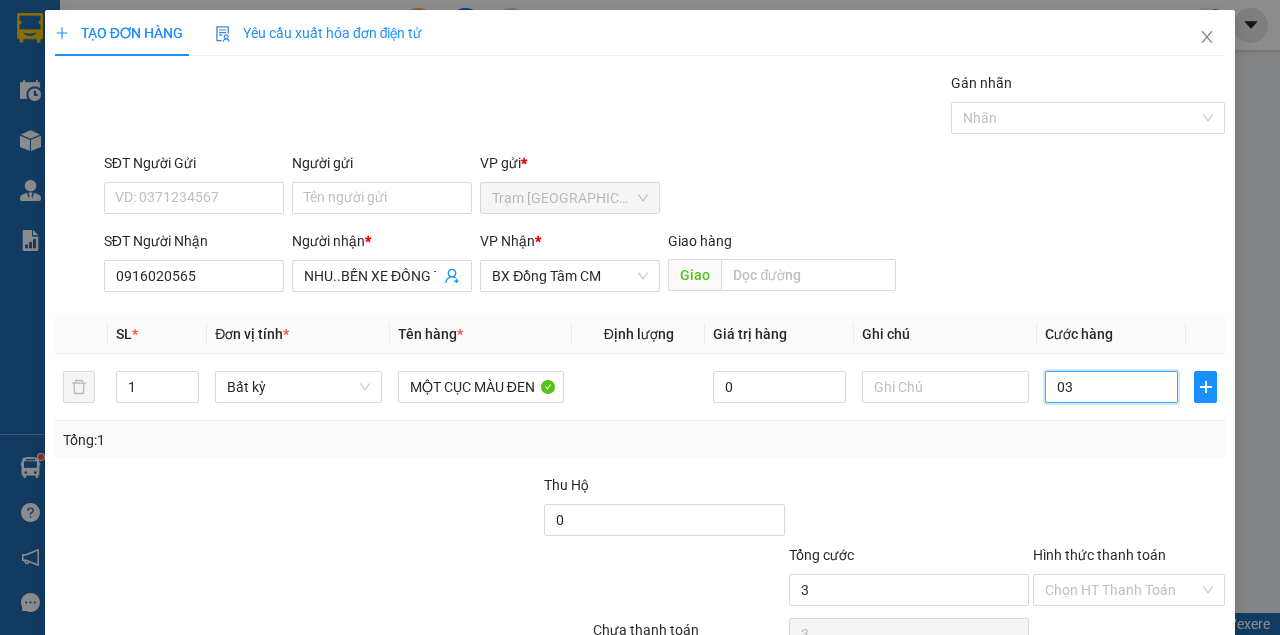 type on "030" 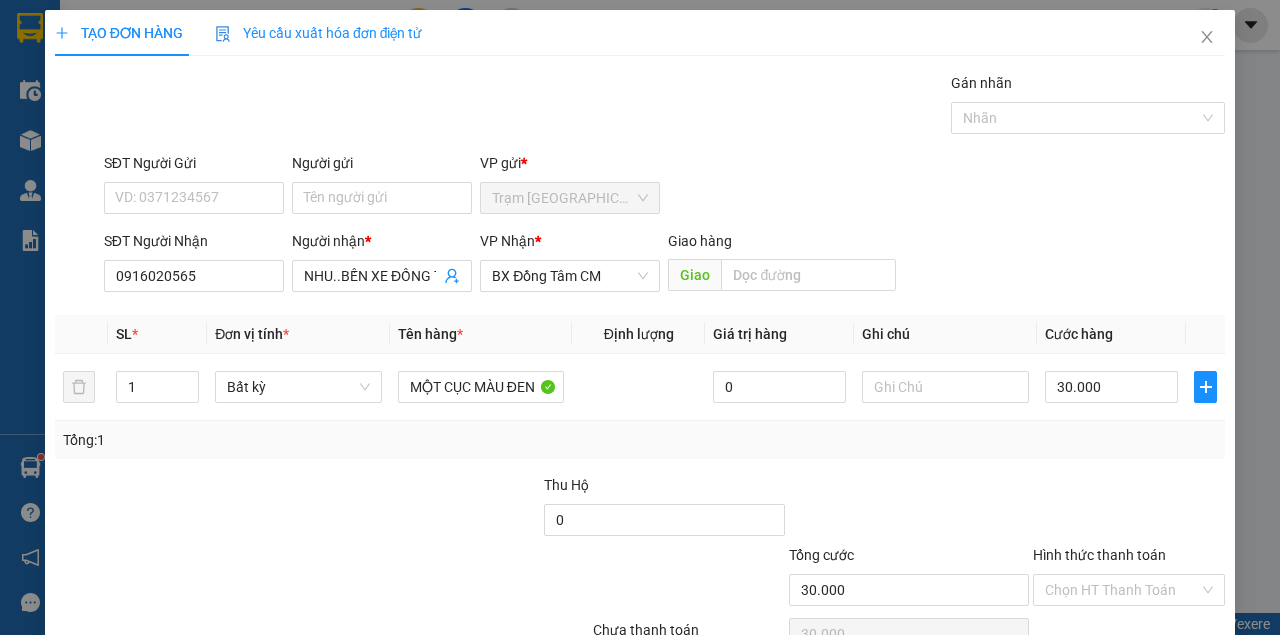 click at bounding box center [1129, 509] 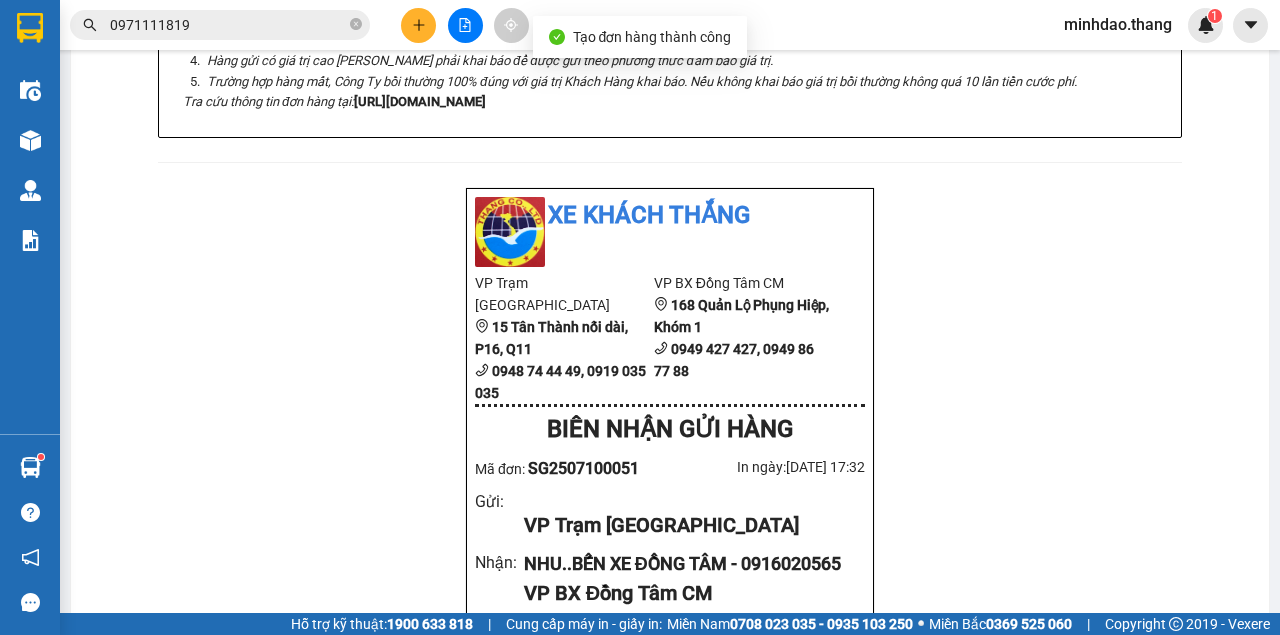 type 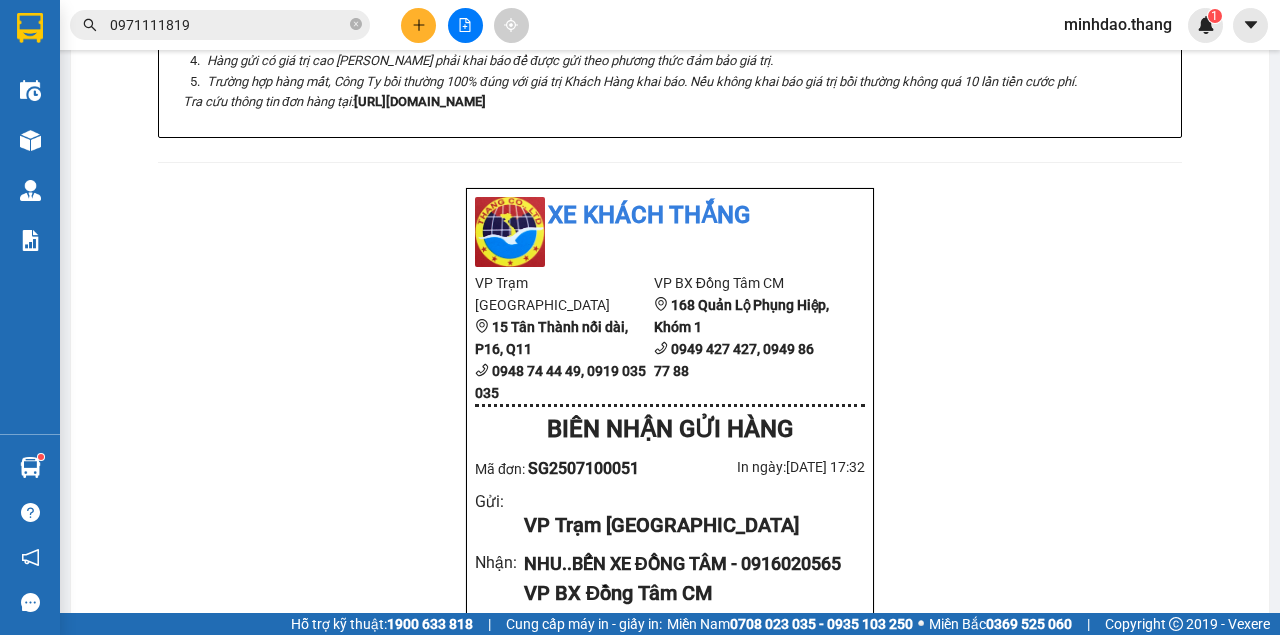 drag, startPoint x: 624, startPoint y: 80, endPoint x: 623, endPoint y: 93, distance: 13.038404 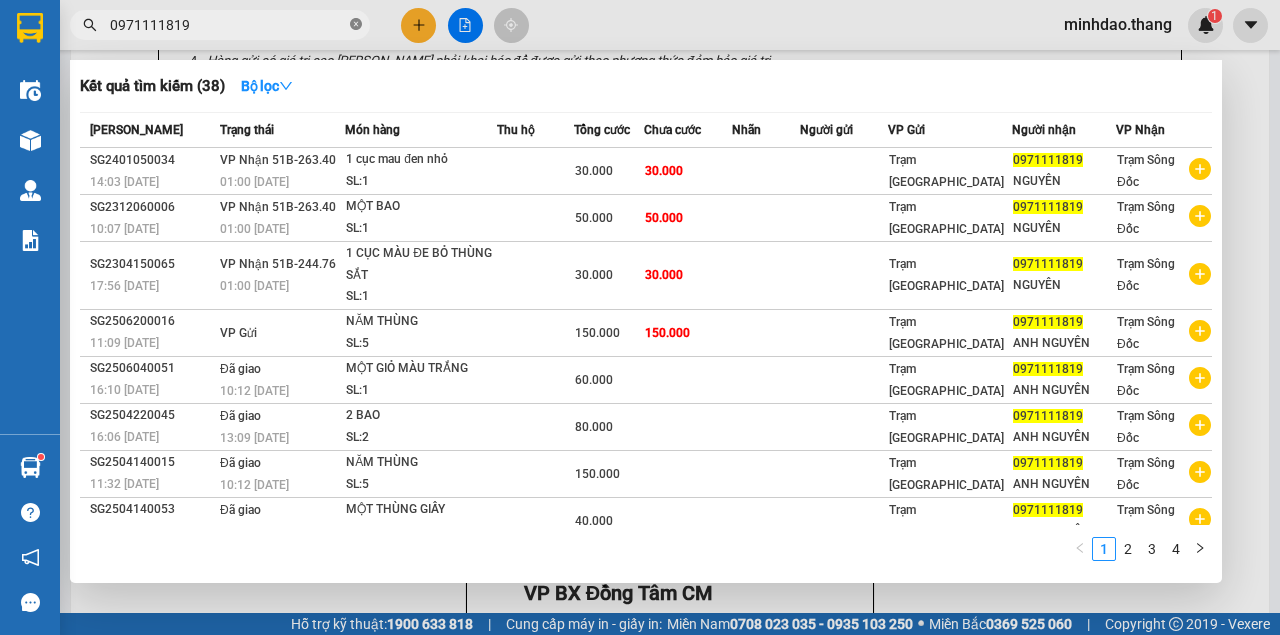 click 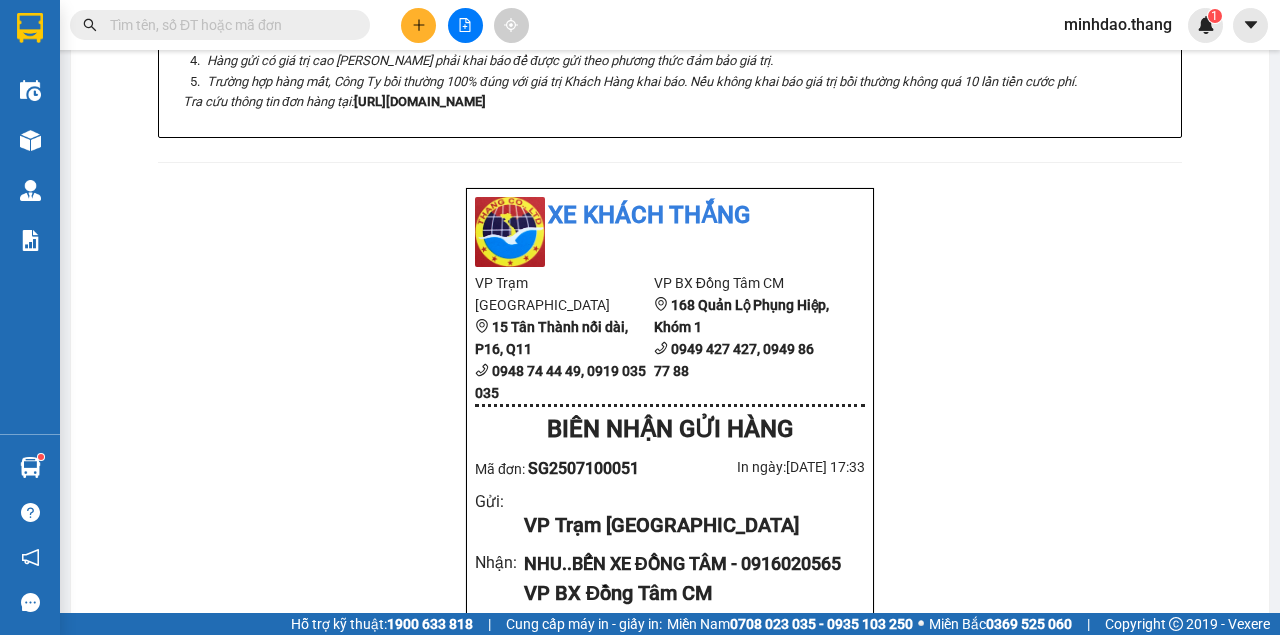 click at bounding box center (228, 25) 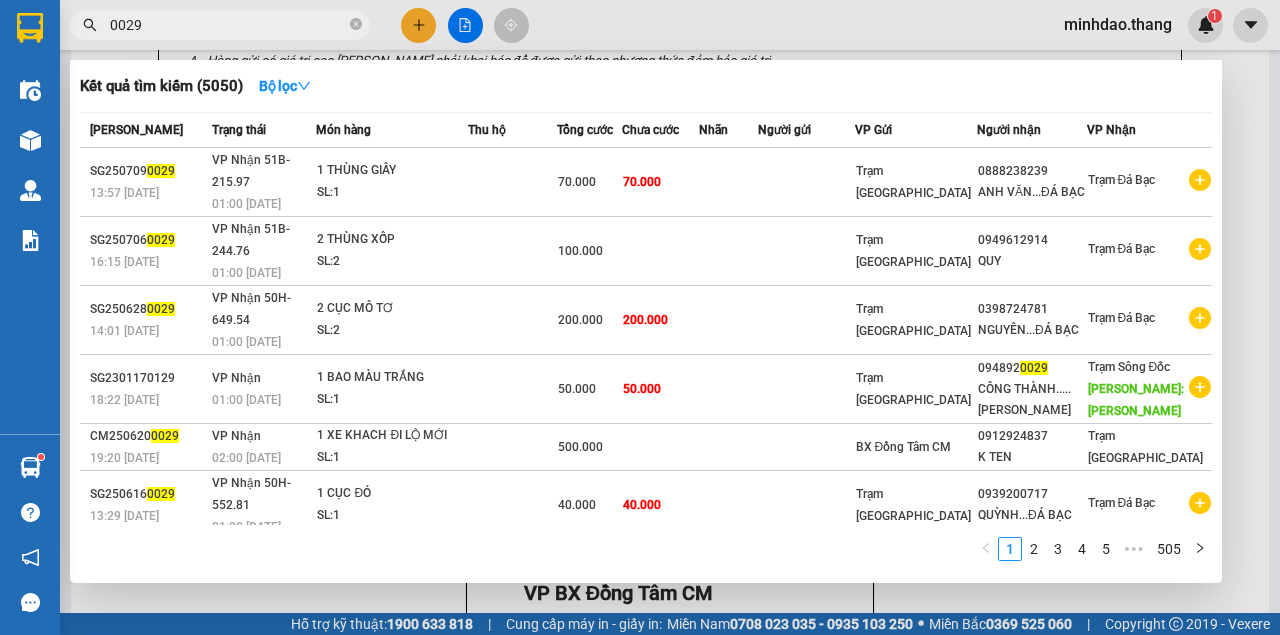 type on "0029" 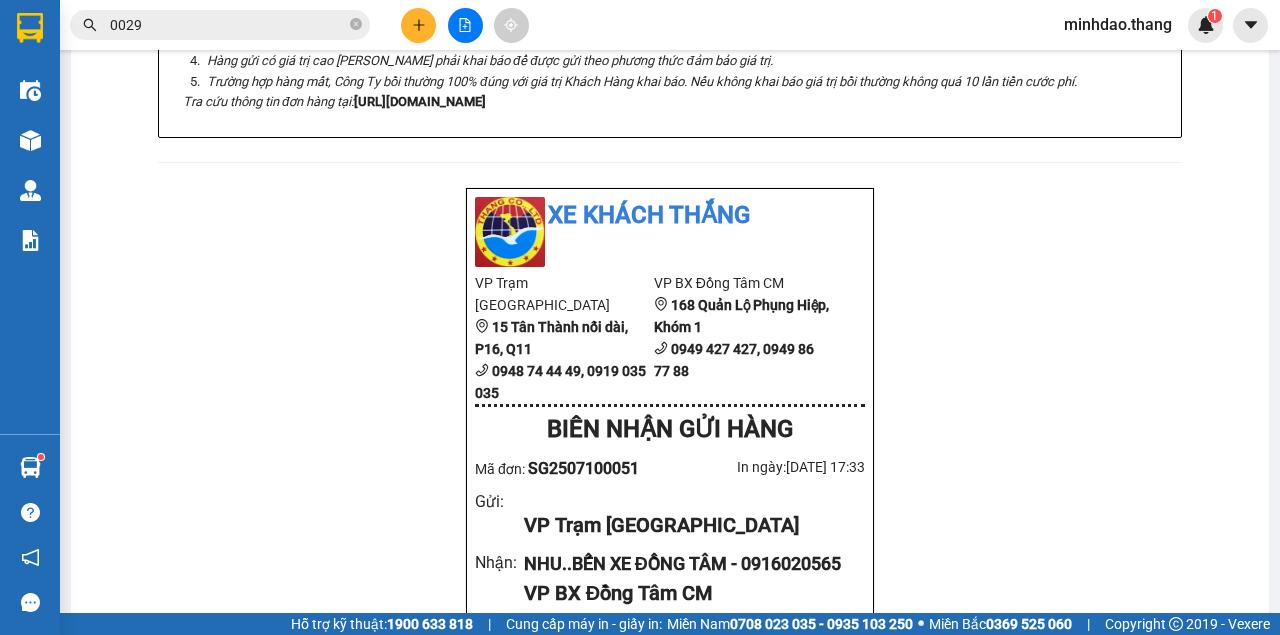 click at bounding box center (418, 25) 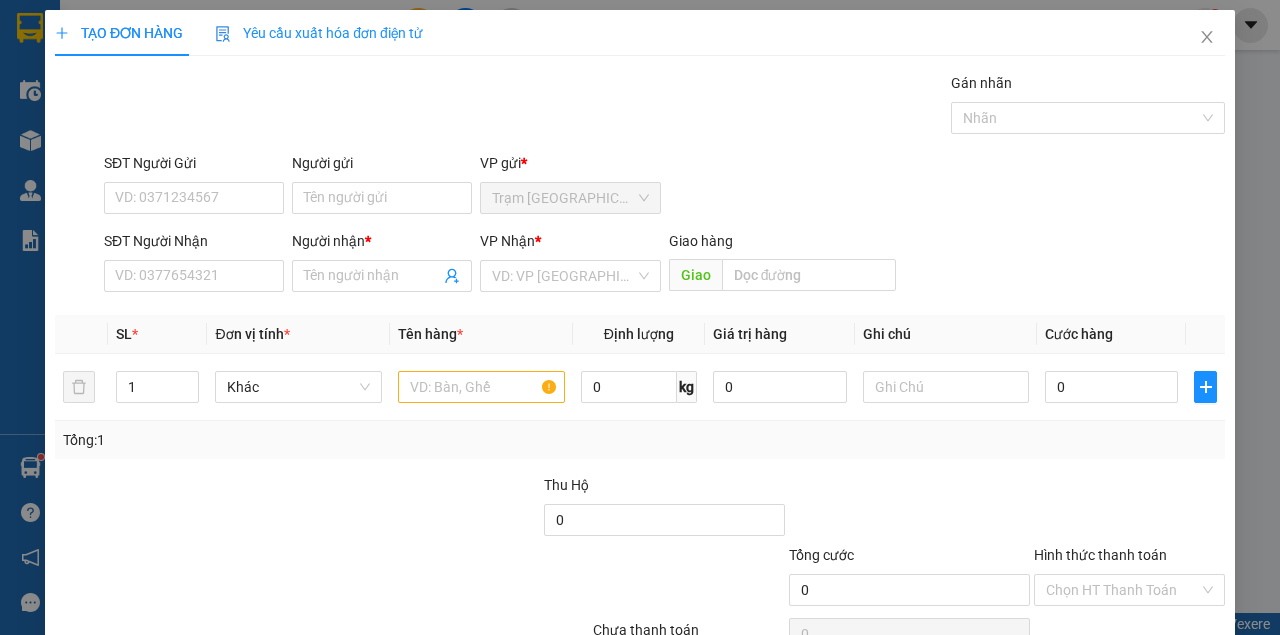 click on "Yêu cầu xuất hóa đơn điện tử" at bounding box center [319, 33] 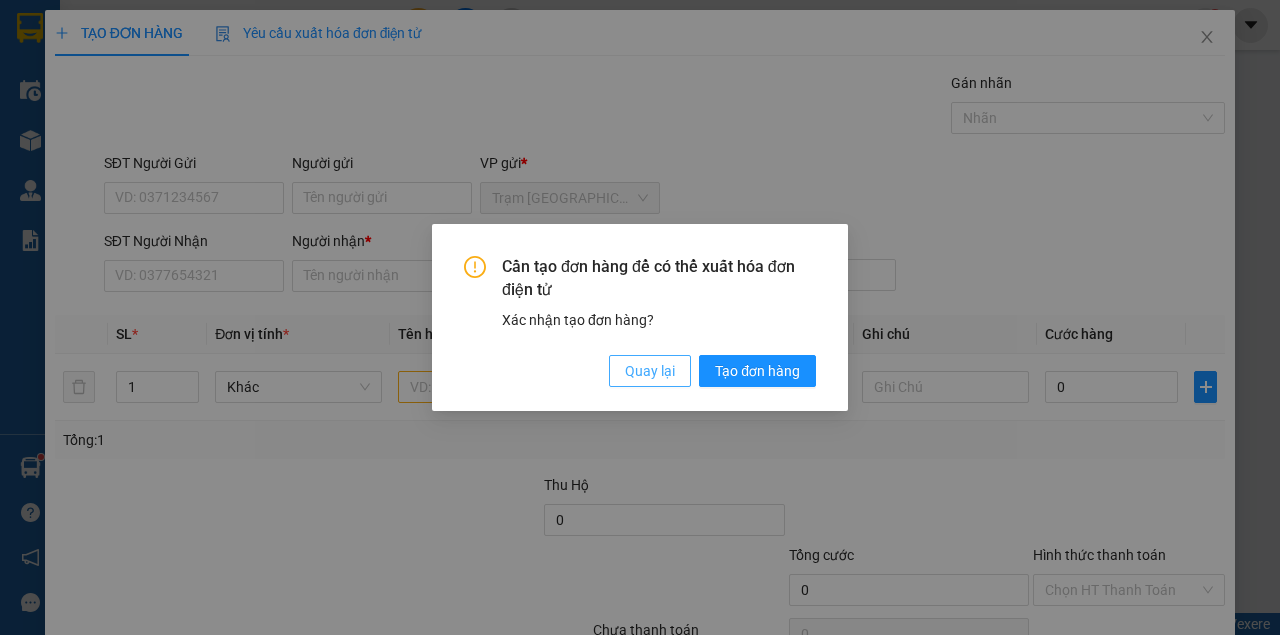 click on "Quay lại" at bounding box center (650, 371) 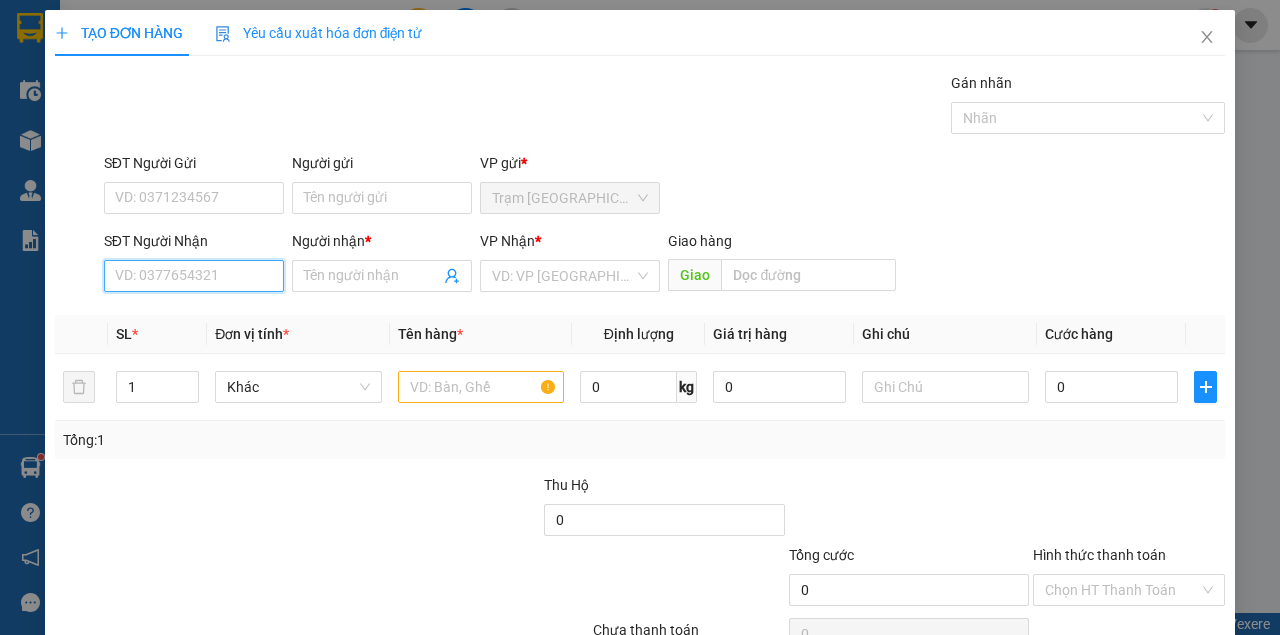 click on "SĐT Người Nhận" at bounding box center [194, 276] 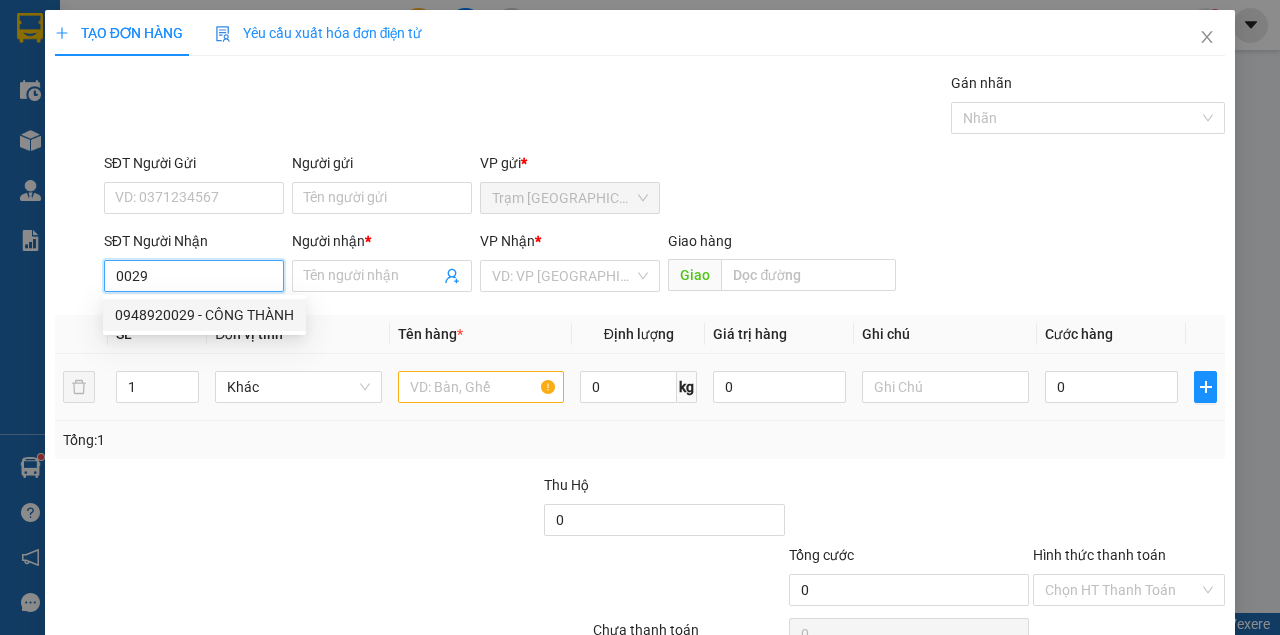 drag, startPoint x: 223, startPoint y: 315, endPoint x: 390, endPoint y: 365, distance: 174.32442 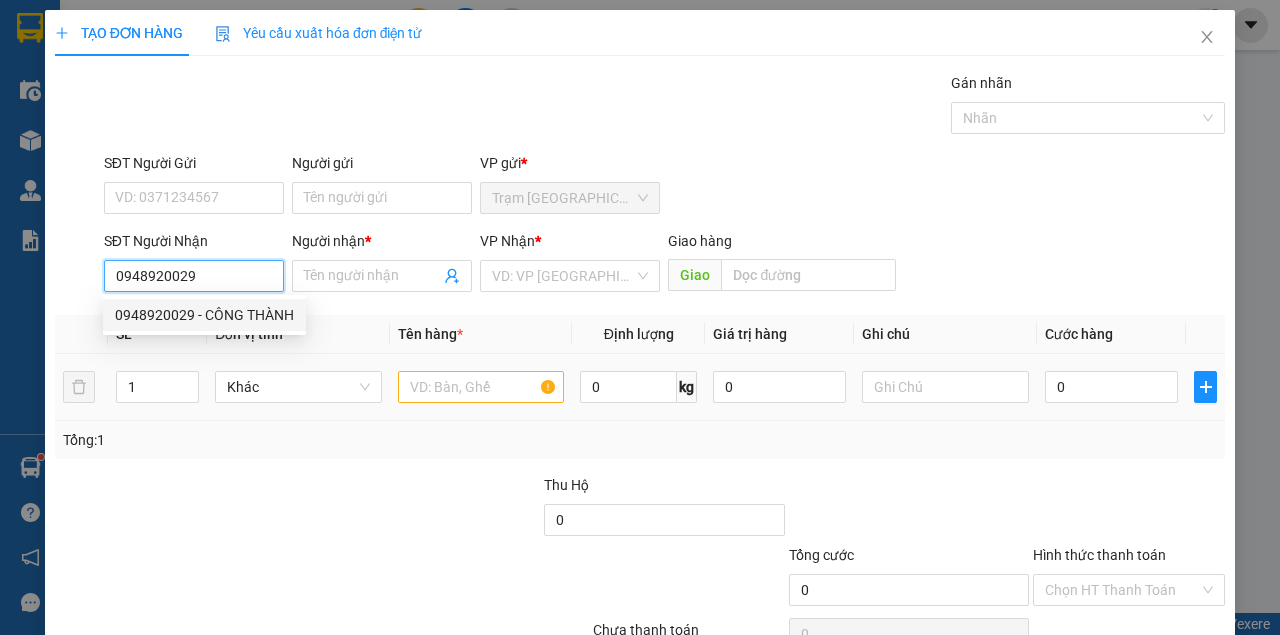 type on "CÔNG THÀNH" 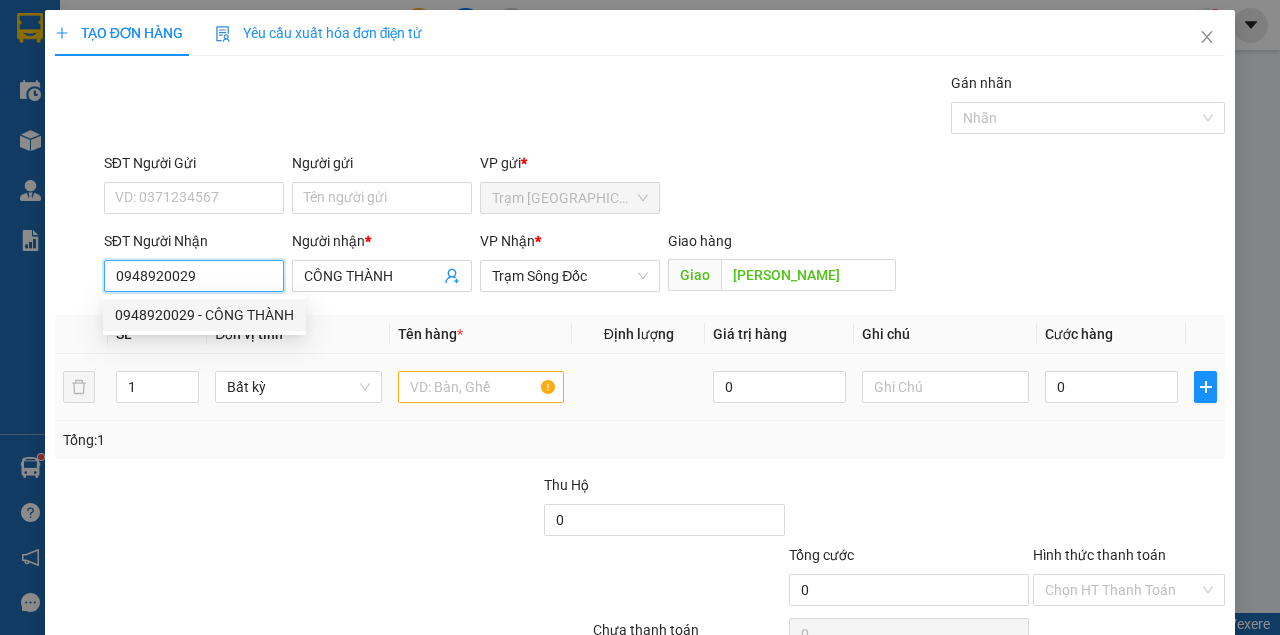 type on "0948920029" 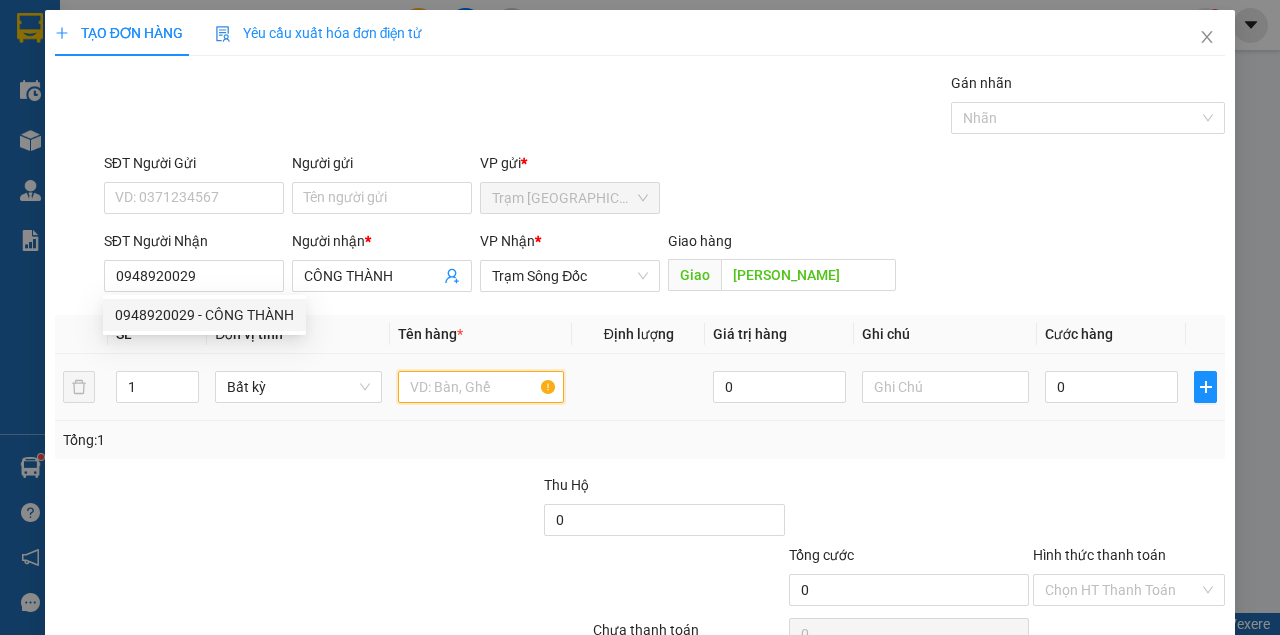 click at bounding box center [481, 387] 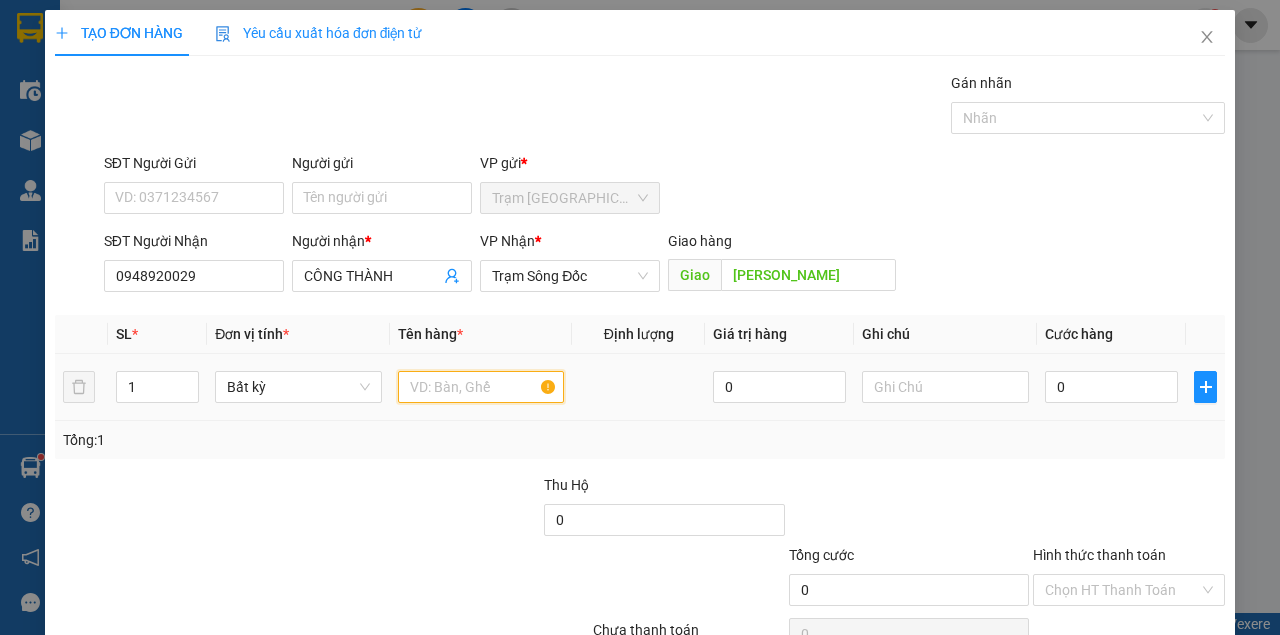 click at bounding box center (481, 387) 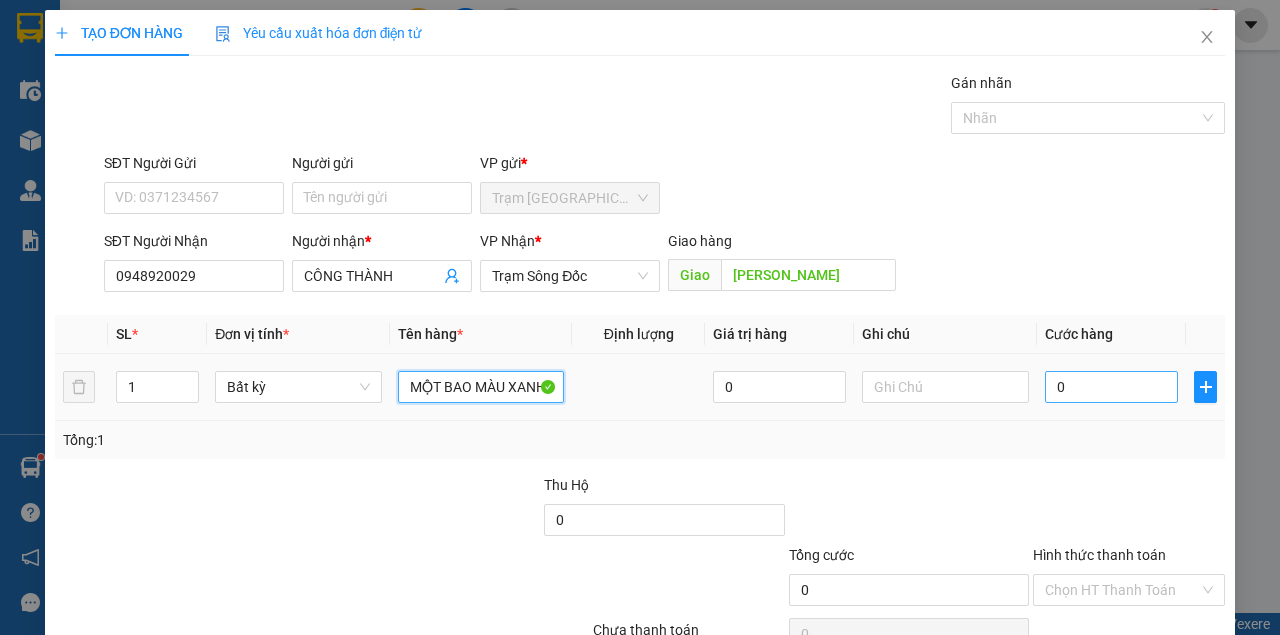 type on "MỘT BAO MÀU XANH" 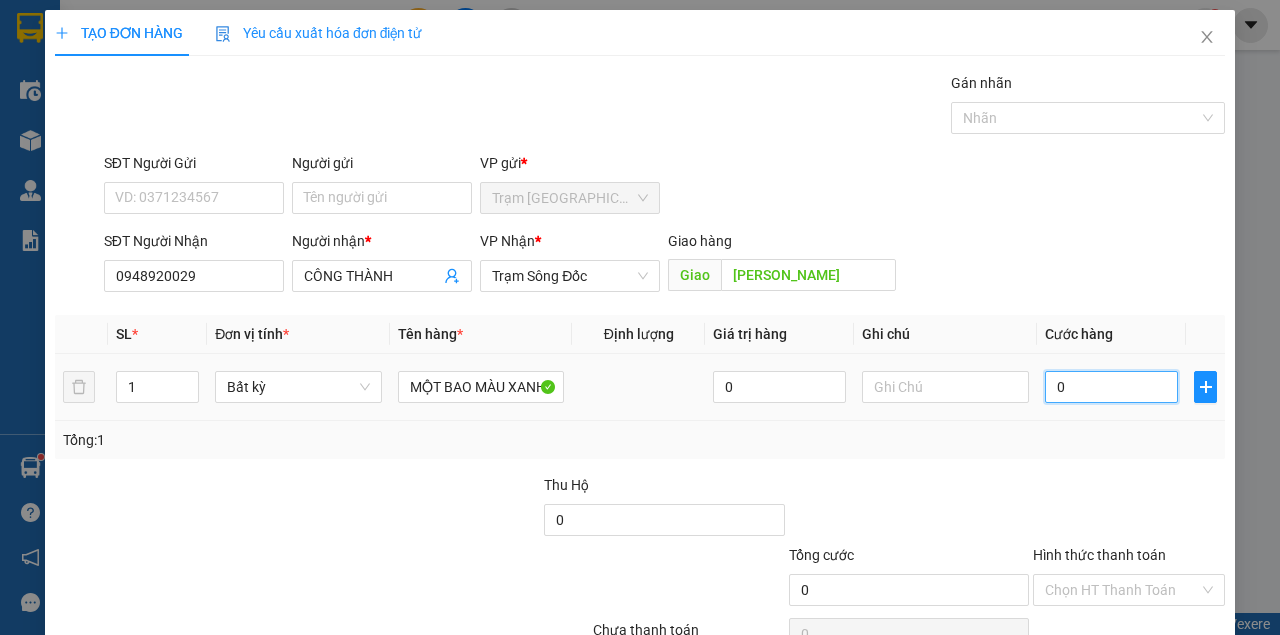 click on "0" at bounding box center [1111, 387] 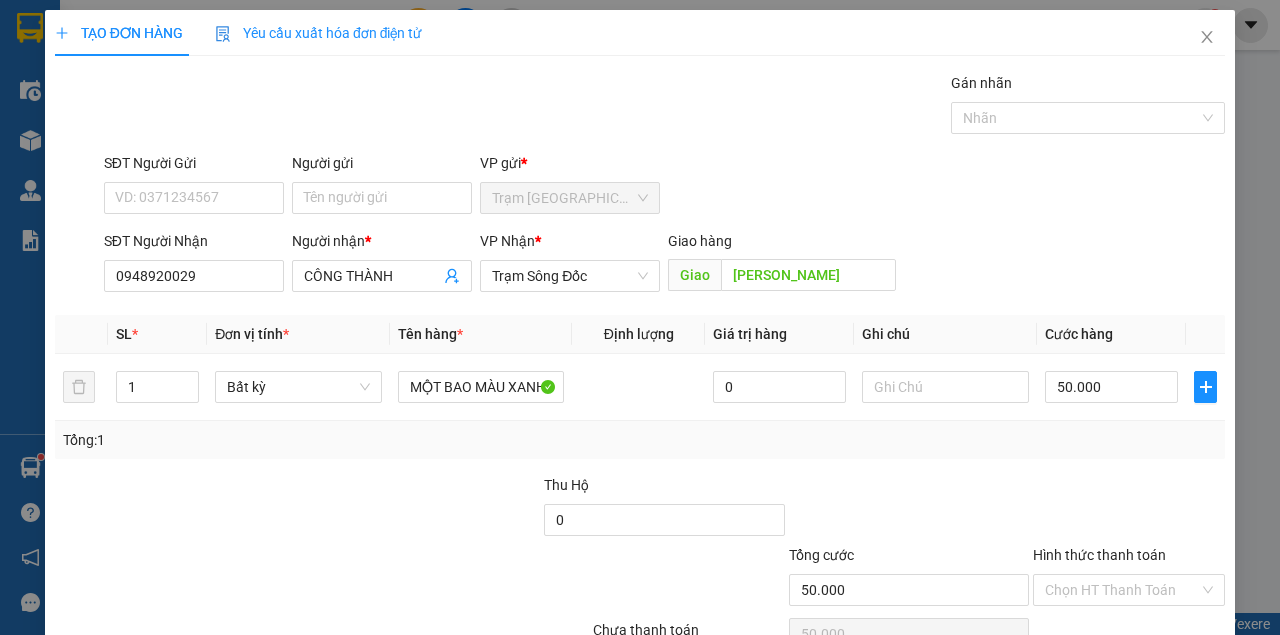 click on "[PERSON_NAME] và In" at bounding box center [1190, 685] 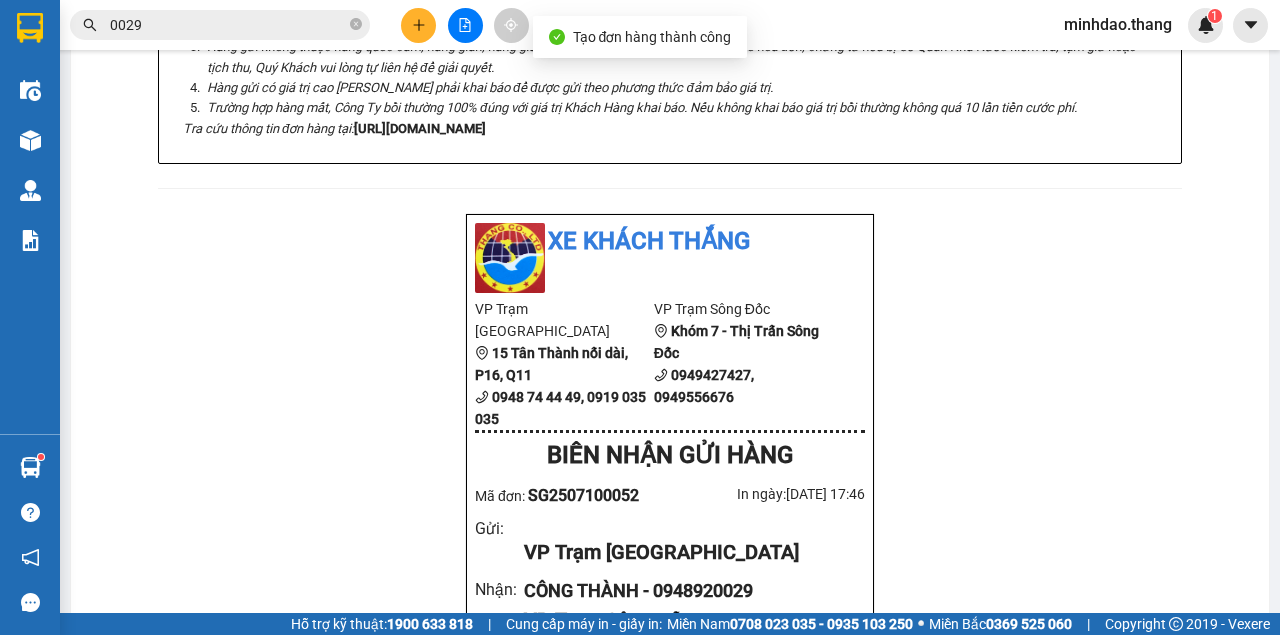 click on "In mẫu A5
In tem 100mm
In biên nhận 80mm Xe Khách THẮNG   012 Lô A - Chung cư Cây Mai   0919035035, 0918776776 BIÊN NHẬN GỬI HÀNG Vexere.com (c) 2017 GỬI :   Trạm Sài Gòn   15 Tân Thành nối dài, P16, Q11   0948 74 44 49, 0919 035 035 SG2507100052 NHẬN :   Trạm Sông Đốc   Khóm 7 - Thị Trấn Sông Đốc   0949427427, 0949556676 Người nhận :   CÔNG THÀNH 0948920029 Giao dọc đường: TRẦN VĂN THỜI  Tên hàng: MỘT BAO MÀU XANH  SL 1 Giá trị hàng gửi:  0 CC   50.000 Tổng phải thu:   50.000 Quy định nhận/gửi hàng : Quý Khách phải báo mã số trên Biên Nhận Gửi Hàng khi nhận hàng, phải trình CMND và giấy giới thiệu đối với hàng gửi bảo đảm, hàng có giá trị. Hàng gửi phải được nhận trong vòng 05 ngày kể từ ngày gửi. Quá thời hạn trên, Công Ty không chịu trách nhiệm. Hàng Kính, Dễ Vỡ,...Công Ty không bồi thường. Xe Khách THẮNG" at bounding box center [670, 563] 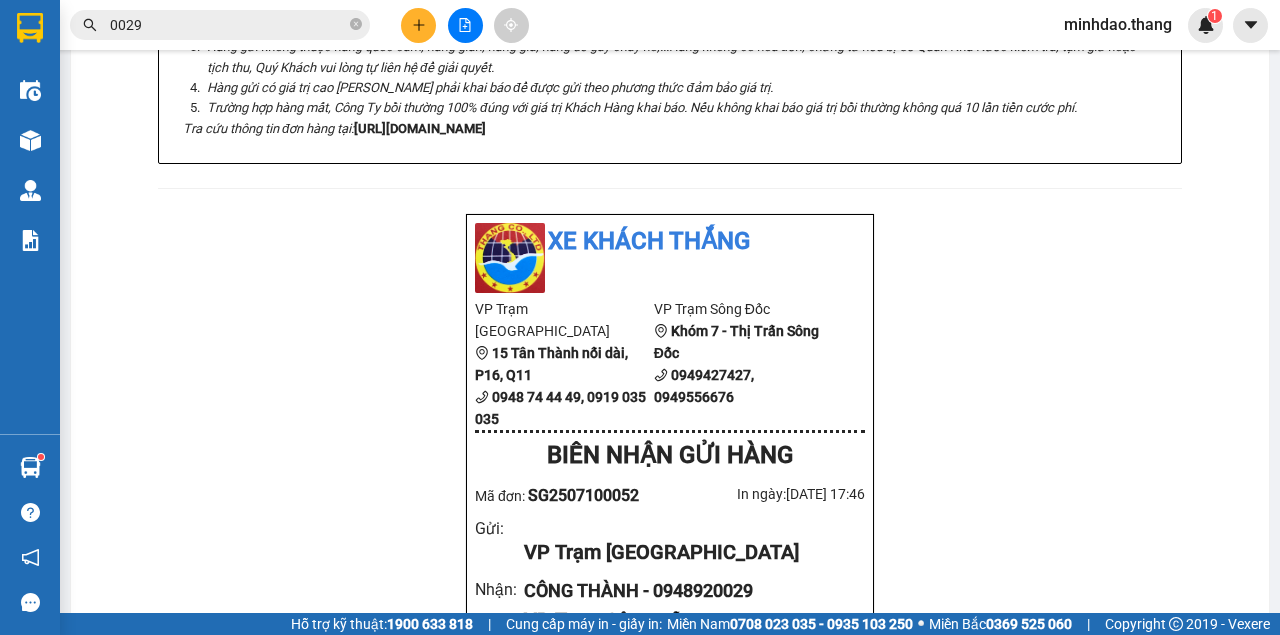 click on "In biên nhận 80mm" at bounding box center [828, -679] 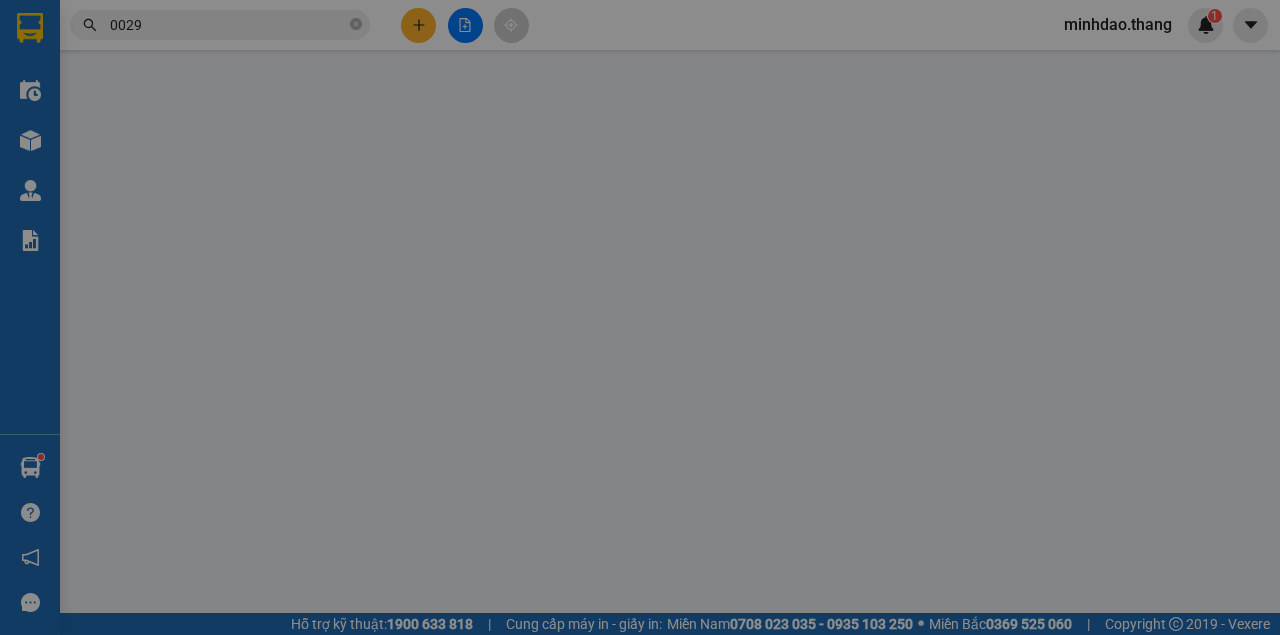 click on "Yêu cầu xuất hóa đơn điện tử" at bounding box center [319, 33] 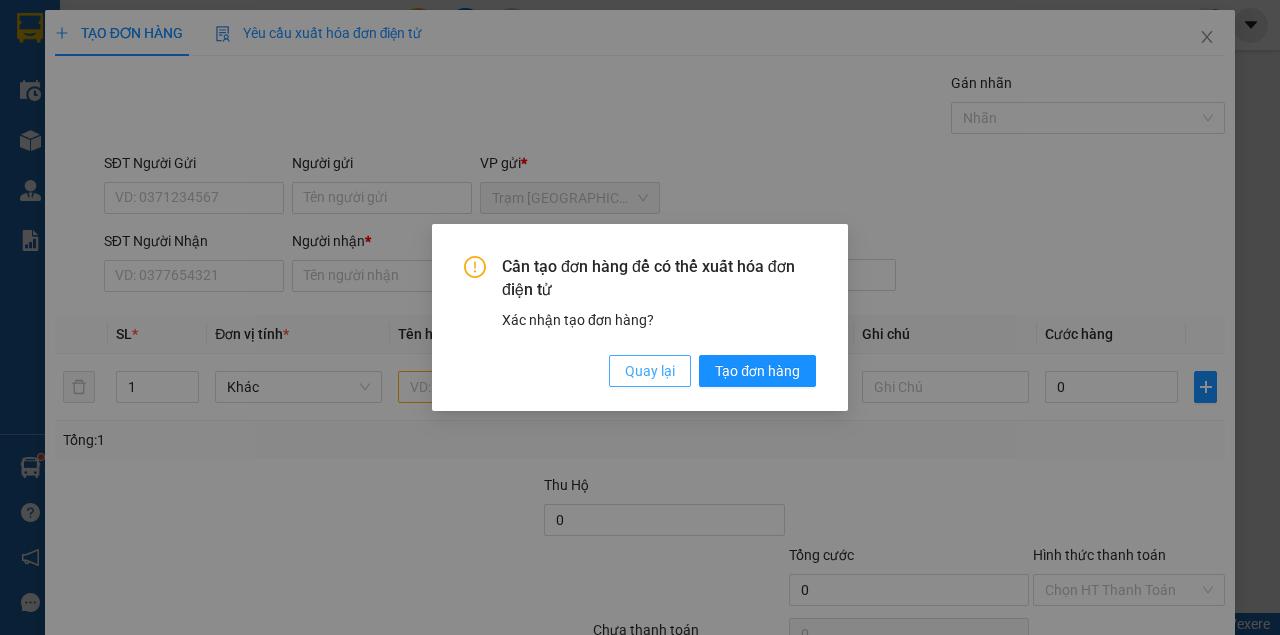 click on "Quay lại" at bounding box center [650, 371] 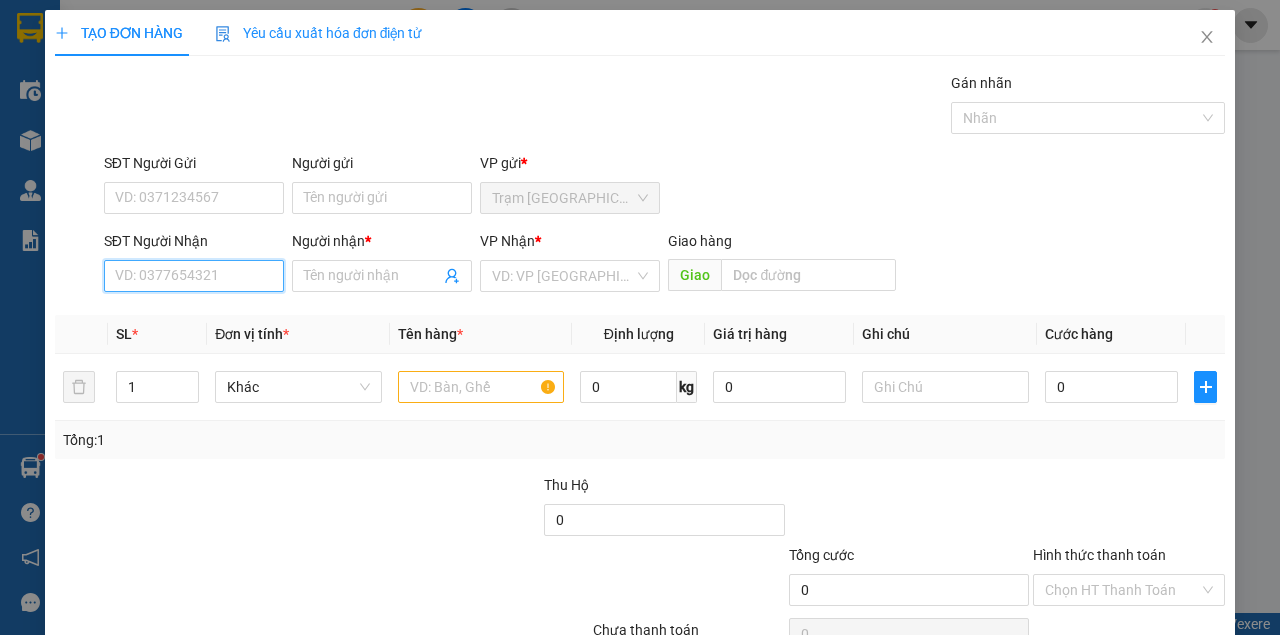 click on "SĐT Người Nhận" at bounding box center (194, 276) 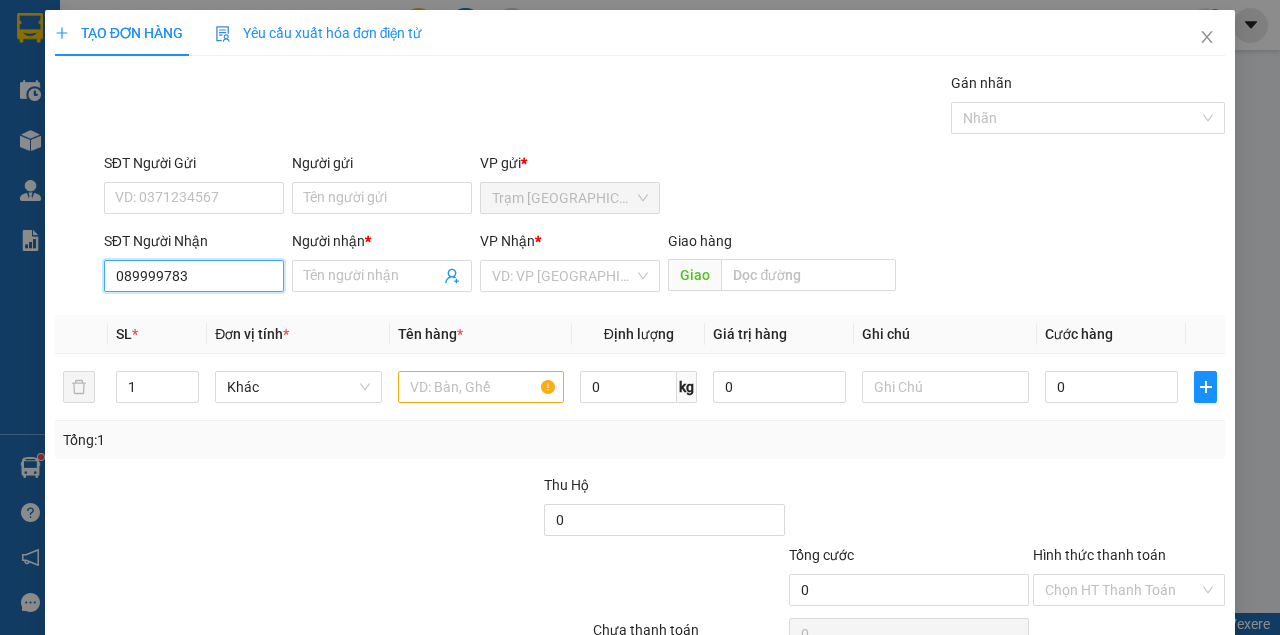 type on "0899997838" 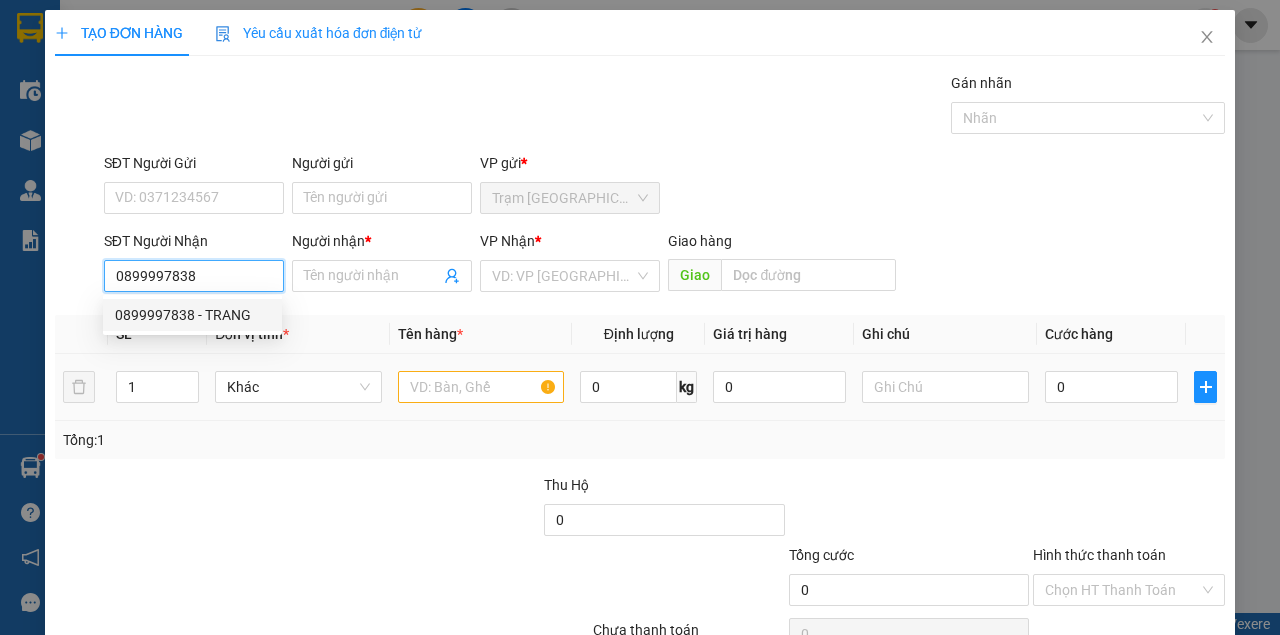 drag, startPoint x: 198, startPoint y: 318, endPoint x: 392, endPoint y: 395, distance: 208.7223 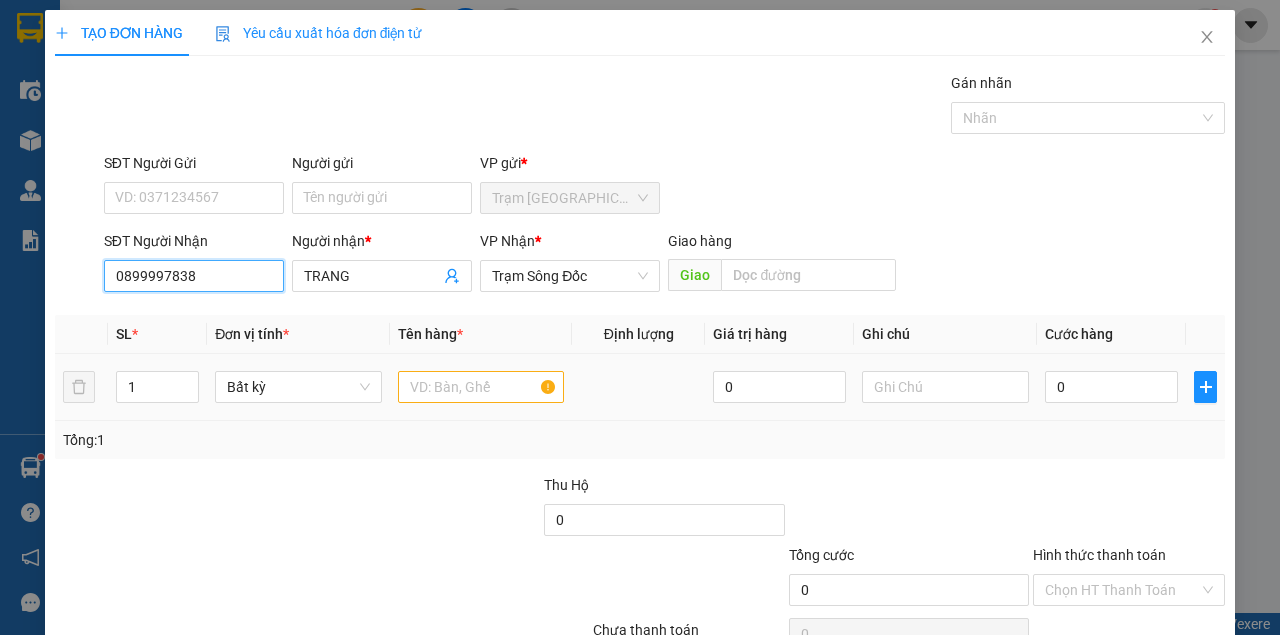 type on "0899997838" 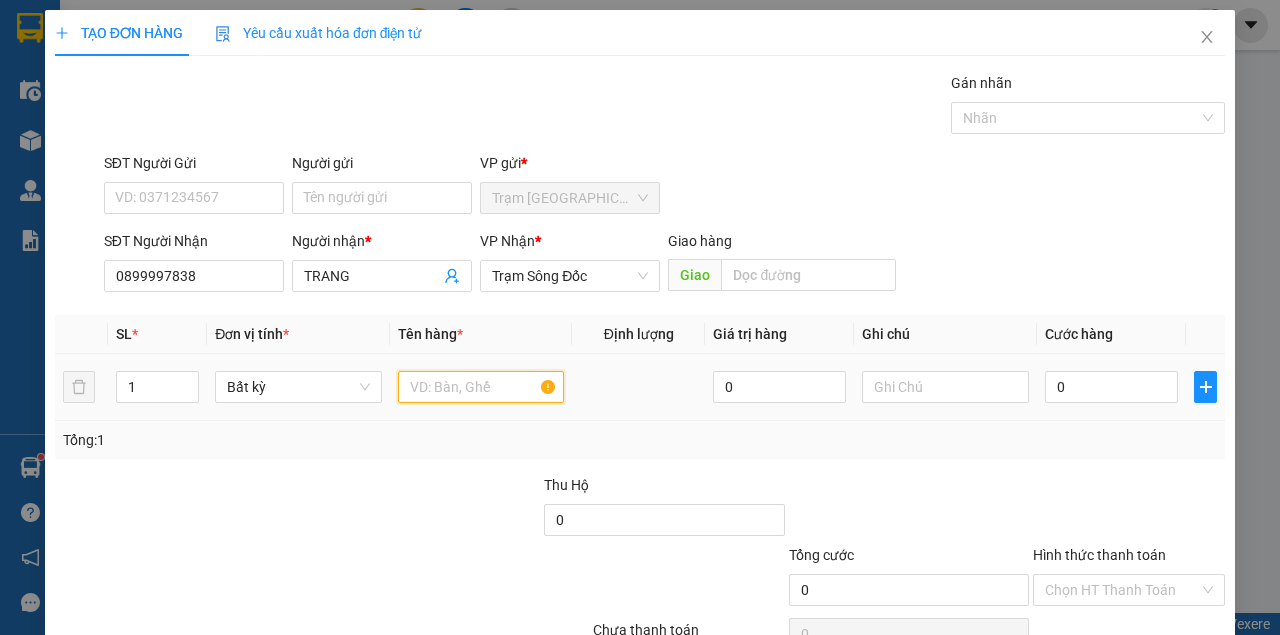 click at bounding box center (481, 387) 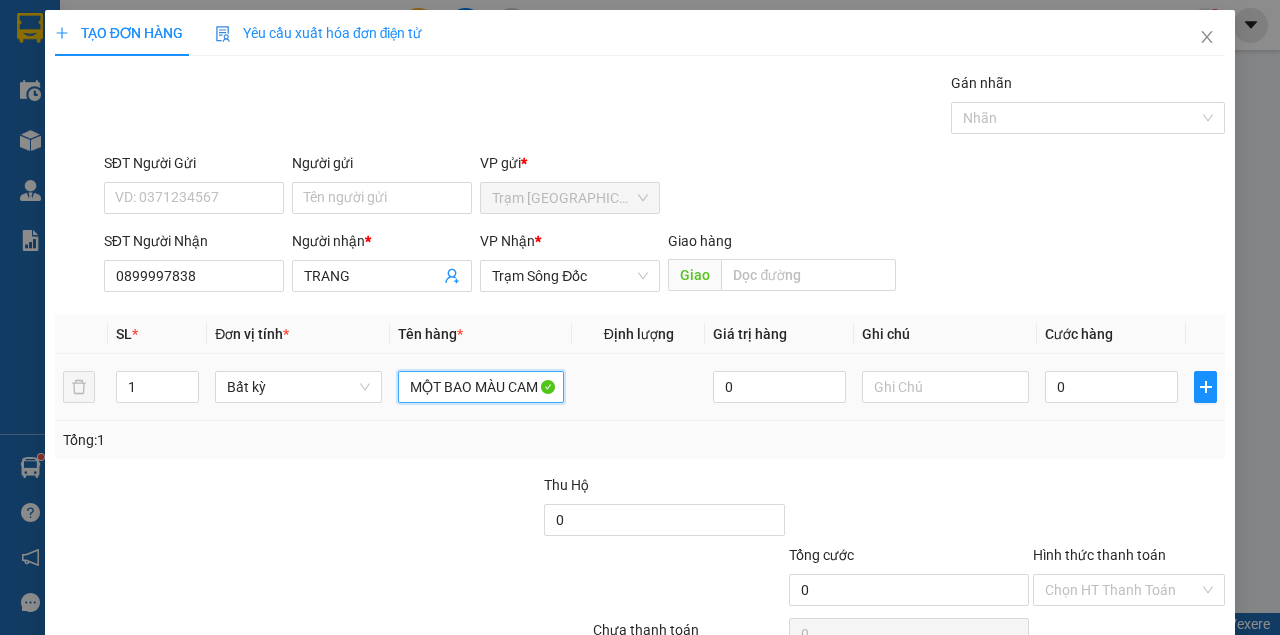 type on "MỘT BAO MÀU CAM" 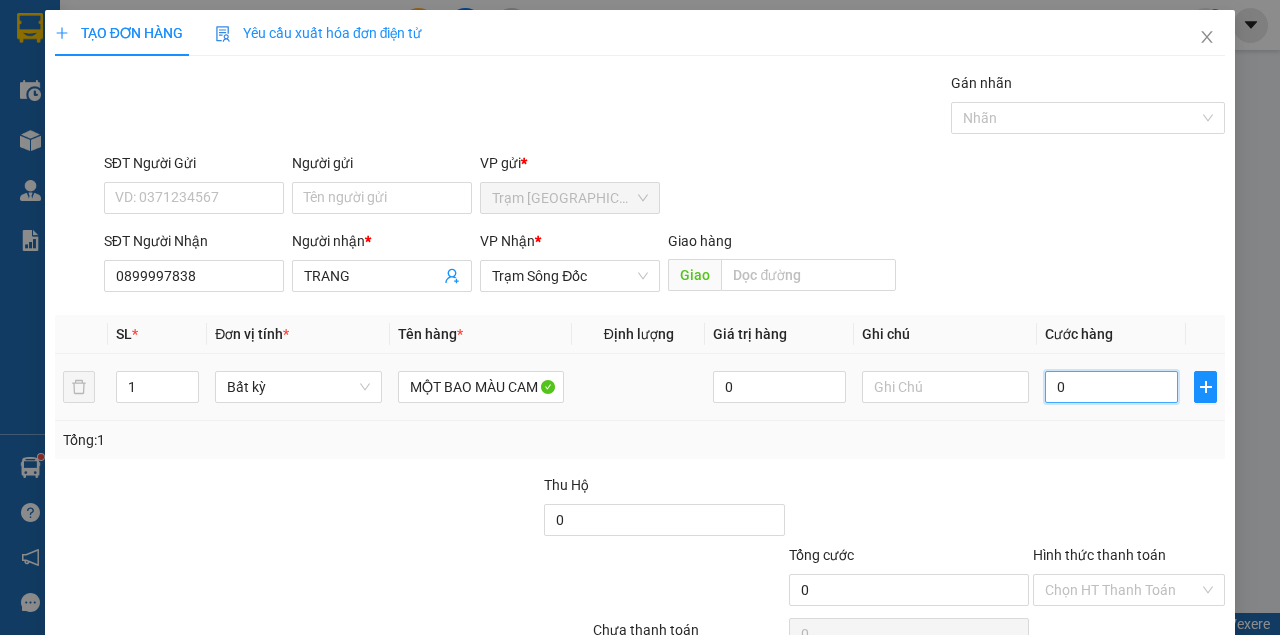 click on "0" at bounding box center [1111, 387] 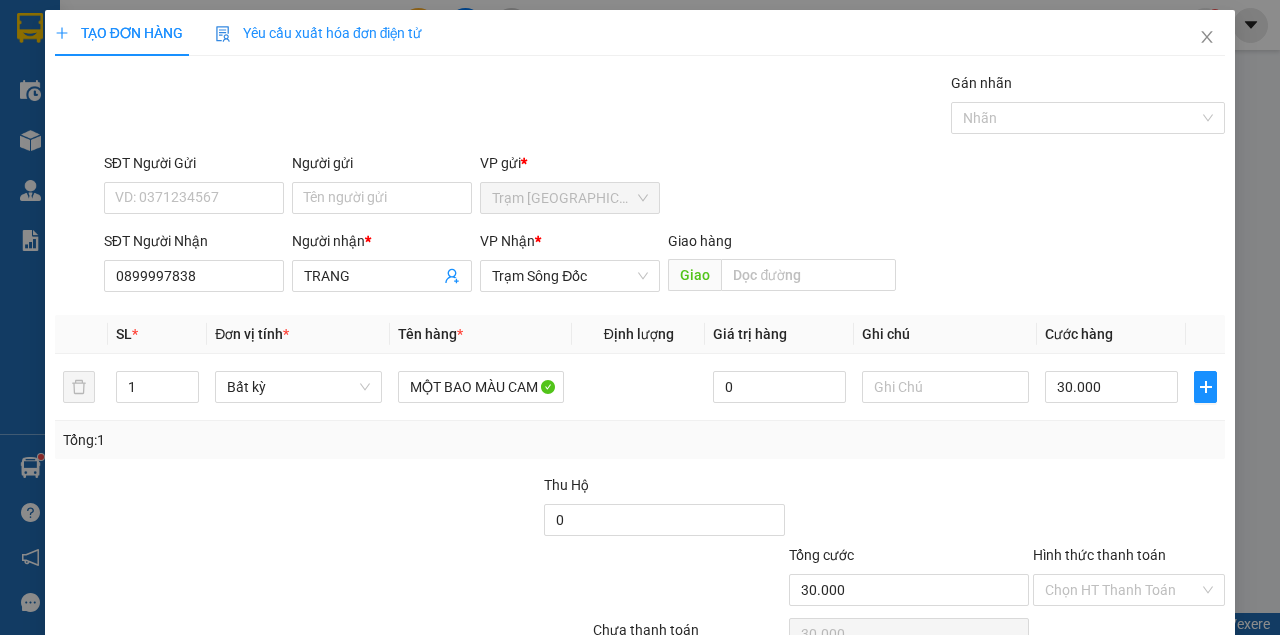 click on "[PERSON_NAME] và In" at bounding box center [1190, 685] 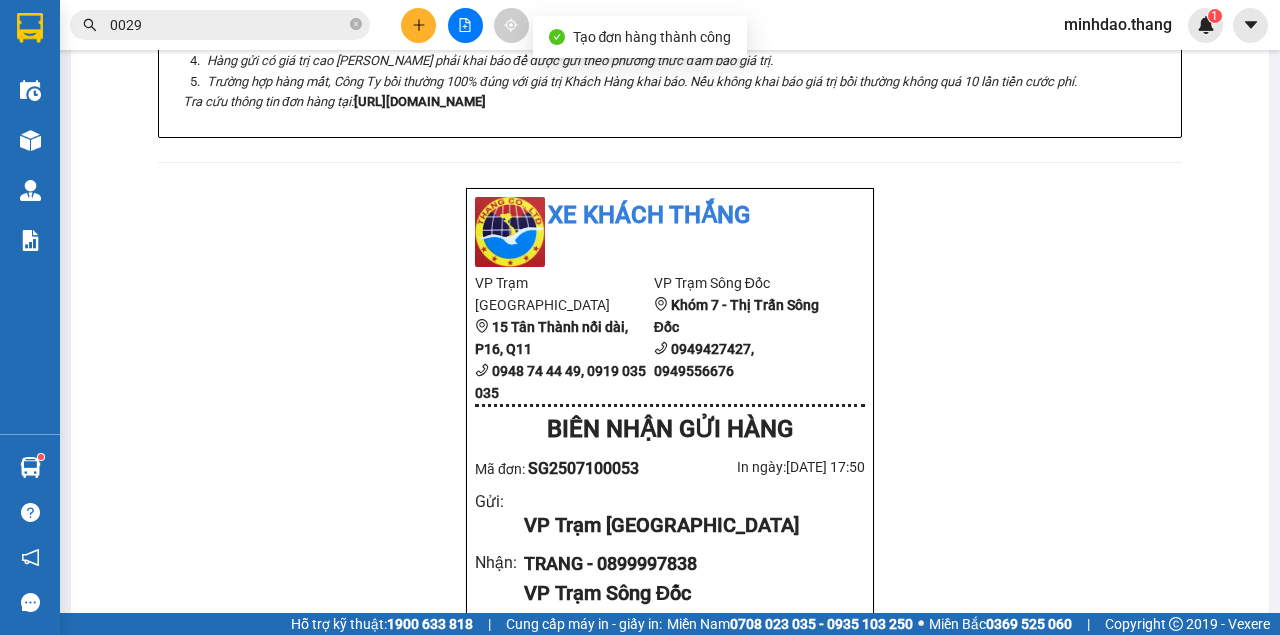 click on "In tem 100mm" at bounding box center (637, -679) 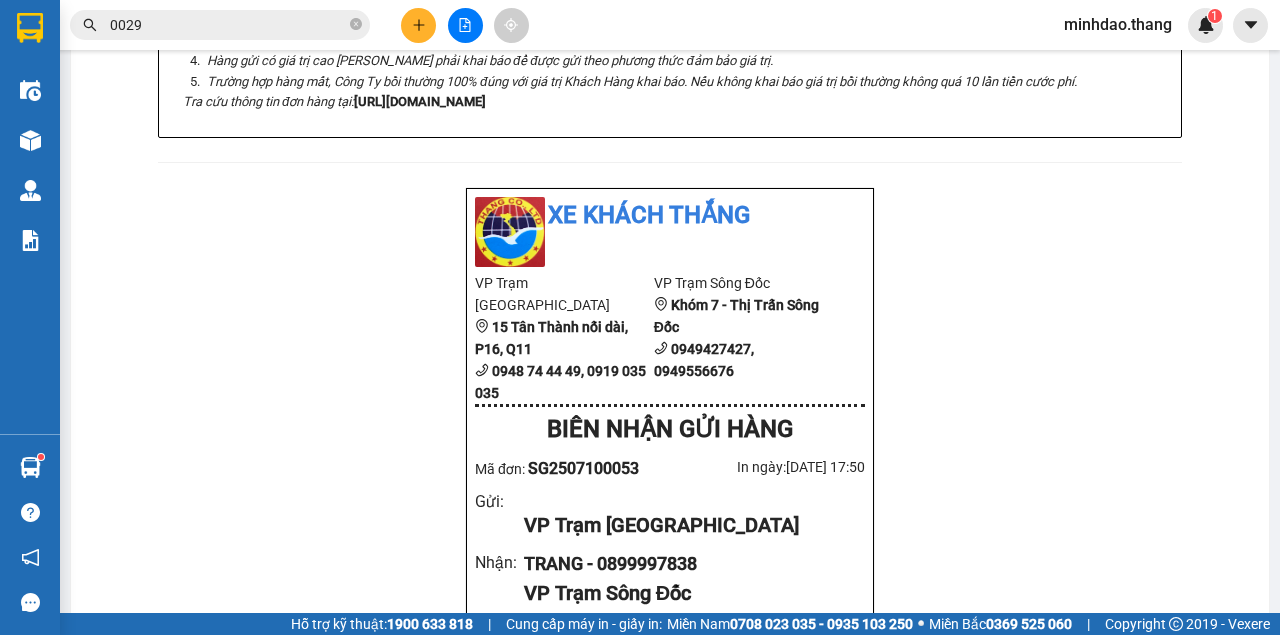 click on "In biên nhận 80mm" at bounding box center (840, -680) 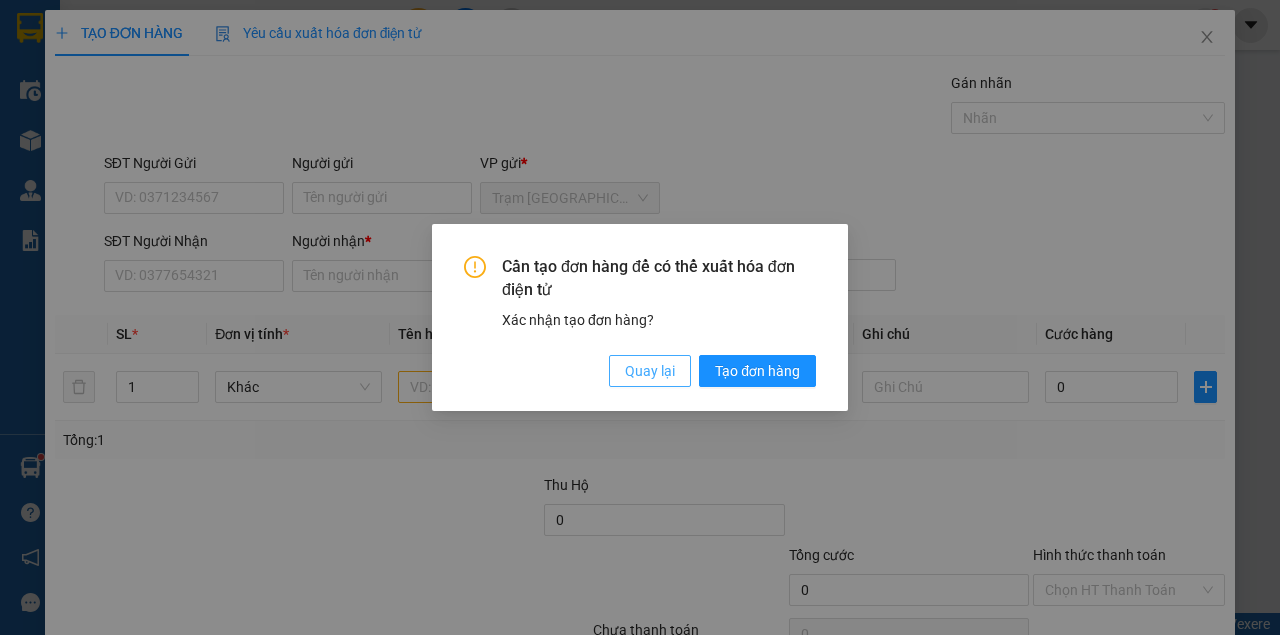 click on "Quay lại" at bounding box center (650, 371) 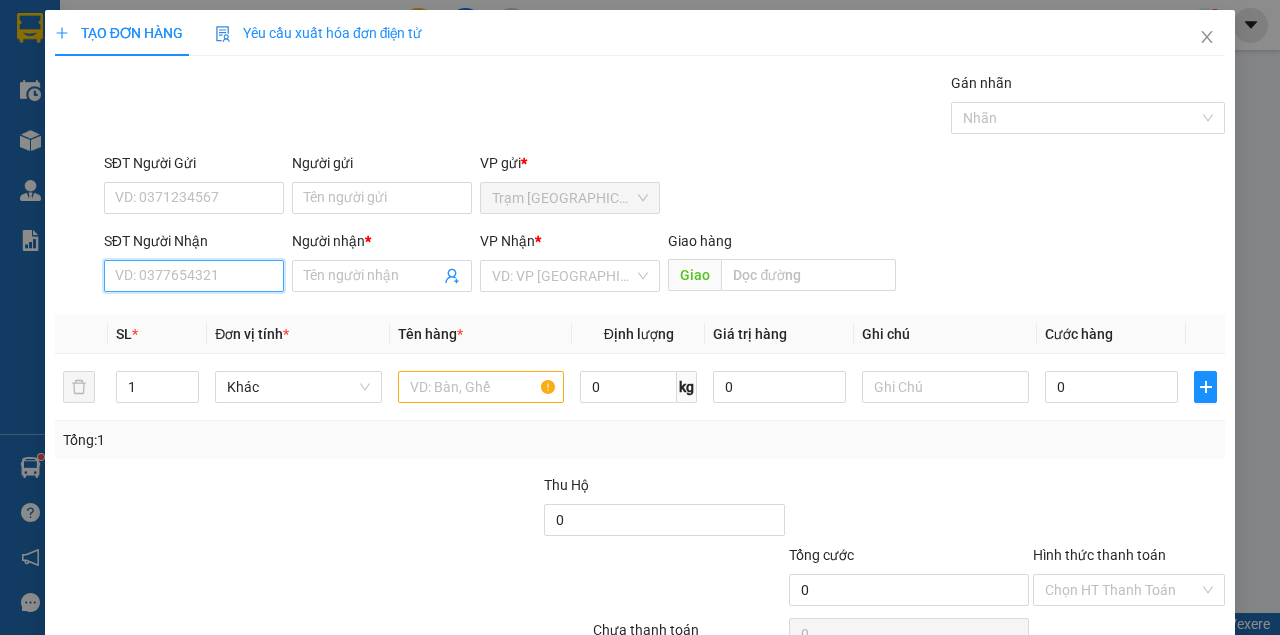 click on "SĐT Người Nhận" at bounding box center [194, 276] 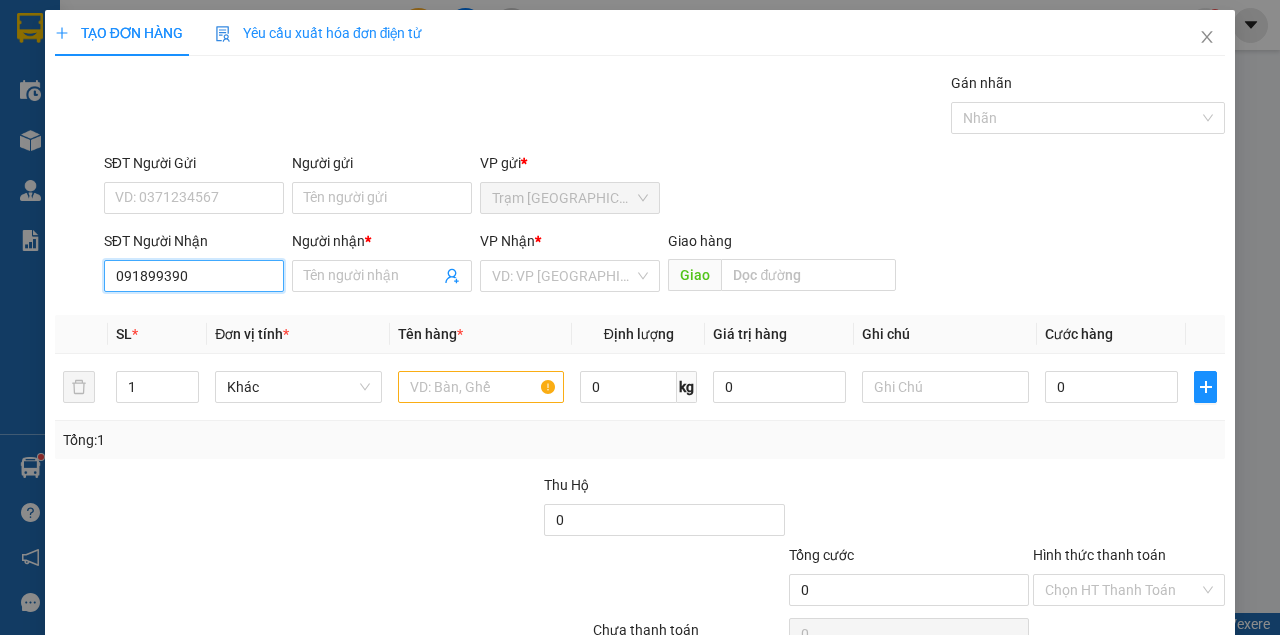 type on "0918993904" 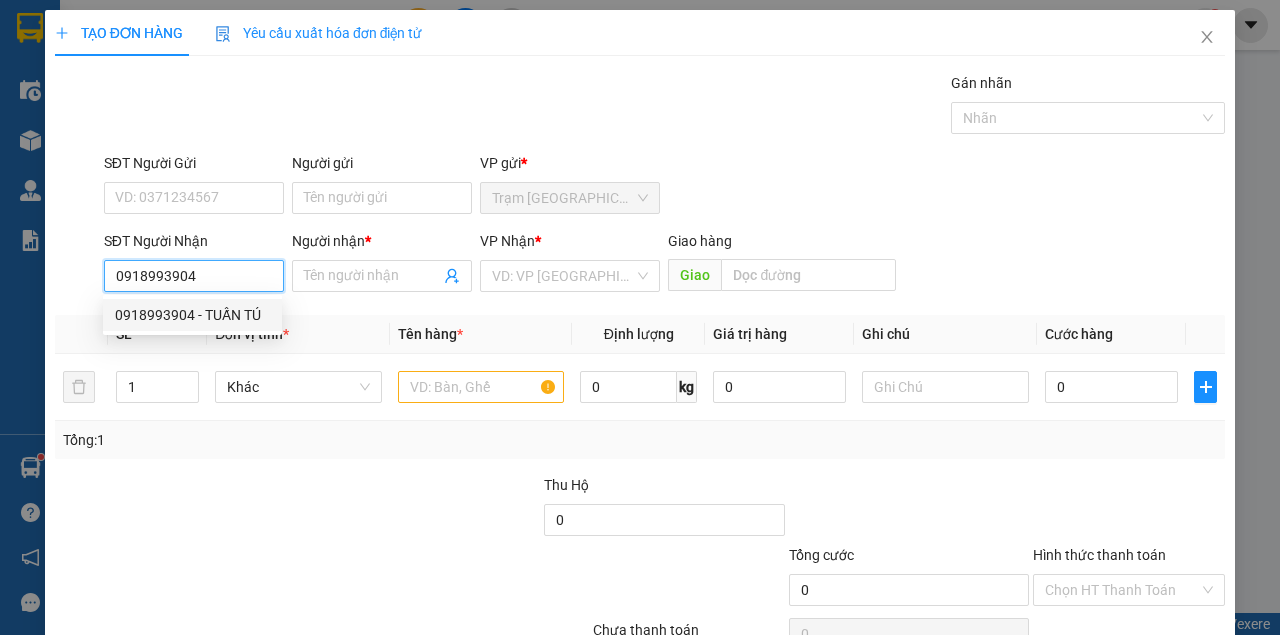 click on "0918993904 - TUẤN TÚ" at bounding box center [192, 315] 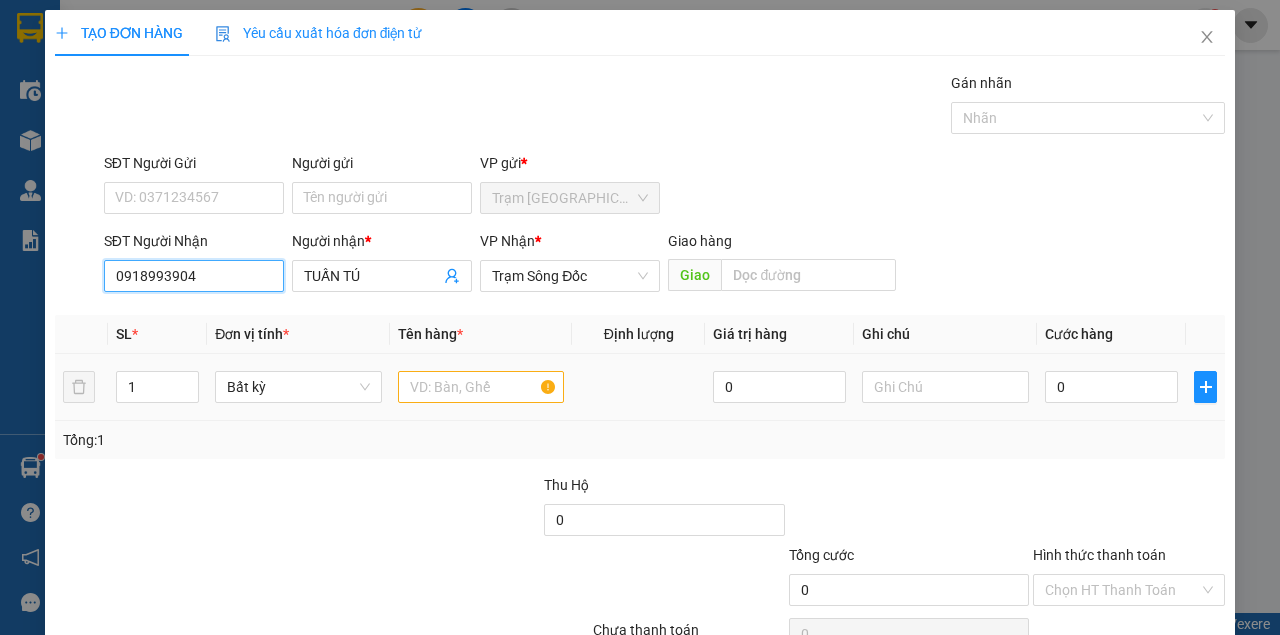 type on "0918993904" 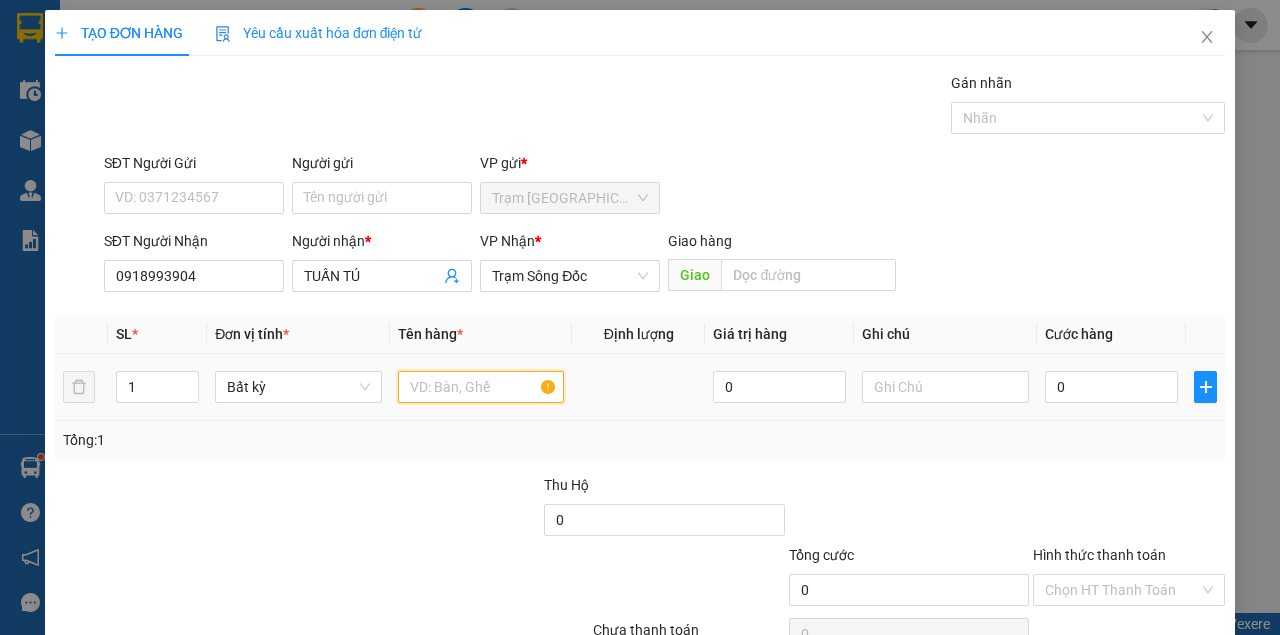click at bounding box center (481, 387) 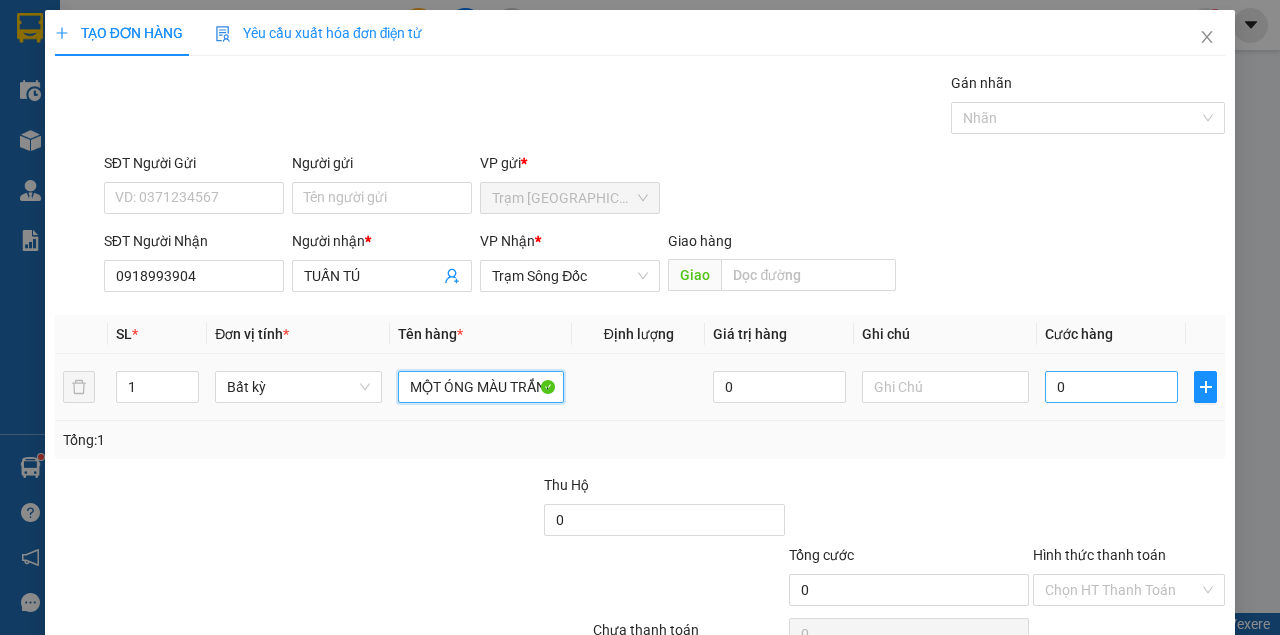 type on "MỘT ÓNG MÀU TRẮNG" 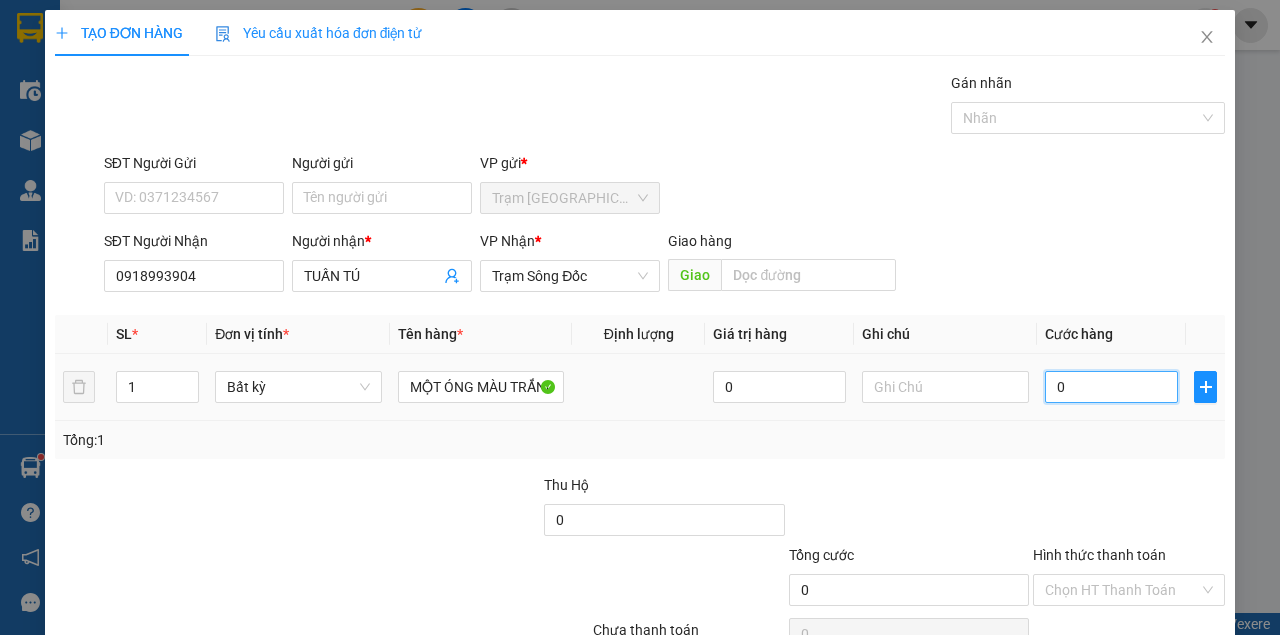 type on "3" 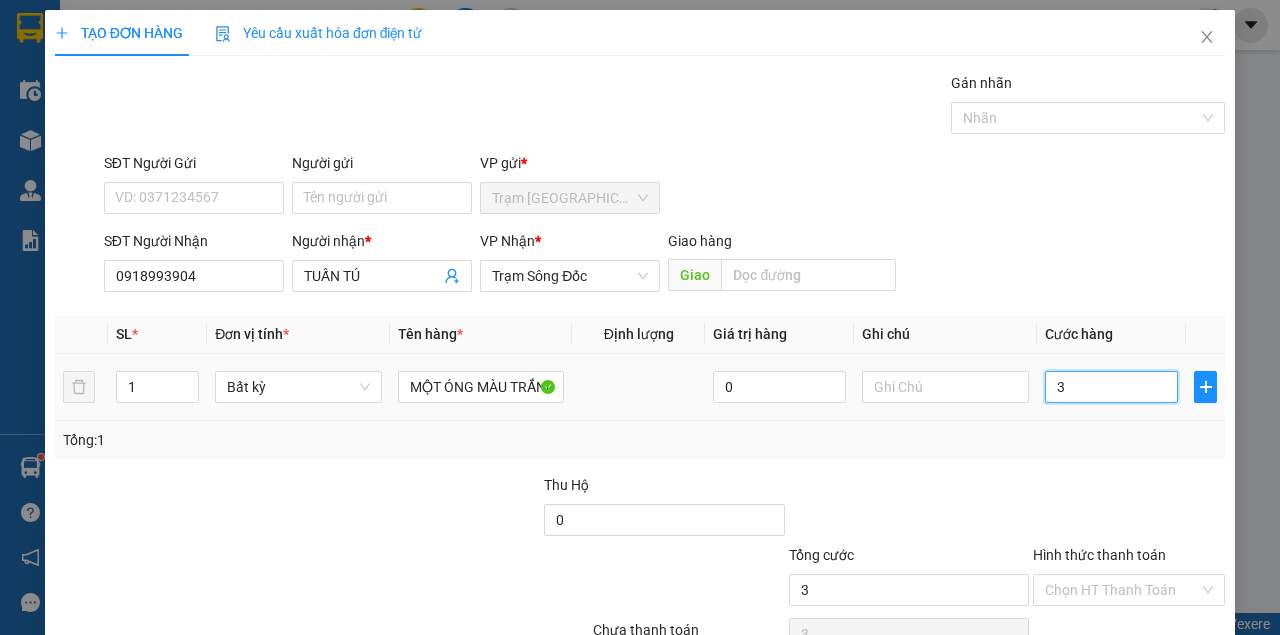 type on "30" 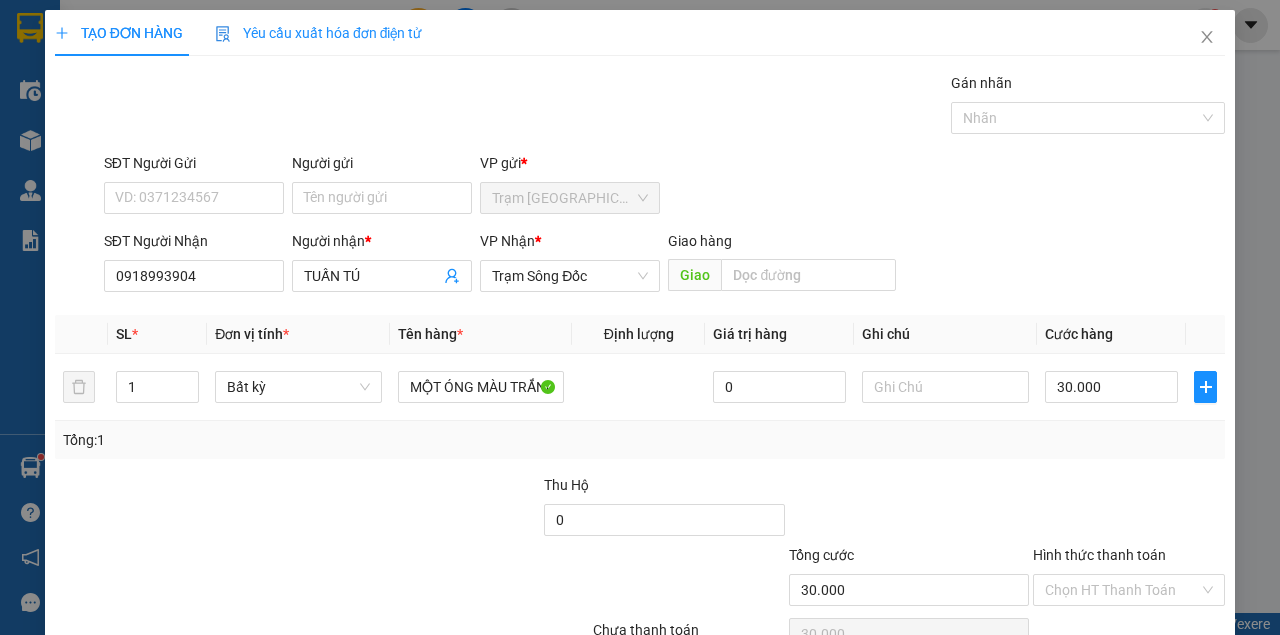 click on "TẠO ĐƠN HÀNG Yêu cầu xuất hóa đơn điện tử Transit Pickup Surcharge Ids Transit Deliver Surcharge Ids Transit Deliver Surcharge Transit Deliver Surcharge Gói vận chuyển  * Tiêu chuẩn Gán nhãn   Nhãn SĐT Người Gửi VD: 0371234567 Người gửi Tên người gửi VP gửi  * Trạm Sài Gòn SĐT Người Nhận 0918993904 Người nhận  * TUẤN TÚ VP Nhận  * Trạm Sông Đốc Giao hàng Giao SL  * Đơn vị tính  * Tên hàng  * Định lượng Giá trị hàng Ghi chú Cước hàng                   1 Bất kỳ MỘT ÓNG MÀU TRẮNG 0 30.000 Tổng:  1 Thu Hộ 0 Tổng cước 30.000 Hình thức thanh toán Chọn HT Thanh Toán Số tiền thu trước 0 Chưa thanh toán 30.000 Chọn HT Thanh Toán Lưu nháp Xóa Thông tin Lưu Lưu và In" at bounding box center (640, 363) 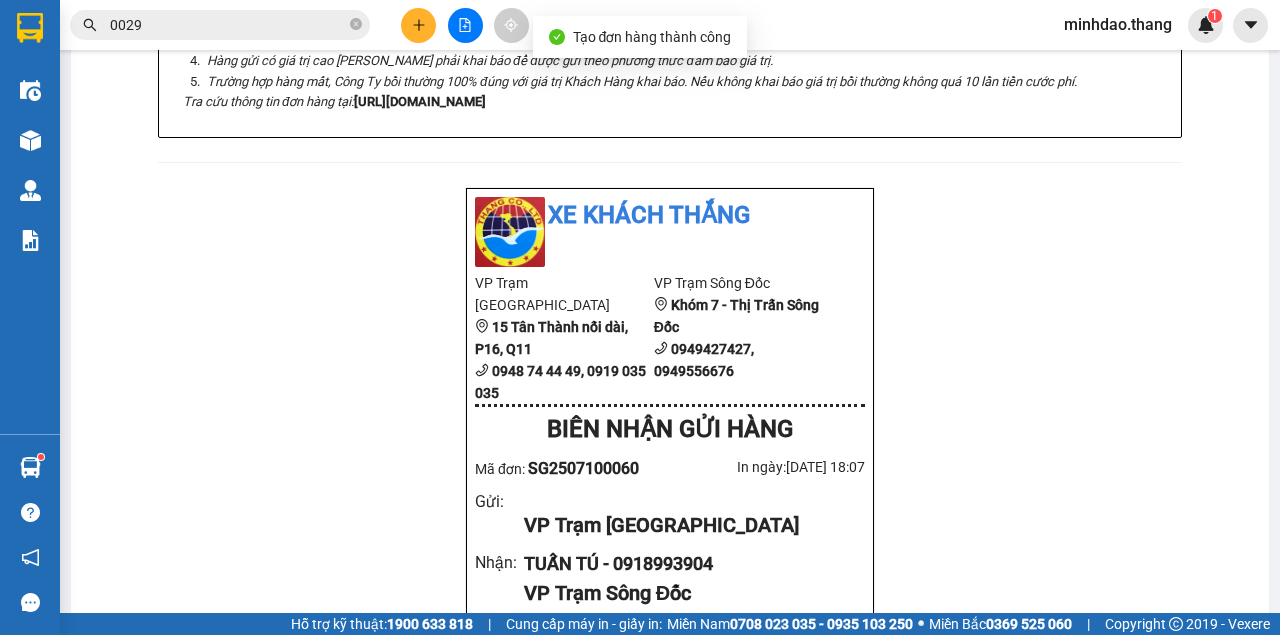 drag, startPoint x: 668, startPoint y: 102, endPoint x: 712, endPoint y: 116, distance: 46.173584 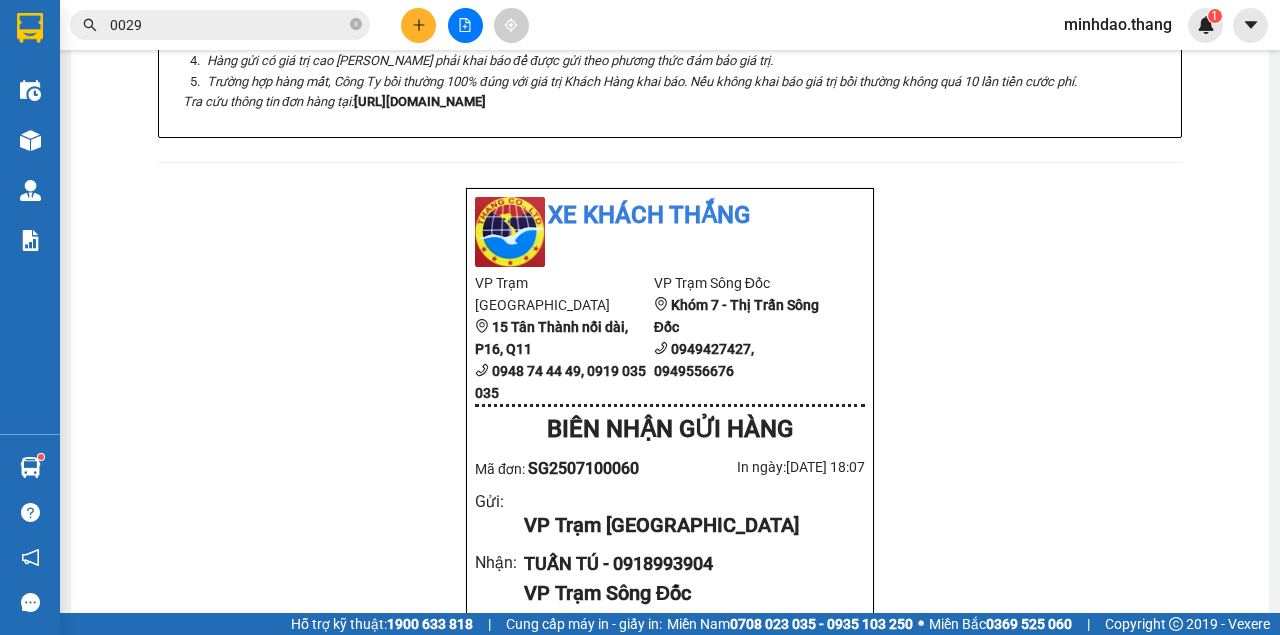 type 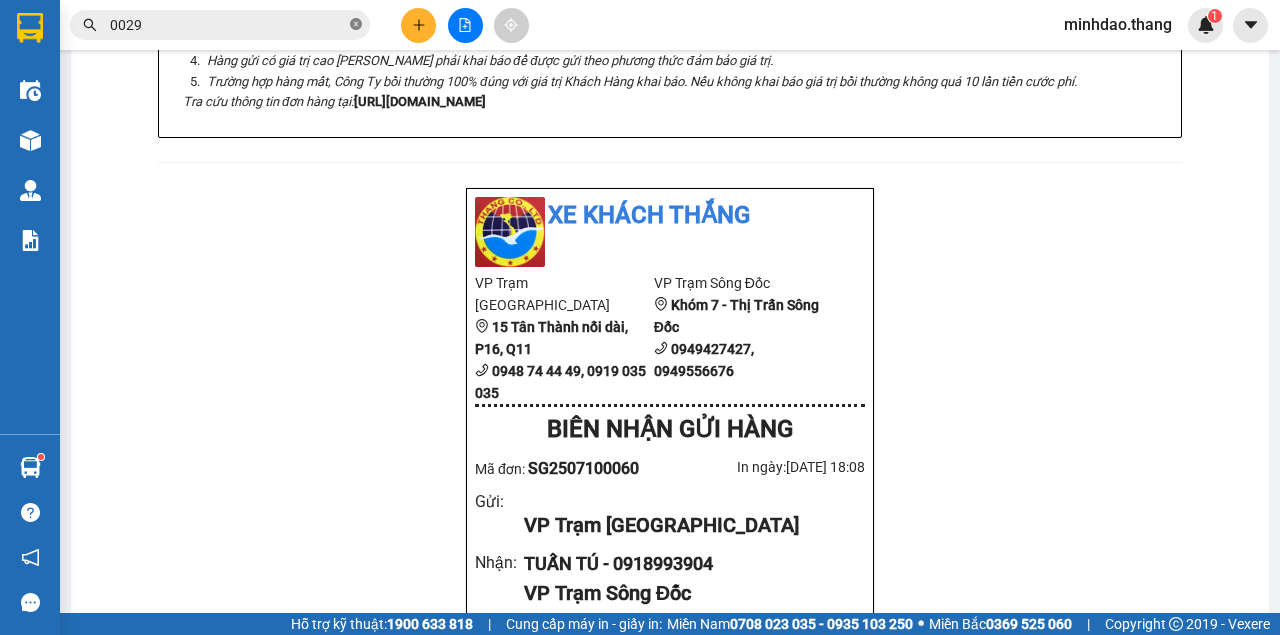 click 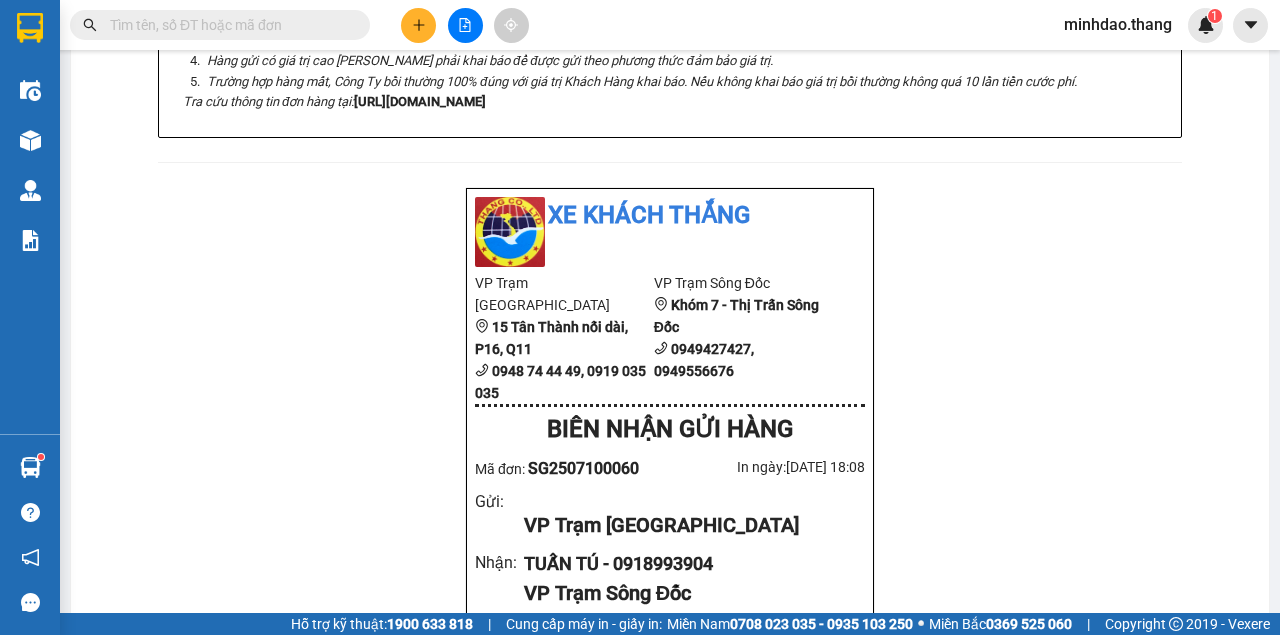 click at bounding box center (228, 25) 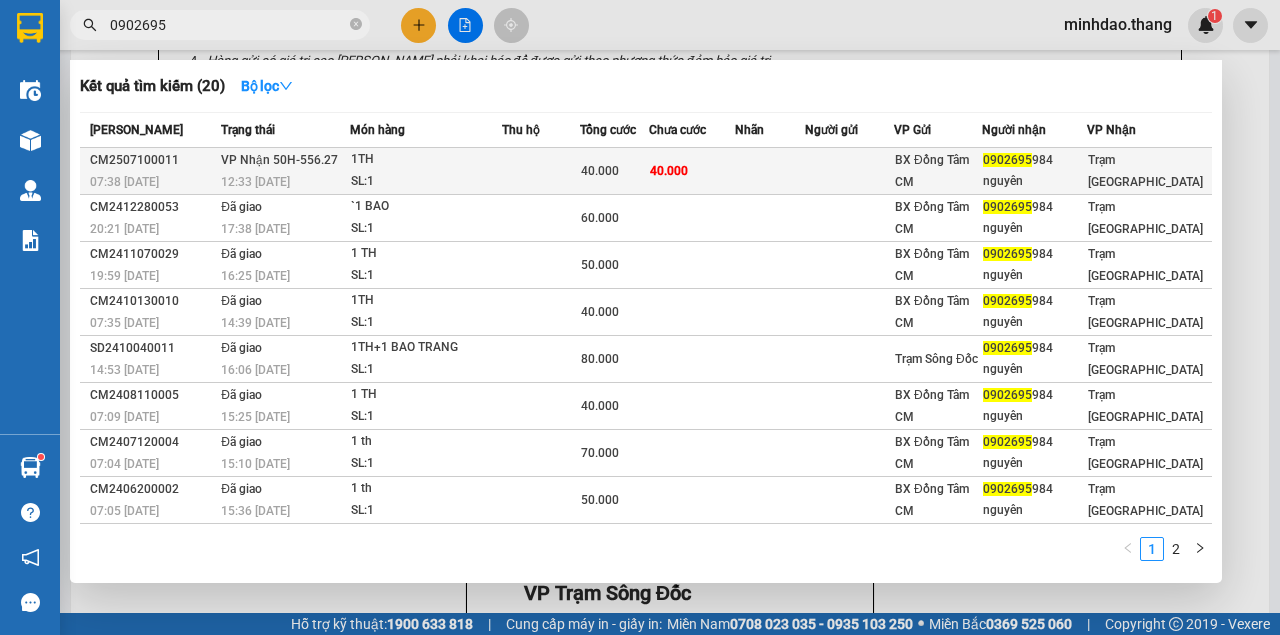 type on "0902695" 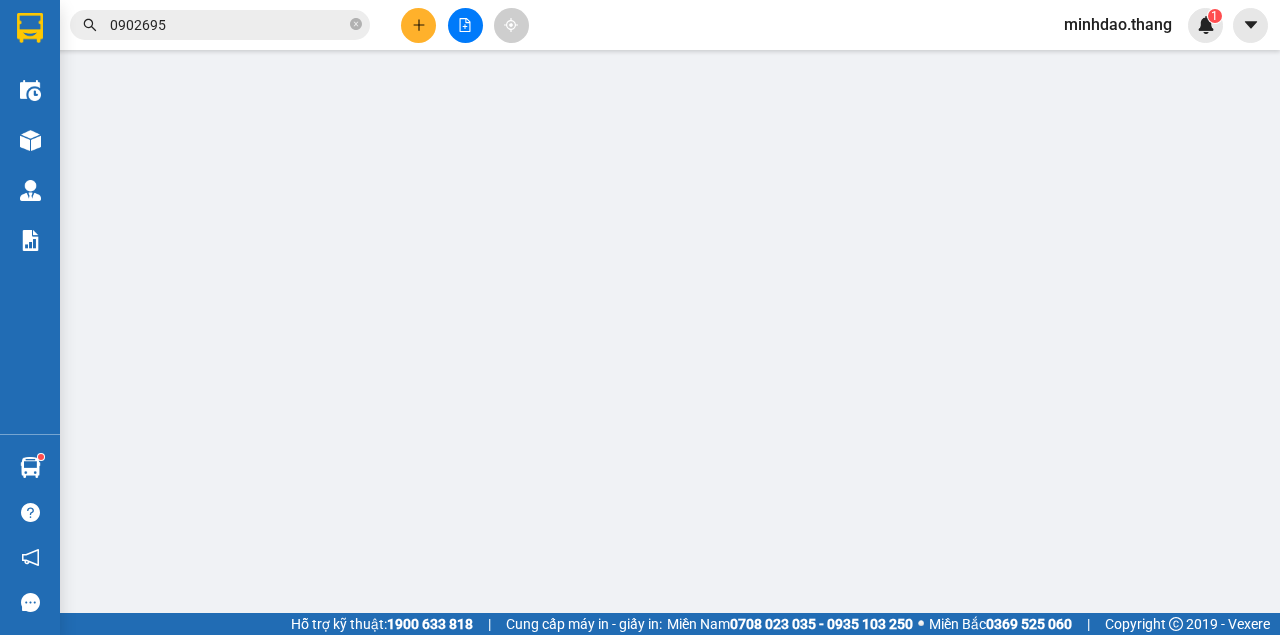 type on "0902695984" 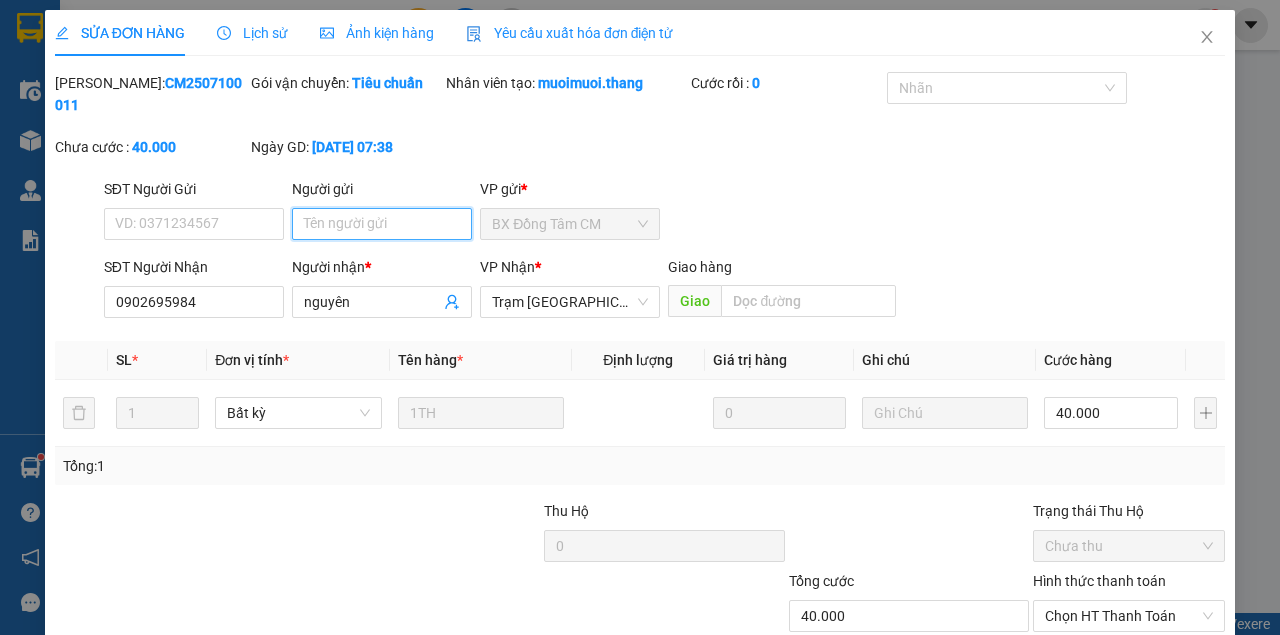 click on "Người gửi" at bounding box center [382, 224] 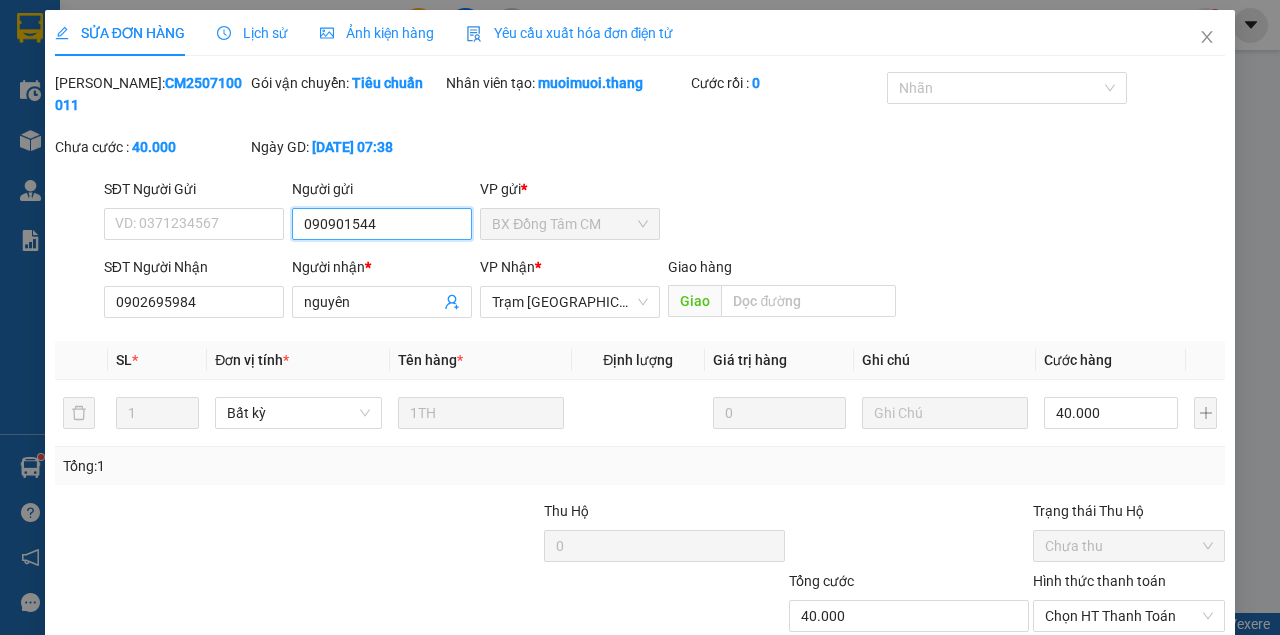 type on "0909015446" 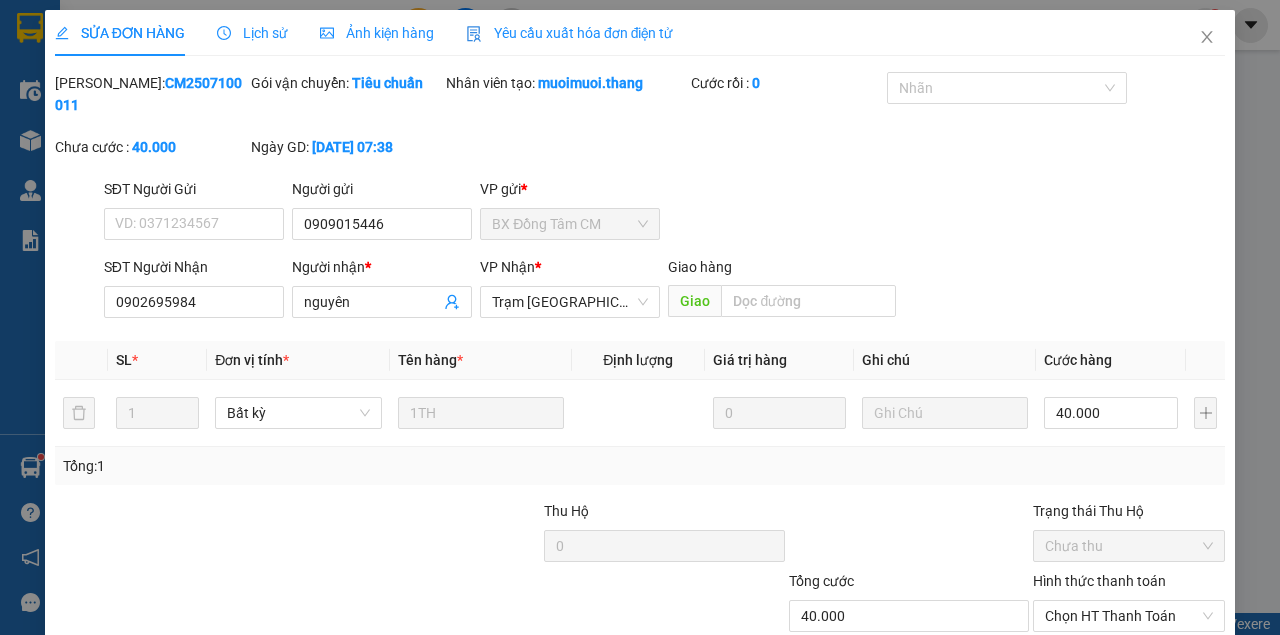 click on "[PERSON_NAME] thay đổi" at bounding box center [1054, 711] 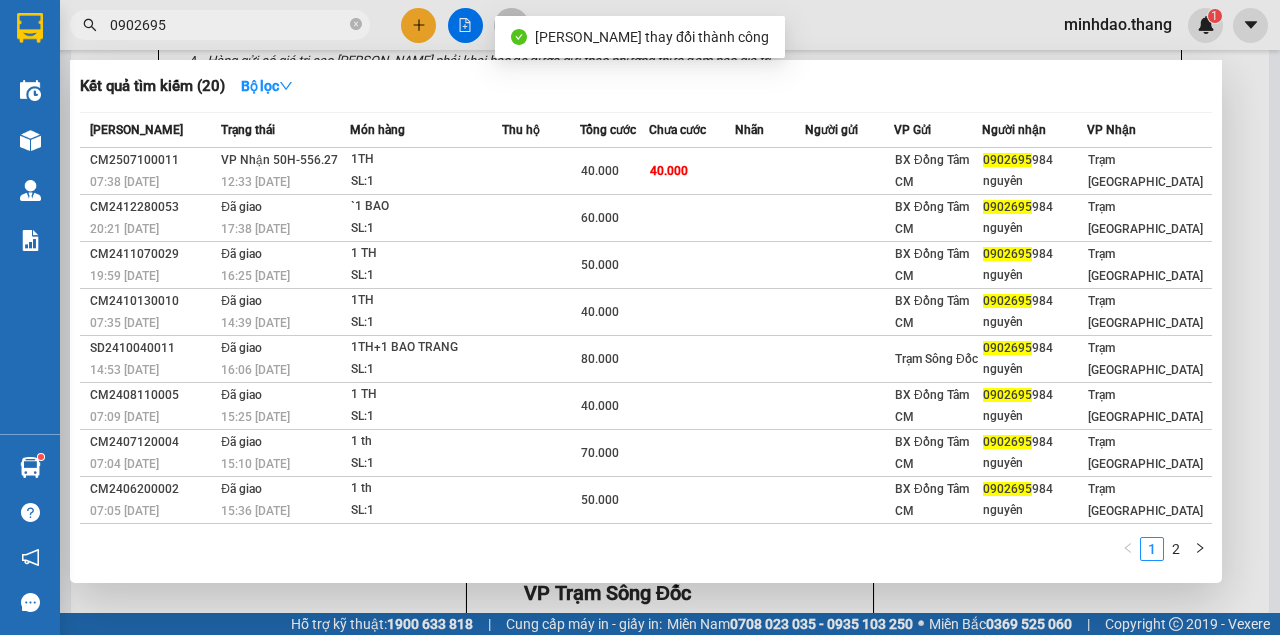 click on "0902695" at bounding box center (228, 25) 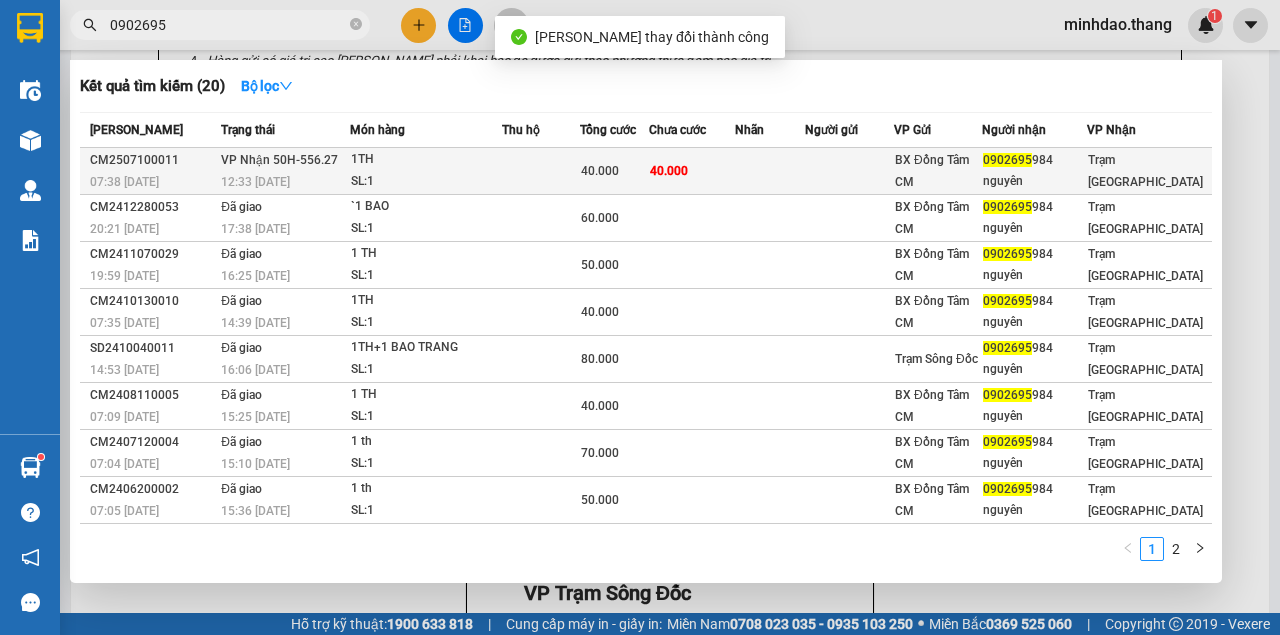 click on "40.000" at bounding box center [614, 171] 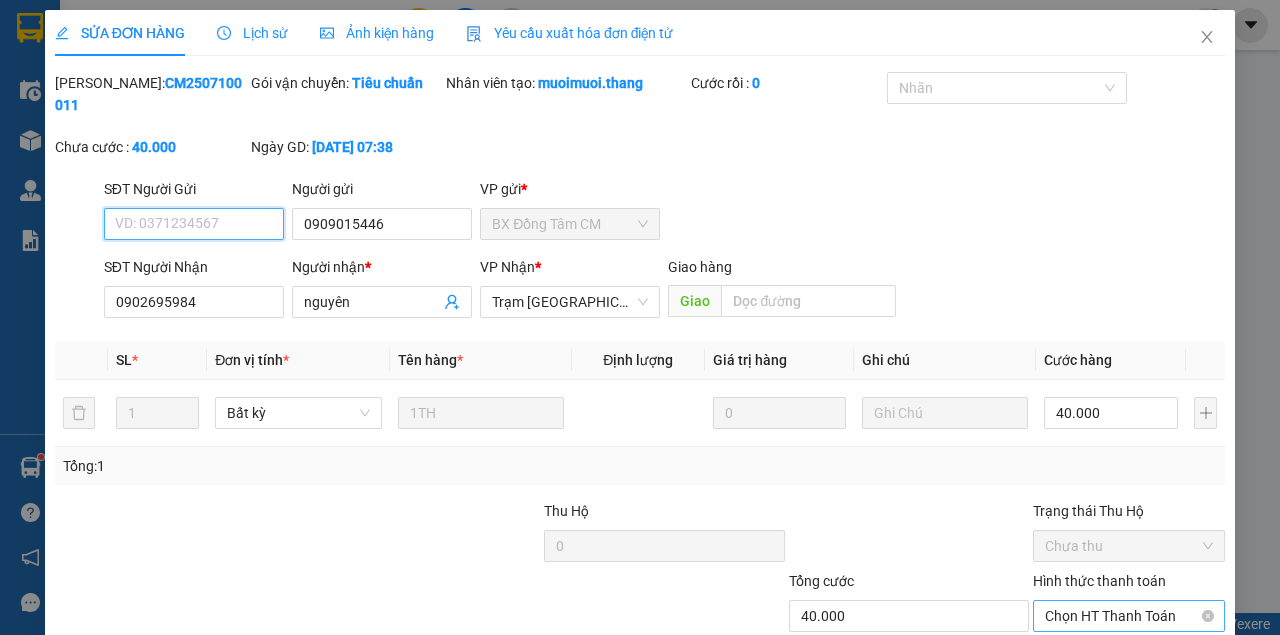 click on "Chọn HT Thanh Toán" at bounding box center [1129, 616] 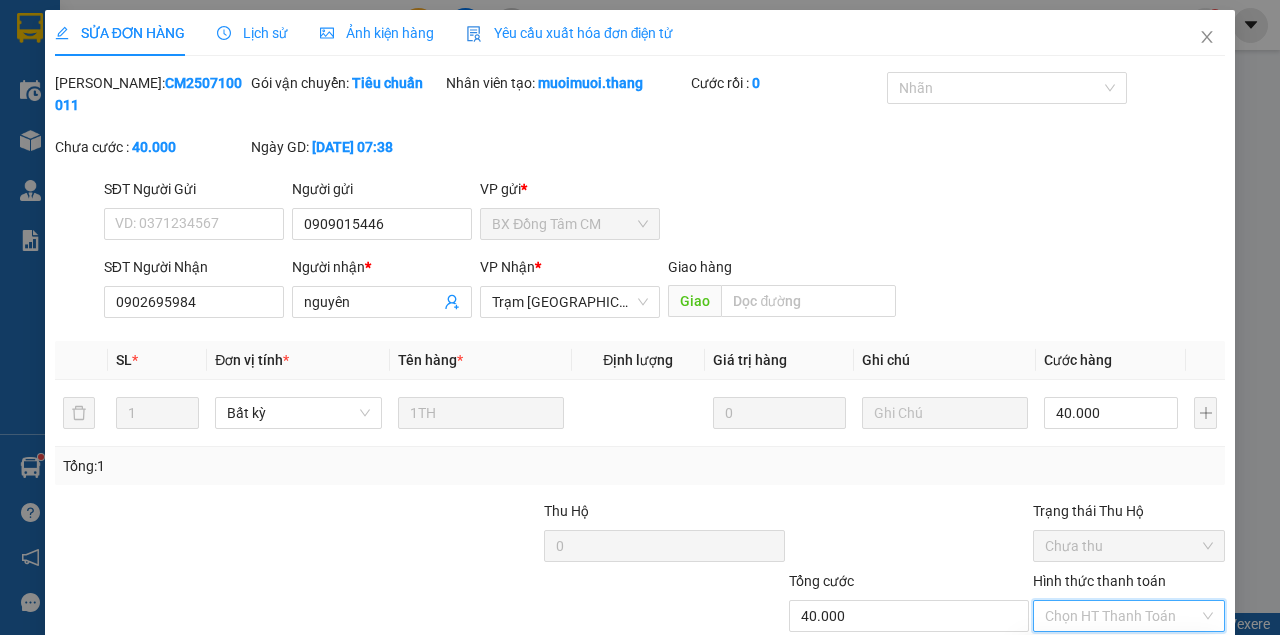 click on "Tại văn phòng" at bounding box center [1120, 655] 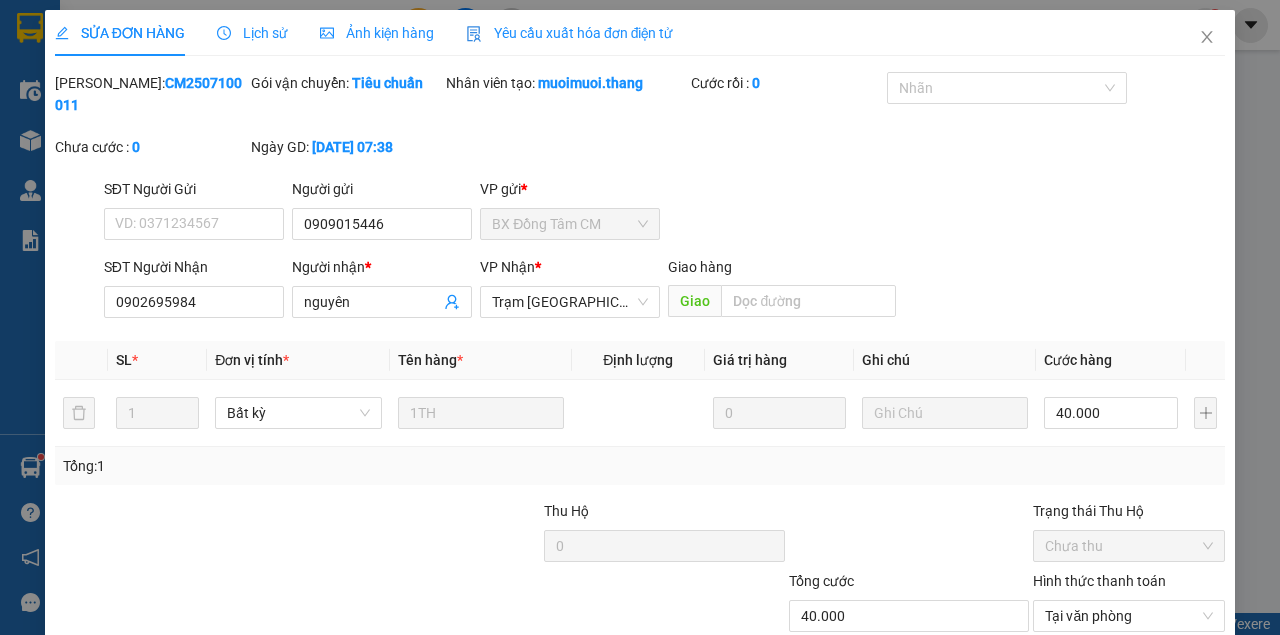 click on "[PERSON_NAME] và Giao hàng" at bounding box center [776, 711] 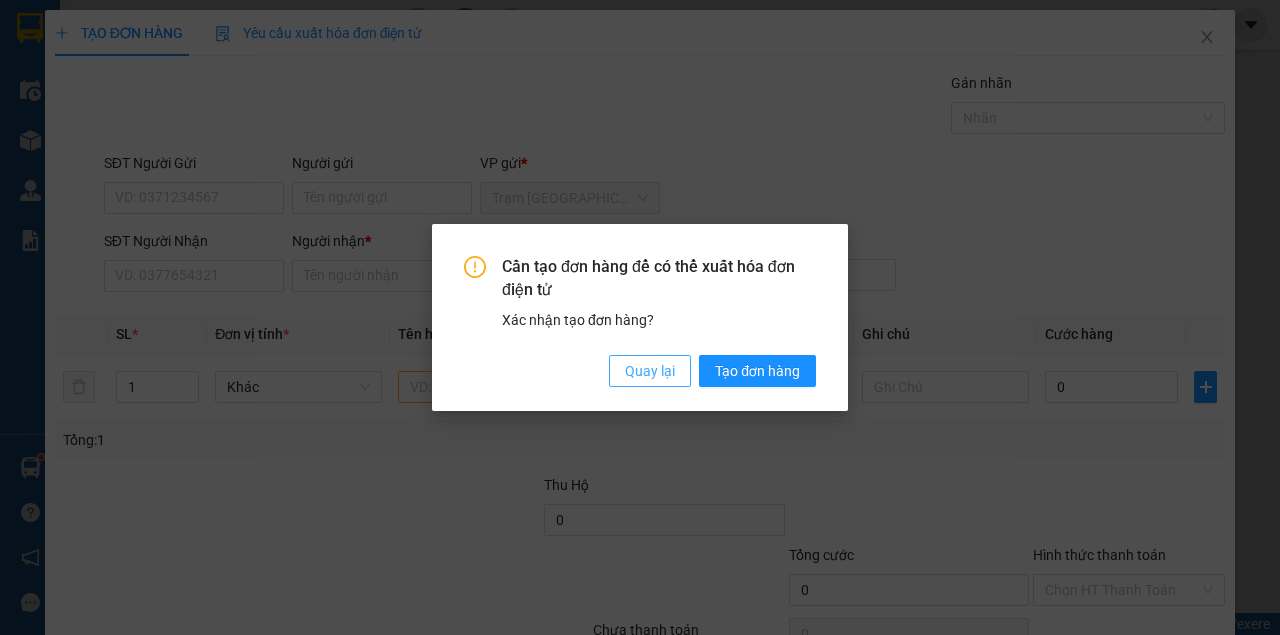 scroll, scrollTop: 0, scrollLeft: 0, axis: both 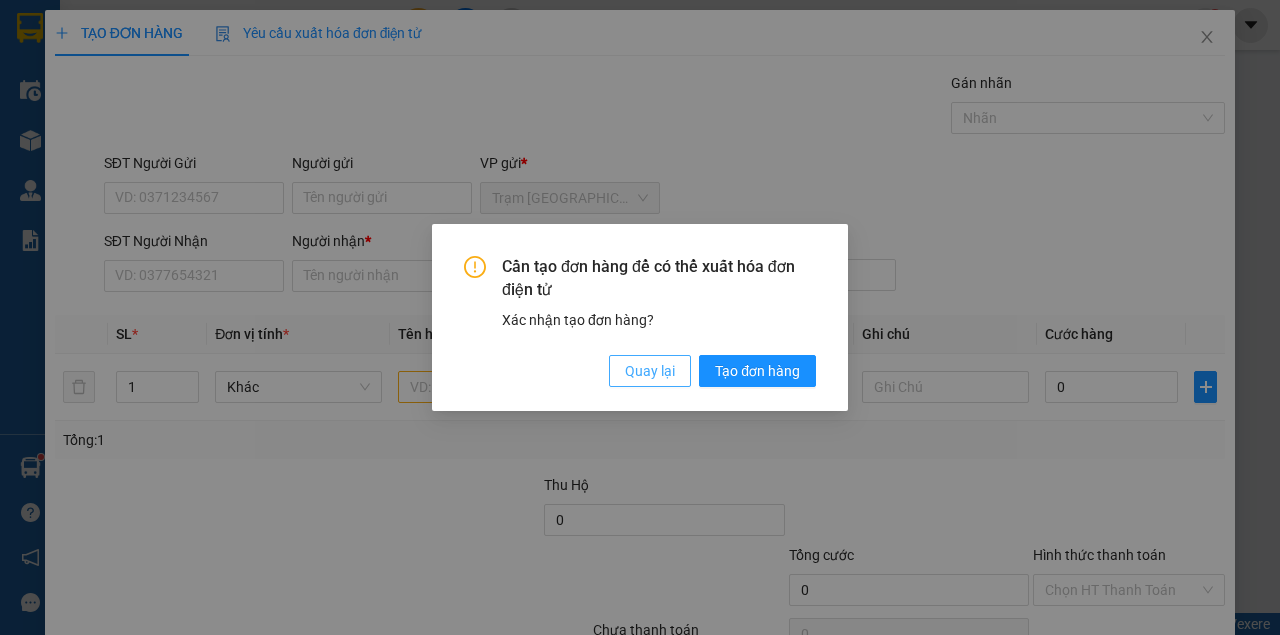 click on "Quay lại" at bounding box center (650, 371) 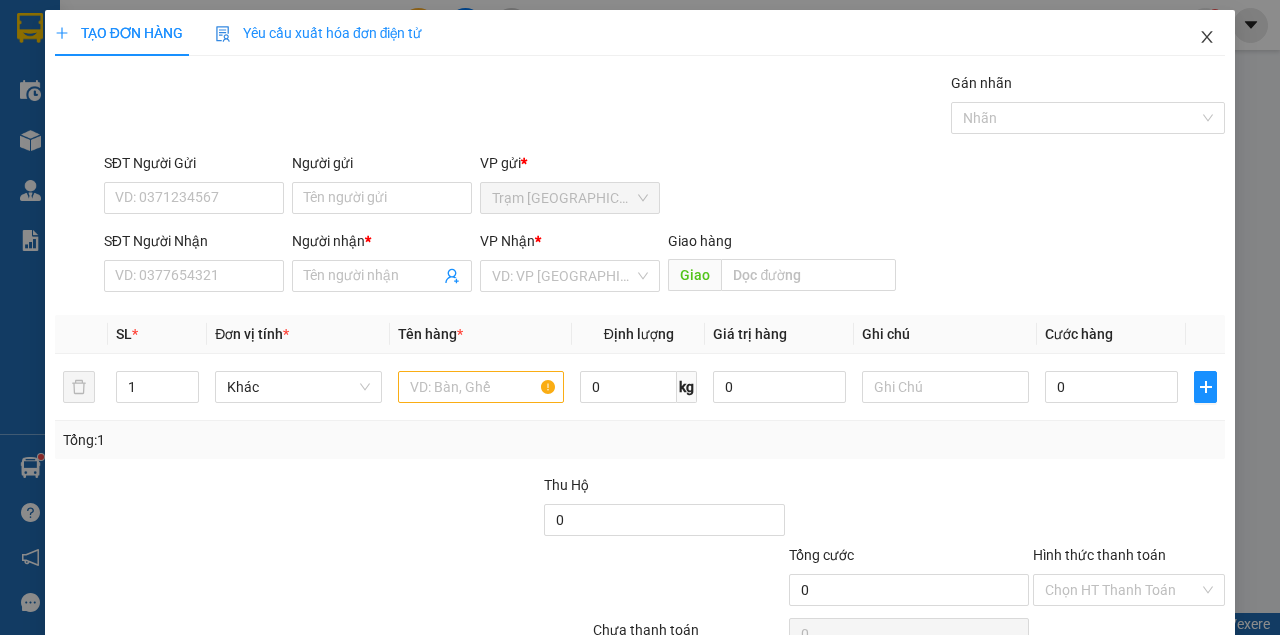 click on "TẠO ĐƠN HÀNG Yêu cầu xuất hóa đơn điện tử Transit Pickup Surcharge Ids Transit Deliver Surcharge Ids Transit Deliver Surcharge Transit Deliver Surcharge Gói vận chuyển  * Tiêu chuẩn Gán nhãn   Nhãn SĐT Người Gửi VD: 0371234567 Người gửi Tên người gửi VP gửi  * Trạm [GEOGRAPHIC_DATA] SĐT Người Nhận VD: 0377654321 Người nhận  * Tên người nhận VP Nhận  * VD: VP Sài Gòn Giao hàng Giao SL  * Đơn vị tính  * Tên hàng  * Định lượng Giá trị hàng Ghi chú Cước hàng                   1 Khác 0 kg 0 0 Tổng:  1 Thu Hộ 0 Tổng cước 0 Hình thức thanh toán Chọn HT Thanh Toán Số tiền thu trước Chưa thanh toán 0 Chọn HT Thanh Toán Lưu nháp Xóa Thông tin [PERSON_NAME] và In" at bounding box center [640, 363] 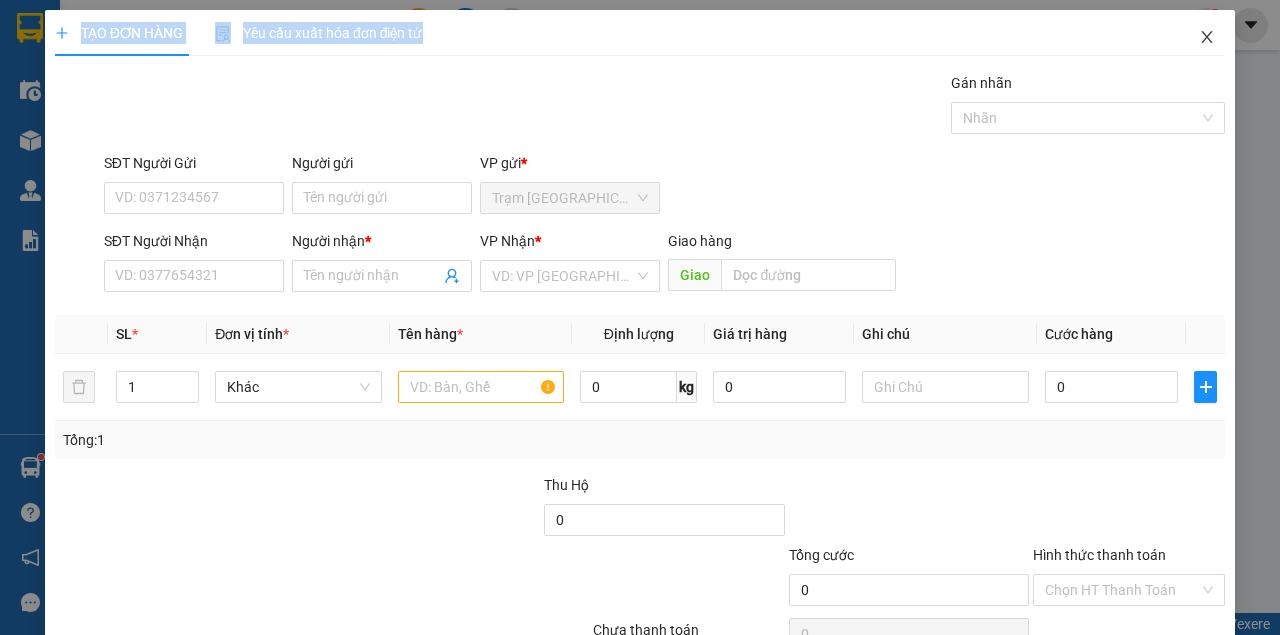 click 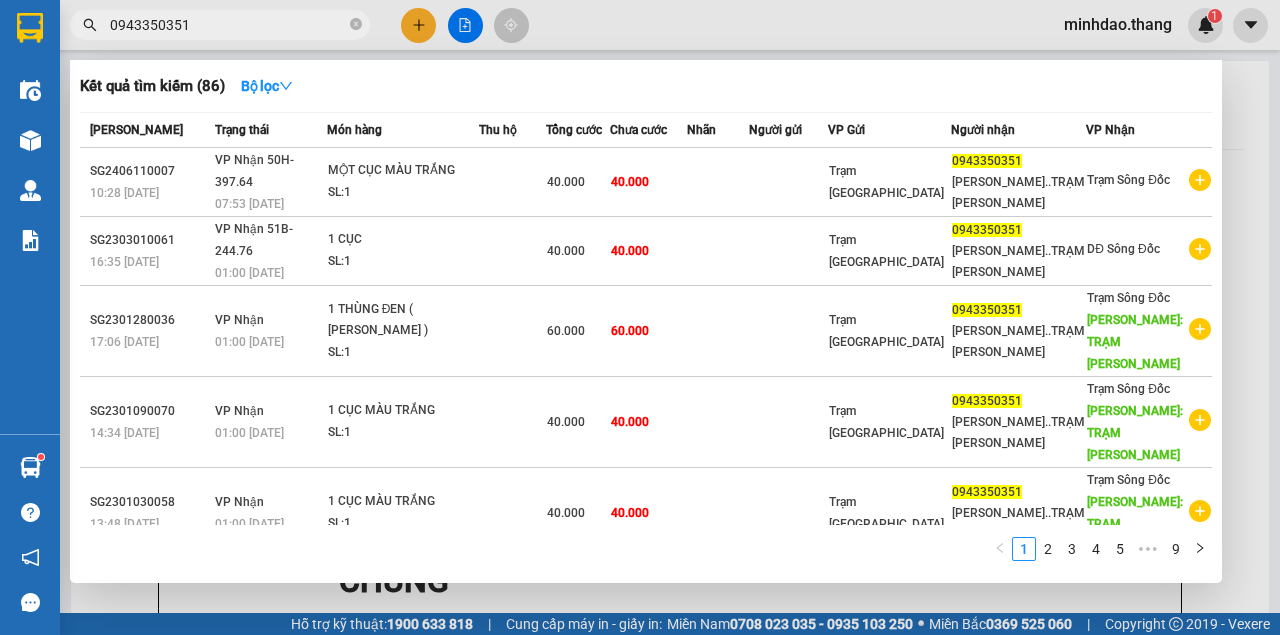 click on "0943350351" at bounding box center [220, 25] 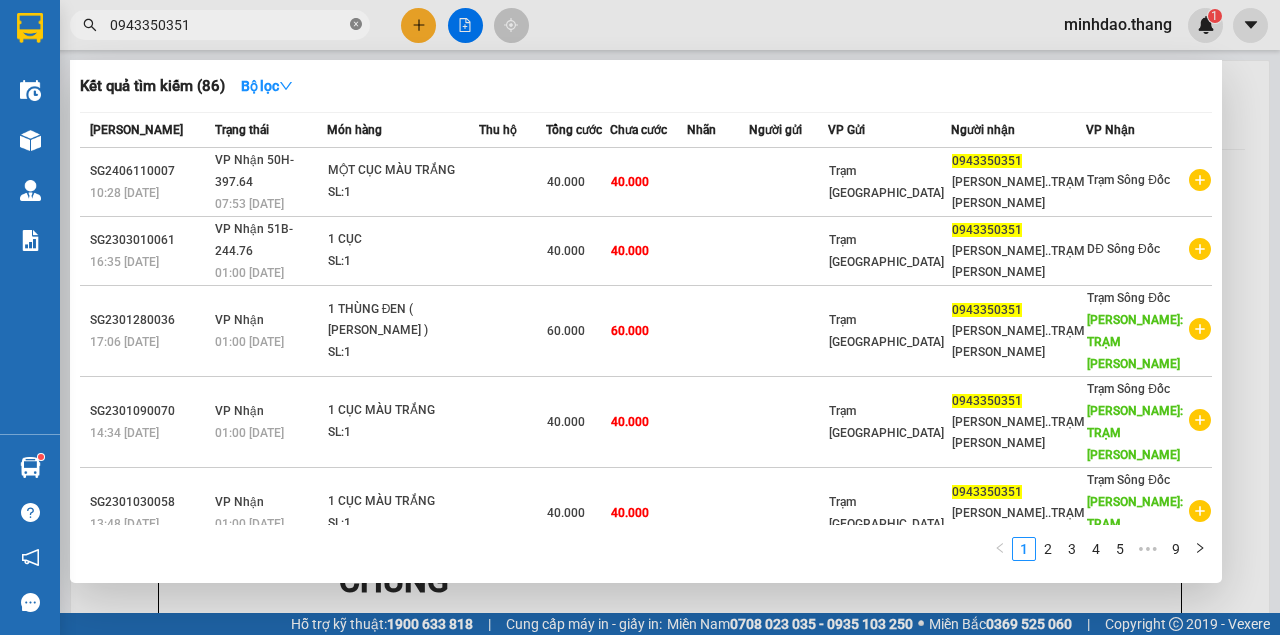 click 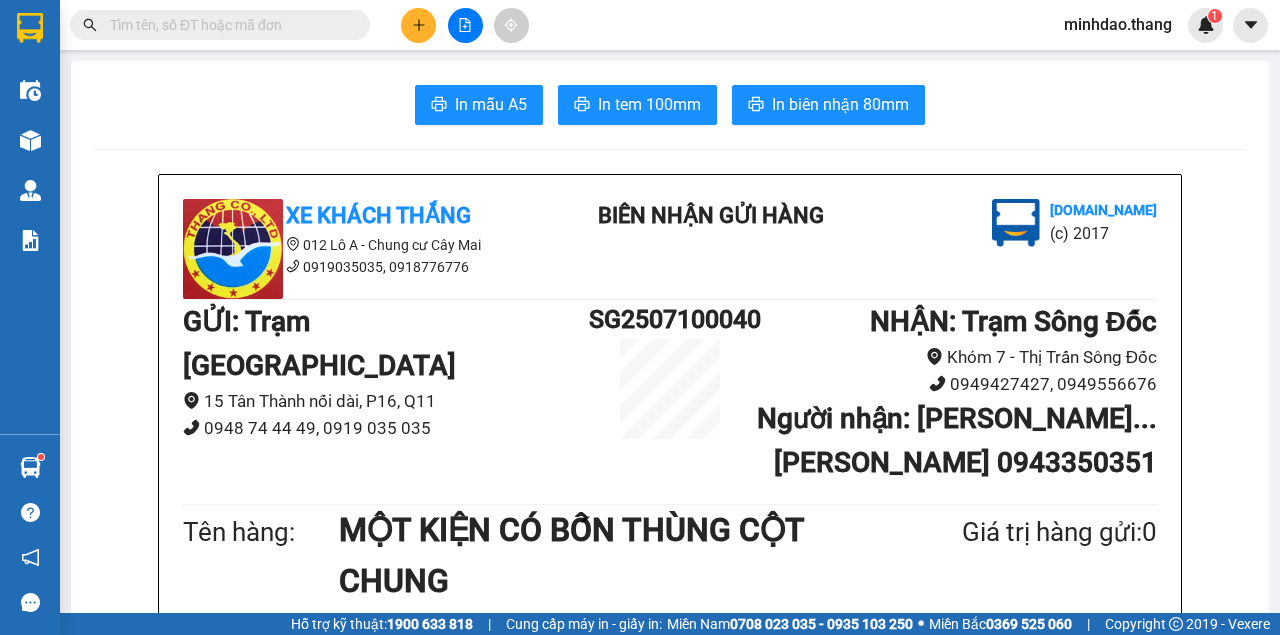 drag, startPoint x: 304, startPoint y: 28, endPoint x: 272, endPoint y: 16, distance: 34.176014 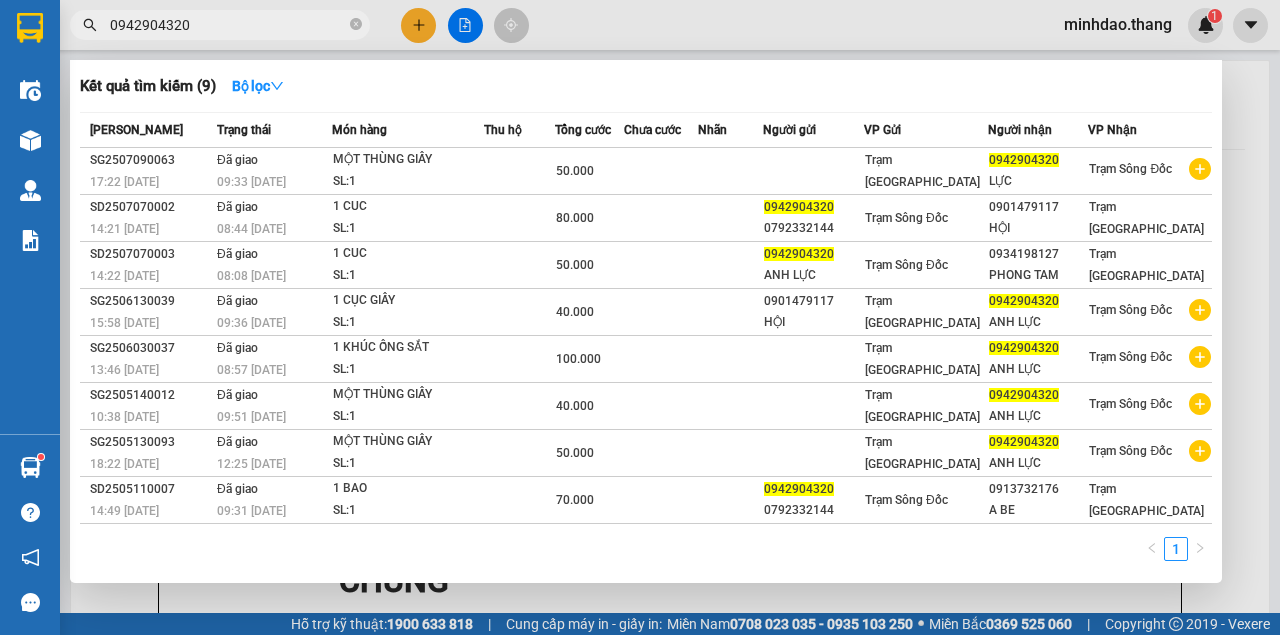 click on "0942904320" at bounding box center [228, 25] 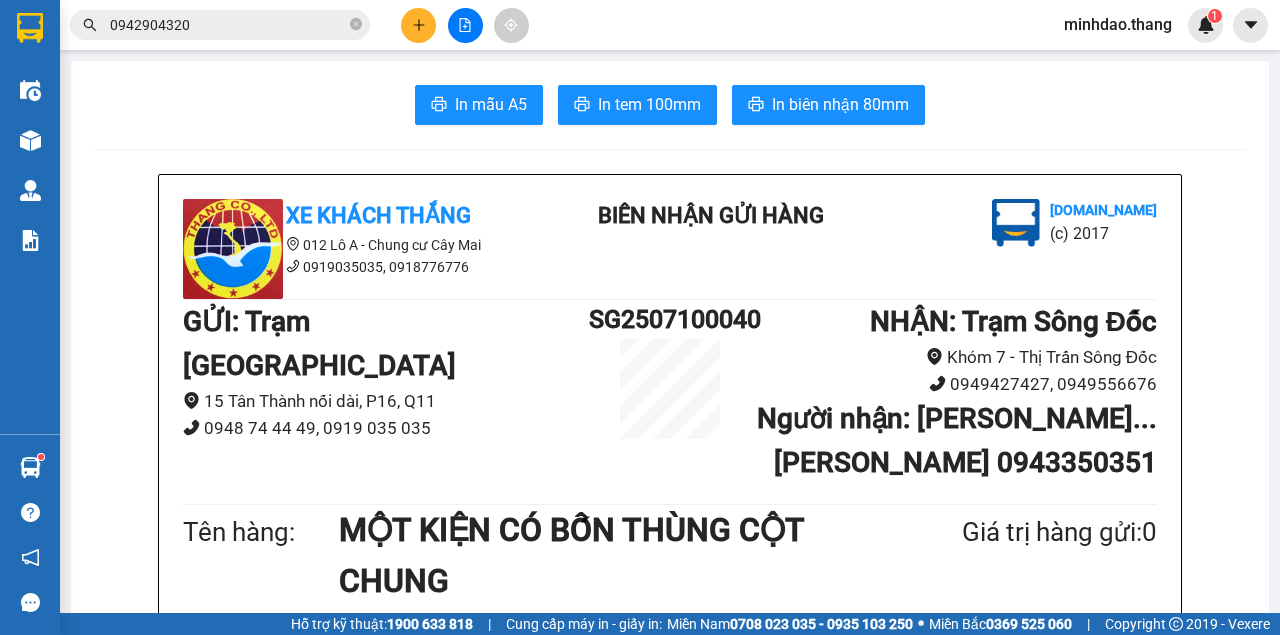 click at bounding box center (418, 25) 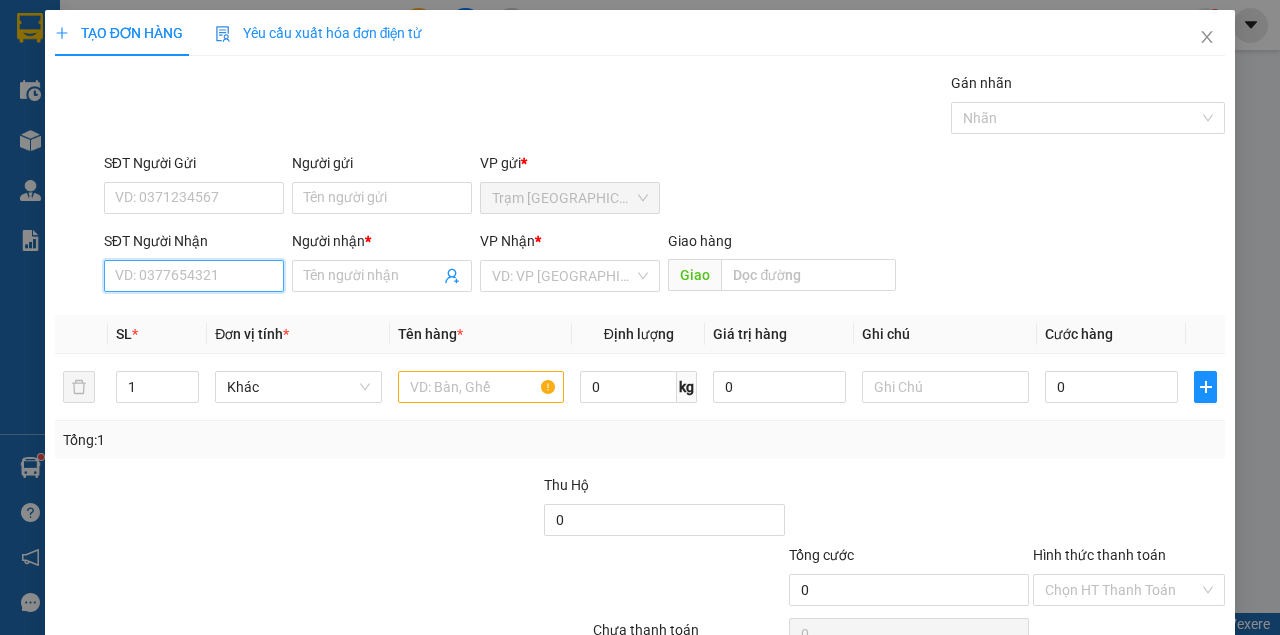 click on "SĐT Người Nhận" at bounding box center (194, 276) 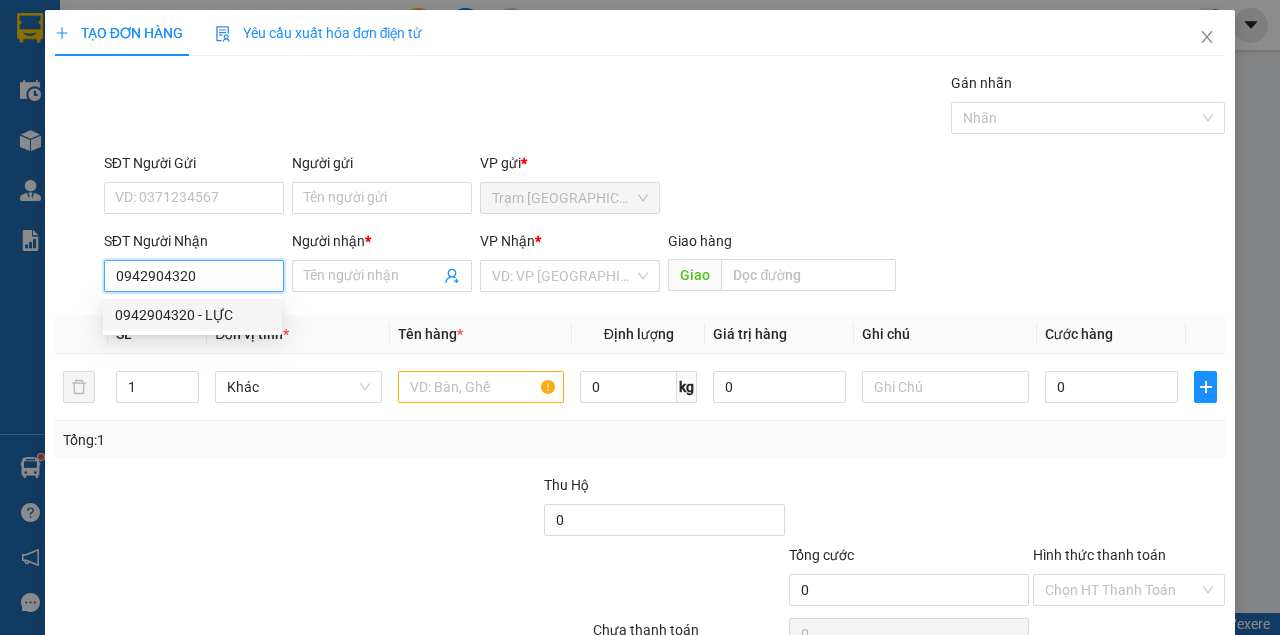drag, startPoint x: 212, startPoint y: 314, endPoint x: 331, endPoint y: 349, distance: 124.04031 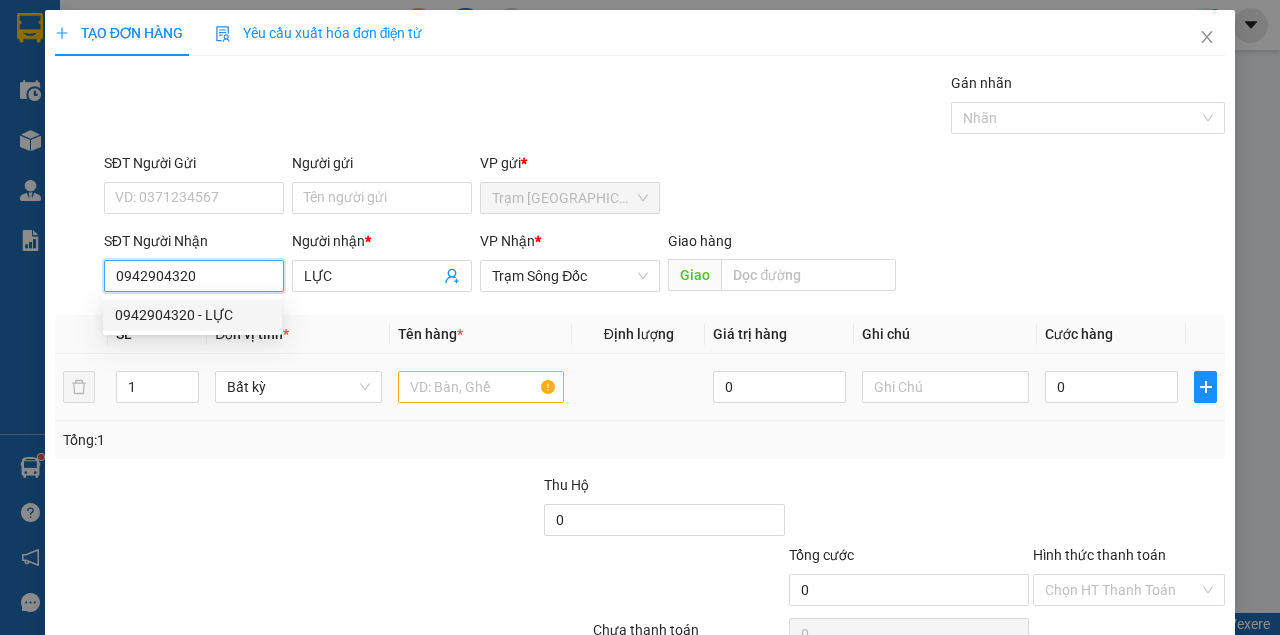 type on "0942904320" 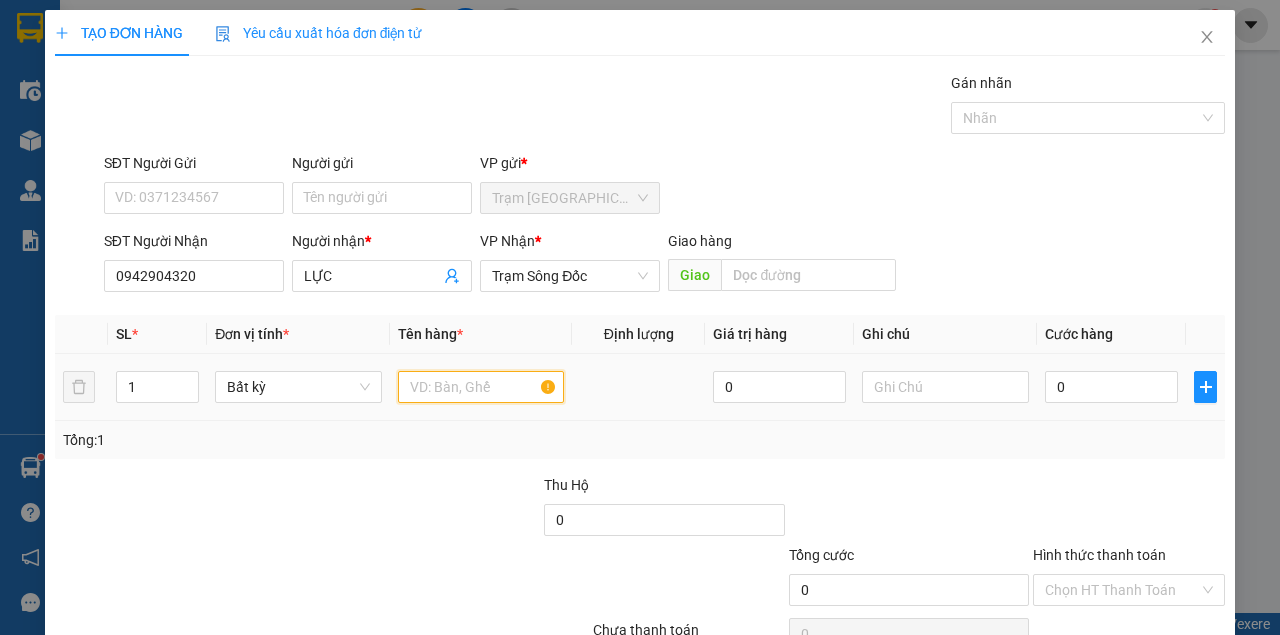 click at bounding box center (481, 387) 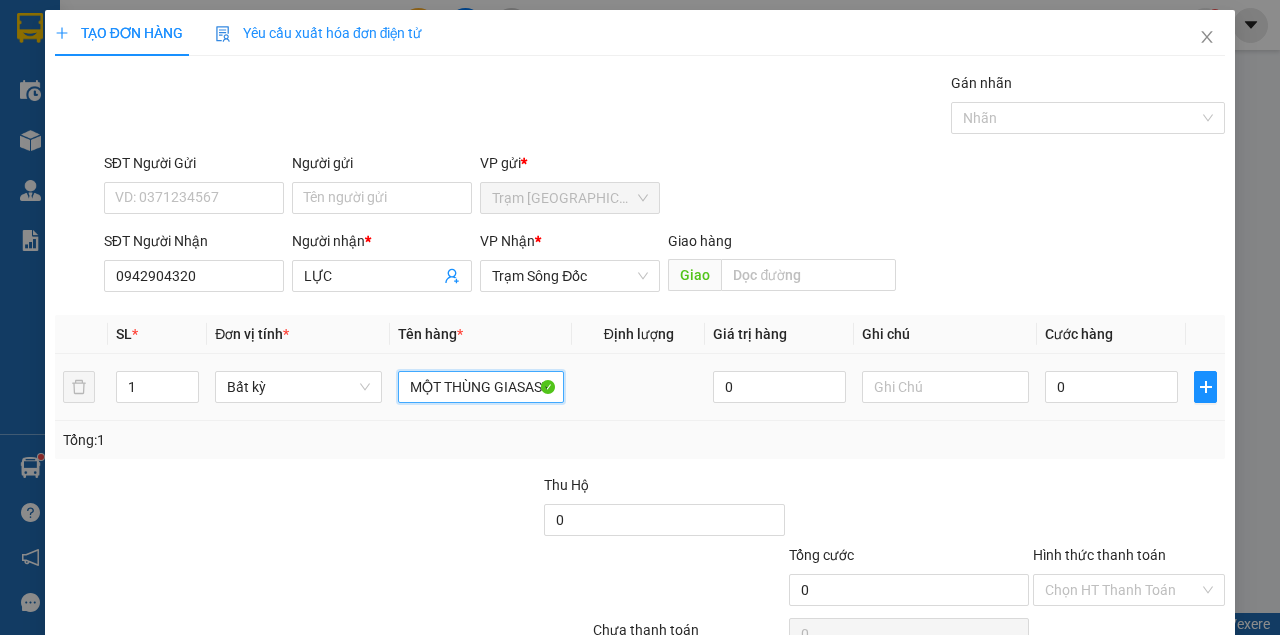 scroll, scrollTop: 0, scrollLeft: 0, axis: both 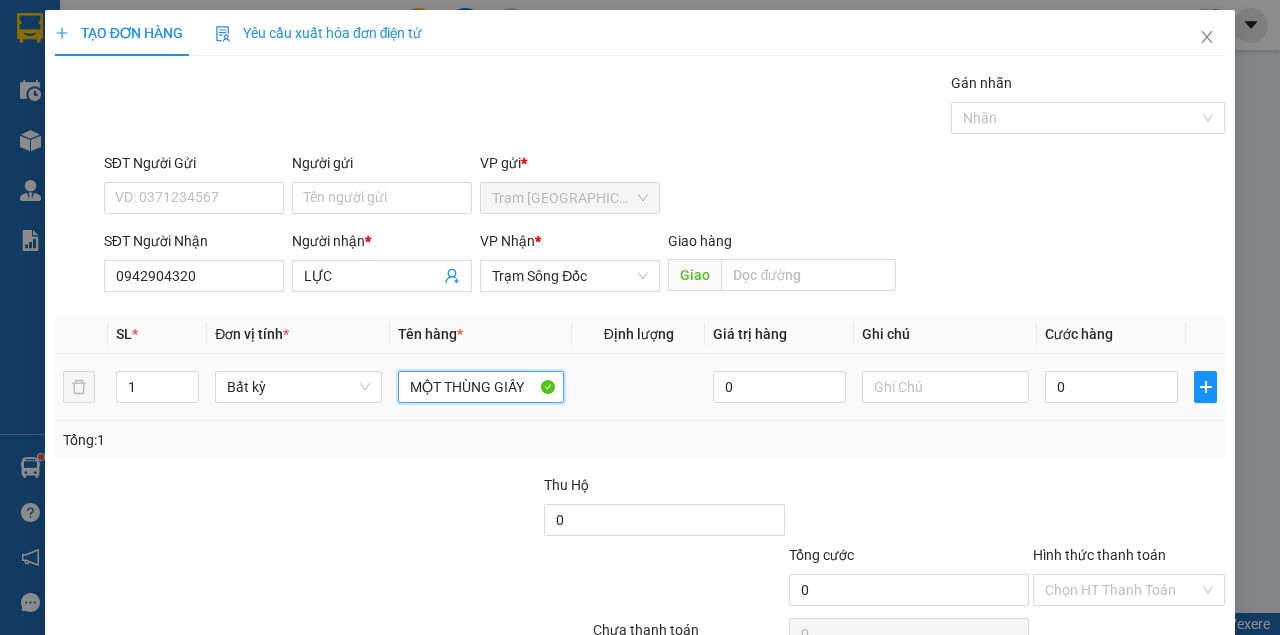 type on "MỘT THÙNG GIẤY" 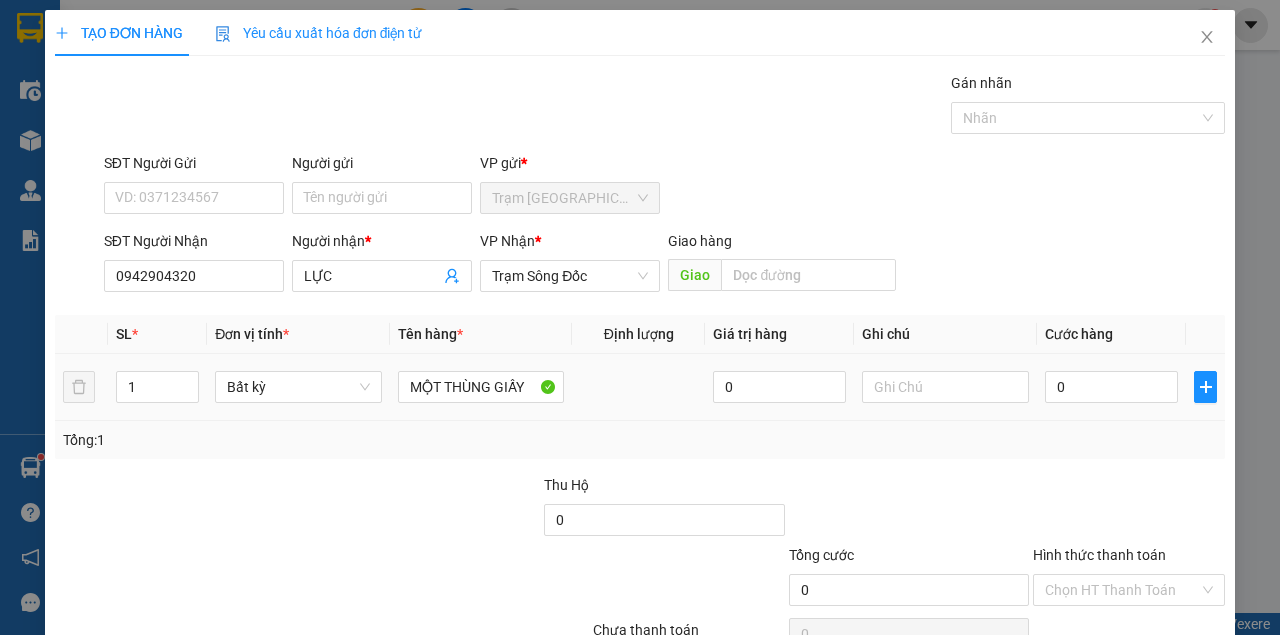 drag, startPoint x: 999, startPoint y: 417, endPoint x: 1017, endPoint y: 410, distance: 19.313208 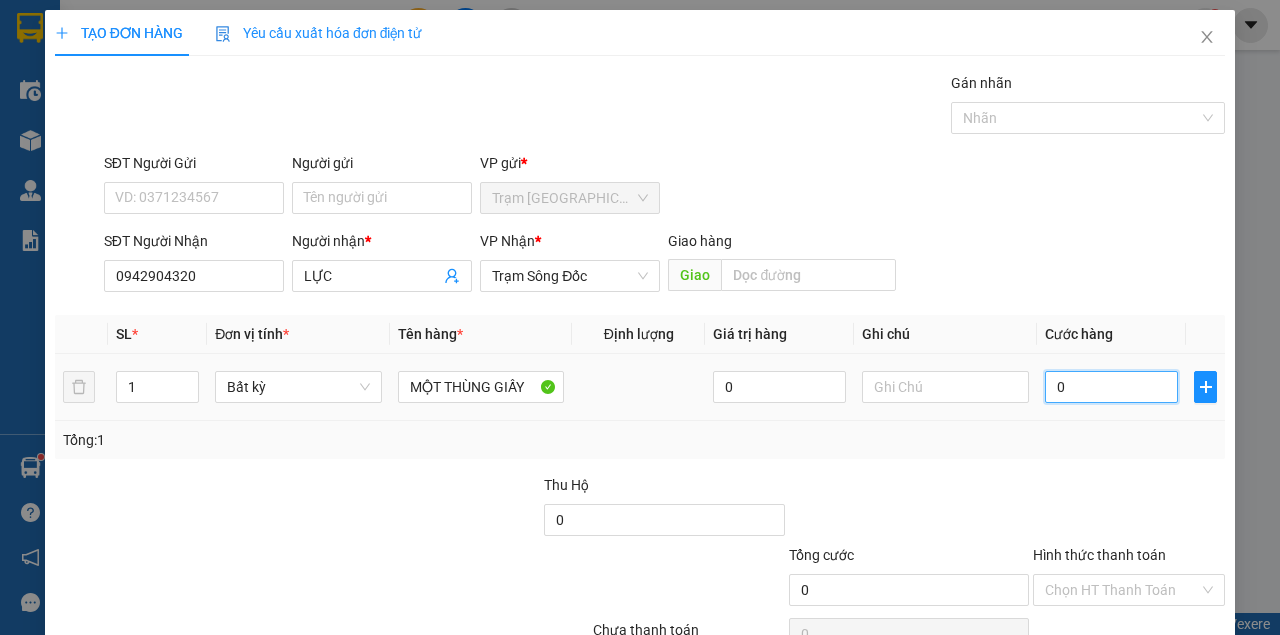 click on "0" at bounding box center [1111, 387] 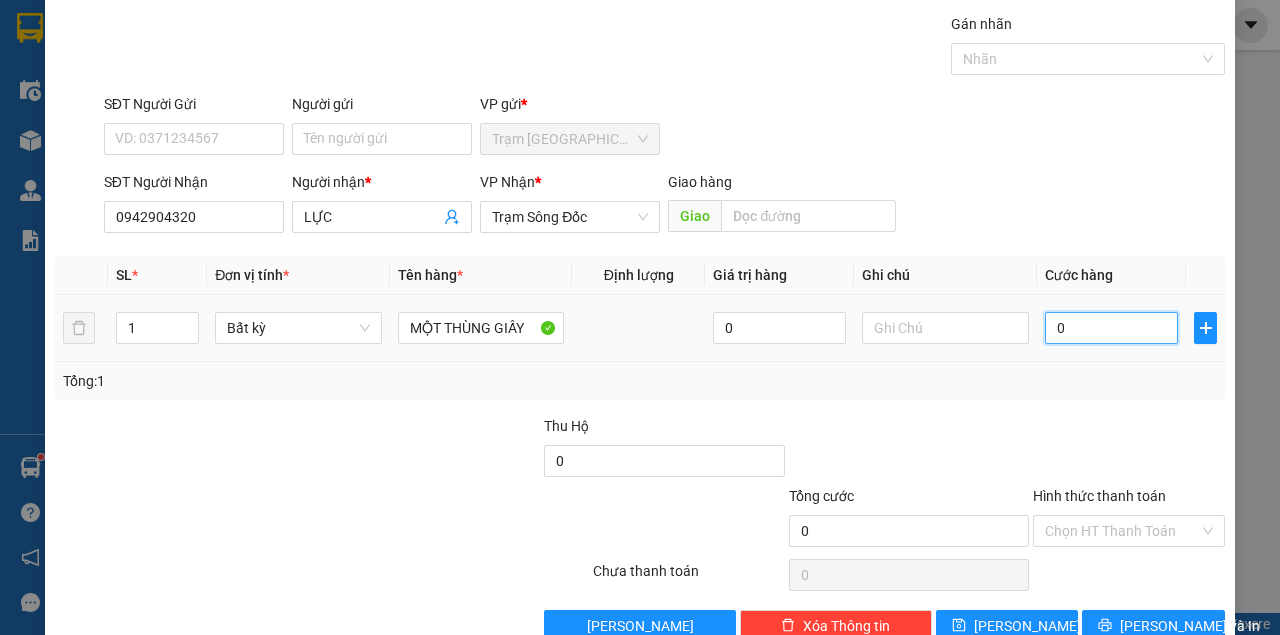 scroll, scrollTop: 102, scrollLeft: 0, axis: vertical 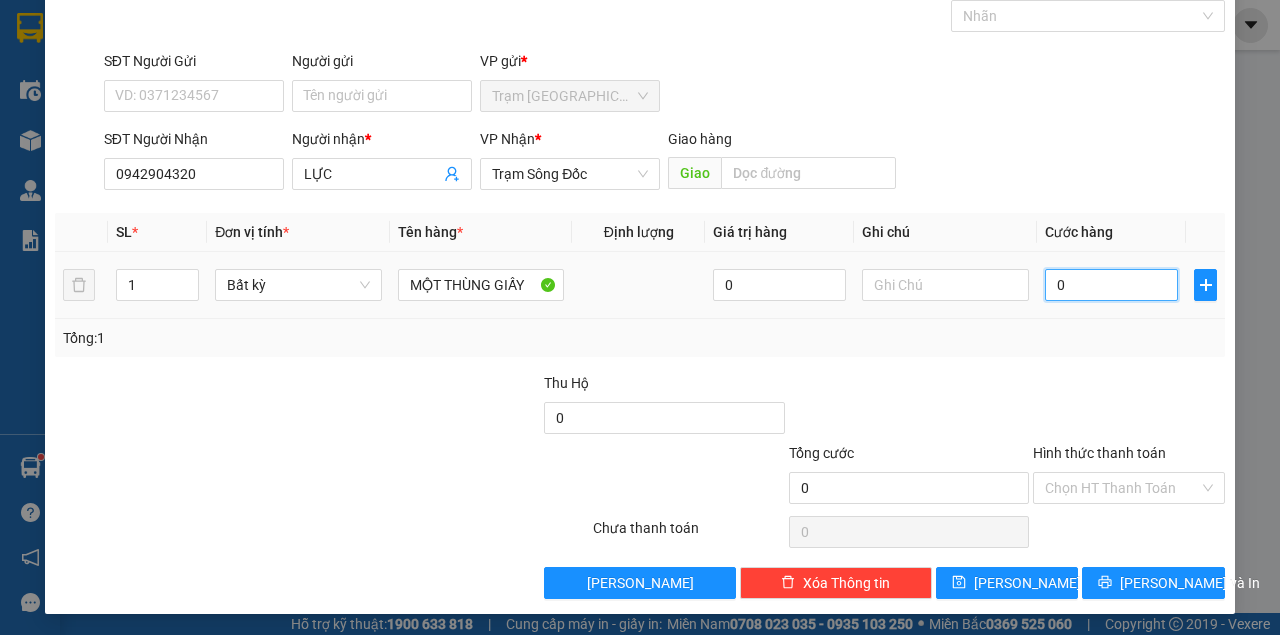 type on "05" 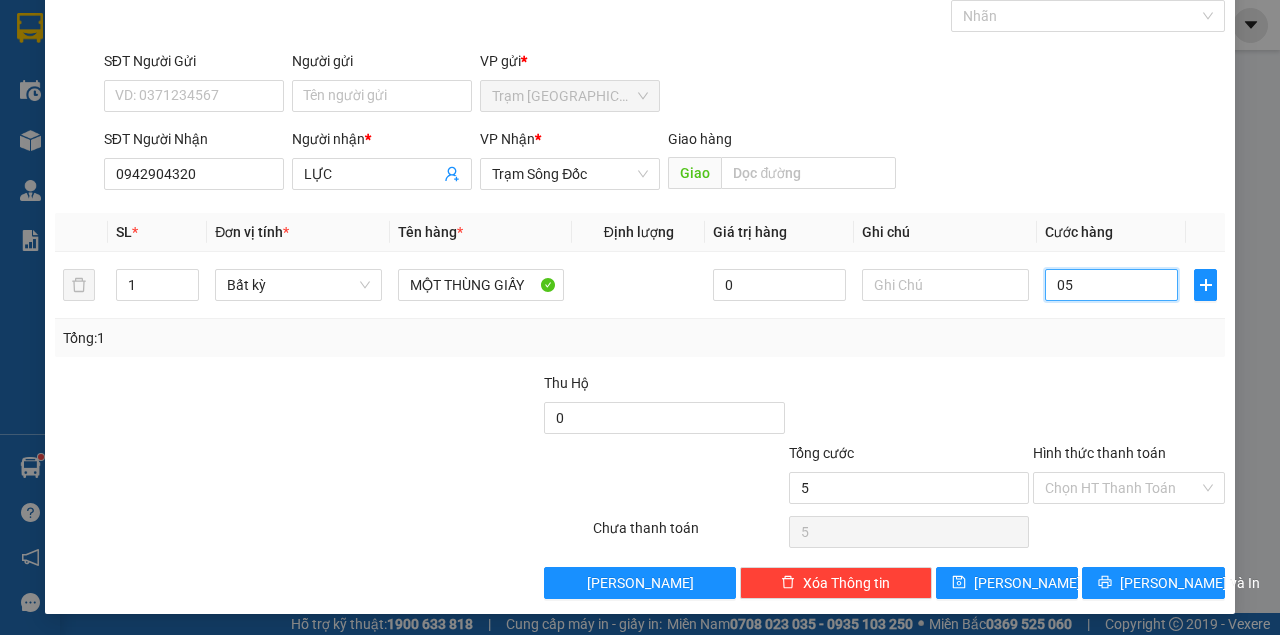 type on "050" 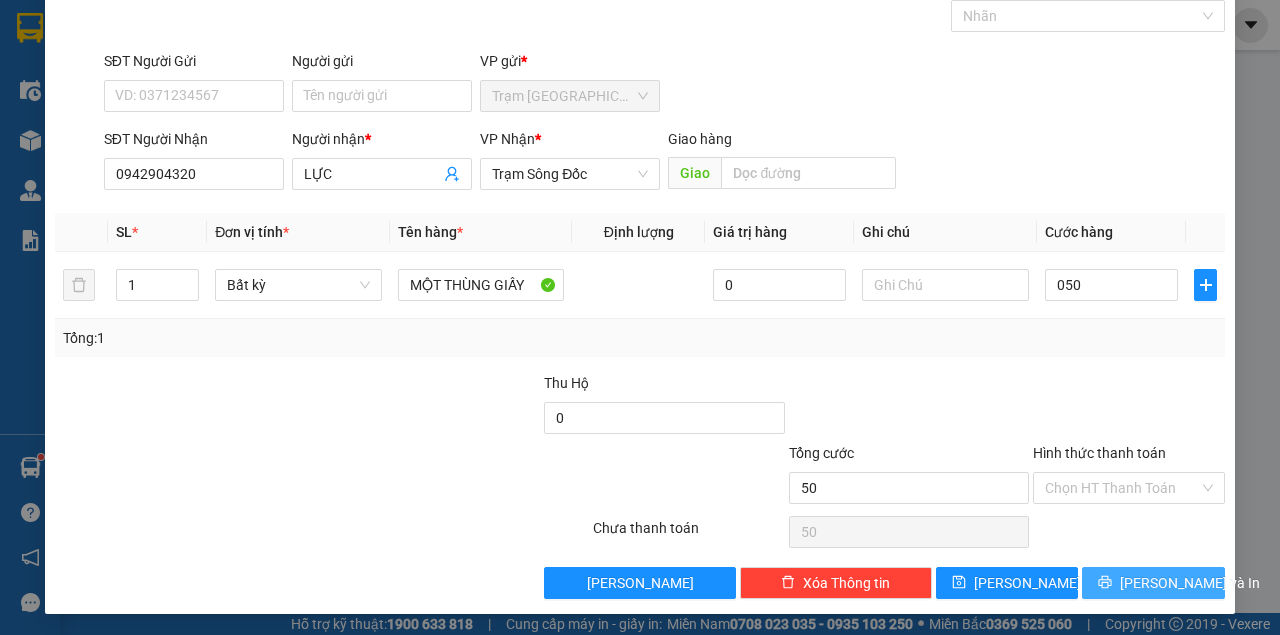type on "50.000" 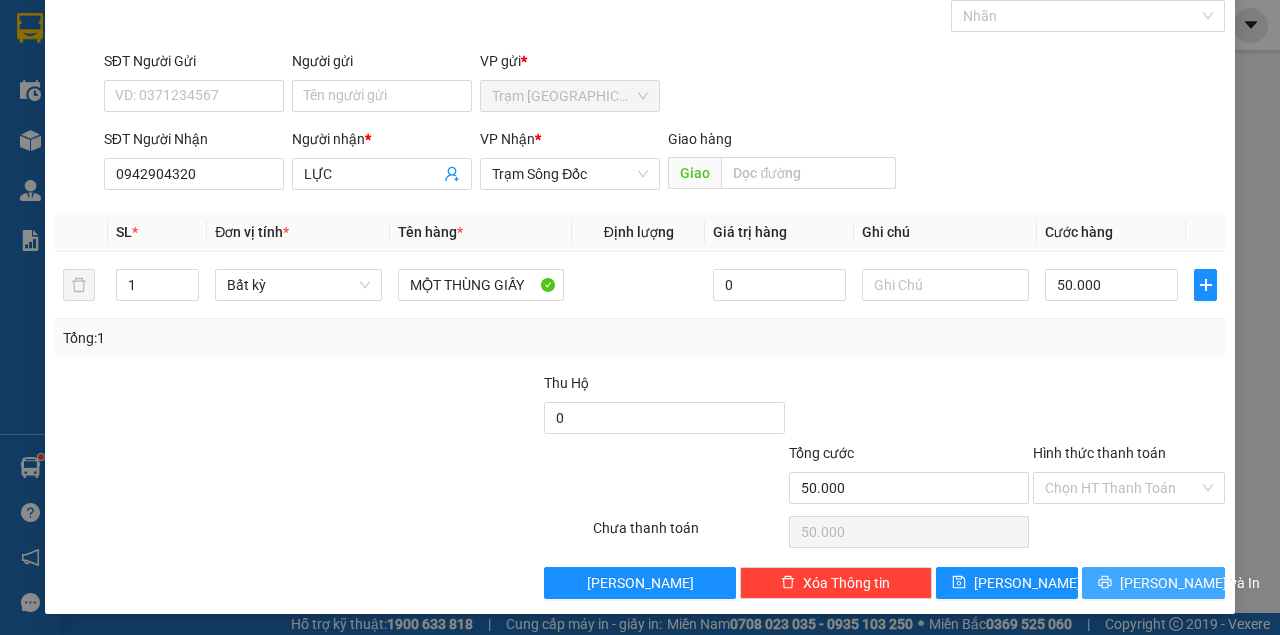 click 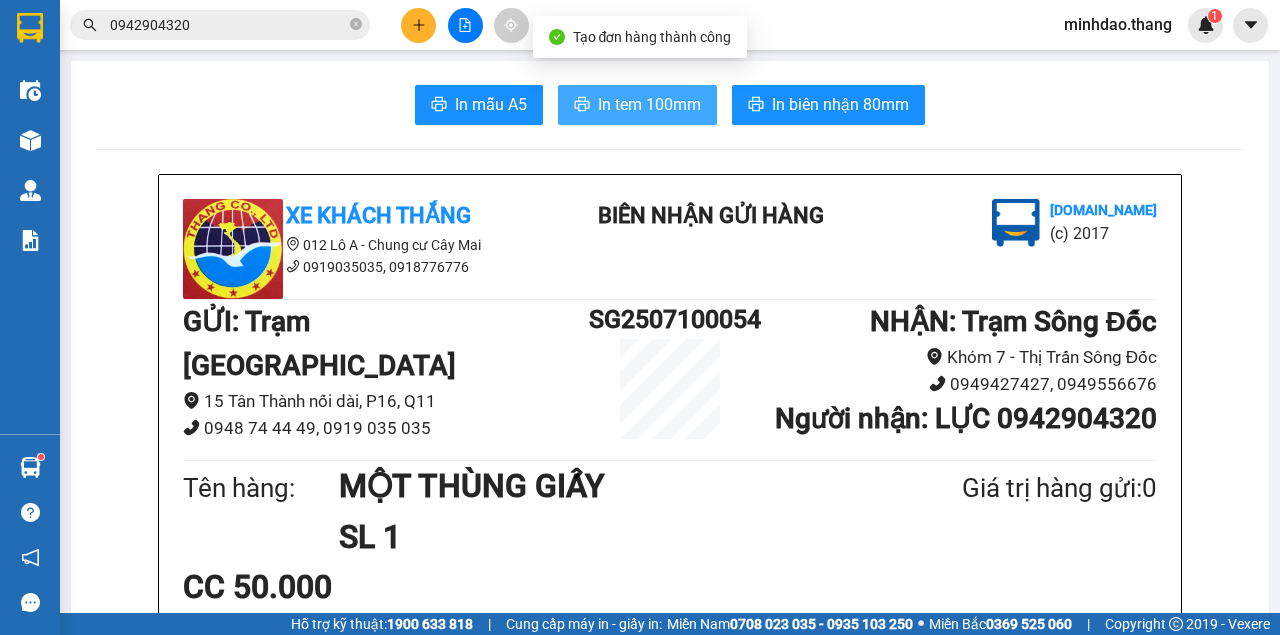 click on "In tem 100mm" at bounding box center [649, 104] 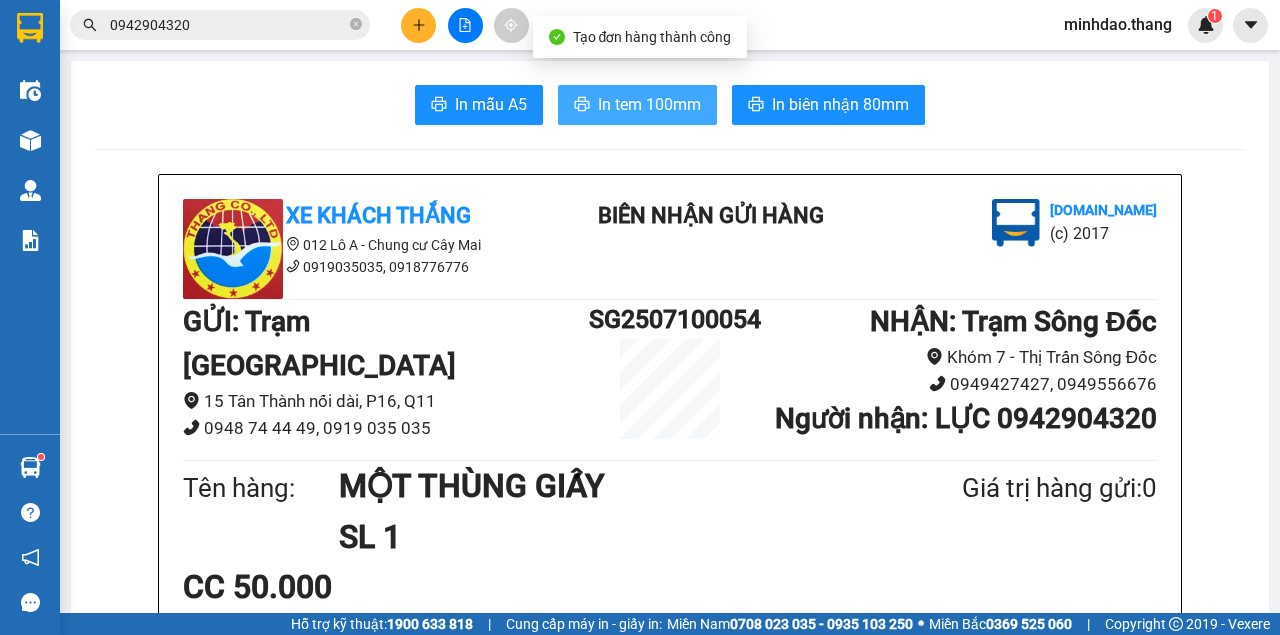 scroll, scrollTop: 0, scrollLeft: 0, axis: both 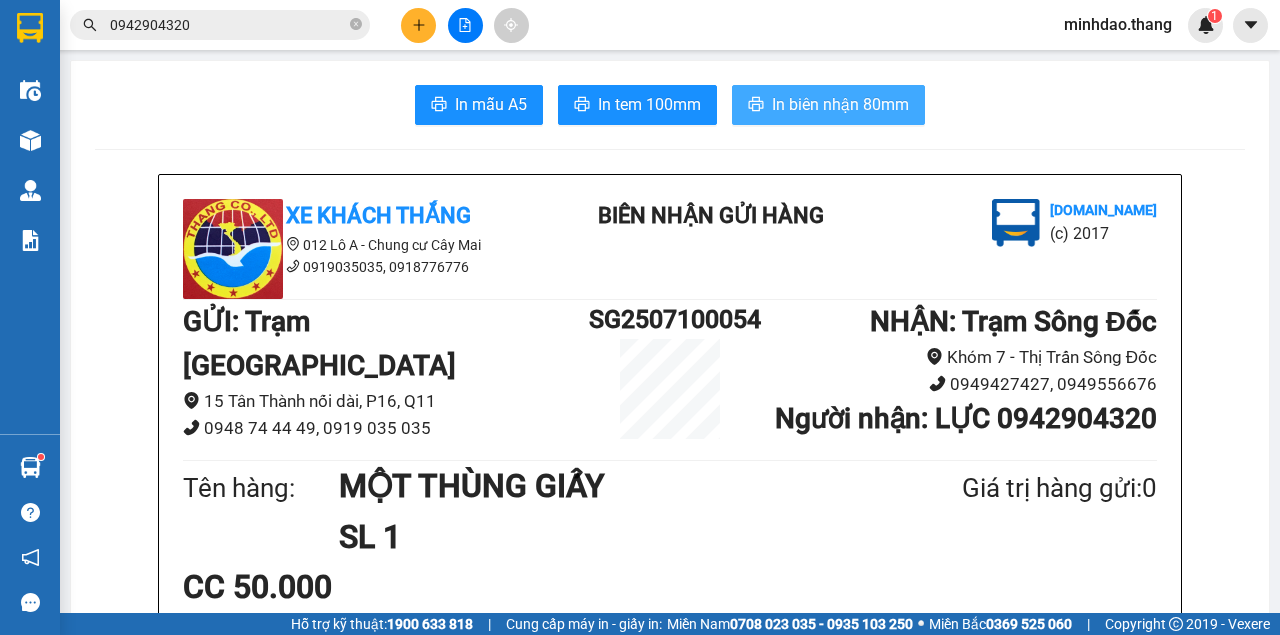 click on "In biên nhận 80mm" at bounding box center [840, 104] 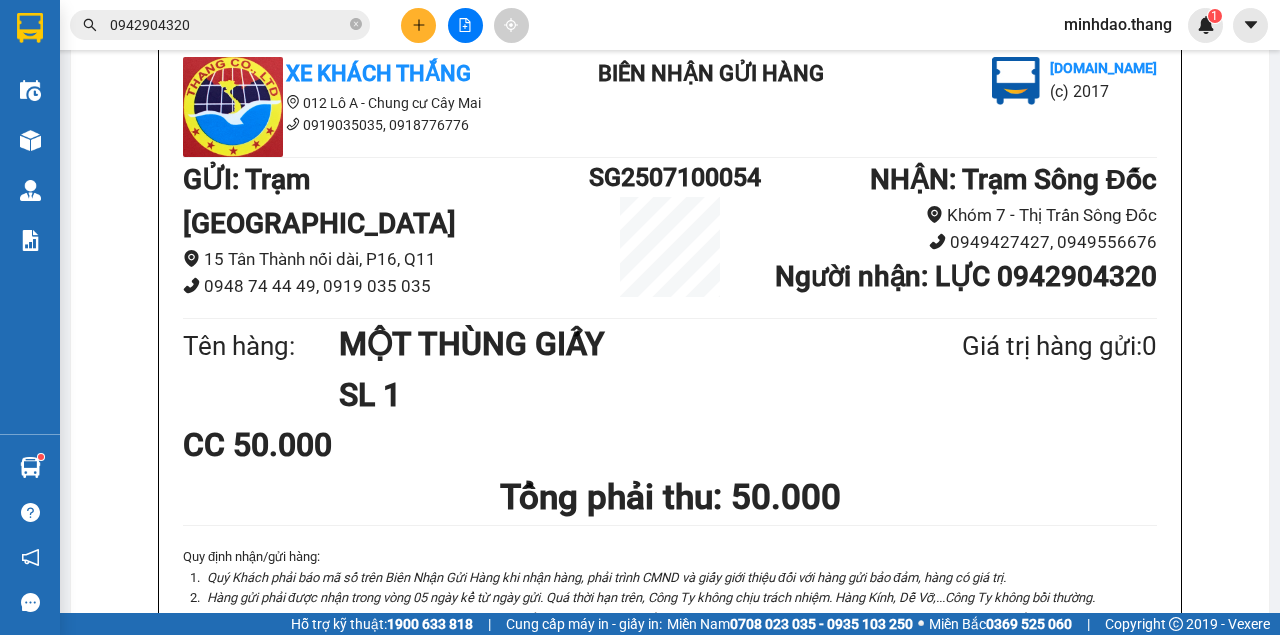 scroll, scrollTop: 0, scrollLeft: 0, axis: both 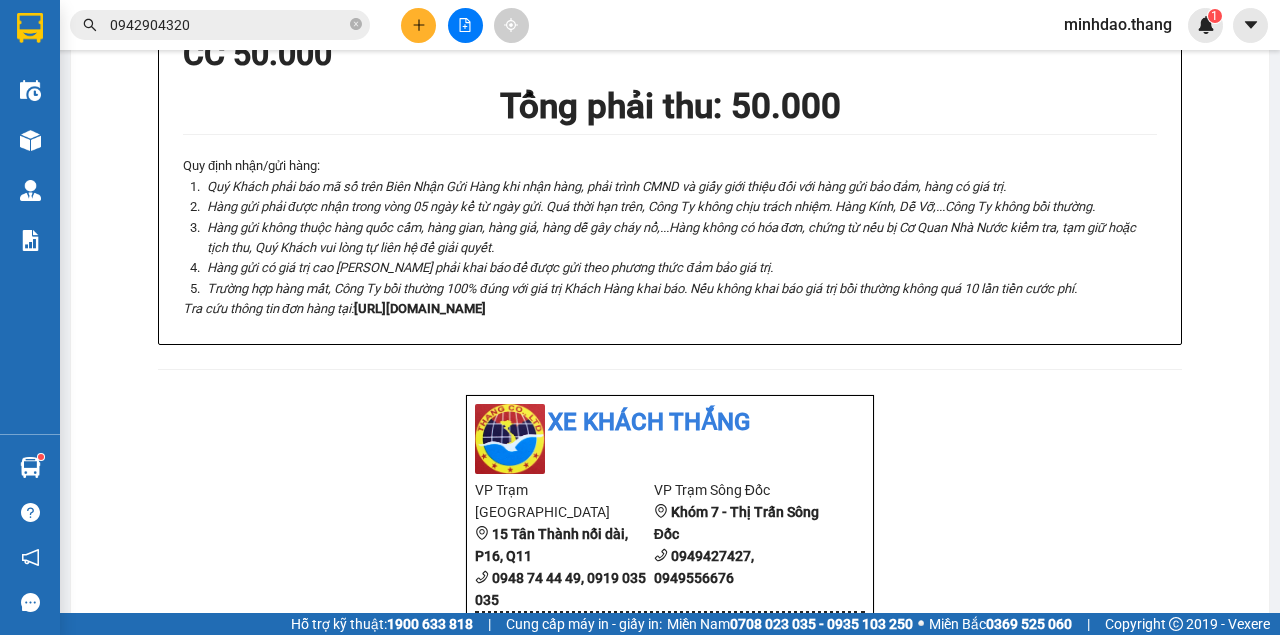 click at bounding box center (465, 25) 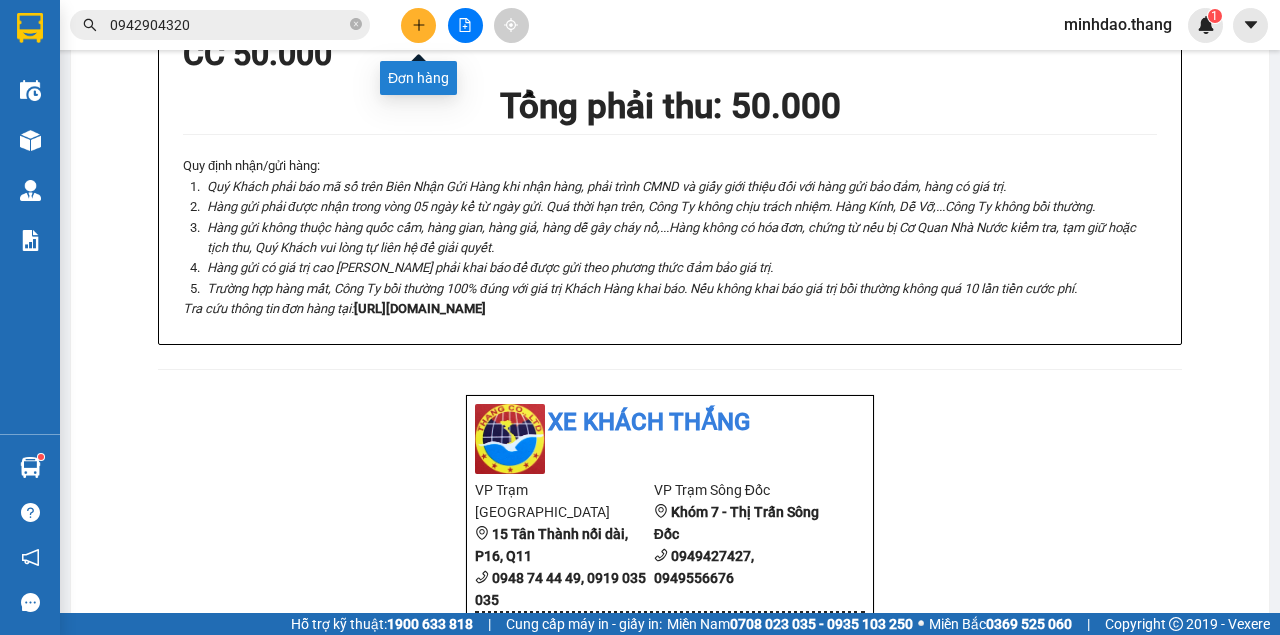 click at bounding box center (418, 25) 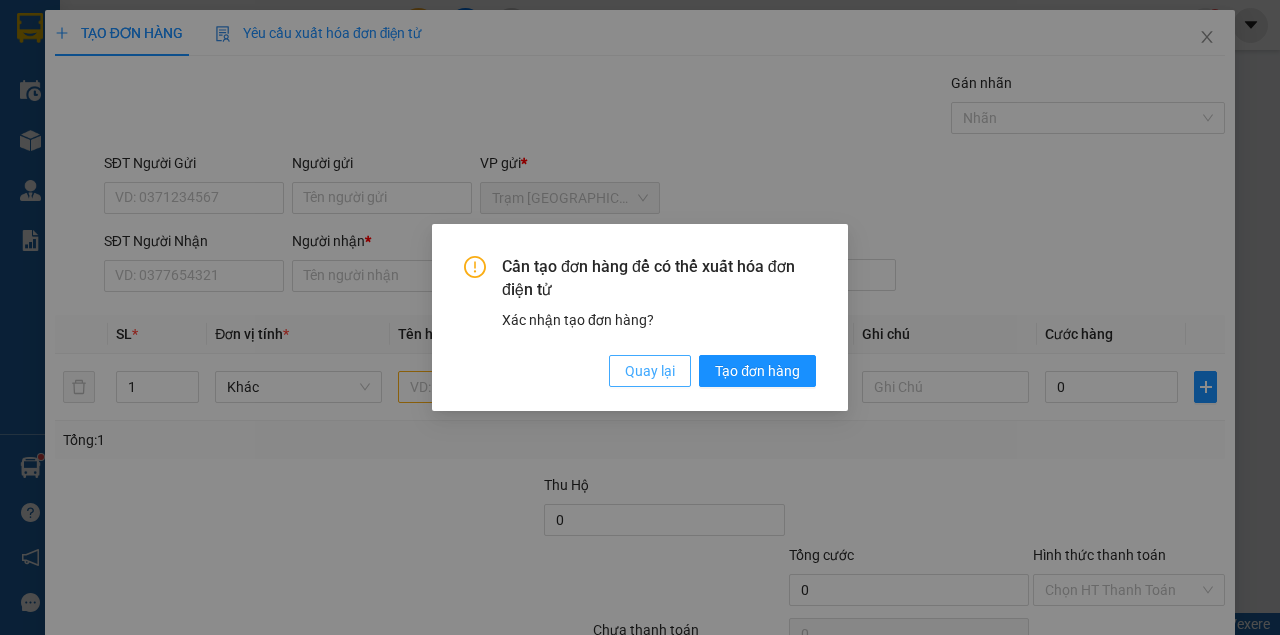 click on "Quay lại" at bounding box center (650, 371) 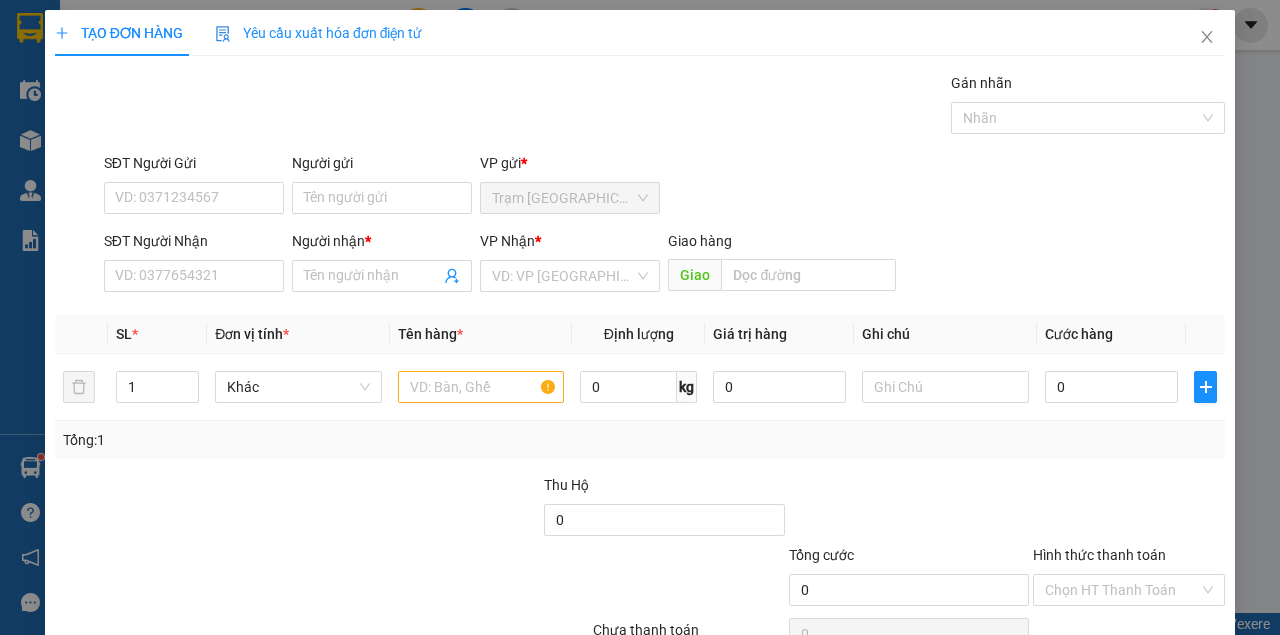 click on "Transit Pickup Surcharge Ids Transit Deliver Surcharge Ids Transit Deliver Surcharge Transit Deliver Surcharge Gói vận chuyển  * Tiêu chuẩn Gán nhãn   Nhãn SĐT Người Gửi VD: 0371234567 Người gửi Tên người gửi VP gửi  * Trạm [GEOGRAPHIC_DATA] SĐT Người Nhận VD: 0377654321 Người nhận  * Tên người nhận VP Nhận  * VD: VP Sài Gòn Giao hàng Giao SL  * Đơn vị tính  * Tên hàng  * Định lượng Giá trị hàng Ghi chú Cước hàng                   1 Khác 0 kg 0 0 Tổng:  1 Thu Hộ 0 Tổng cước 0 Hình thức thanh toán Chọn HT Thanh Toán Số tiền thu trước Chưa thanh toán 0 Chọn HT Thanh Toán Lưu nháp Xóa Thông tin [PERSON_NAME] và In" at bounding box center [640, 386] 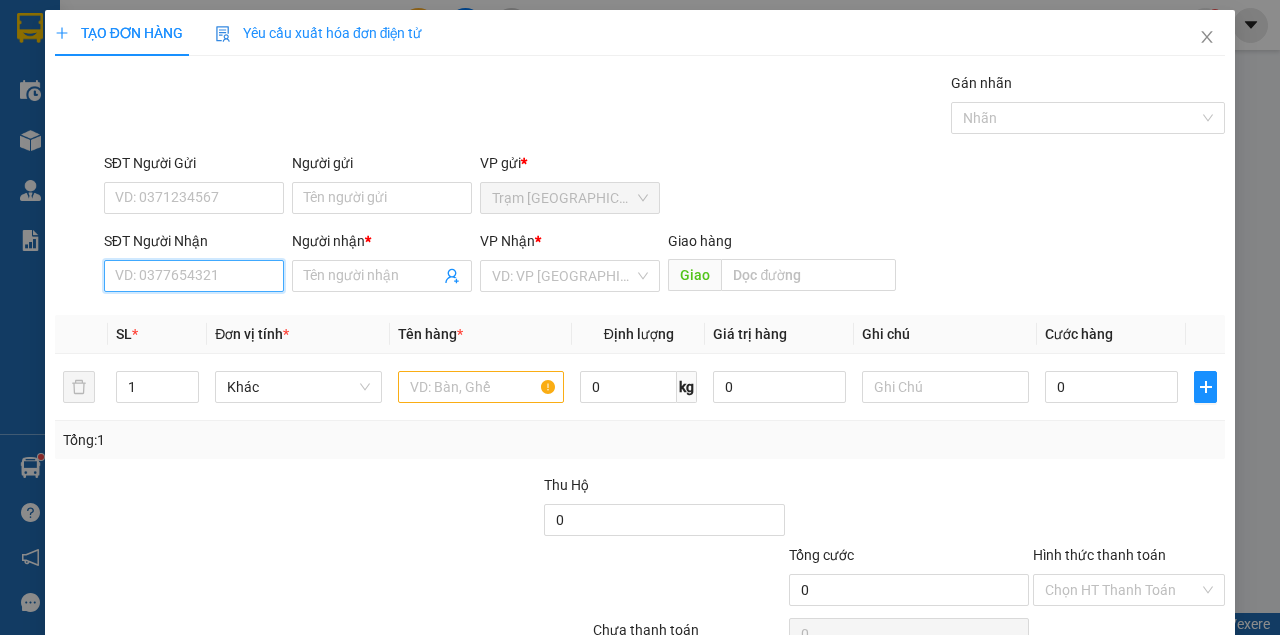 click on "SĐT Người Nhận" at bounding box center (194, 276) 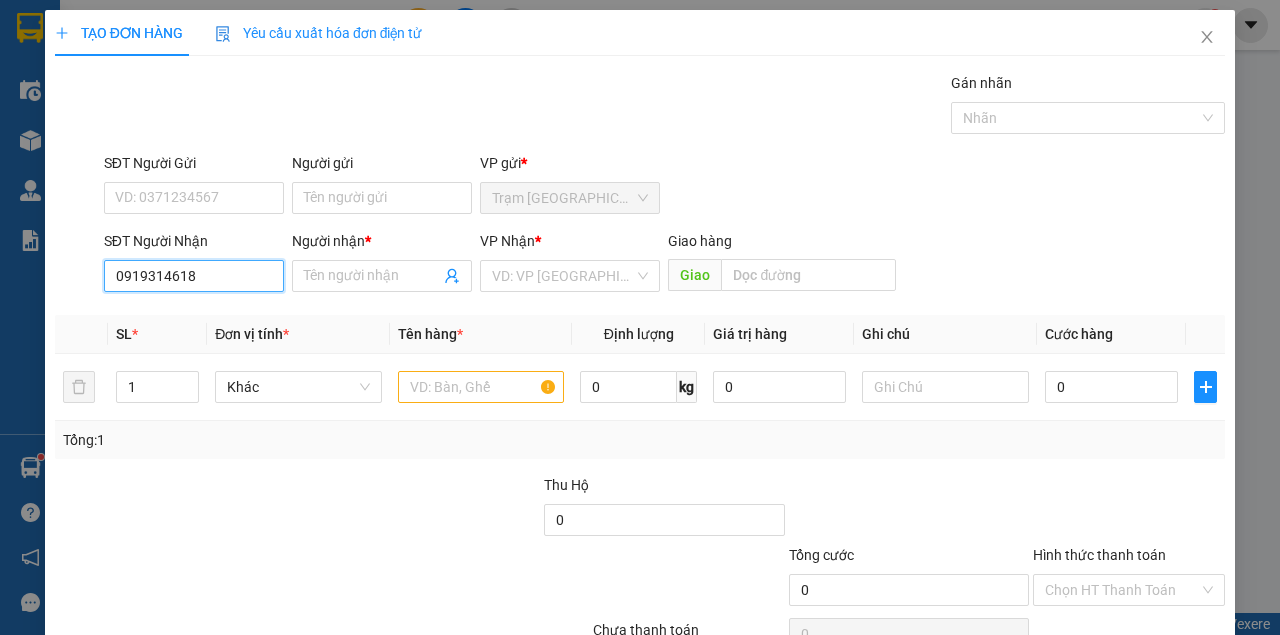 click on "0919314618" at bounding box center (194, 276) 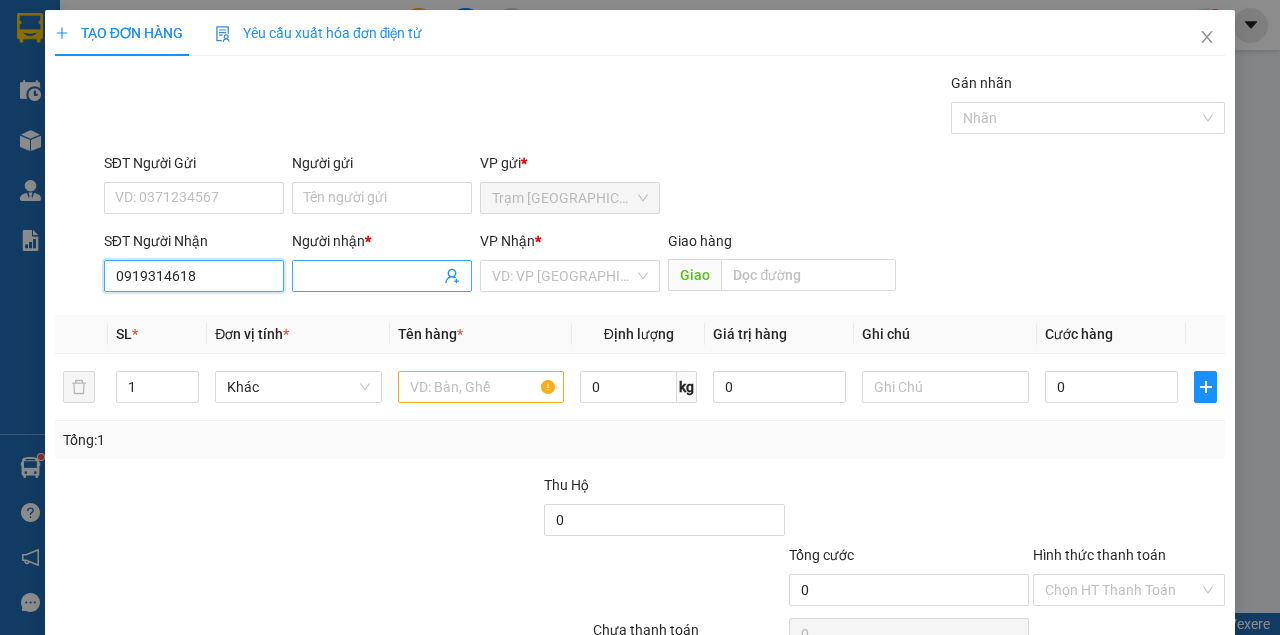 type on "0919314618" 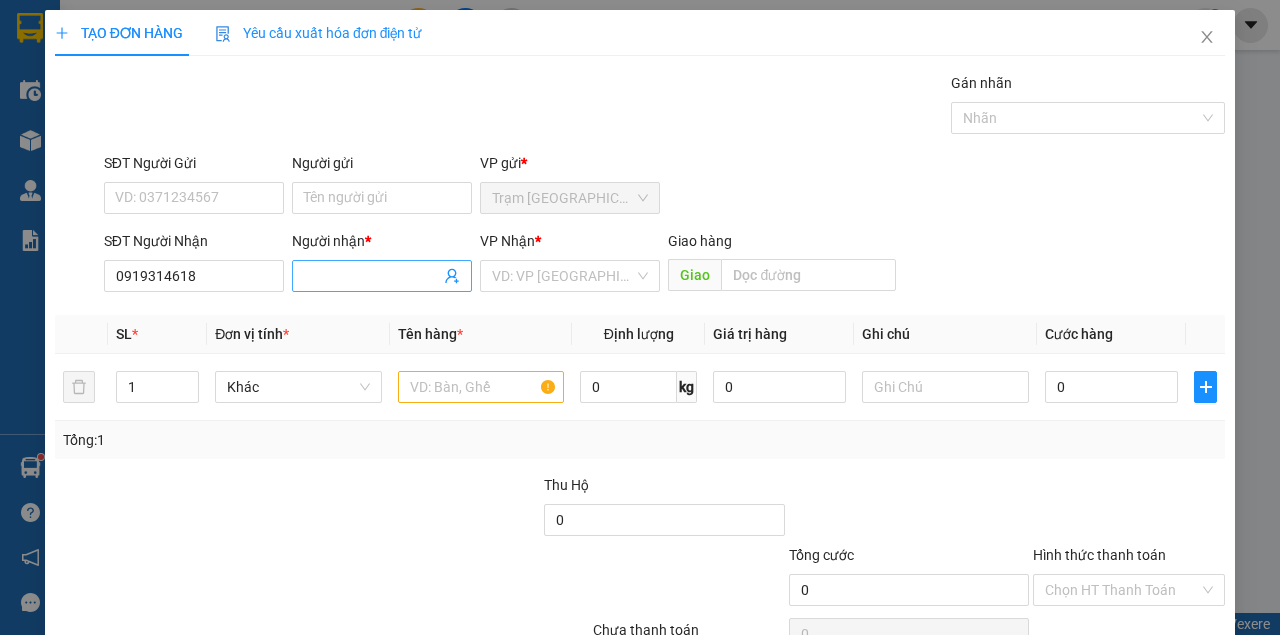 click on "Người nhận  *" at bounding box center [372, 276] 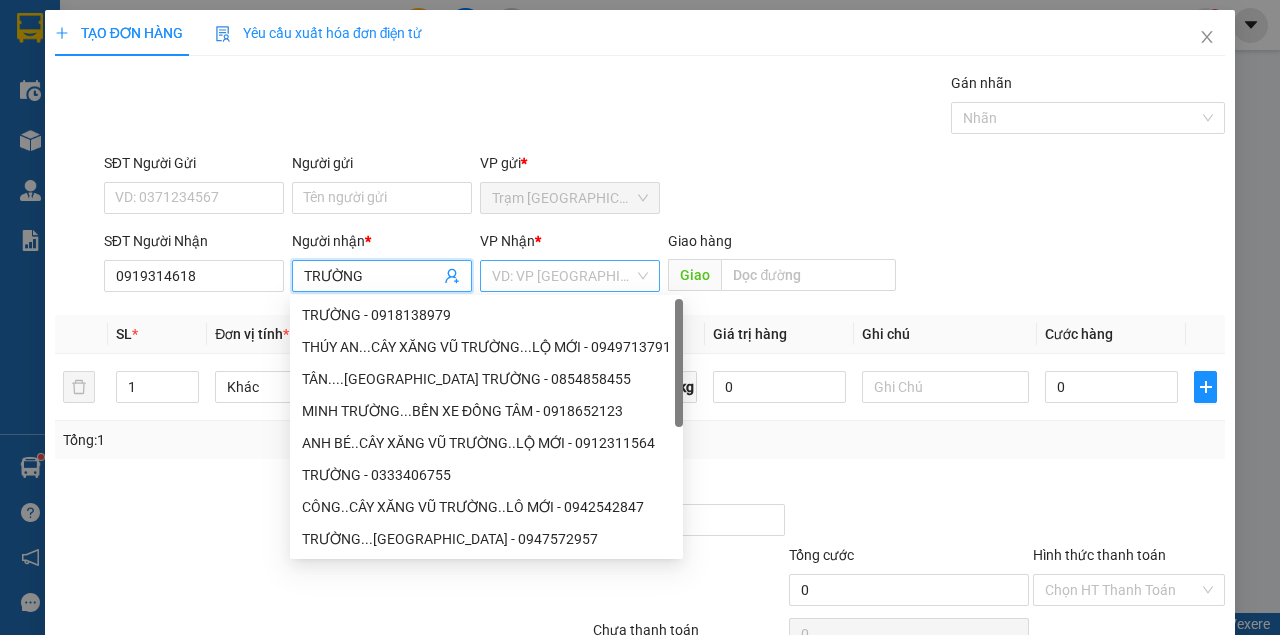 type on "TRƯỜNG" 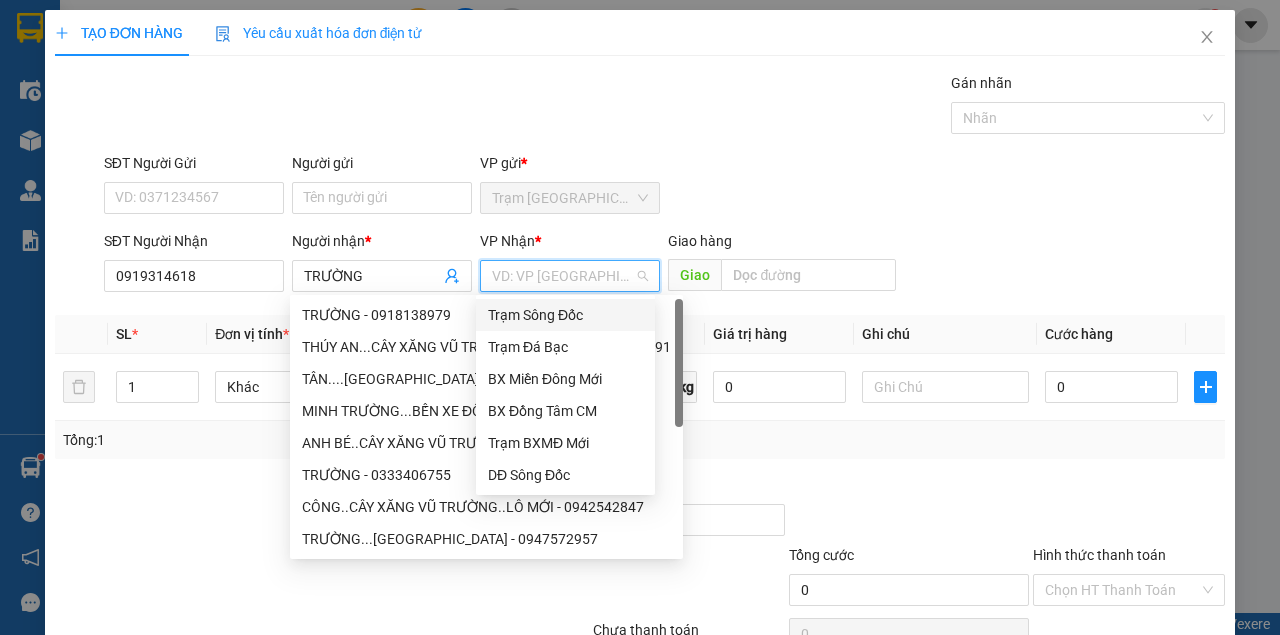 drag, startPoint x: 523, startPoint y: 268, endPoint x: 522, endPoint y: 318, distance: 50.01 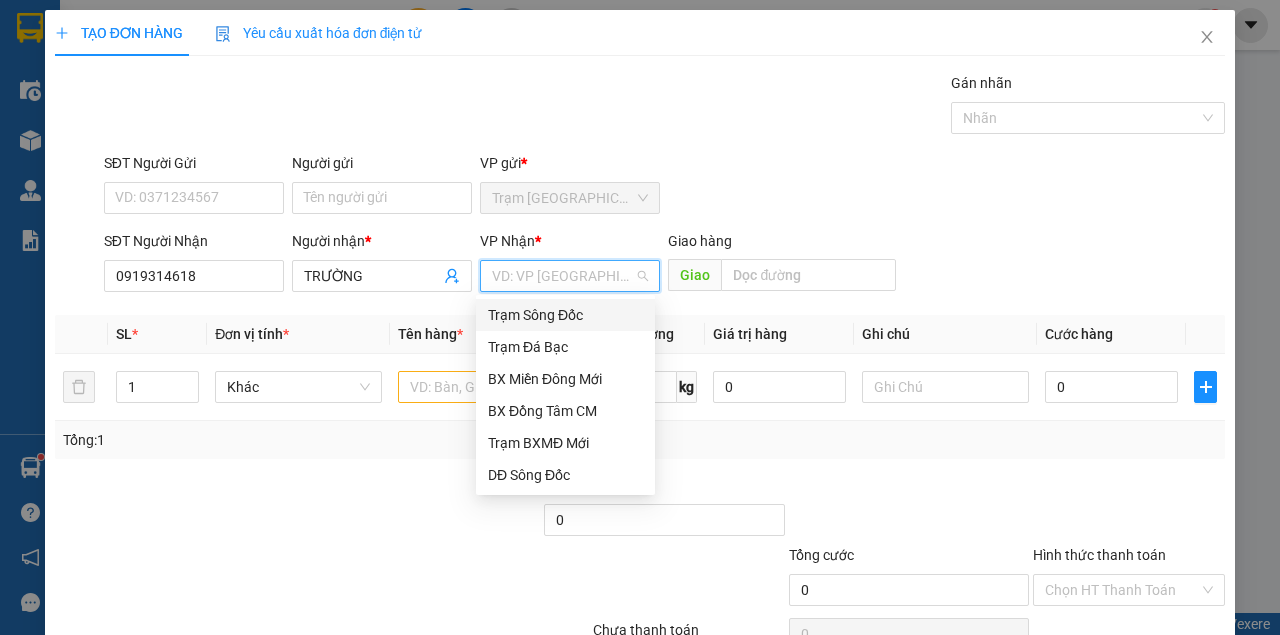 click on "Trạm Sông Đốc" at bounding box center [565, 315] 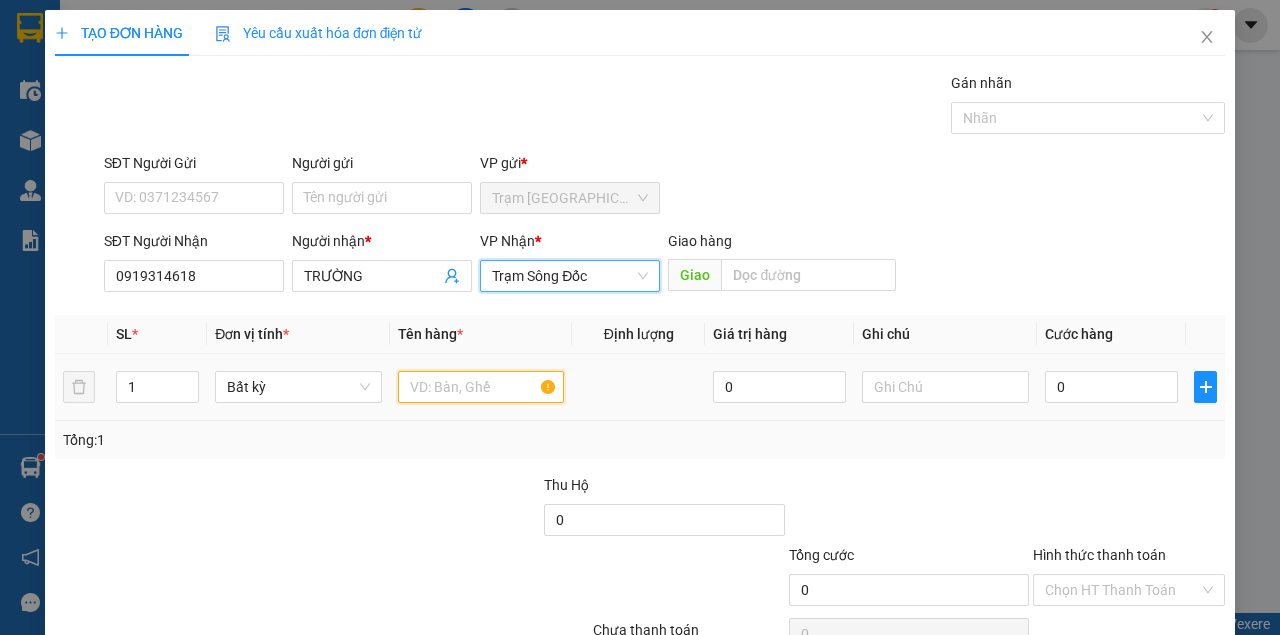 click at bounding box center [481, 387] 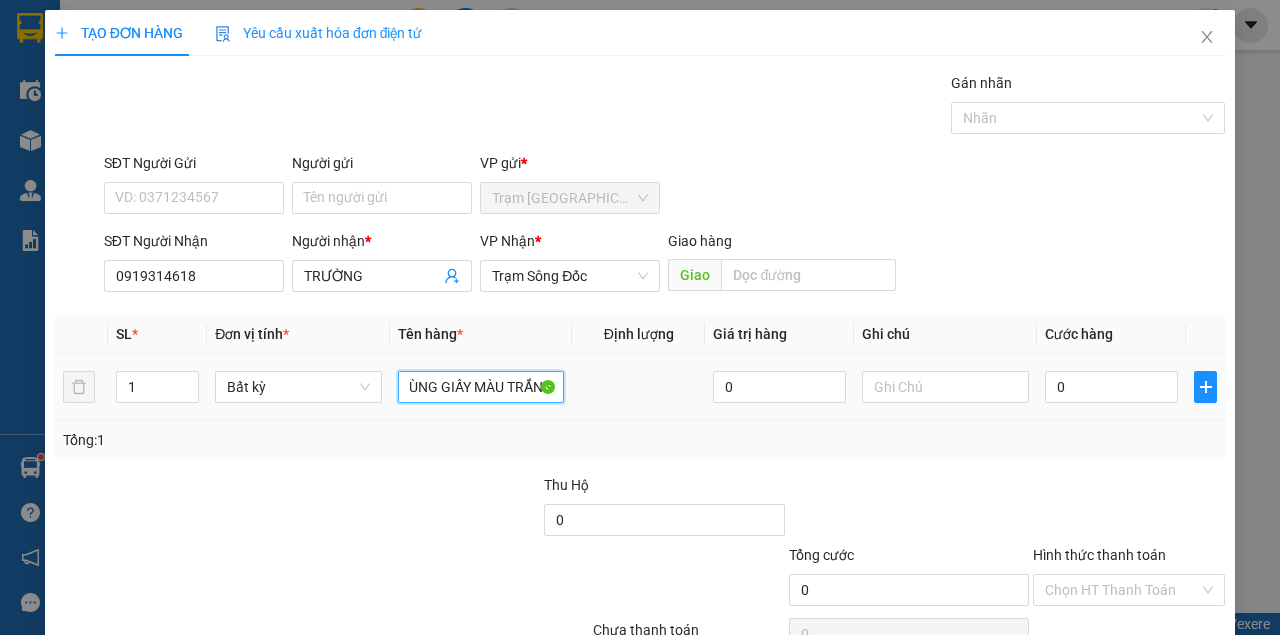 scroll, scrollTop: 0, scrollLeft: 60, axis: horizontal 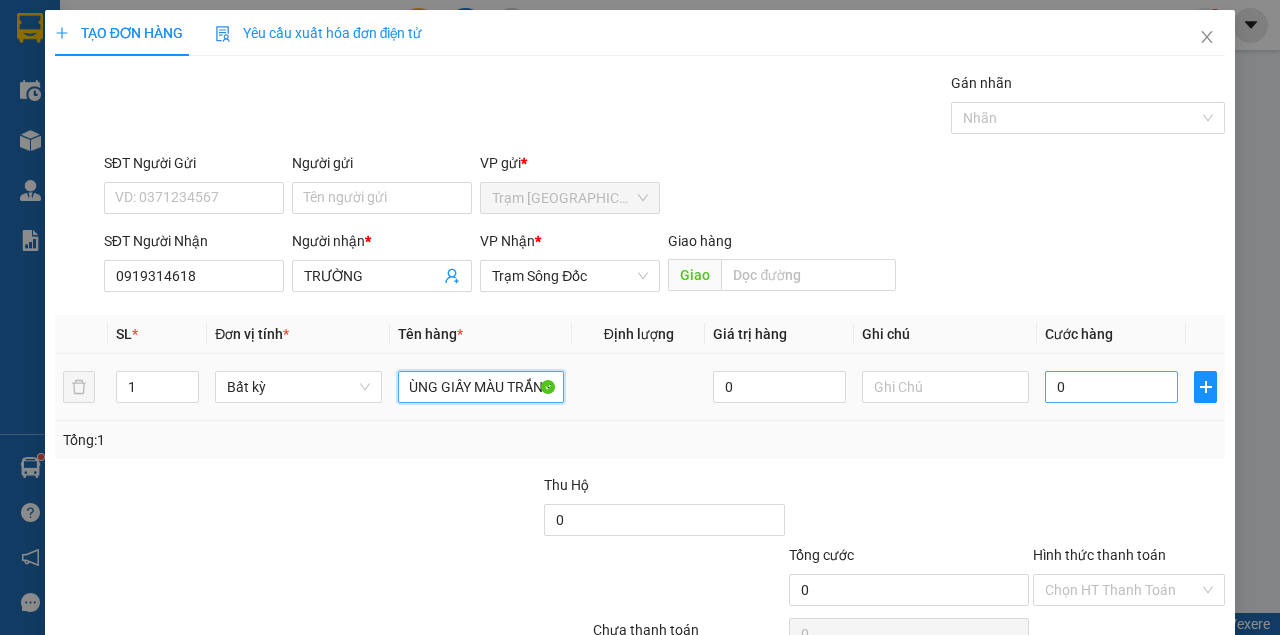 type on "MỘT THÙNG GIẤY MÀU TRẮNG" 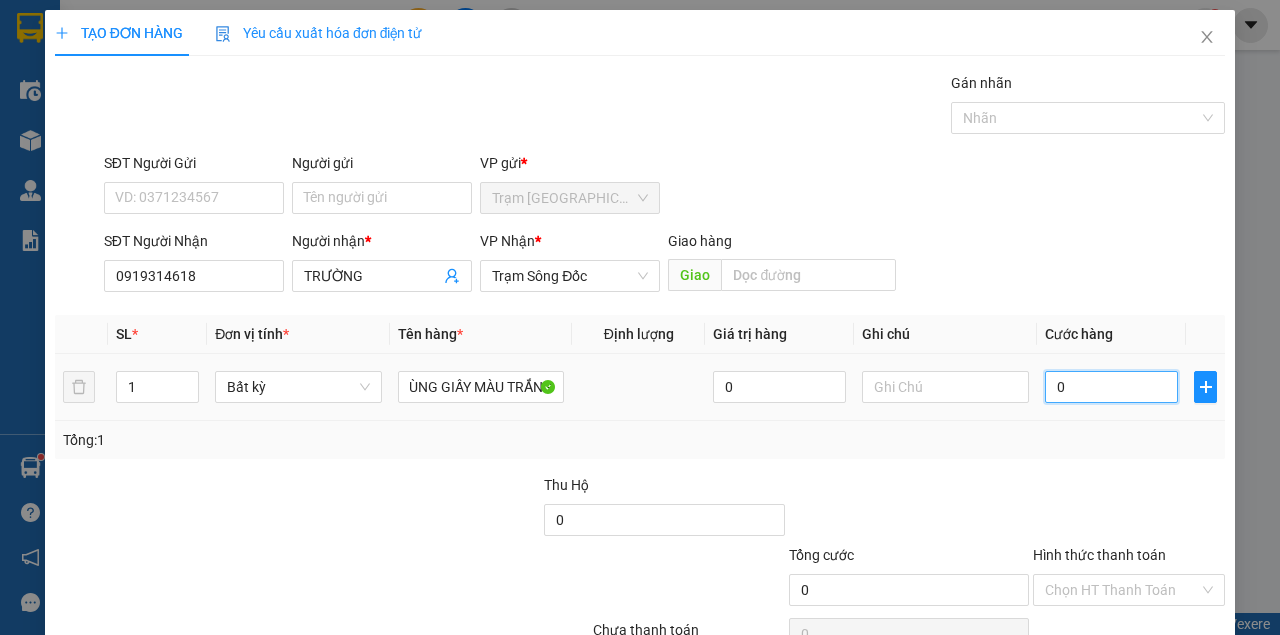 click on "0" at bounding box center (1111, 387) 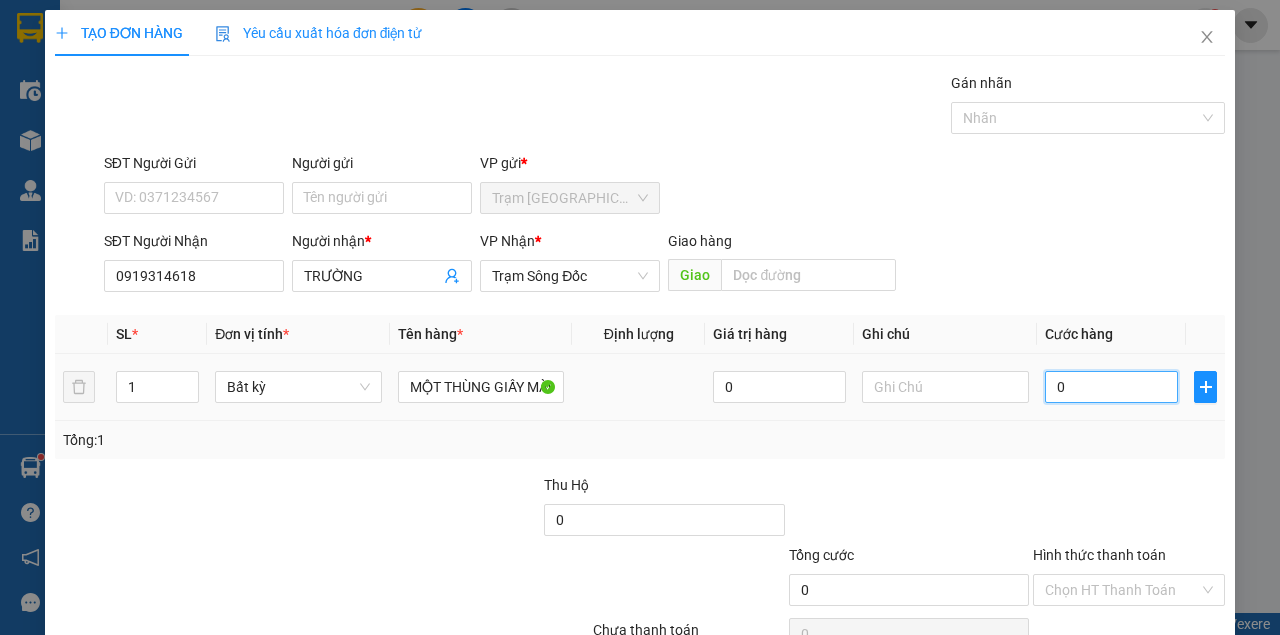 type on "3" 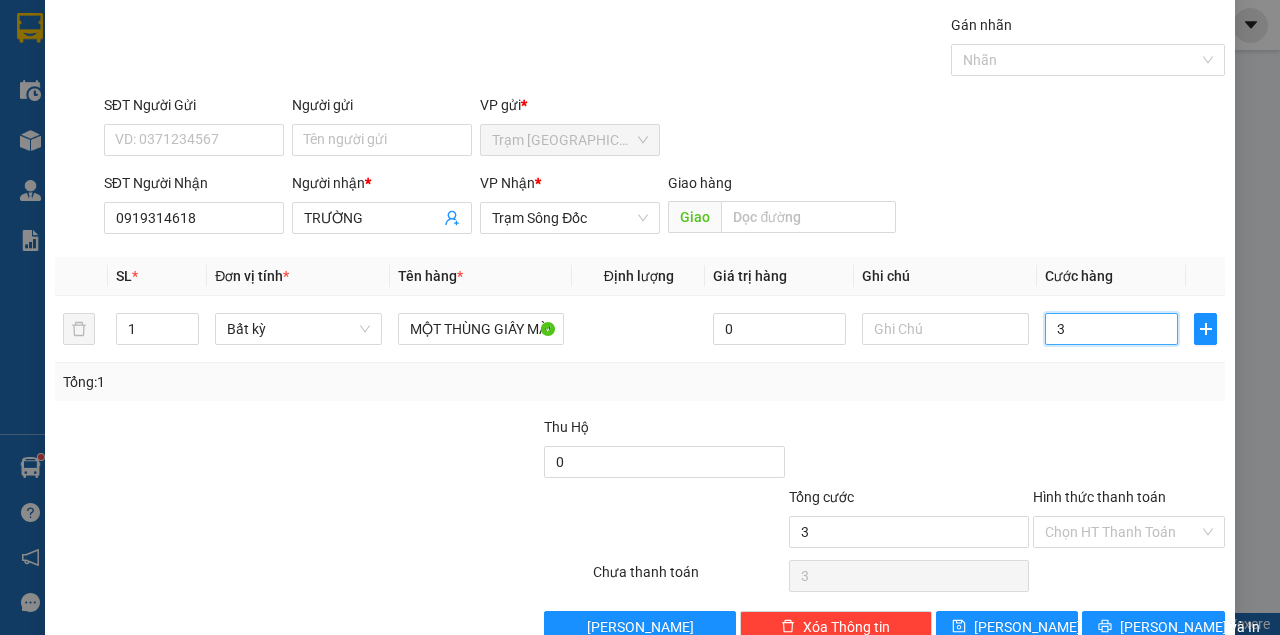 type on "30" 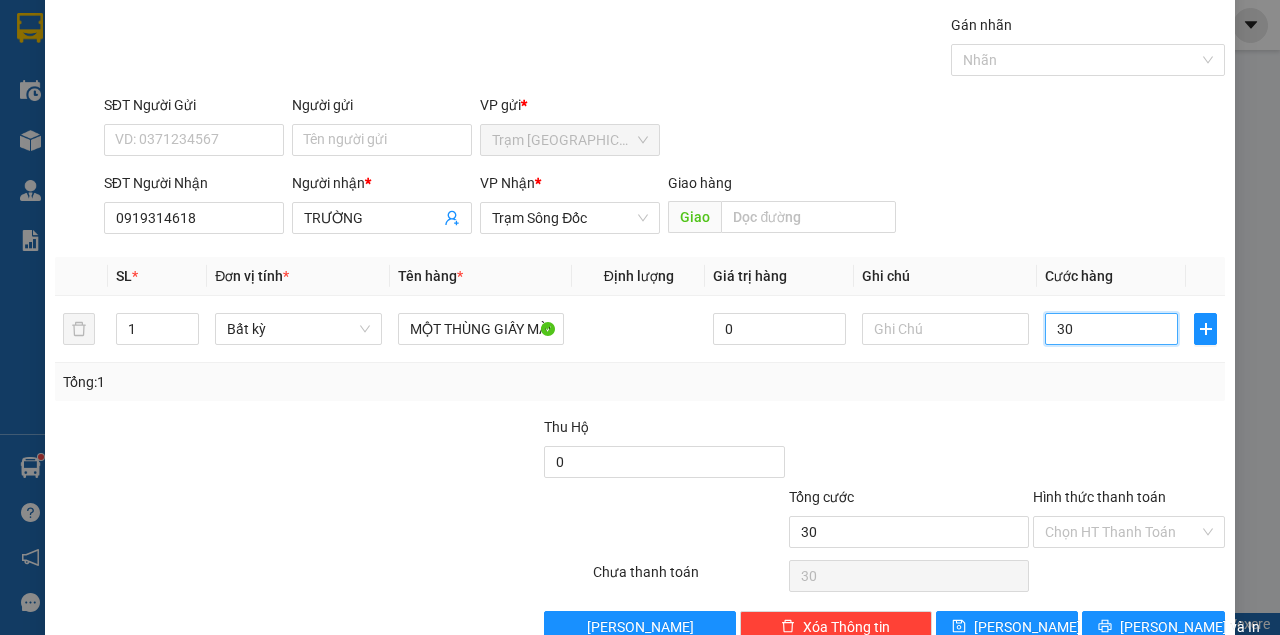 scroll, scrollTop: 102, scrollLeft: 0, axis: vertical 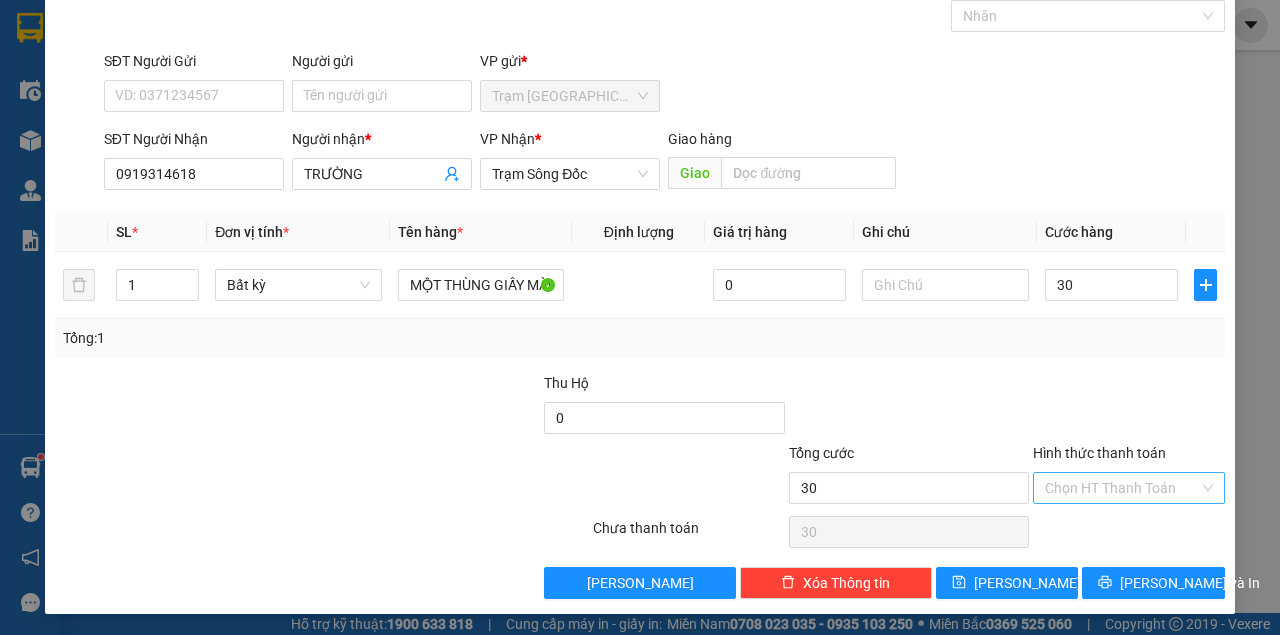 type on "30.000" 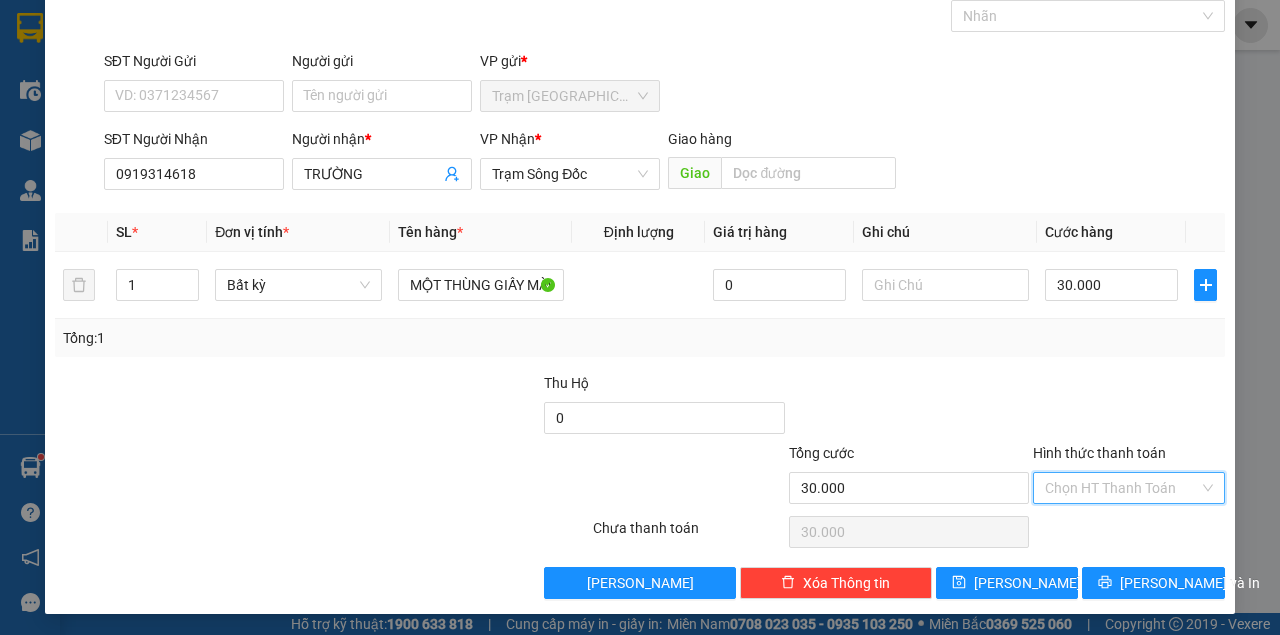 drag, startPoint x: 1098, startPoint y: 482, endPoint x: 1094, endPoint y: 518, distance: 36.221542 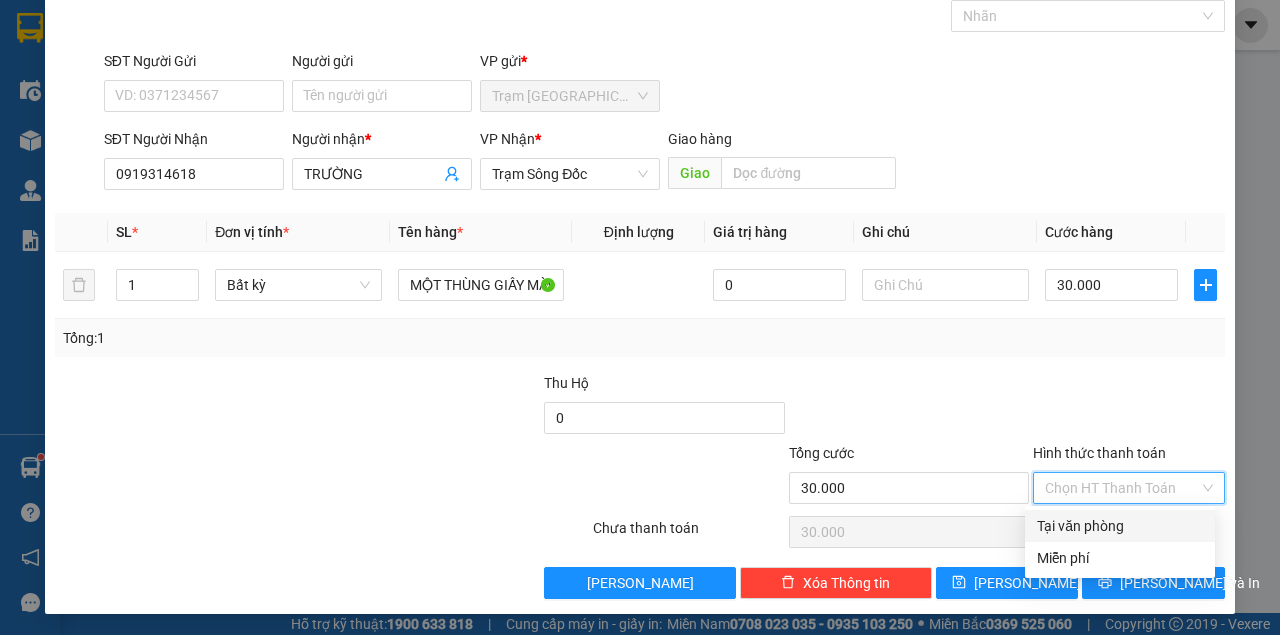 click on "Tại văn phòng" at bounding box center (1120, 526) 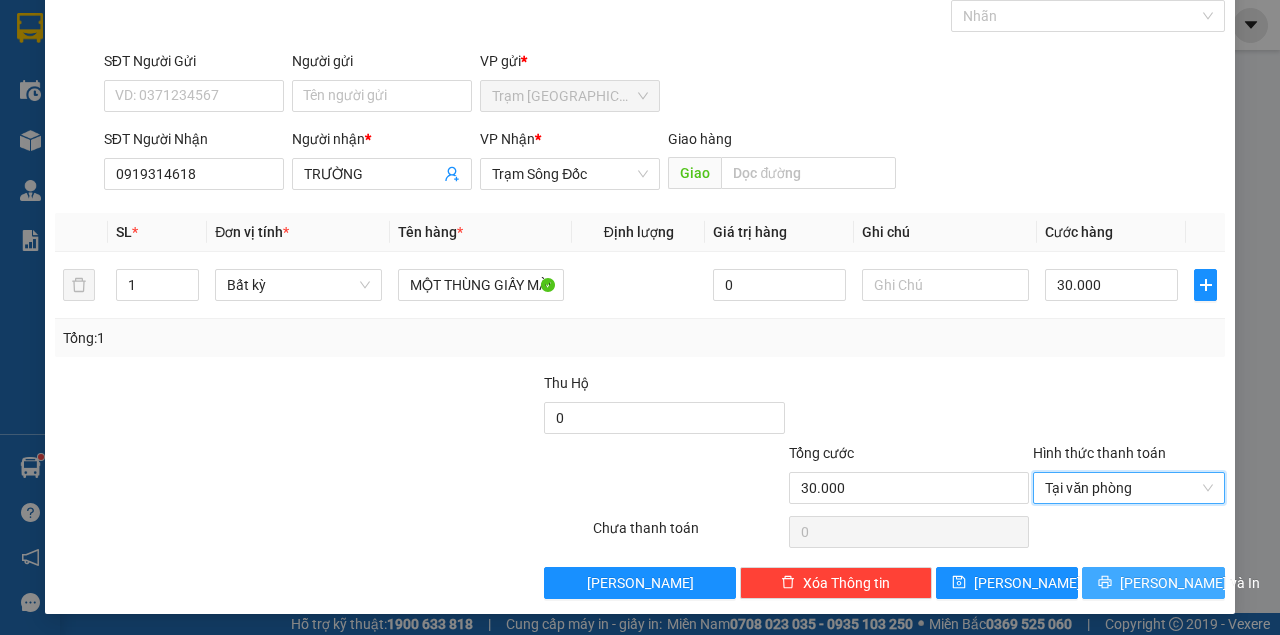 type 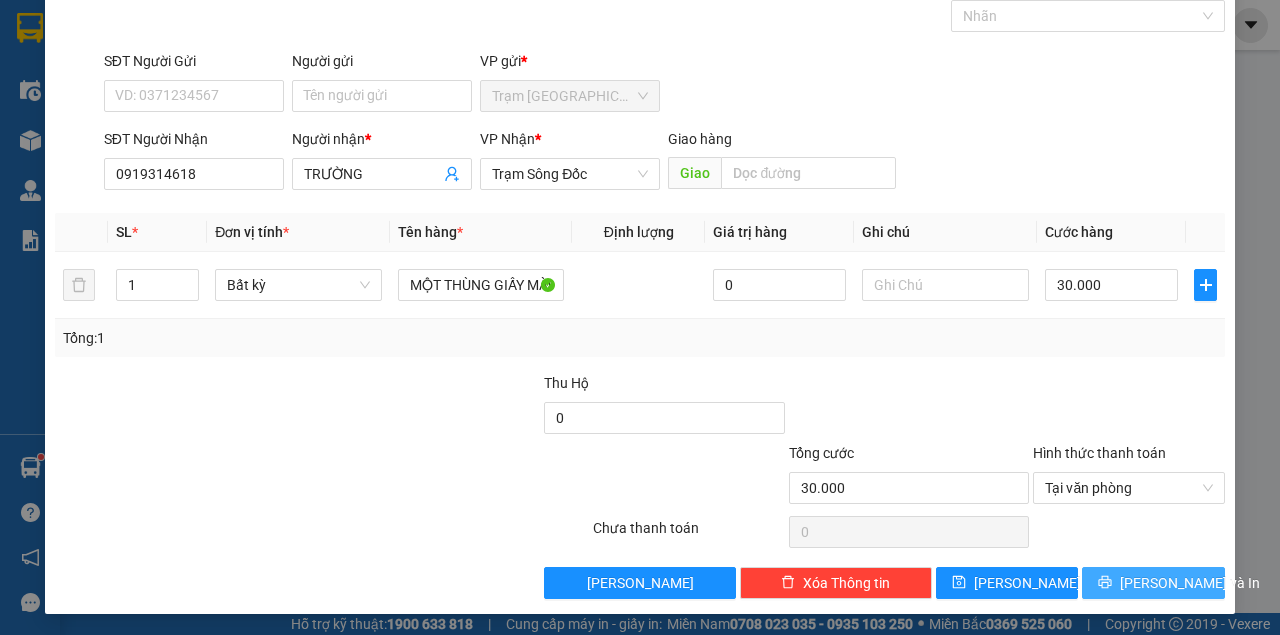 click on "[PERSON_NAME] và In" at bounding box center [1153, 583] 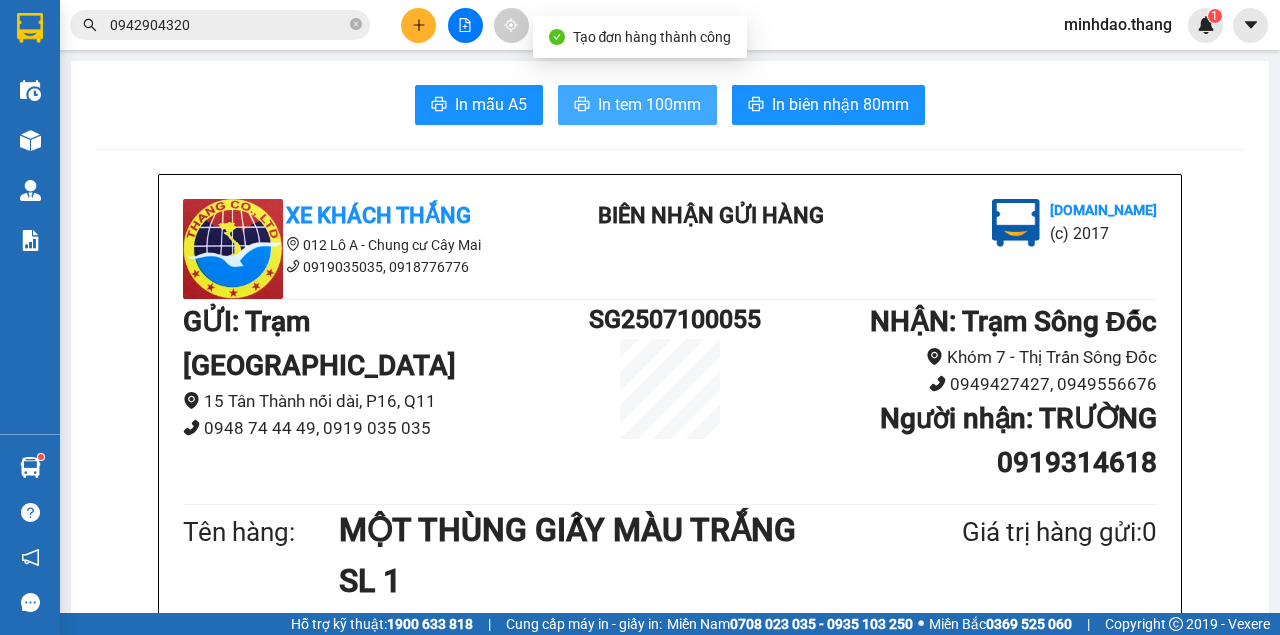 click on "In tem 100mm" at bounding box center (649, 104) 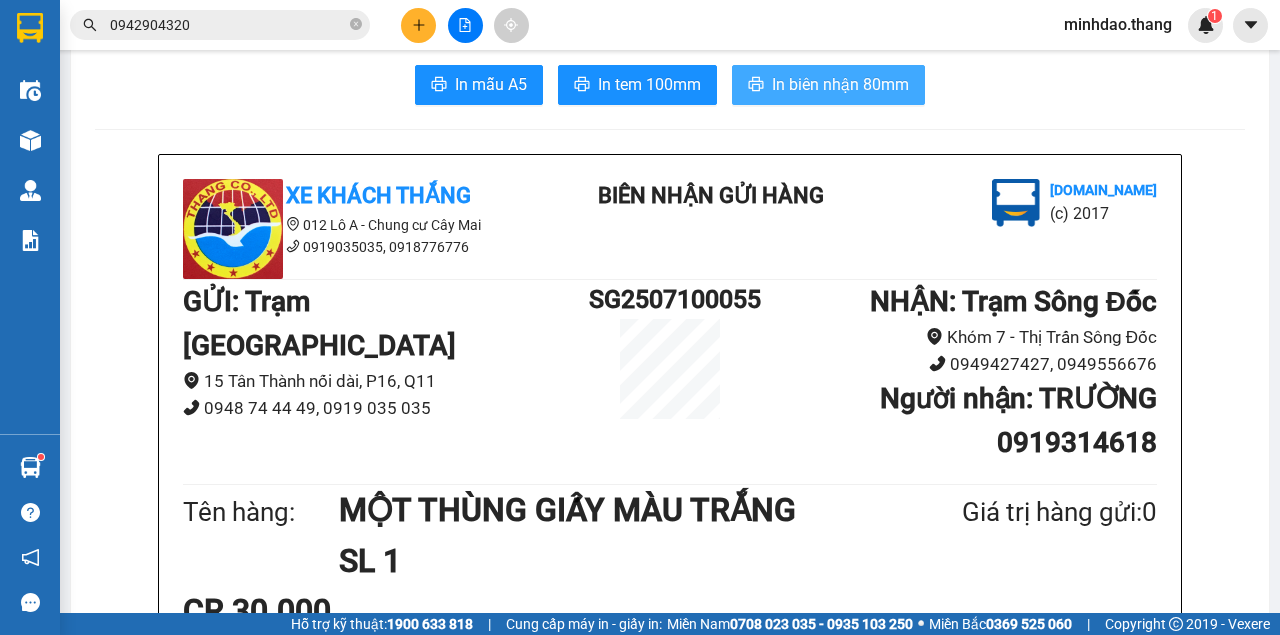 scroll, scrollTop: 0, scrollLeft: 0, axis: both 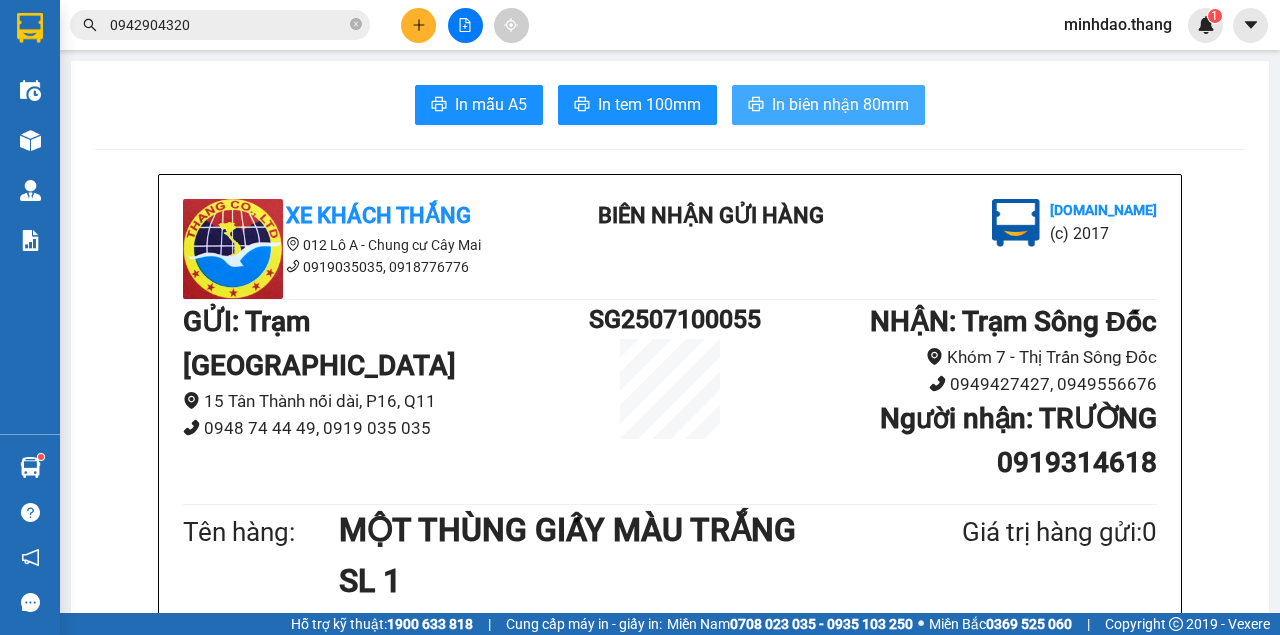 click on "In biên nhận 80mm" at bounding box center [840, 104] 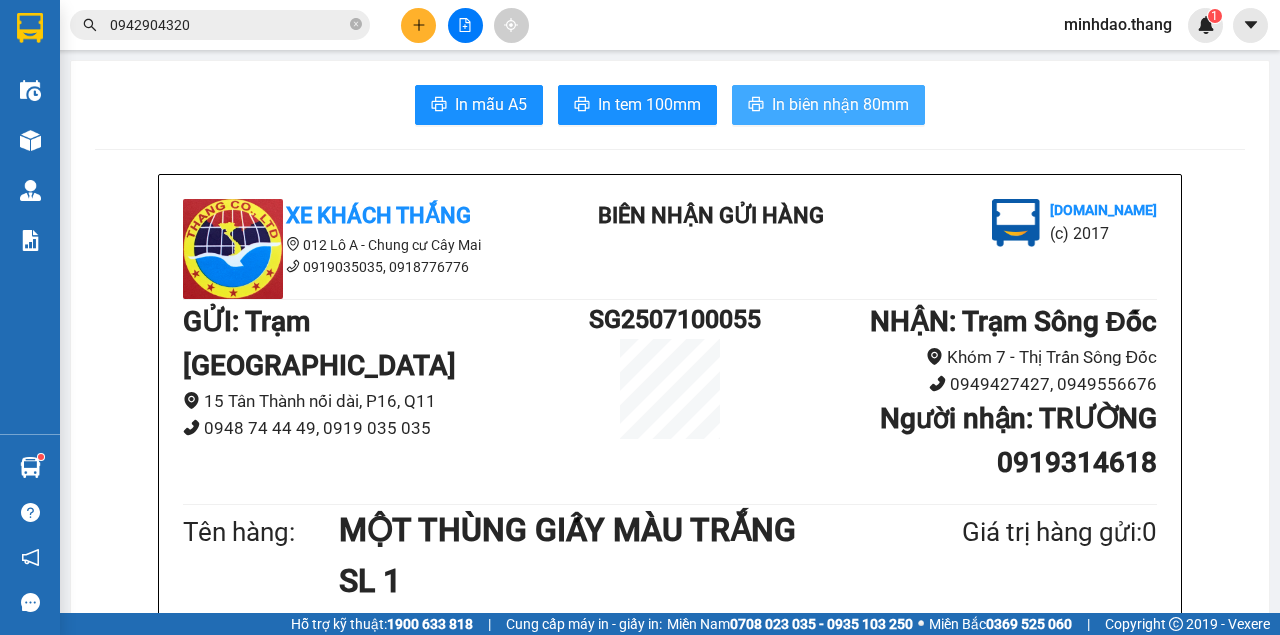 scroll, scrollTop: 341, scrollLeft: 0, axis: vertical 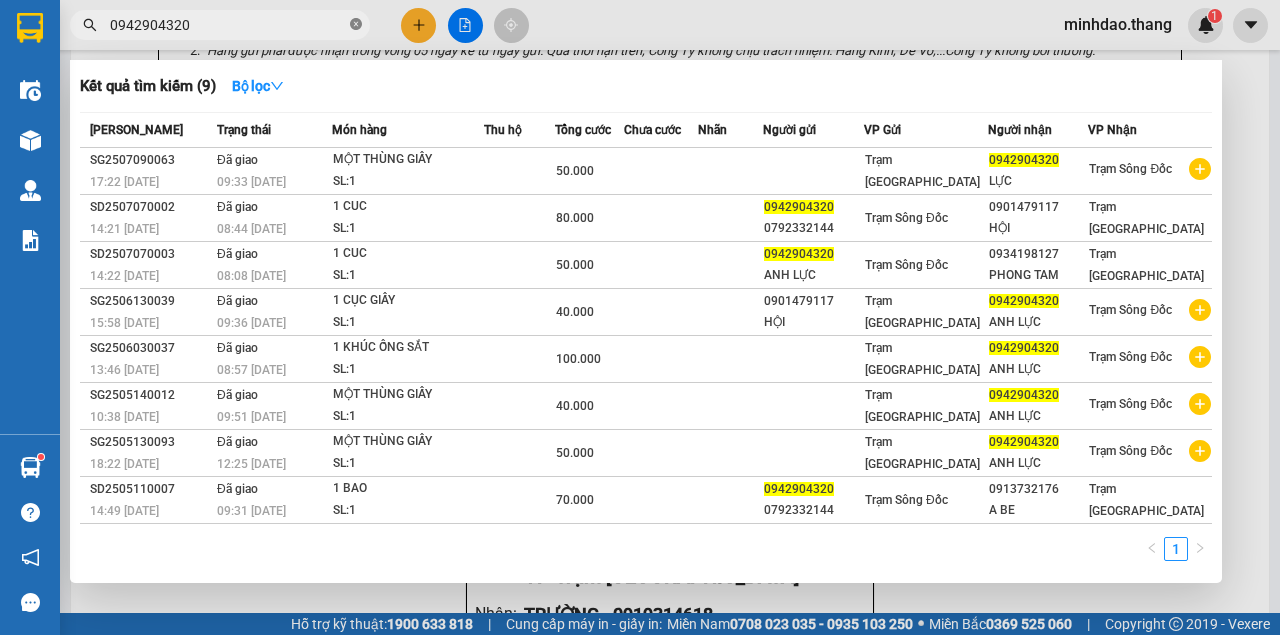 click 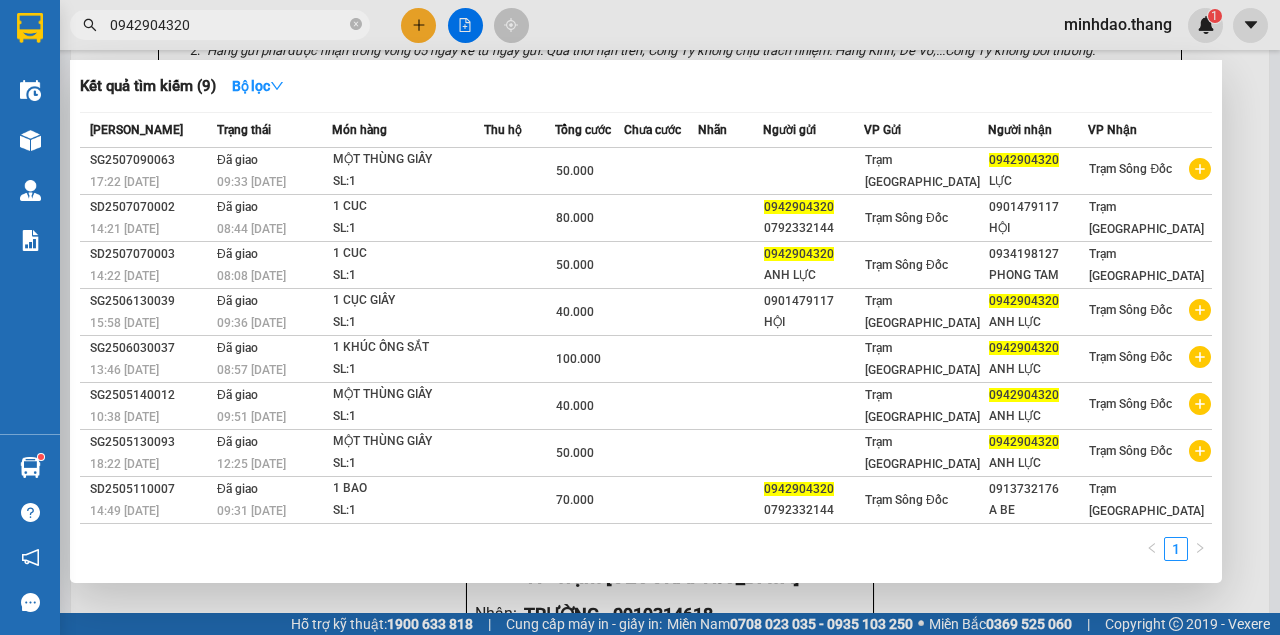 type 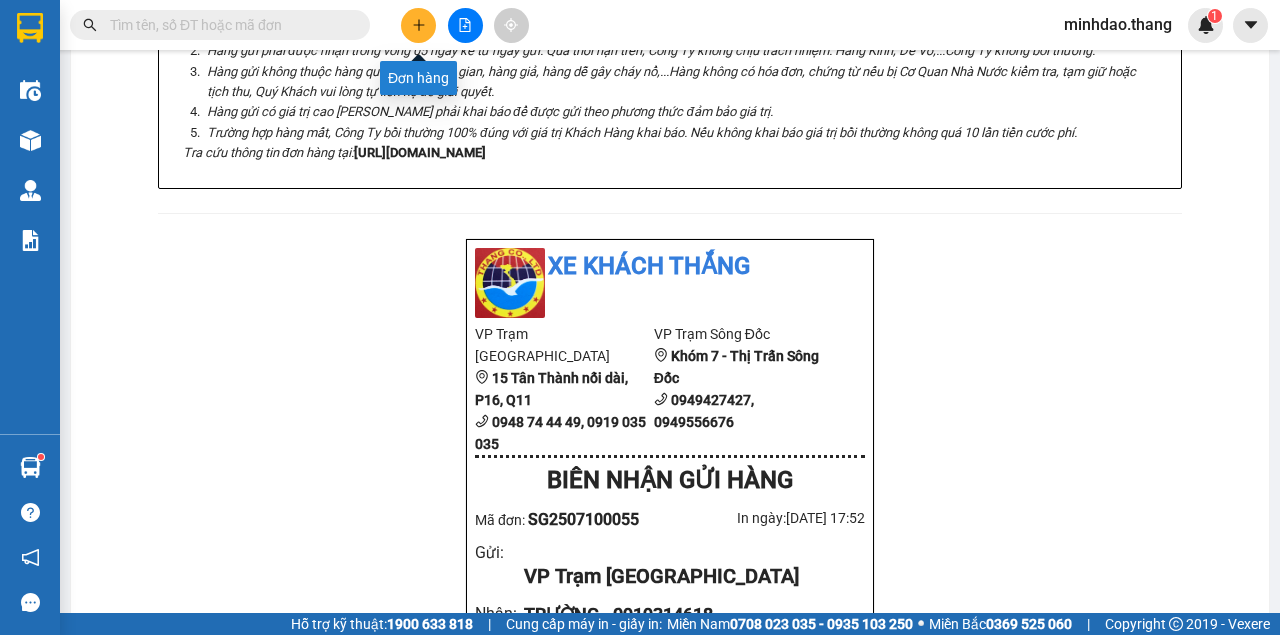 click 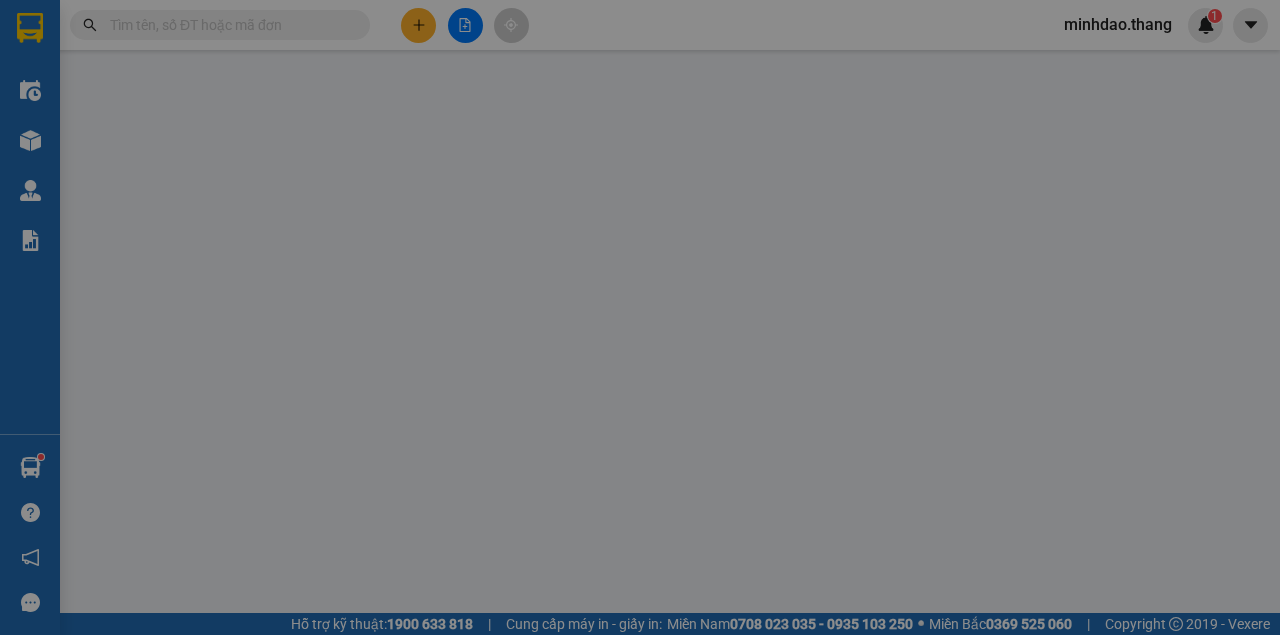 click on "Yêu cầu xuất hóa đơn điện tử" at bounding box center [319, 33] 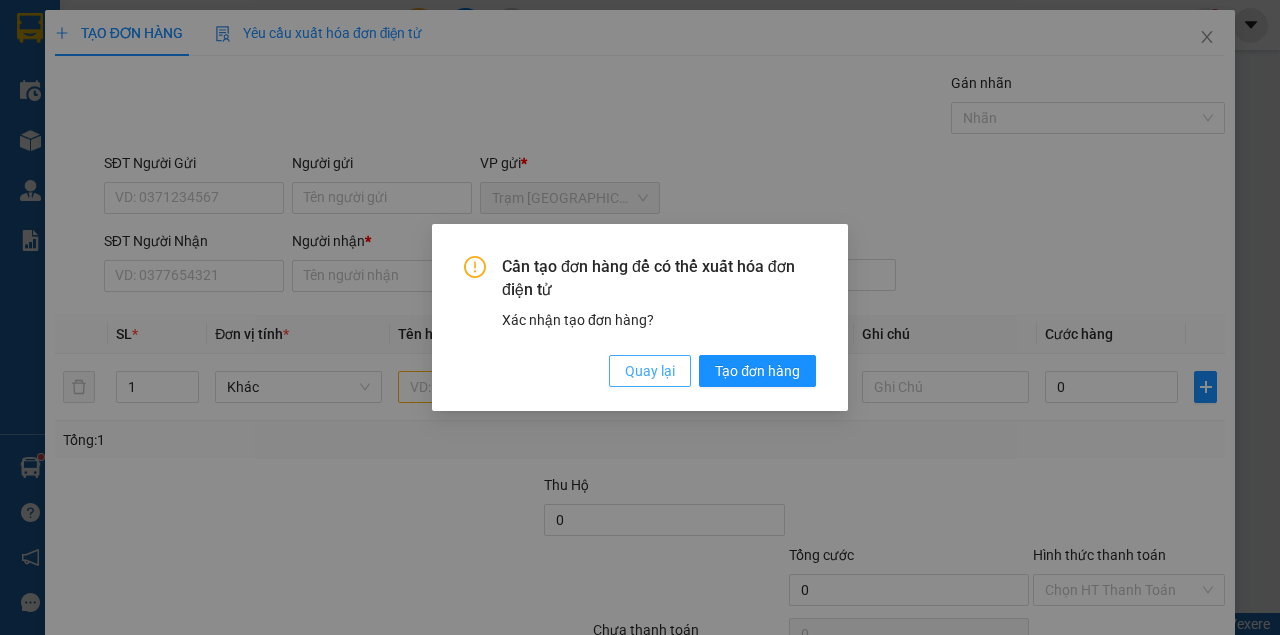 drag, startPoint x: 634, startPoint y: 368, endPoint x: 403, endPoint y: 348, distance: 231.86418 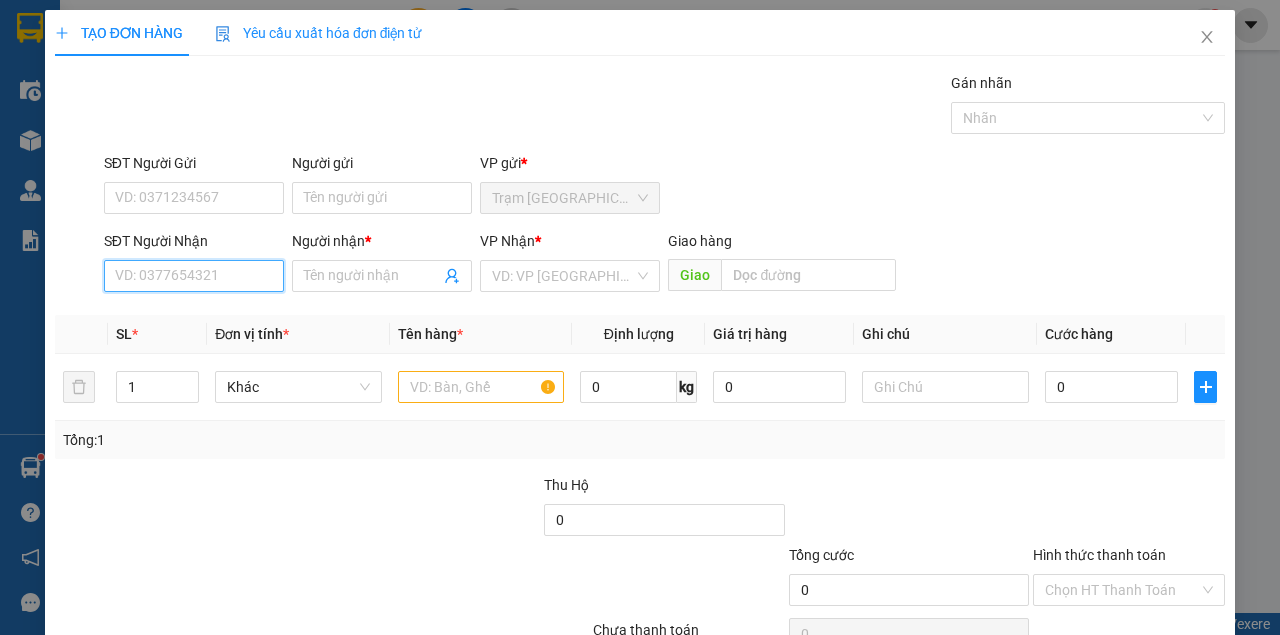 click on "SĐT Người Nhận" at bounding box center [194, 276] 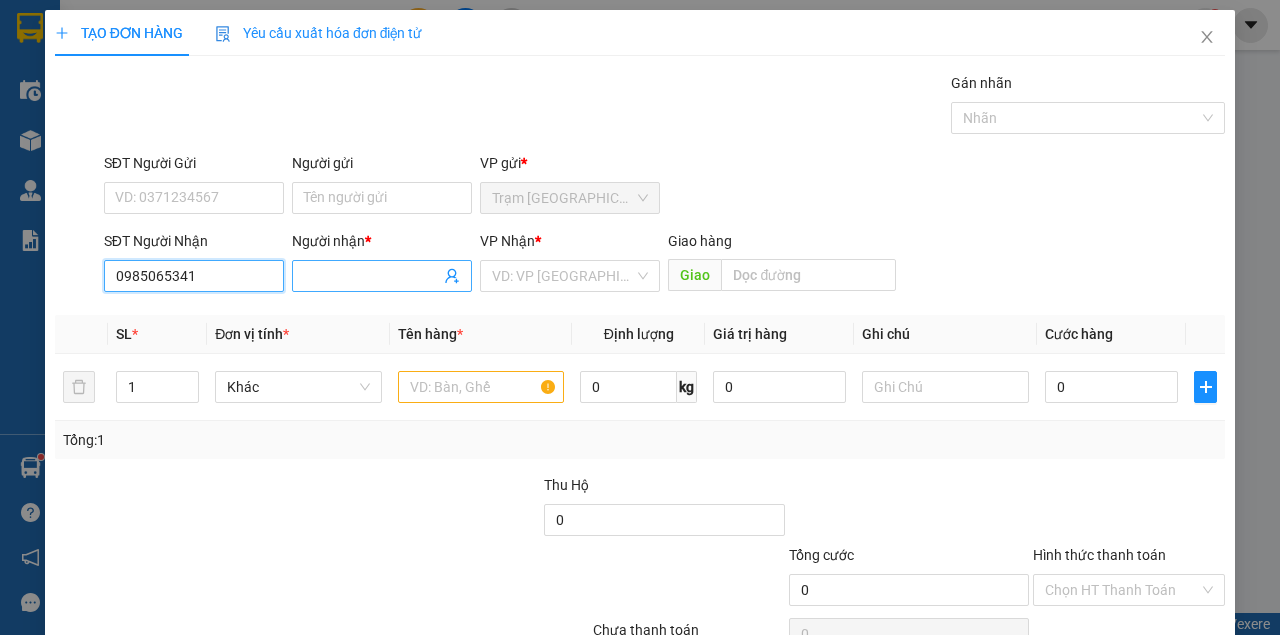 type on "0985065341" 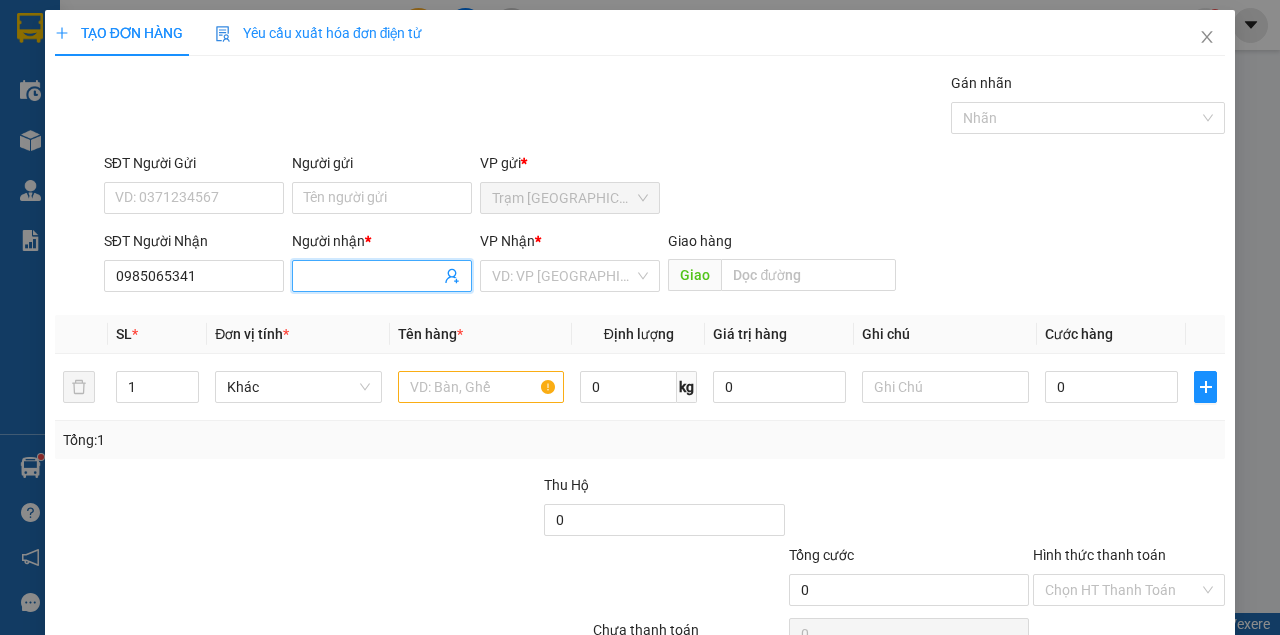 click on "Người nhận  *" at bounding box center (372, 276) 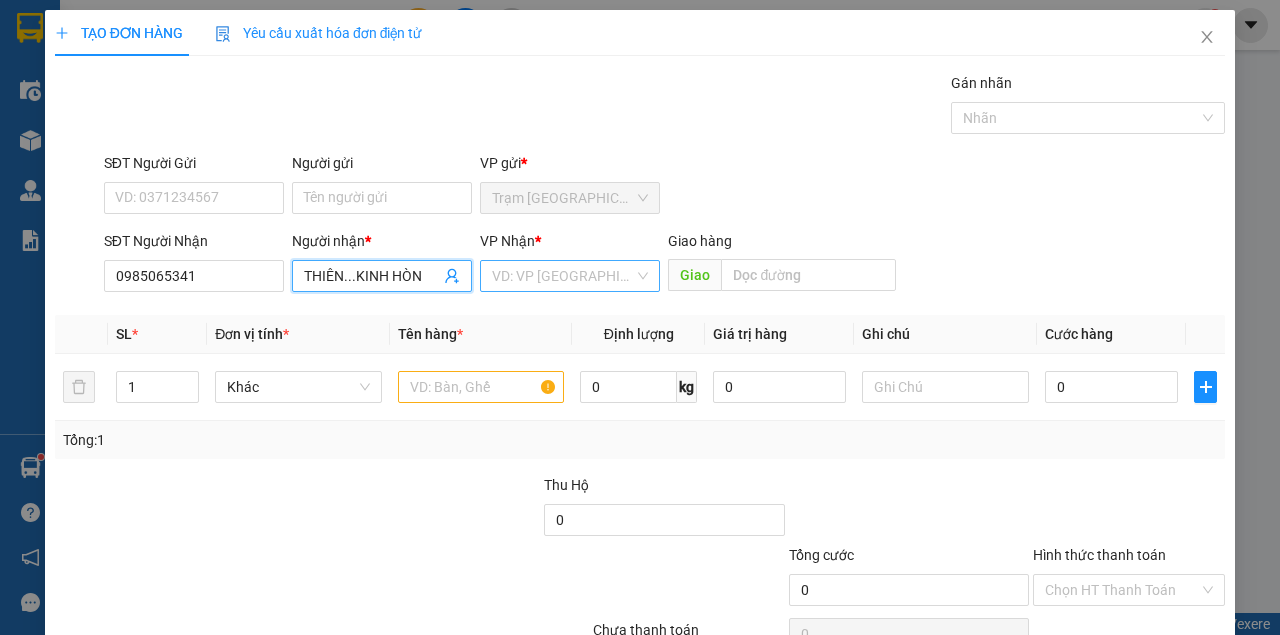 type on "THIÊN...KINH HÒN" 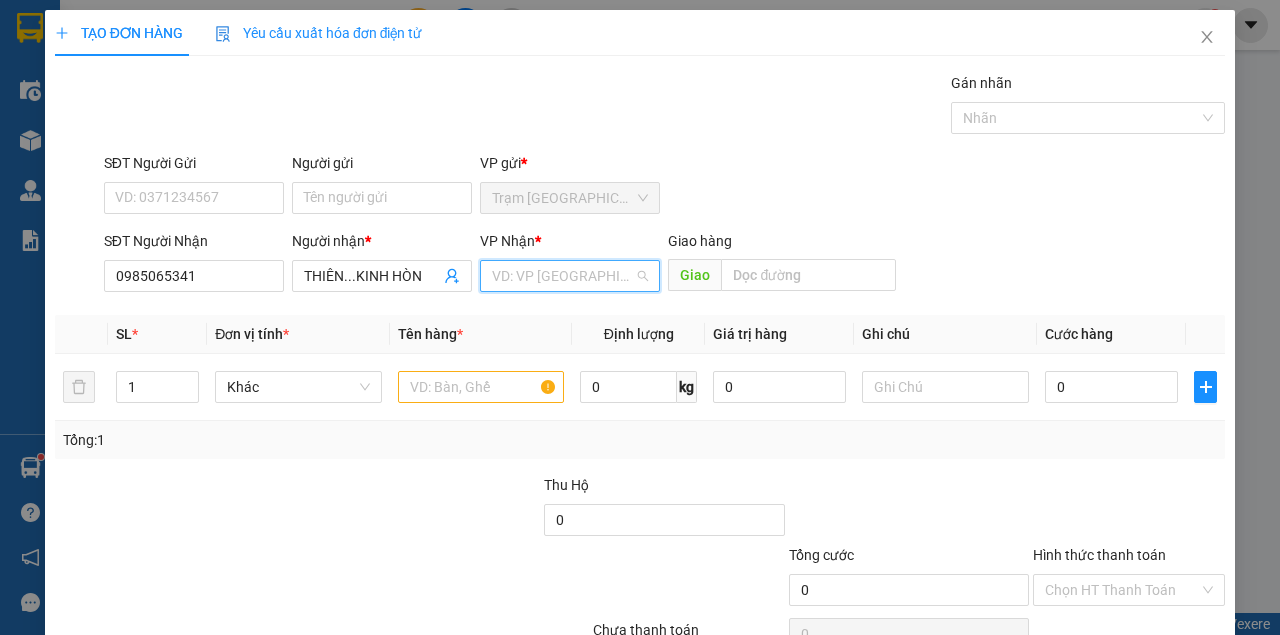 drag, startPoint x: 532, startPoint y: 274, endPoint x: 530, endPoint y: 296, distance: 22.090721 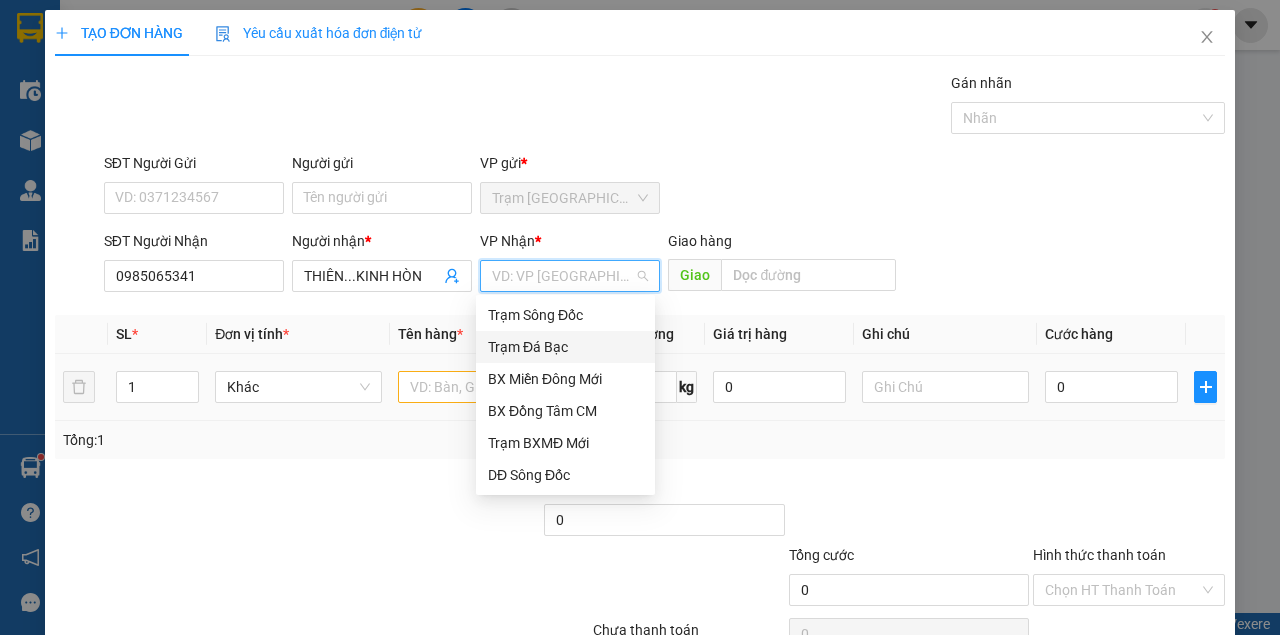 drag, startPoint x: 516, startPoint y: 337, endPoint x: 482, endPoint y: 355, distance: 38.470768 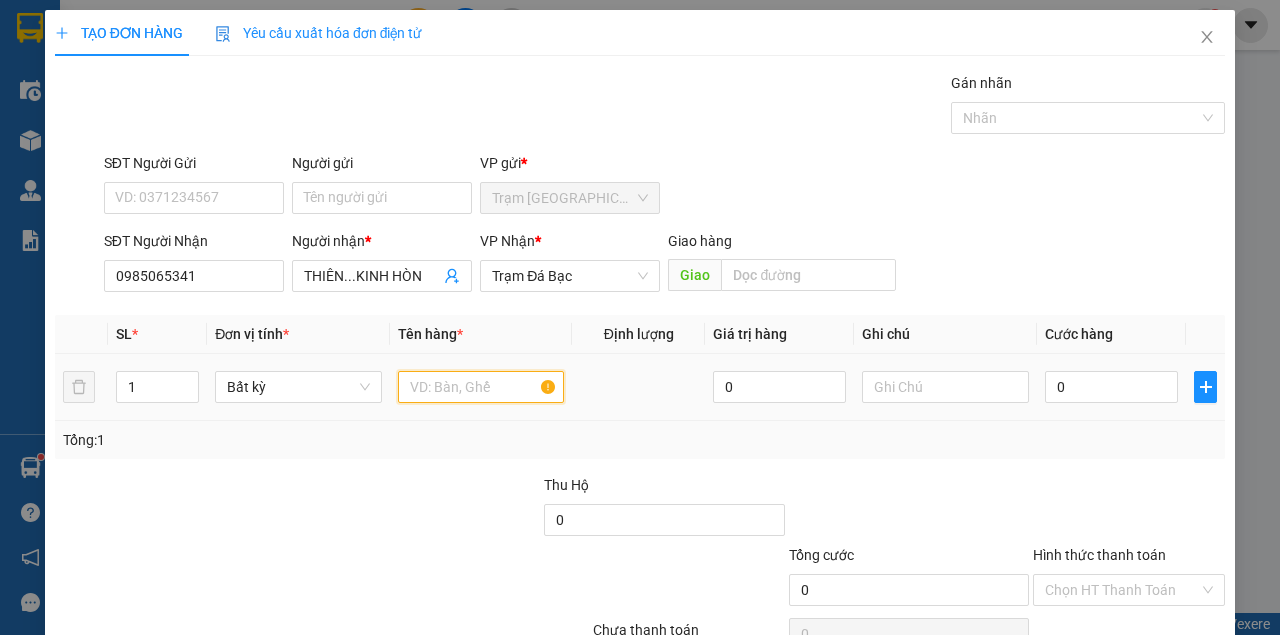click at bounding box center [481, 387] 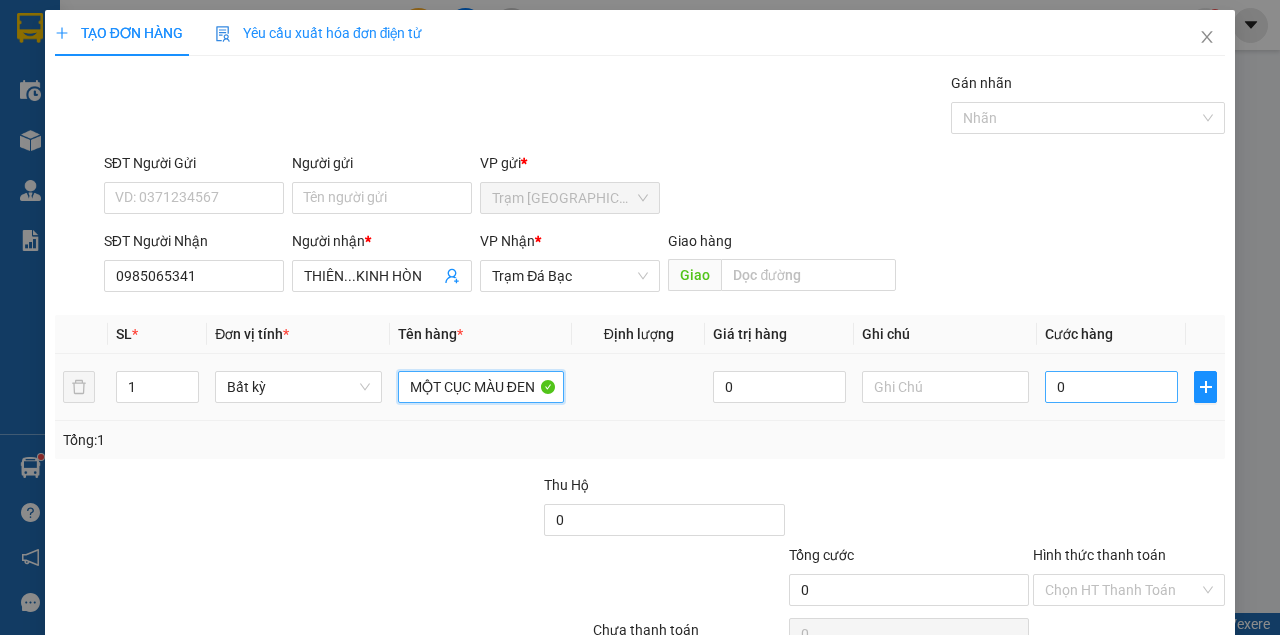type on "MỘT CỤC MÀU ĐEN" 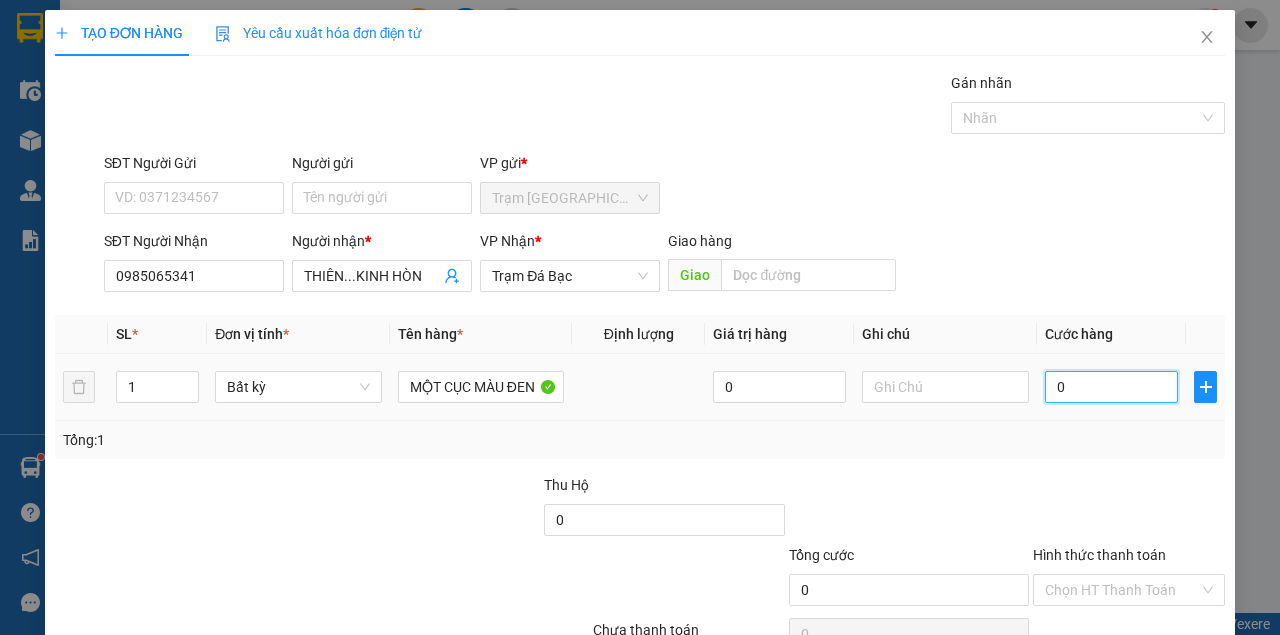 click on "0" at bounding box center (1111, 387) 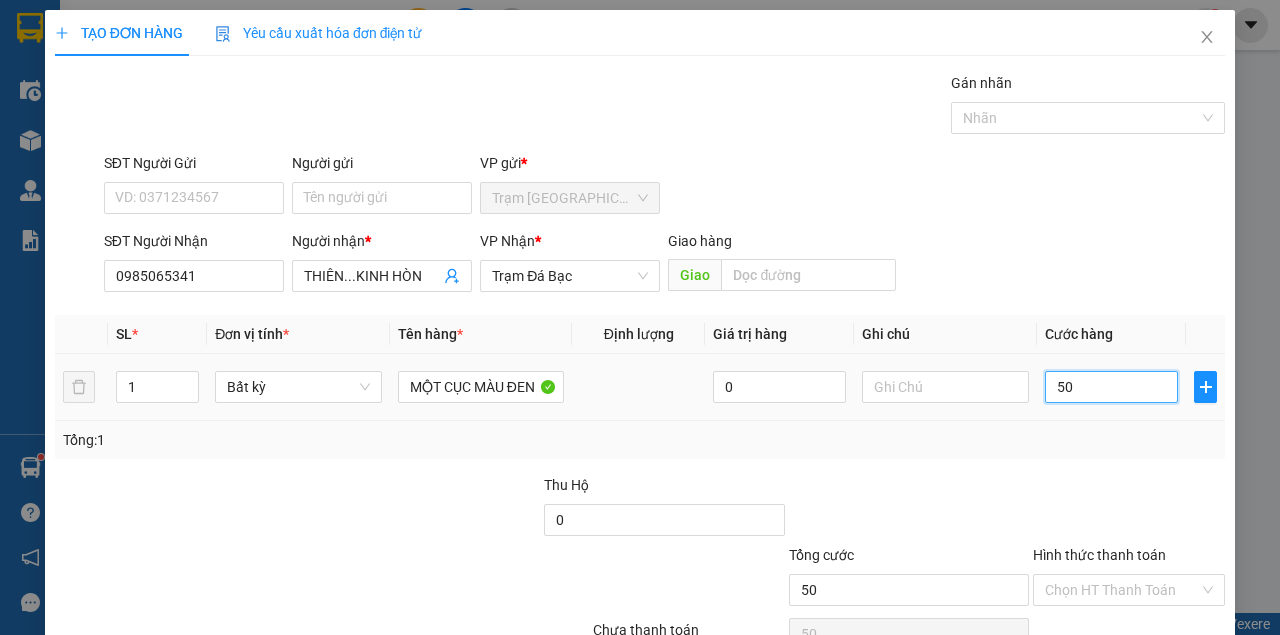 type on "500" 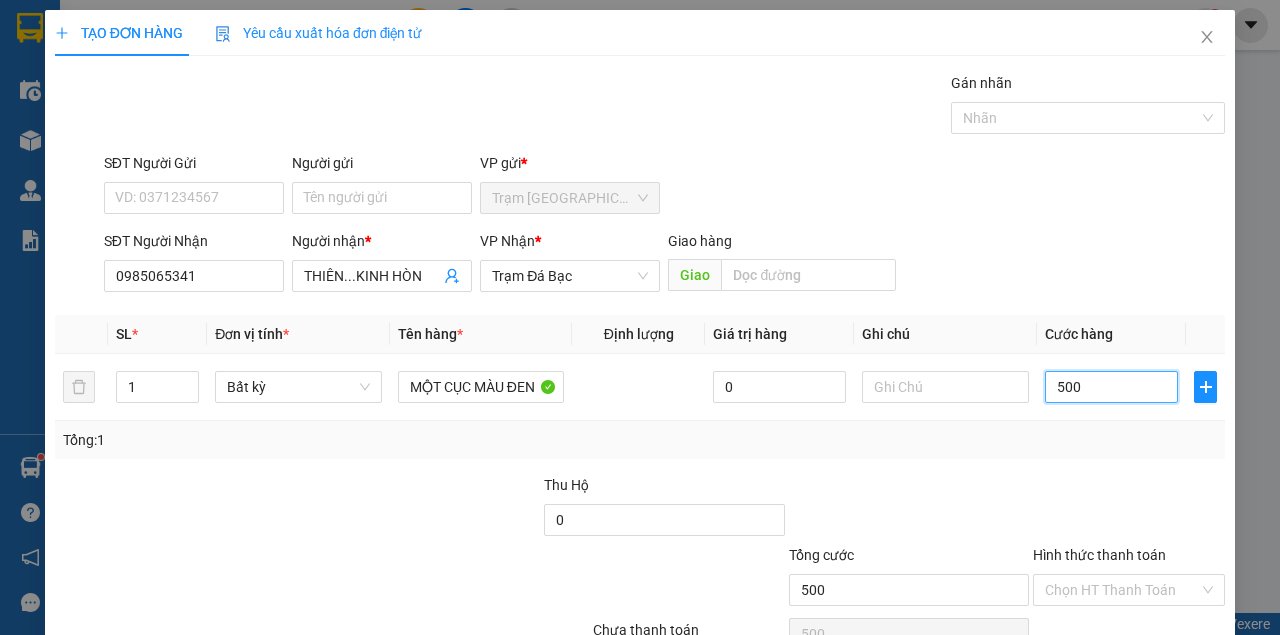 scroll, scrollTop: 102, scrollLeft: 0, axis: vertical 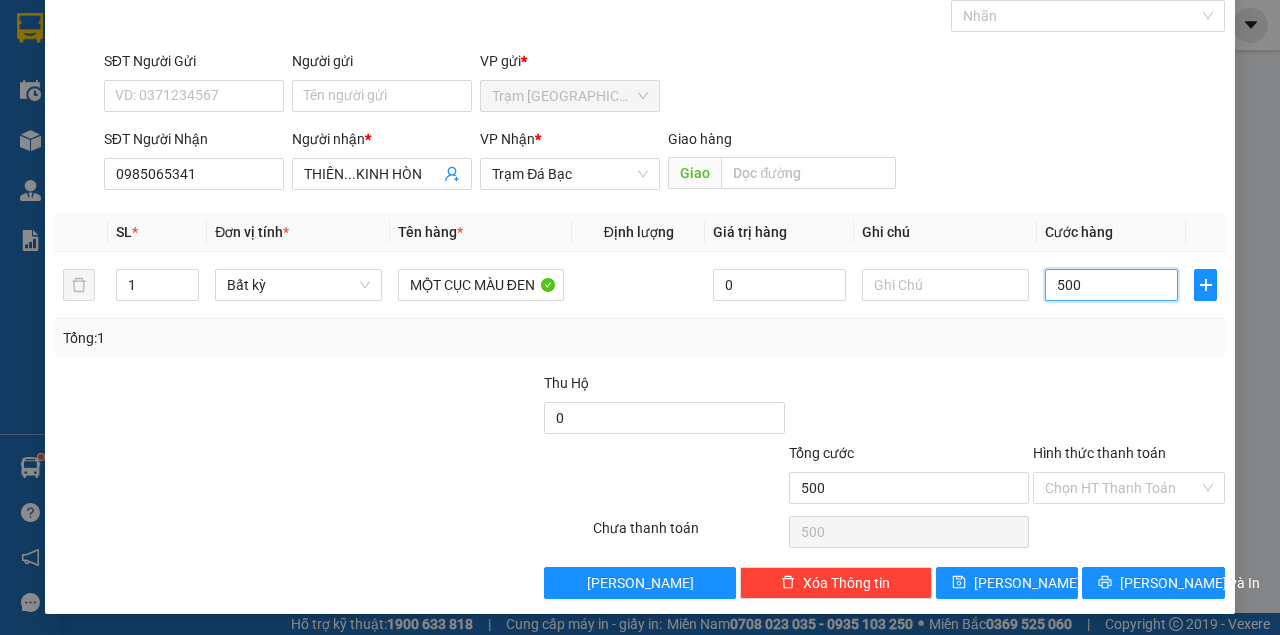 type on "50" 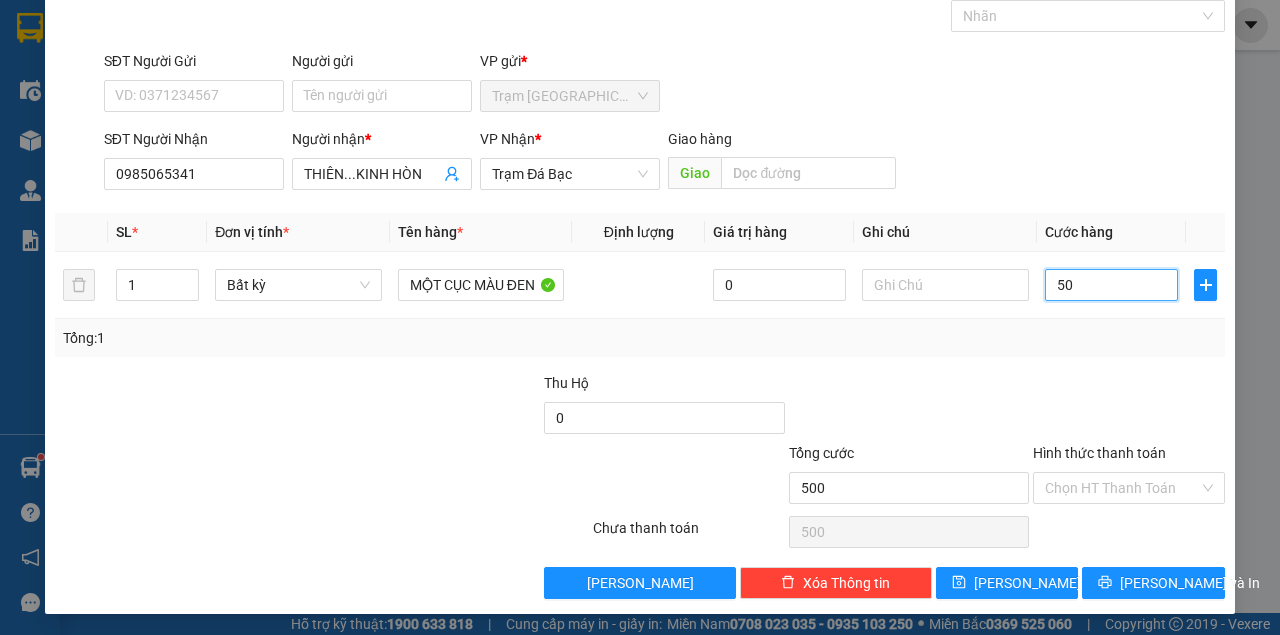 type on "50" 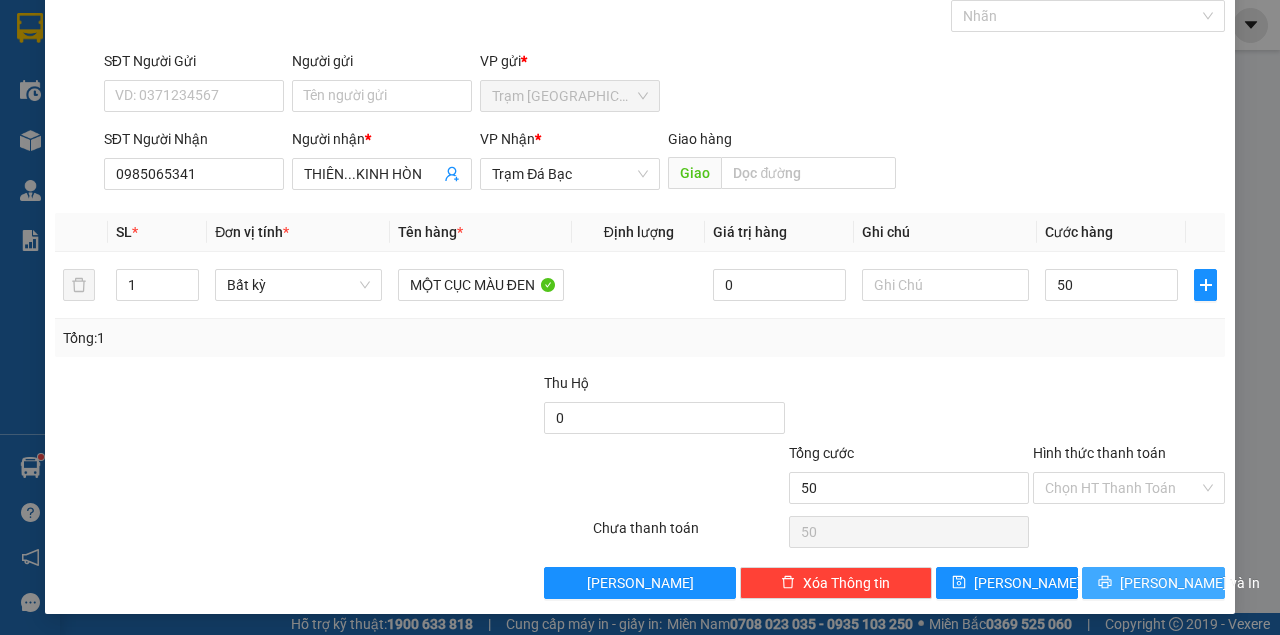 type on "50.000" 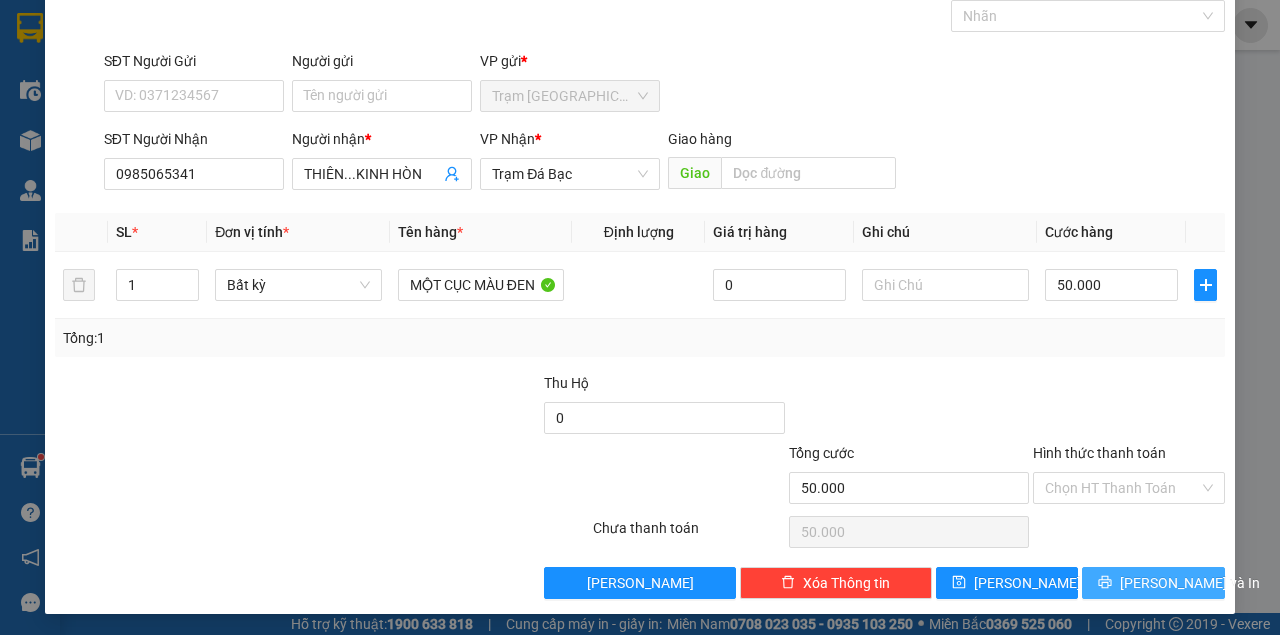 type 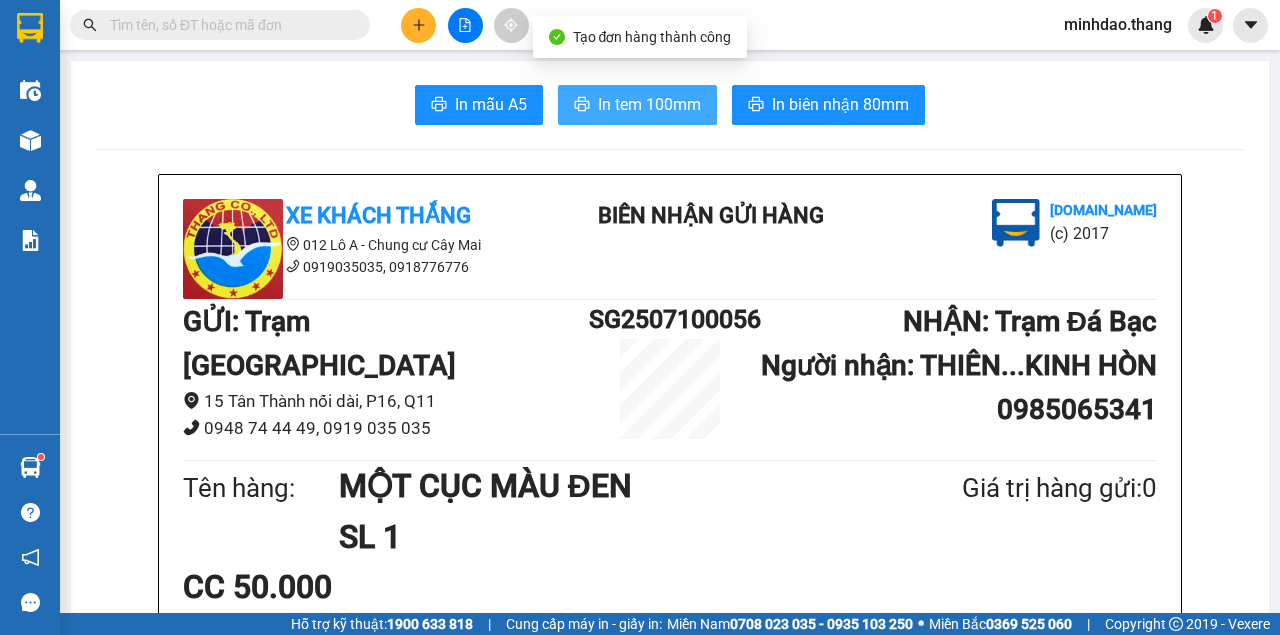 click on "In tem 100mm" at bounding box center [649, 104] 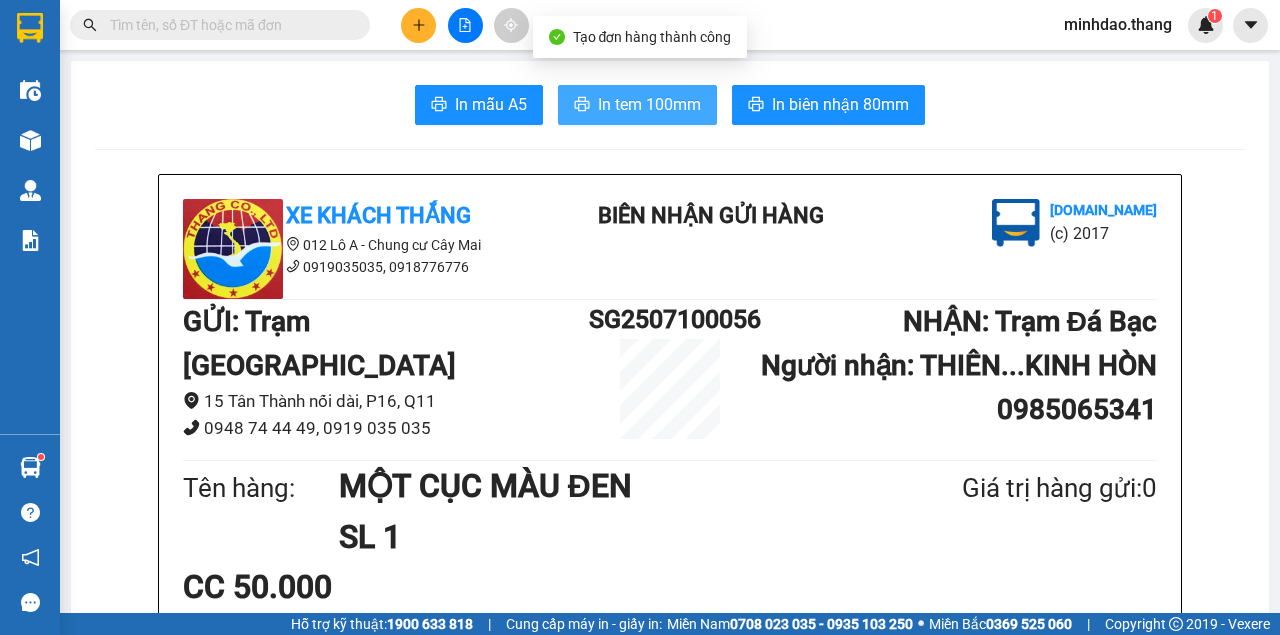 scroll, scrollTop: 0, scrollLeft: 0, axis: both 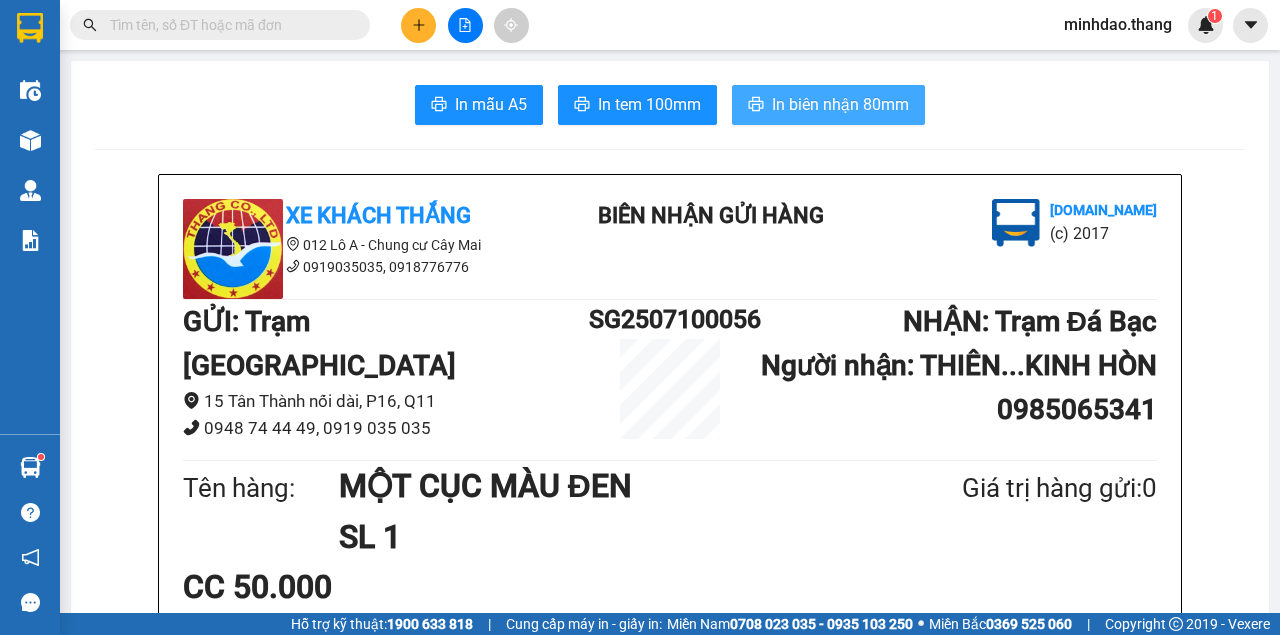 click on "In biên nhận 80mm" at bounding box center [840, 104] 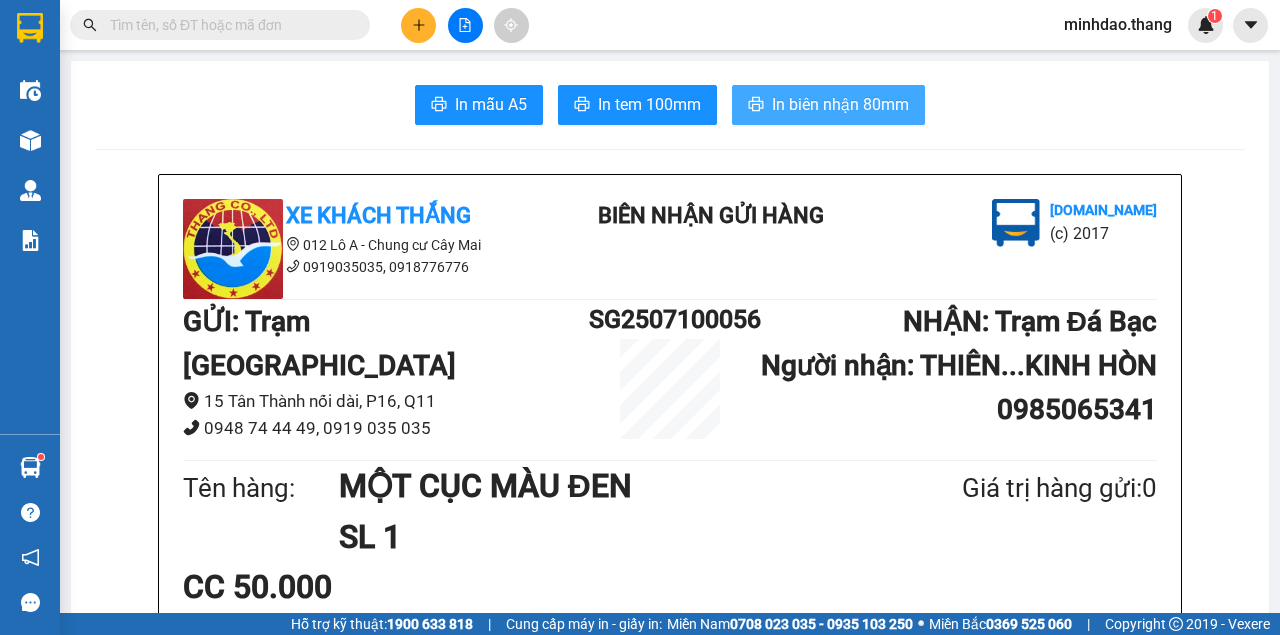 scroll, scrollTop: 333, scrollLeft: 0, axis: vertical 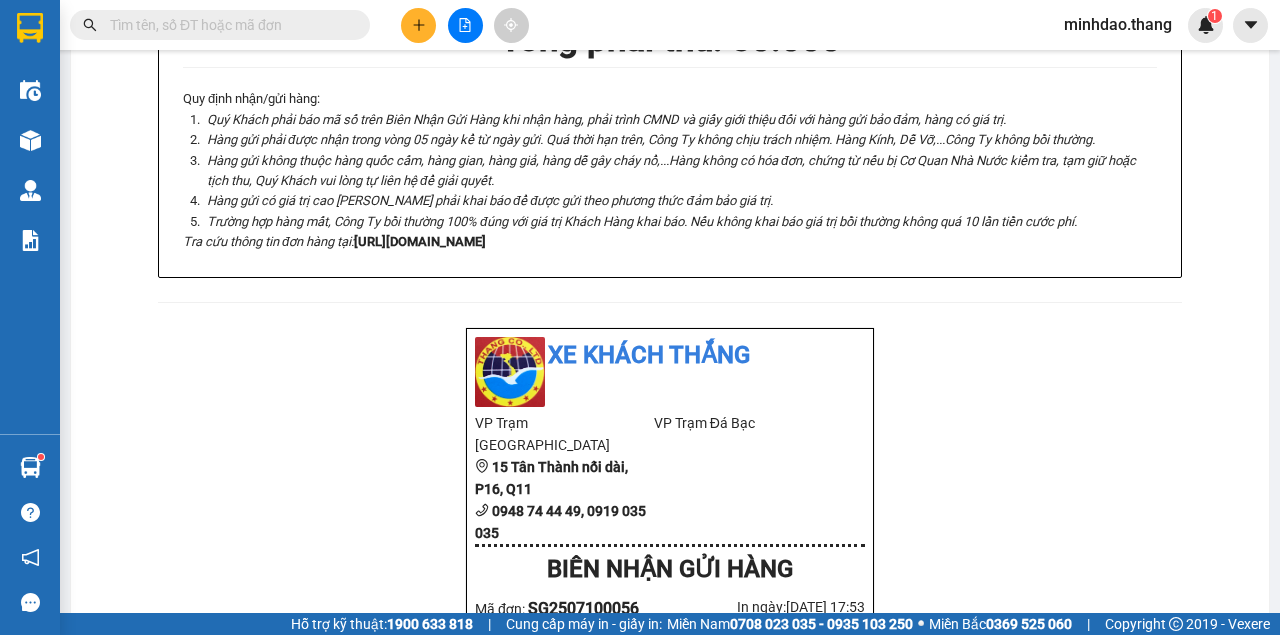 click on "Xe Khách THẮNG   012 Lô A - Chung cư Cây Mai   0919035035, 0918776776 BIÊN NHẬN GỬI HÀNG [DOMAIN_NAME] (c) 2017 GỬI :   Trạm [GEOGRAPHIC_DATA]   15 [GEOGRAPHIC_DATA] nối dài, P16, Q11   0948 74 44 49, 0919 035 035 SG2507100056 NHẬN :   Trạm Đá Bạc Người nhận :   THIÊN...KINH HÒN 0985065341 Tên hàng: MỘT CỤC MÀU ĐEN  SL 1 Giá trị hàng gửi:  0 CC   50.000 Tổng phải thu:   50.000 Quy định nhận/gửi hàng : Quý Khách phải báo mã số trên Biên Nhận Gửi Hàng khi nhận hàng, phải trình CMND và giấy giới thiệu đối với hàng gửi bảo đảm, hàng có giá trị. Hàng gửi phải được nhận trong vòng 05 ngày kể từ ngày gửi. Quá thời hạn trên, Công Ty không chịu trách nhiệm. Hàng Kính, Dễ Vỡ,...Công Ty không bồi thường. Hàng gửi có giá trị cao [PERSON_NAME] phải khai báo để được gửi theo phương thức đảm bảo giá trị. Tra cứu thông tin đơn hàng tại:  Xe Khách THẮNG" at bounding box center [670, 714] 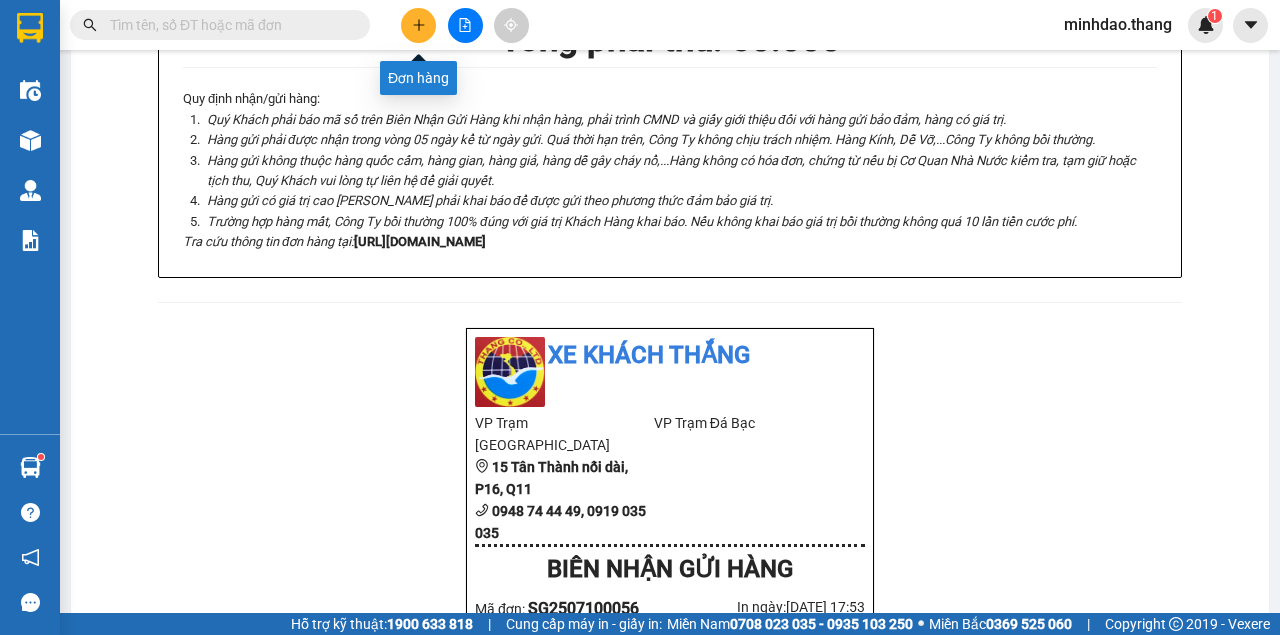 click at bounding box center (418, 25) 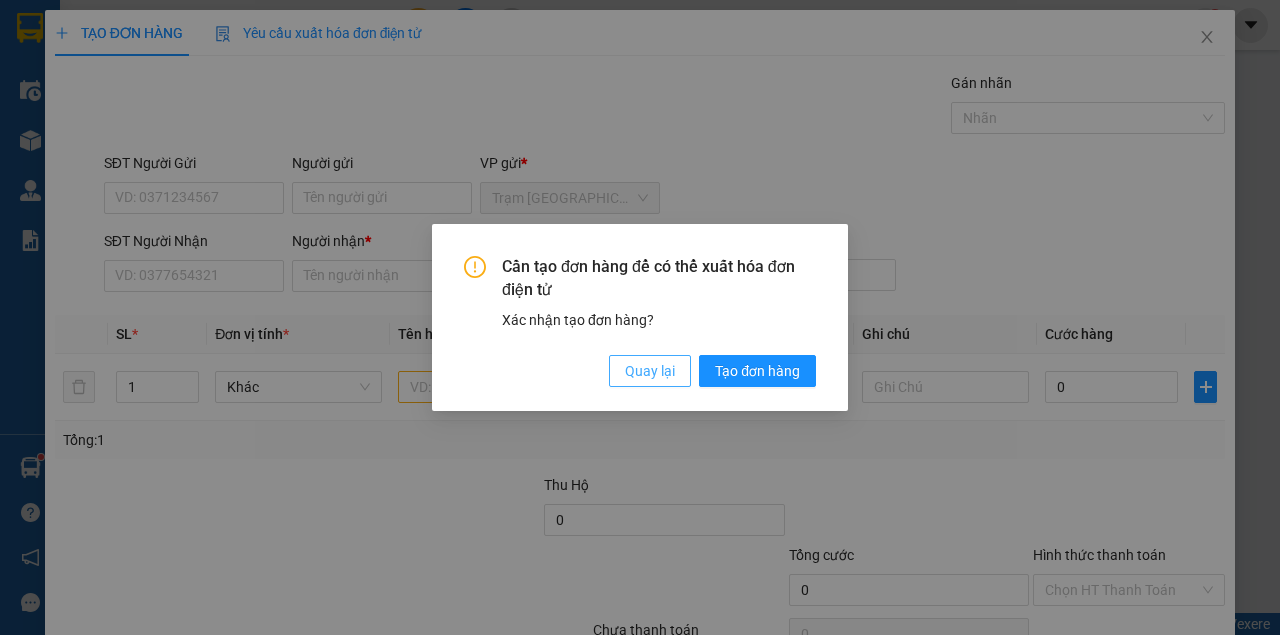 drag, startPoint x: 646, startPoint y: 367, endPoint x: 623, endPoint y: 382, distance: 27.45906 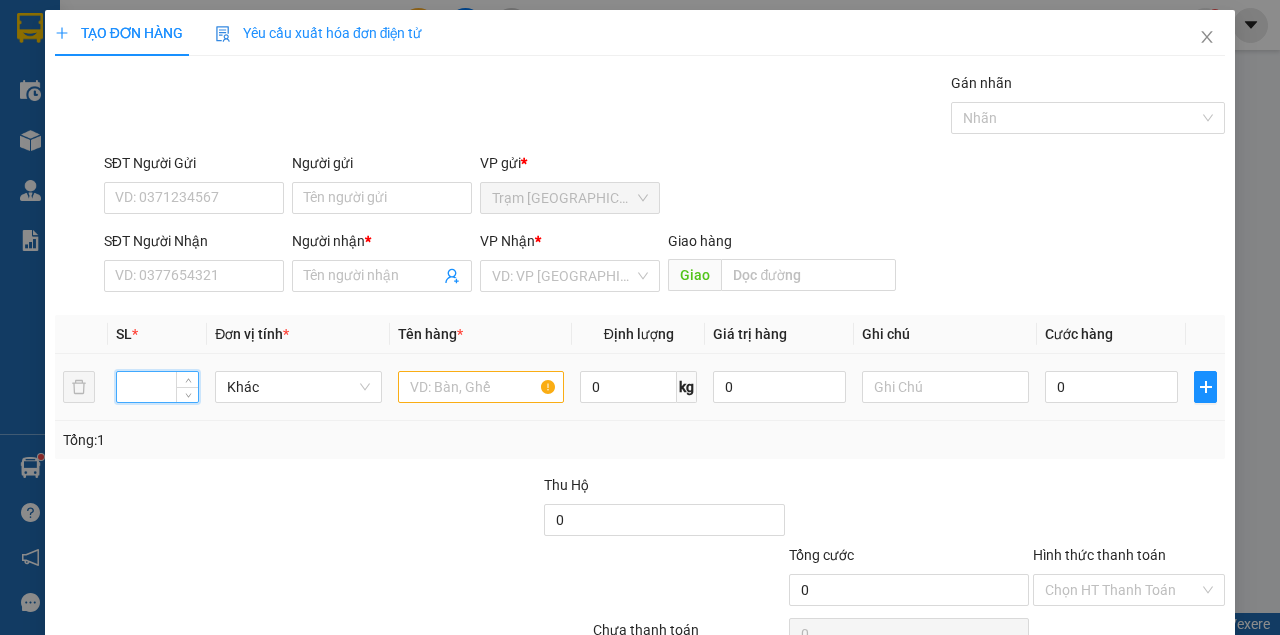 click at bounding box center [158, 387] 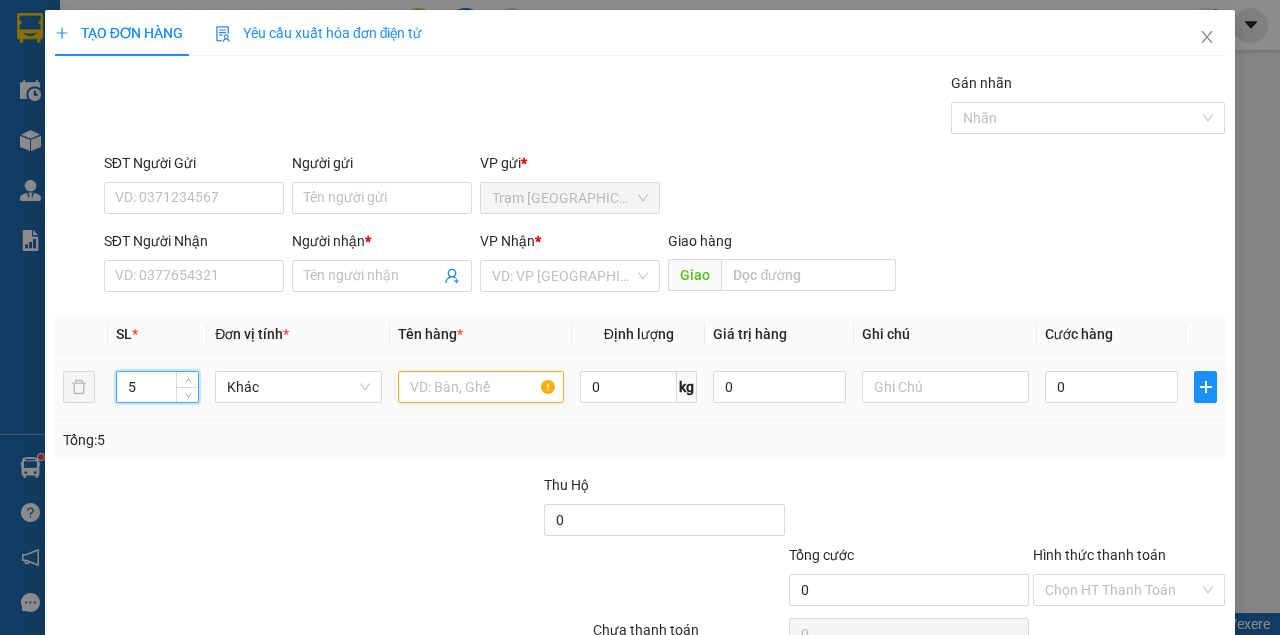 type on "5" 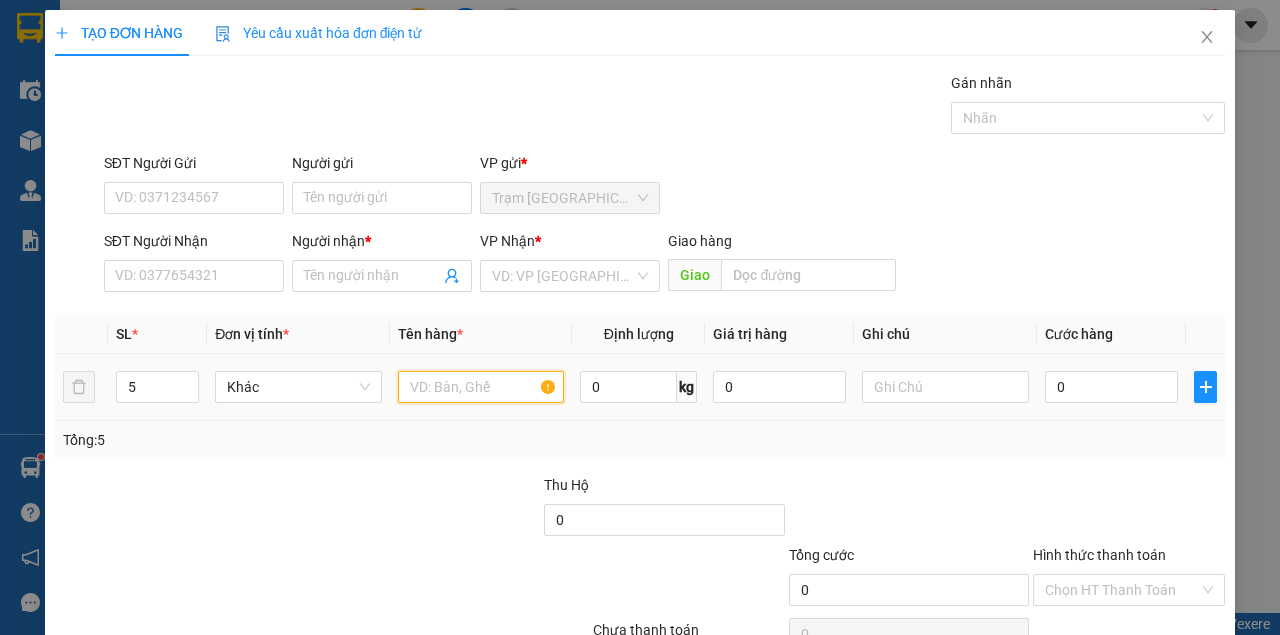 click at bounding box center [481, 387] 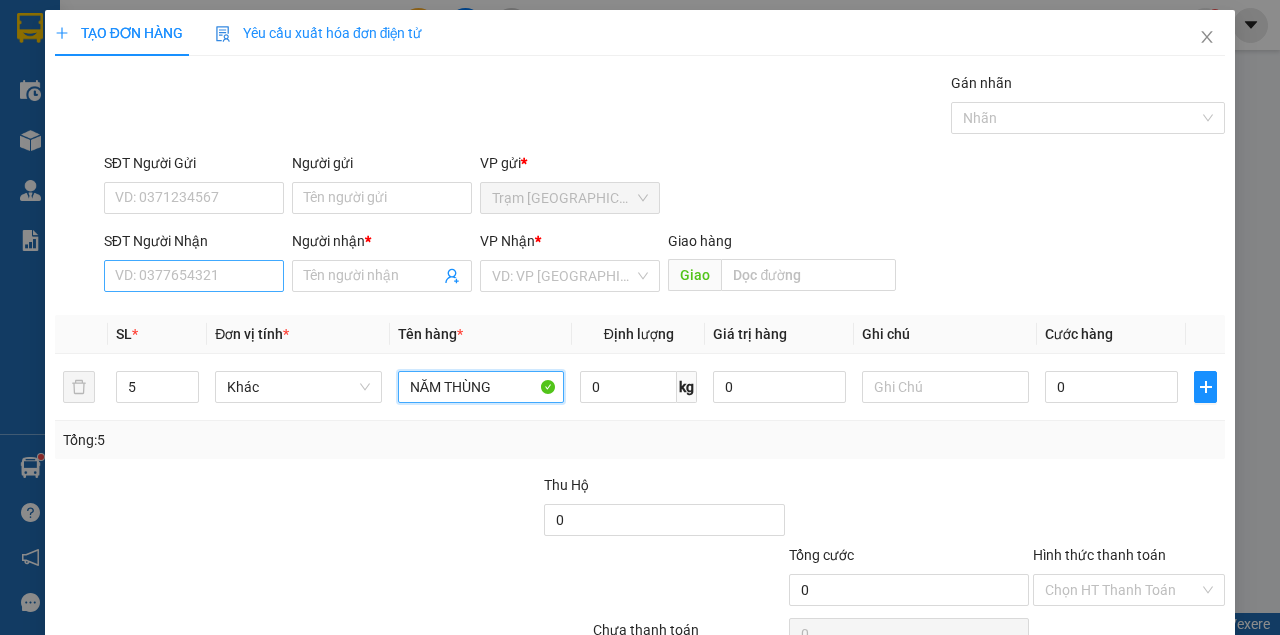 type on "NĂM THÙNG" 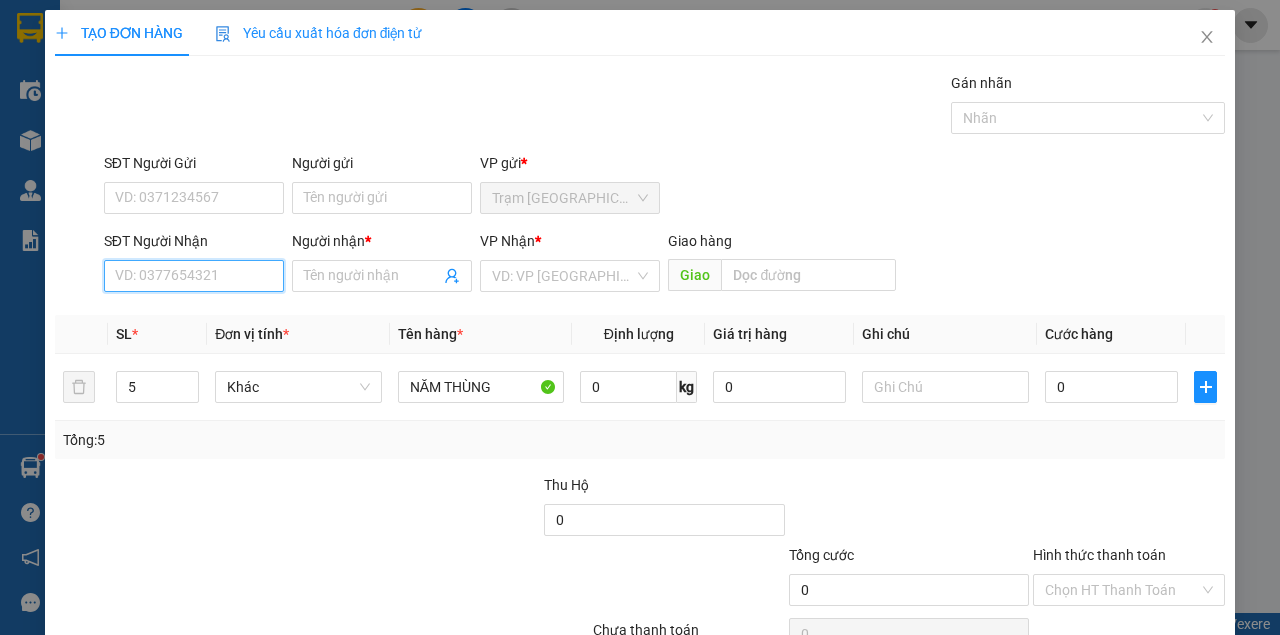 click on "SĐT Người Nhận" at bounding box center [194, 276] 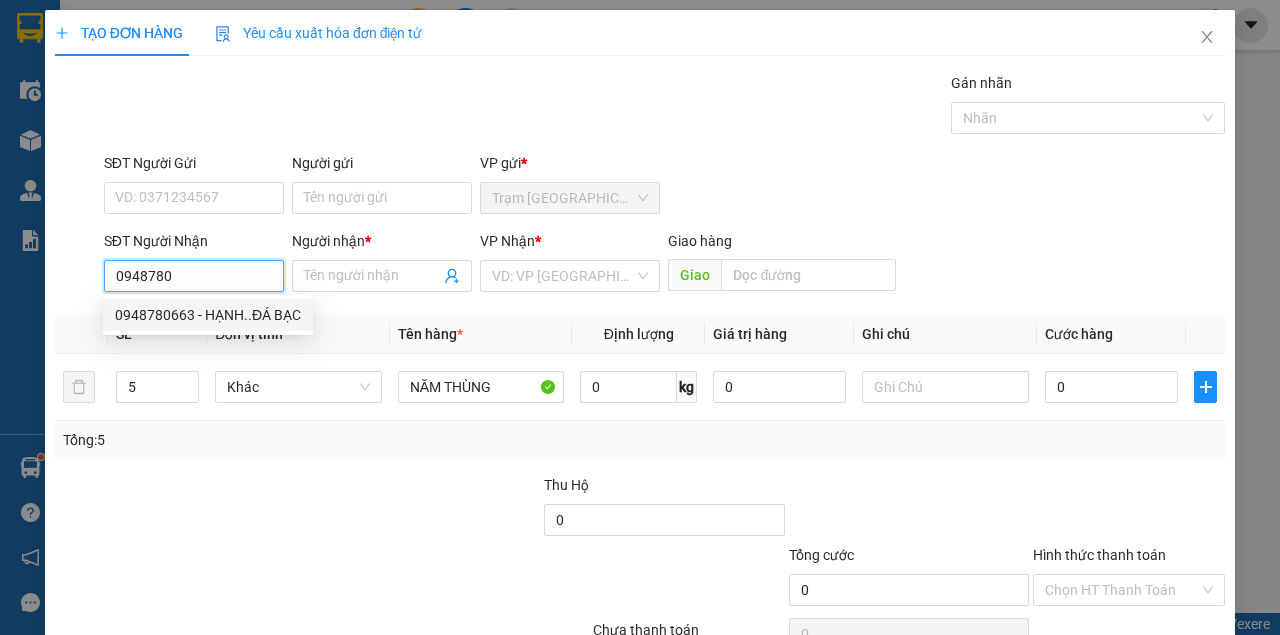 click on "0948780663 - HẠNH..ĐÁ BẠC" at bounding box center (208, 315) 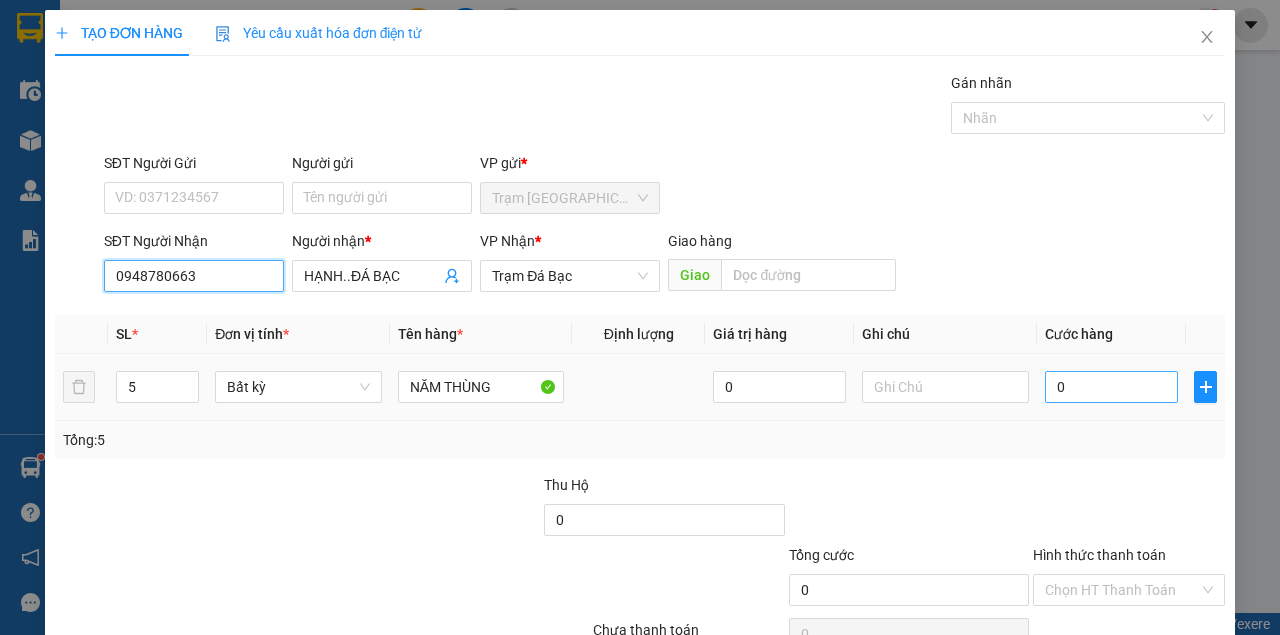 type on "0948780663" 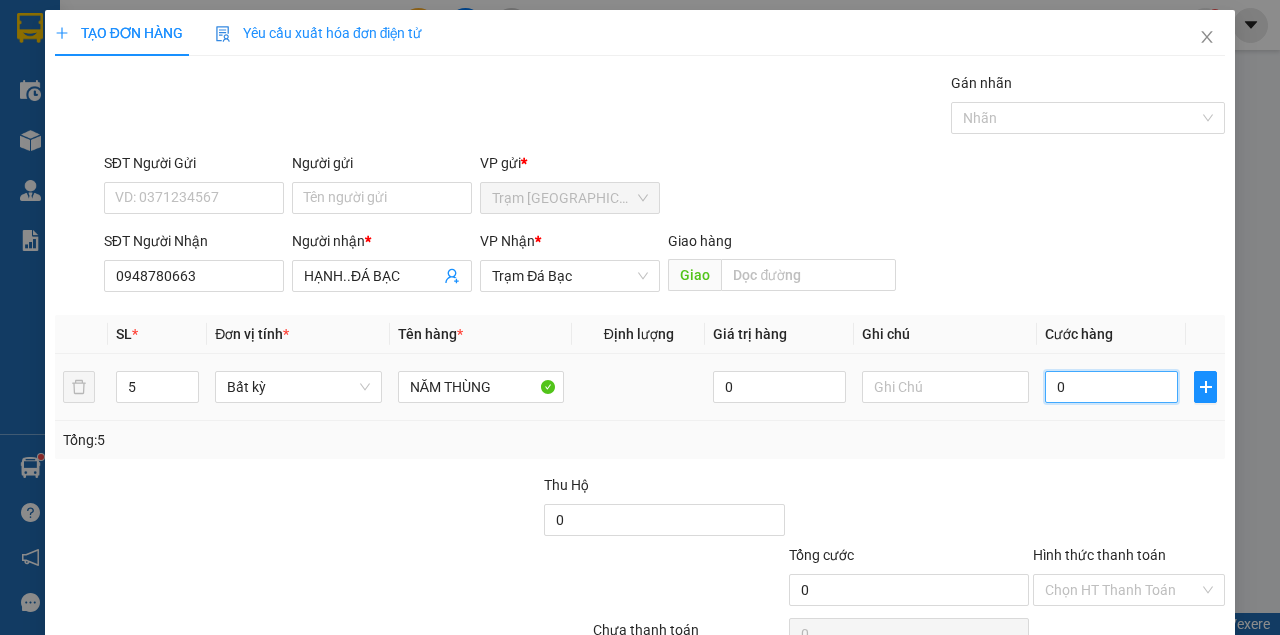 click on "0" at bounding box center (1111, 387) 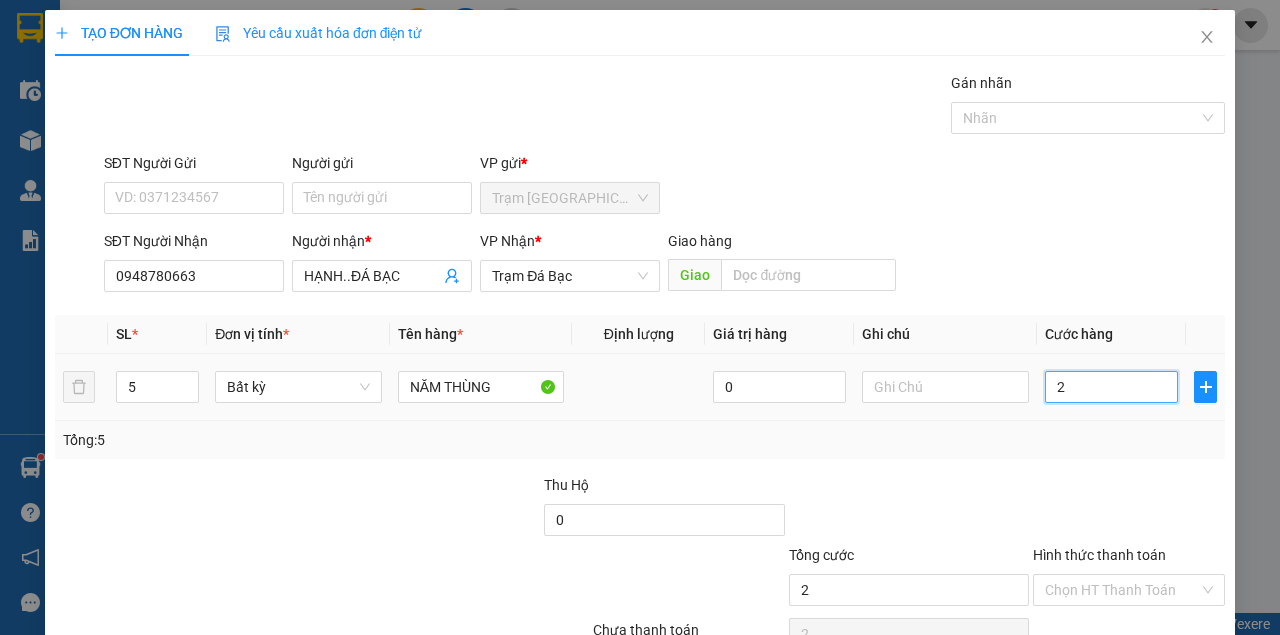 type on "20" 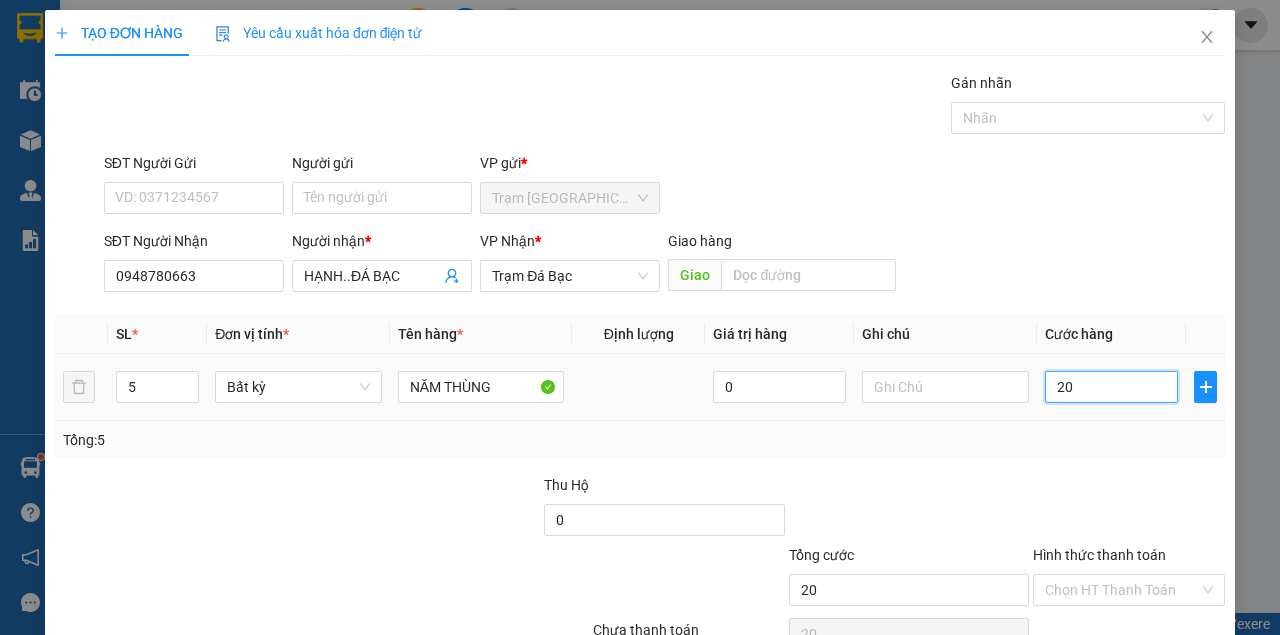type on "200" 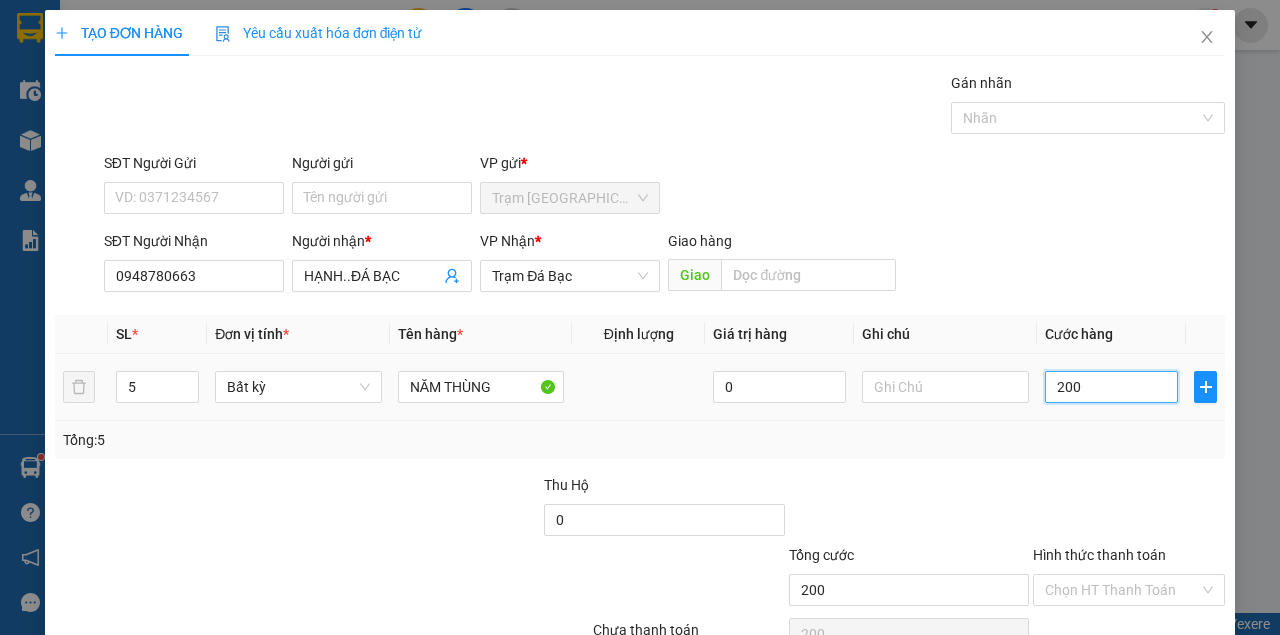type on "2.000" 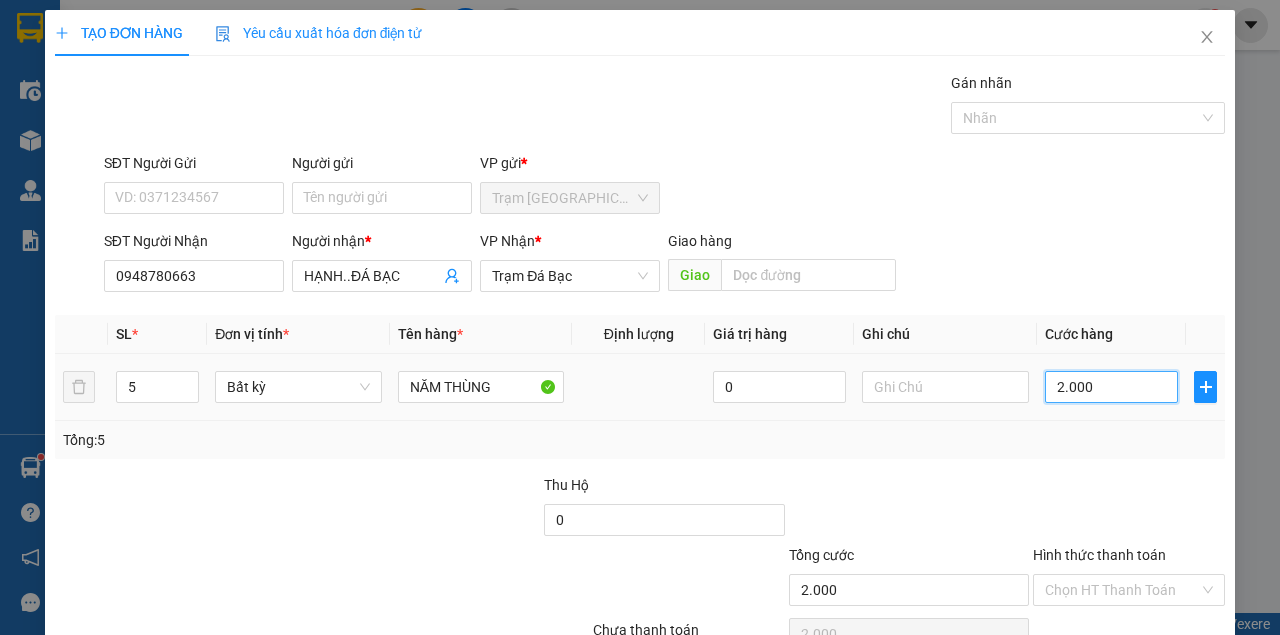 type on "20.000" 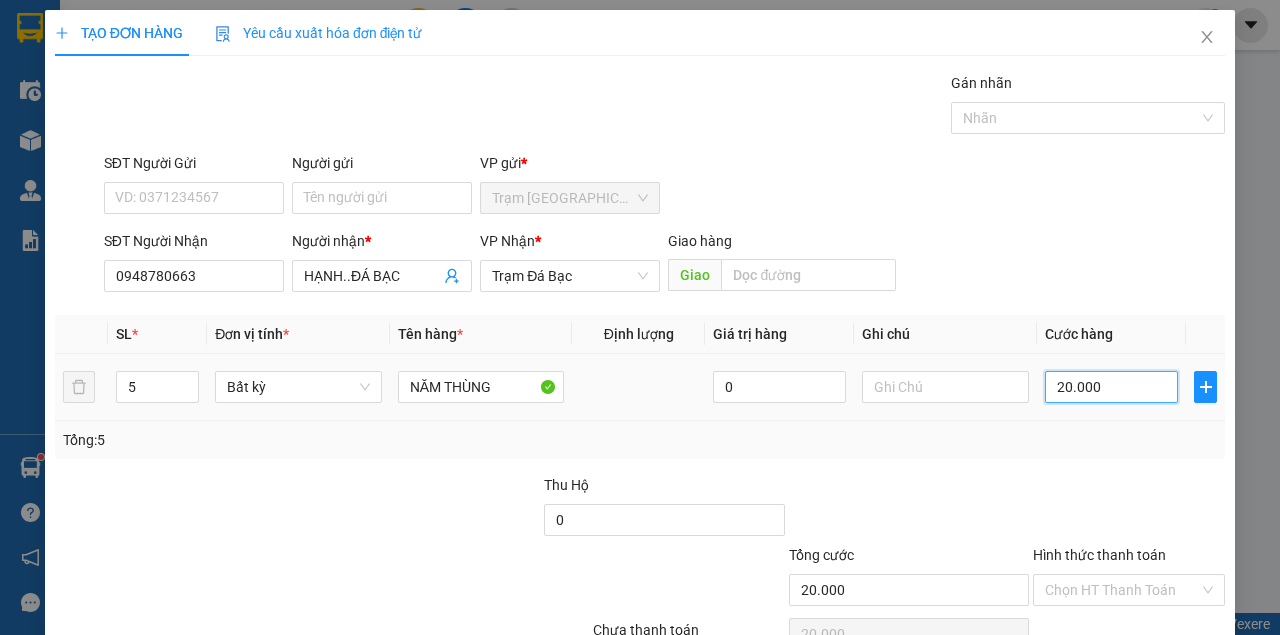 type on "200.000" 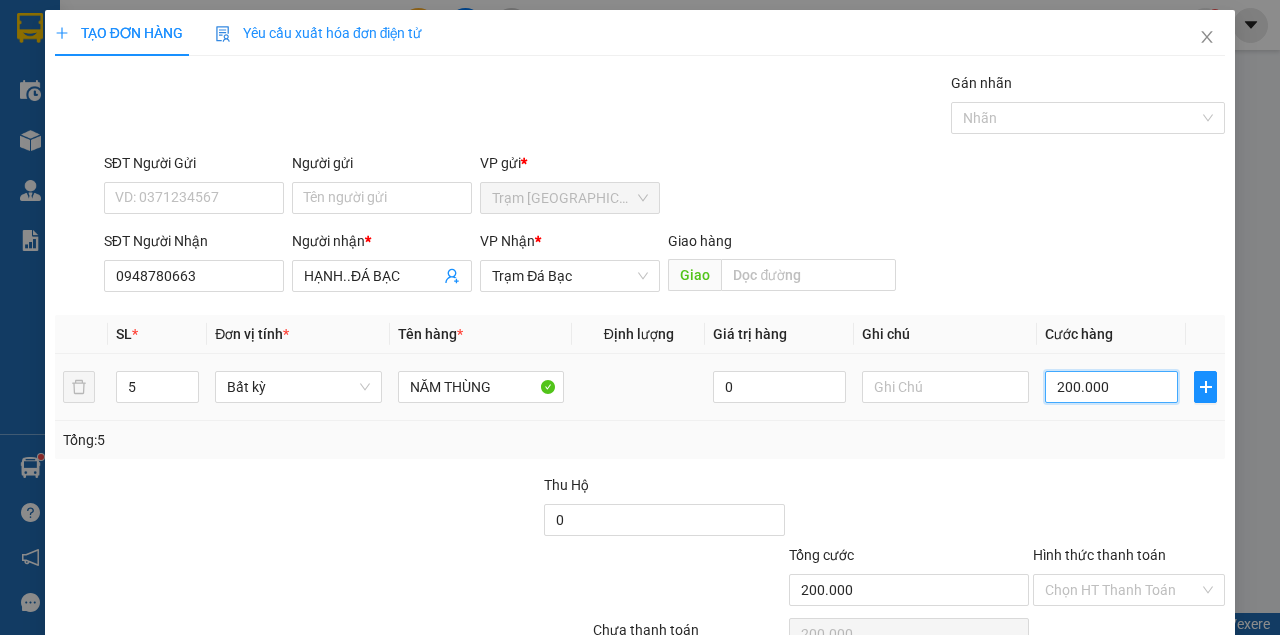 type on "2.000.000" 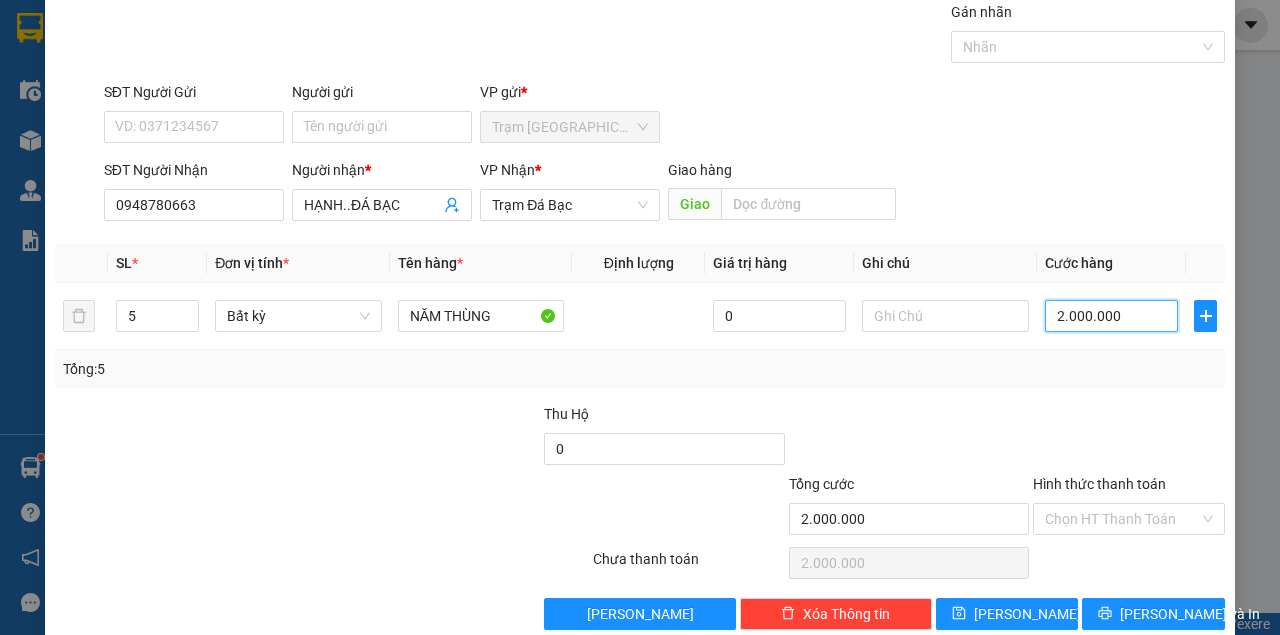 scroll, scrollTop: 102, scrollLeft: 0, axis: vertical 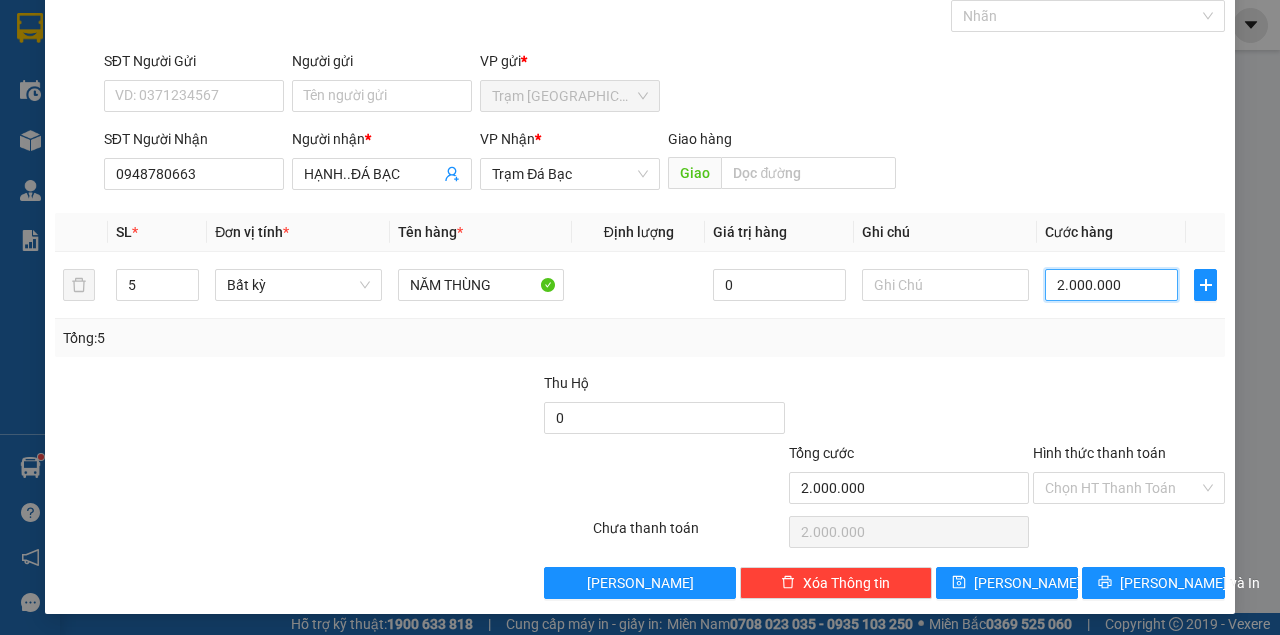 type on "200.000" 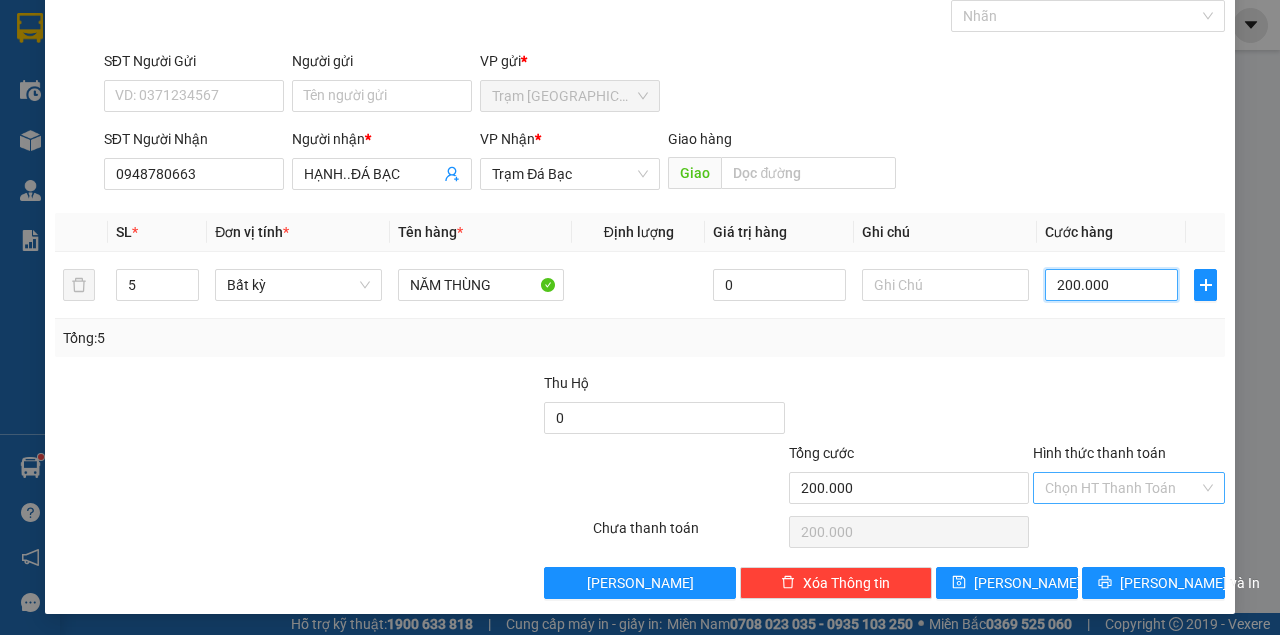 type on "200.000" 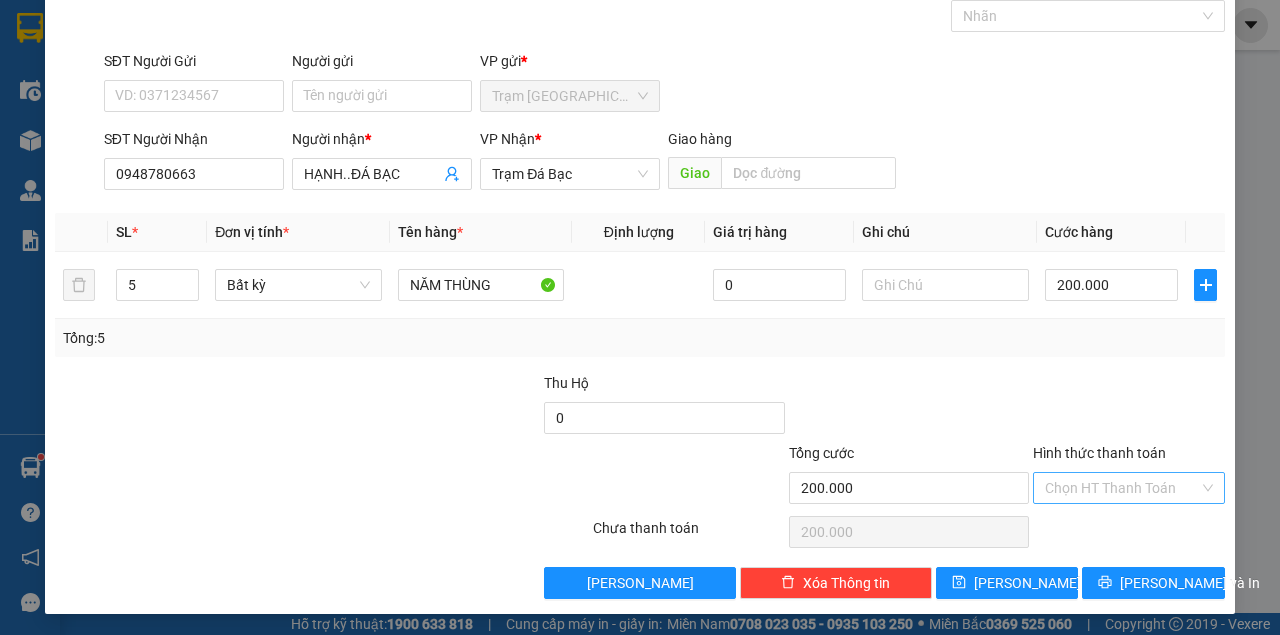 click on "Hình thức thanh toán" at bounding box center [1122, 488] 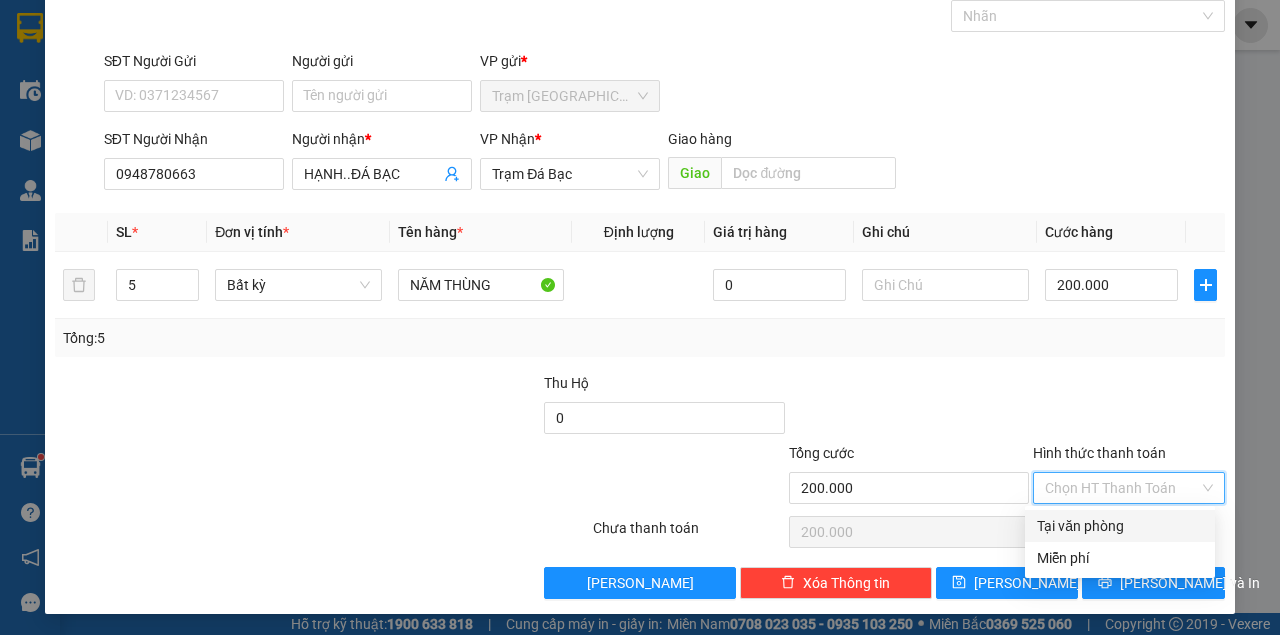 click on "Tại văn phòng" at bounding box center (1120, 526) 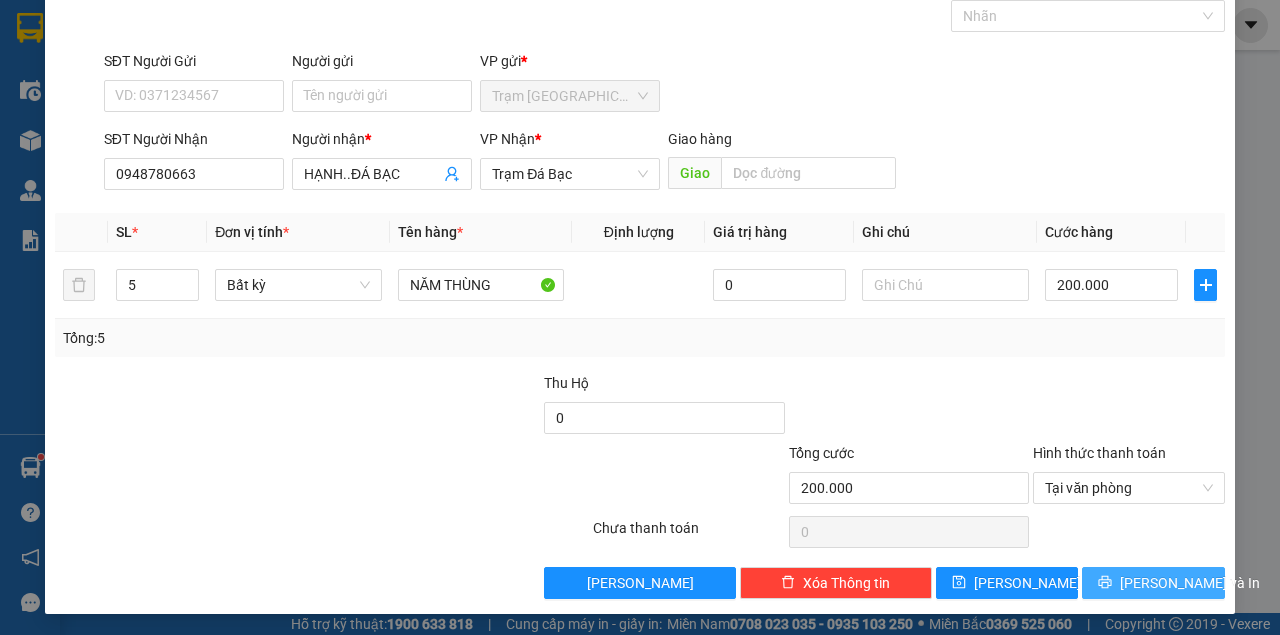 drag, startPoint x: 1122, startPoint y: 572, endPoint x: 1080, endPoint y: 557, distance: 44.598206 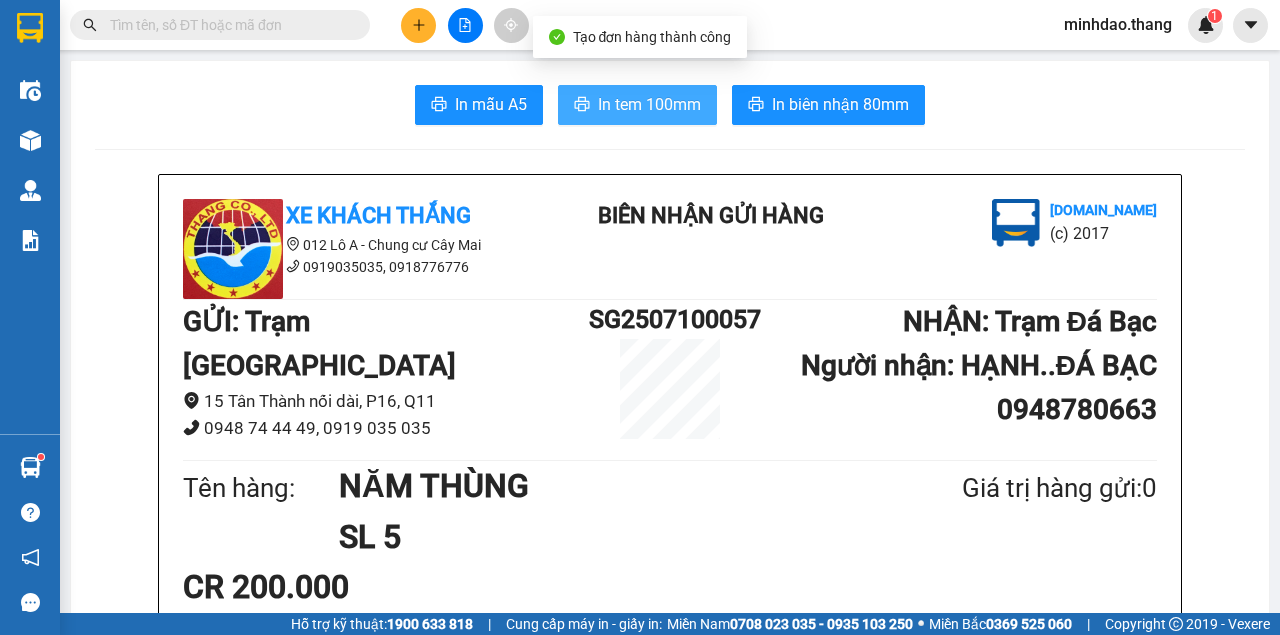 click on "In tem 100mm" at bounding box center [649, 104] 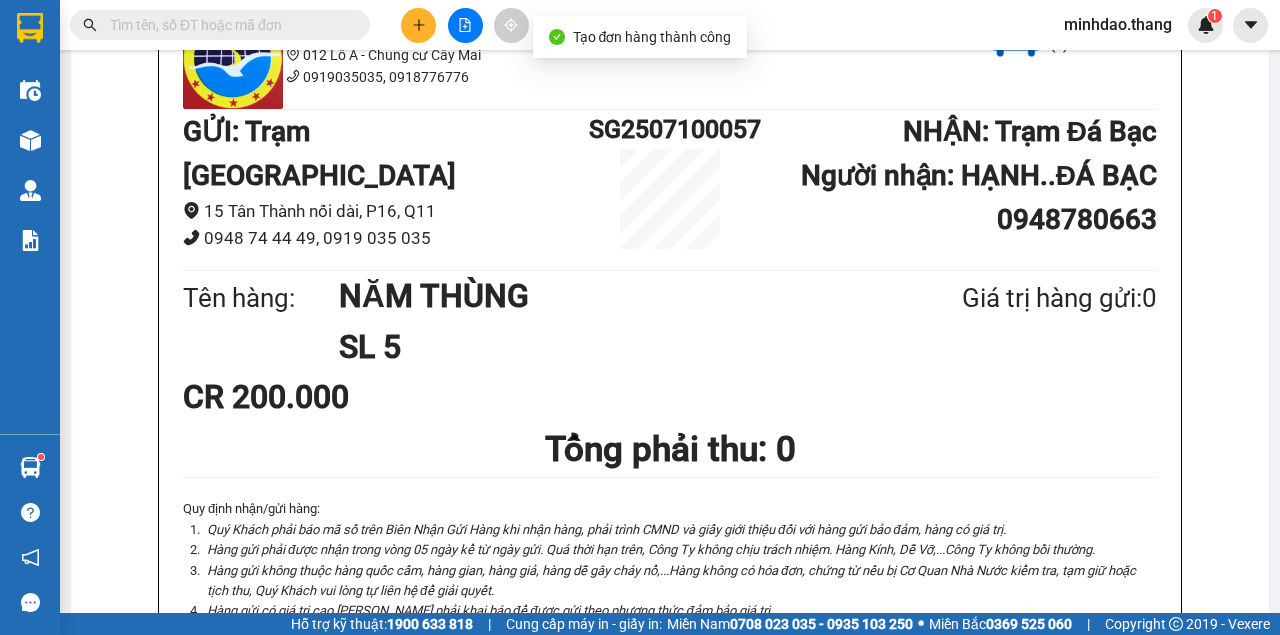 scroll, scrollTop: 0, scrollLeft: 0, axis: both 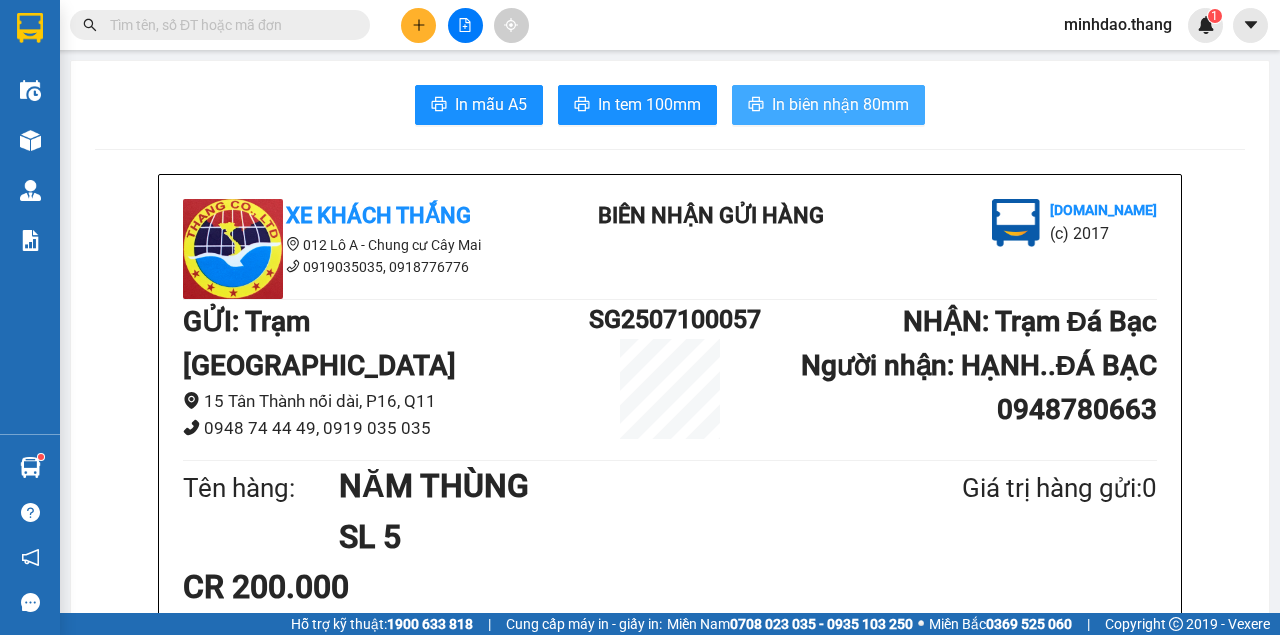 type 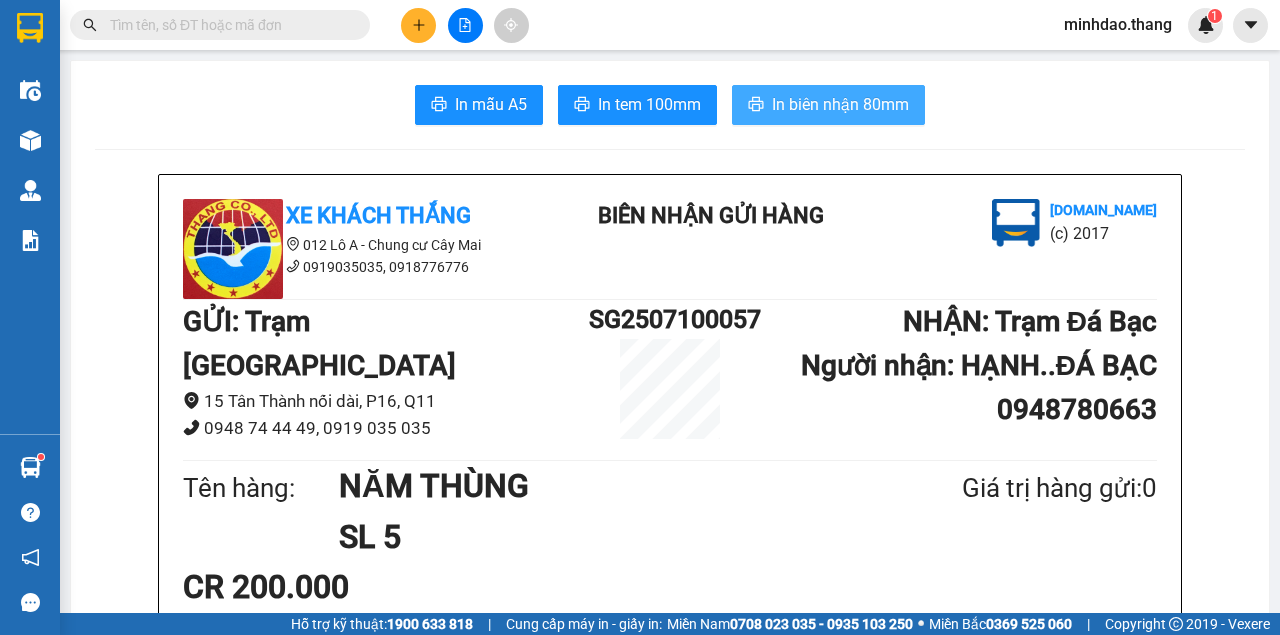 scroll, scrollTop: 466, scrollLeft: 0, axis: vertical 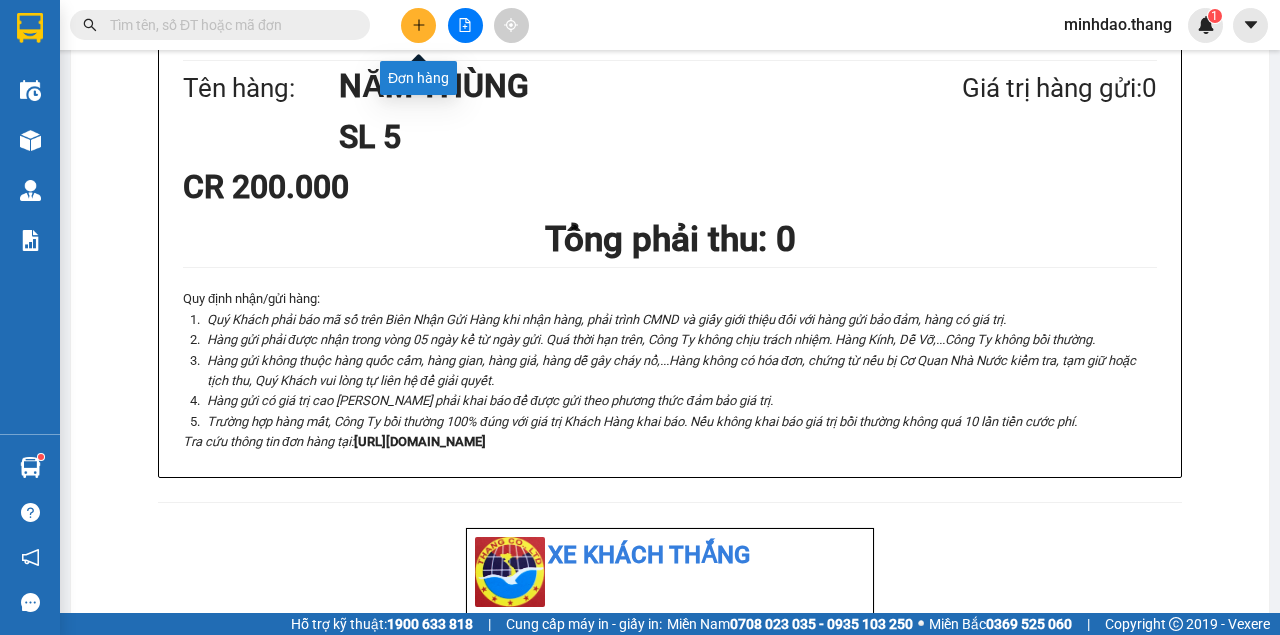 click 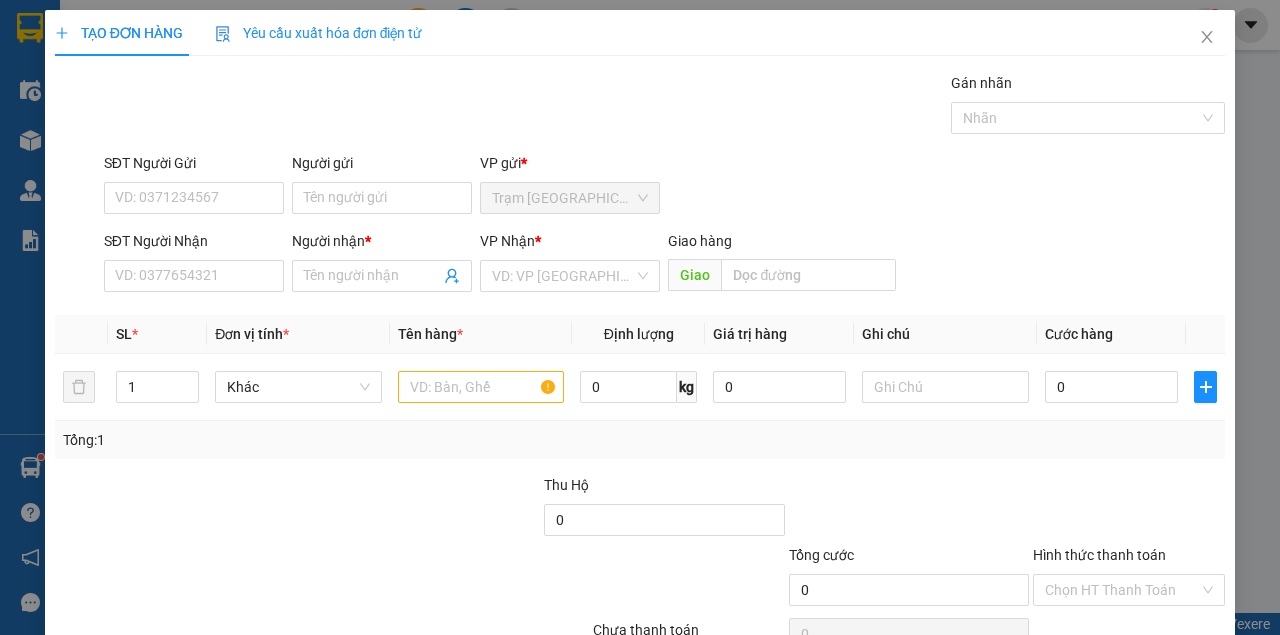 click on "SĐT Người Nhận VD: 0377654321" at bounding box center [194, 265] 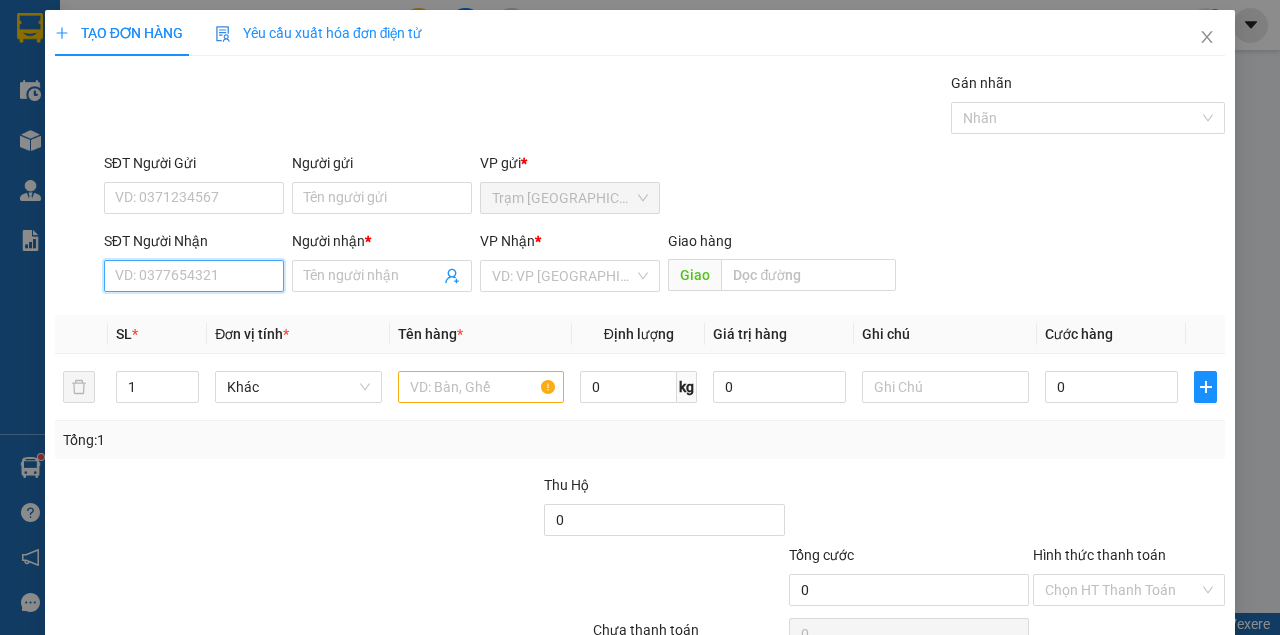 click on "SĐT Người Nhận" at bounding box center (194, 276) 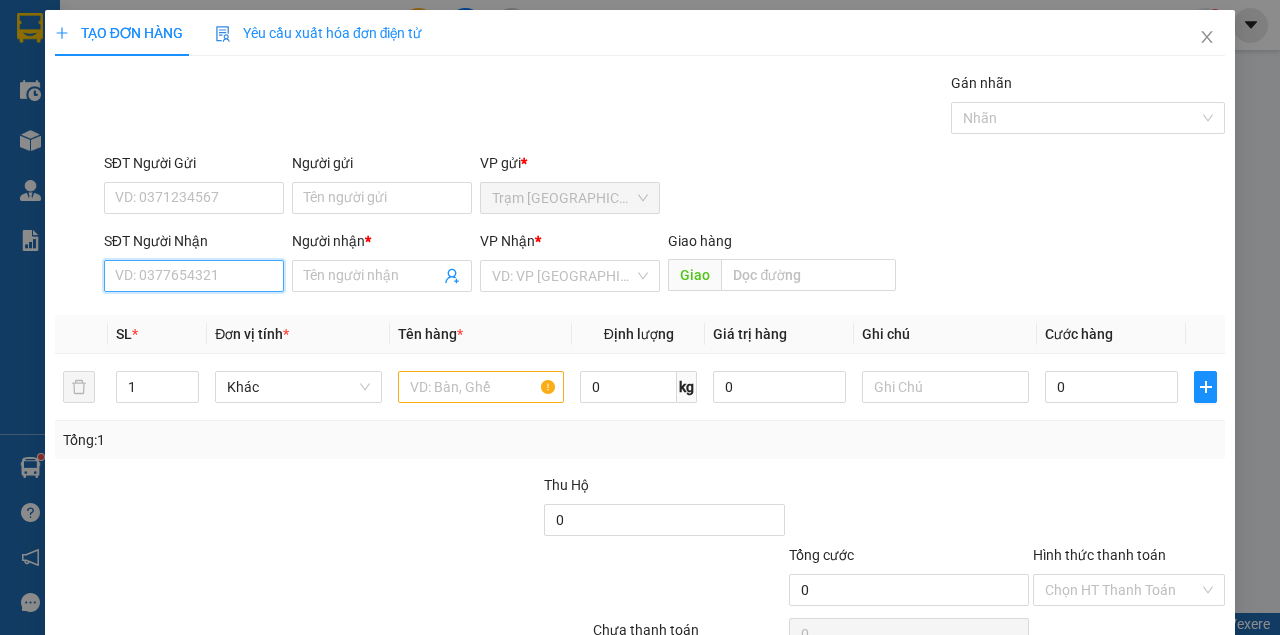 click on "SĐT Người Nhận" at bounding box center [194, 276] 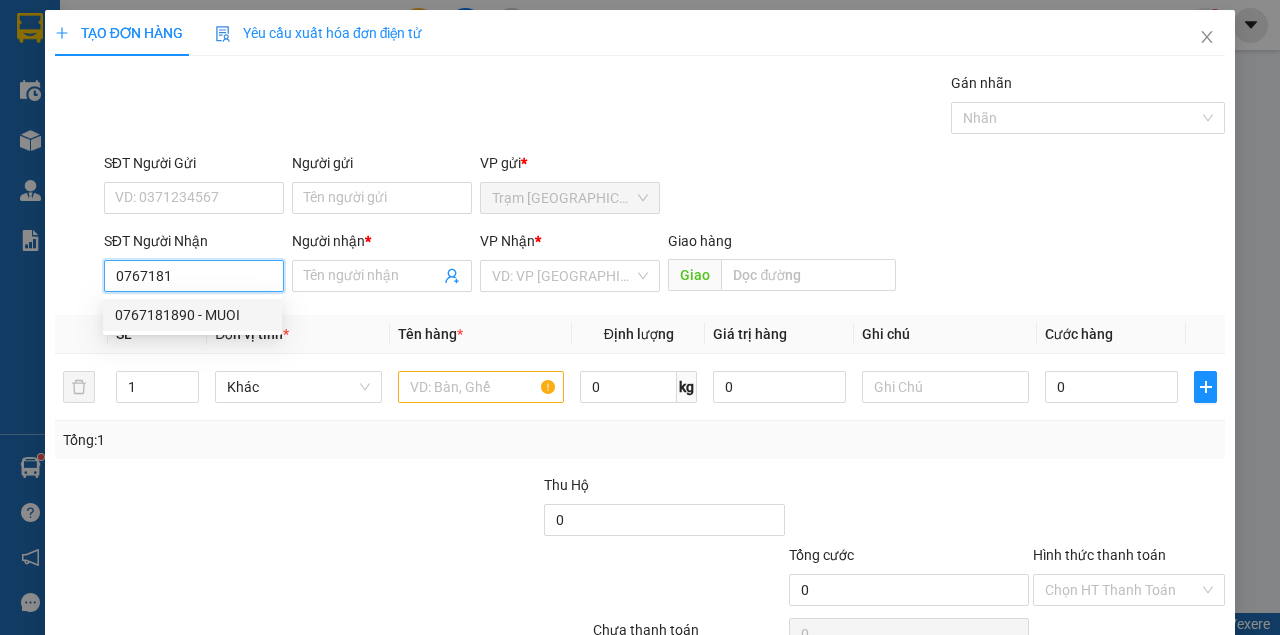 drag, startPoint x: 226, startPoint y: 320, endPoint x: 256, endPoint y: 313, distance: 30.805843 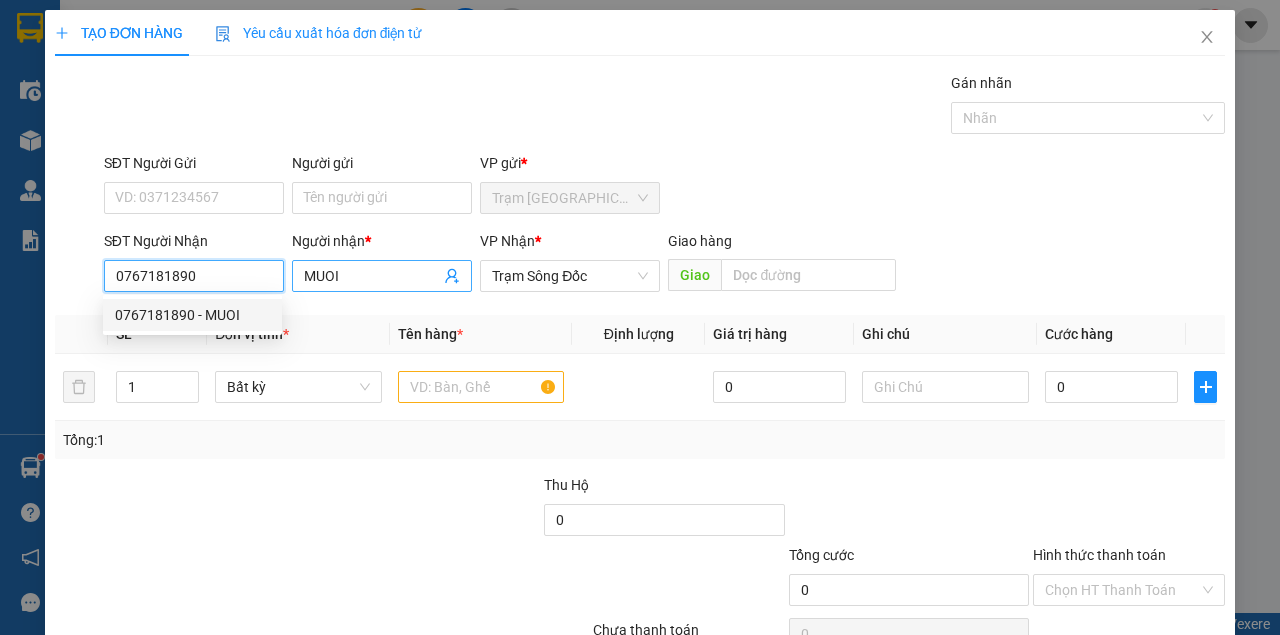 type on "0767181890" 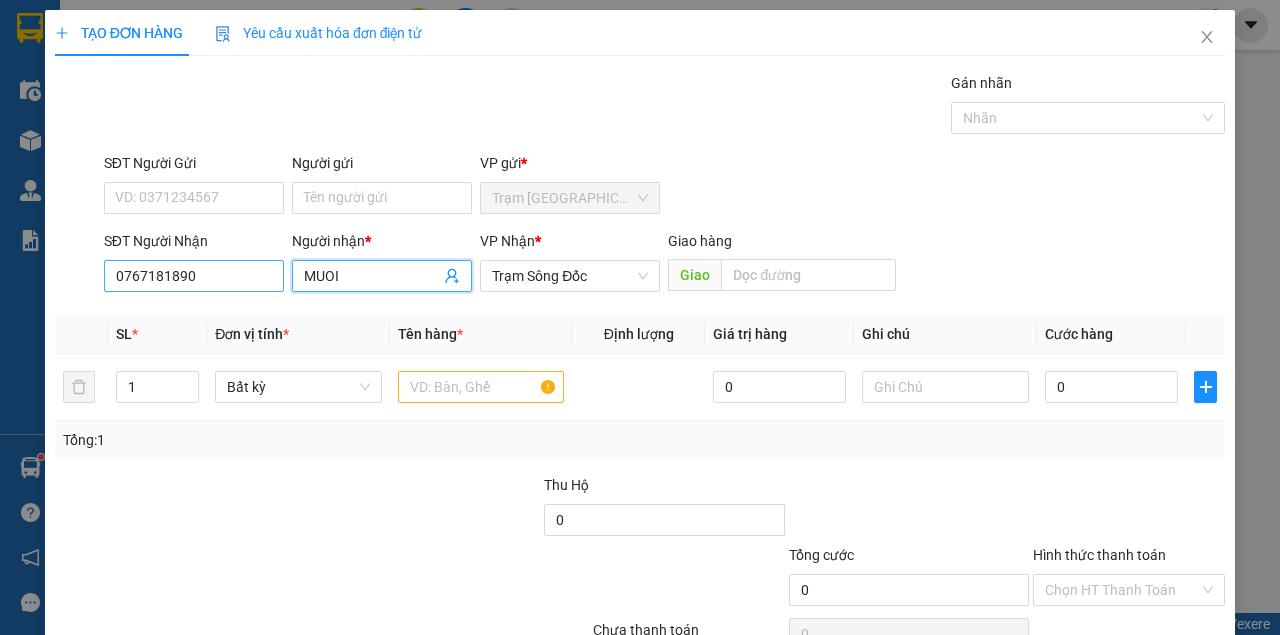 drag, startPoint x: 386, startPoint y: 276, endPoint x: 273, endPoint y: 276, distance: 113 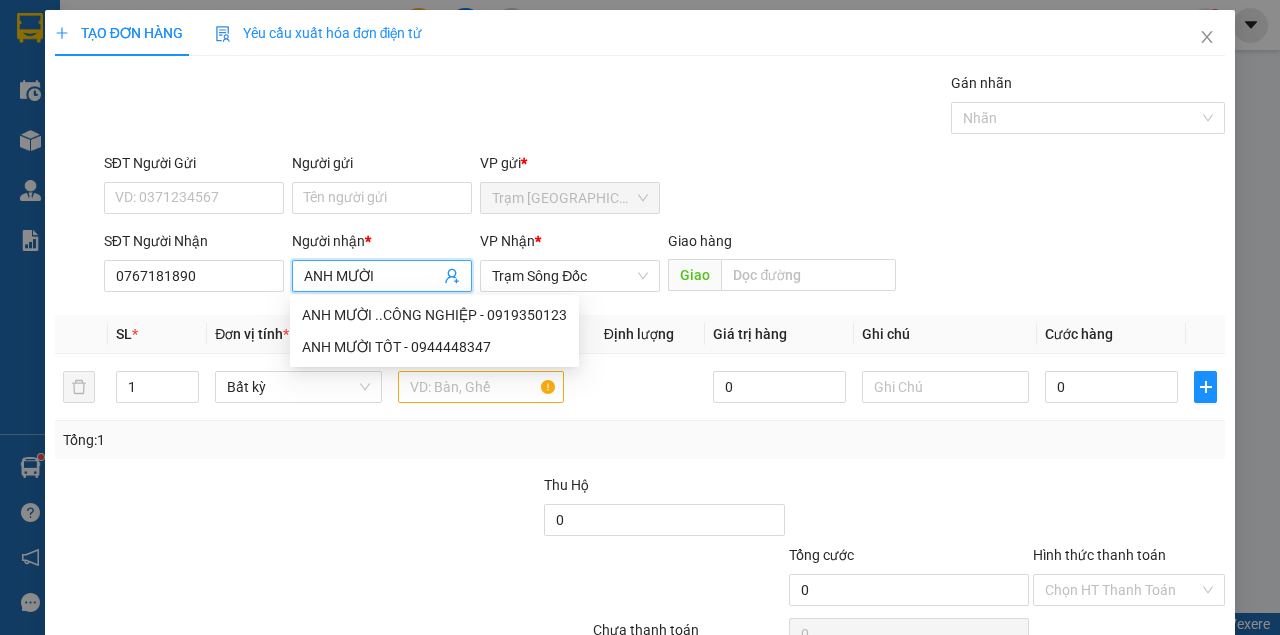 type on "ANH MƯỜI" 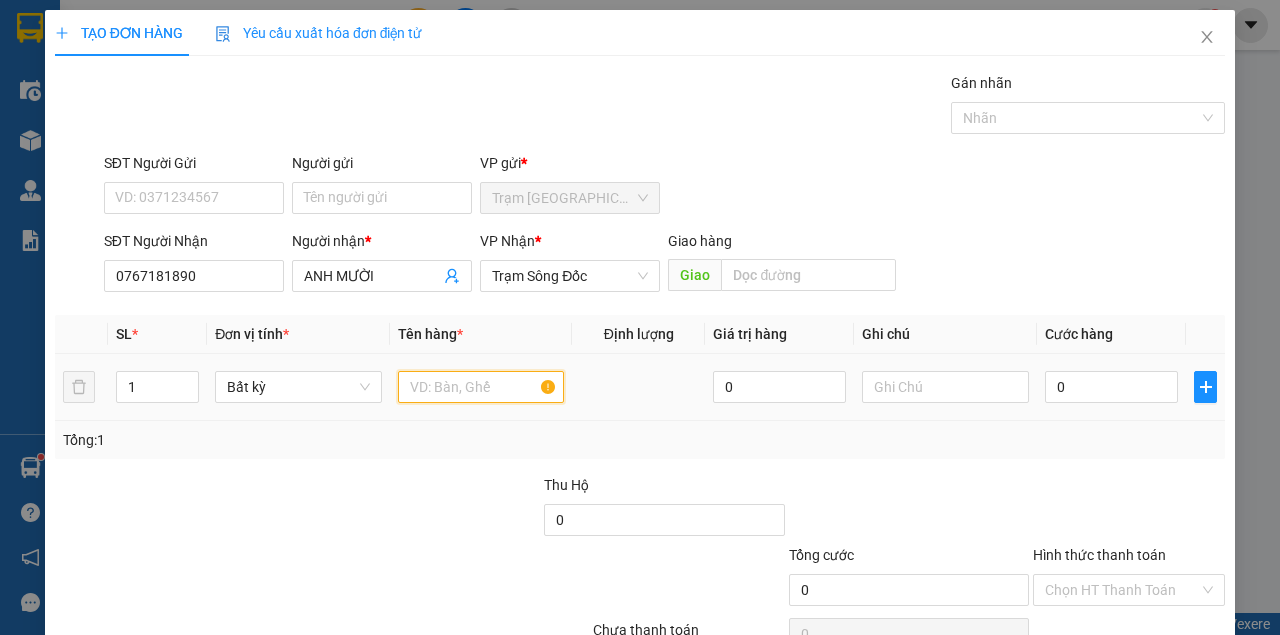click at bounding box center [481, 387] 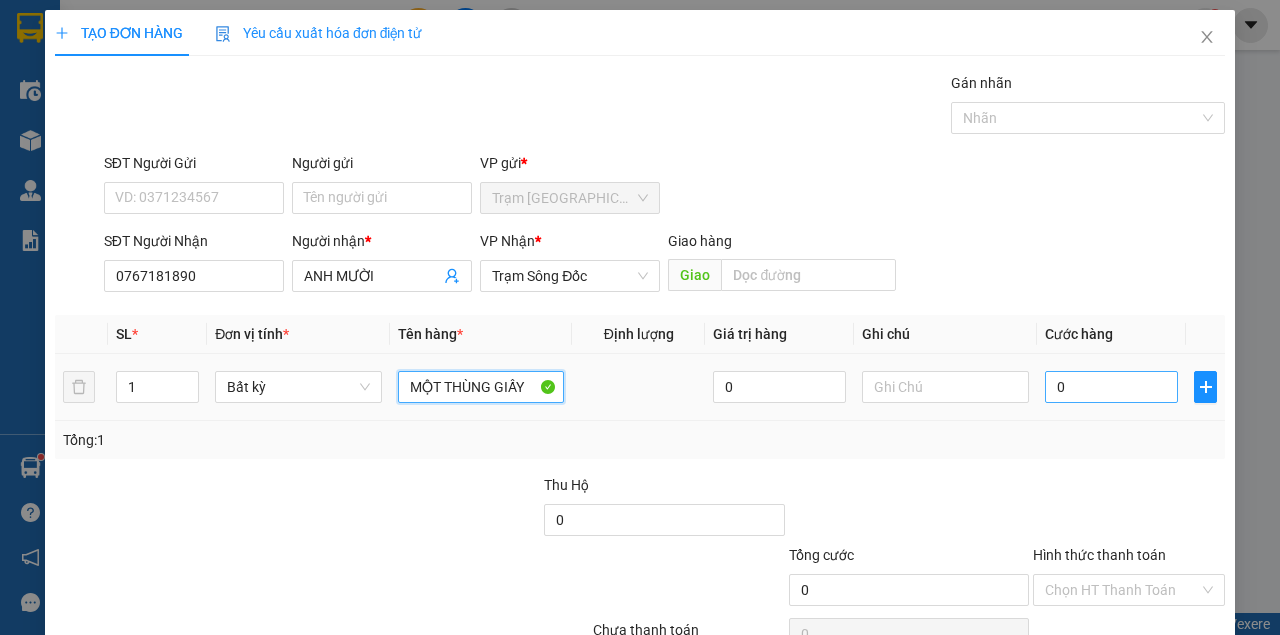 type on "MỘT THÙNG GIẤY" 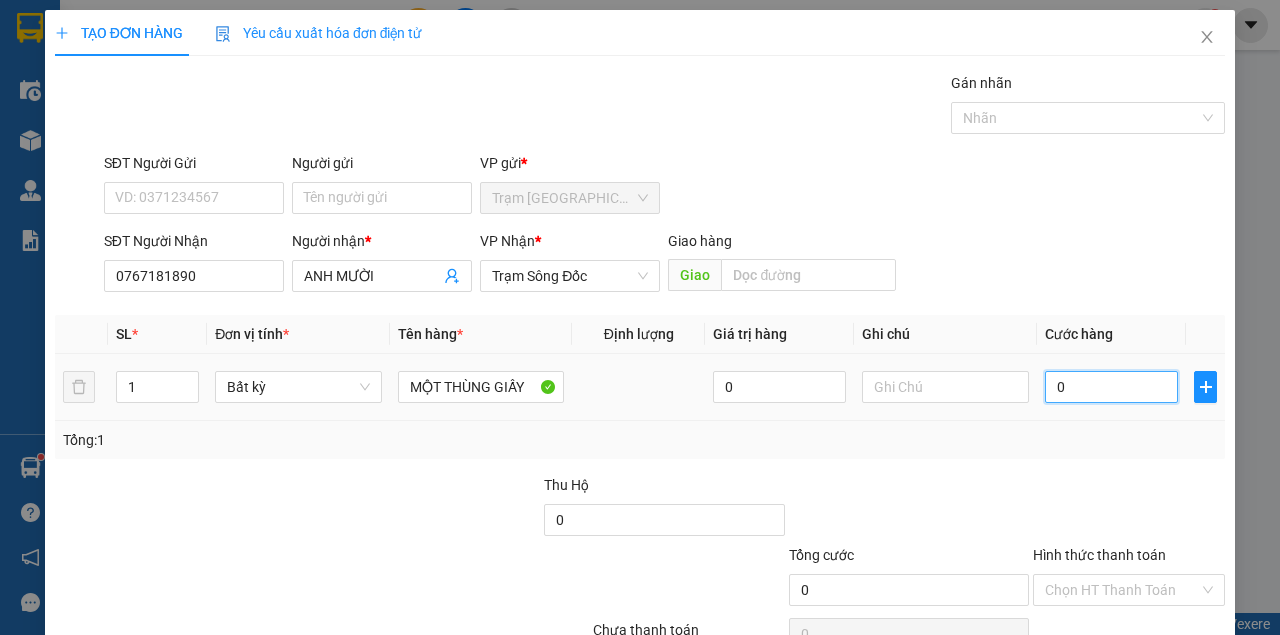 click on "0" at bounding box center [1111, 387] 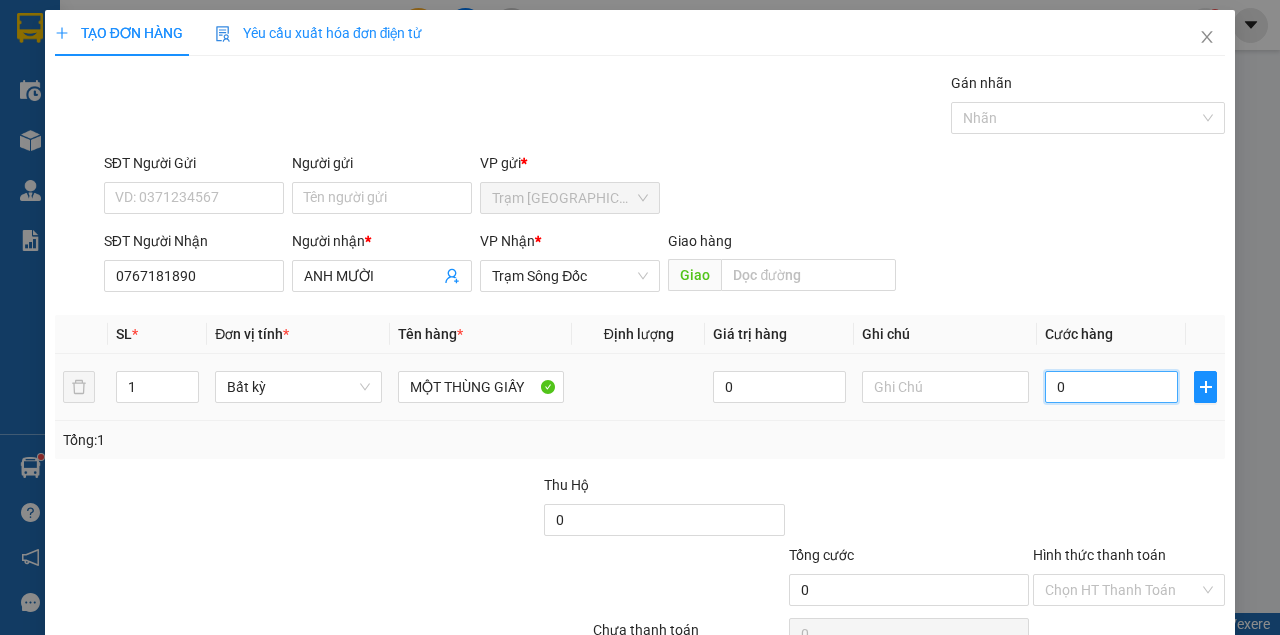 type on "4" 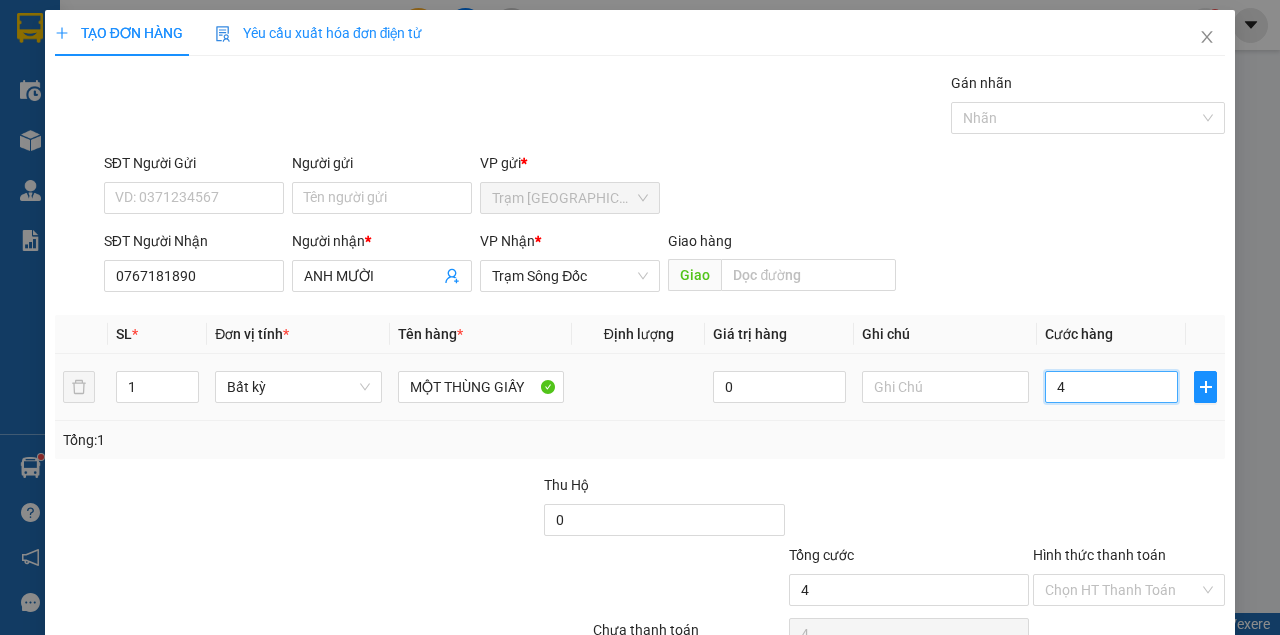 type on "40" 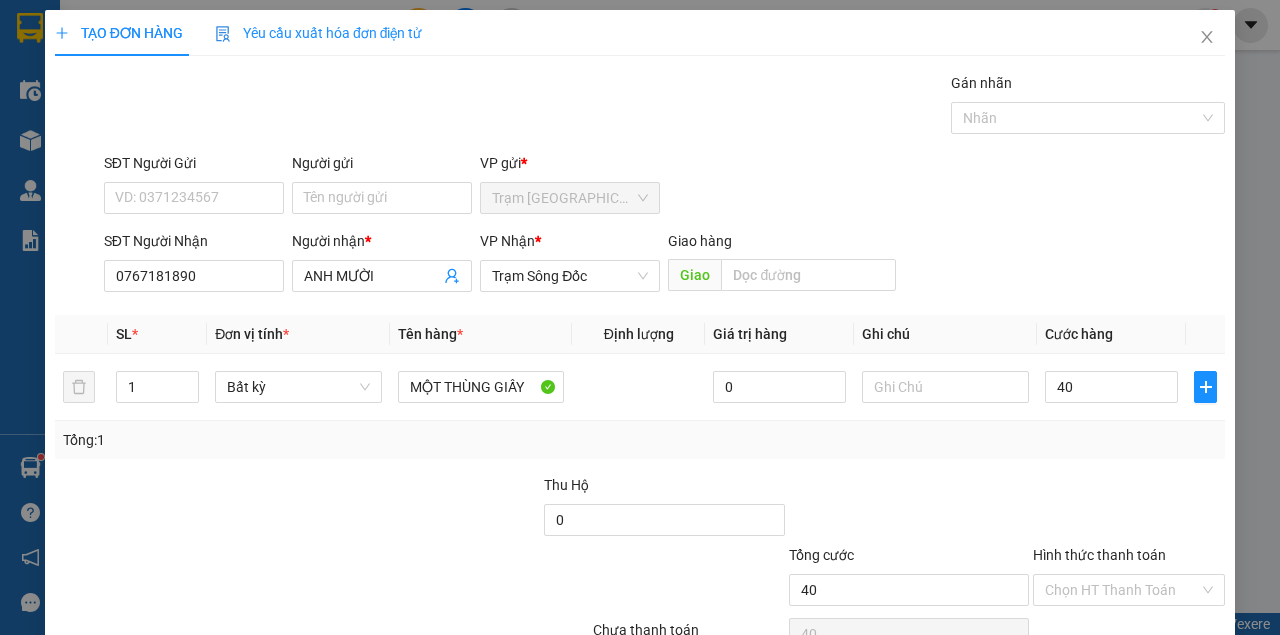 type on "40.000" 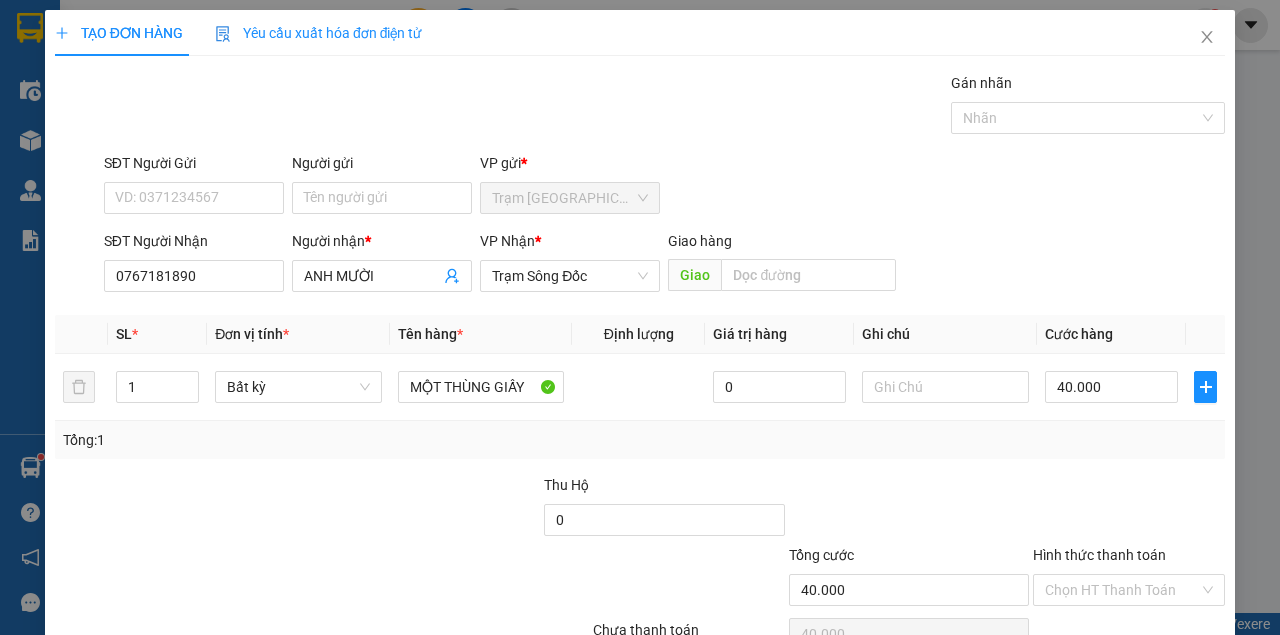 click on "SĐT Người Nhận 0767181890 Người nhận  * ANH MƯỜI VP Nhận  * Trạm Sông Đốc Giao hàng Giao" at bounding box center [664, 265] 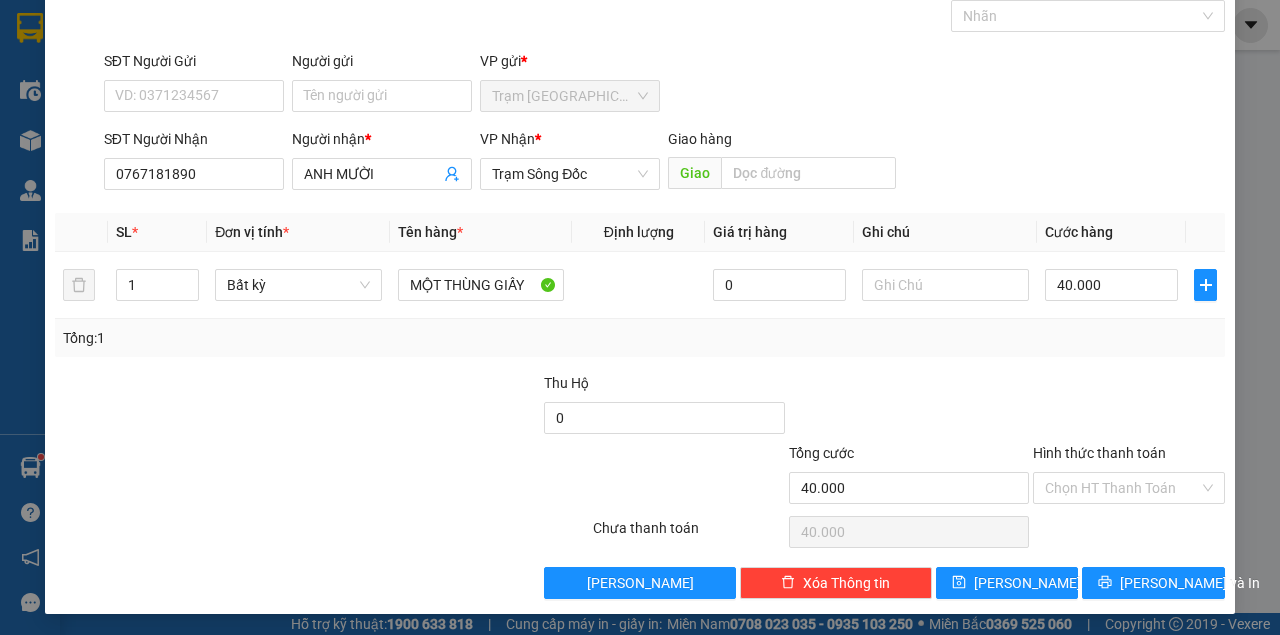 click on "SĐT Người Gửi VD: 0371234567 Người gửi Tên người gửi VP gửi  * Trạm [GEOGRAPHIC_DATA]" at bounding box center [664, 85] 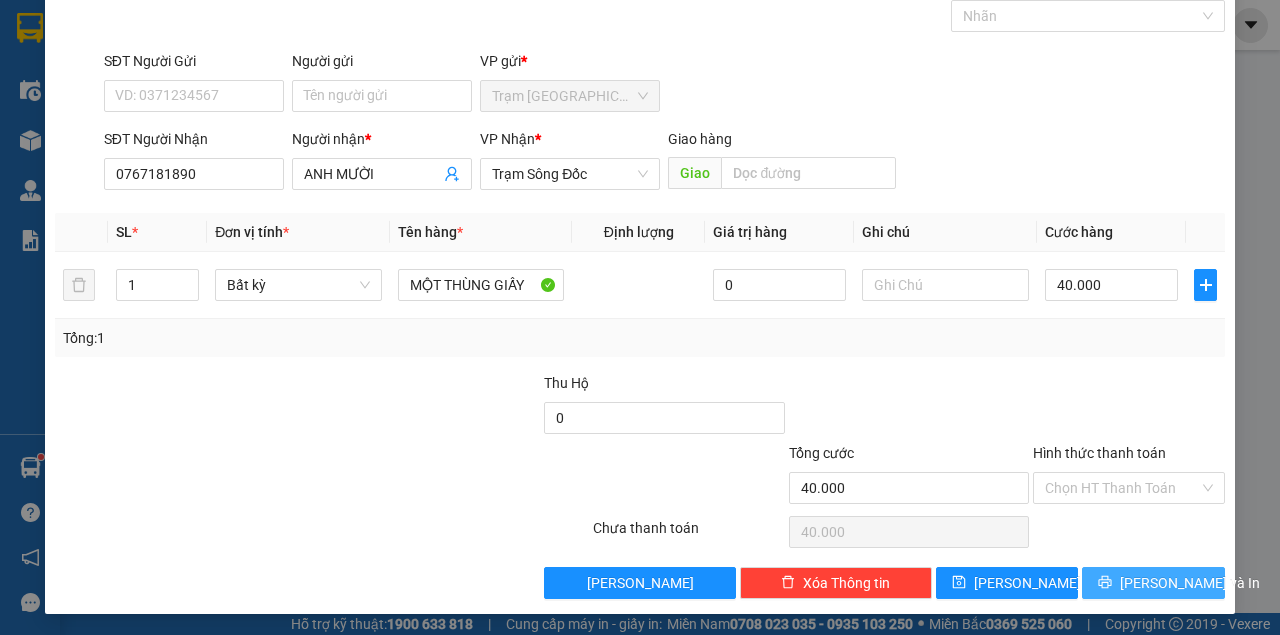 drag, startPoint x: 1140, startPoint y: 566, endPoint x: 1138, endPoint y: 580, distance: 14.142136 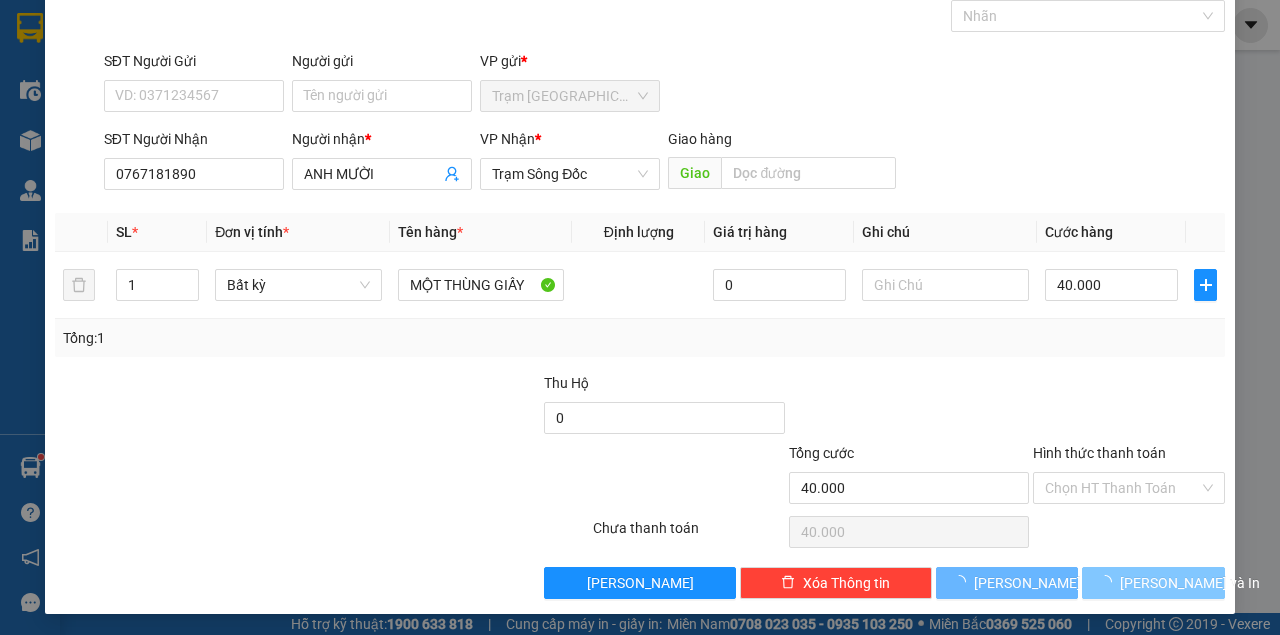 type 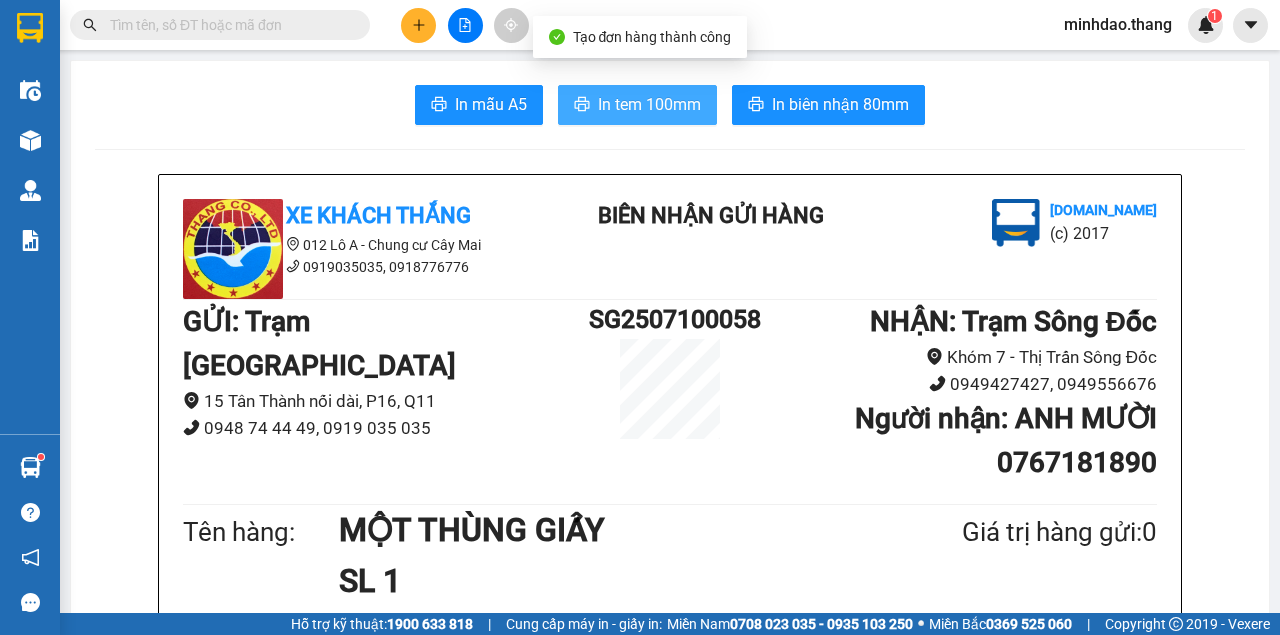 click on "In tem 100mm" at bounding box center (637, 105) 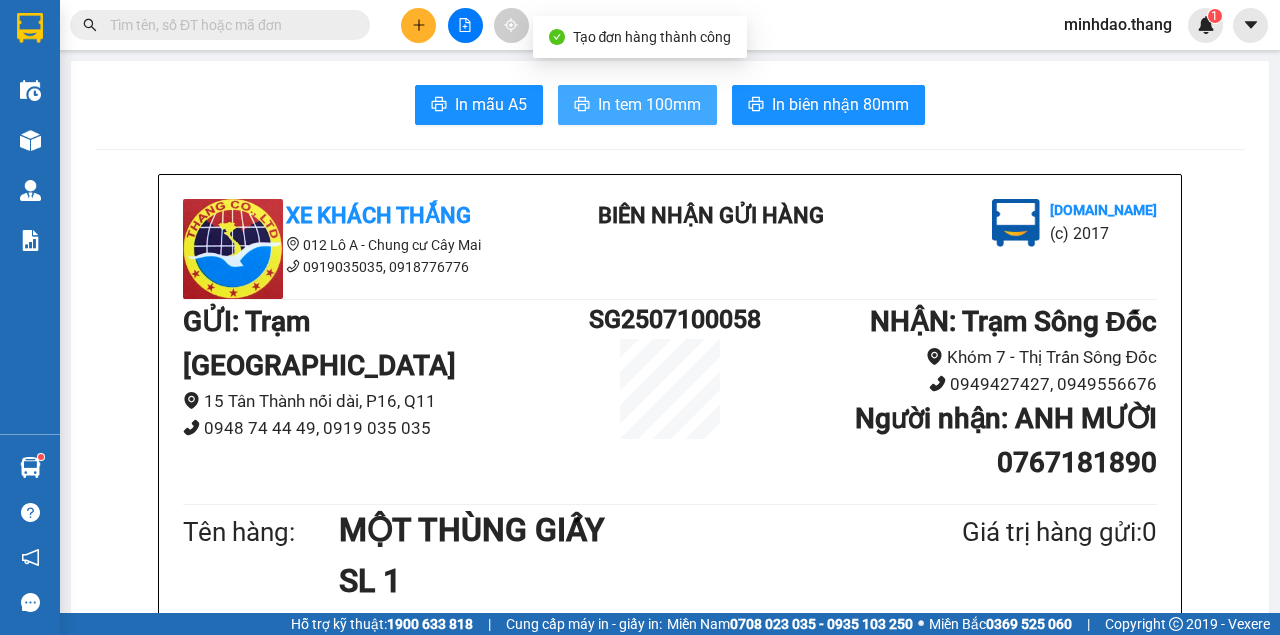 scroll, scrollTop: 0, scrollLeft: 0, axis: both 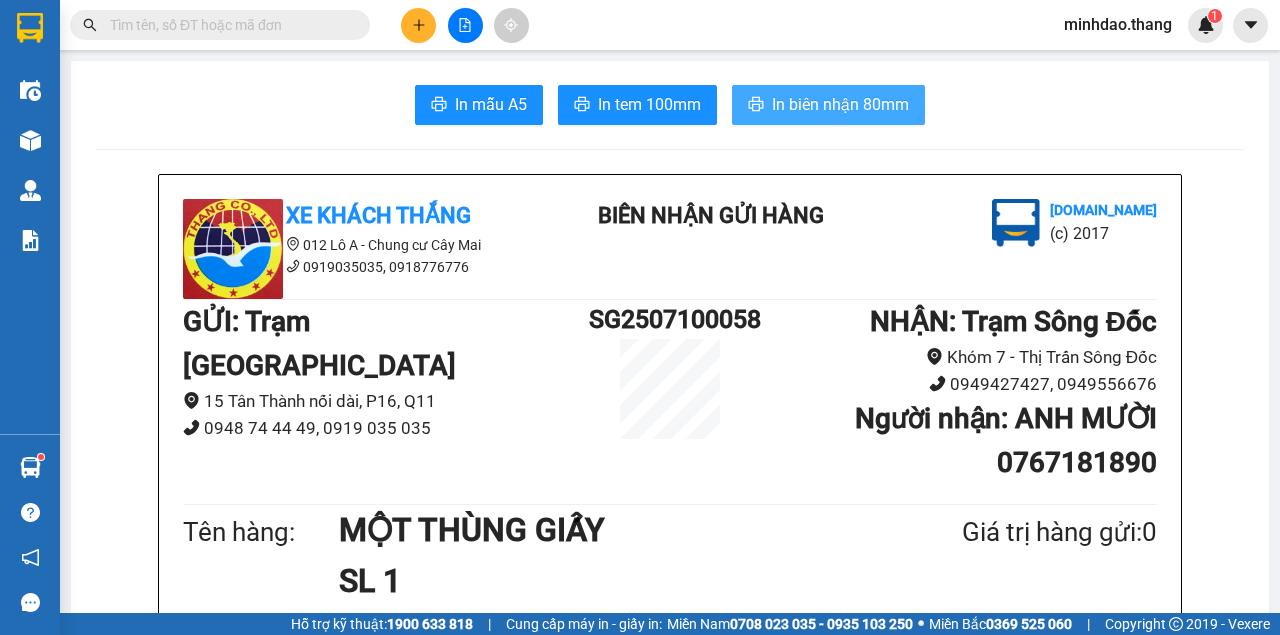 type 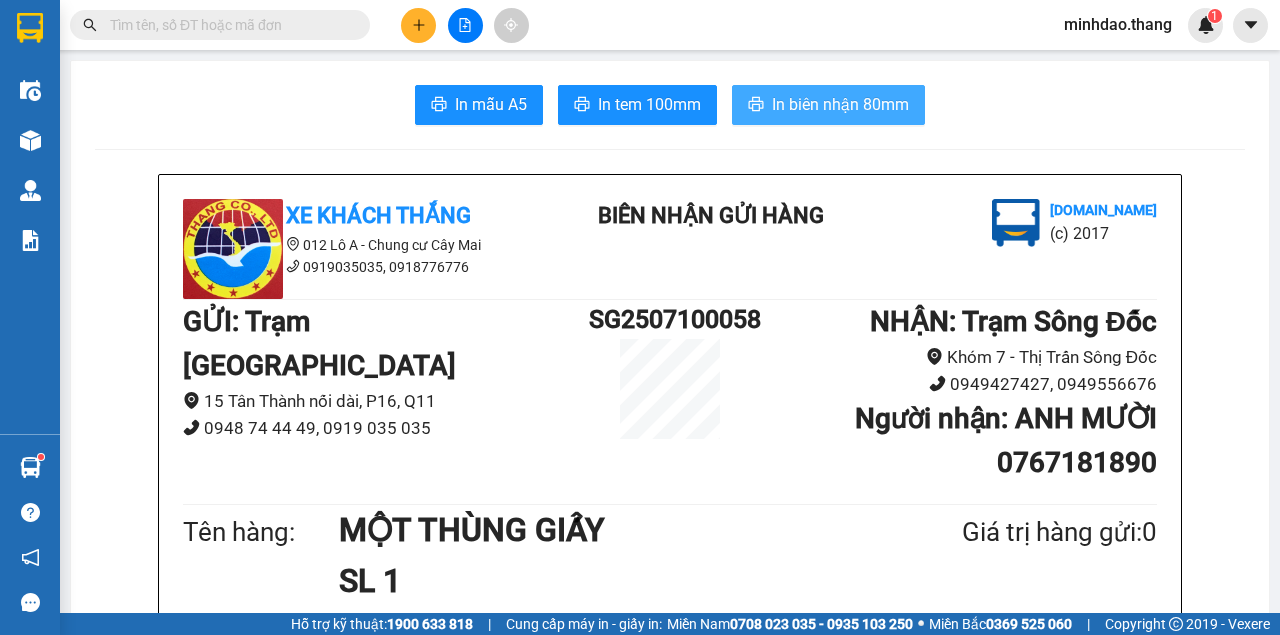 scroll, scrollTop: 0, scrollLeft: 0, axis: both 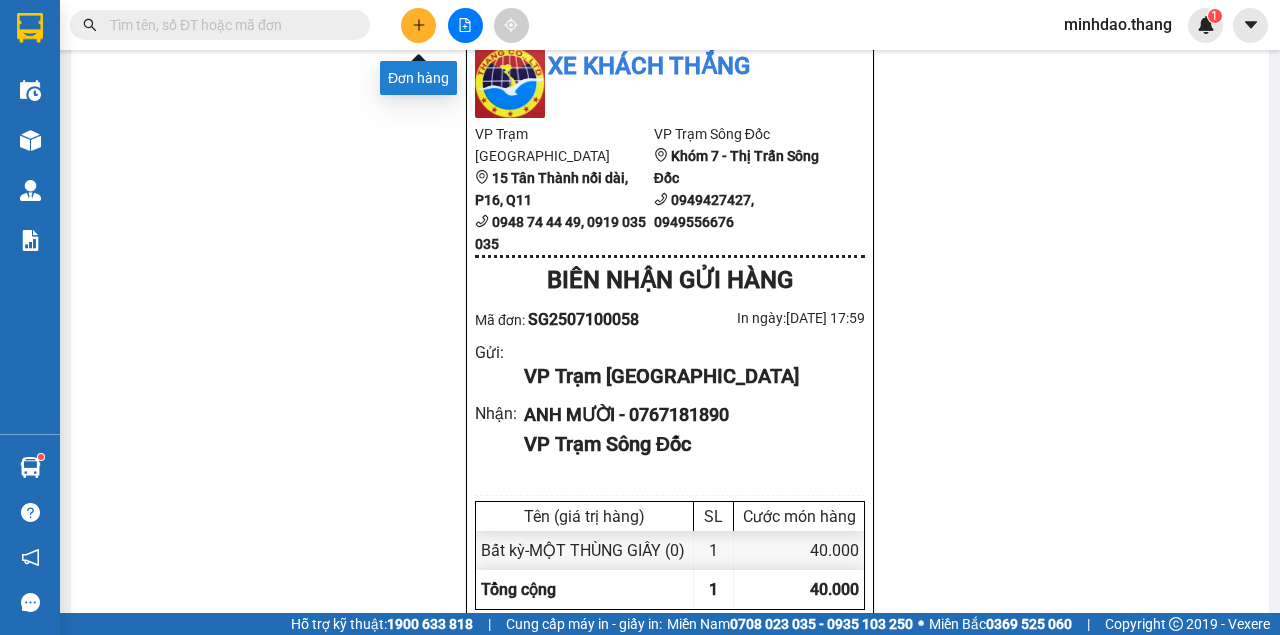 click at bounding box center (418, 25) 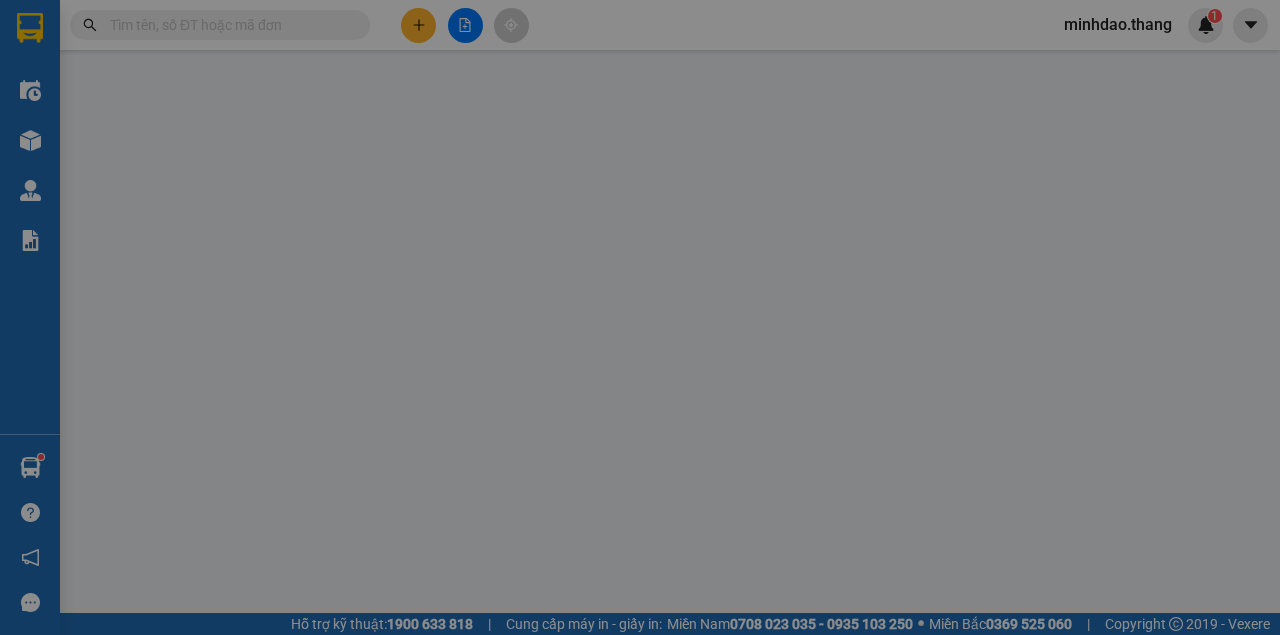 click on "Yêu cầu xuất hóa đơn điện tử" at bounding box center (319, 33) 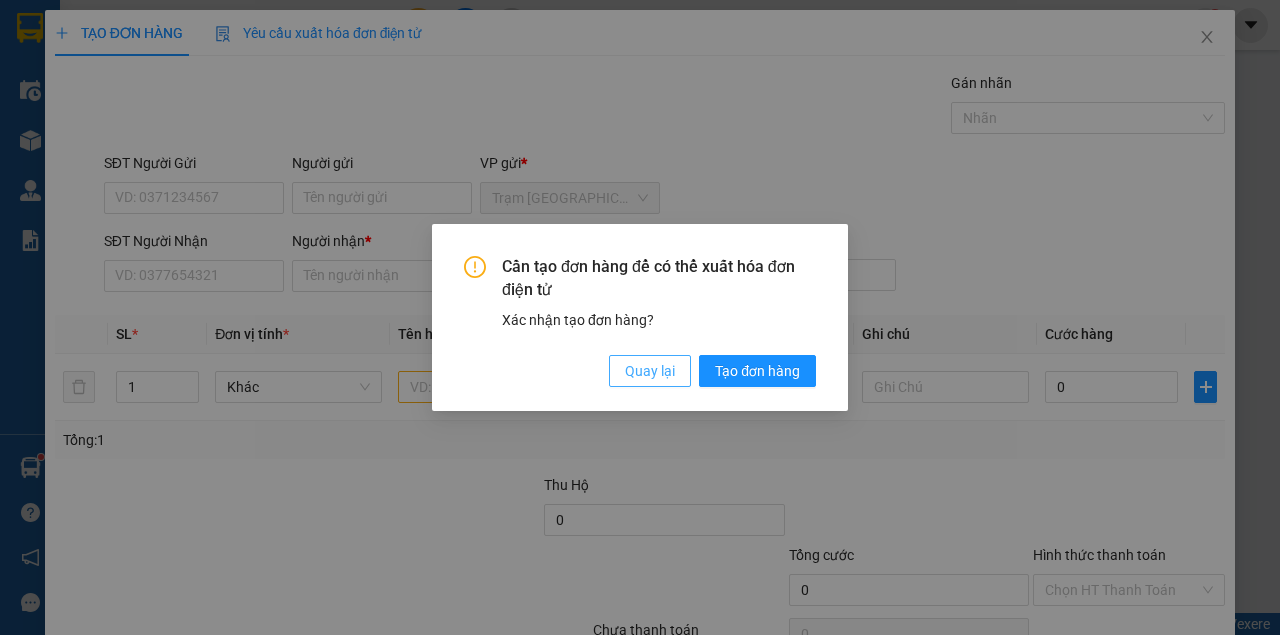drag, startPoint x: 613, startPoint y: 372, endPoint x: 582, endPoint y: 378, distance: 31.575306 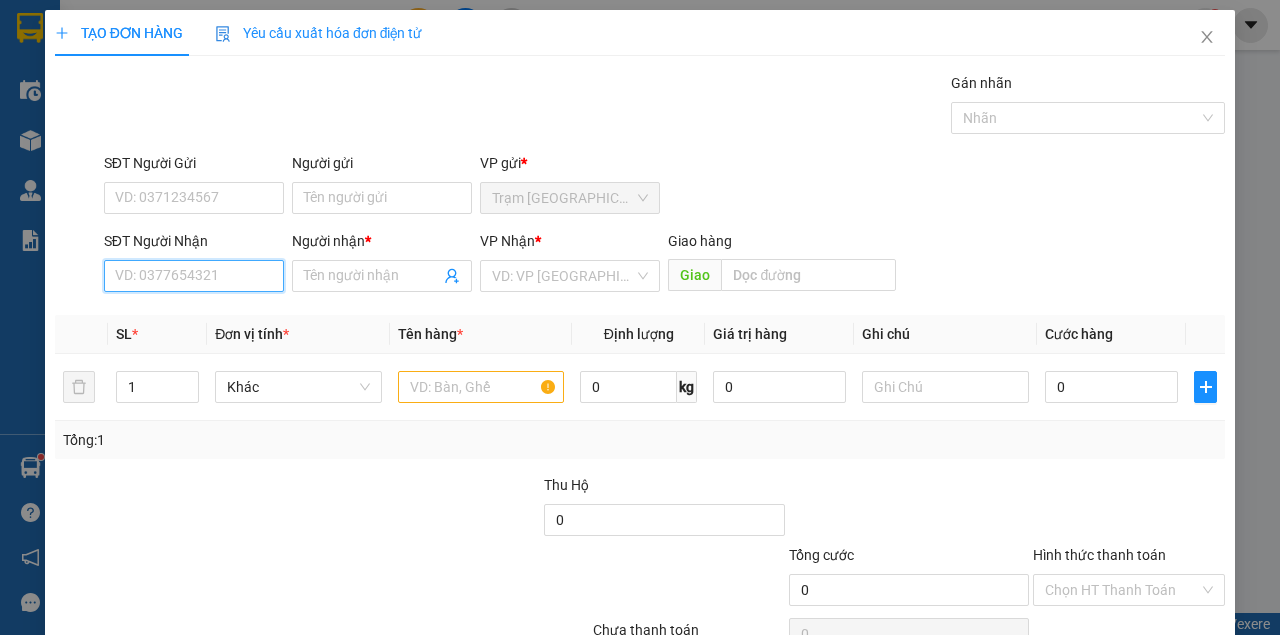 click on "SĐT Người Nhận" at bounding box center [194, 276] 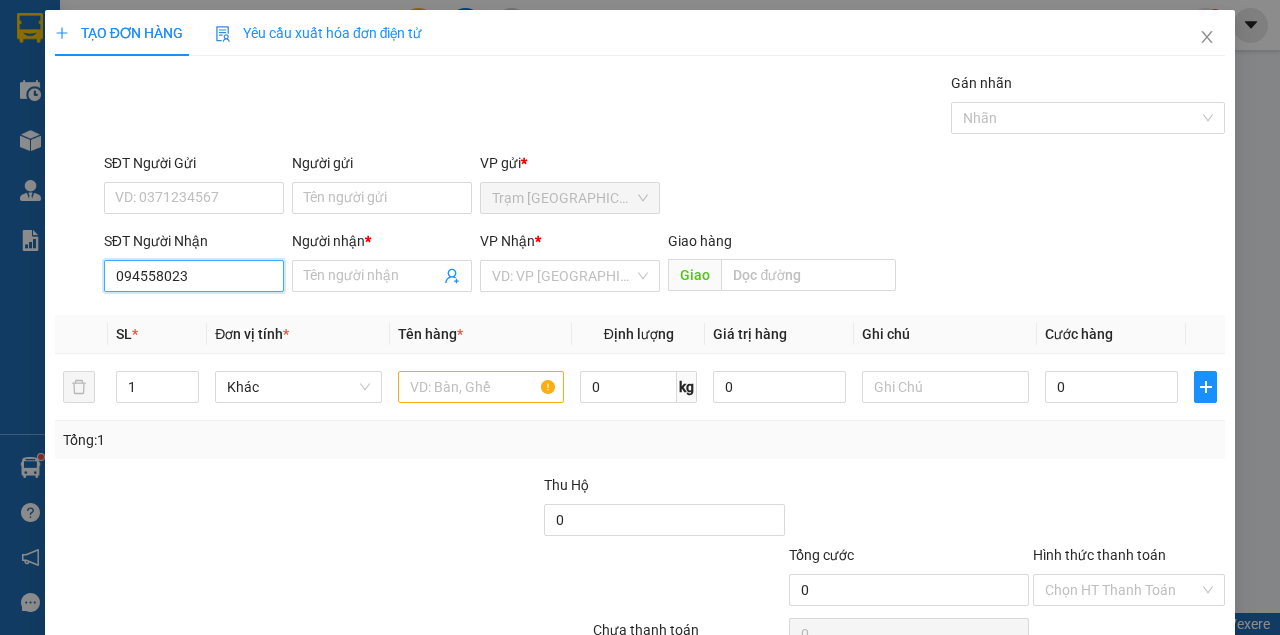 type on "0945580234" 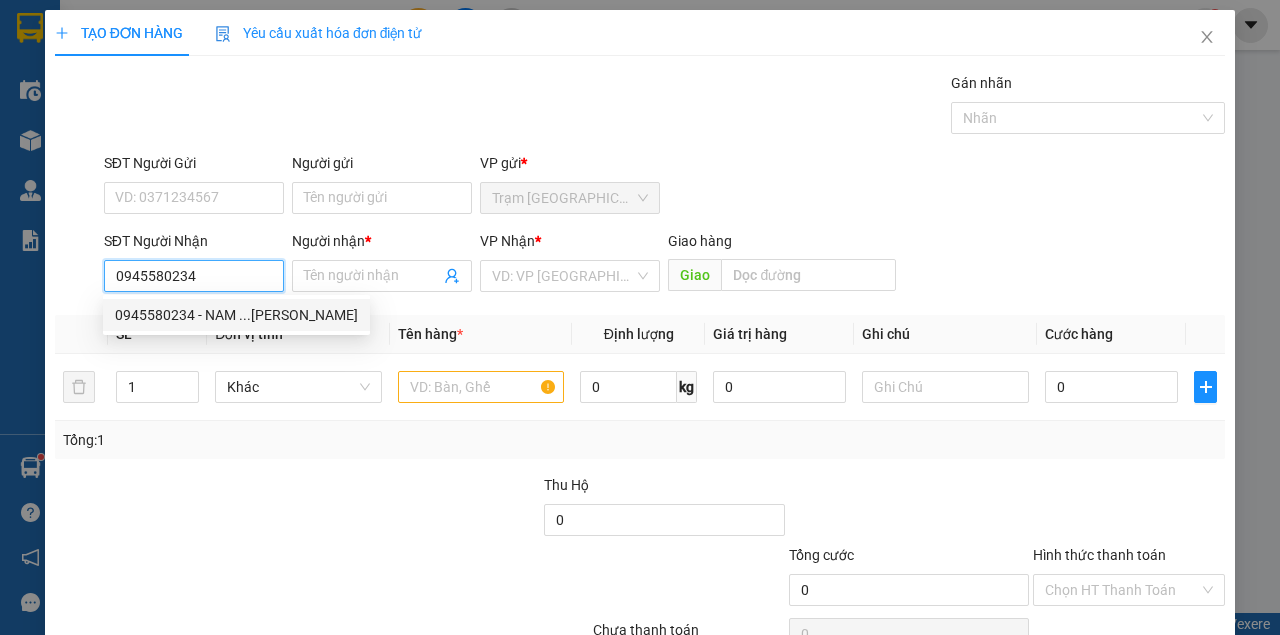 click on "0945580234 - NAM ...[PERSON_NAME]" at bounding box center (236, 315) 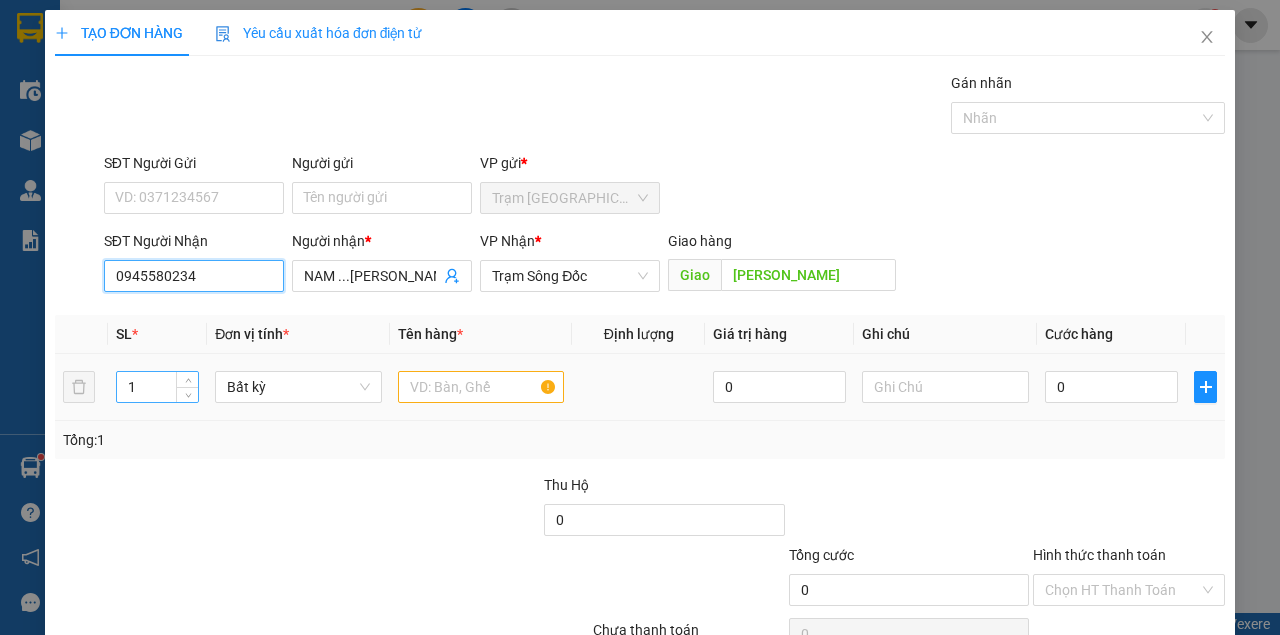 type on "0945580234" 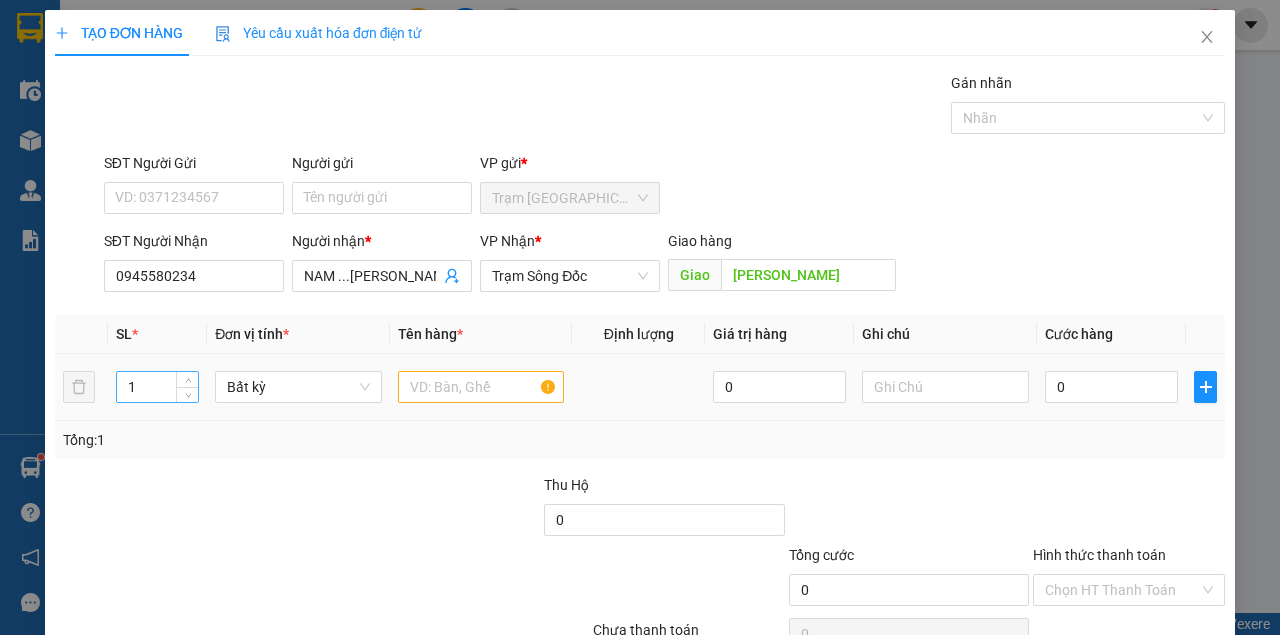 click on "1" at bounding box center [158, 387] 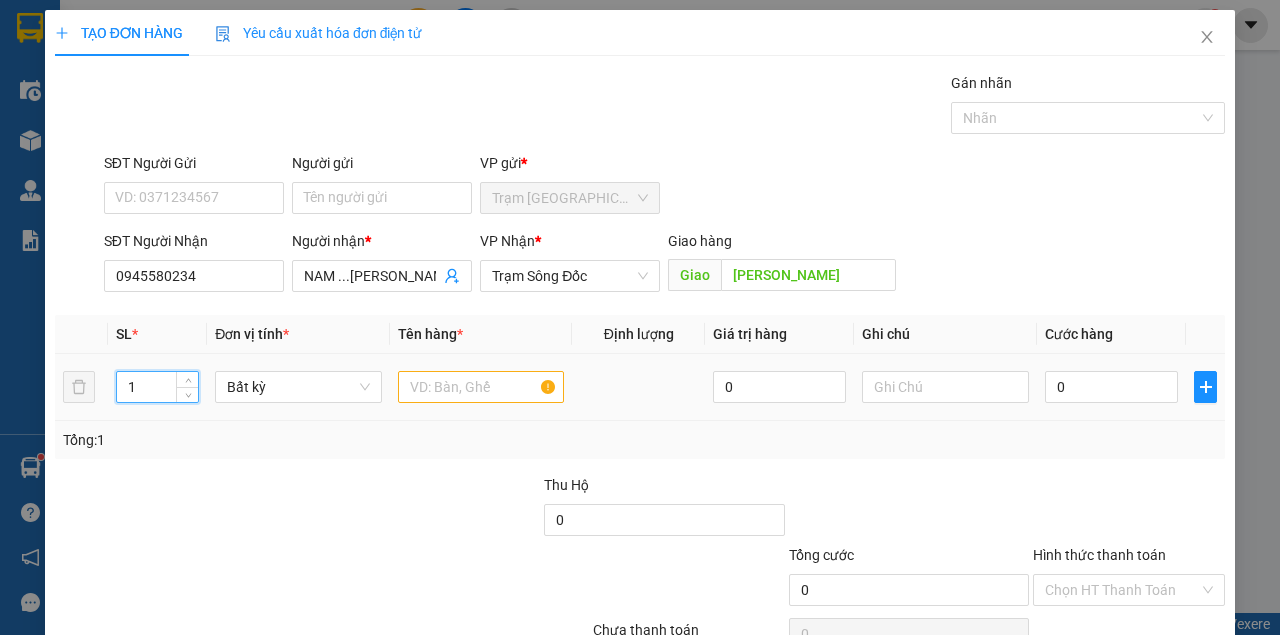 click on "1" at bounding box center (158, 387) 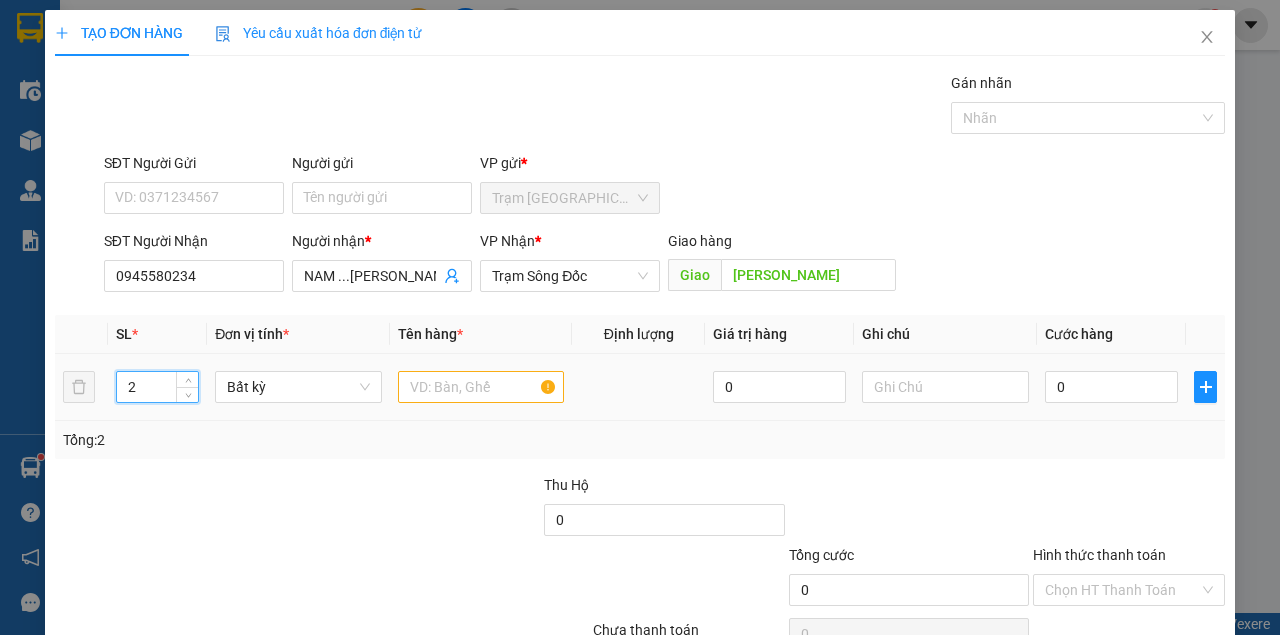 type on "2" 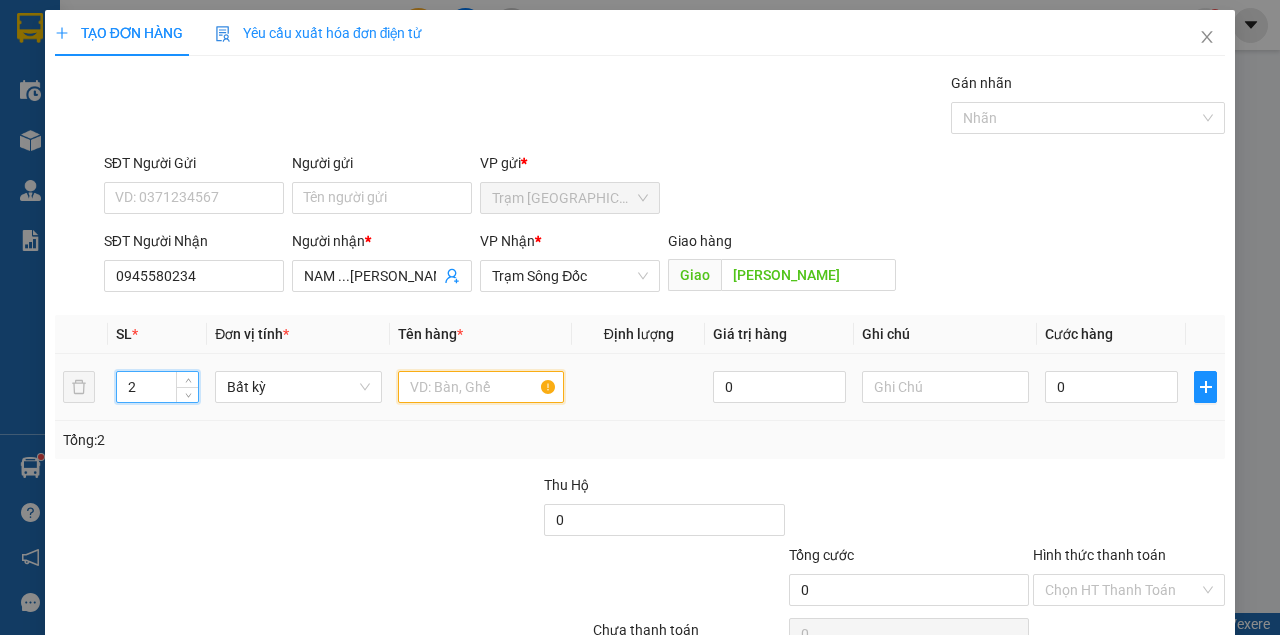 click at bounding box center [481, 387] 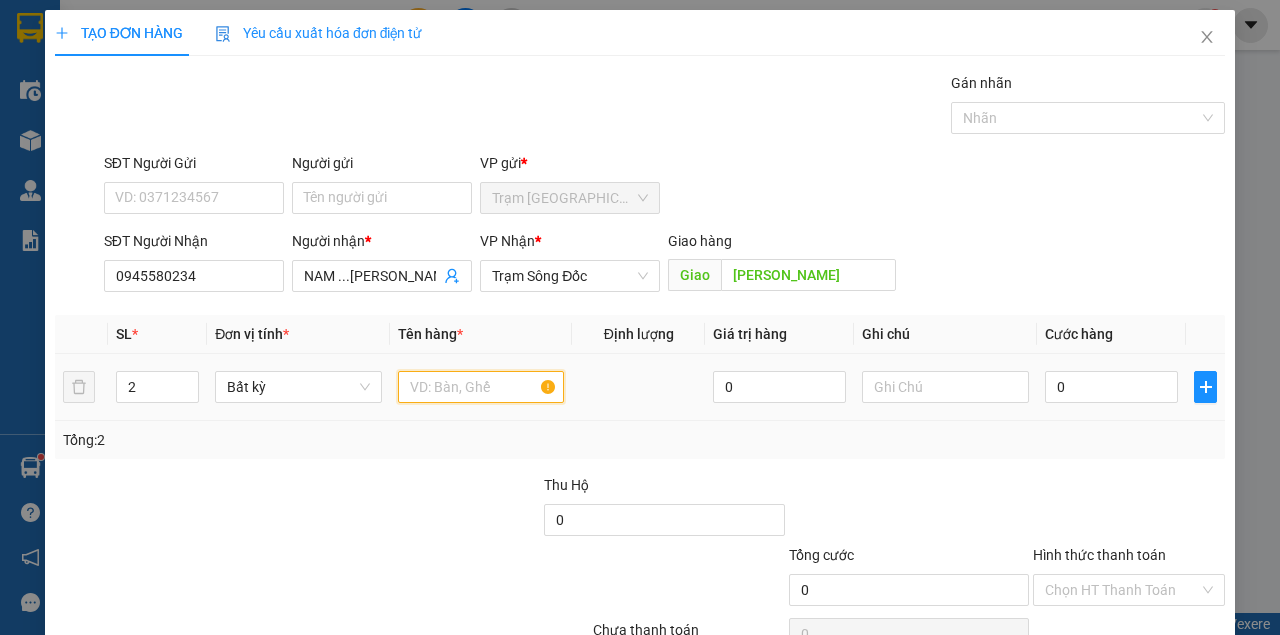click at bounding box center (481, 387) 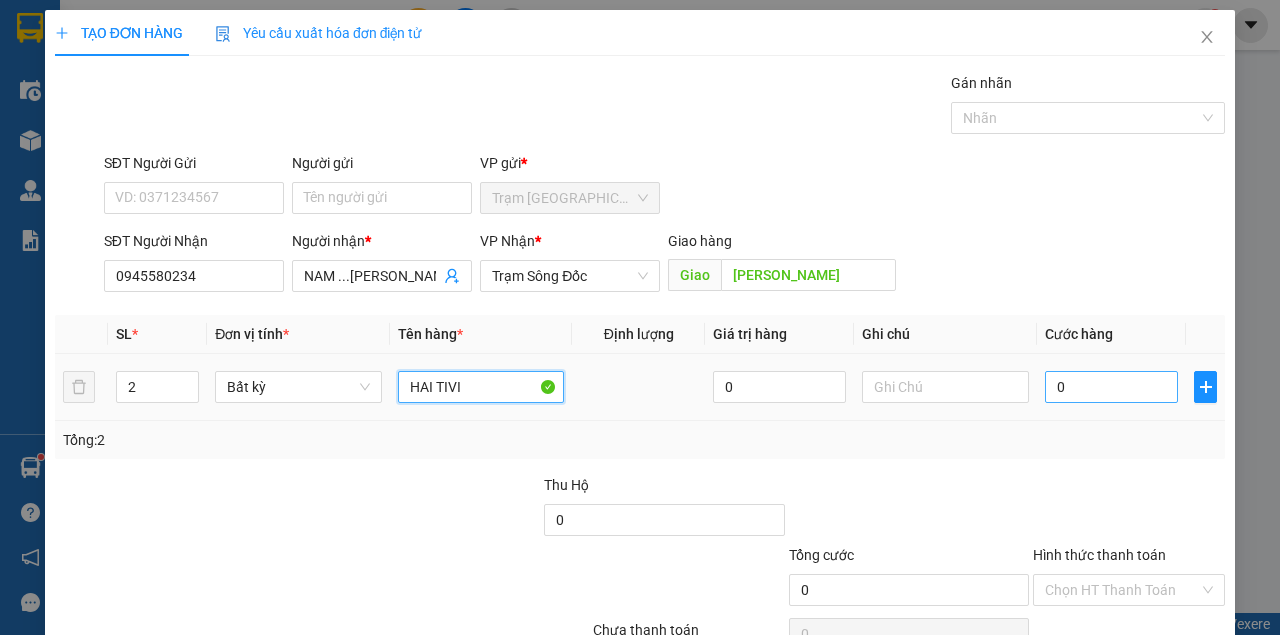 type on "HAI TIVI" 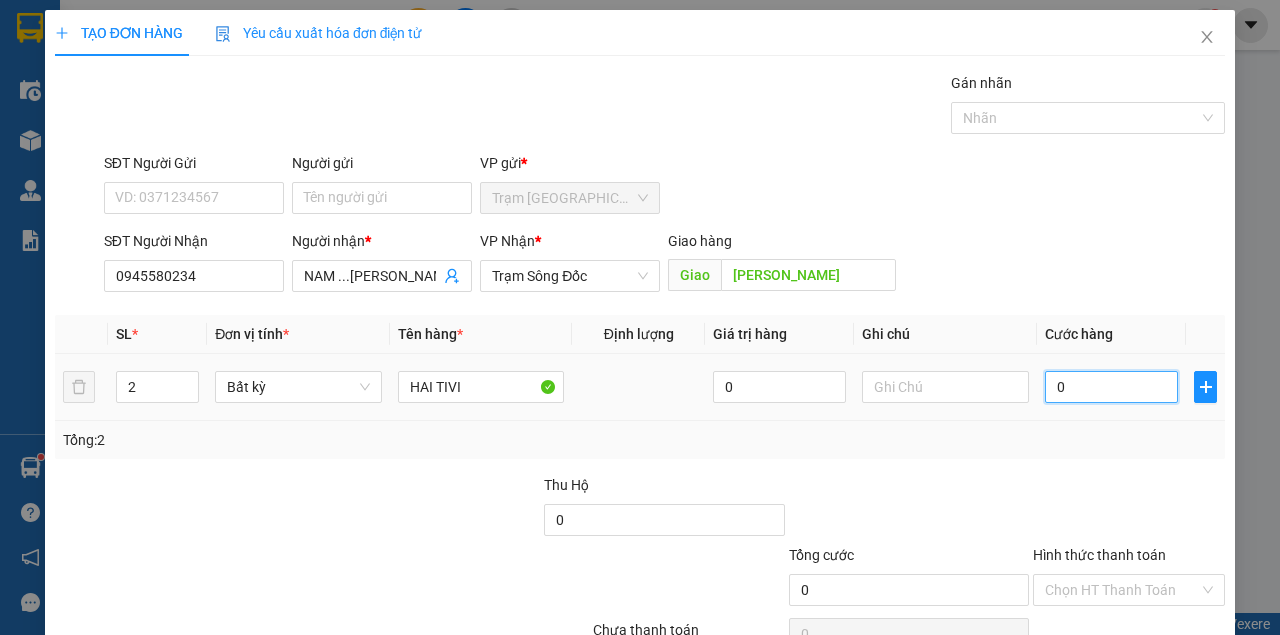 click on "0" at bounding box center [1111, 387] 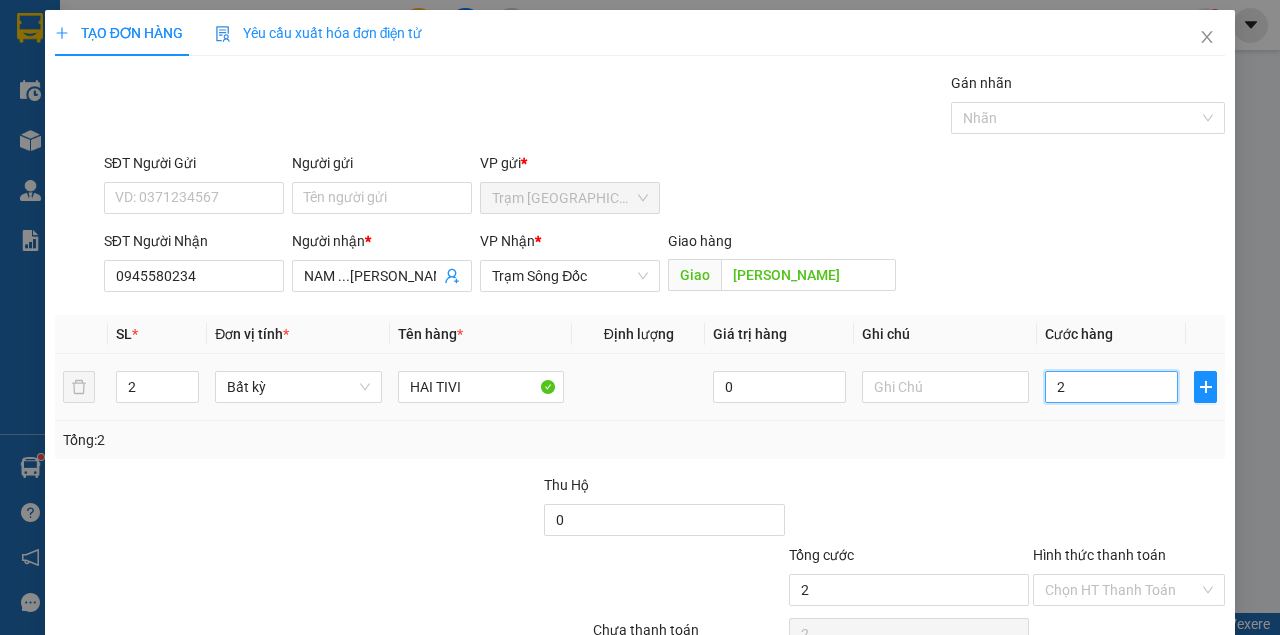 type on "20" 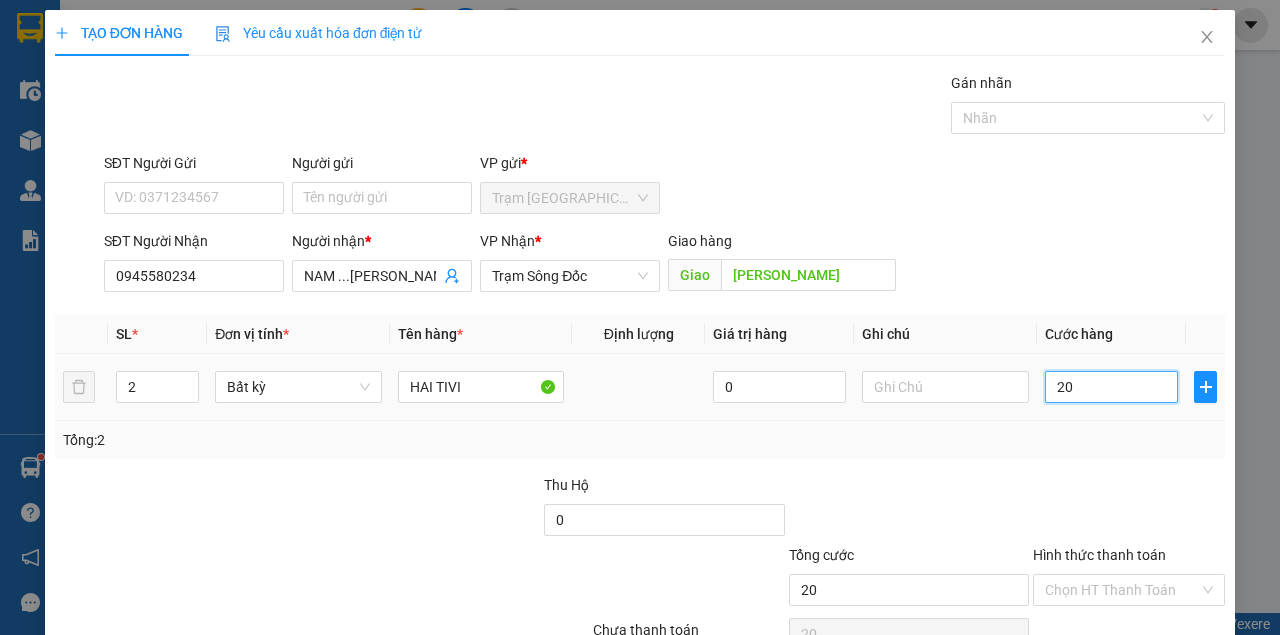 type on "200" 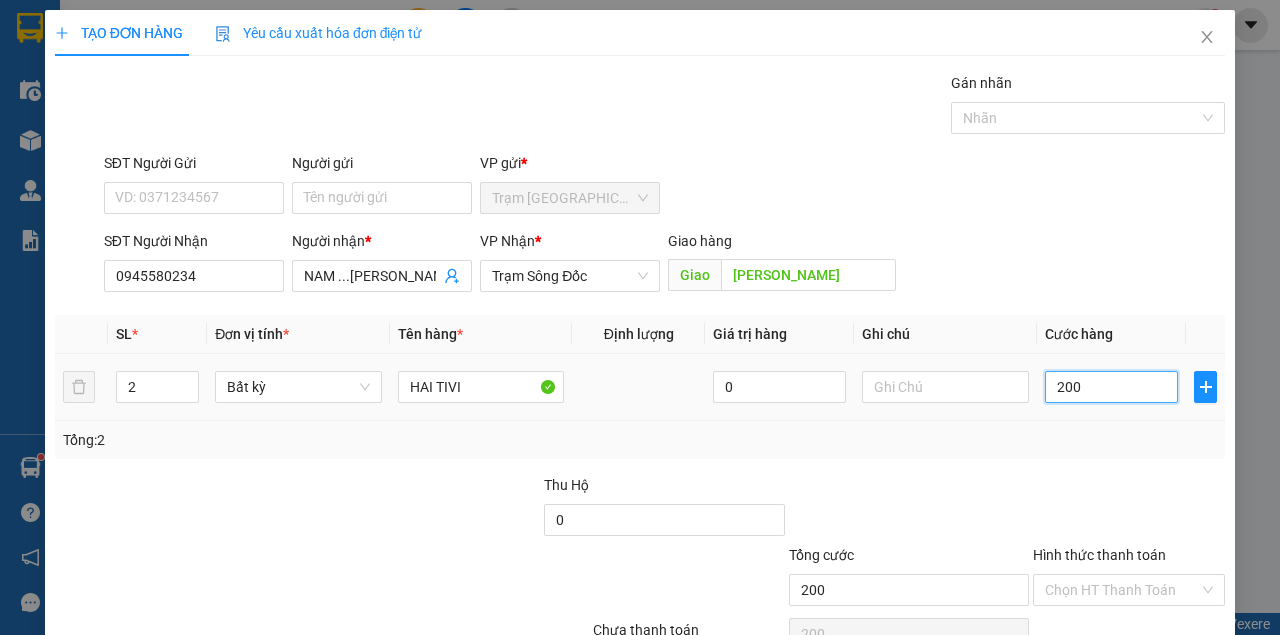 type on "2.000" 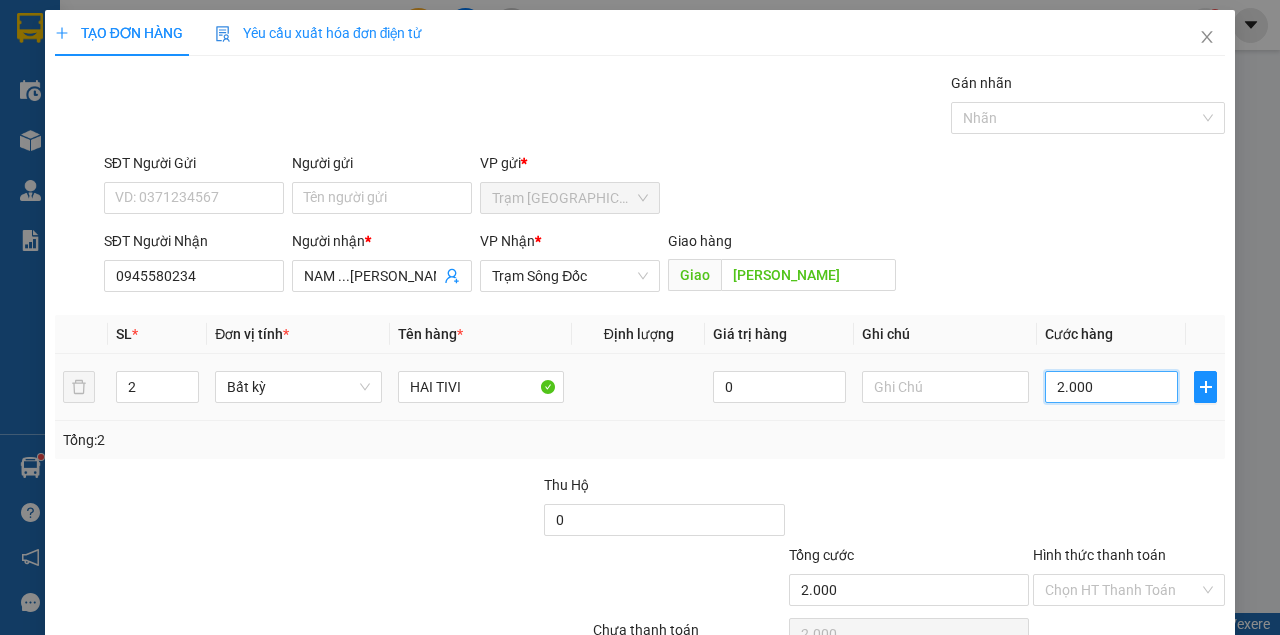 type on "20.000" 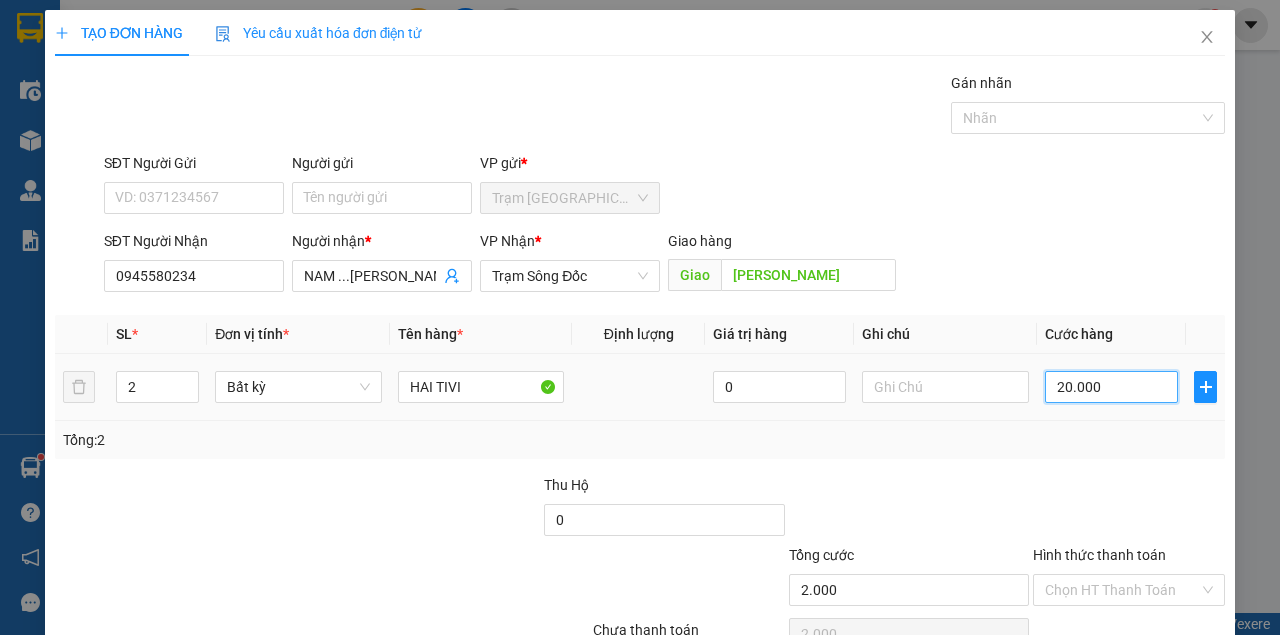 type on "20.000" 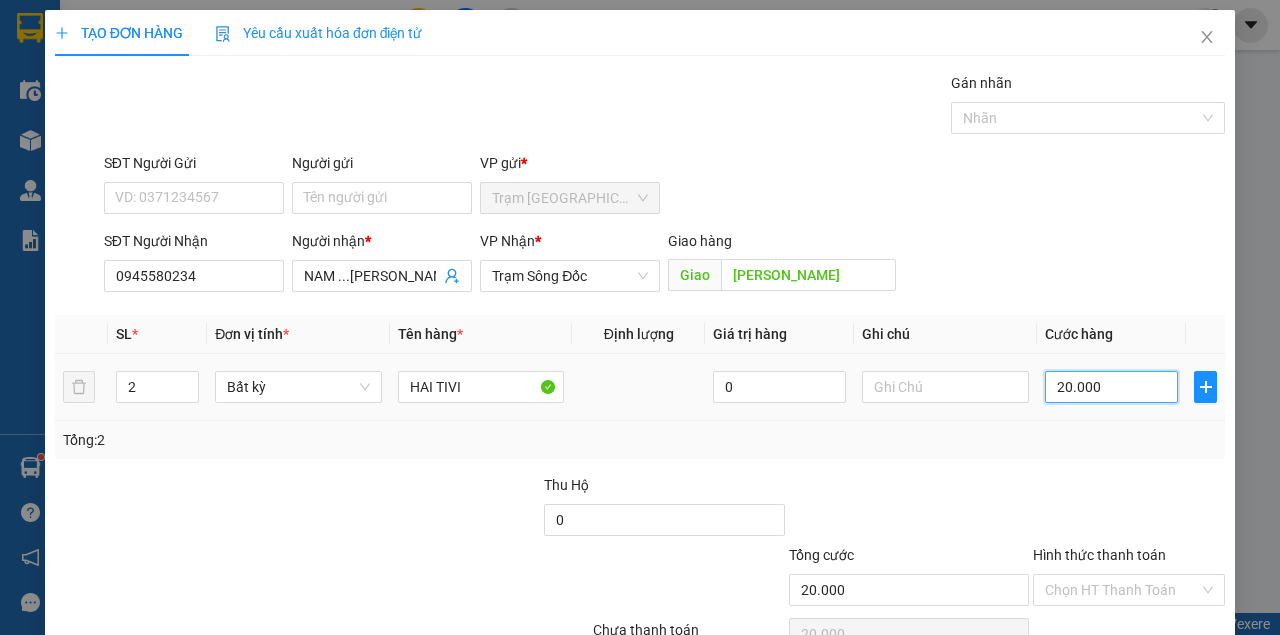 type on "200.000" 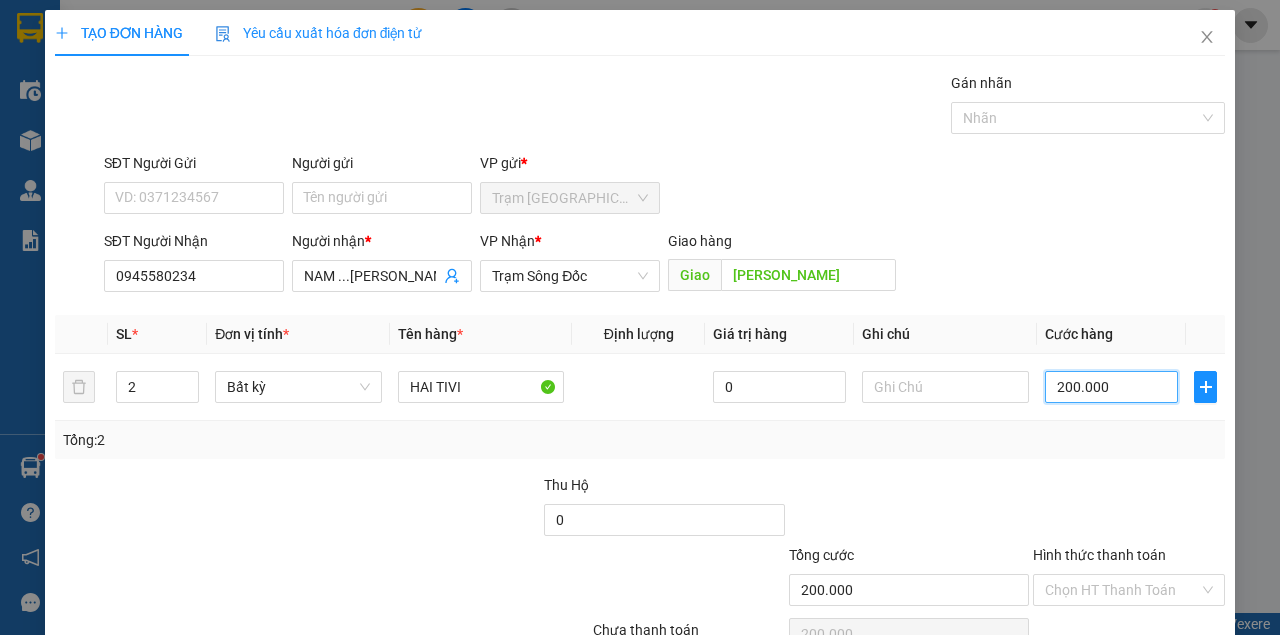 type on "200.000" 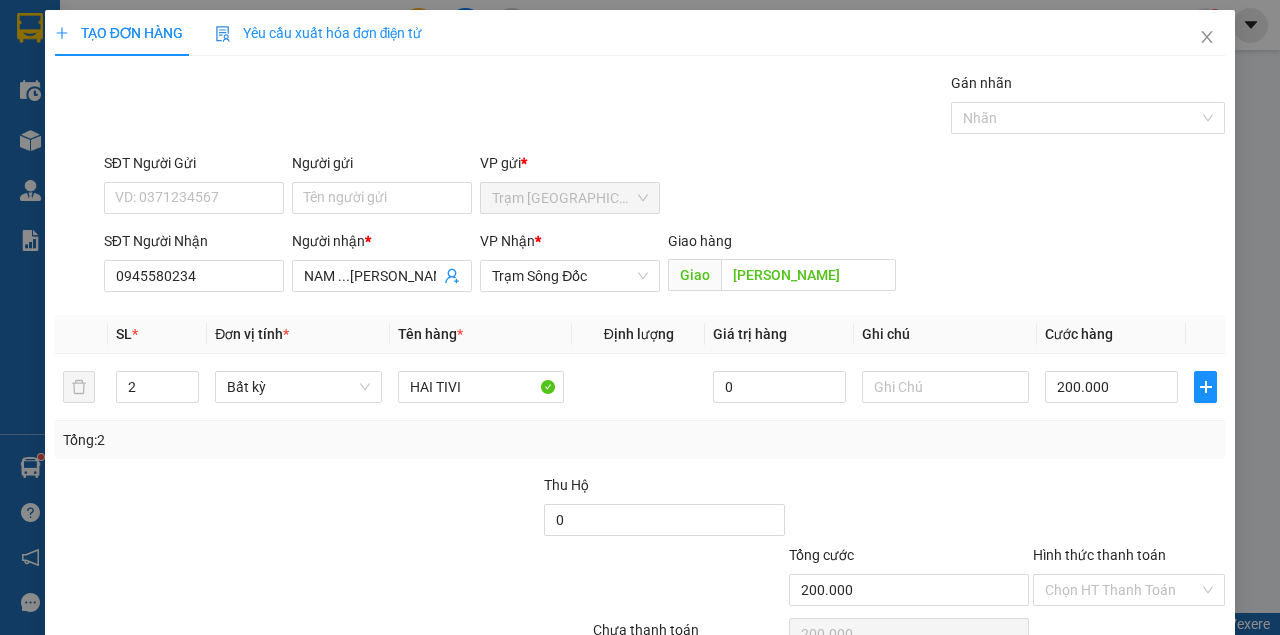 click on "Transit Pickup Surcharge Ids Transit Deliver Surcharge Ids Transit Deliver Surcharge Transit Deliver Surcharge Gói vận chuyển  * Tiêu chuẩn Gán nhãn   Nhãn SĐT Người Gửi VD: 0371234567 Người gửi Tên người gửi VP gửi  * Trạm [GEOGRAPHIC_DATA] SĐT Người Nhận 0945580234 Người nhận  * NAM ...[PERSON_NAME] VP Nhận  * Trạm Sông Đốc Giao hàng Giao [PERSON_NAME] SL  * Đơn vị tính  * Tên hàng  * Định lượng Giá trị hàng Ghi chú Cước hàng                   2 Bất kỳ HAI TIVI 0 200.000 Tổng:  2 Thu Hộ 0 Tổng cước 200.000 Hình thức thanh toán Chọn HT Thanh Toán Số tiền thu trước 0 Chưa thanh toán 200.000 Chọn HT Thanh Toán Lưu nháp Xóa Thông tin [PERSON_NAME] và In" at bounding box center (640, 386) 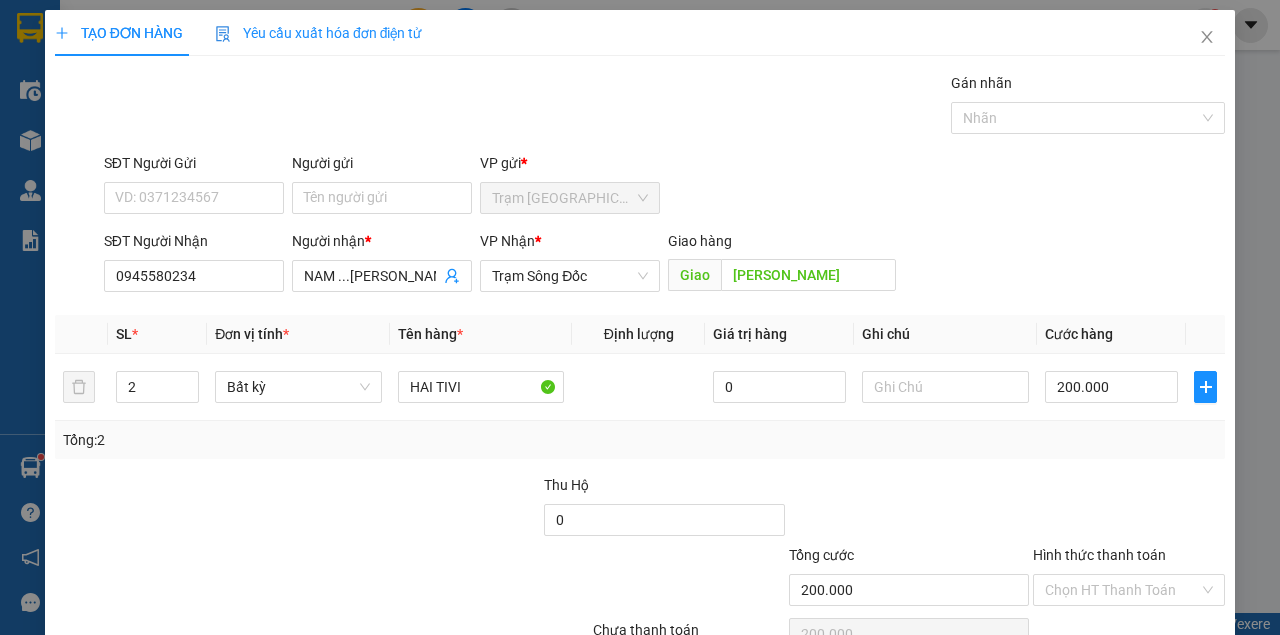click on "Giao hàng Giao [PERSON_NAME]" at bounding box center [781, 265] 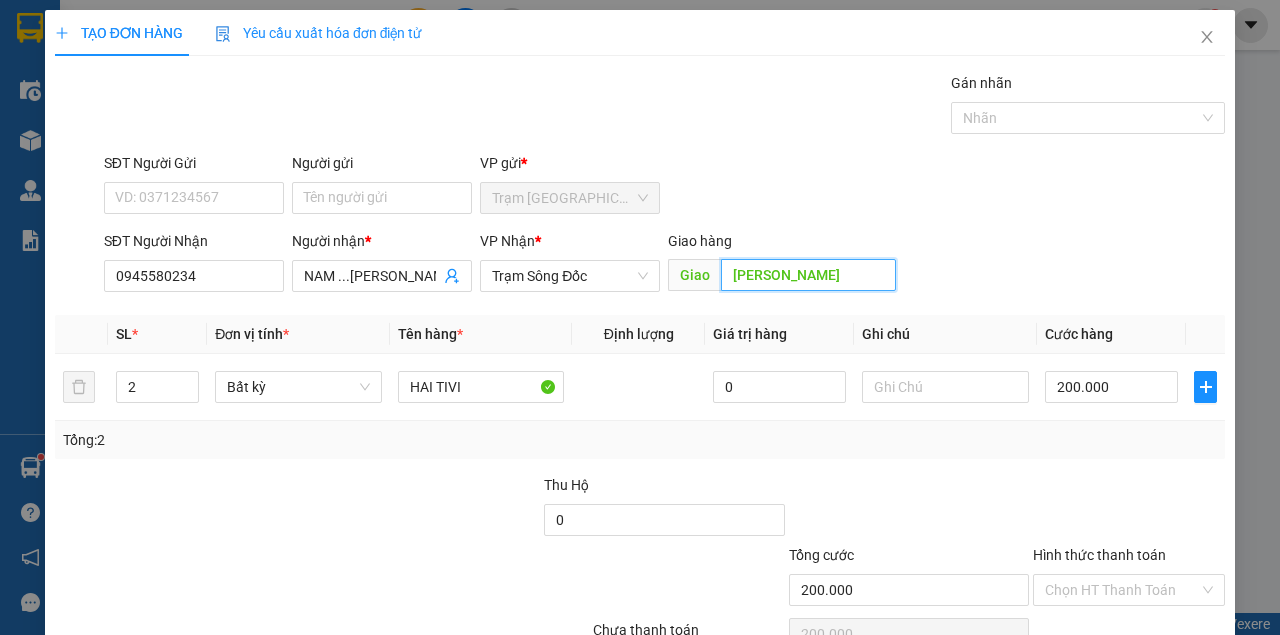 click on "[PERSON_NAME]" at bounding box center [808, 275] 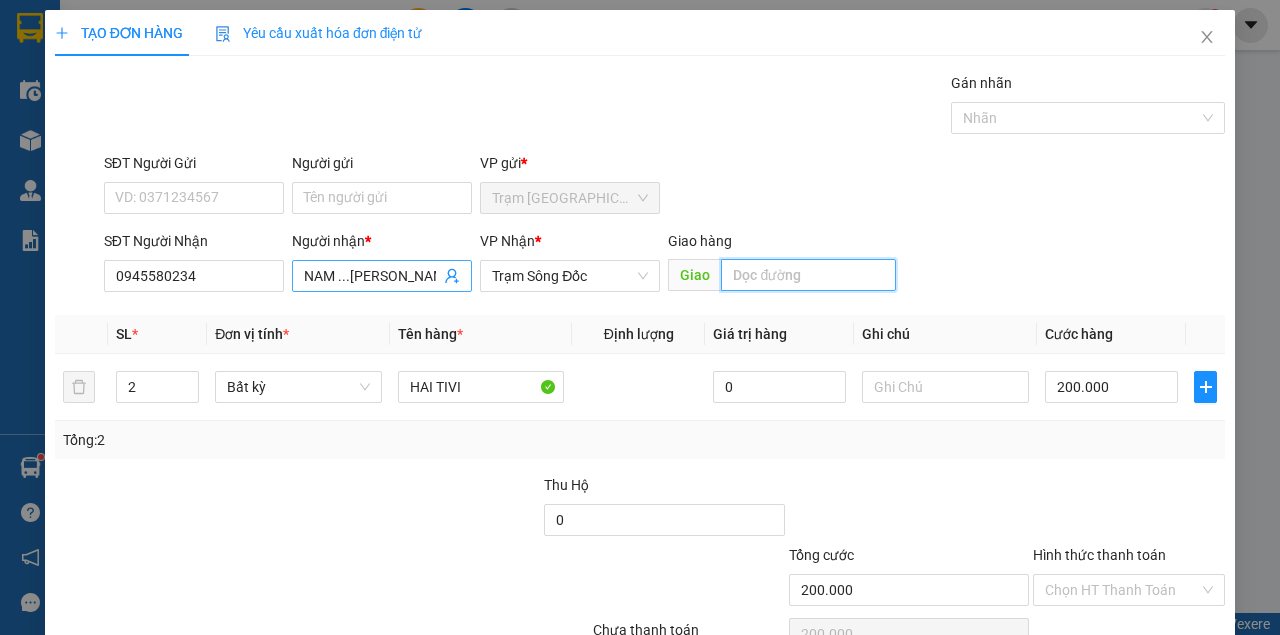 type 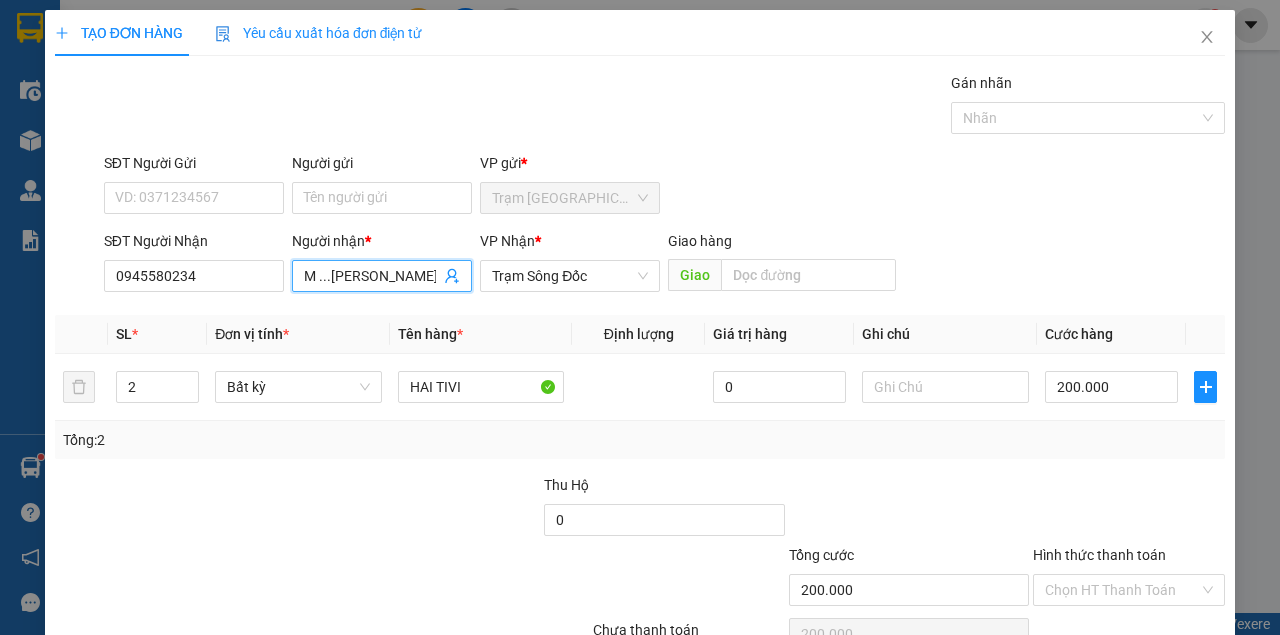 click on "NAM ...[PERSON_NAME]" at bounding box center [372, 276] 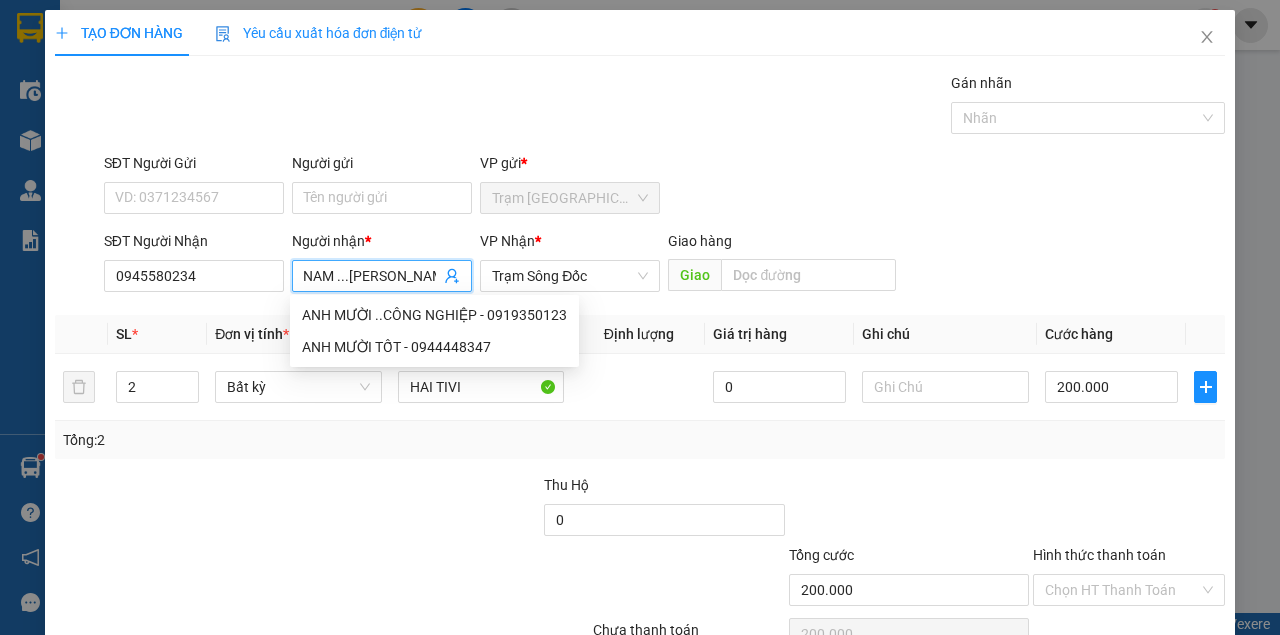 scroll, scrollTop: 0, scrollLeft: 0, axis: both 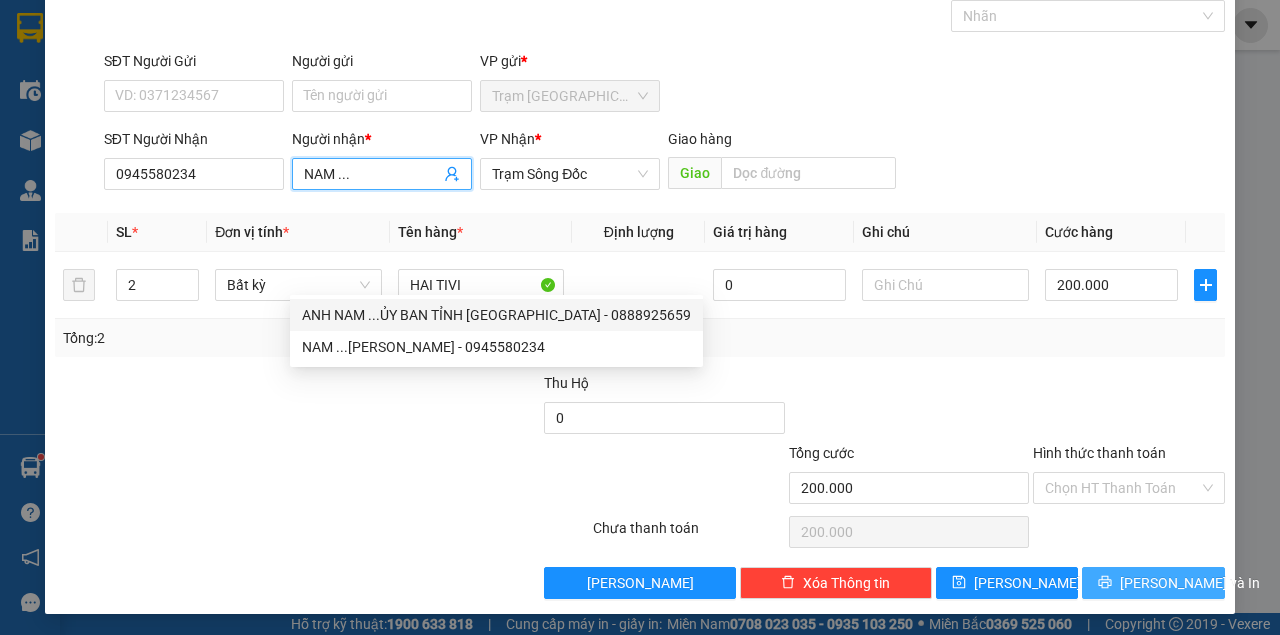 type on "NAM ..." 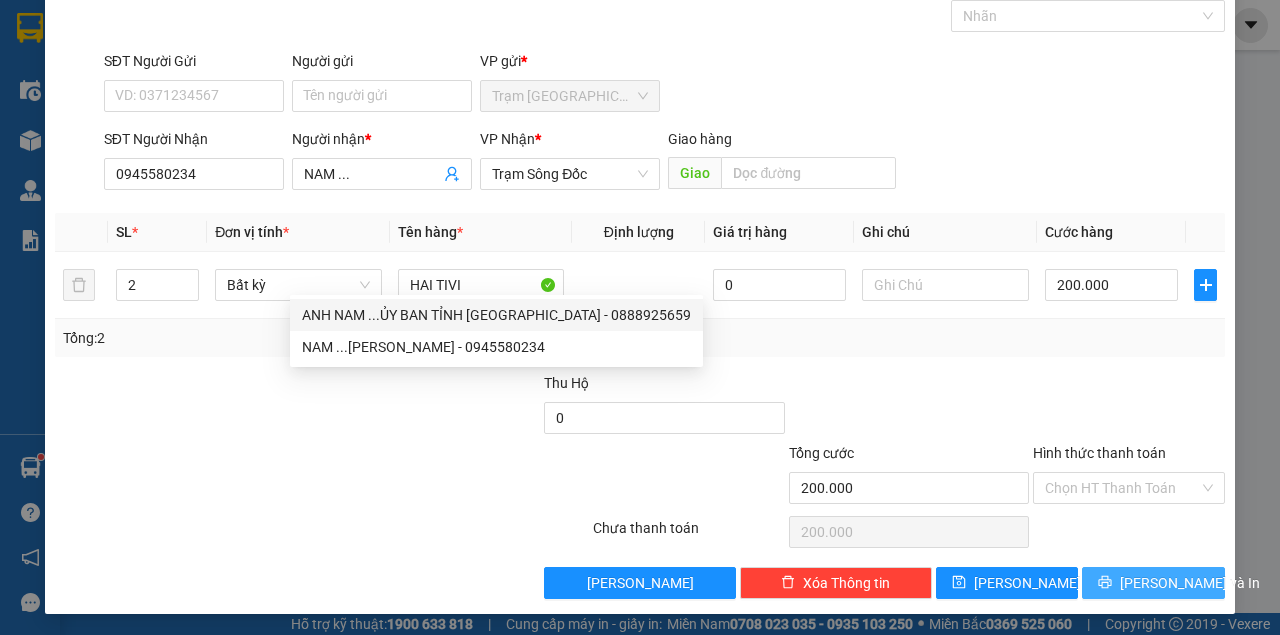 drag, startPoint x: 1088, startPoint y: 575, endPoint x: 1104, endPoint y: 580, distance: 16.763054 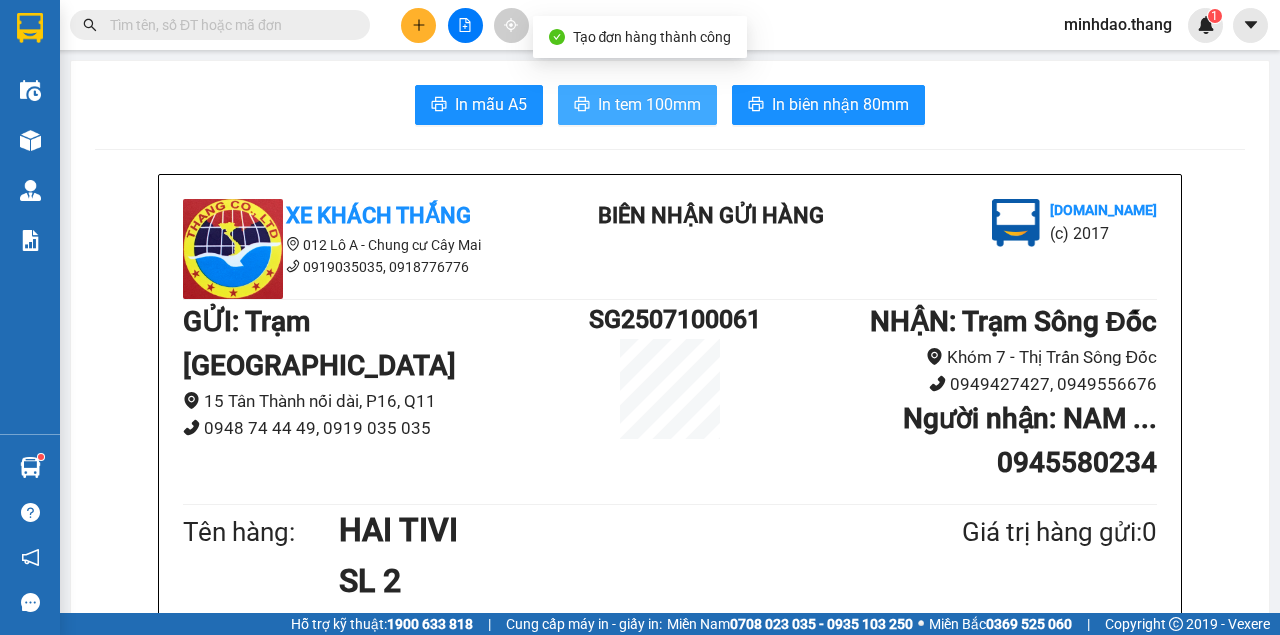 click on "In tem 100mm" at bounding box center [637, 105] 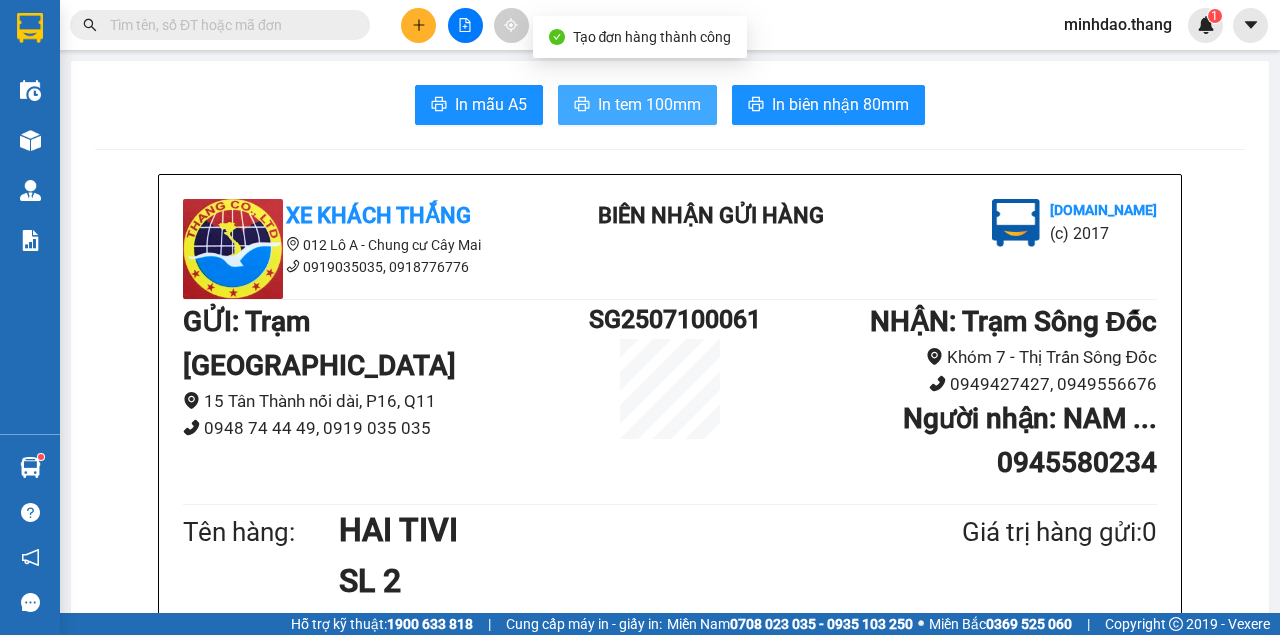 scroll, scrollTop: 333, scrollLeft: 0, axis: vertical 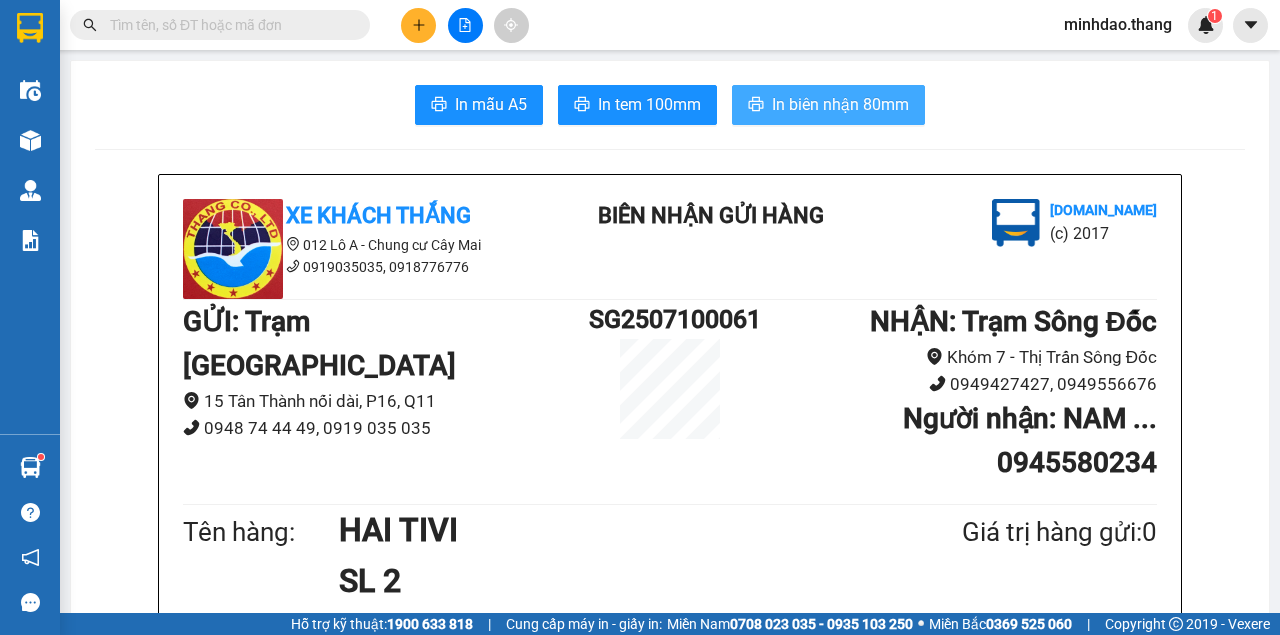 click on "In biên nhận 80mm" at bounding box center [840, 104] 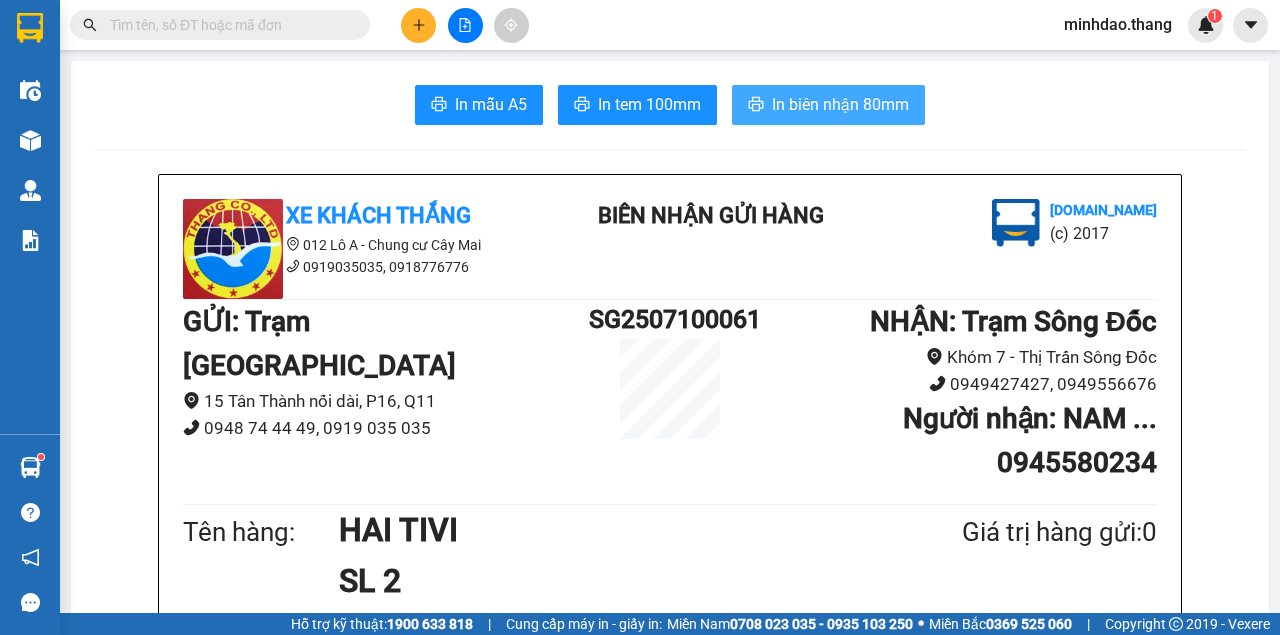 scroll, scrollTop: 448, scrollLeft: 0, axis: vertical 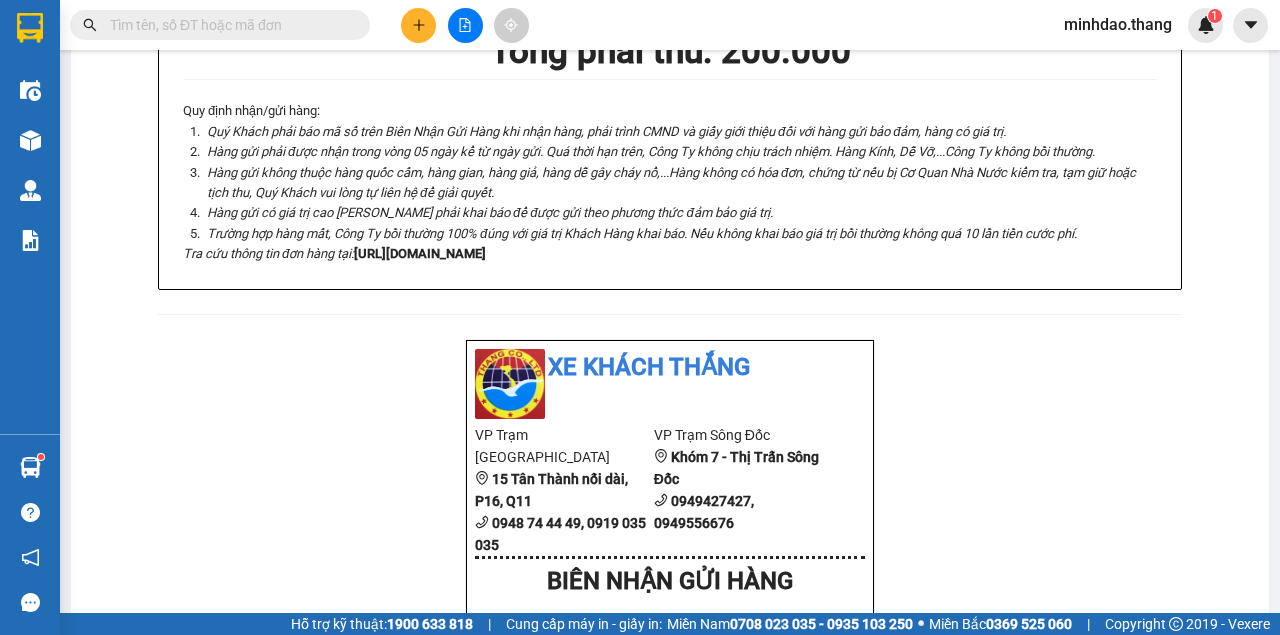 click at bounding box center [465, 25] 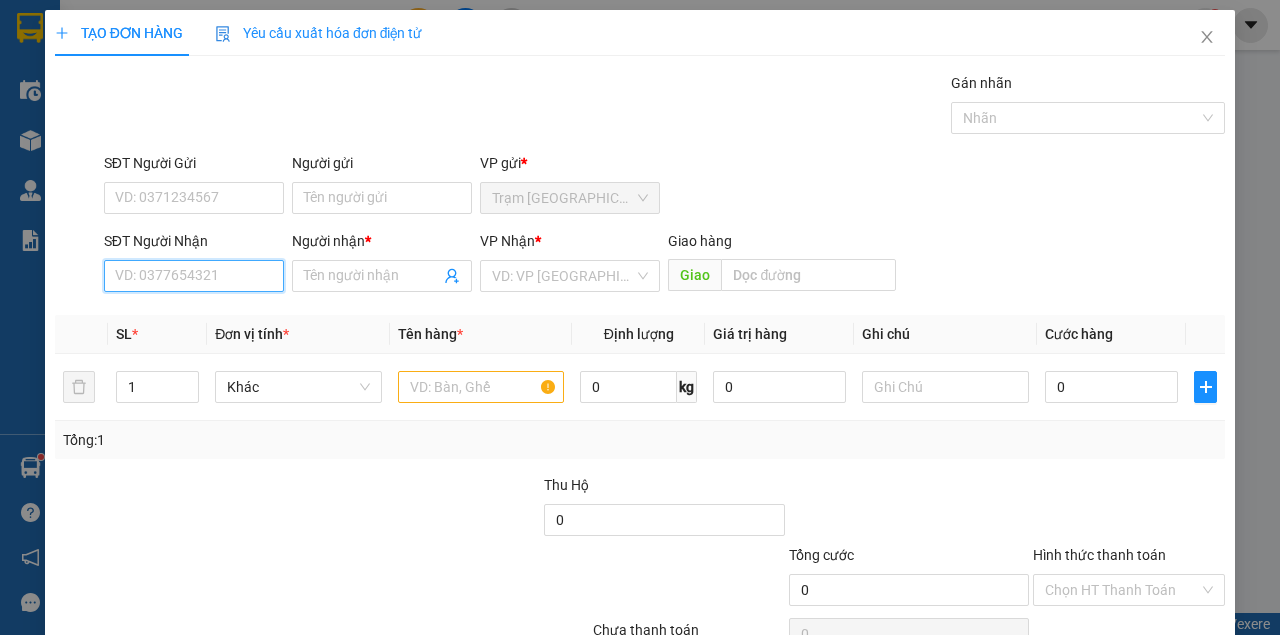 click on "SĐT Người Nhận" at bounding box center (194, 276) 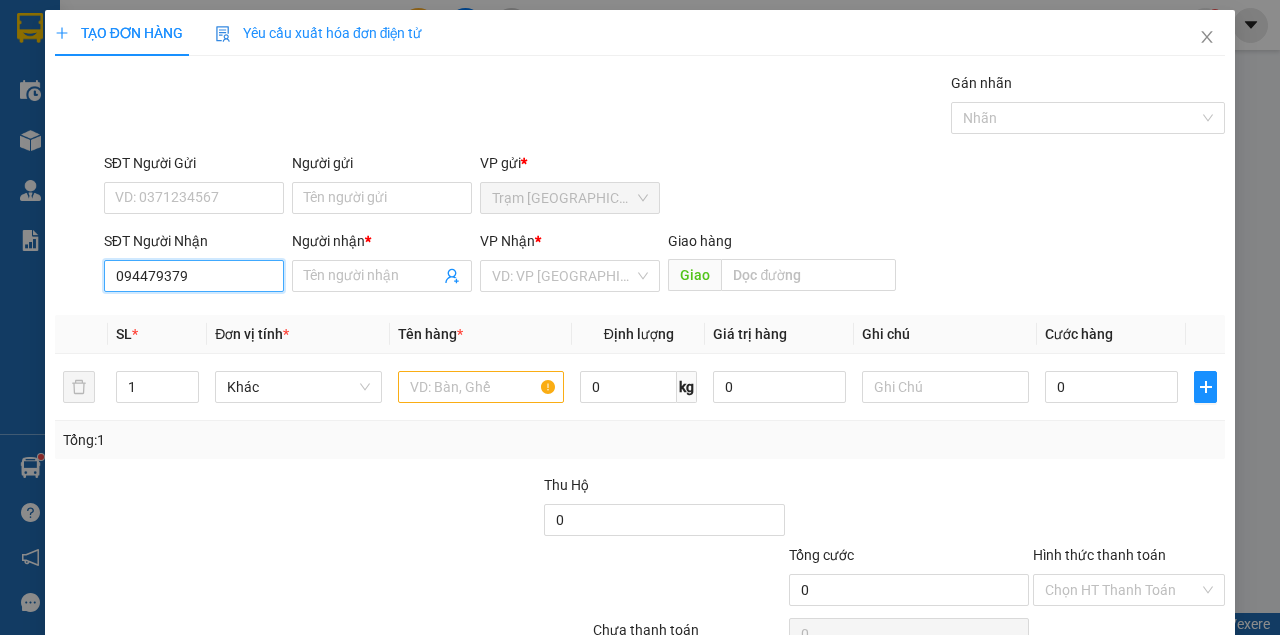type on "0944793796" 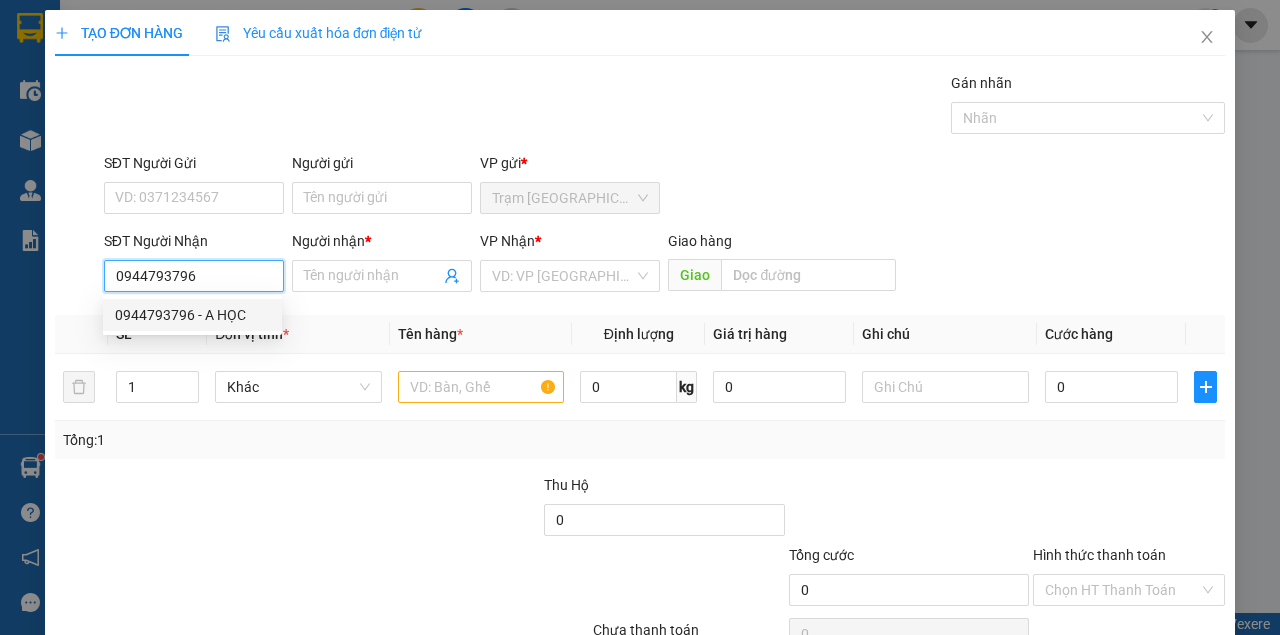 click on "0944793796 - A HỌC" at bounding box center [192, 315] 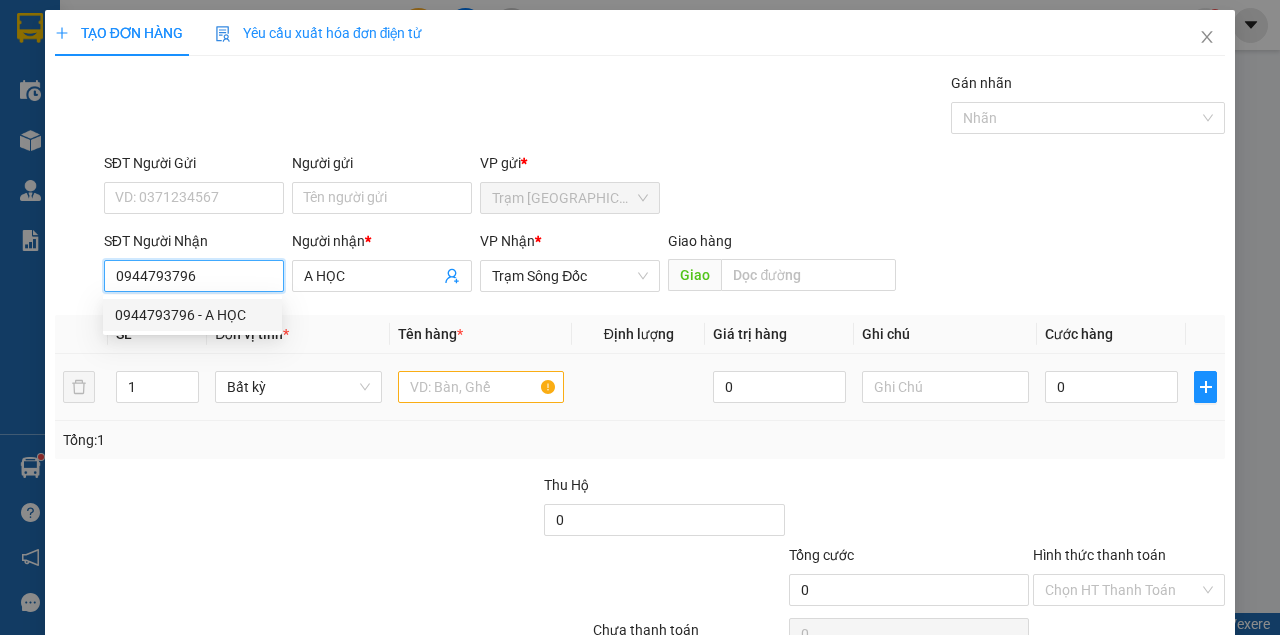 type on "0944793796" 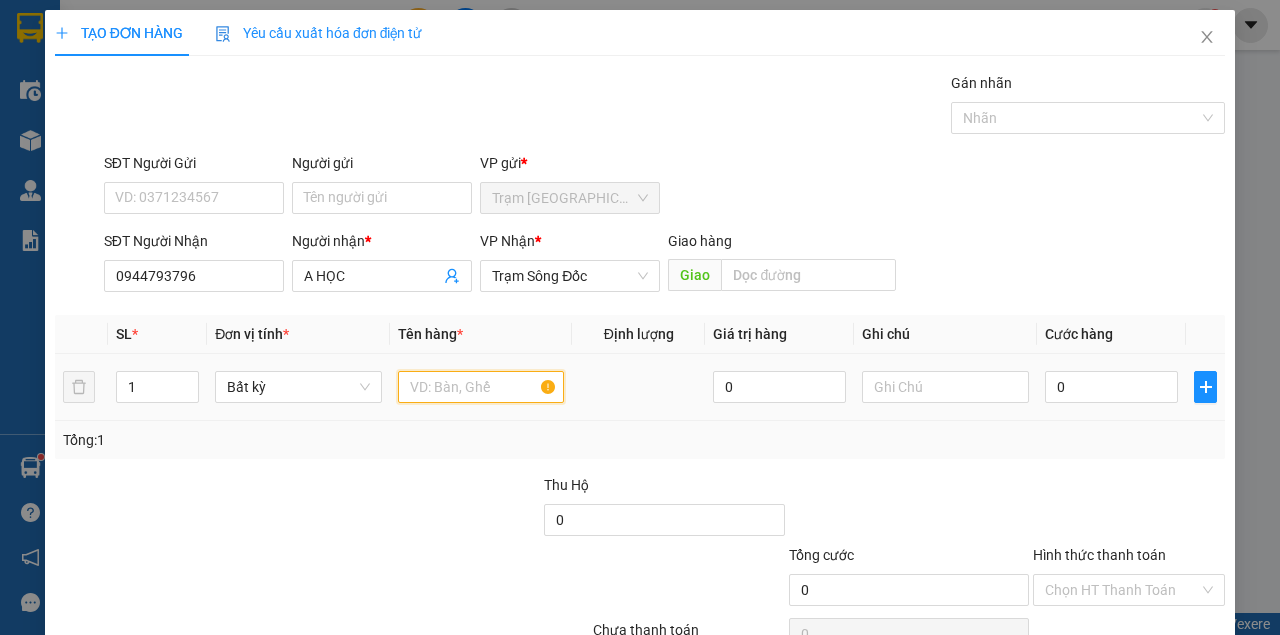 click at bounding box center [481, 387] 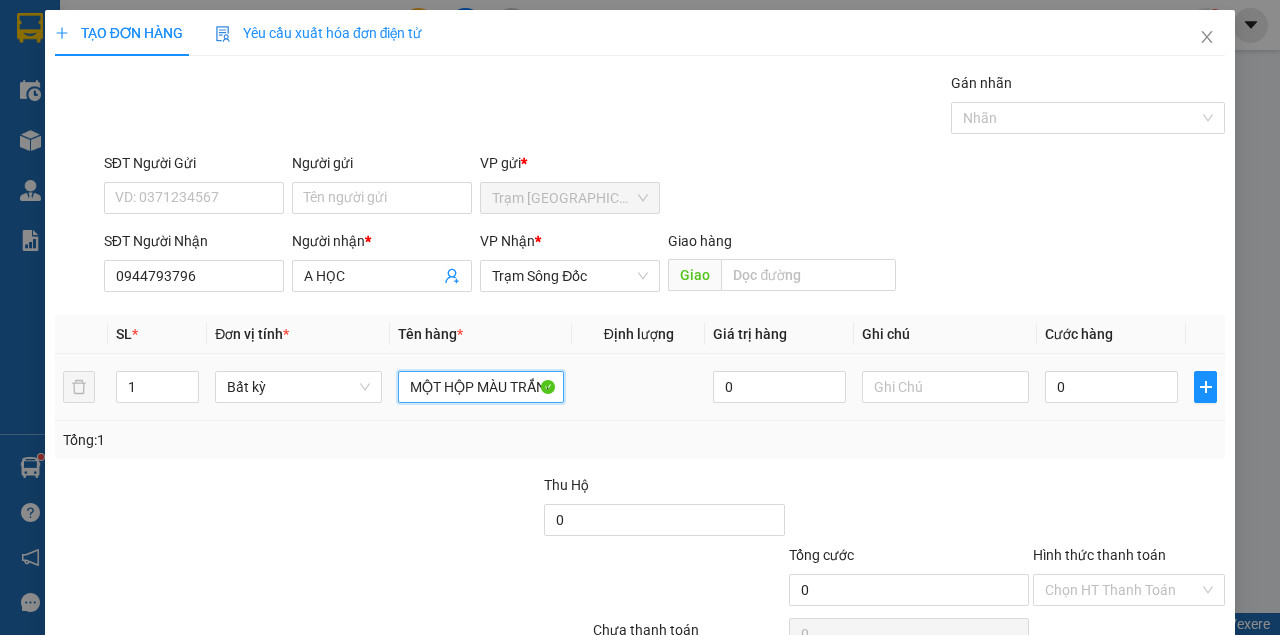 type on "MỘT HỘP MÀU TRẮNG" 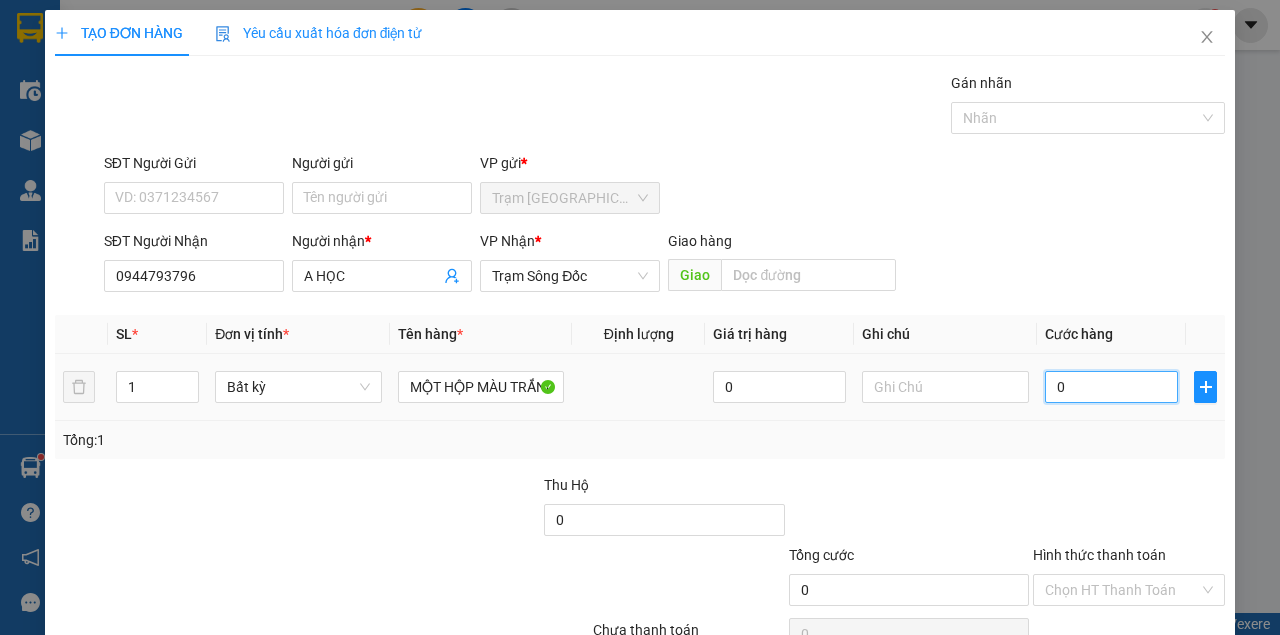 click on "0" at bounding box center (1111, 387) 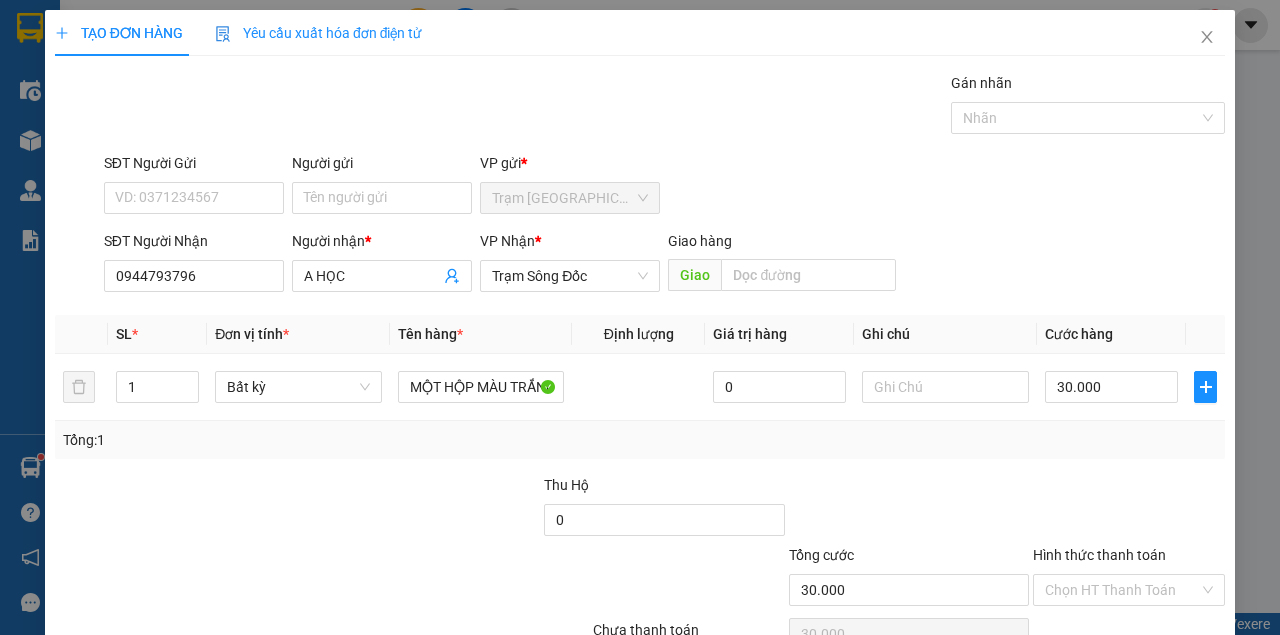 click on "[PERSON_NAME] và In" at bounding box center [1153, 685] 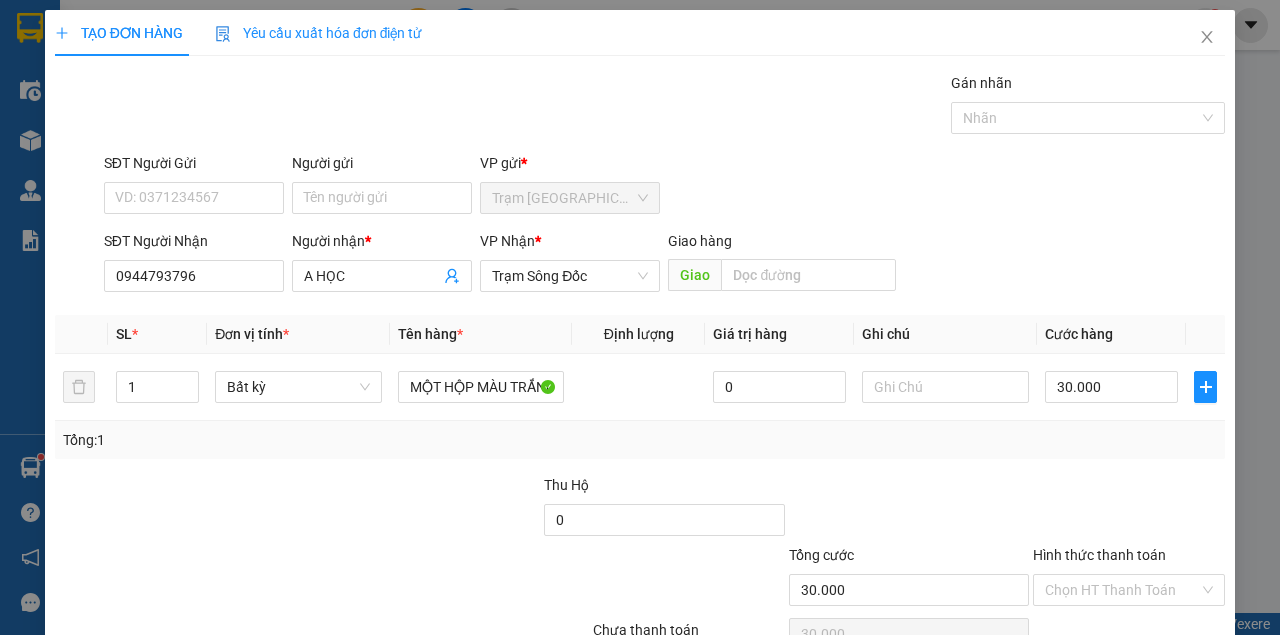 click on "[PERSON_NAME] và In" at bounding box center (1190, 685) 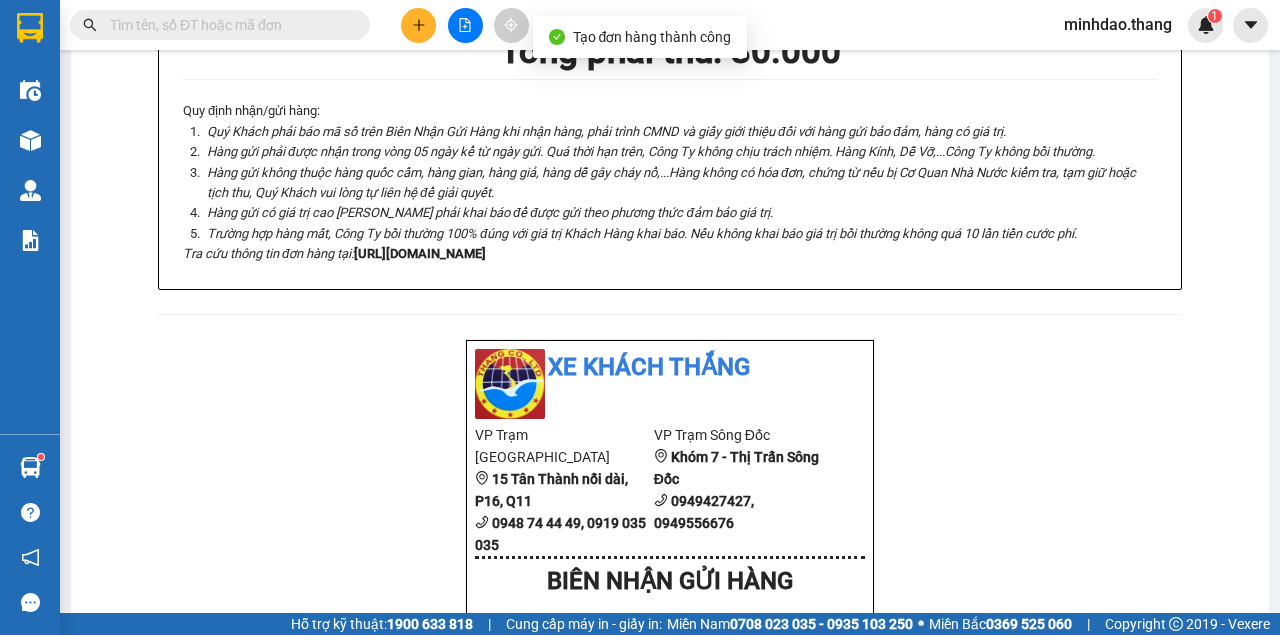 type 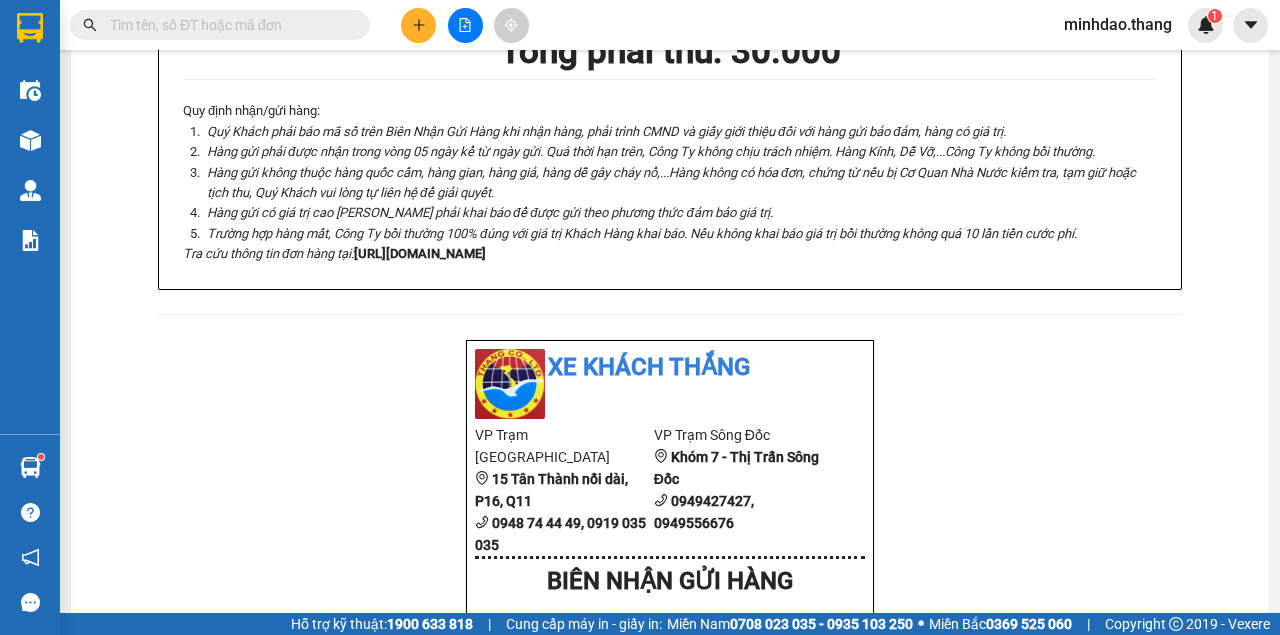 click on "In tem 100mm" at bounding box center [649, -528] 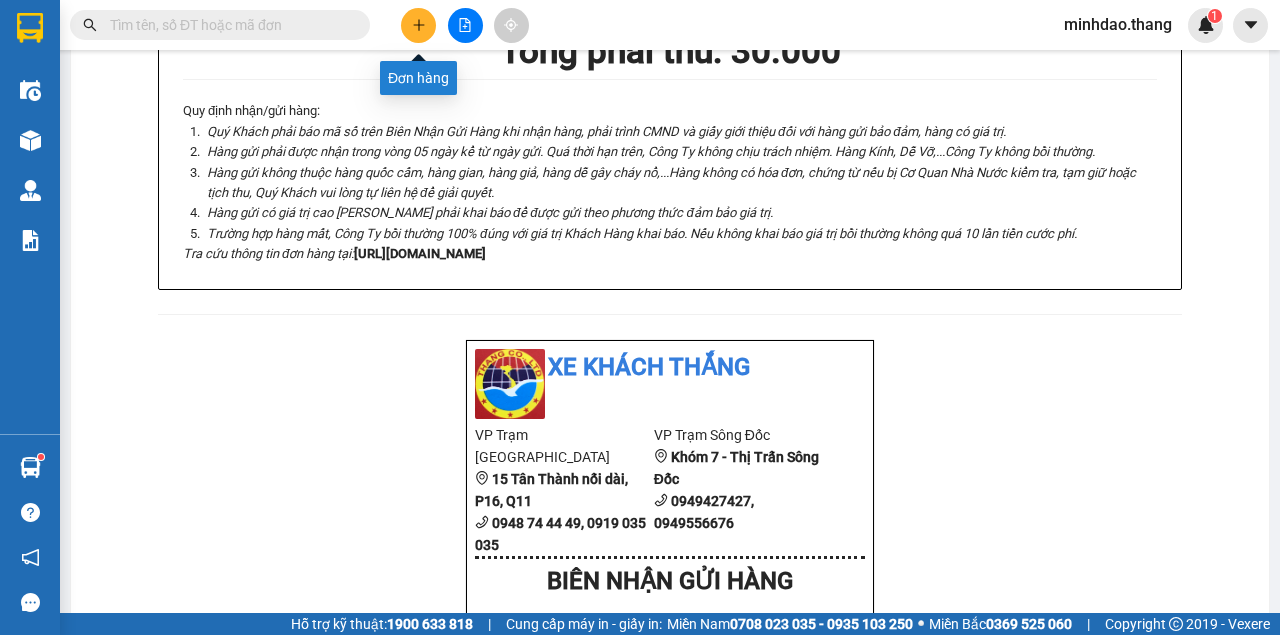 click 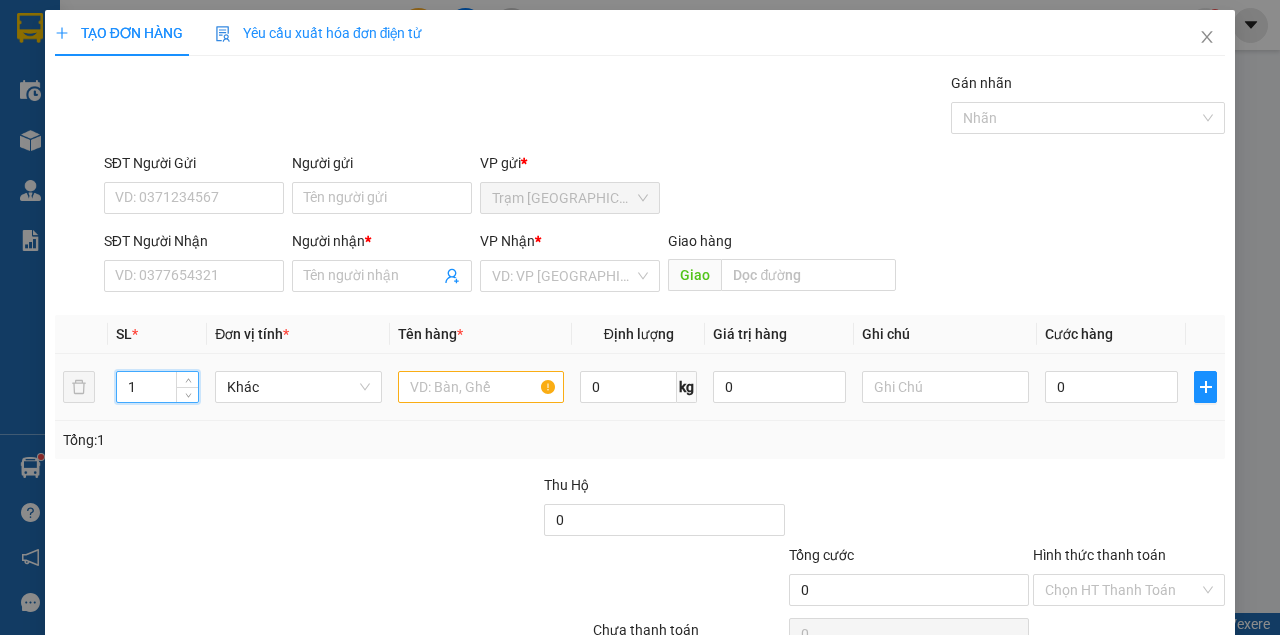 click on "1" at bounding box center [158, 387] 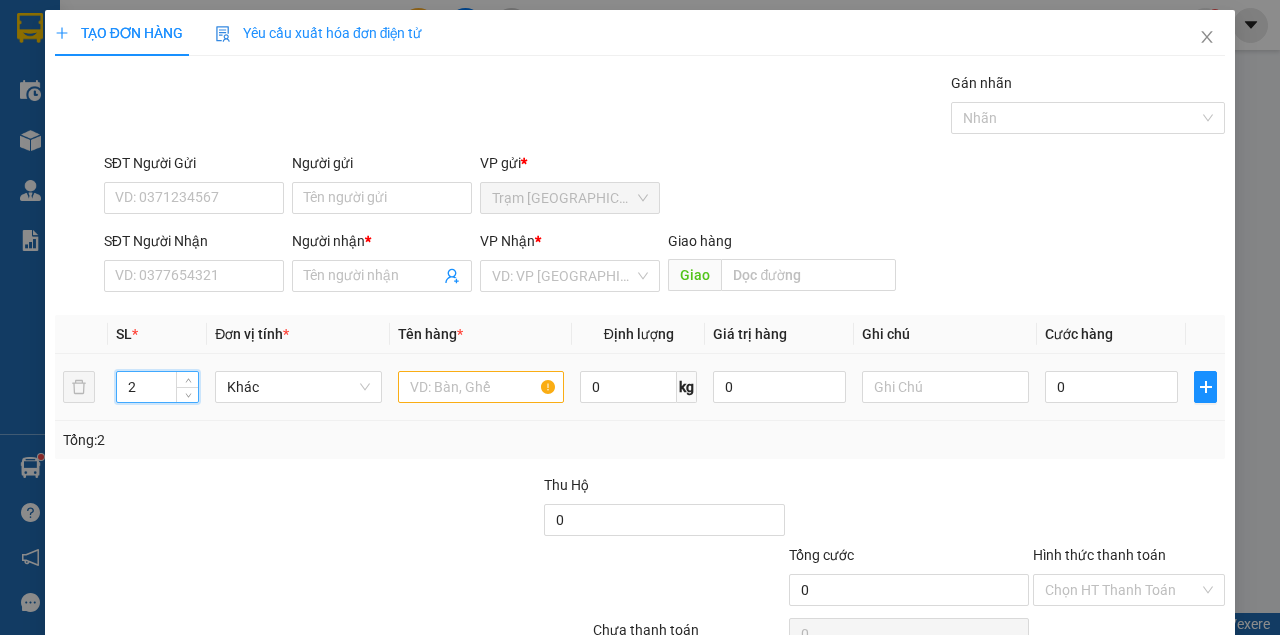 type on "2" 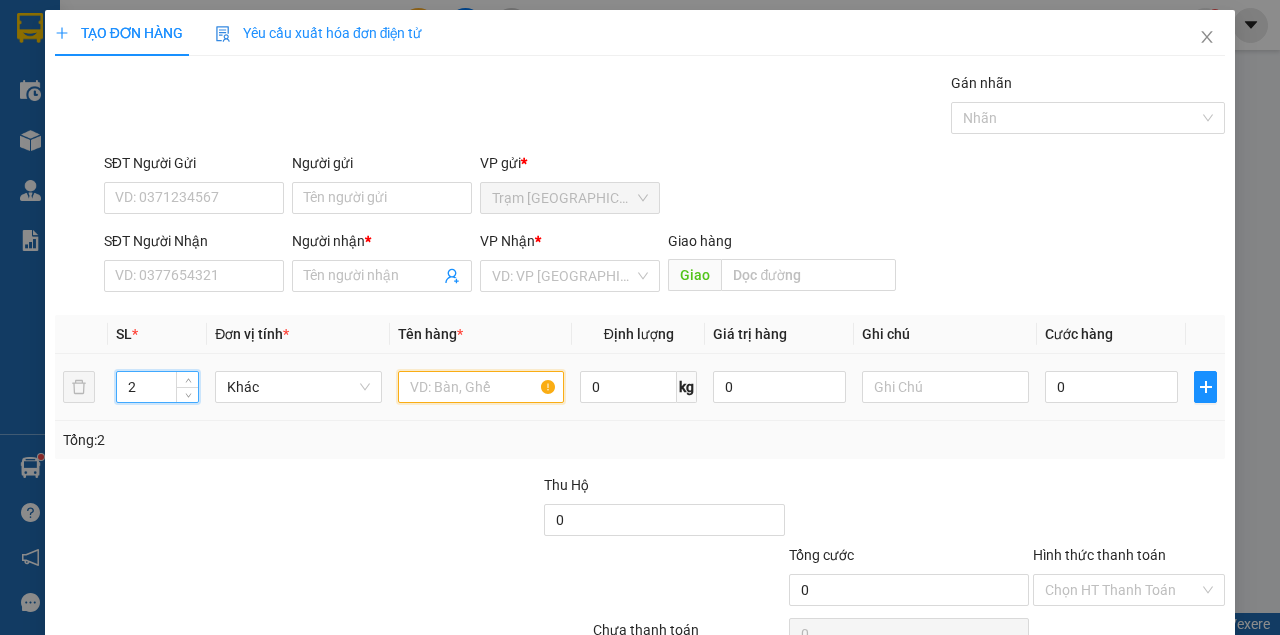click at bounding box center (481, 387) 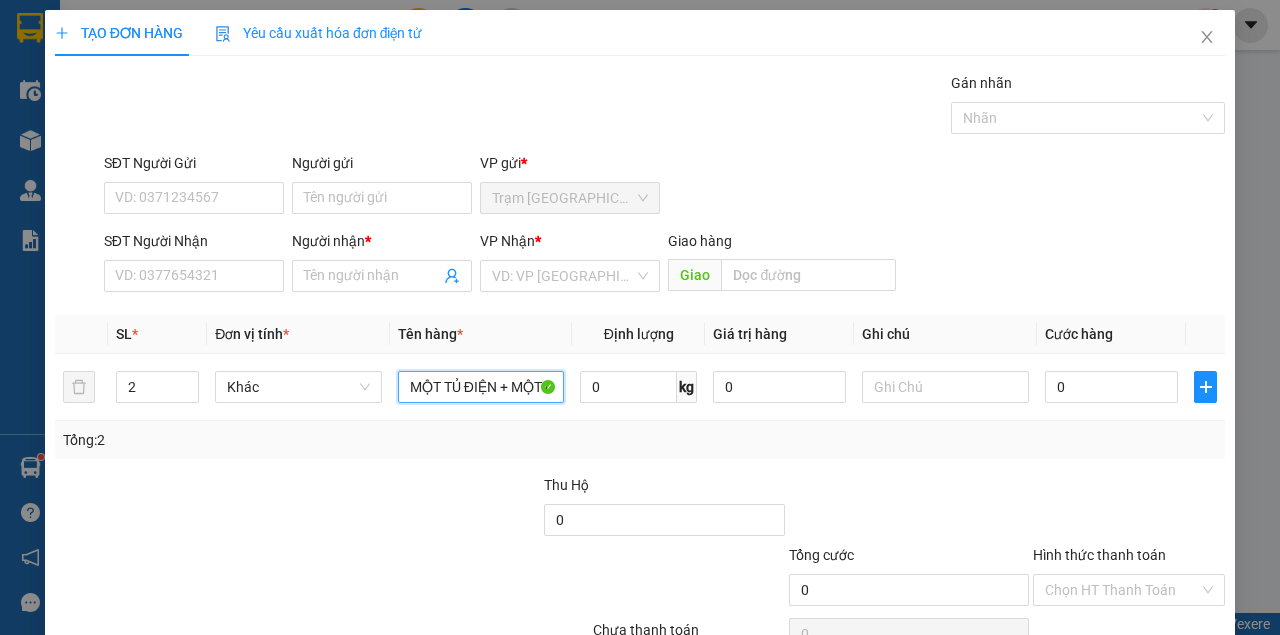 type on "MỘT TỦ ĐIỆN + MỘT CUỘN ĐIỆN" 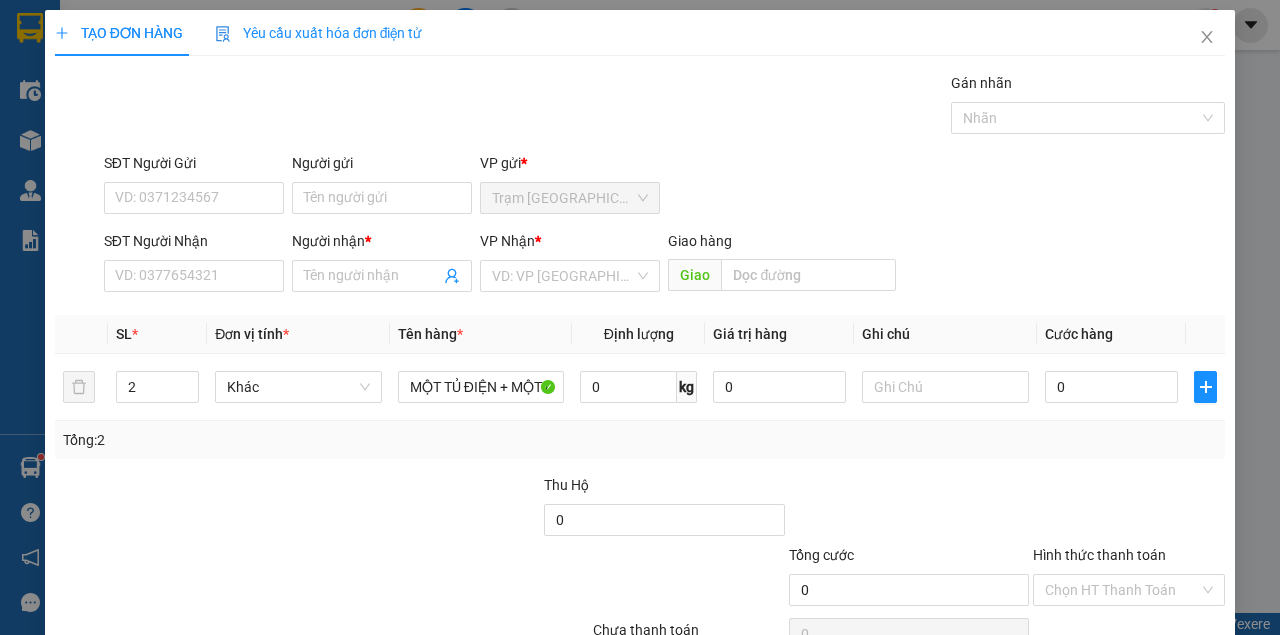 drag, startPoint x: 369, startPoint y: 524, endPoint x: 362, endPoint y: 498, distance: 26.925823 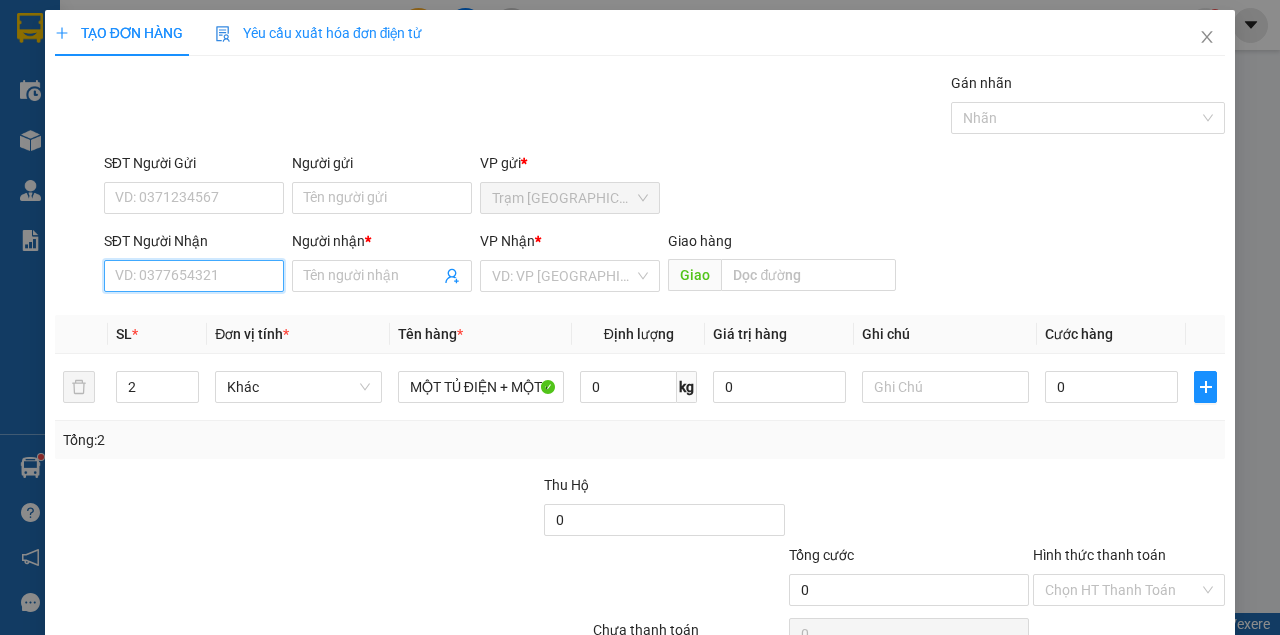 click on "SĐT Người Nhận" at bounding box center [194, 276] 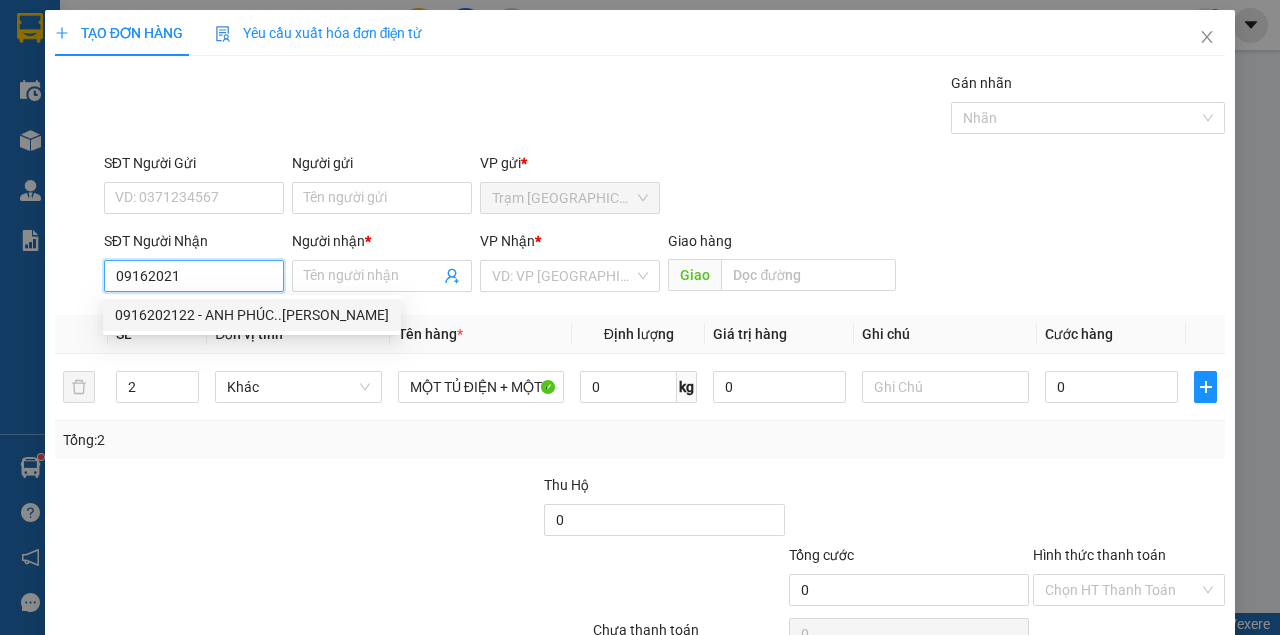click on "0916202122 - ANH PHÚC..[PERSON_NAME]" at bounding box center [252, 315] 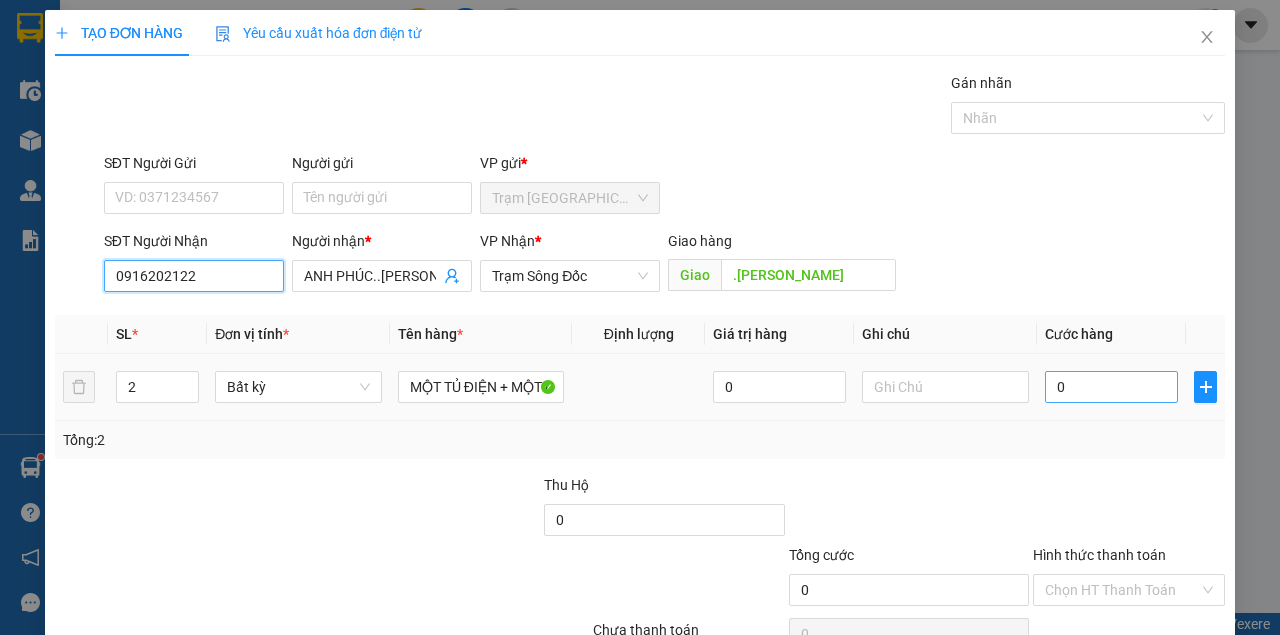 type on "0916202122" 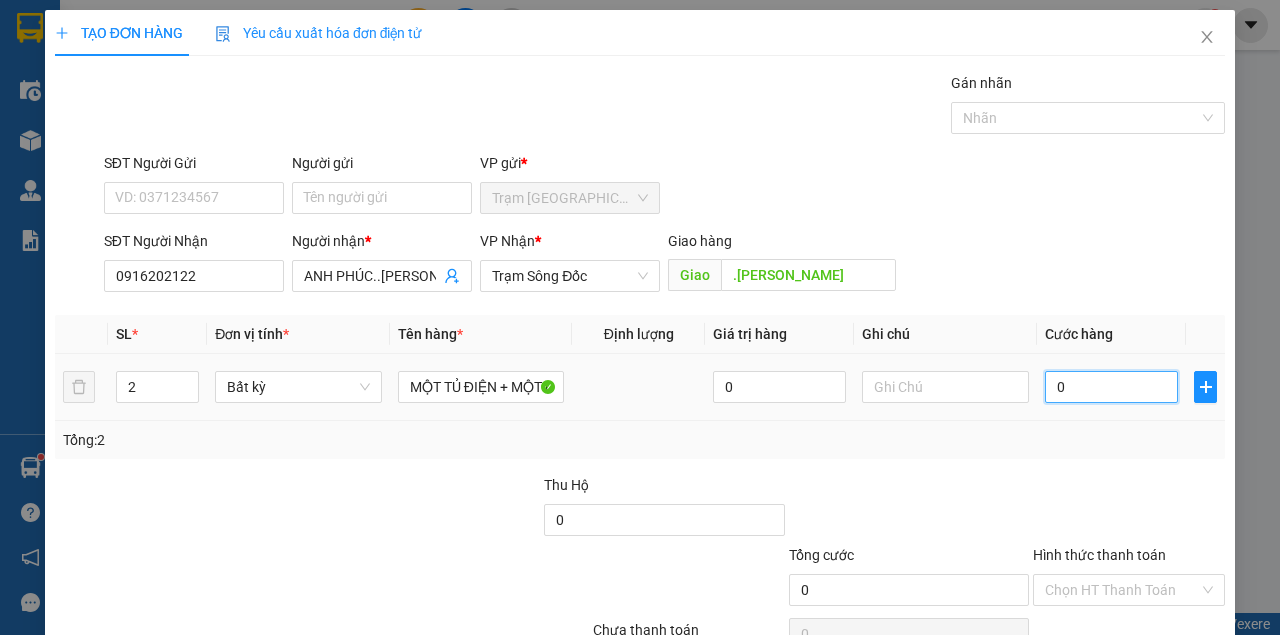click on "0" at bounding box center (1111, 387) 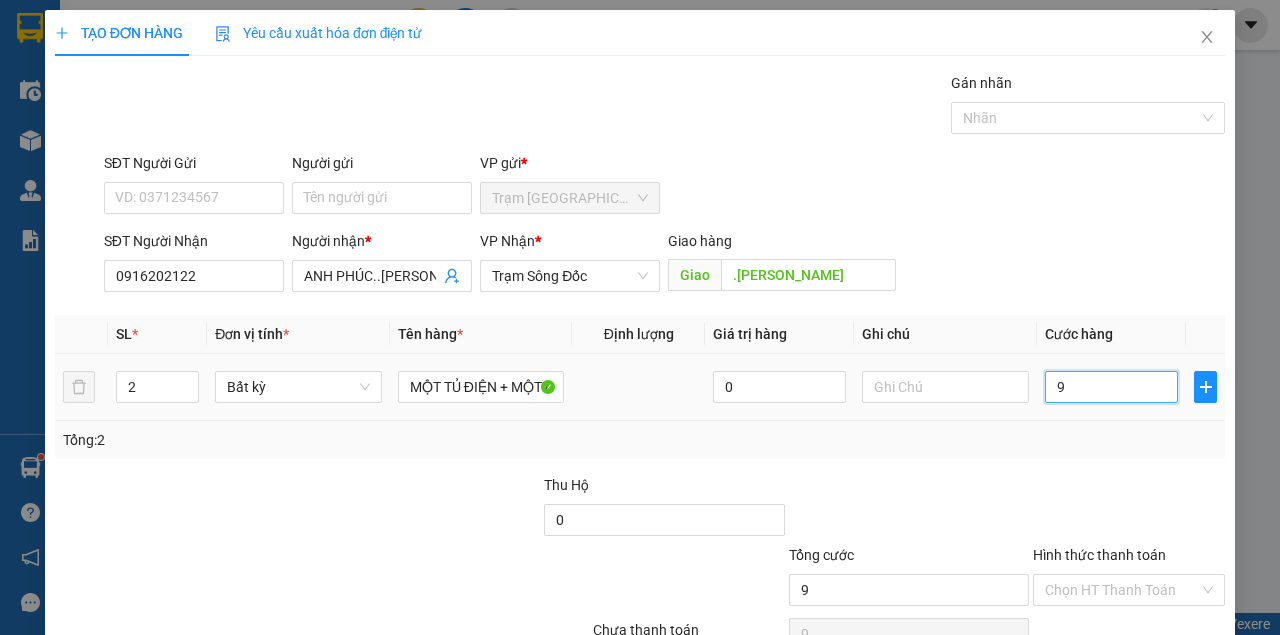 type on "90" 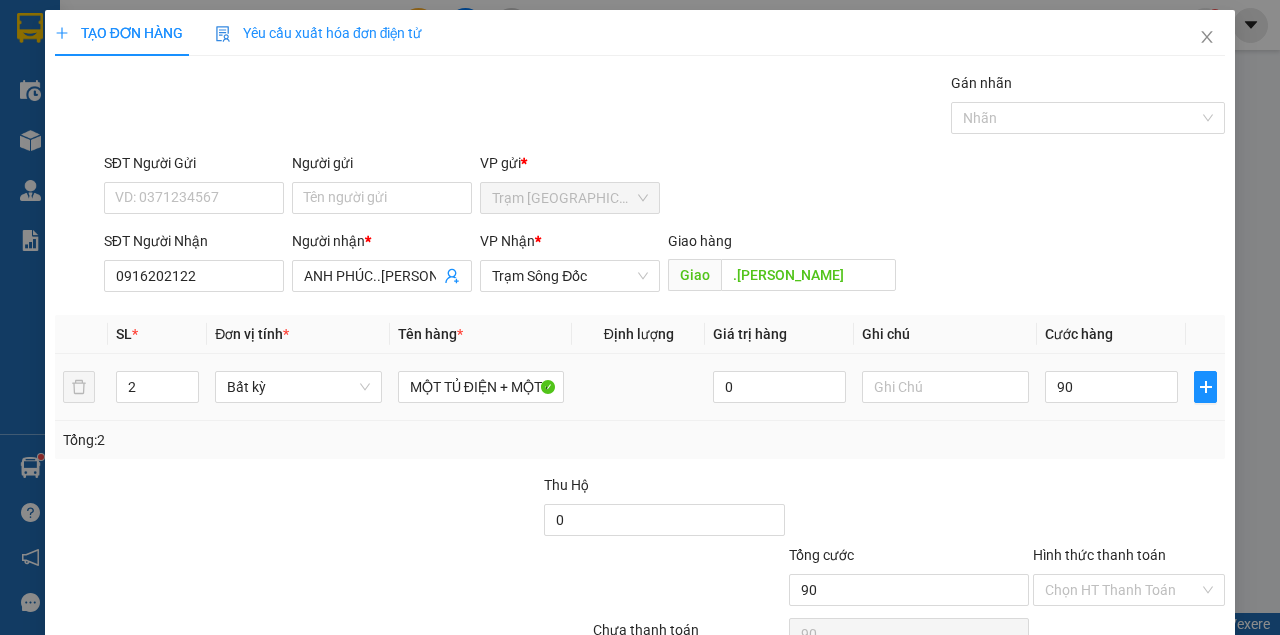 type on "90.000" 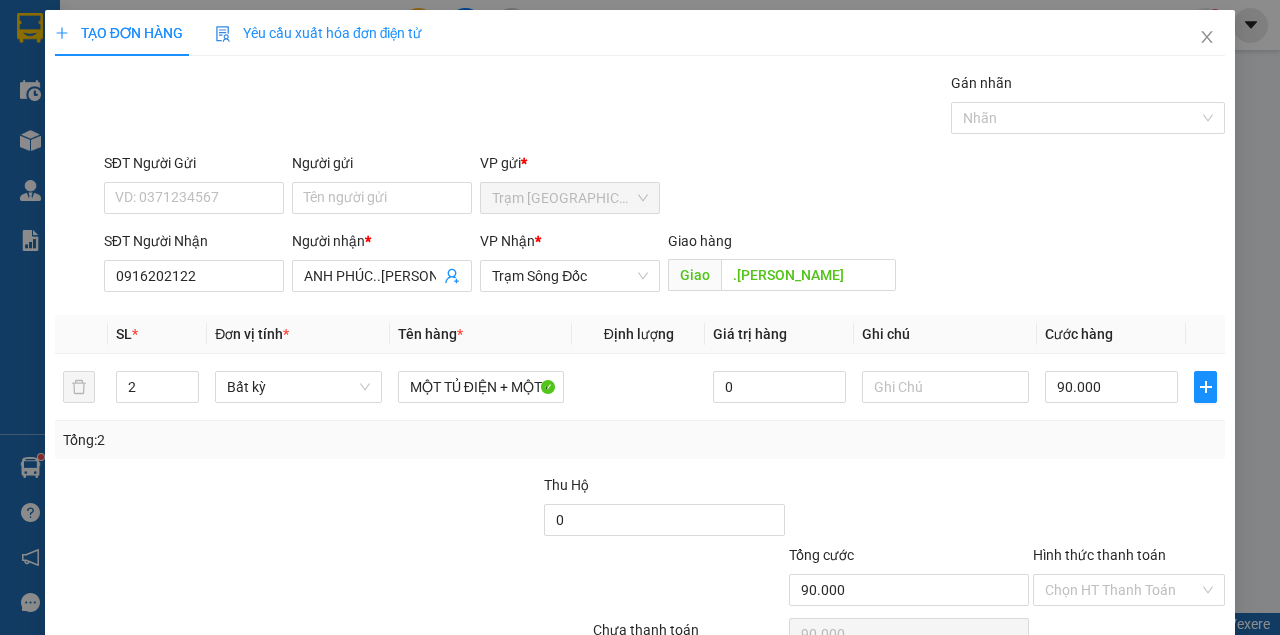 click on "Transit Pickup Surcharge Ids Transit Deliver Surcharge Ids Transit Deliver Surcharge Transit Deliver Surcharge Gói vận chuyển  * Tiêu chuẩn Gán nhãn   Nhãn SĐT Người Gửi VD: 0371234567 Người gửi Tên người gửi VP gửi  * Trạm [GEOGRAPHIC_DATA] SĐT Người Nhận 0916202122 Người nhận  * ANH PHÚC..[PERSON_NAME] VP Nhận  * Trạm Sông Đốc Giao hàng Giao .[PERSON_NAME] SL  * Đơn vị tính  * Tên hàng  * Định lượng Giá trị hàng Ghi chú Cước hàng                   2 Bất kỳ MỘT TỦ ĐIỆN + MỘT CUỘN ĐIỆN 0 90.000 Tổng:  2 Thu Hộ 0 Tổng cước 90.000 Hình thức thanh toán Chọn HT Thanh Toán Số tiền thu trước 0 Chưa thanh toán 90.000 Chọn HT Thanh Toán Lưu nháp Xóa Thông tin [PERSON_NAME] và In" at bounding box center (640, 386) 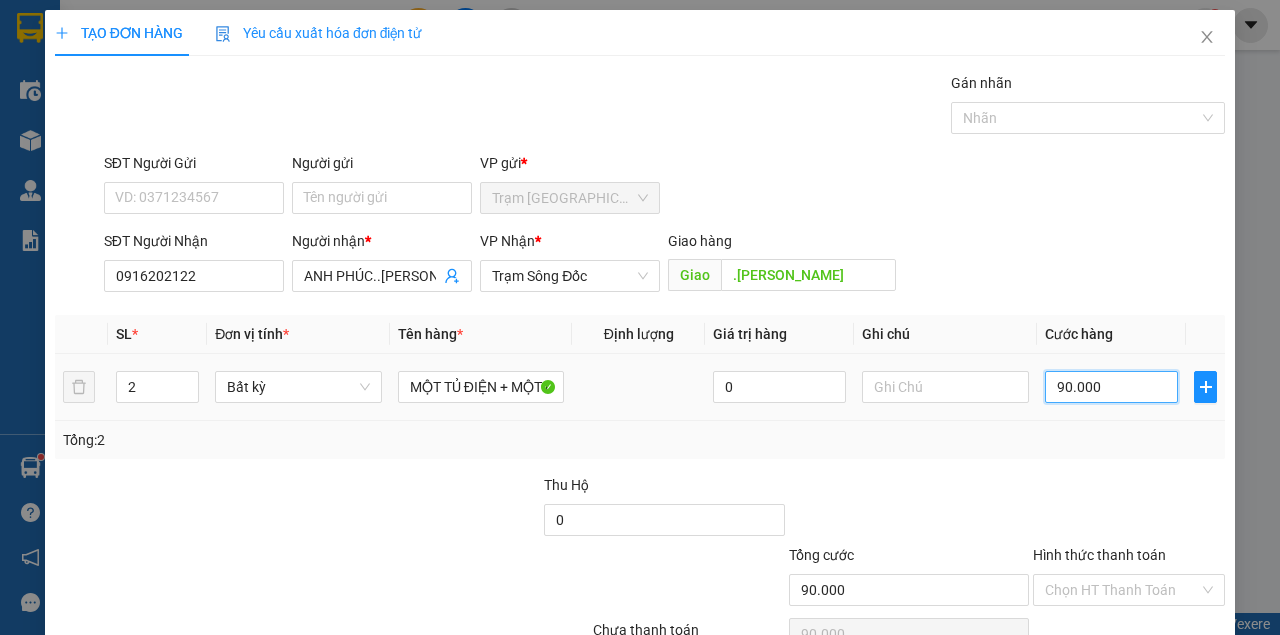 click on "90.000" at bounding box center [1111, 387] 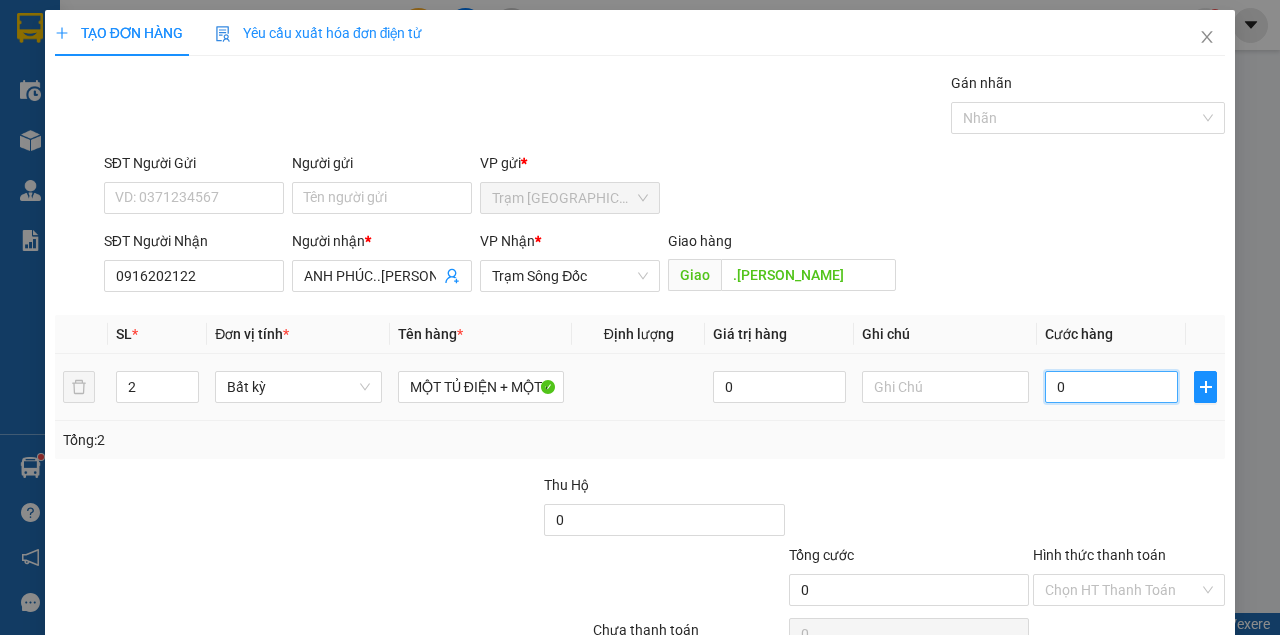 type on "08" 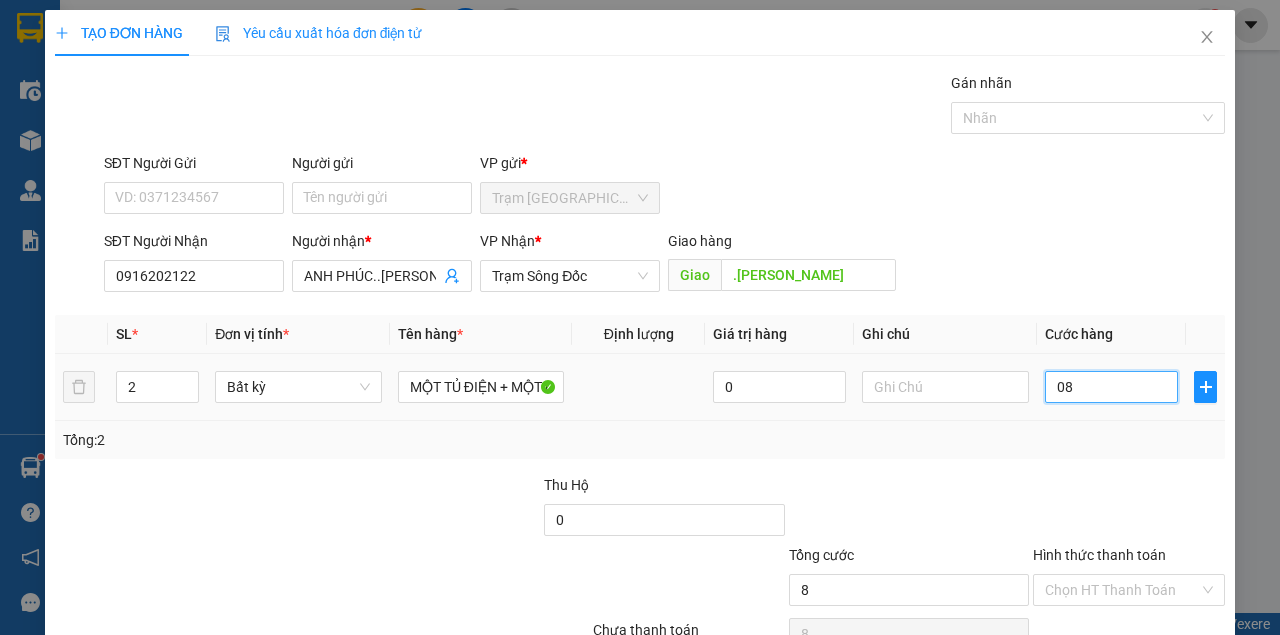 type on "080" 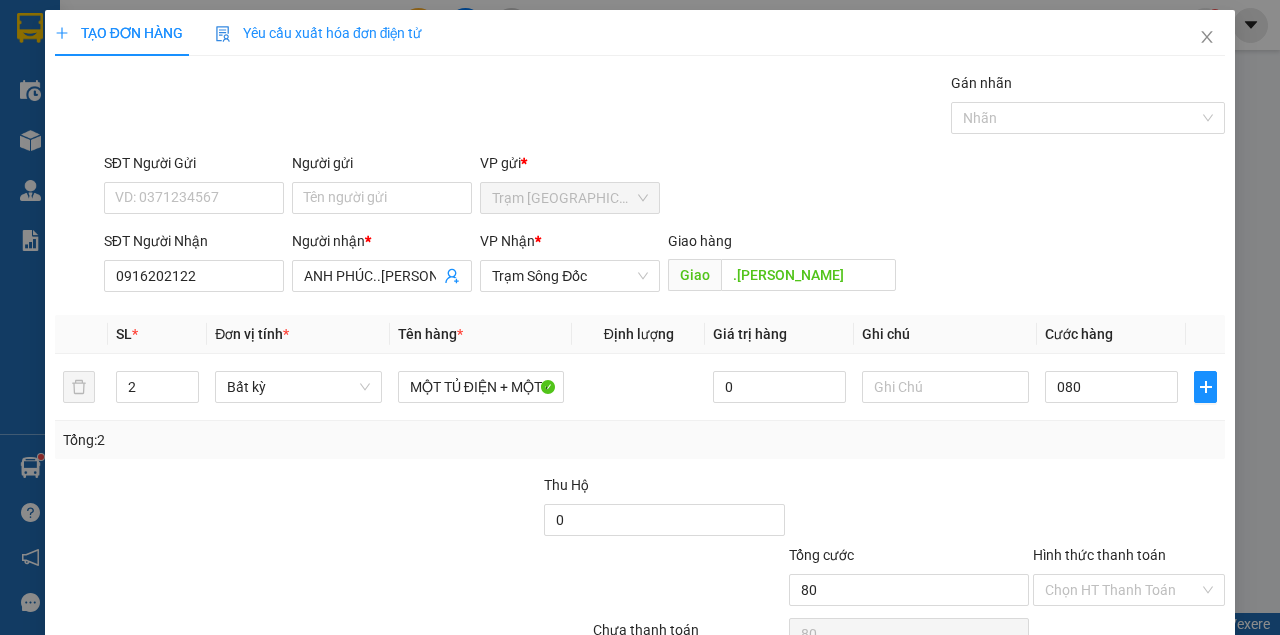 type on "80.000" 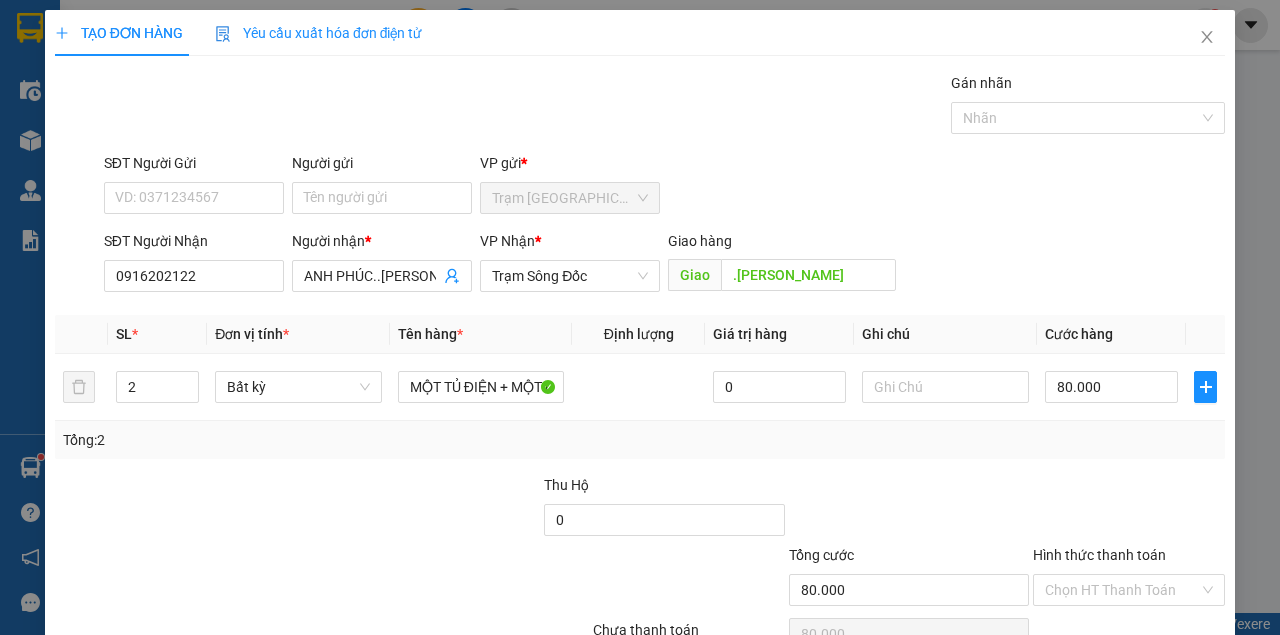 click on "Transit Pickup Surcharge Ids Transit Deliver Surcharge Ids Transit Deliver Surcharge Transit Deliver Surcharge Gói vận chuyển  * Tiêu chuẩn Gán nhãn   Nhãn SĐT Người Gửi VD: 0371234567 Người gửi Tên người gửi VP gửi  * Trạm [GEOGRAPHIC_DATA] SĐT Người Nhận 0916202122 Người nhận  * ANH PHÚC..[PERSON_NAME] VP Nhận  * Trạm Sông Đốc Giao hàng Giao .[PERSON_NAME] SL  * Đơn vị tính  * Tên hàng  * Định lượng Giá trị hàng Ghi chú Cước hàng                   2 Bất kỳ MỘT TỦ ĐIỆN + MỘT CUỘN ĐIỆN 0 80.000 Tổng:  2 Thu Hộ 0 Tổng cước 80.000 Hình thức thanh toán Chọn HT Thanh Toán Số tiền thu trước 0 Chưa thanh toán 80.000 Chọn HT Thanh Toán Lưu nháp Xóa Thông tin [PERSON_NAME] và In" at bounding box center [640, 386] 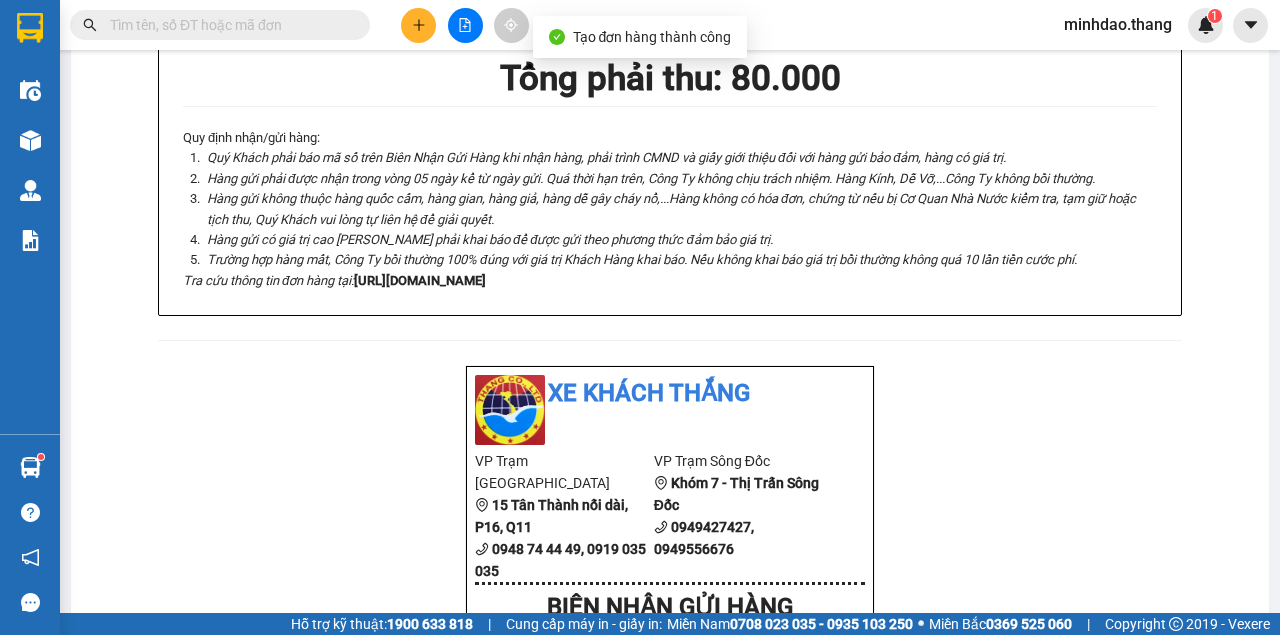click on "In tem 100mm" at bounding box center (637, -527) 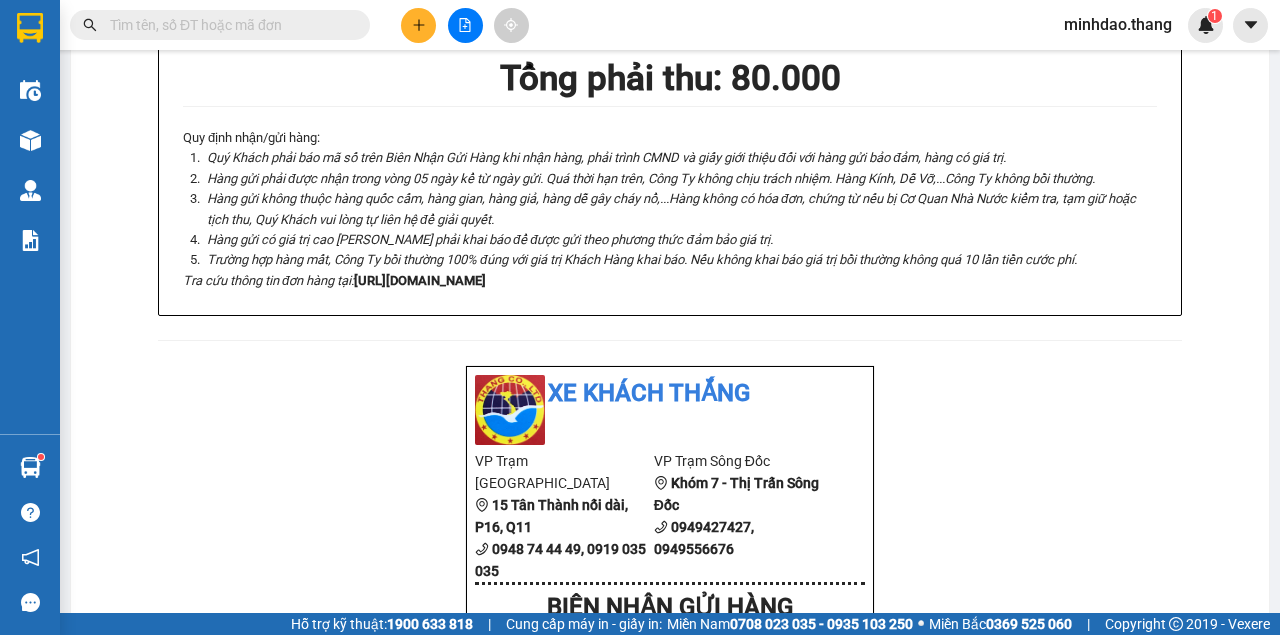 type 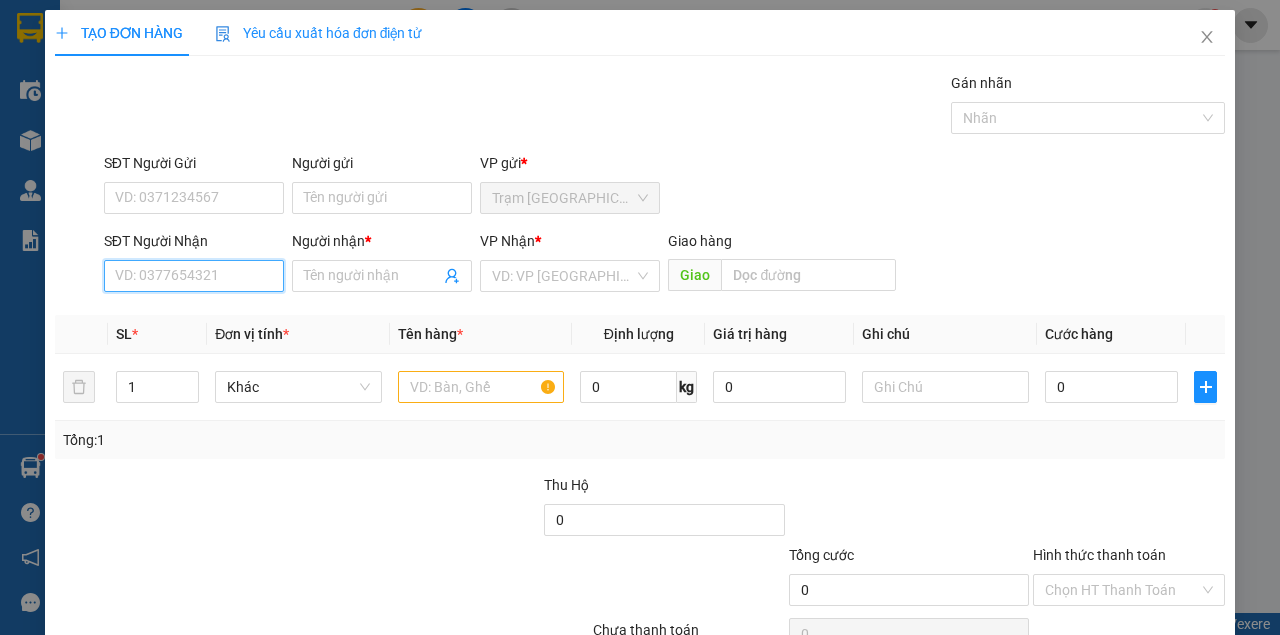 click on "SĐT Người Nhận" at bounding box center (194, 276) 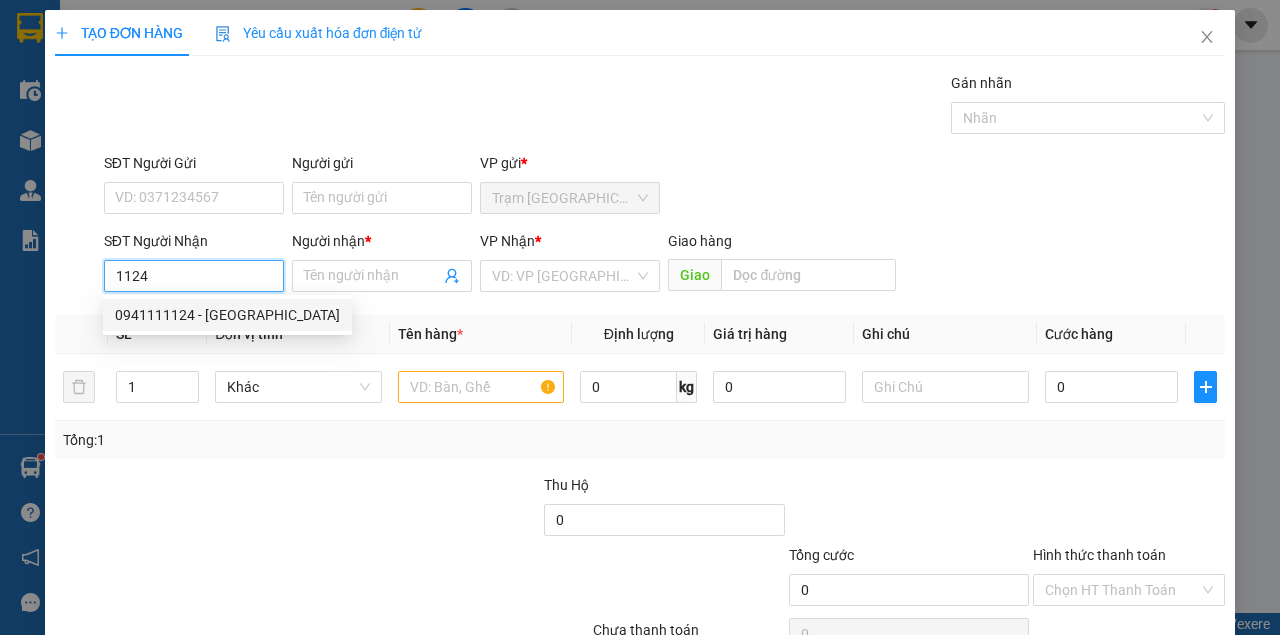 click on "0941111124 - [GEOGRAPHIC_DATA]" at bounding box center (227, 315) 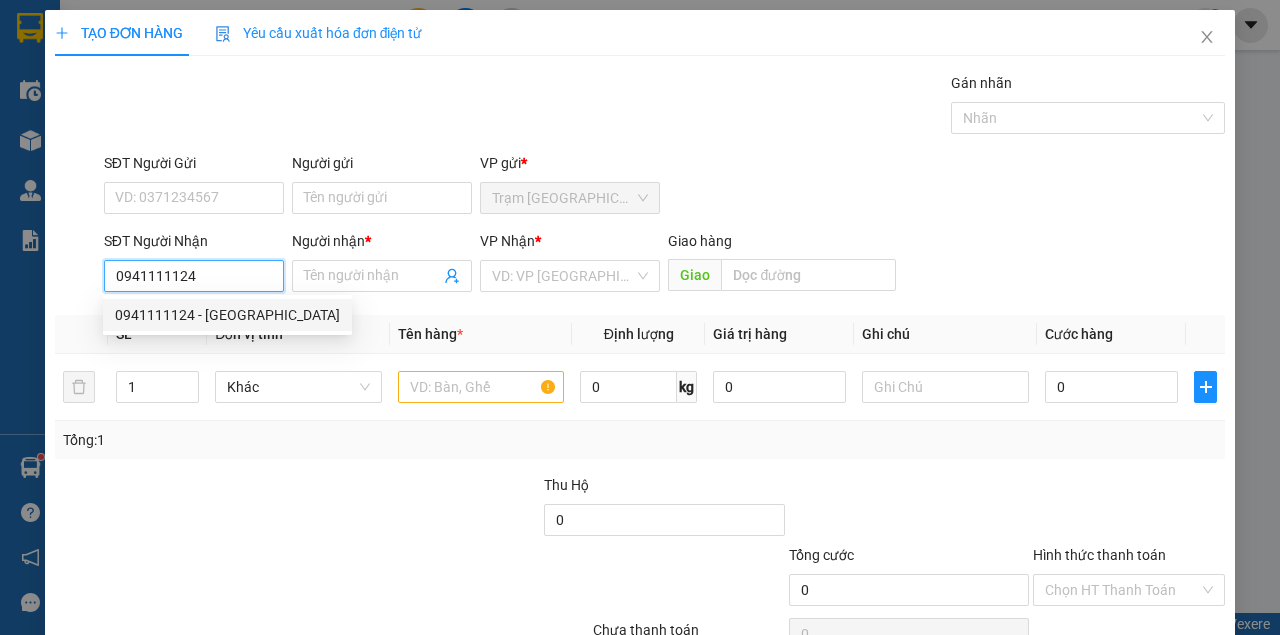 type on "[PERSON_NAME]" 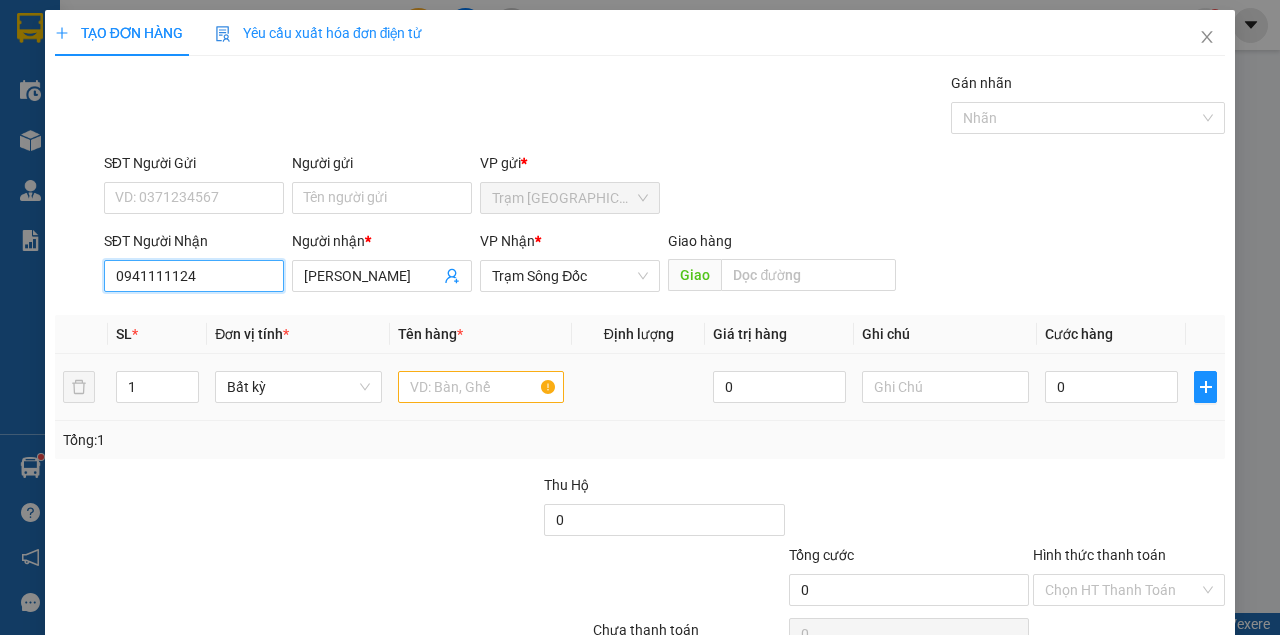 type on "0941111124" 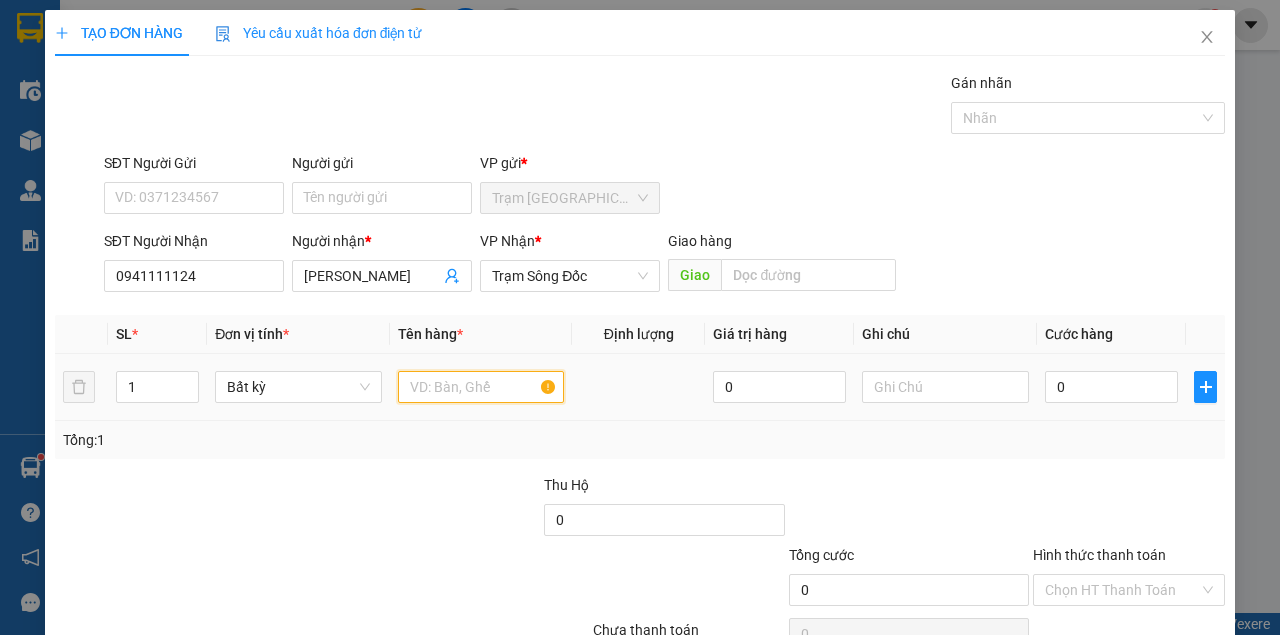 click at bounding box center (481, 387) 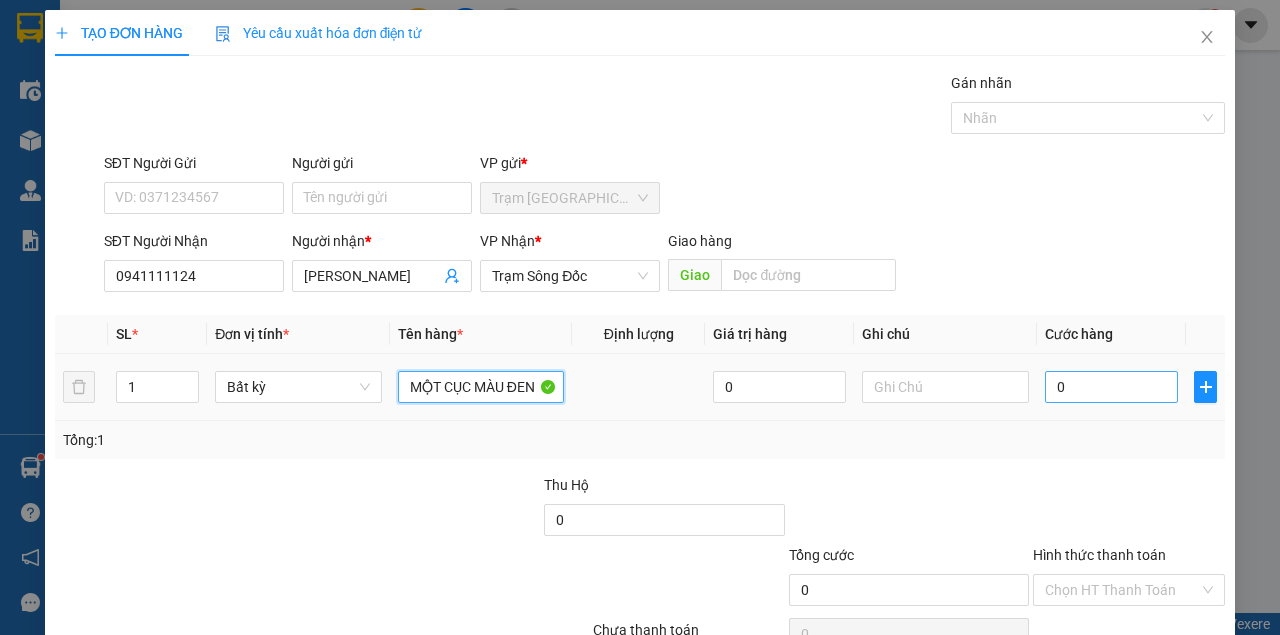 type on "MỘT CỤC MÀU ĐEN" 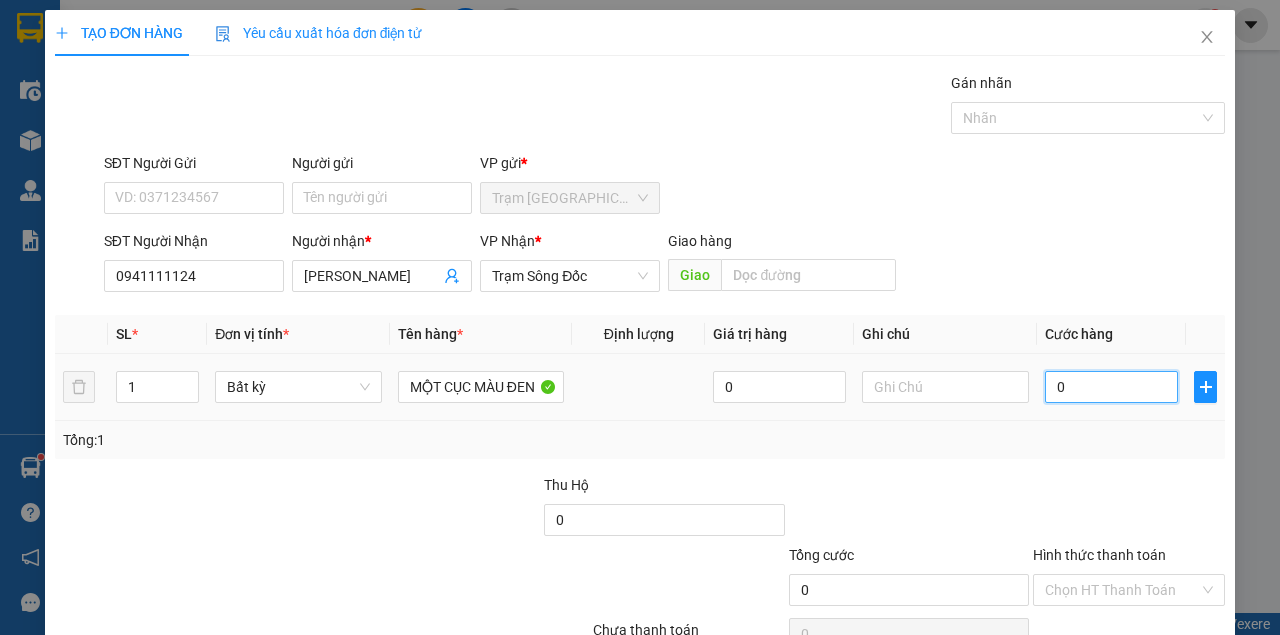 type on "3" 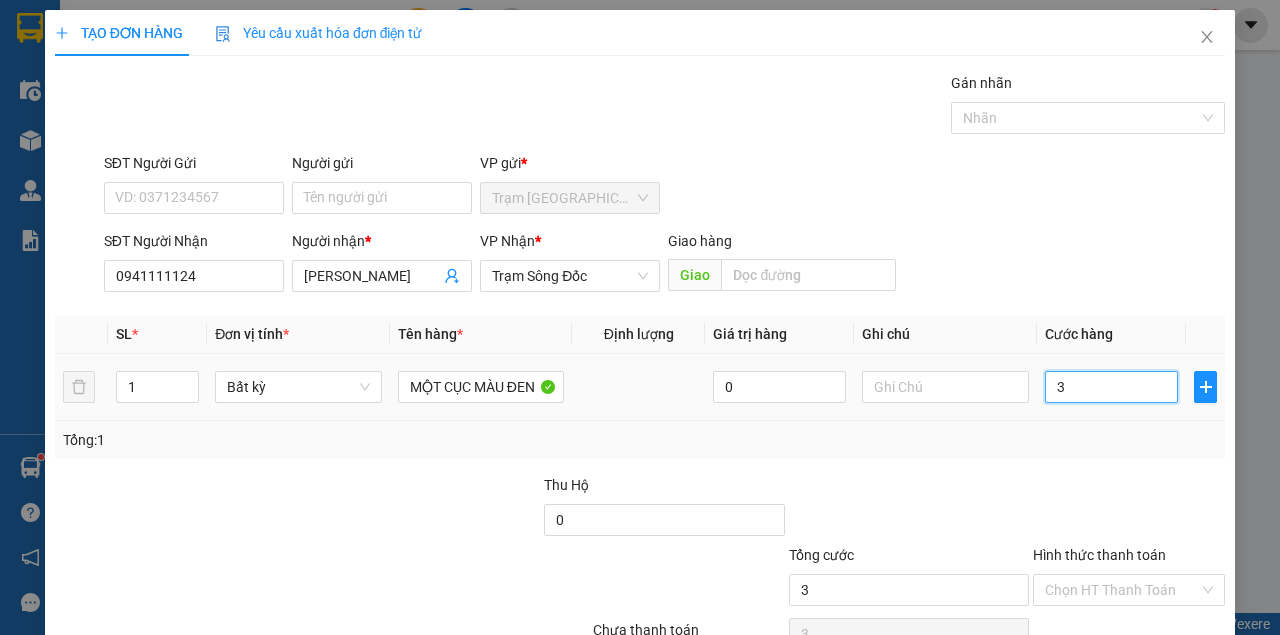 type on "30" 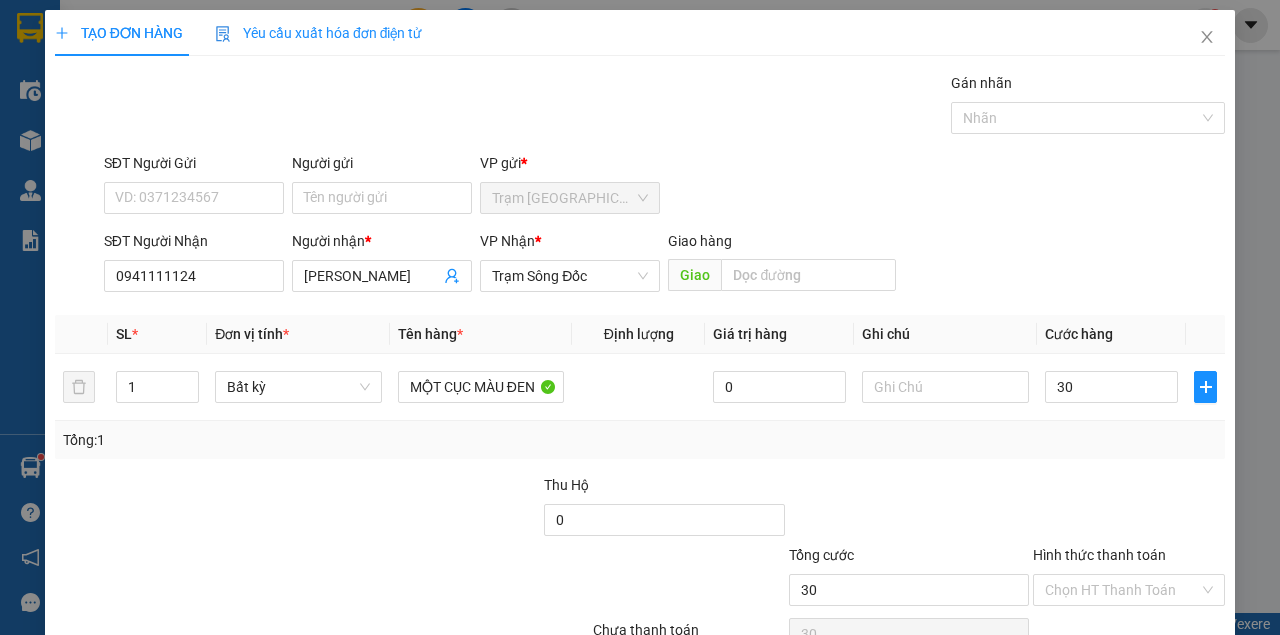 type on "30.000" 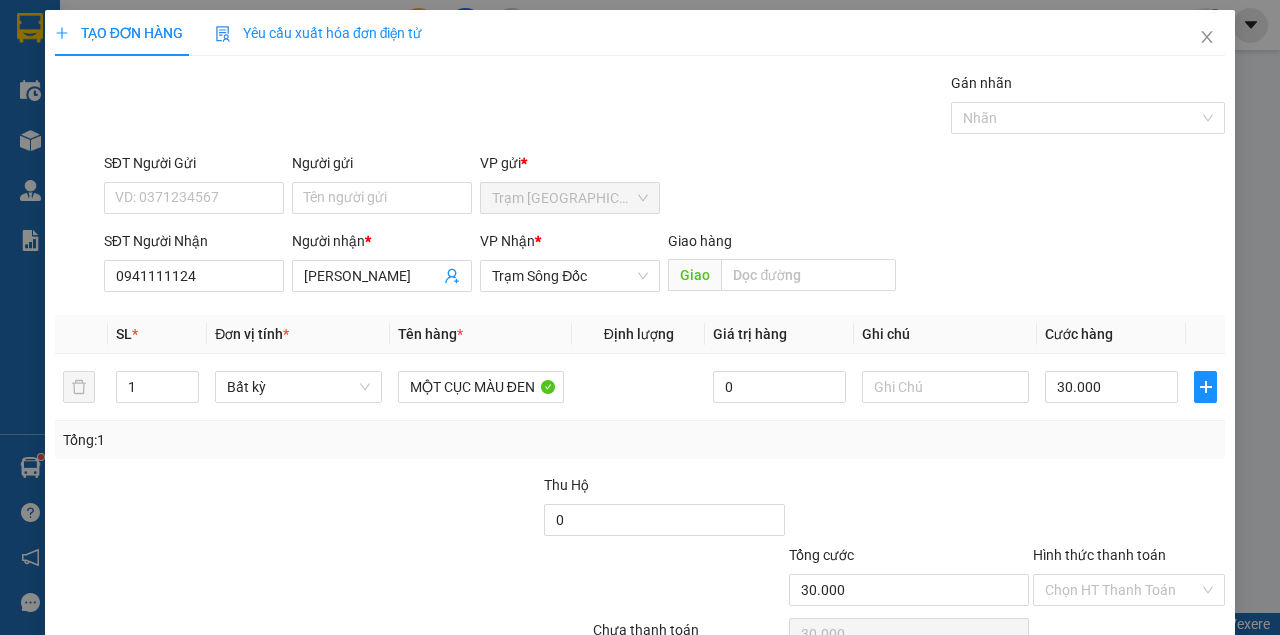 click on "[PERSON_NAME] và In" at bounding box center [1153, 685] 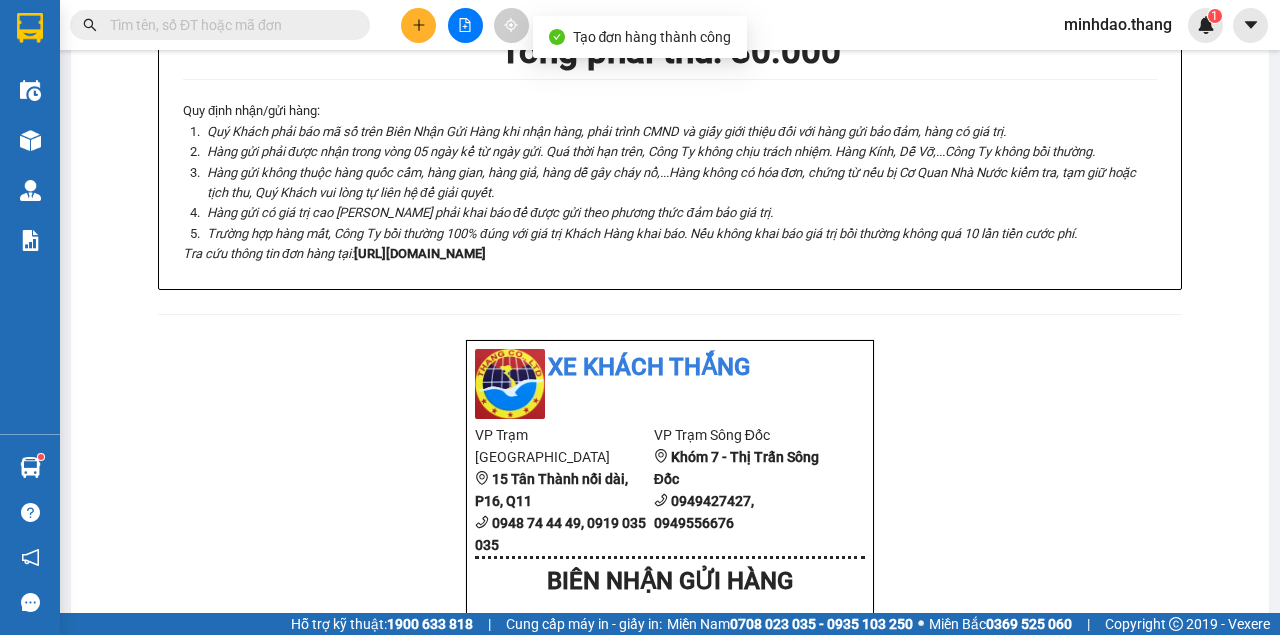 click on "In tem 100mm" at bounding box center (649, -528) 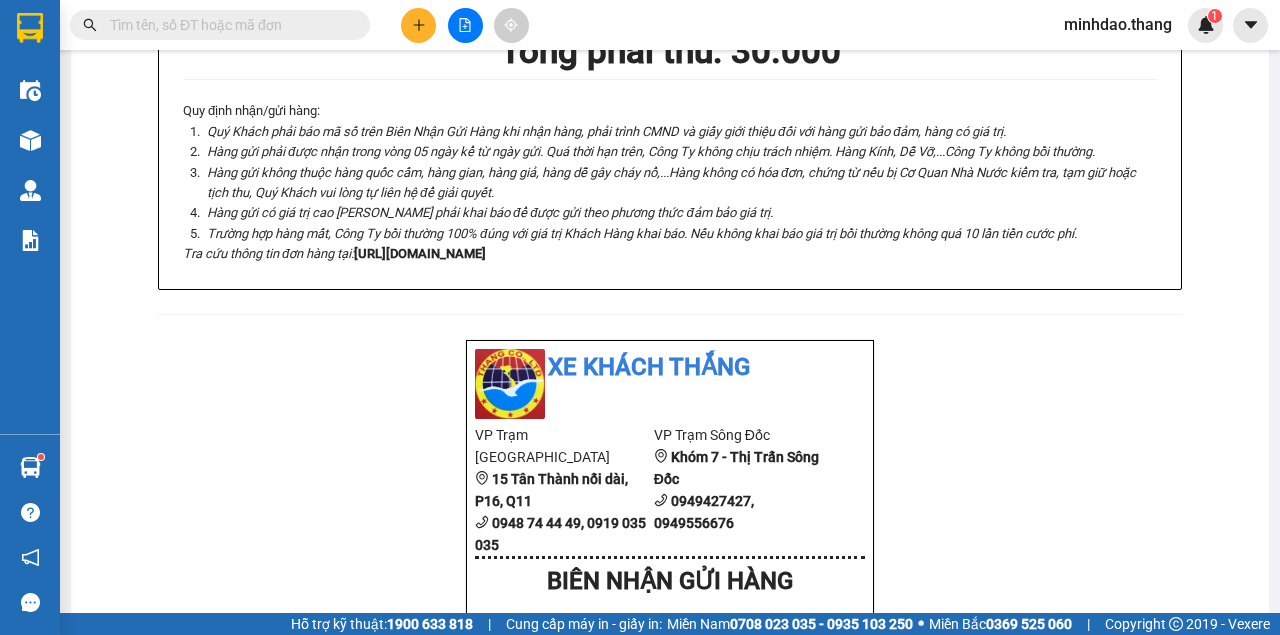 type 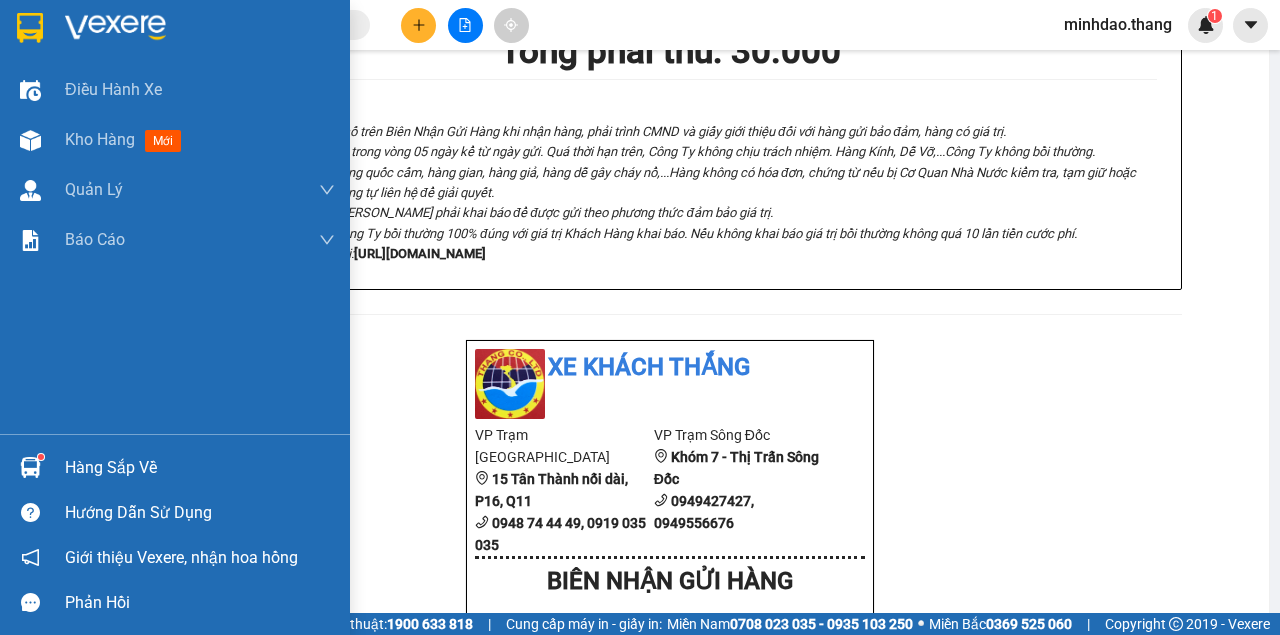 click at bounding box center [30, 140] 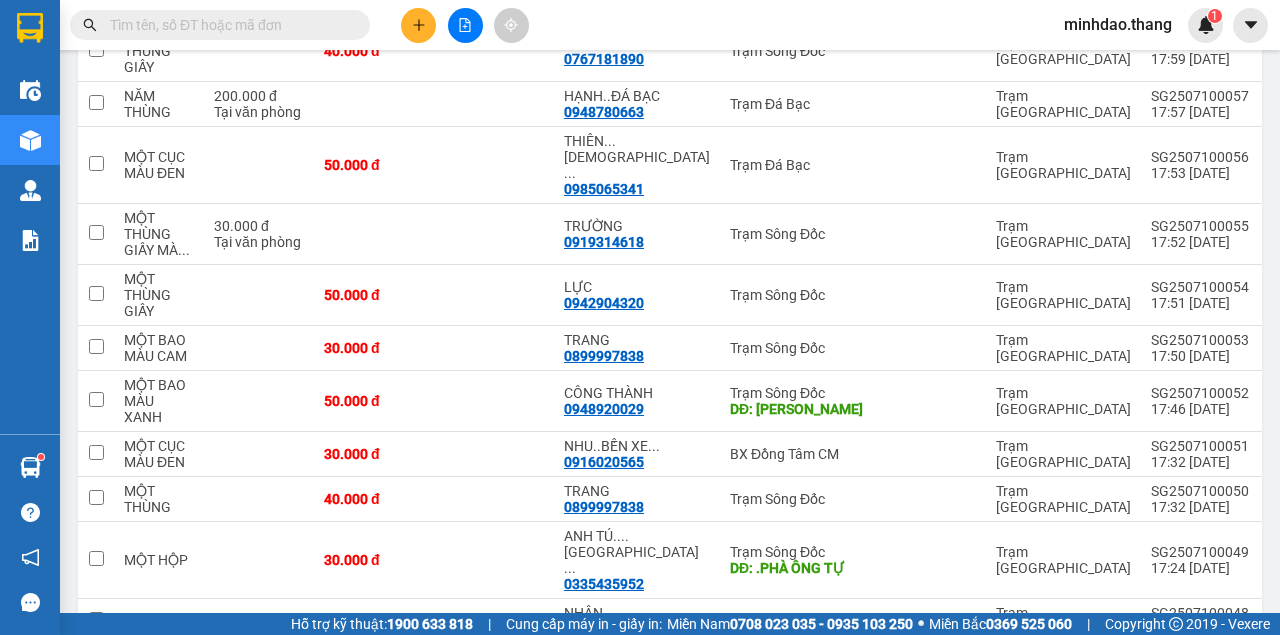 click 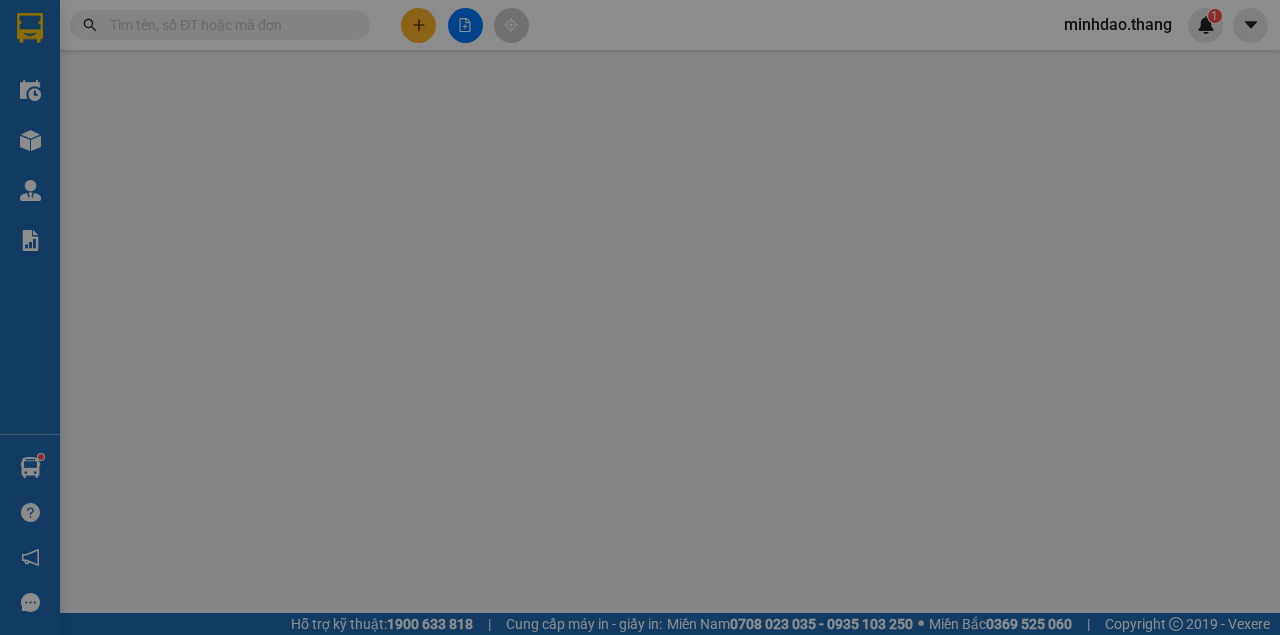 click on "Yêu cầu xuất hóa đơn điện tử" at bounding box center [319, 33] 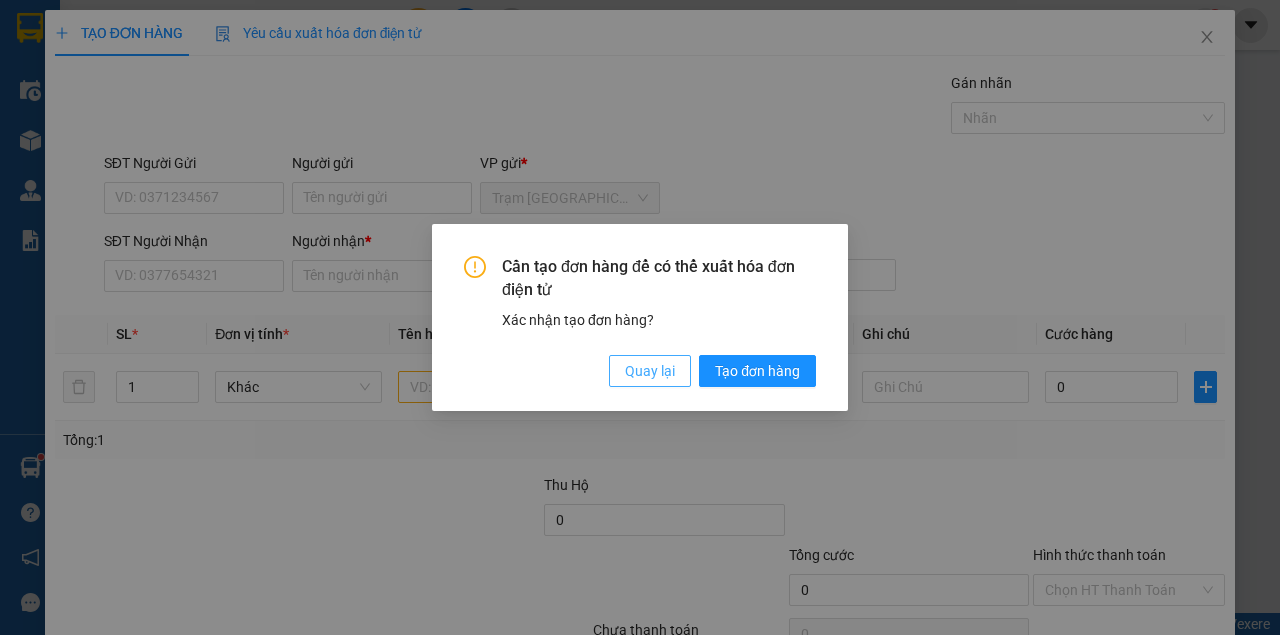 drag, startPoint x: 676, startPoint y: 367, endPoint x: 534, endPoint y: 381, distance: 142.68848 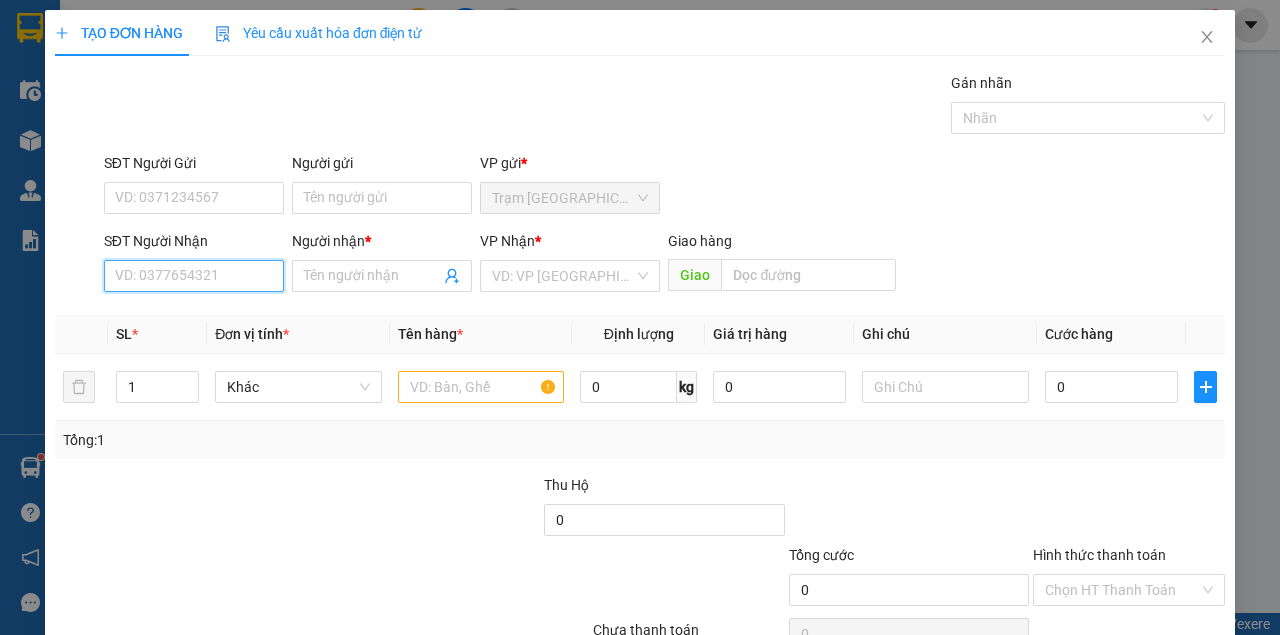 click on "SĐT Người Nhận" at bounding box center (194, 276) 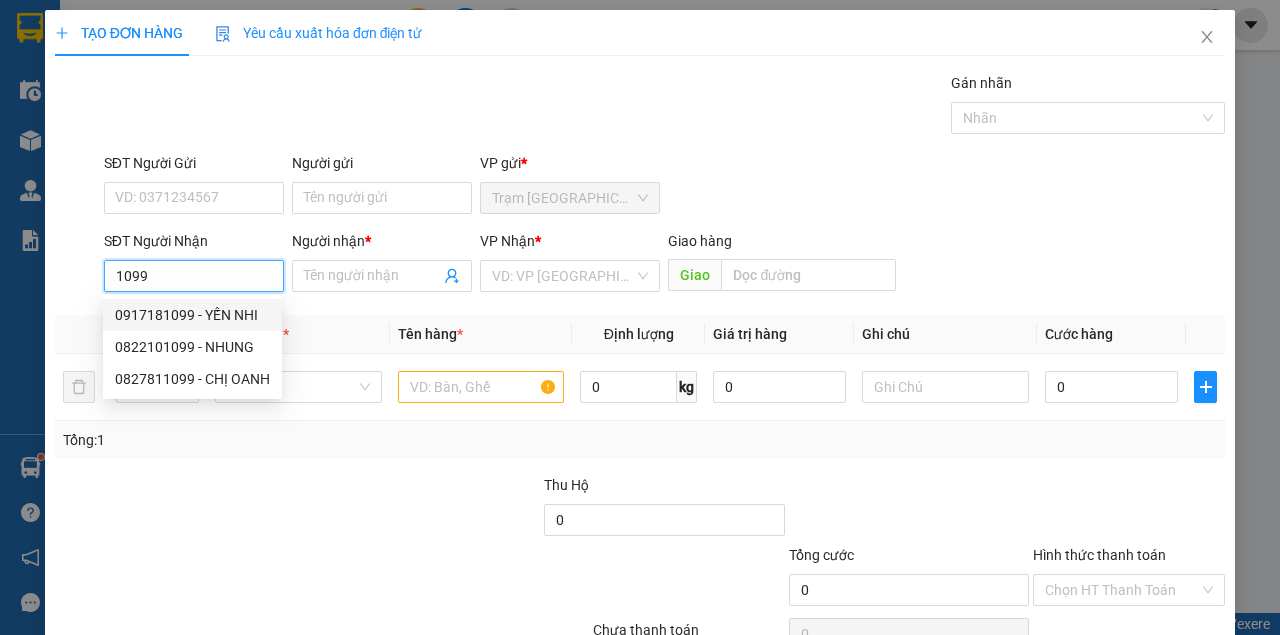 click on "0917181099 - YẾN NHI" at bounding box center [192, 315] 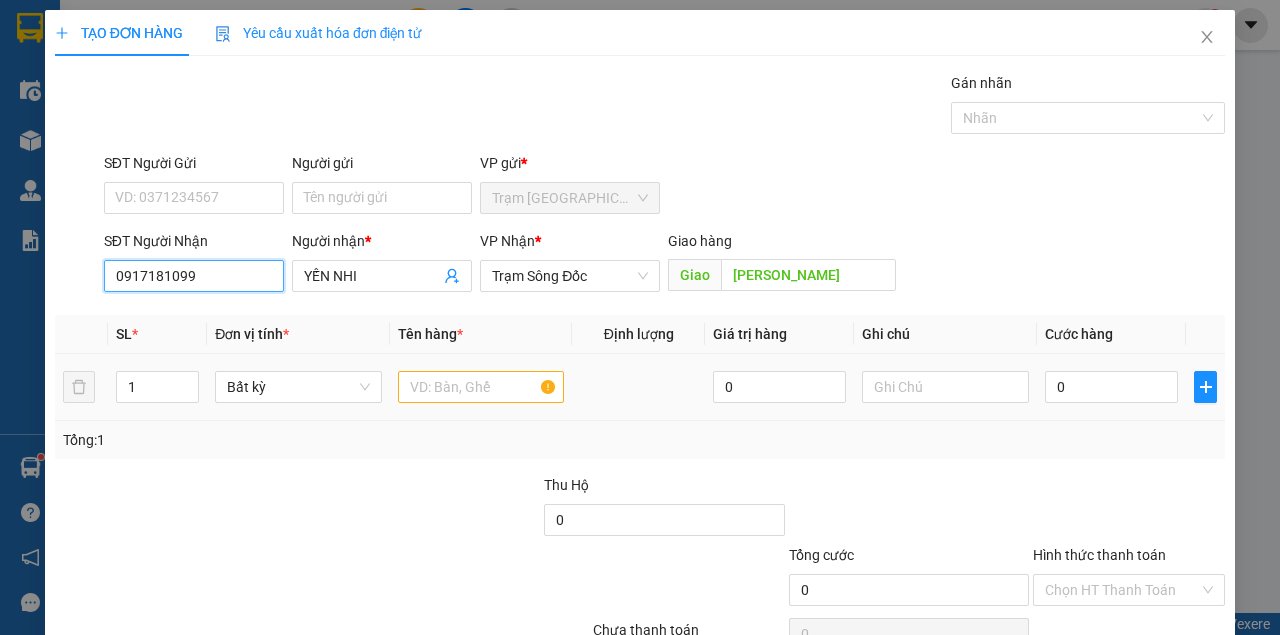 type on "0917181099" 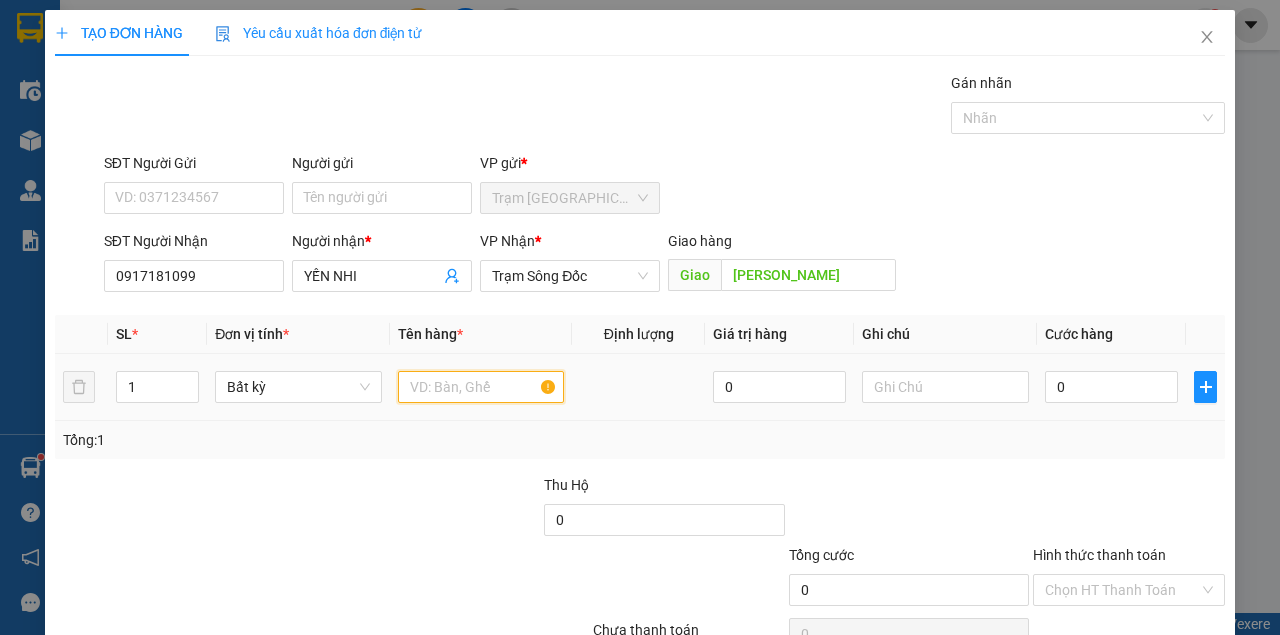 click at bounding box center [481, 387] 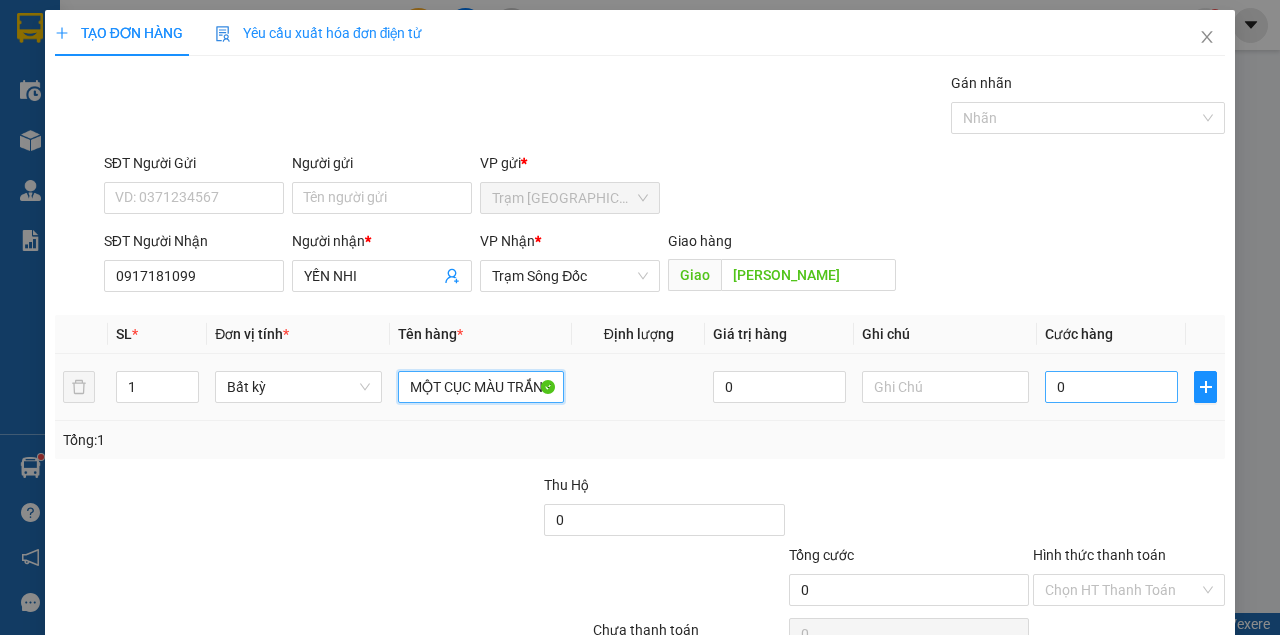 type on "MỘT CỤC MÀU TRẮNG" 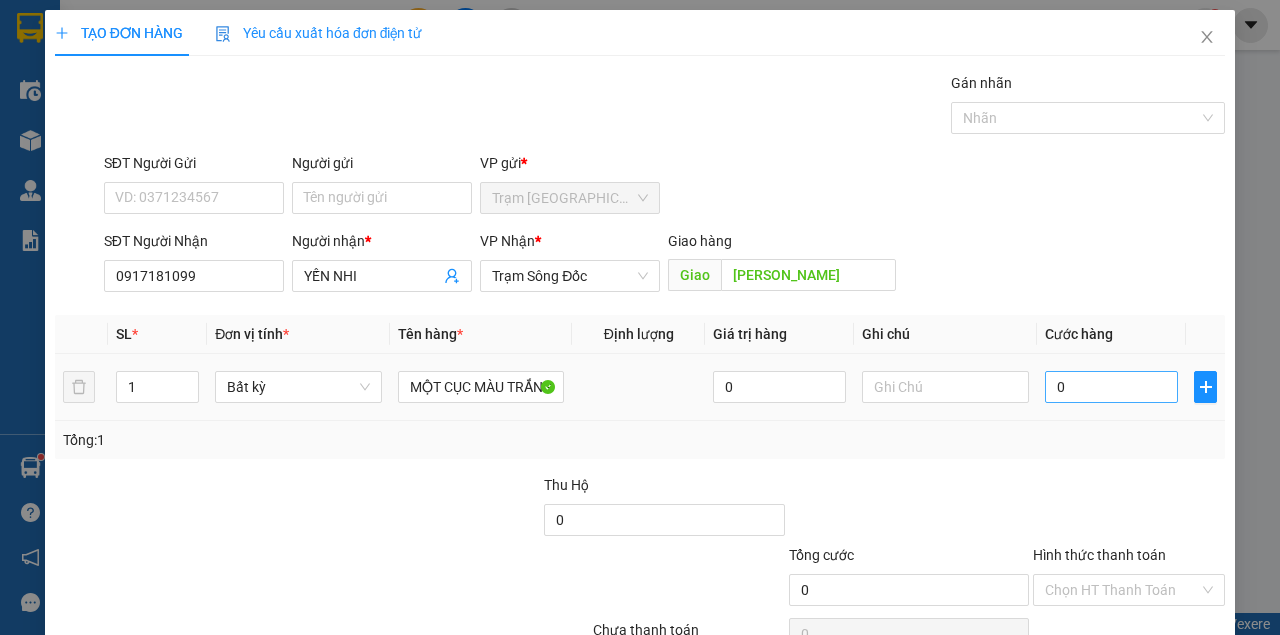 click on "0" at bounding box center [1111, 387] 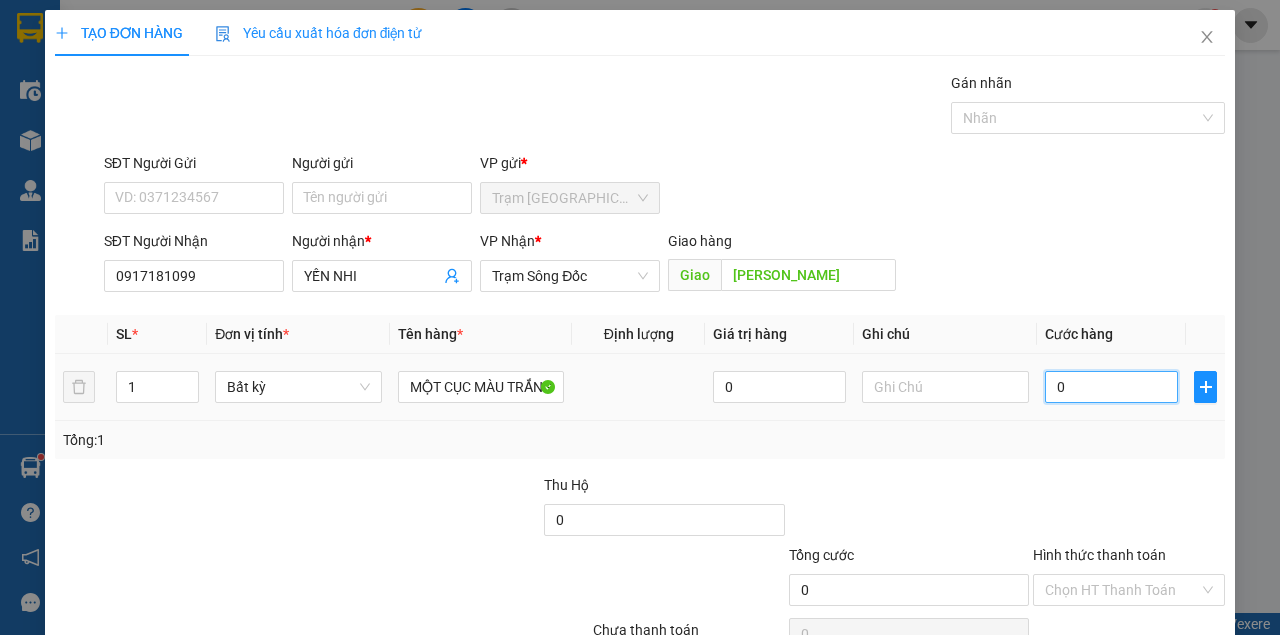 click on "0" at bounding box center (1111, 387) 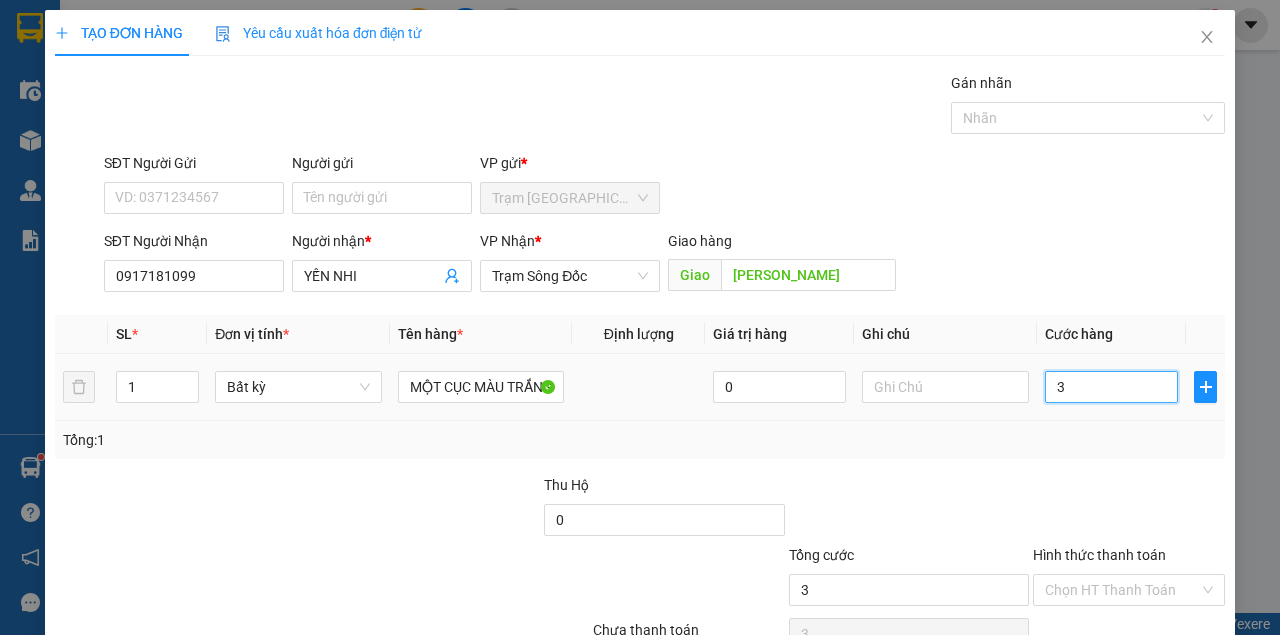 type on "30" 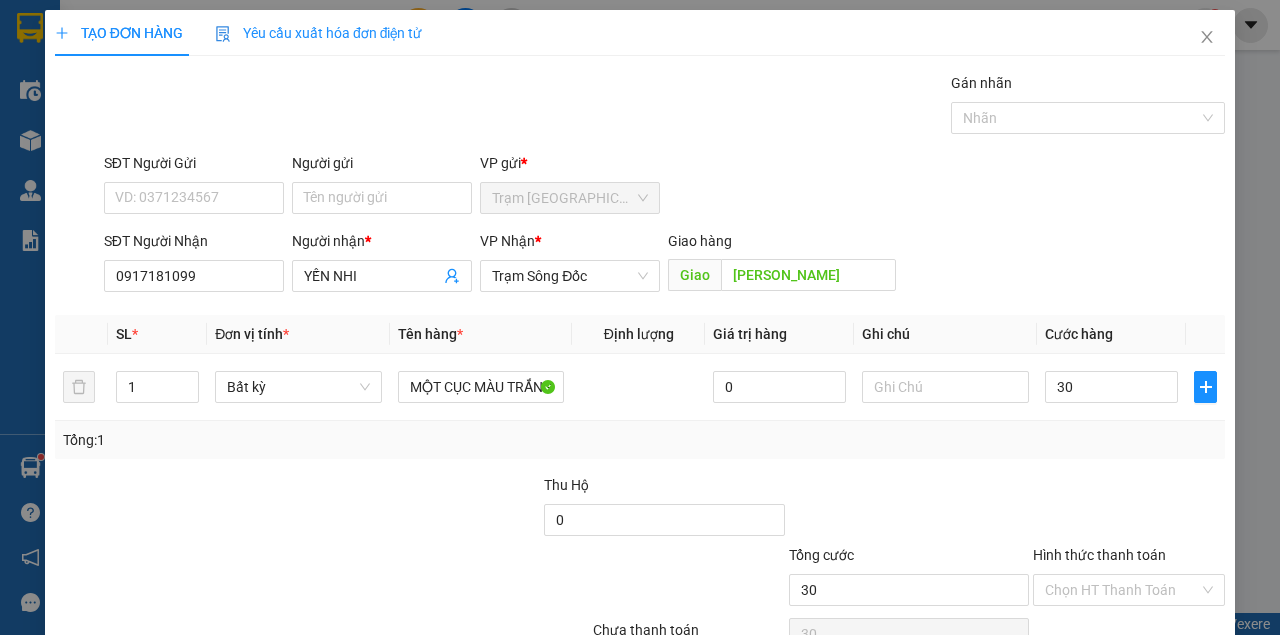 type on "30.000" 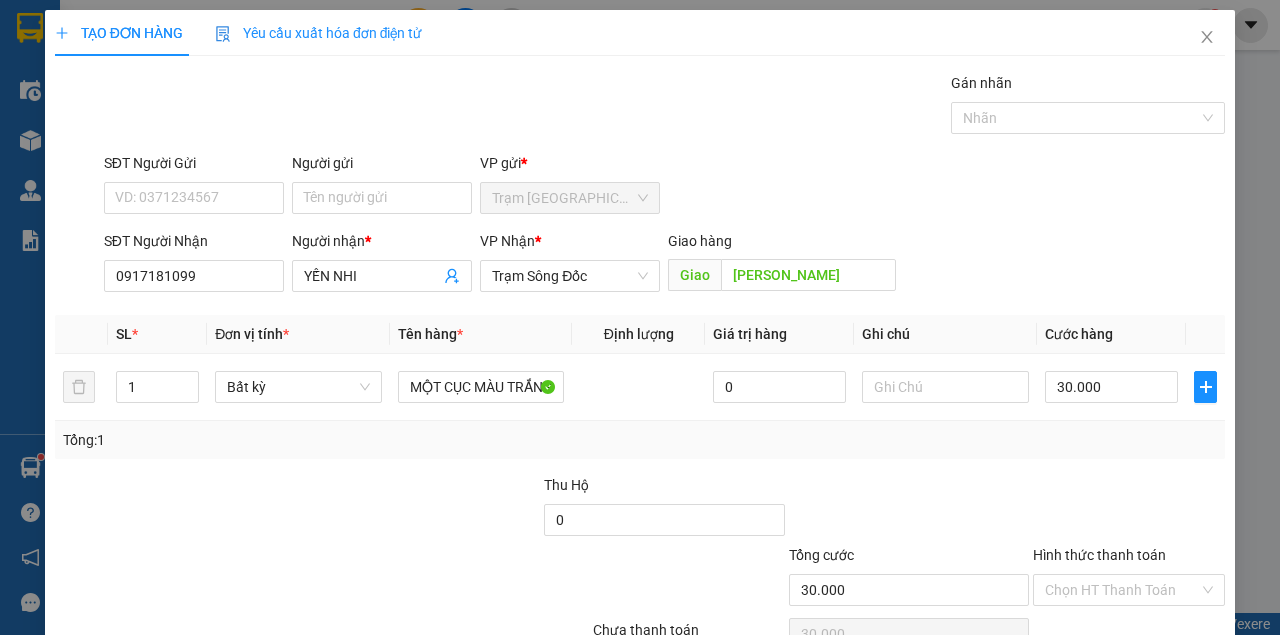 click on "TẠO ĐƠN HÀNG Yêu cầu xuất hóa đơn điện tử Transit Pickup Surcharge Ids Transit Deliver Surcharge Ids Transit Deliver Surcharge Transit Deliver Surcharge Gói vận chuyển  * Tiêu chuẩn Gán nhãn   Nhãn SĐT Người Gửi VD: 0371234567 Người gửi Tên người gửi VP gửi  * Trạm [GEOGRAPHIC_DATA] SĐT Người Nhận 0917181099 Người nhận  * YẾN NHI VP Nhận  * Trạm Sông Đốc Giao hàng Giao [PERSON_NAME] SL  * Đơn vị tính  * Tên hàng  * Định lượng Giá trị hàng Ghi chú Cước hàng                   1 Bất kỳ MỘT CỤC MÀU TRẮNG 0 30.000 Tổng:  1 Thu Hộ 0 Tổng cước 30.000 Hình thức thanh toán Chọn HT Thanh Toán Số tiền thu trước 0 Chưa thanh toán 30.000 Chọn HT Thanh Toán Lưu nháp Xóa Thông tin [PERSON_NAME] và In" at bounding box center [640, 363] 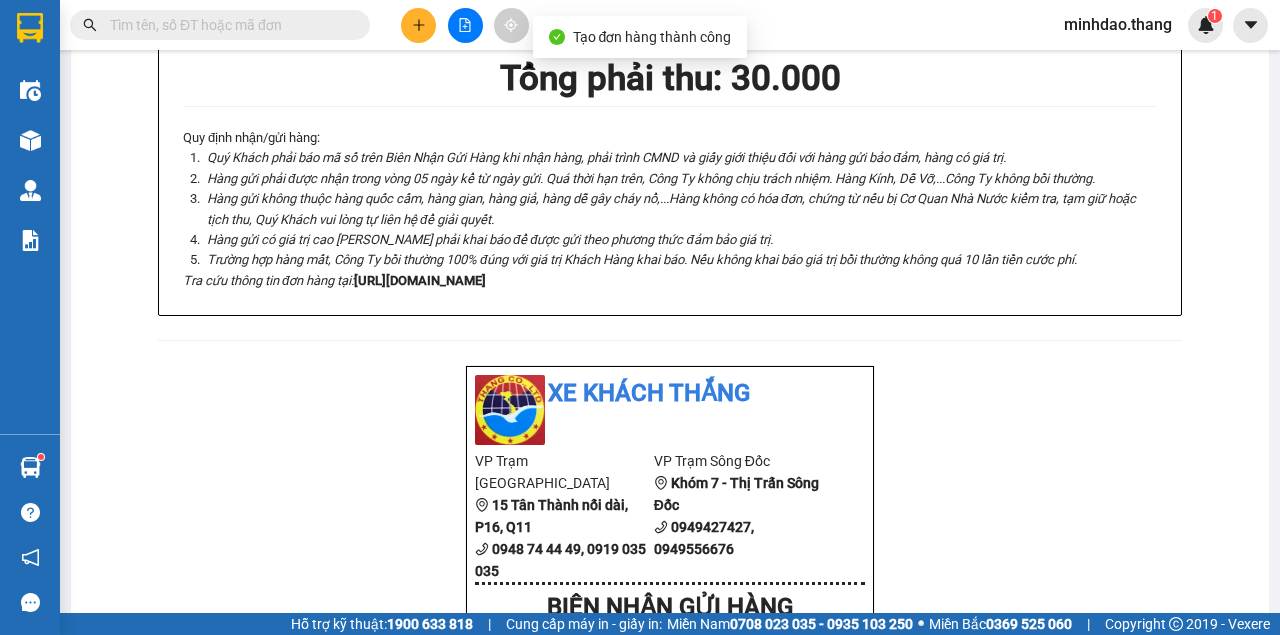 click on "In tem 100mm" at bounding box center (637, -527) 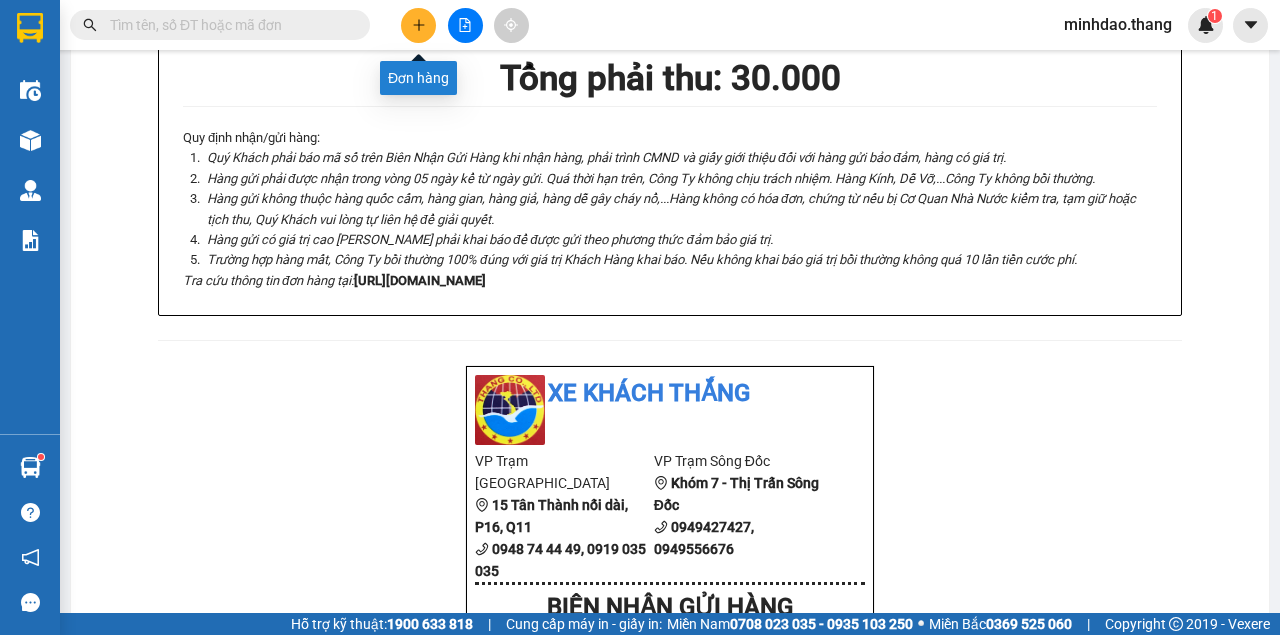click at bounding box center [418, 25] 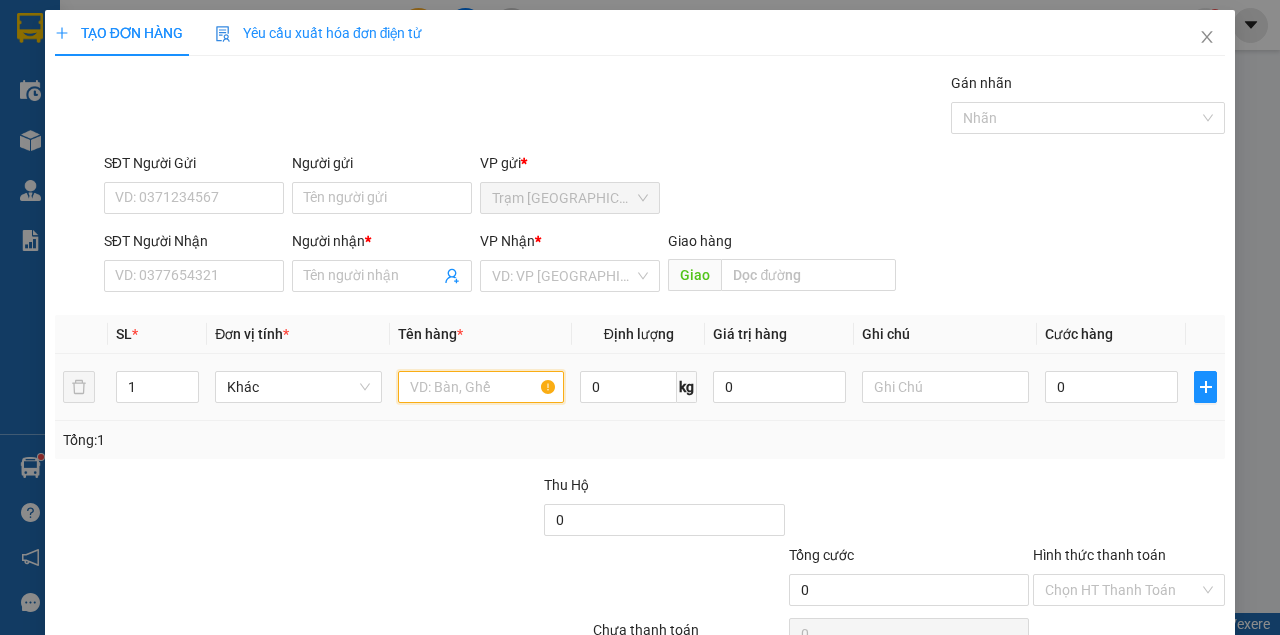 click at bounding box center (481, 387) 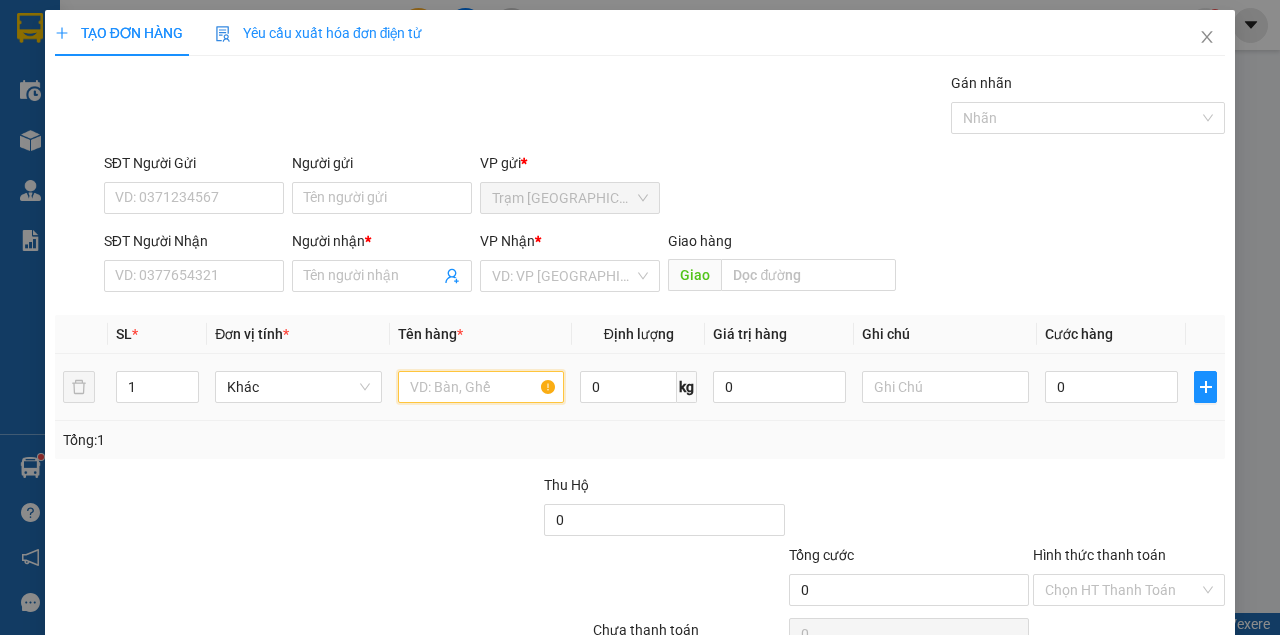 drag, startPoint x: 457, startPoint y: 383, endPoint x: 462, endPoint y: 368, distance: 15.811388 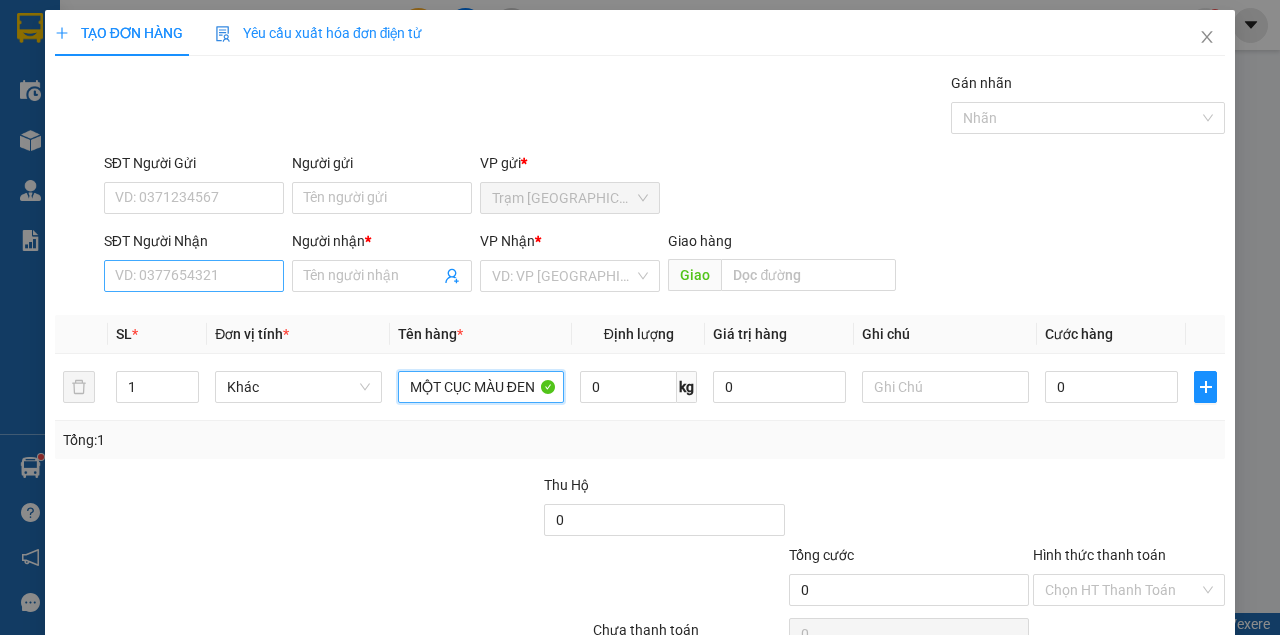 type on "MỘT CỤC MÀU ĐEN" 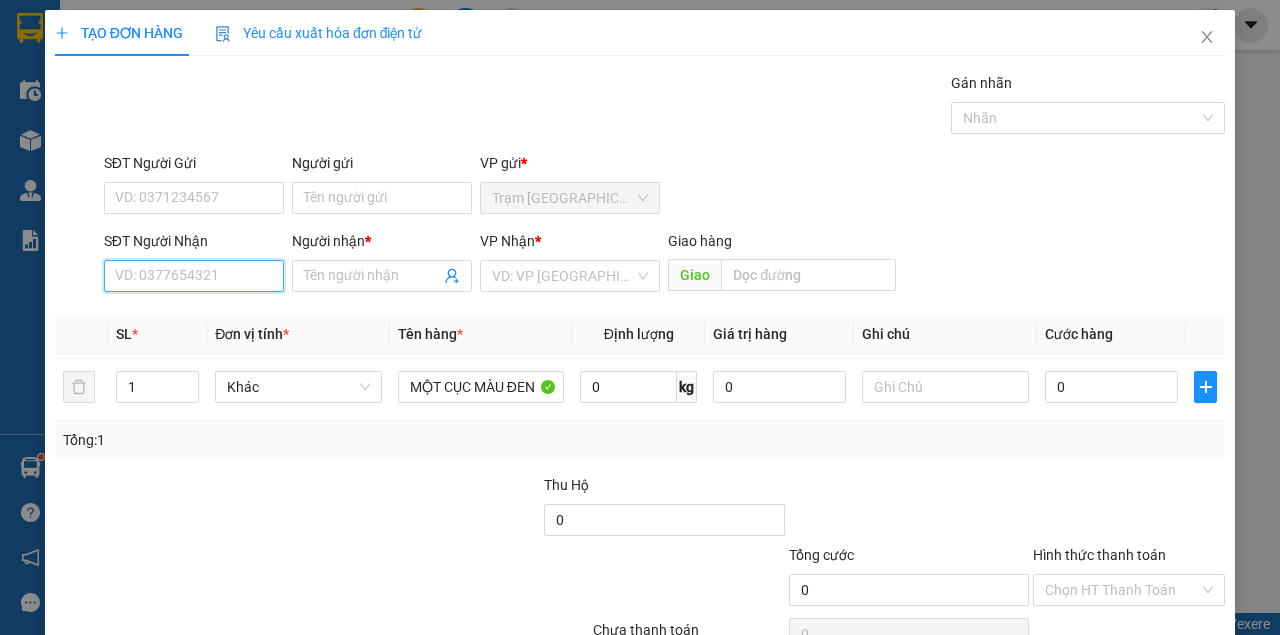 click on "SĐT Người Nhận" at bounding box center (194, 276) 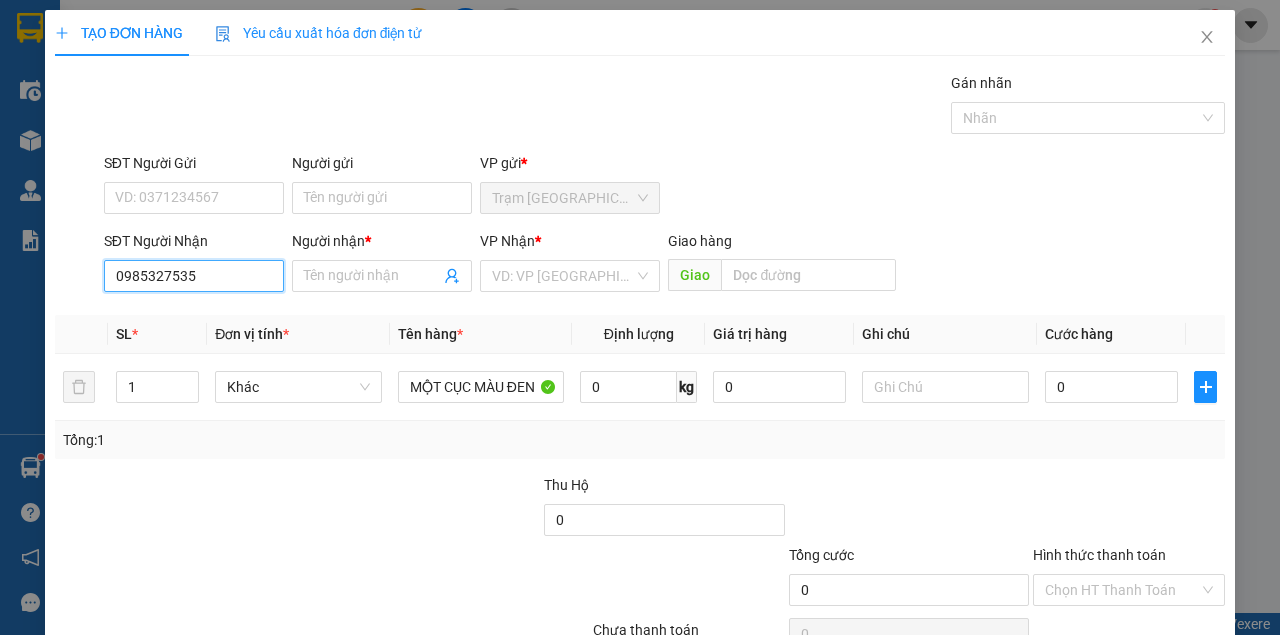 click on "0985327535" at bounding box center [194, 276] 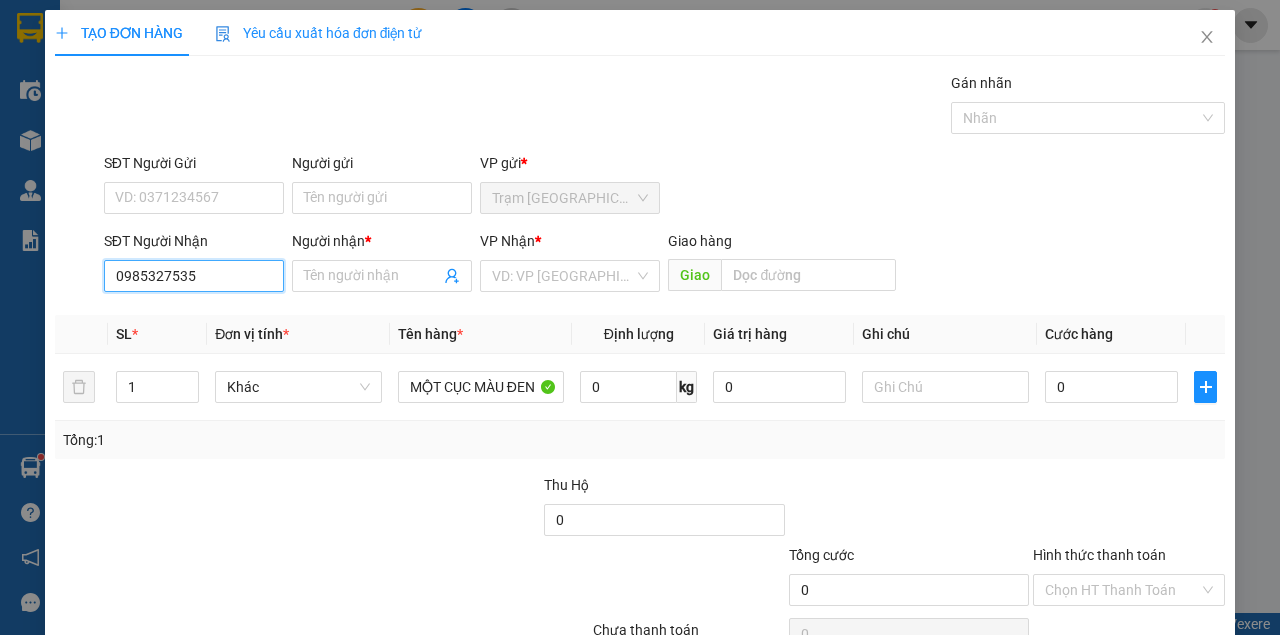 drag, startPoint x: 217, startPoint y: 280, endPoint x: 16, endPoint y: 270, distance: 201.2486 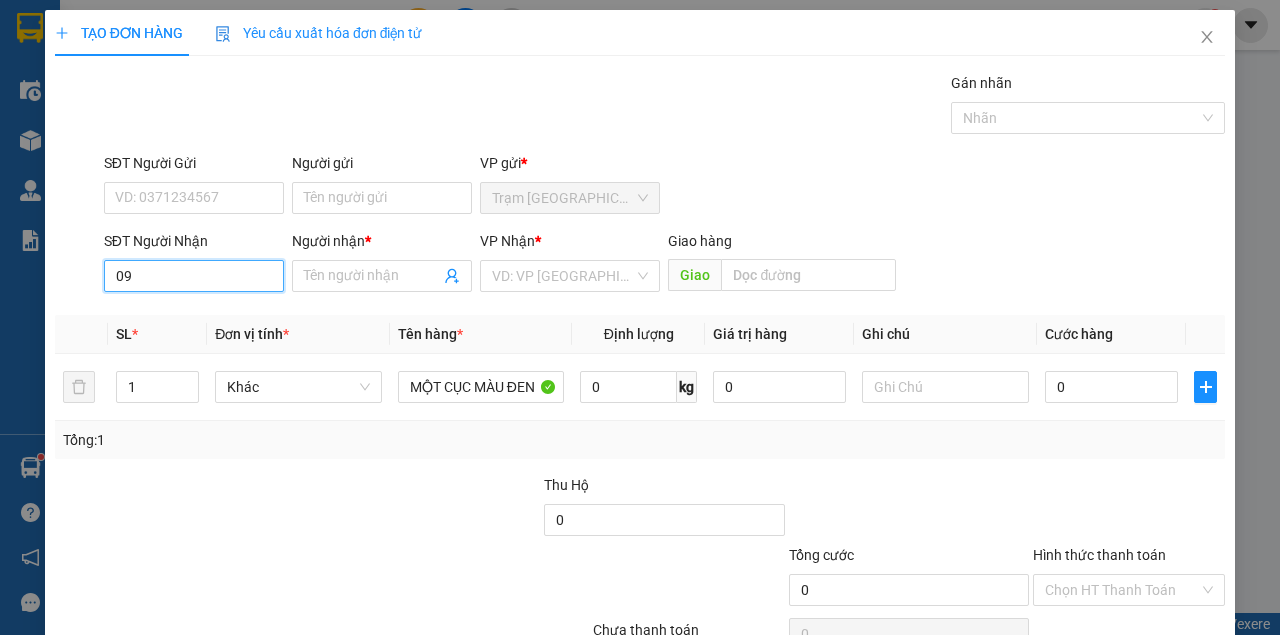 type on "0" 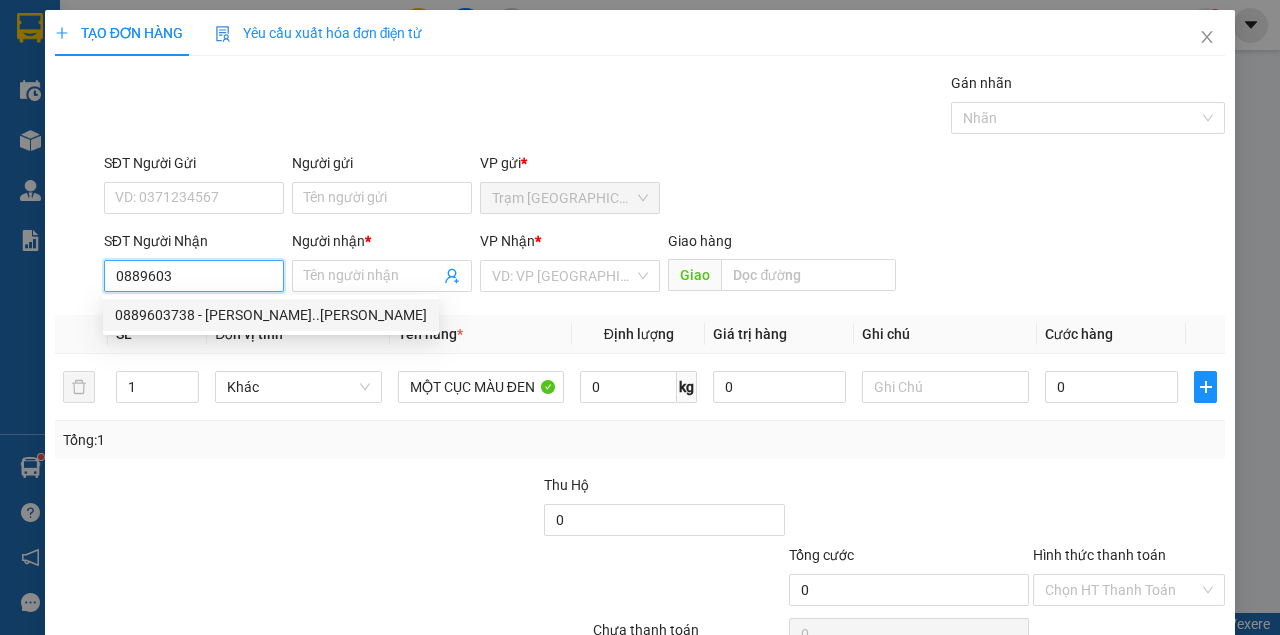 click on "0889603738 - [PERSON_NAME]..[PERSON_NAME]" at bounding box center (271, 315) 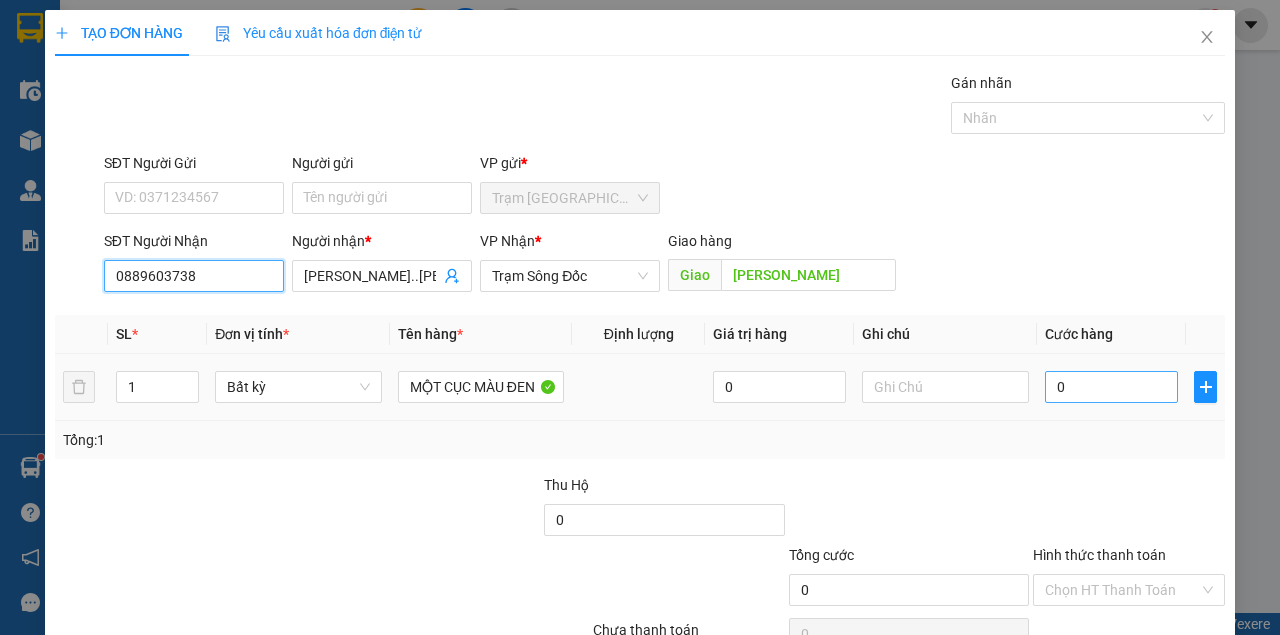 type on "0889603738" 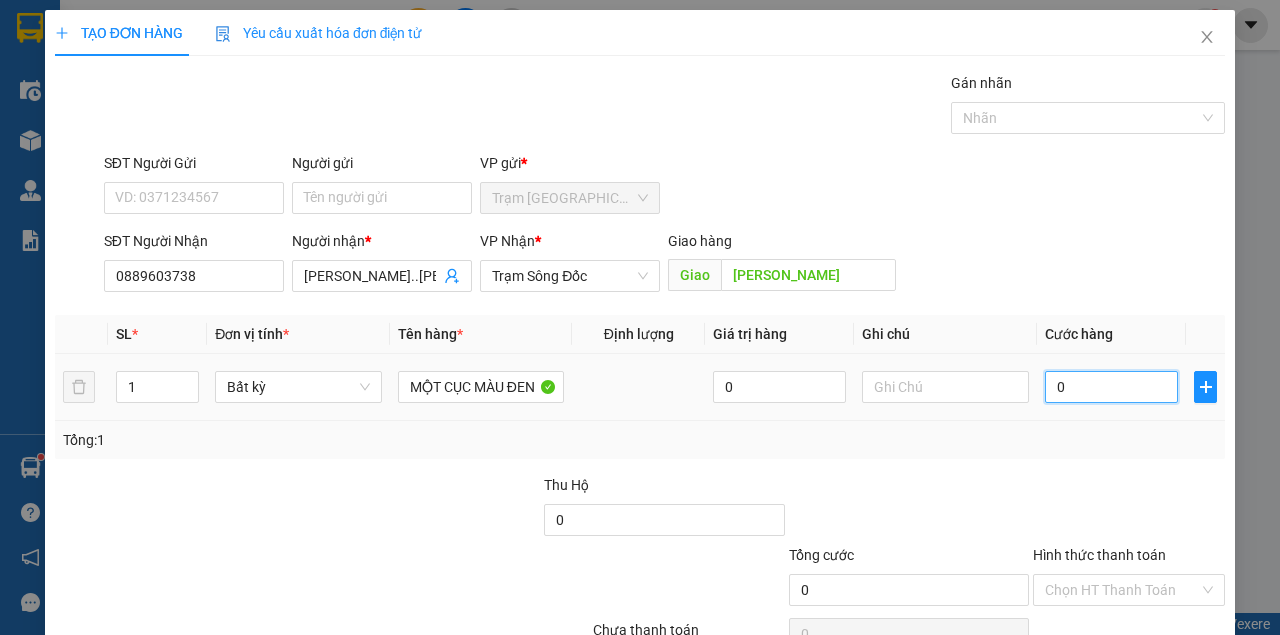 click on "0" at bounding box center (1111, 387) 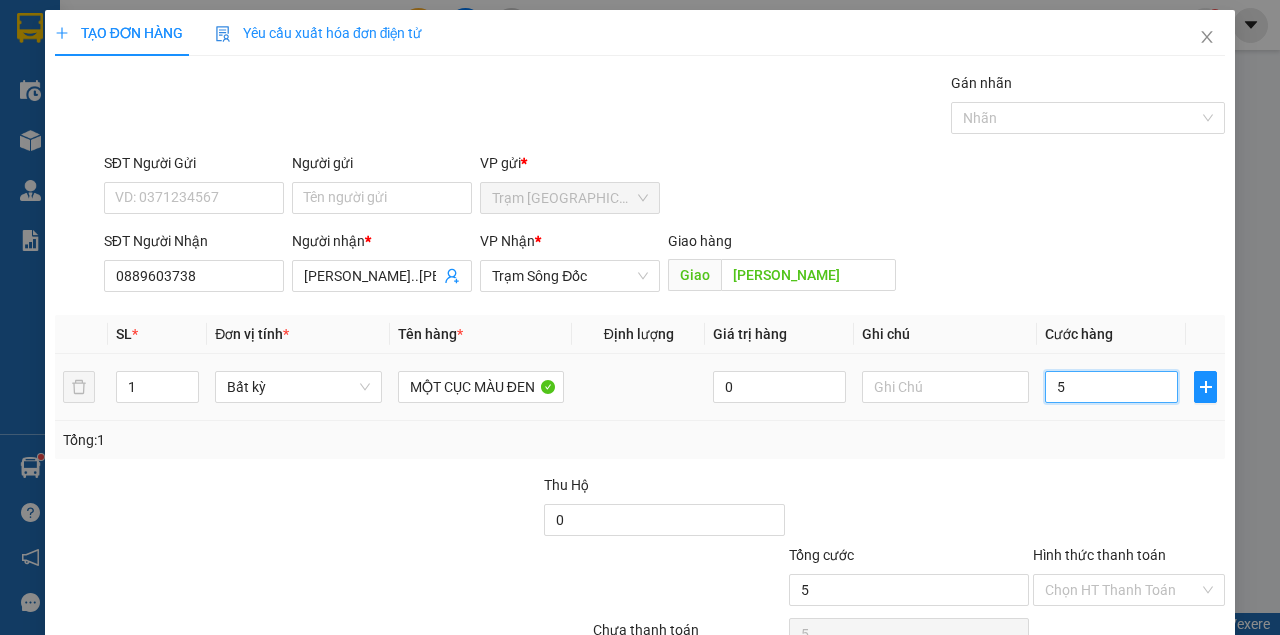 type on "50" 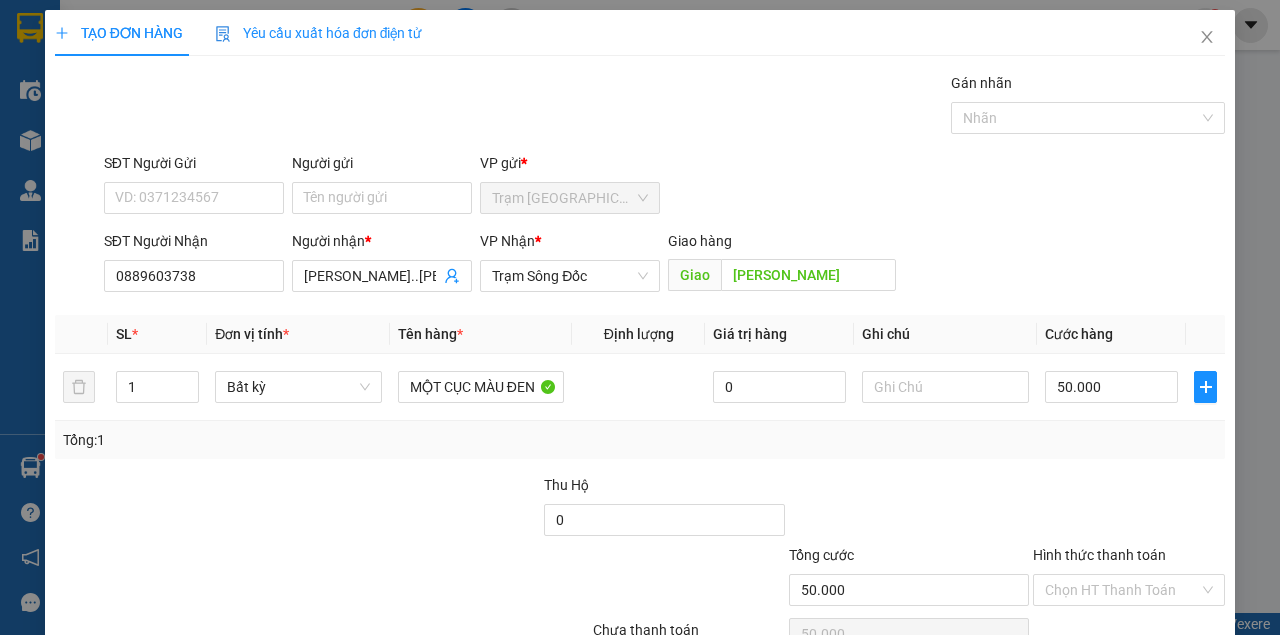 click on "TẠO ĐƠN HÀNG Yêu cầu xuất hóa đơn điện tử Transit Pickup Surcharge Ids Transit Deliver Surcharge Ids Transit Deliver Surcharge Transit Deliver Surcharge Gói vận chuyển  * Tiêu chuẩn Gán nhãn   Nhãn SĐT Người Gửi VD: 0371234567 Người gửi Tên người gửi VP gửi  * Trạm [GEOGRAPHIC_DATA] SĐT Người Nhận 0889603738 Người nhận  * VŨ QUỐC HUY..[PERSON_NAME] VP Nhận  * Trạm Sông Đốc Giao hàng Giao [PERSON_NAME] SL  * Đơn vị tính  * Tên hàng  * Định lượng Giá trị hàng Ghi chú Cước hàng                   1 Bất kỳ MỘT CỤC MÀU ĐEN 0 50.000 Tổng:  1 Thu Hộ 0 Tổng cước 50.000 Hình thức thanh toán Chọn HT Thanh Toán Số tiền thu trước 0 Chưa thanh toán 50.000 Chọn HT Thanh Toán Lưu nháp Xóa Thông tin [PERSON_NAME] và In" at bounding box center [640, 363] 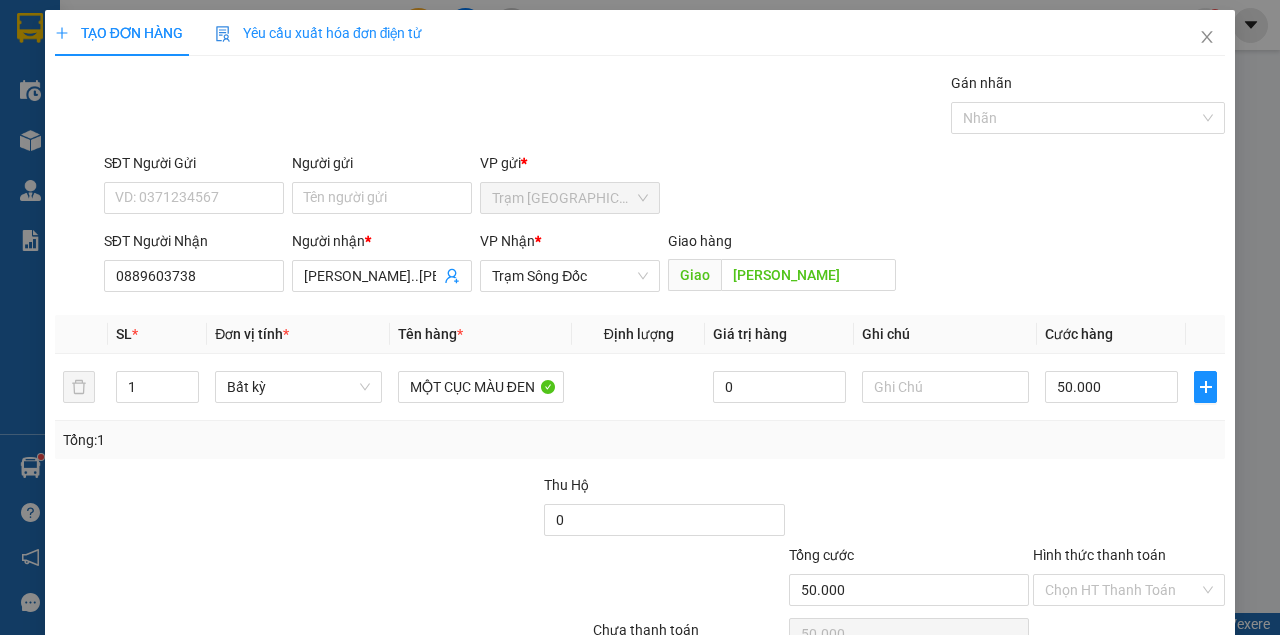 click on "[PERSON_NAME] và In" at bounding box center (1190, 685) 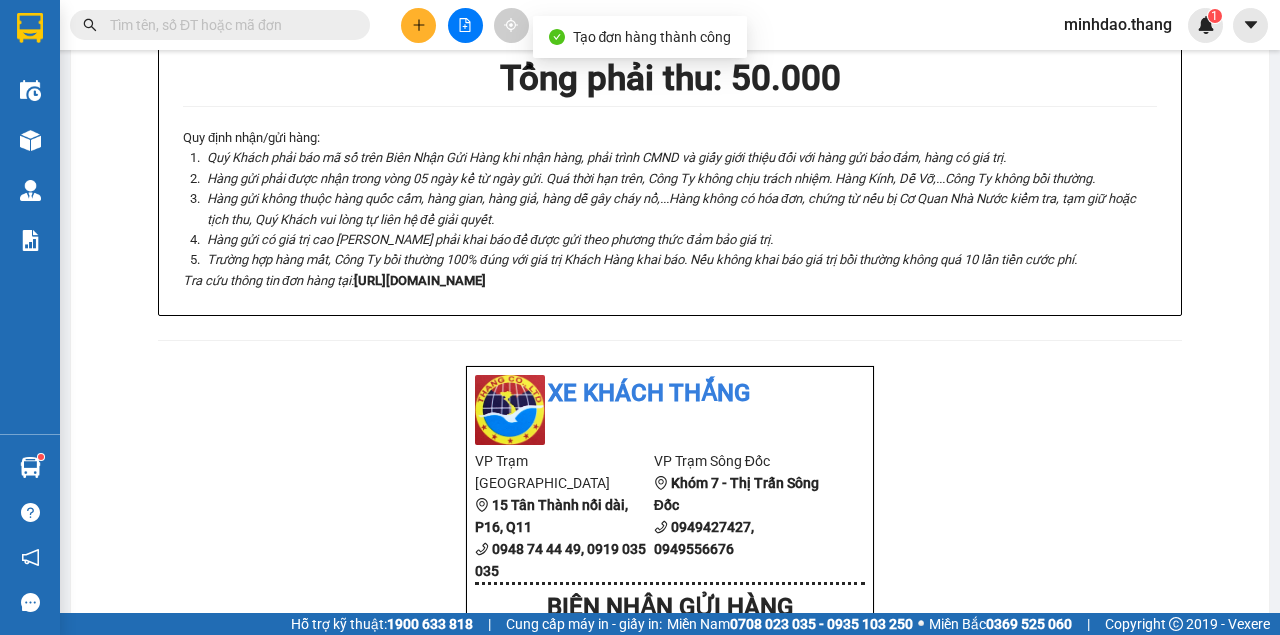 click on "In tem 100mm" at bounding box center [649, -528] 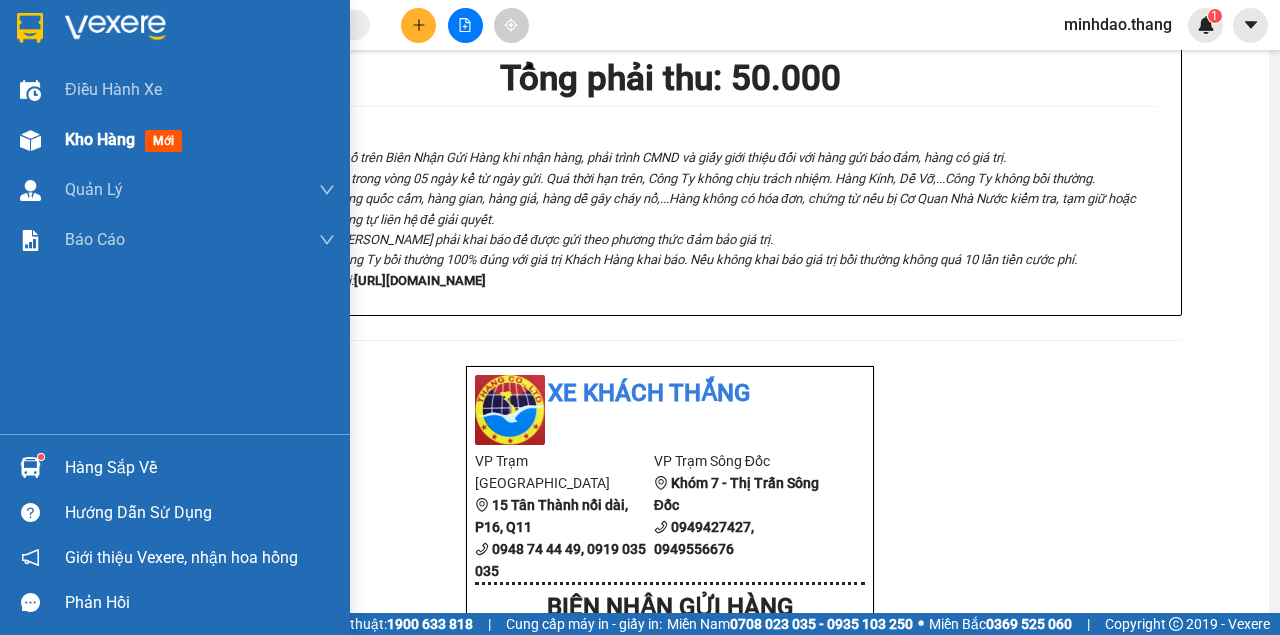 click on "Kho hàng mới" at bounding box center [175, 140] 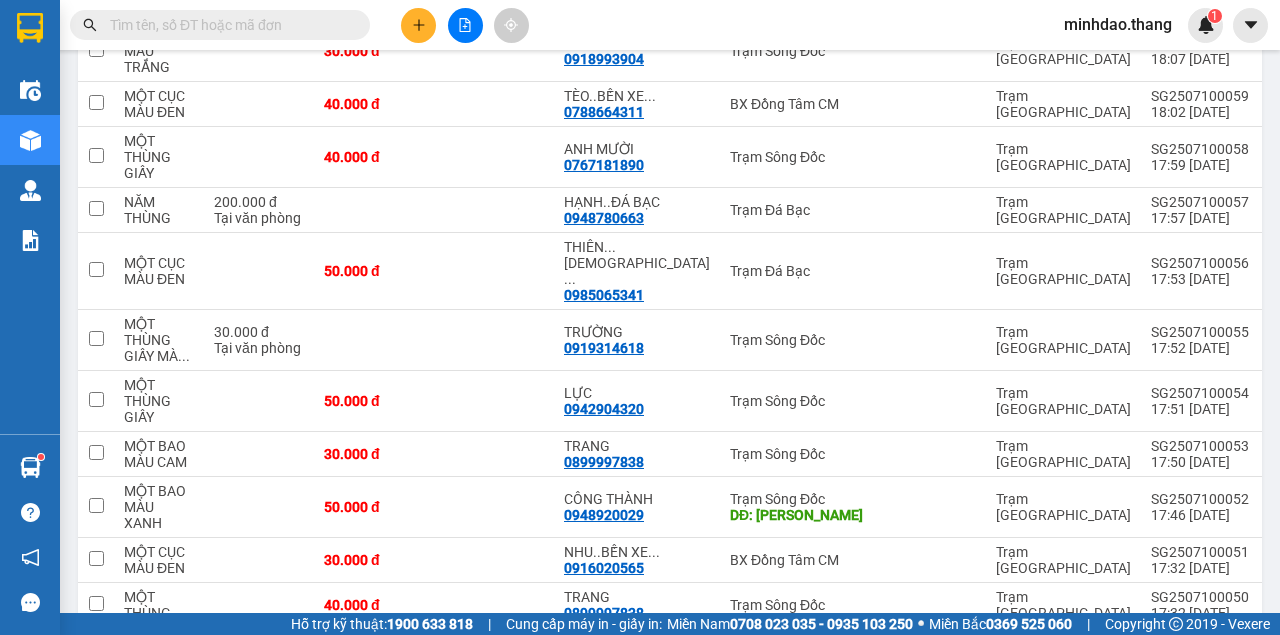 click at bounding box center (465, 25) 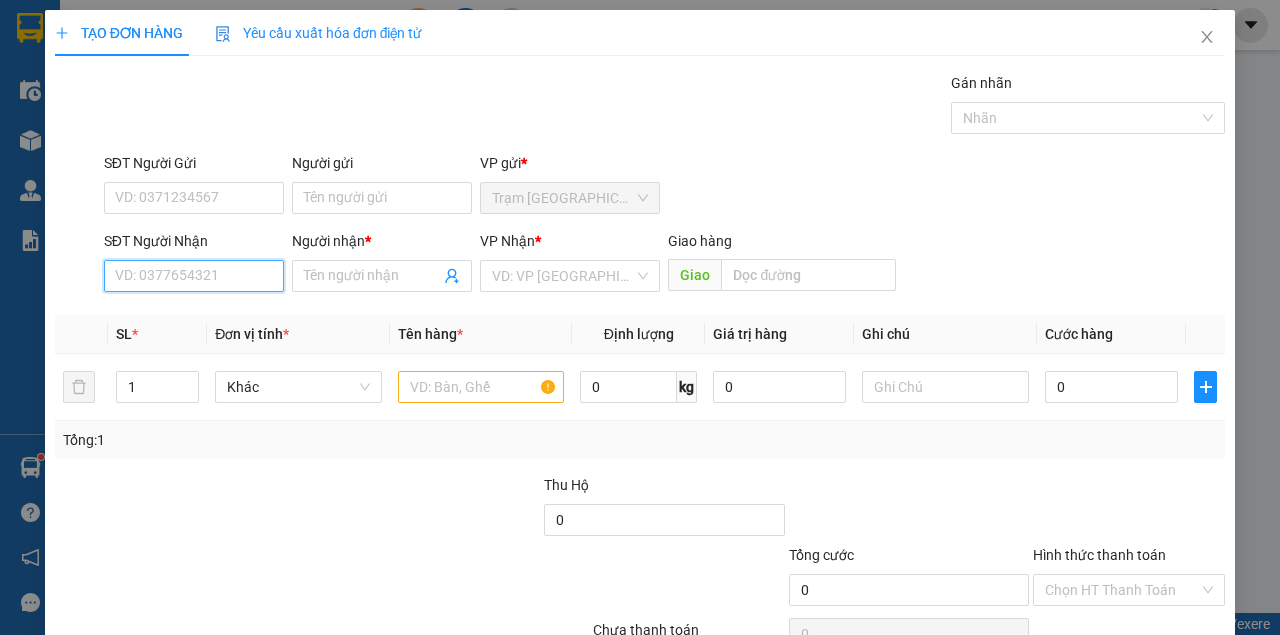 click on "SĐT Người Nhận" at bounding box center (194, 276) 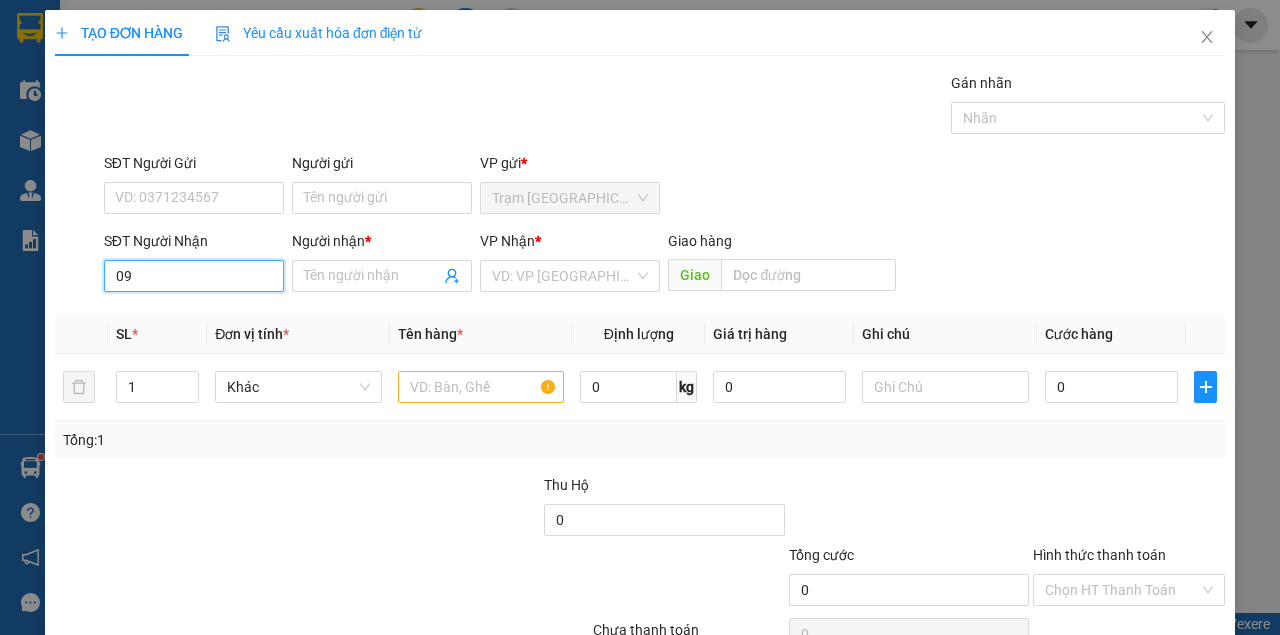 type on "0" 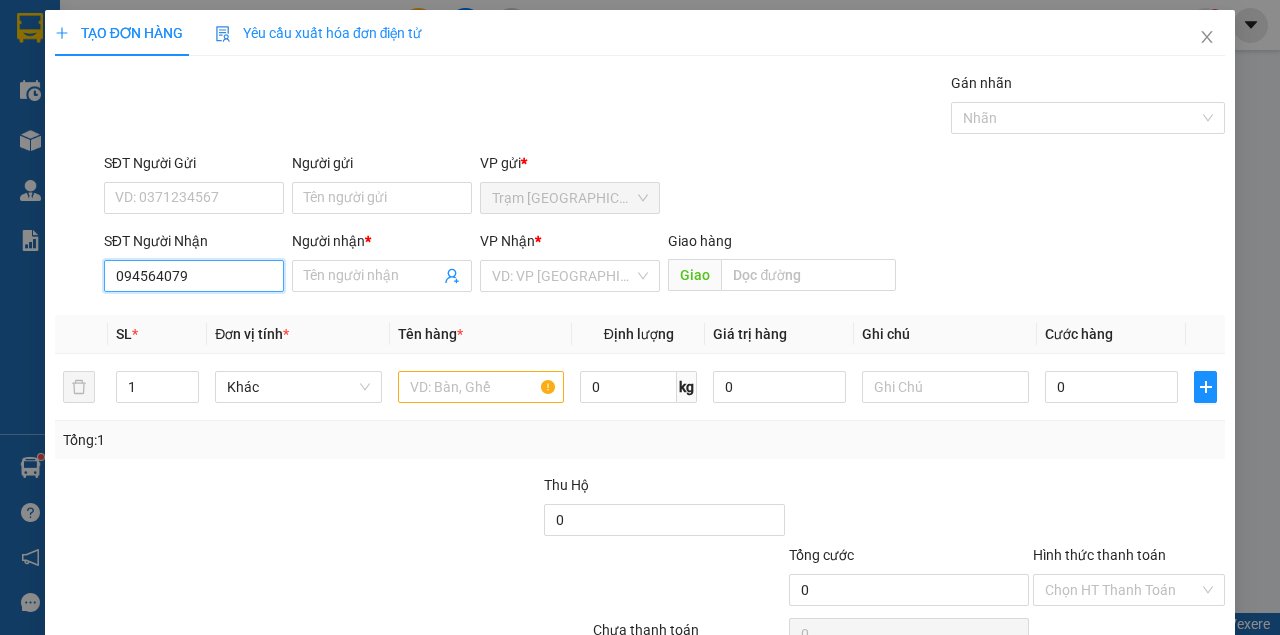 type on "0945640797" 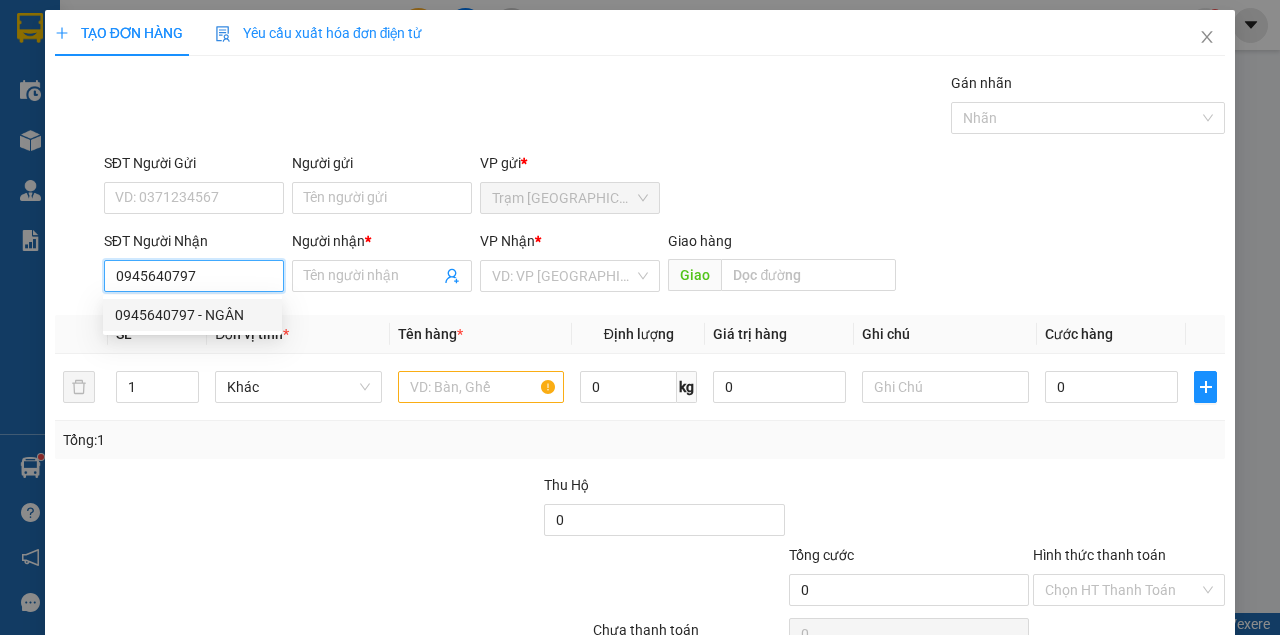 click on "0945640797 - NGÂN" at bounding box center [192, 315] 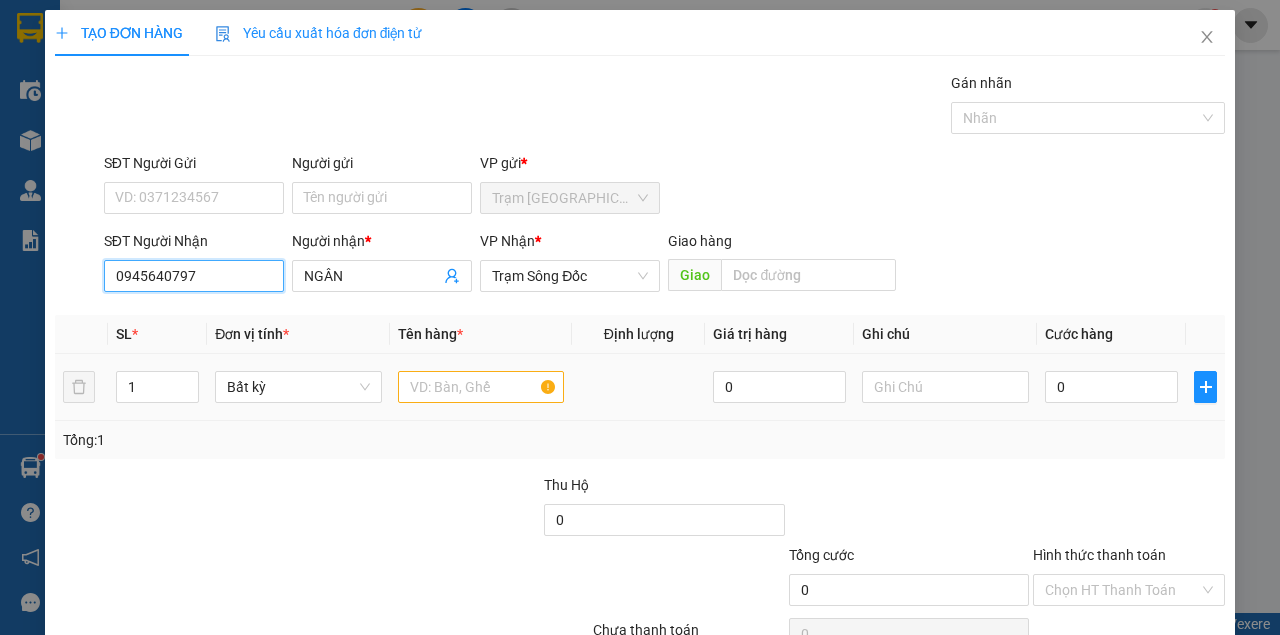 type on "0945640797" 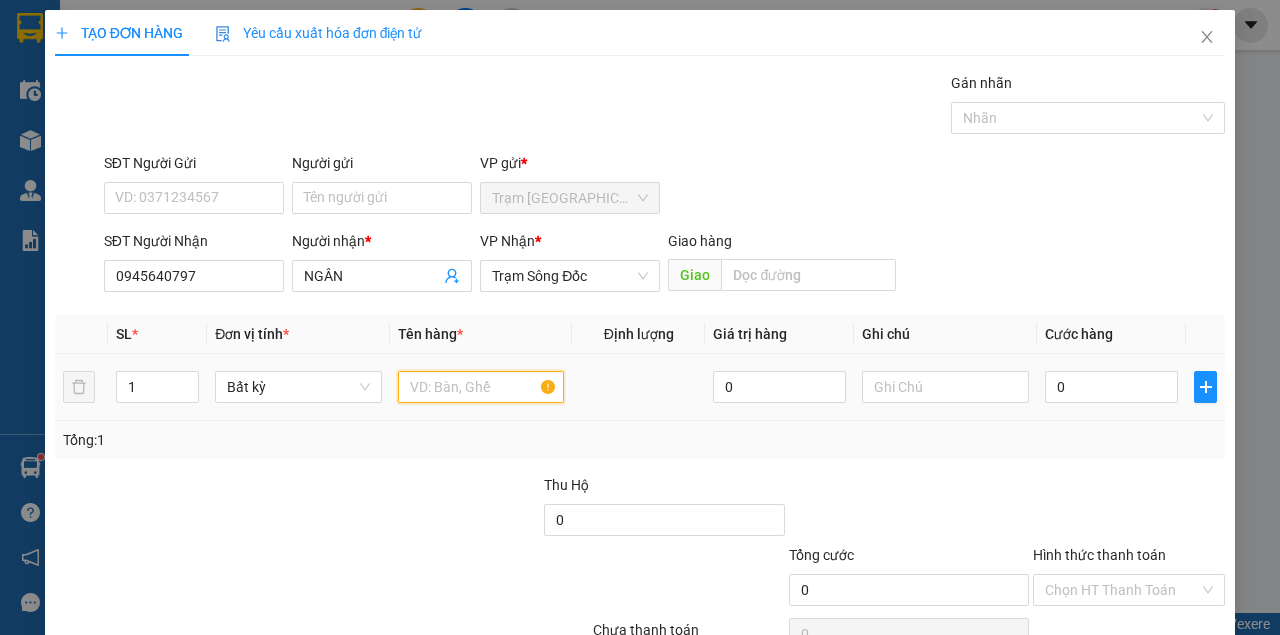 click at bounding box center (481, 387) 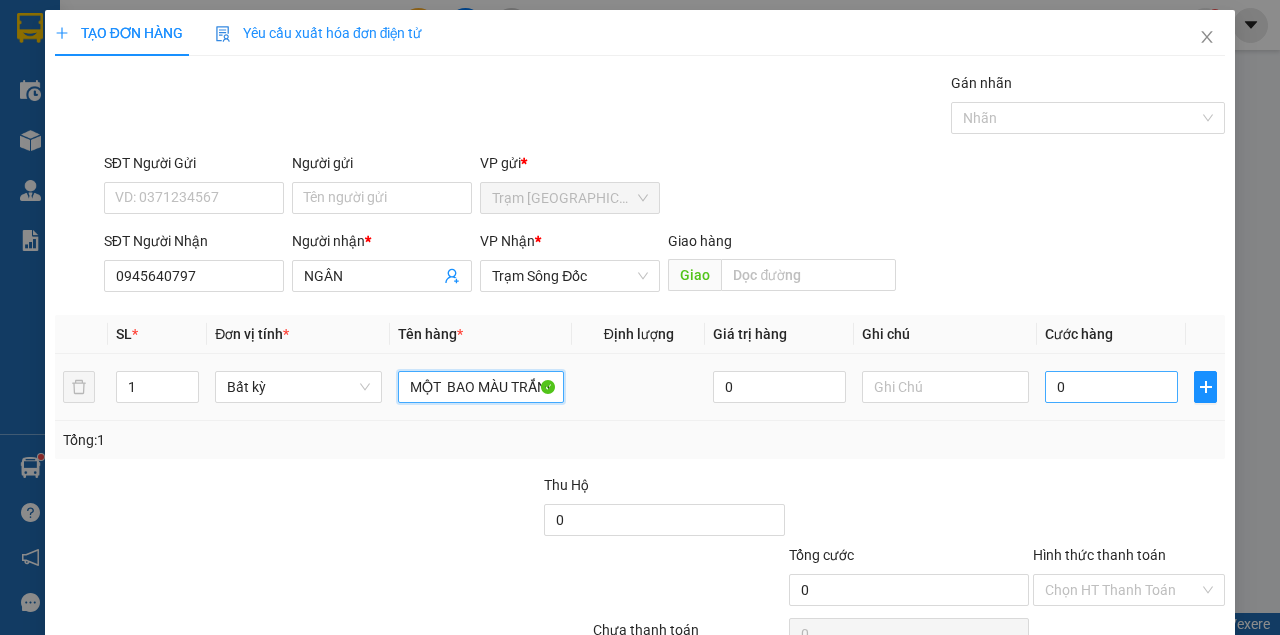 type 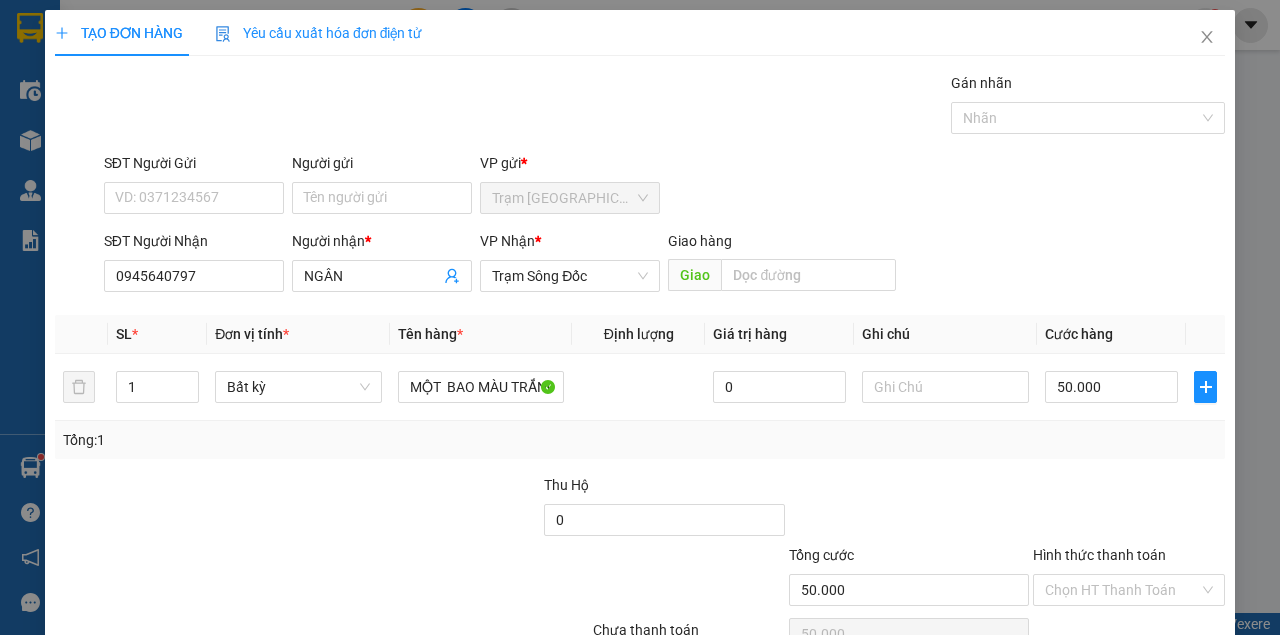 click on "[PERSON_NAME] và In" at bounding box center [1153, 685] 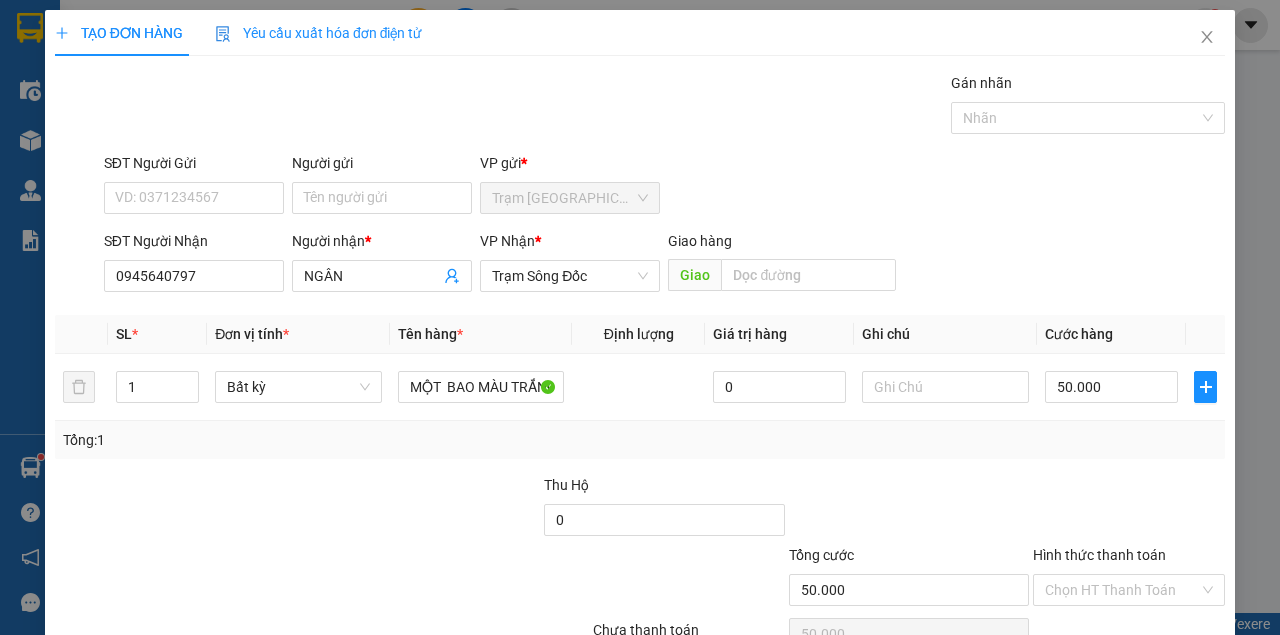 click on "[PERSON_NAME] và In" at bounding box center [1153, 685] 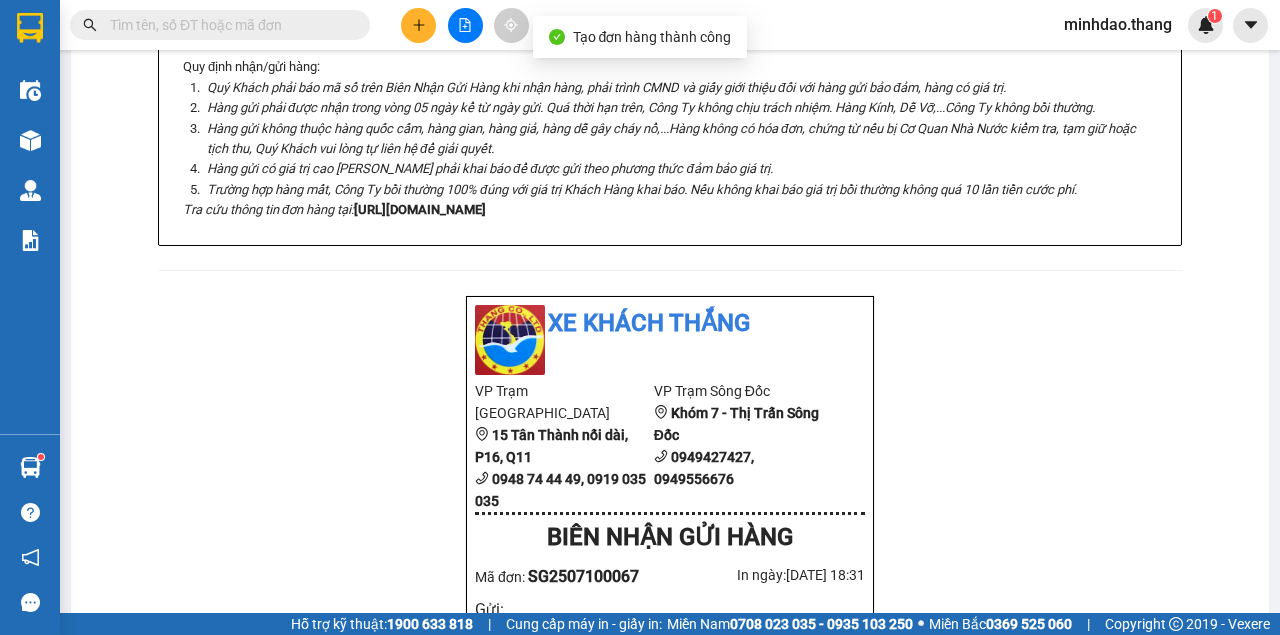 click on "In tem 100mm" at bounding box center [649, -528] 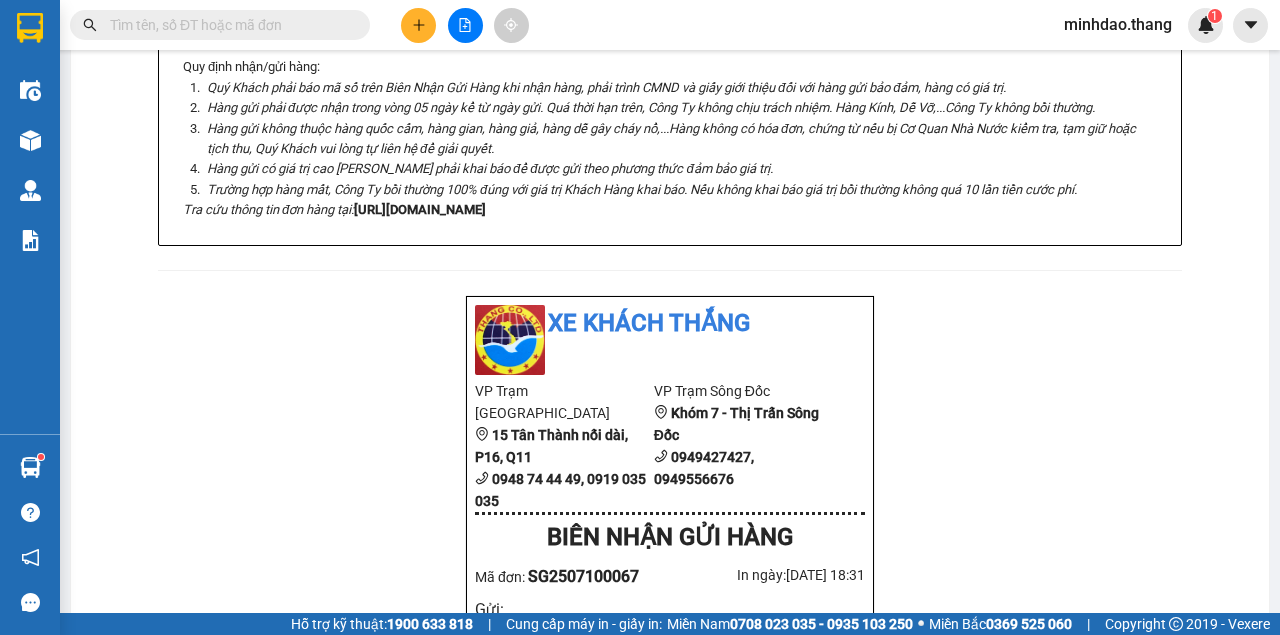 click on "In biên nhận 80mm" at bounding box center [840, -528] 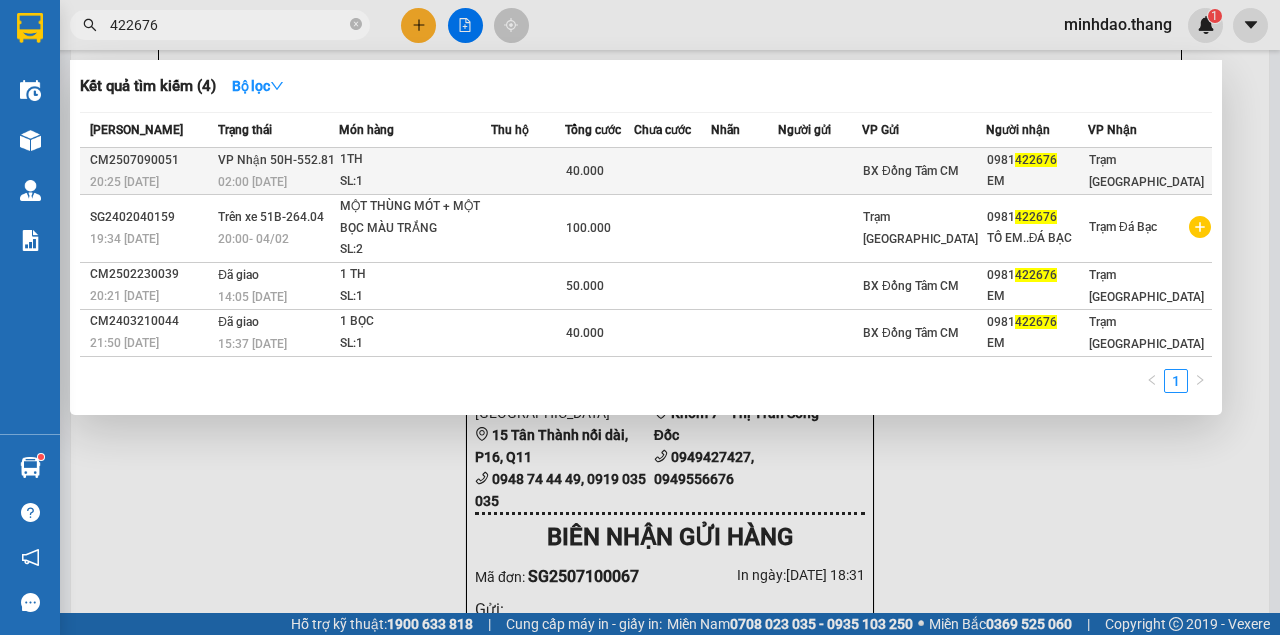click at bounding box center [744, 171] 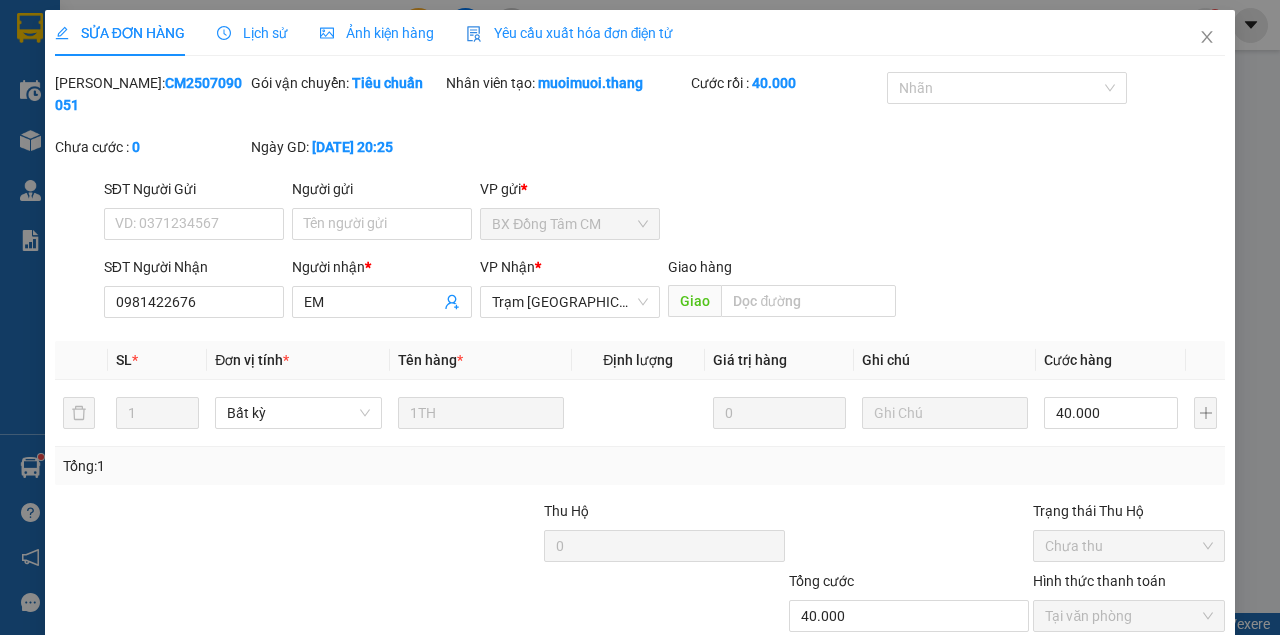 click on "[PERSON_NAME] và Giao hàng" at bounding box center [776, 711] 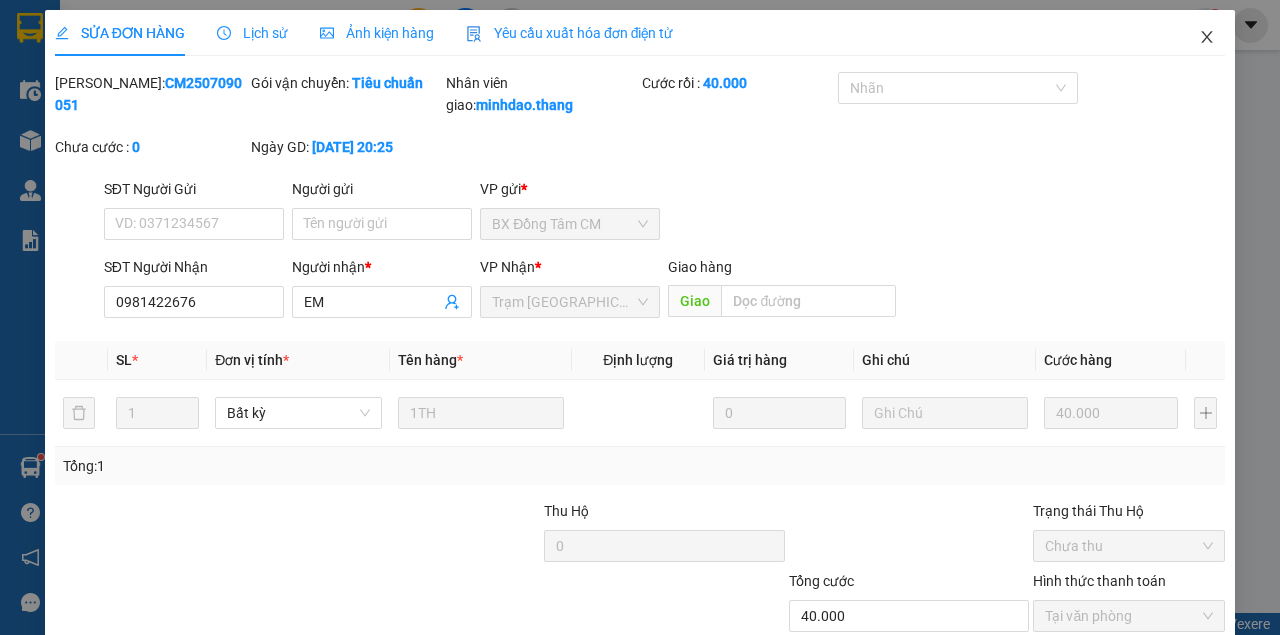 click 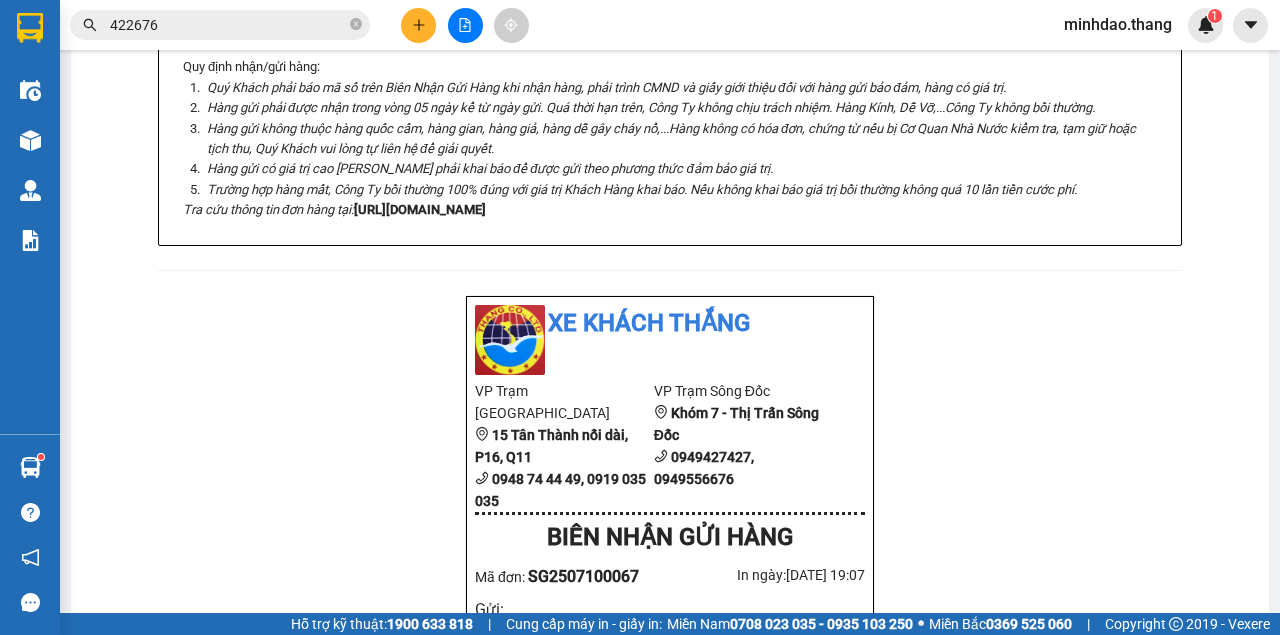 click 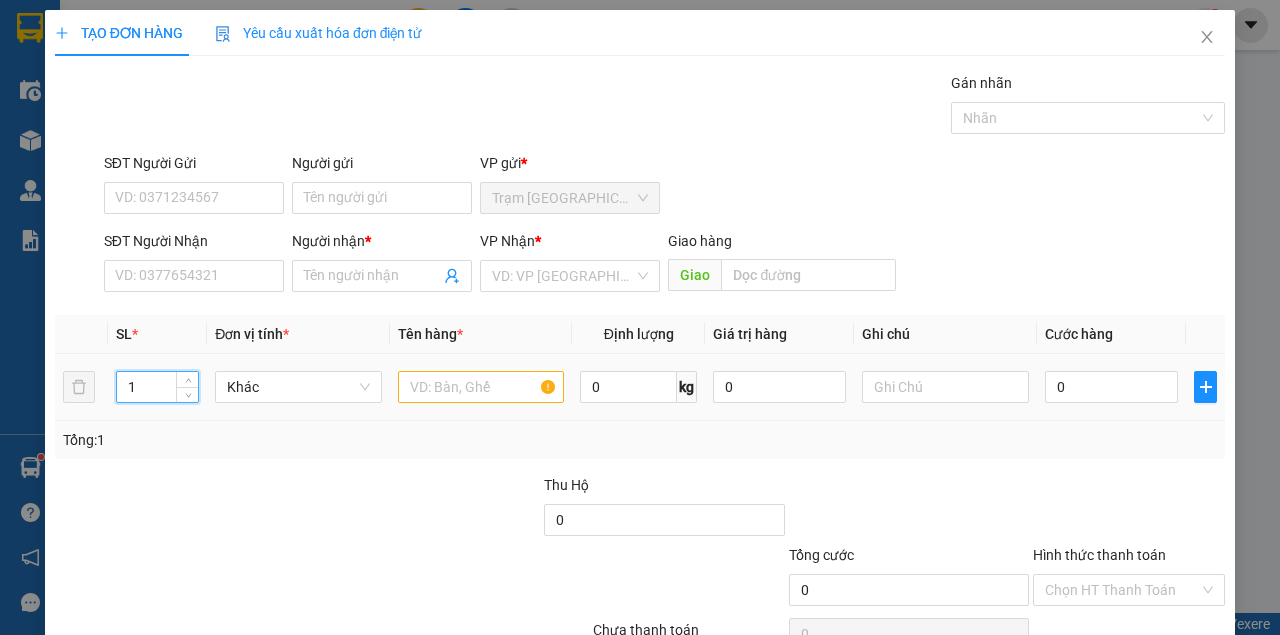 click on "1" at bounding box center [158, 387] 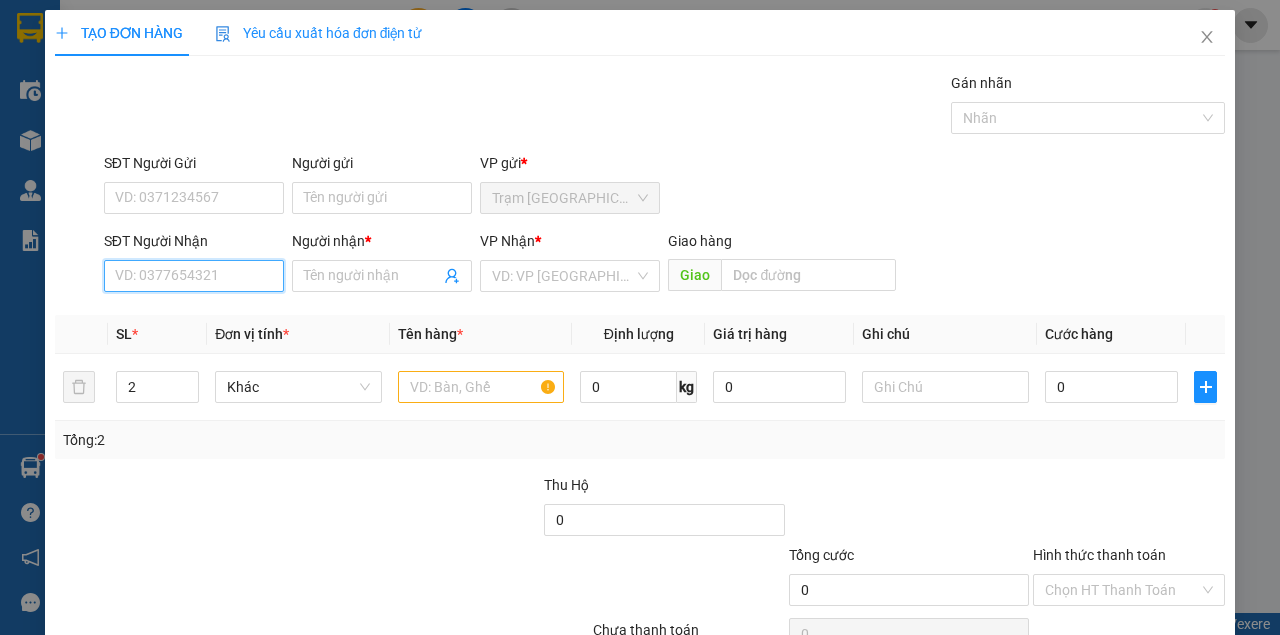 click on "SĐT Người Nhận" at bounding box center [194, 276] 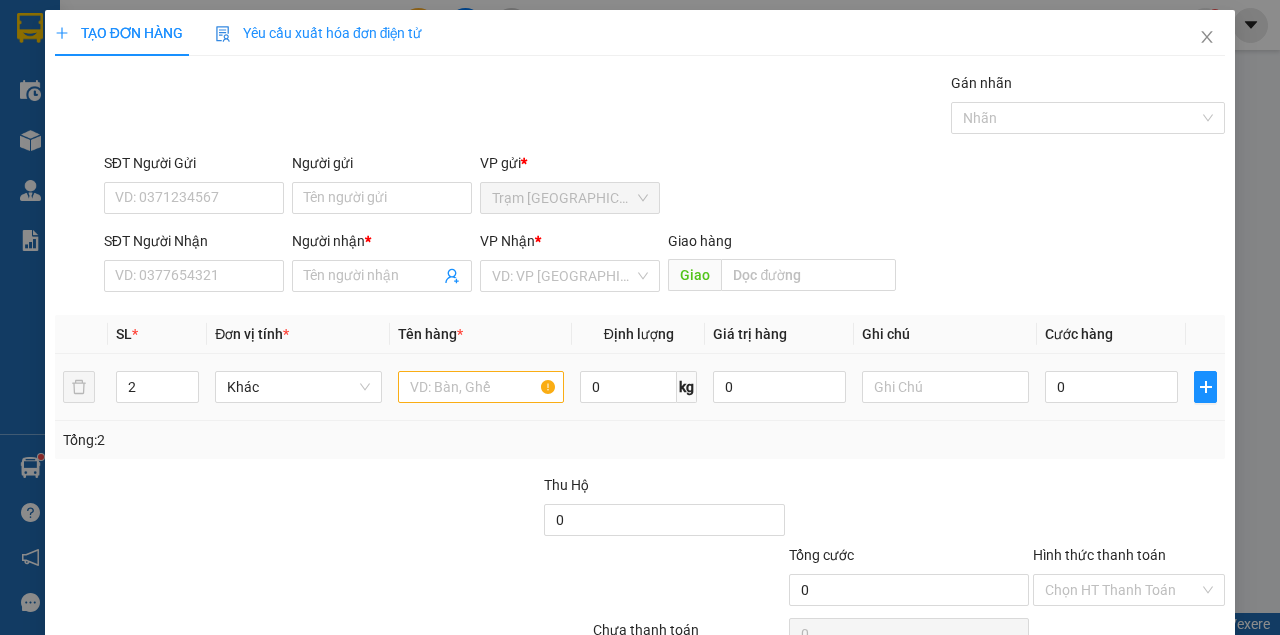 click at bounding box center [481, 387] 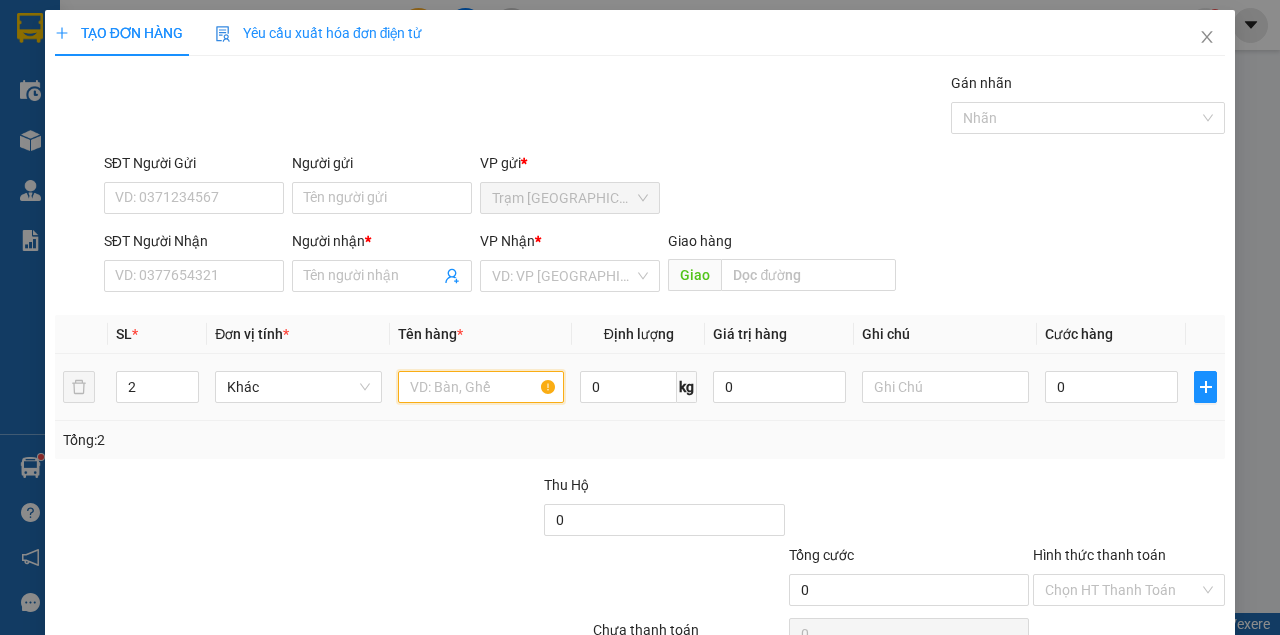 click at bounding box center [481, 387] 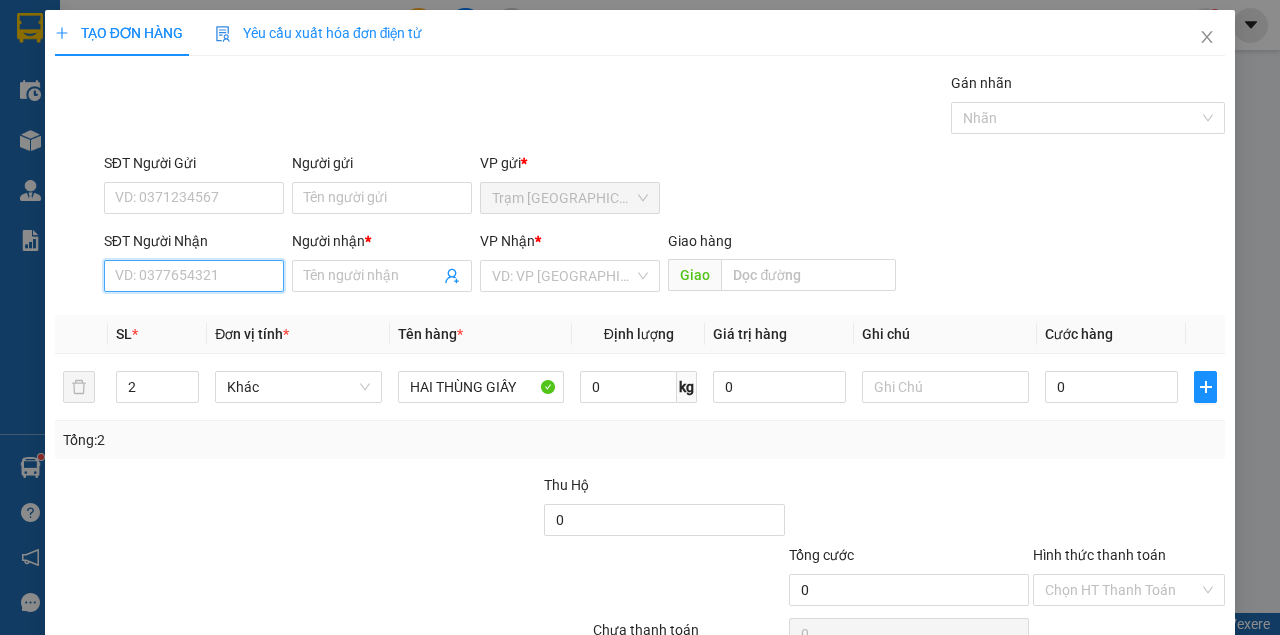 click on "SĐT Người Nhận" at bounding box center [194, 276] 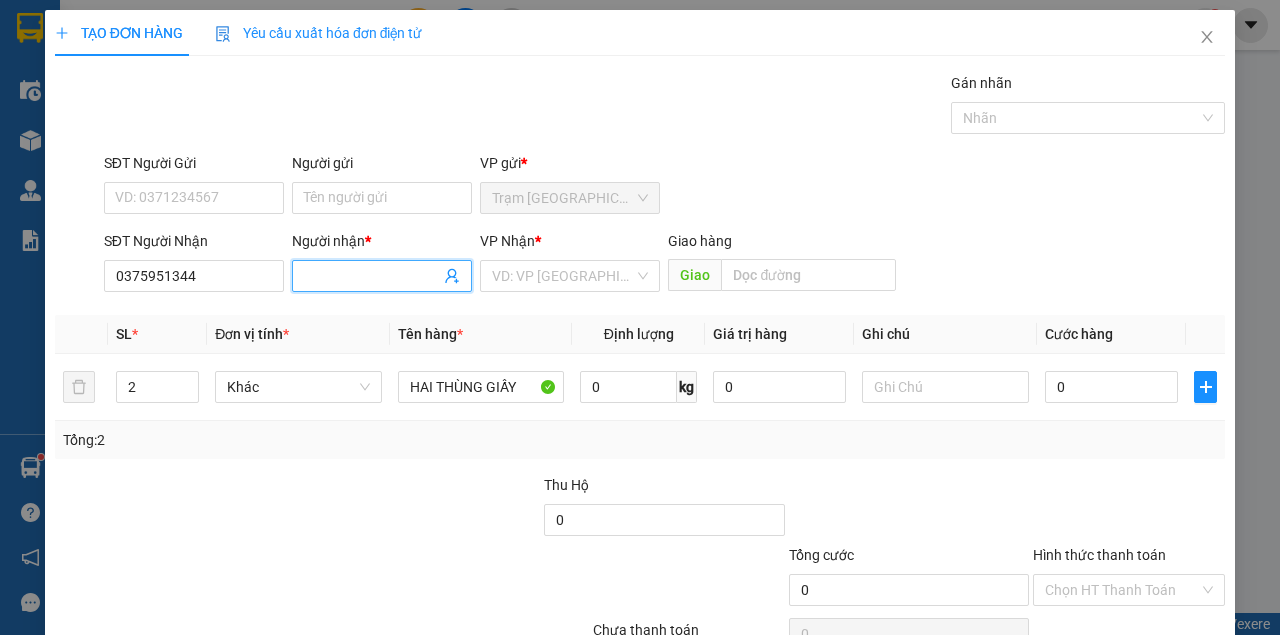 click on "Người nhận  *" at bounding box center (372, 276) 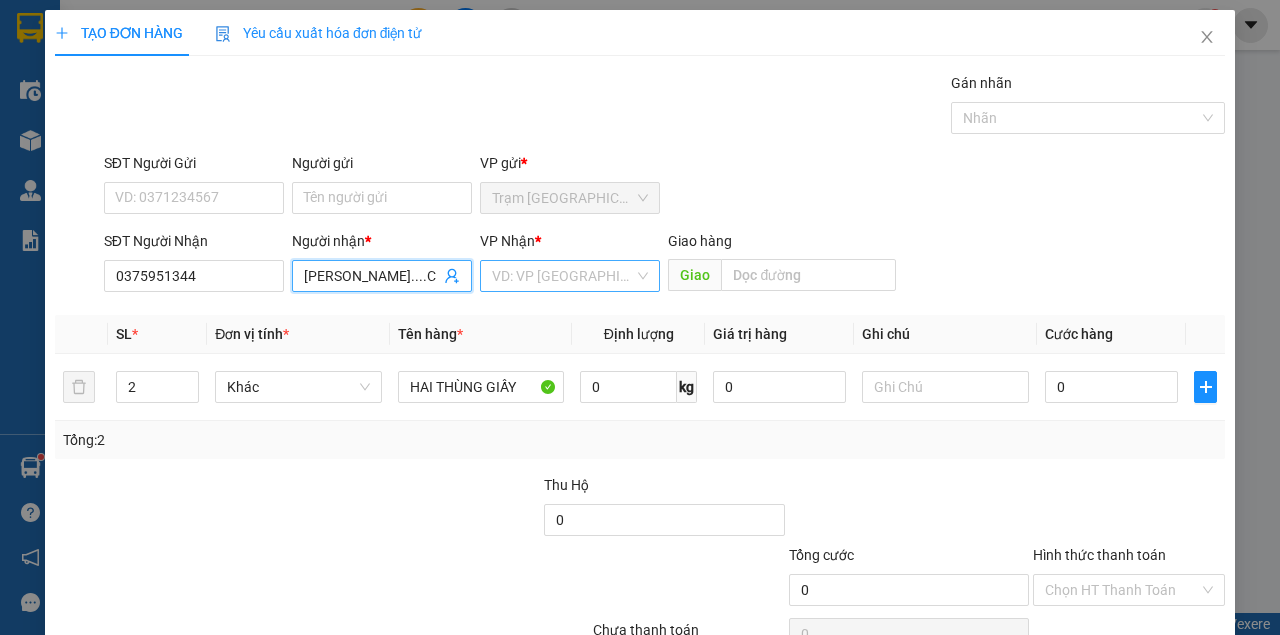 click at bounding box center [563, 276] 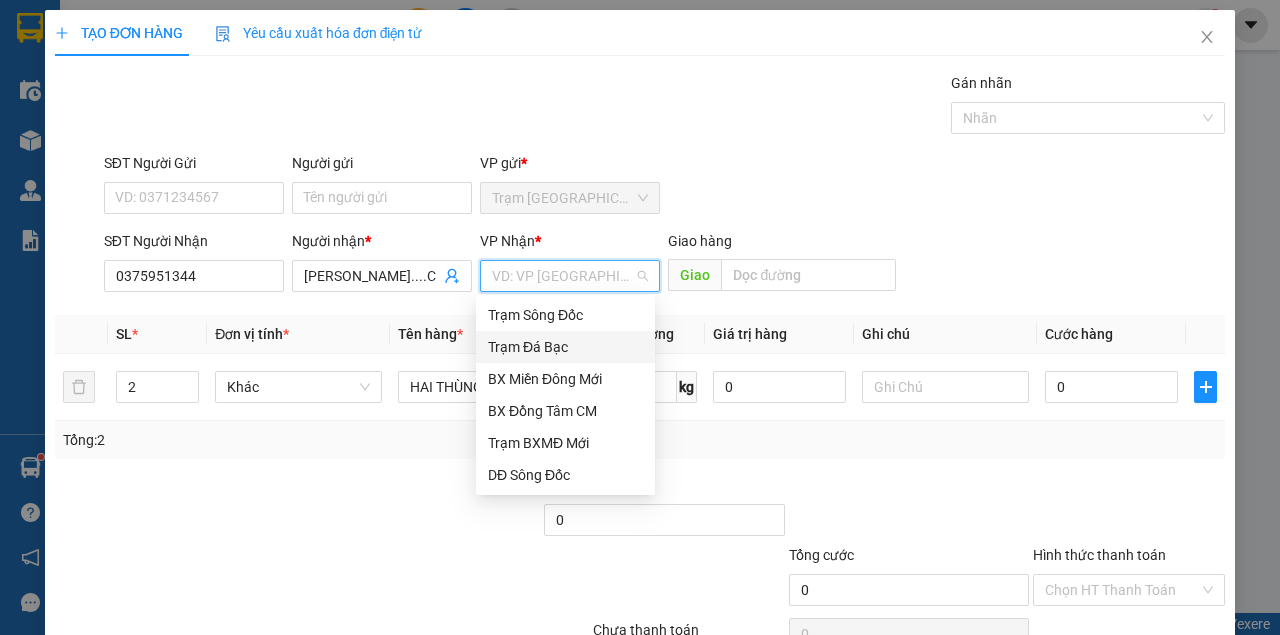 click on "Trạm Đá Bạc" at bounding box center (565, 347) 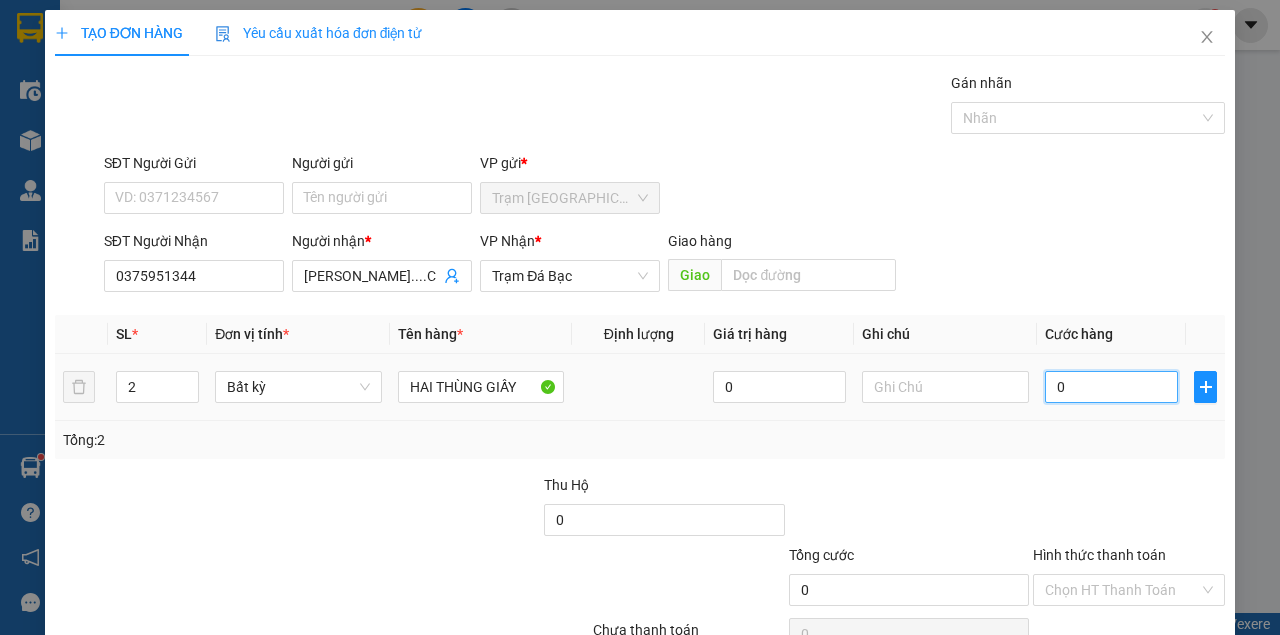click on "0" at bounding box center (1111, 387) 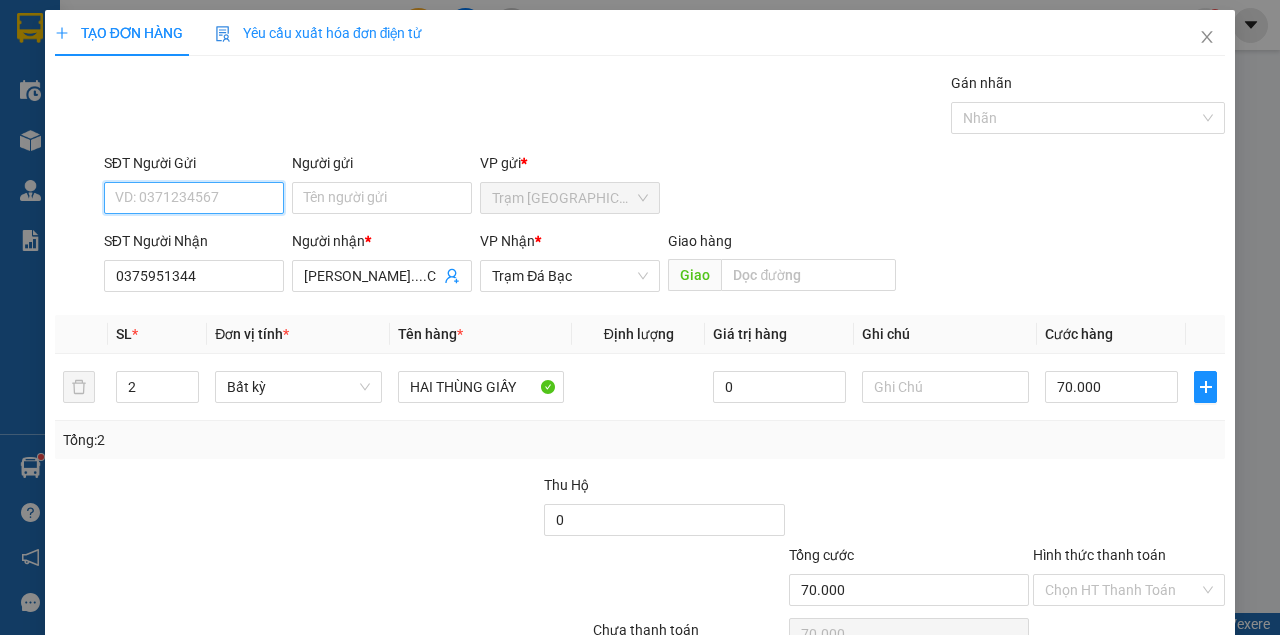 click on "SĐT Người Gửi" at bounding box center (194, 198) 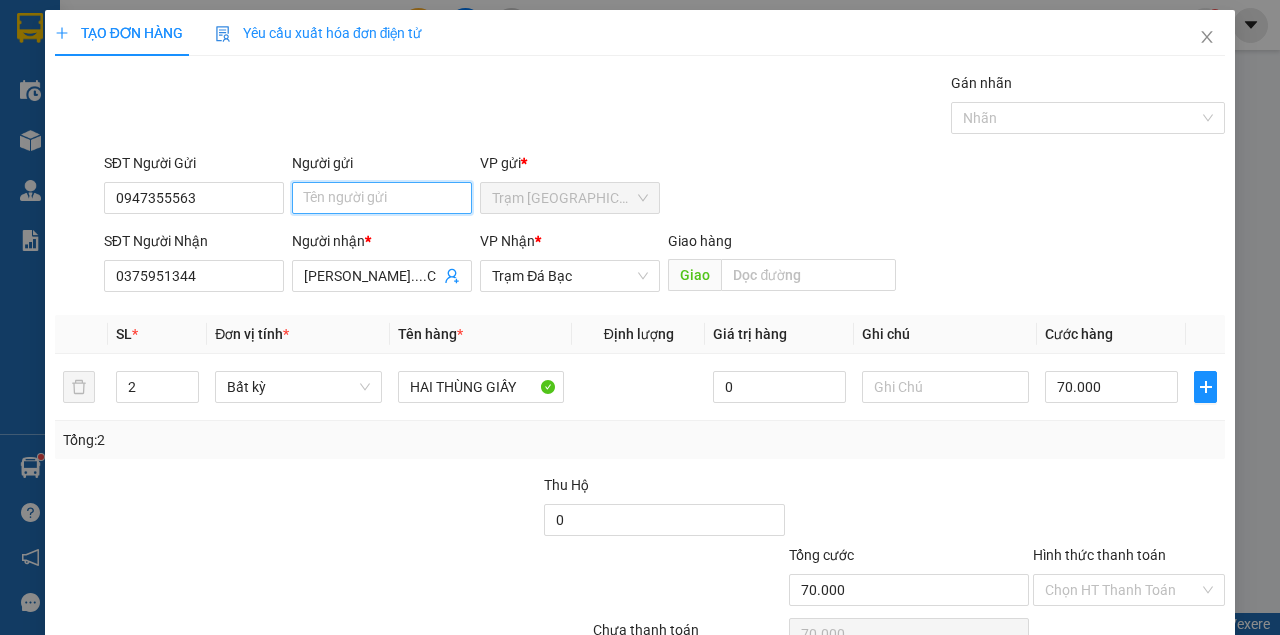 click on "Người gửi" at bounding box center [382, 198] 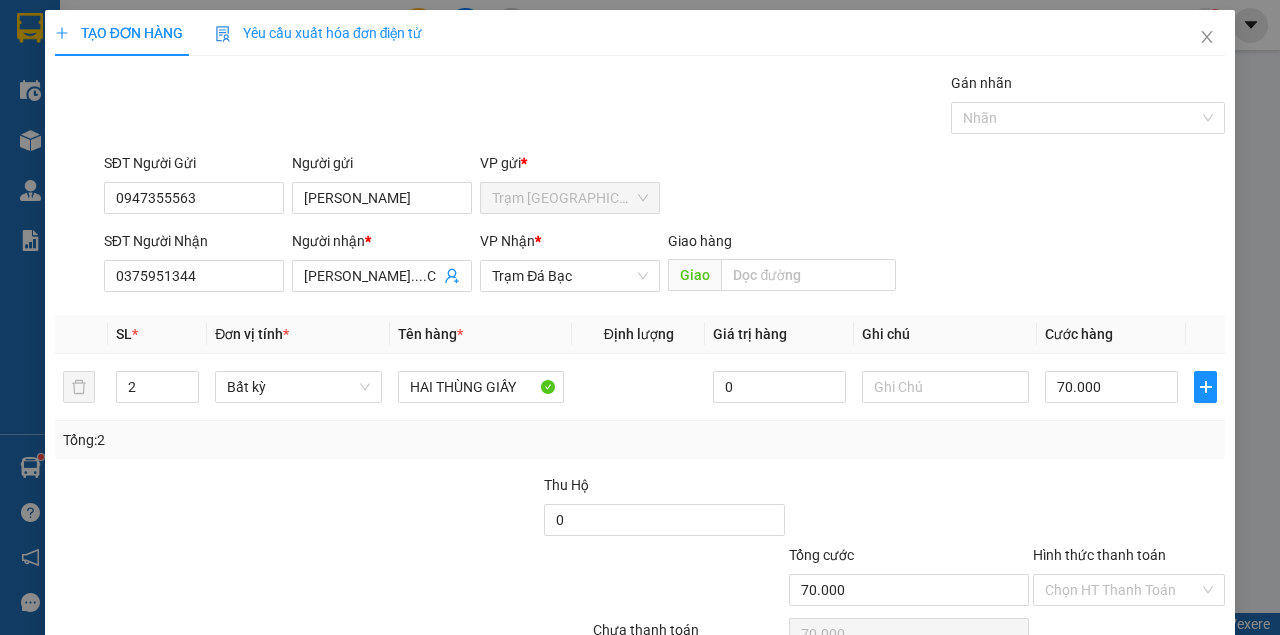 click on "[PERSON_NAME] và In" at bounding box center (1190, 685) 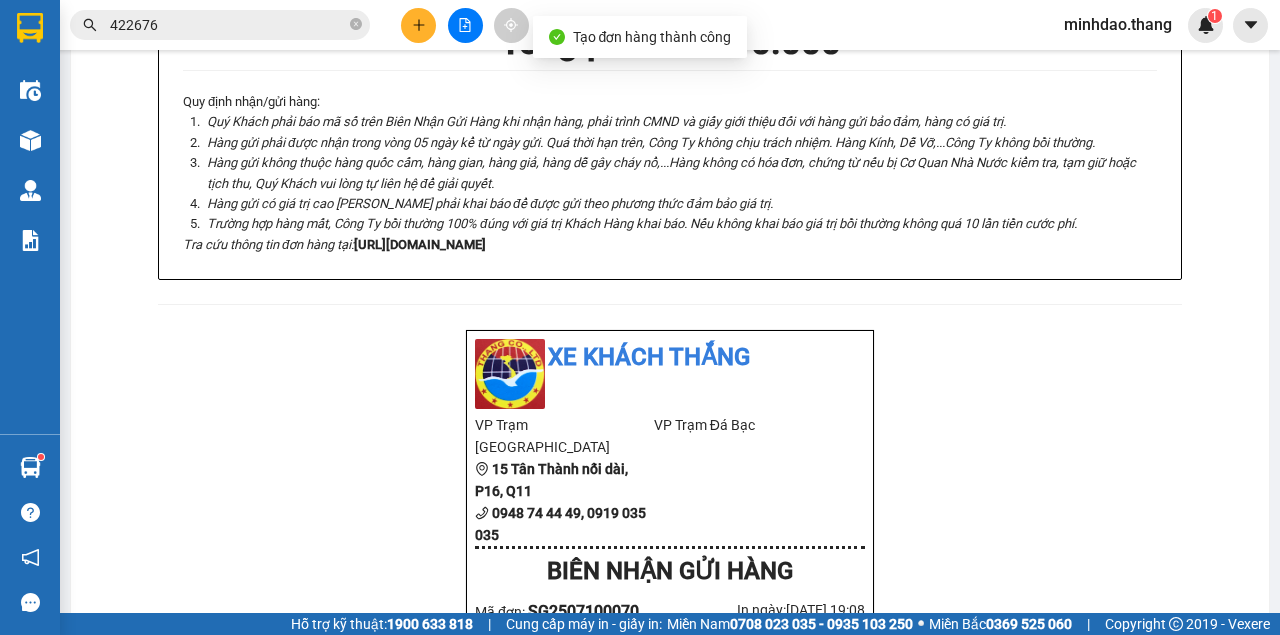 click on "In tem 100mm" at bounding box center (649, -528) 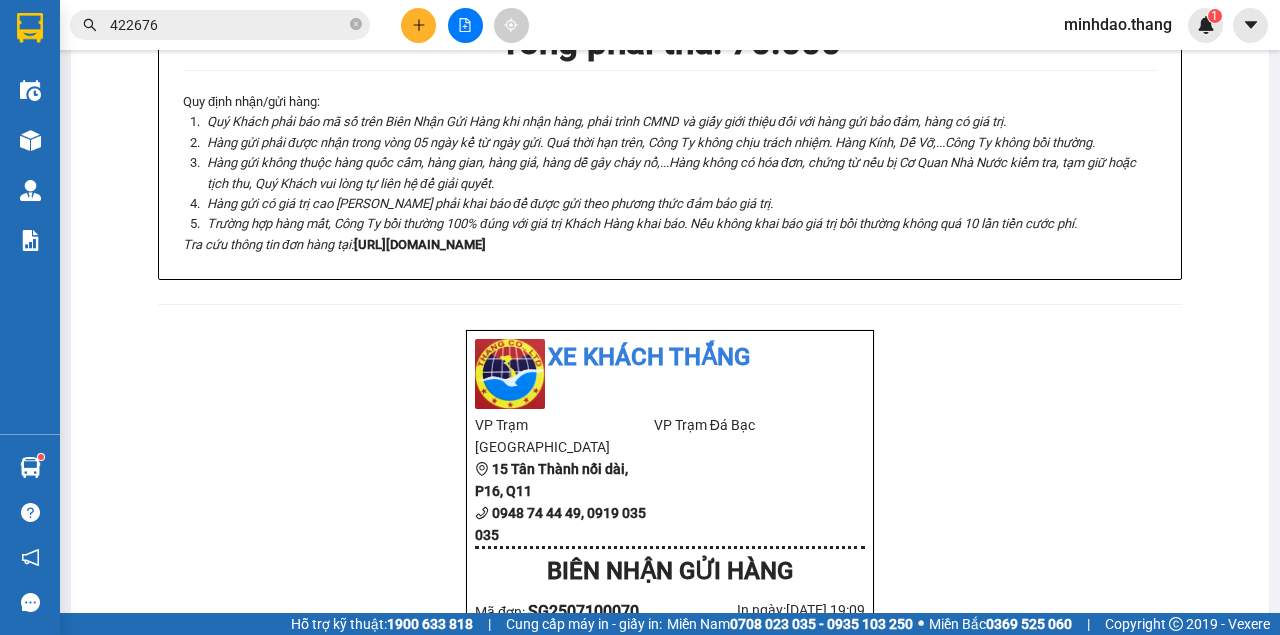 click on "In biên nhận 80mm" at bounding box center (828, -527) 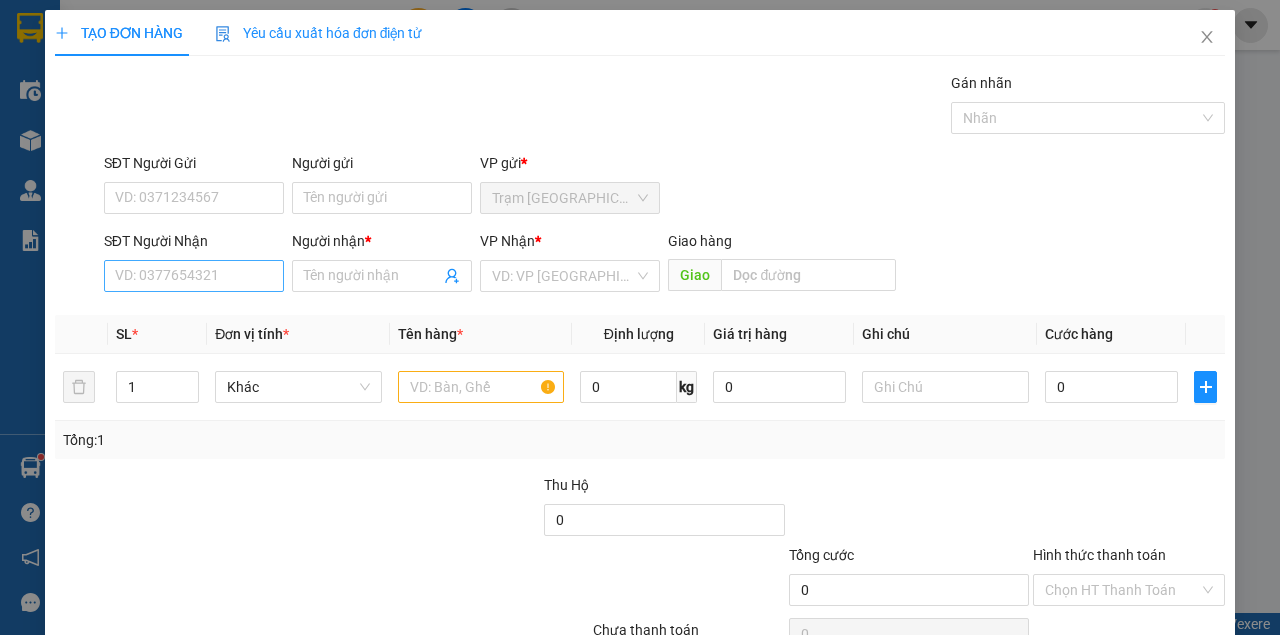 click on "SĐT Người Nhận VD: 0377654321" at bounding box center [194, 265] 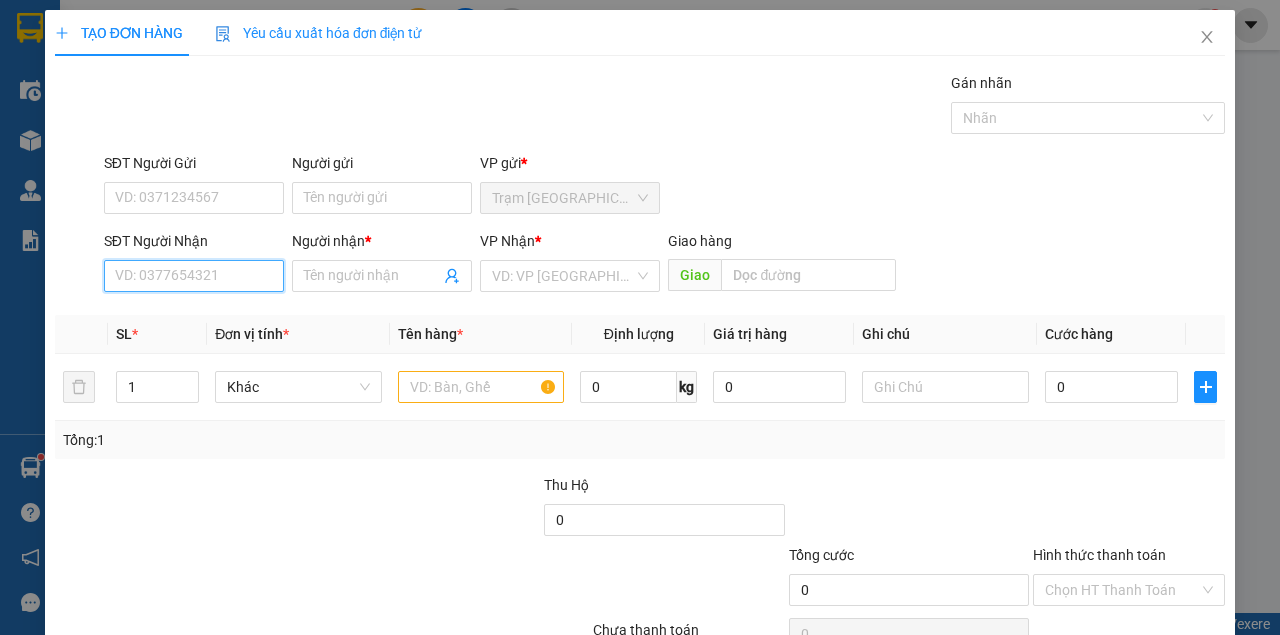 click on "SĐT Người Nhận" at bounding box center [194, 276] 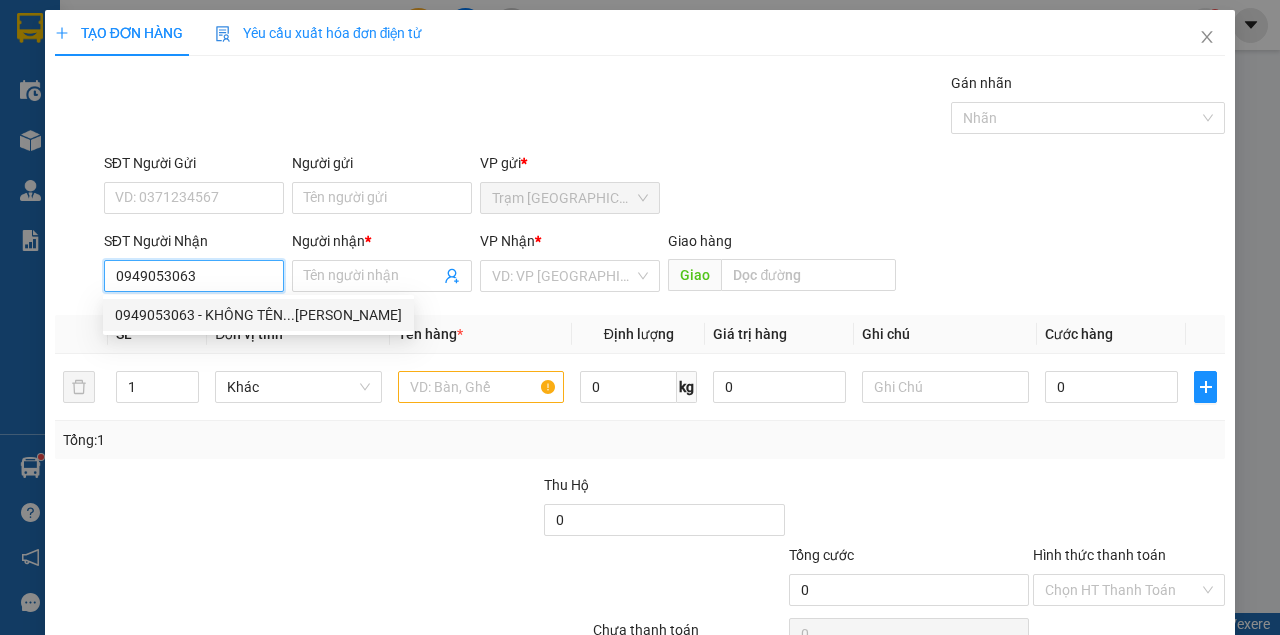 click on "0949053063 - KHÔNG TÊN...[PERSON_NAME]" at bounding box center (258, 315) 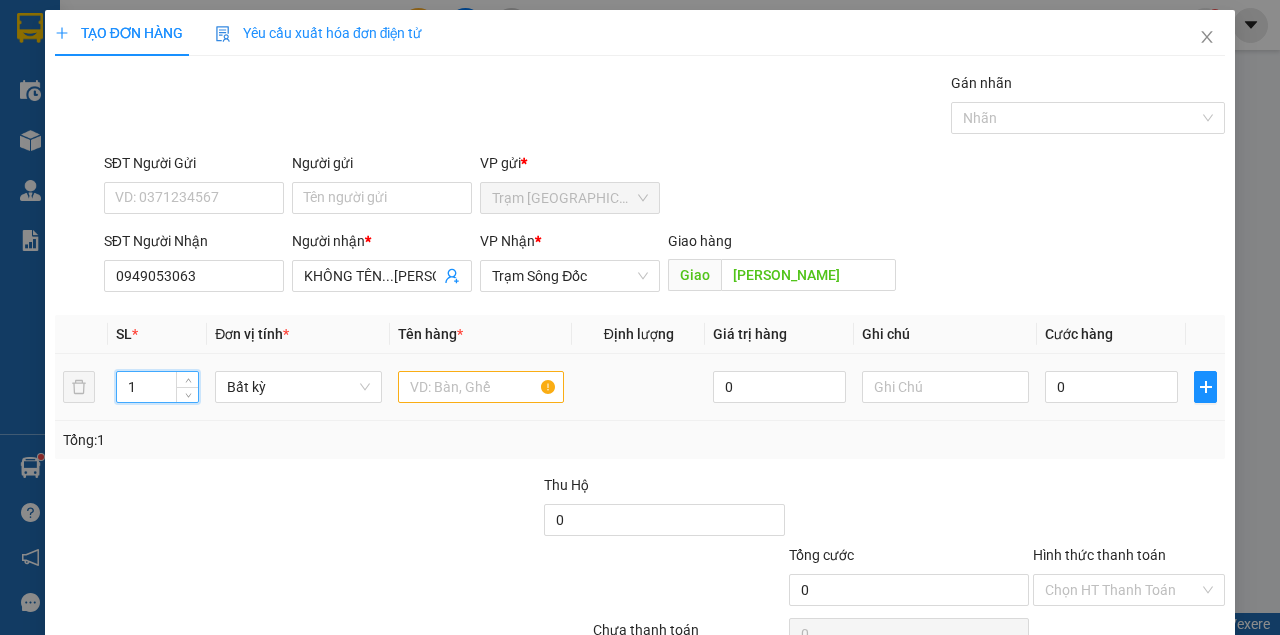 click on "1" at bounding box center (158, 387) 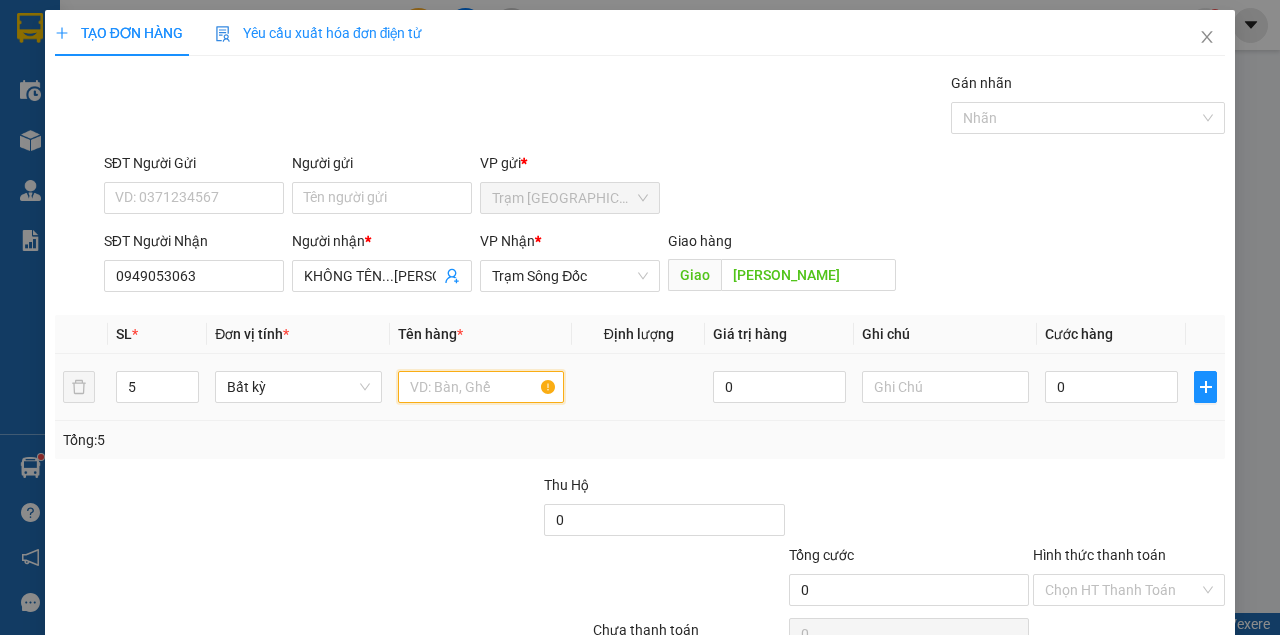 click at bounding box center [481, 387] 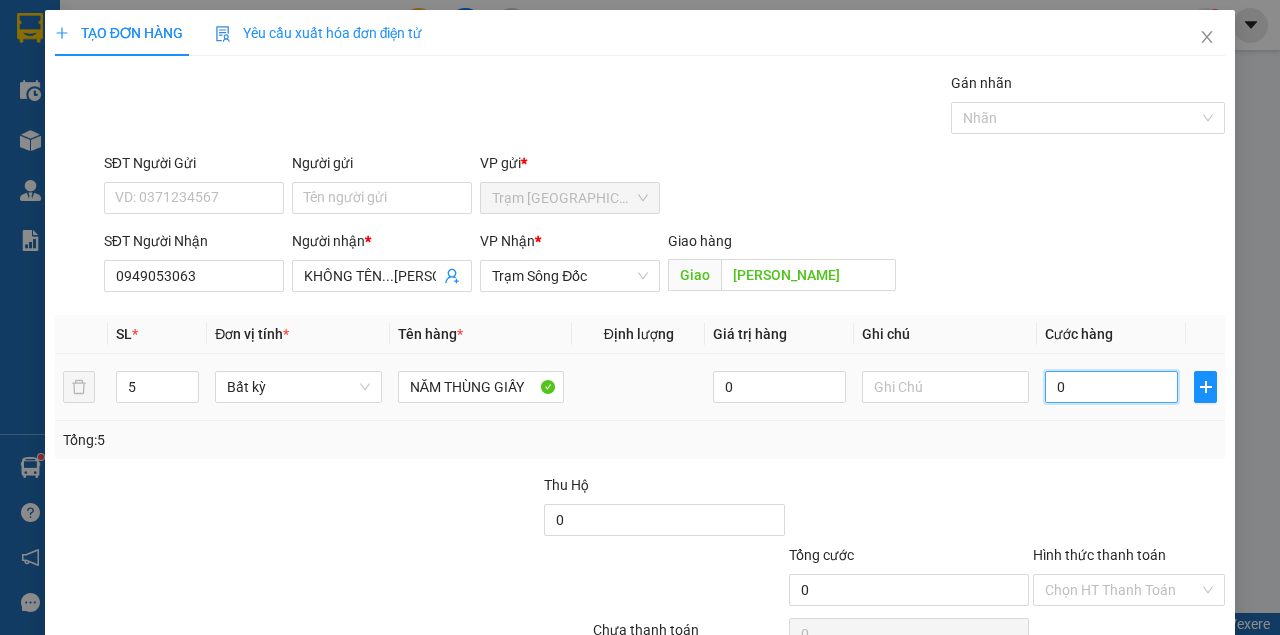 click on "0" at bounding box center [1111, 387] 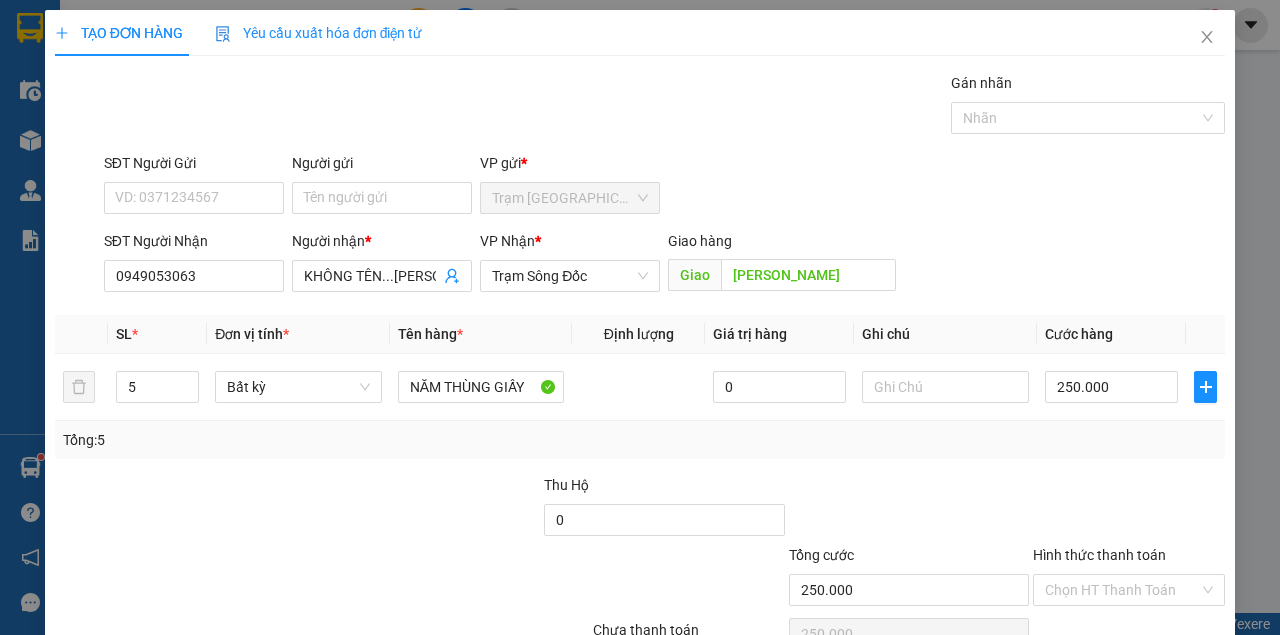 click on "[PERSON_NAME] và In" at bounding box center (1153, 685) 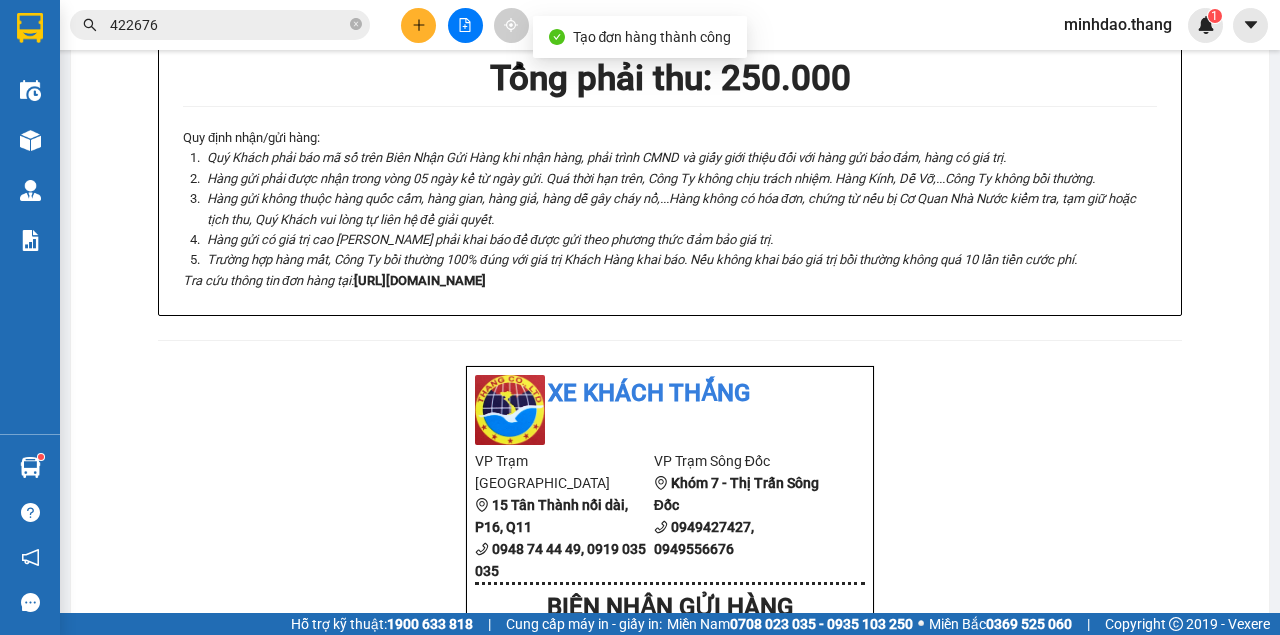 click on "In tem 100mm" at bounding box center [649, -528] 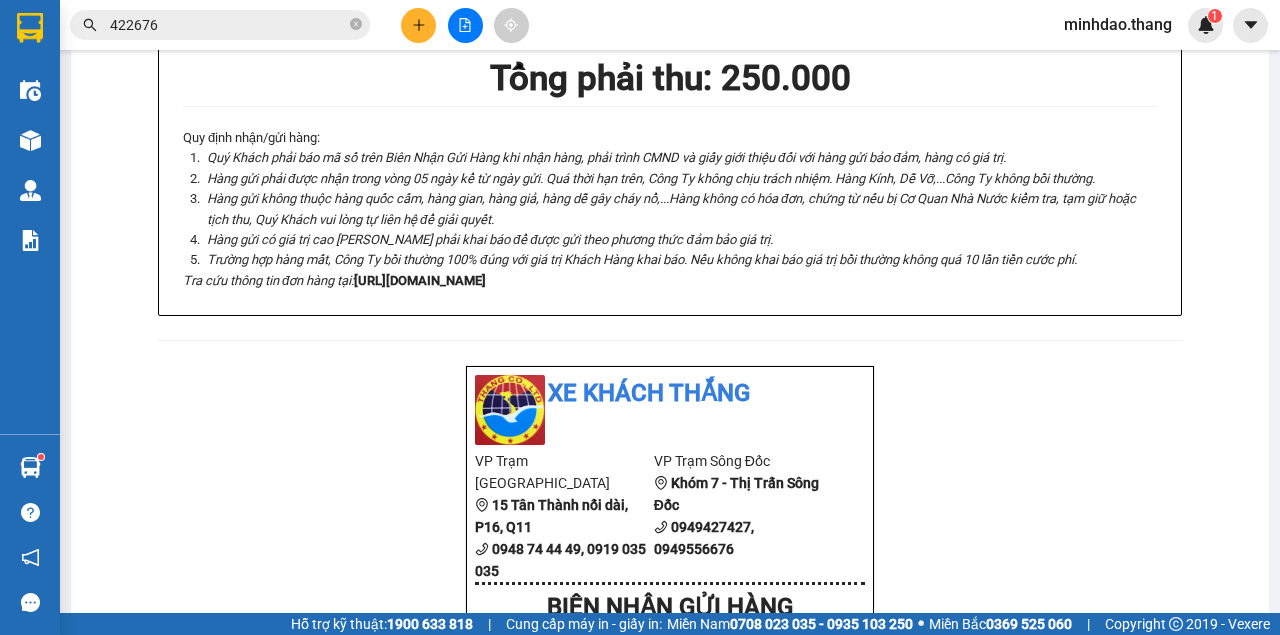 click on "In biên nhận 80mm" at bounding box center (840, -528) 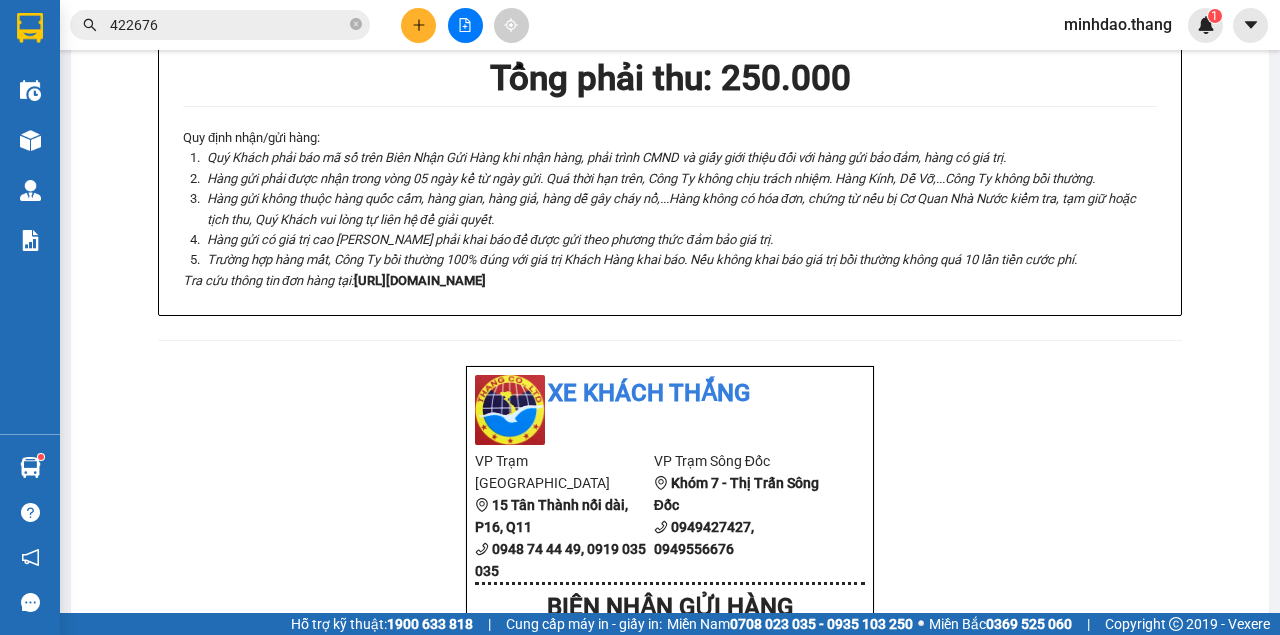 click at bounding box center [418, 25] 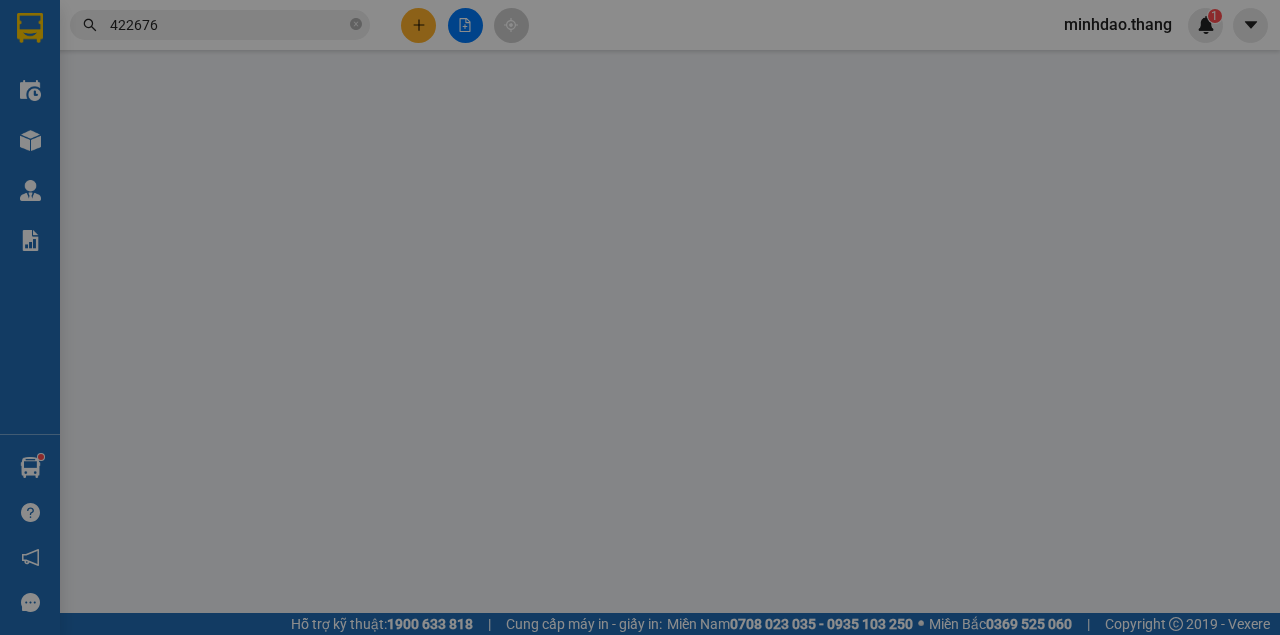click on "Yêu cầu xuất hóa đơn điện tử" at bounding box center (319, 33) 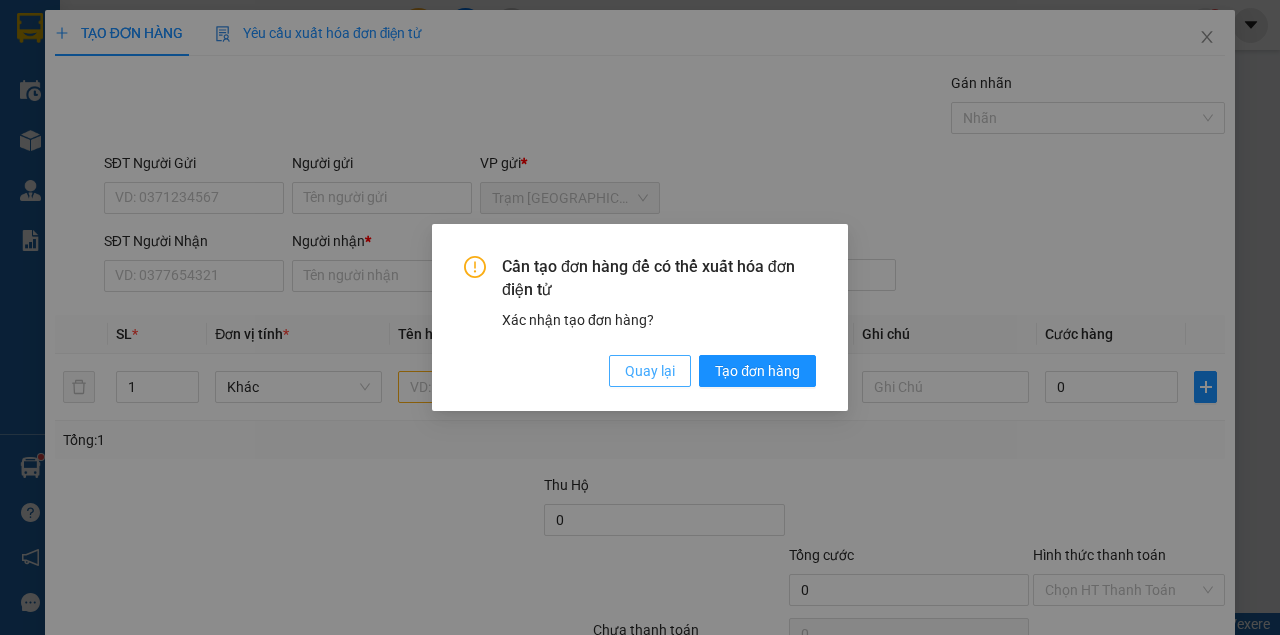 click on "Quay lại" at bounding box center (650, 371) 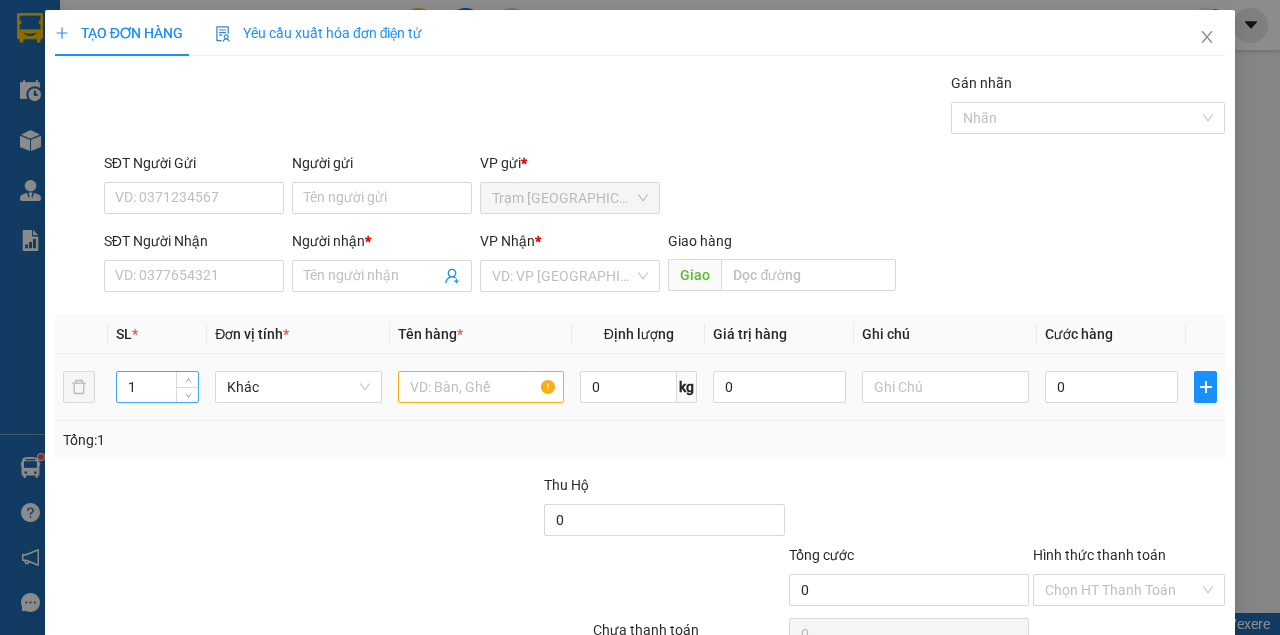 click on "1" at bounding box center (158, 387) 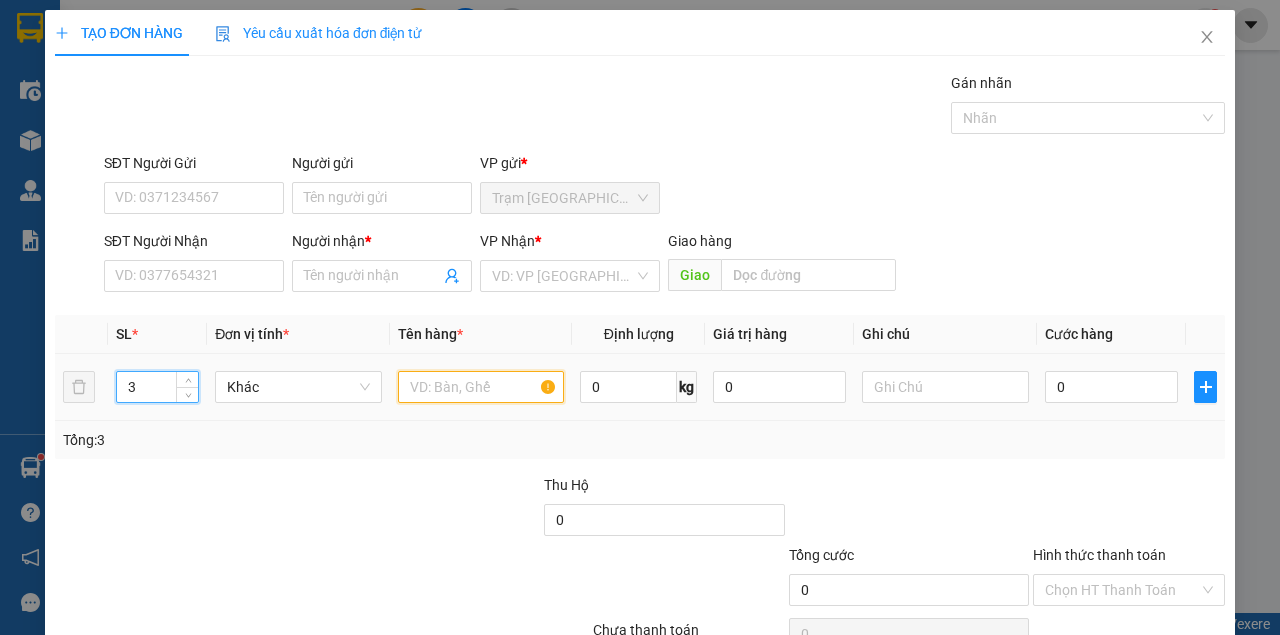 click at bounding box center (481, 387) 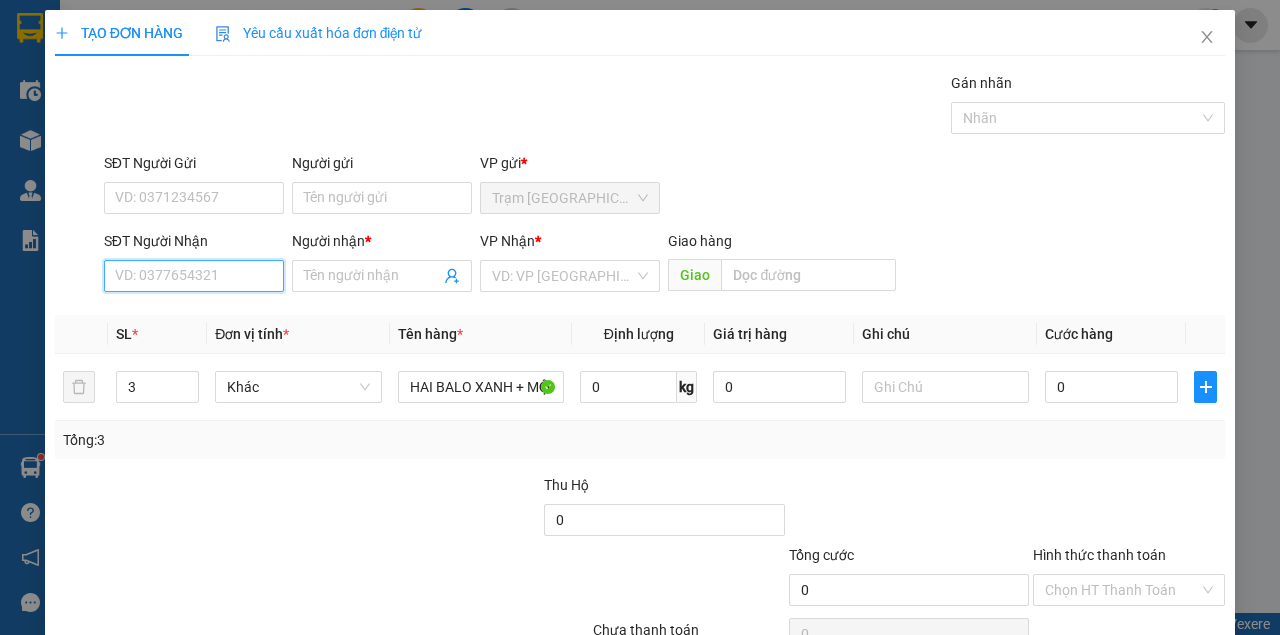 drag, startPoint x: 153, startPoint y: 279, endPoint x: 164, endPoint y: 268, distance: 15.556349 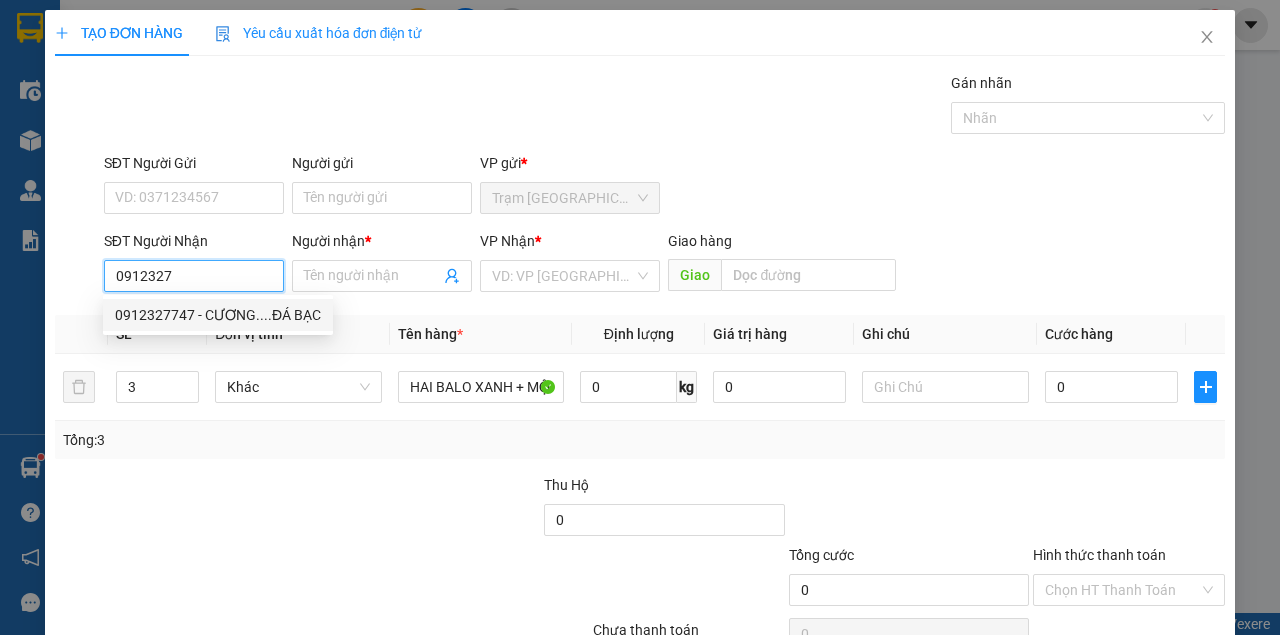 click on "0912327747 - CƯƠNG....ĐÁ BẠC" at bounding box center [218, 315] 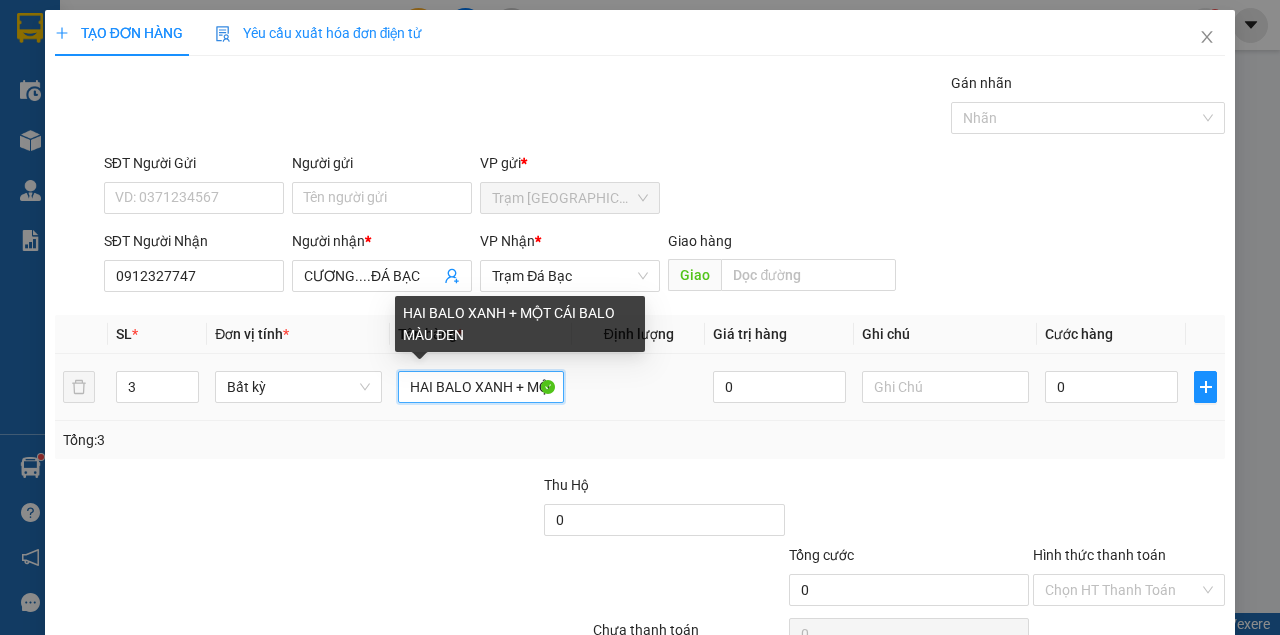 click on "HAI BALO XANH + MỘT CÁI BALO MÀU ĐEN" at bounding box center [481, 387] 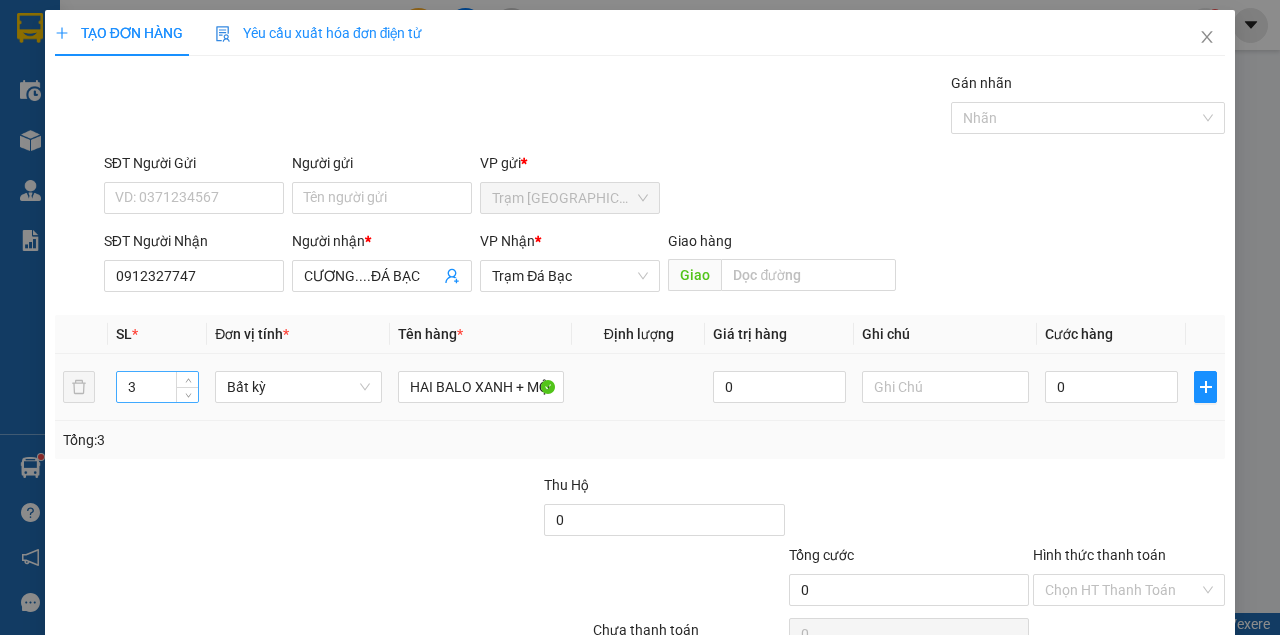 click on "3" at bounding box center (158, 387) 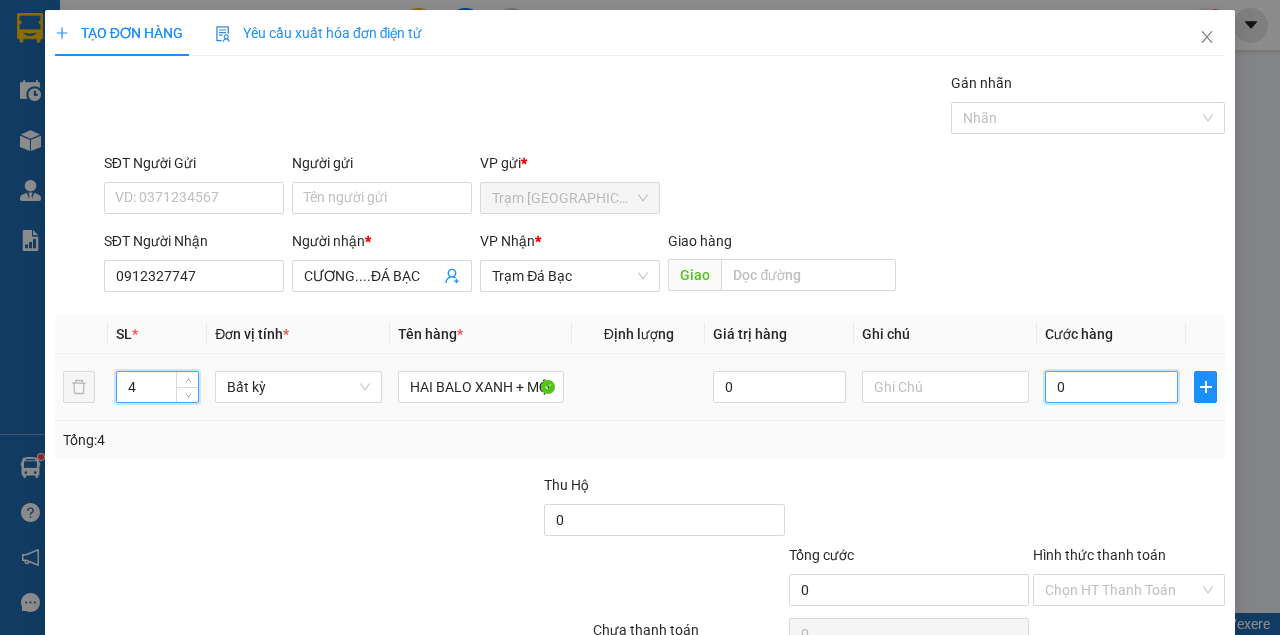 click on "0" at bounding box center [1111, 387] 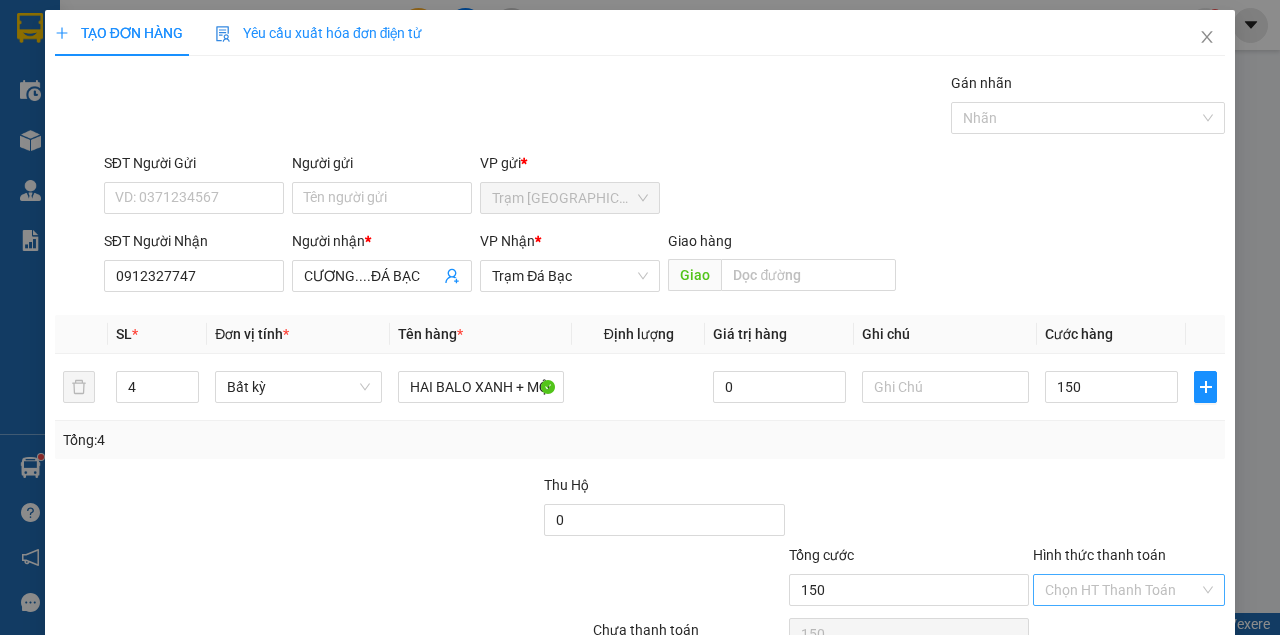click on "Hình thức thanh toán" at bounding box center (1122, 590) 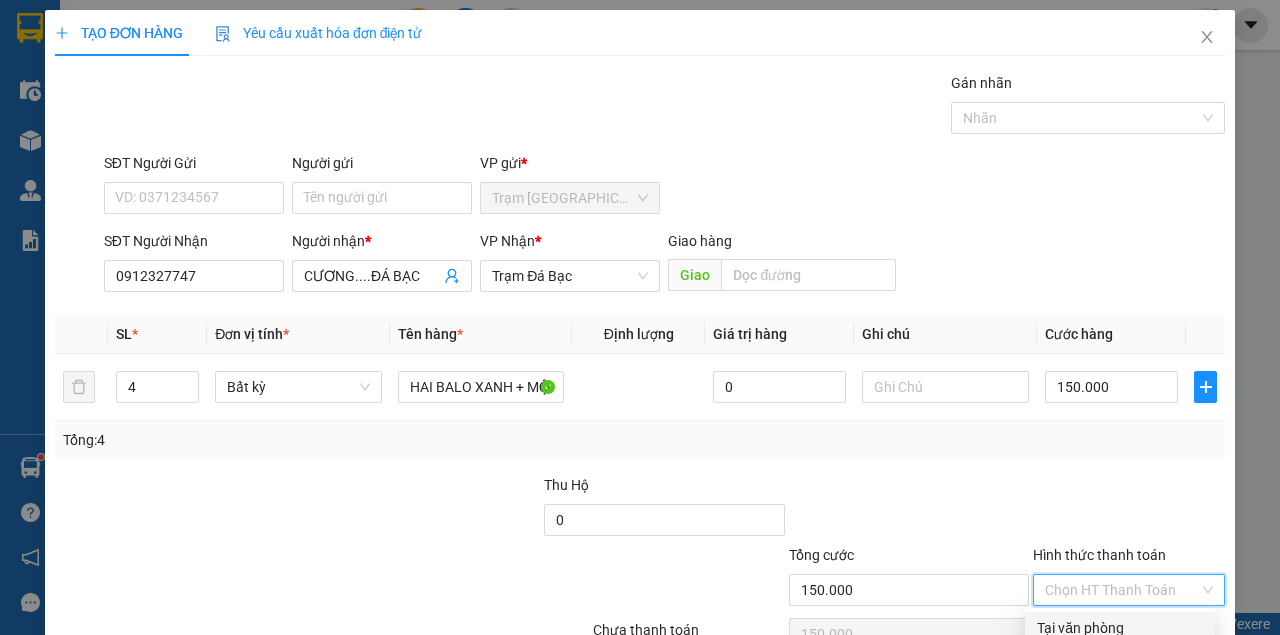 click on "Tại văn phòng" at bounding box center [1120, 628] 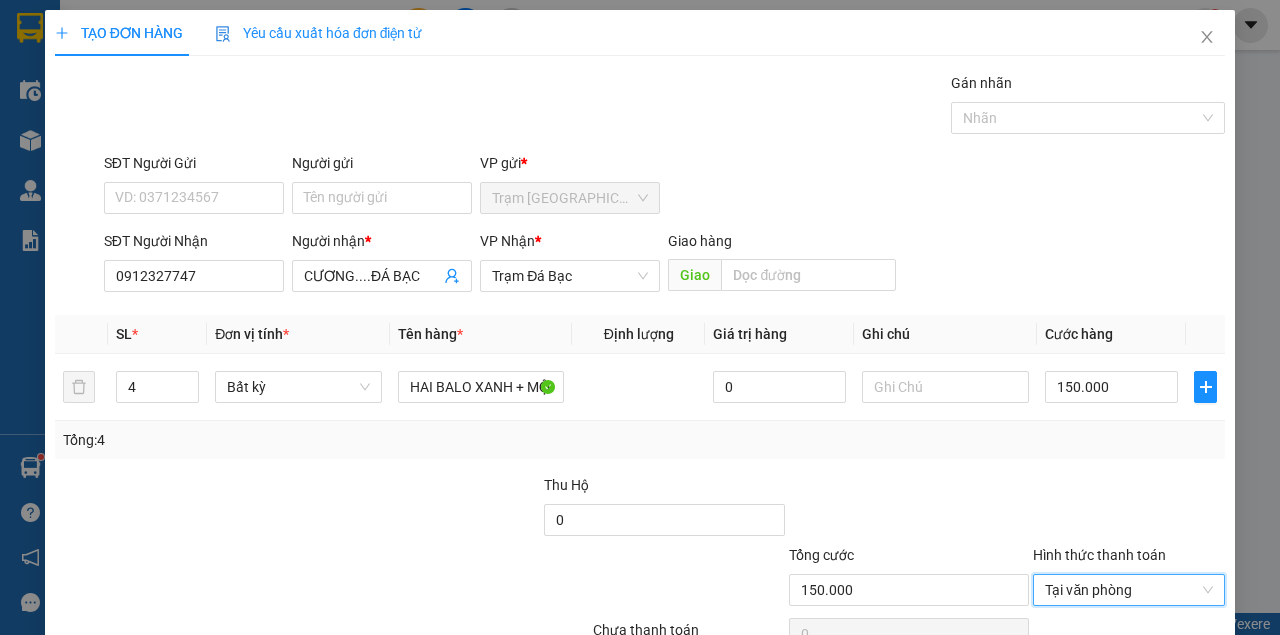 click on "[PERSON_NAME] và In" at bounding box center [1153, 685] 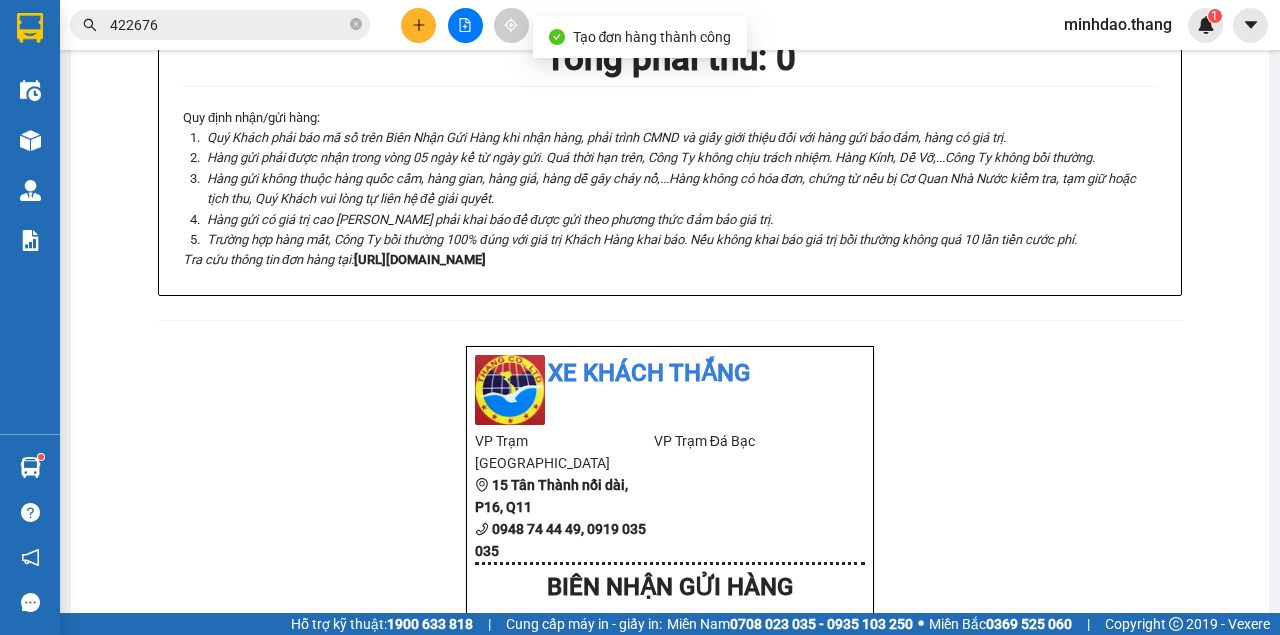 click on "In tem 100mm" at bounding box center [649, -528] 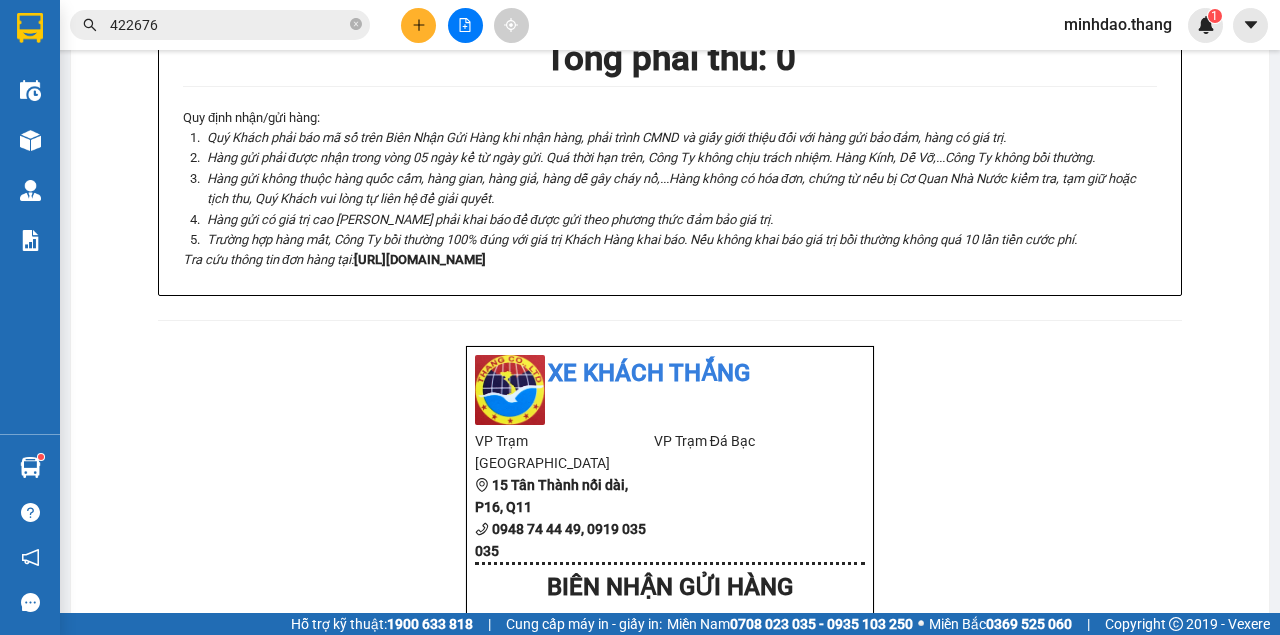 click on "In biên nhận 80mm" at bounding box center [828, -527] 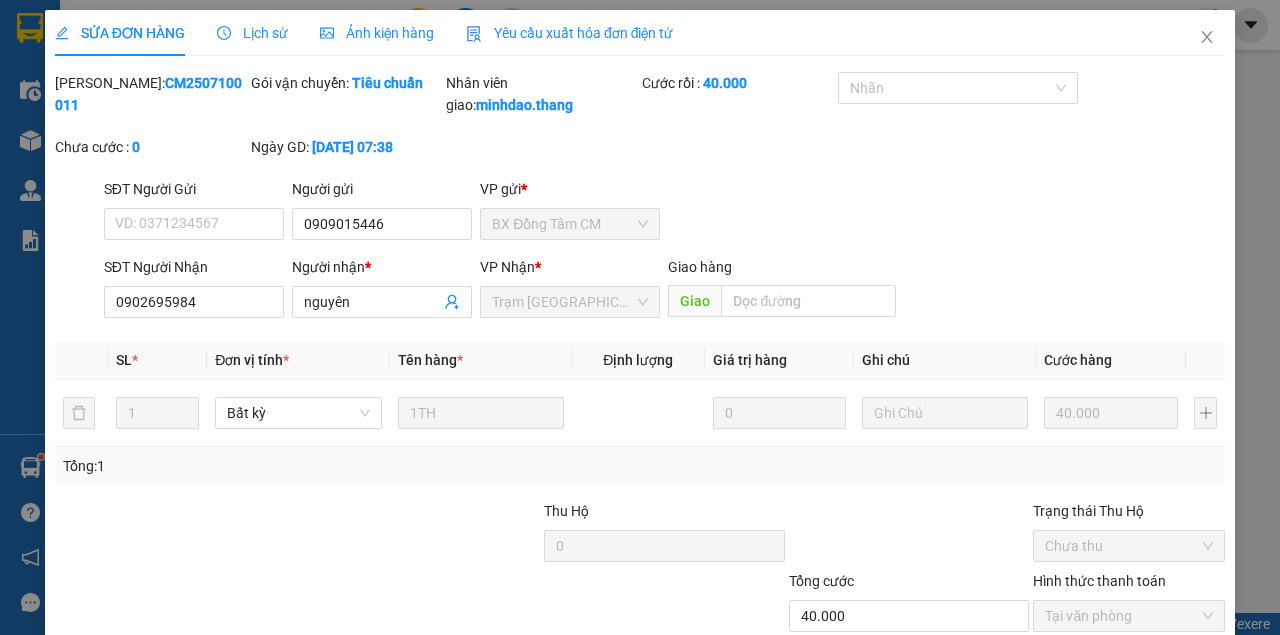scroll, scrollTop: 0, scrollLeft: 0, axis: both 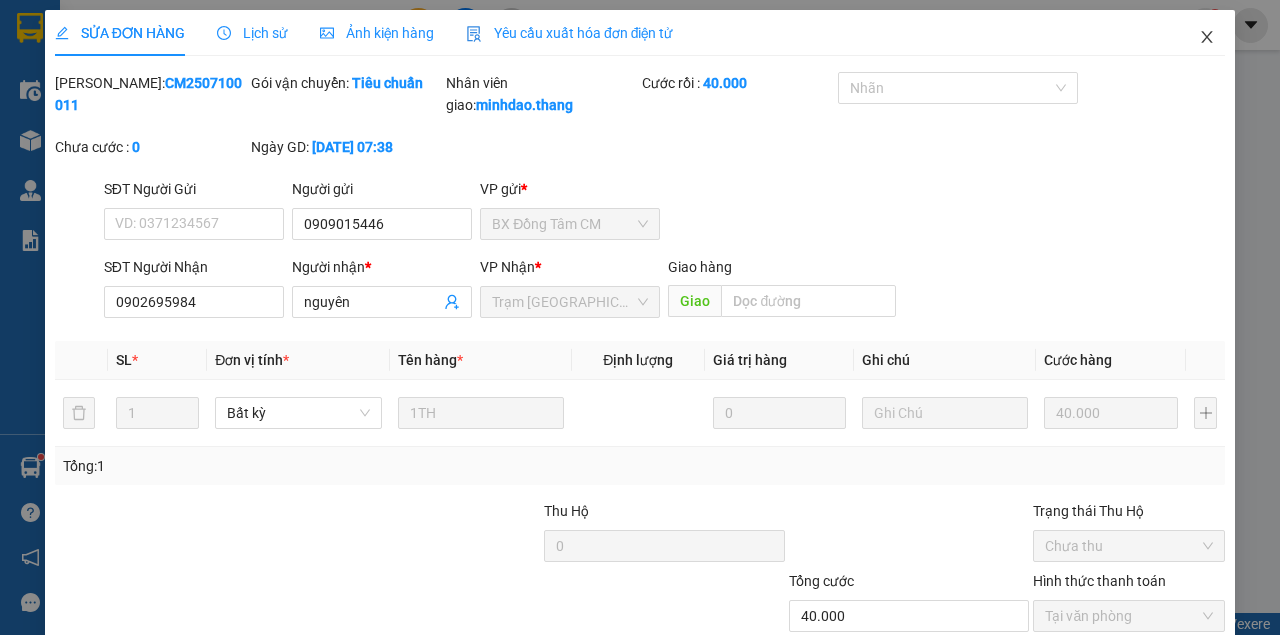 click at bounding box center (1207, 38) 